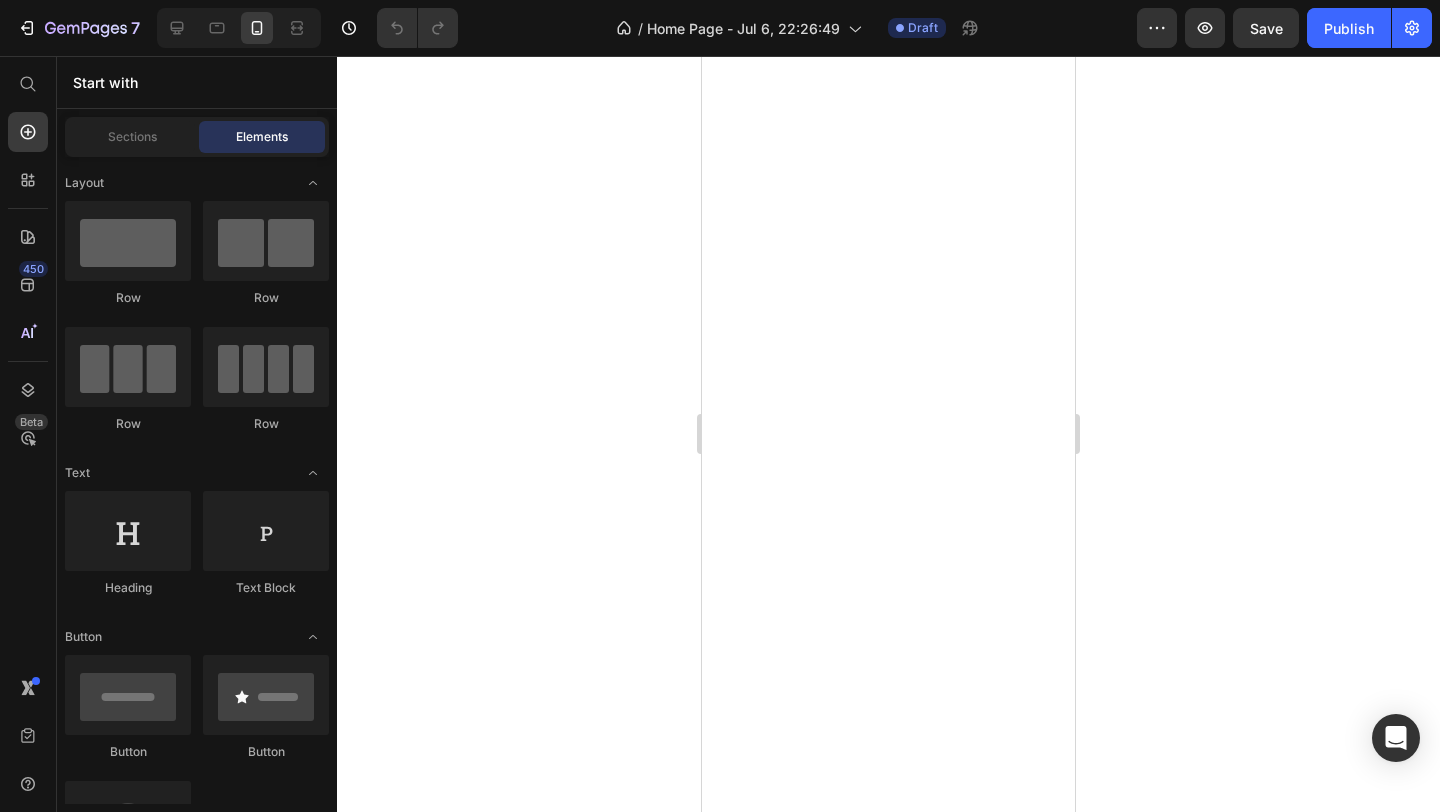 scroll, scrollTop: 0, scrollLeft: 0, axis: both 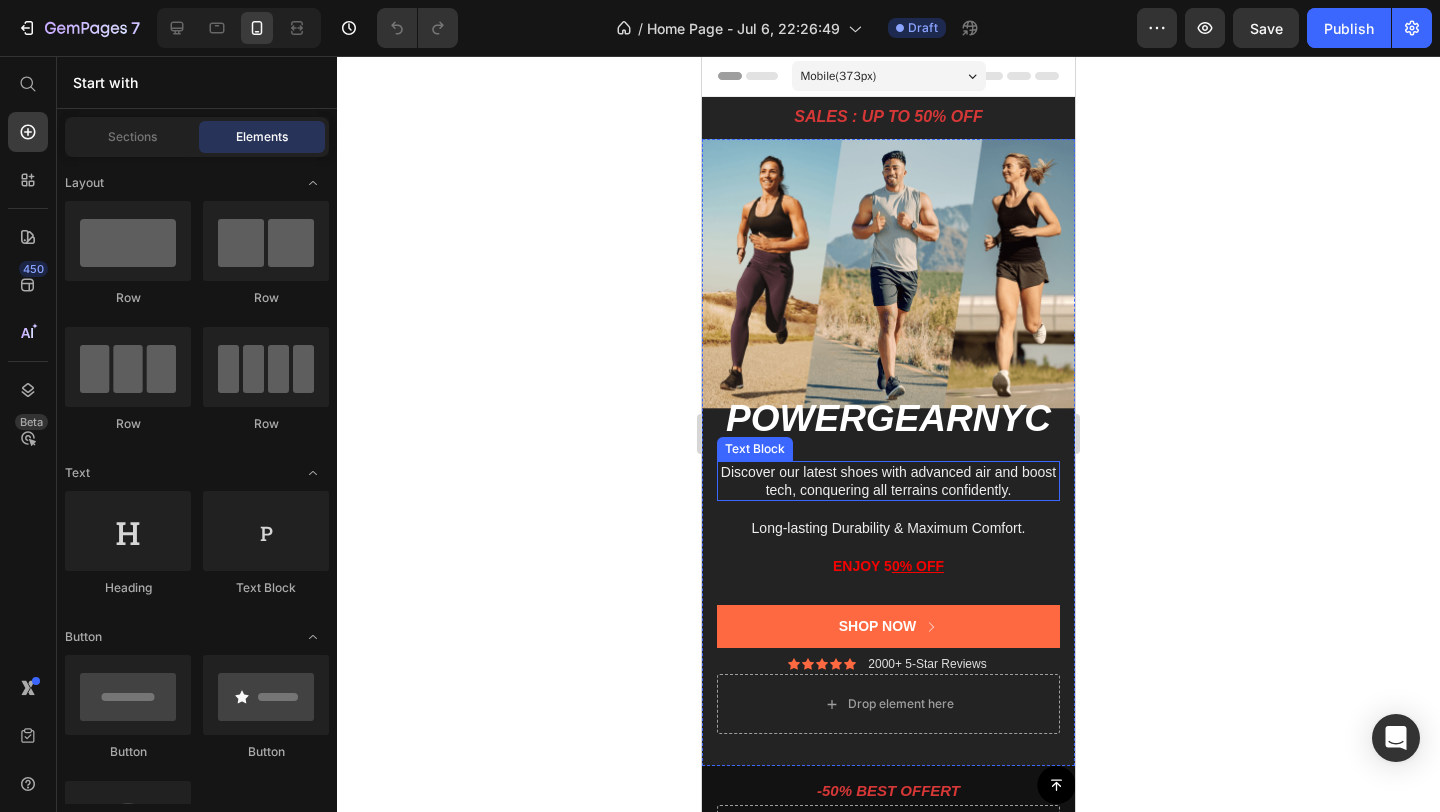 click on "Discover our latest shoes with advanced air and boost tech, conquering all terrains confidently." at bounding box center [888, 481] 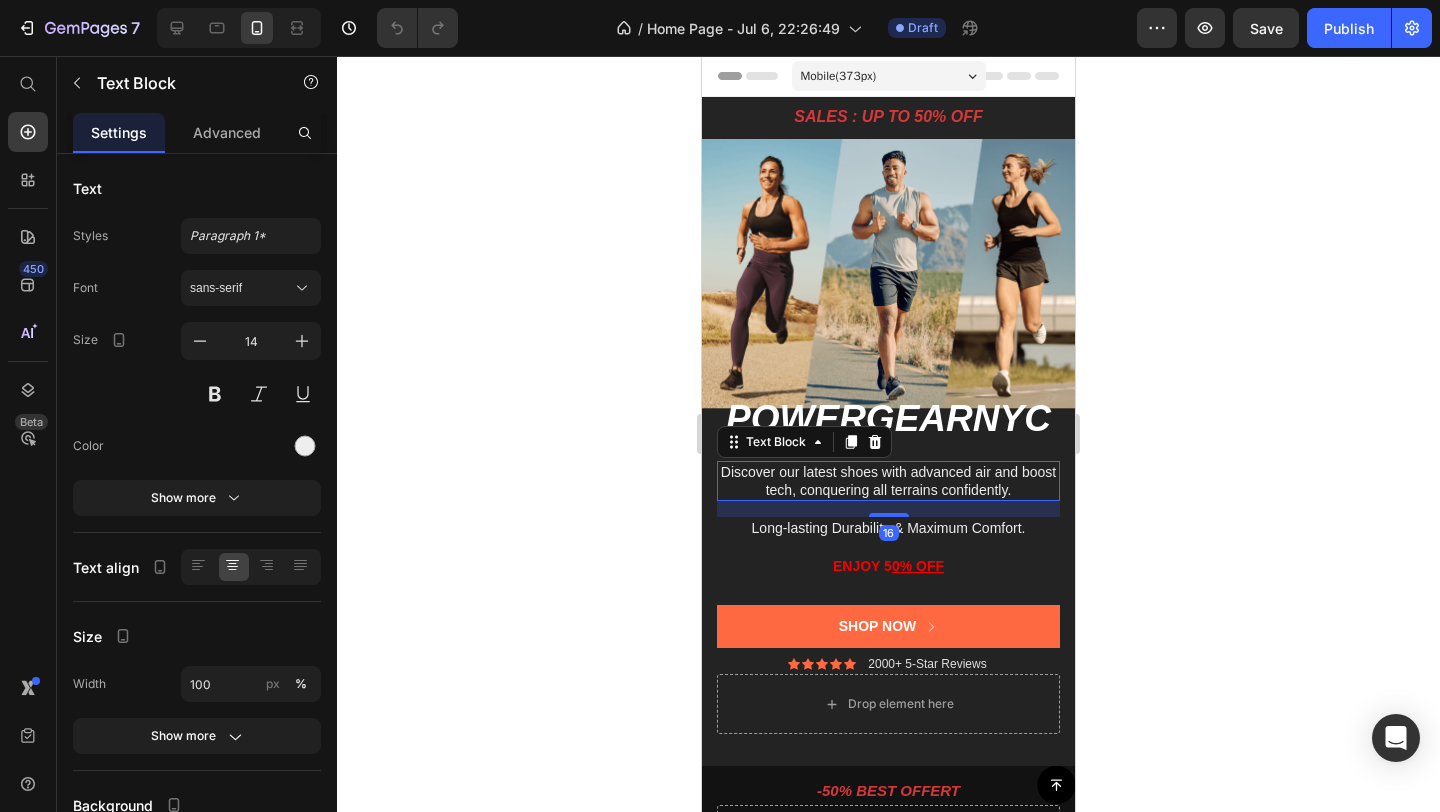 click on "Discover our latest shoes with advanced air and boost tech, conquering all terrains confidently." at bounding box center [888, 481] 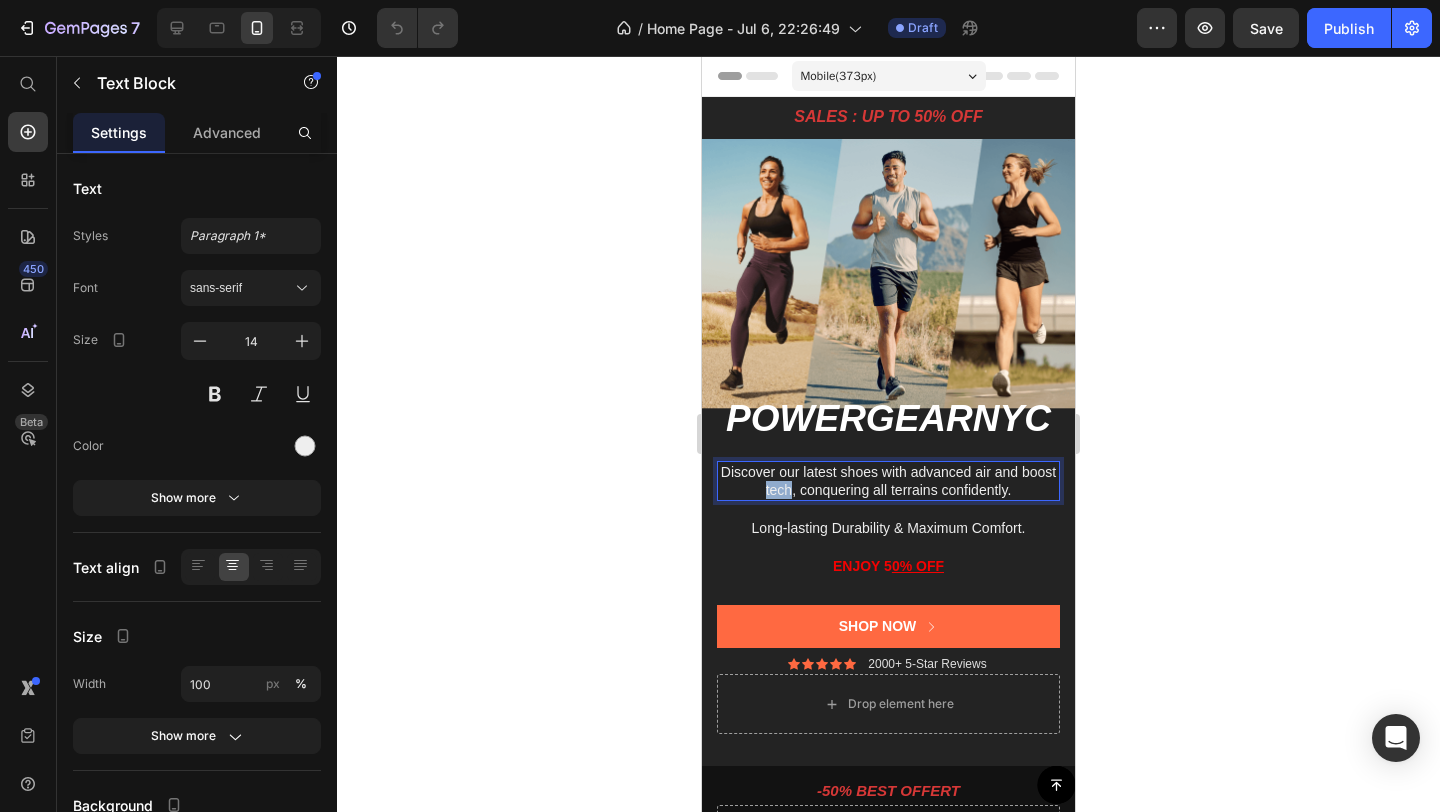 click on "Discover our latest shoes with advanced air and boost tech, conquering all terrains confidently." at bounding box center [888, 481] 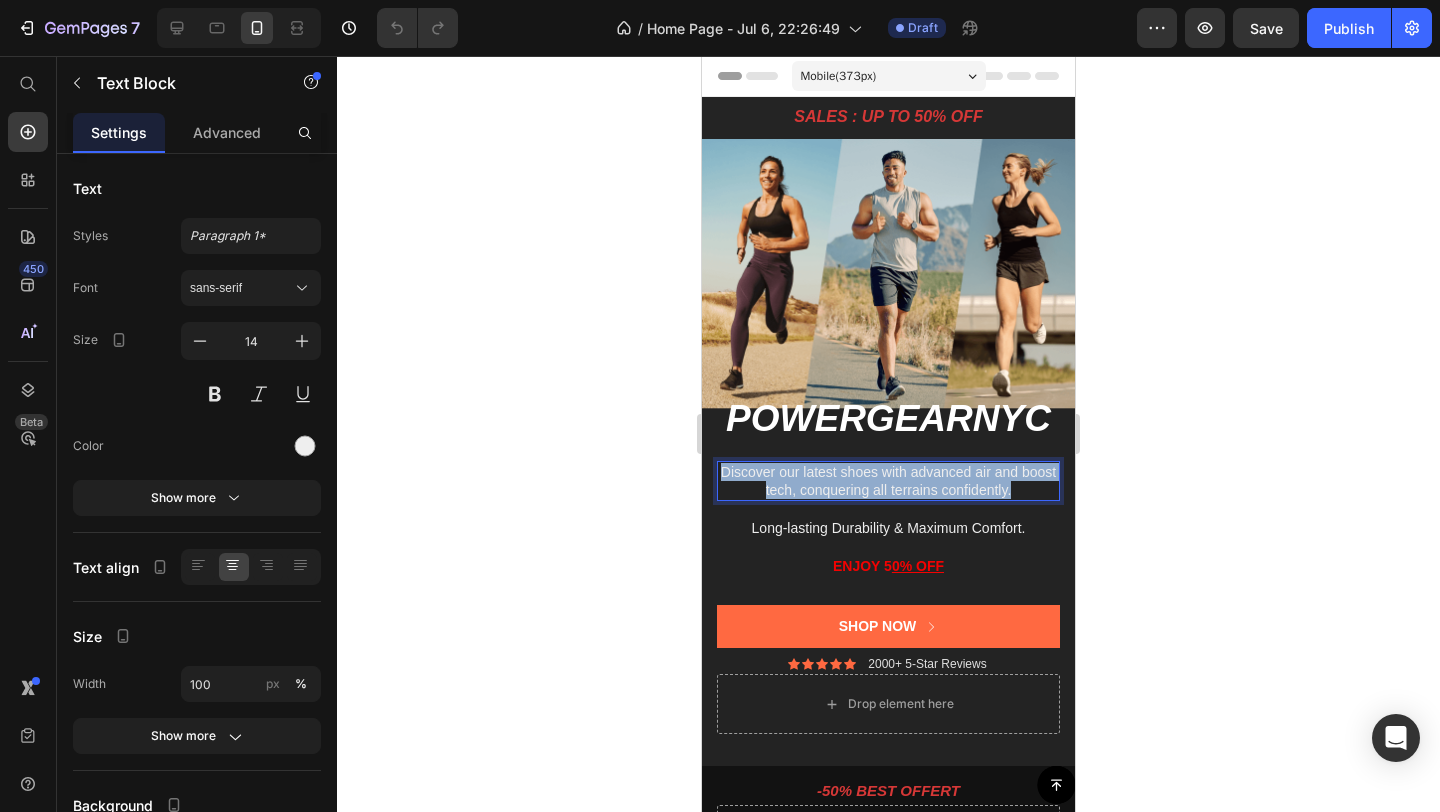 click on "Discover our latest shoes with advanced air and boost tech, conquering all terrains confidently." at bounding box center [888, 481] 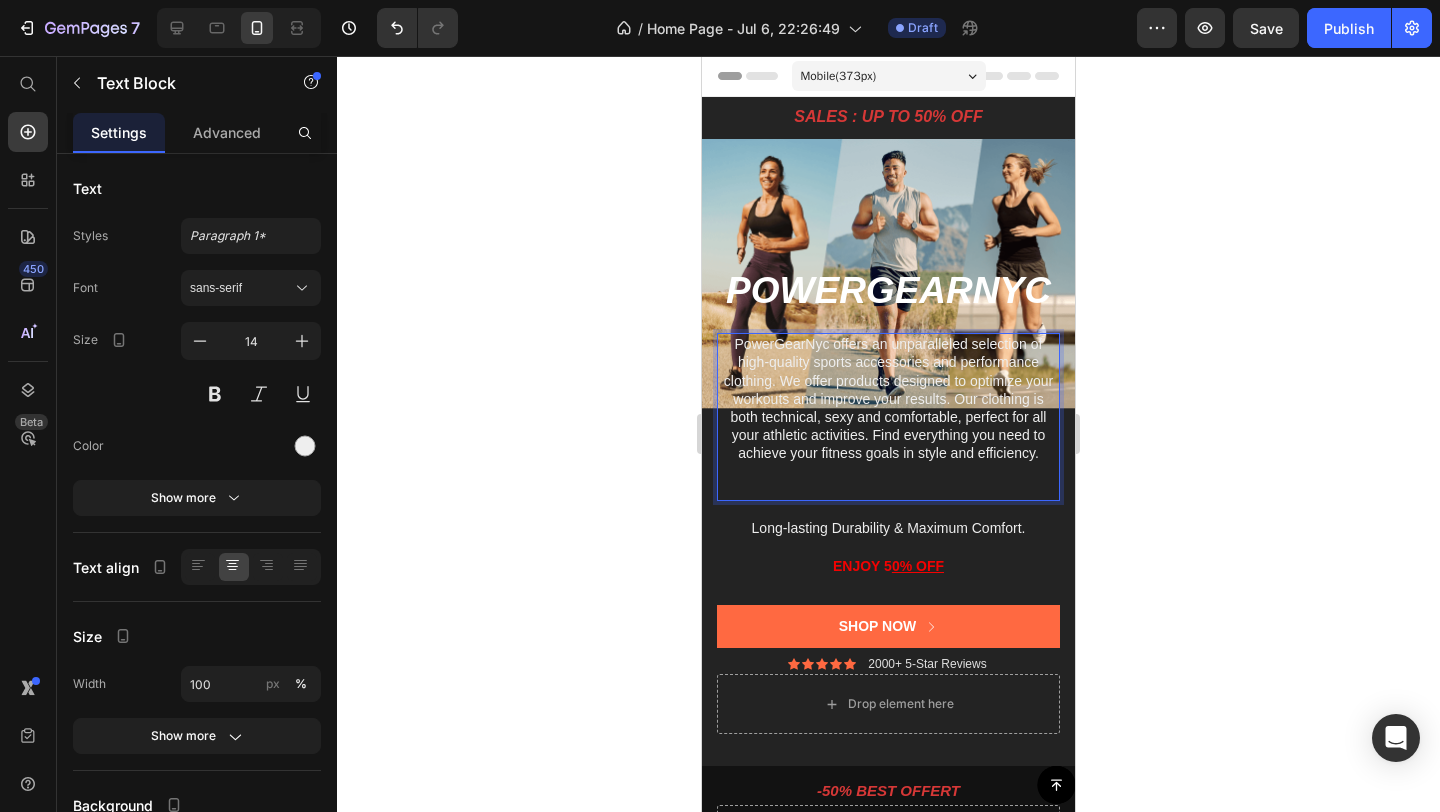 click on "PowerGearNyc offers an unparalleled selection of high-quality sports accessories and performance clothing. We offer products designed to optimize your workouts and improve your results. Our clothing is both technical, sexy and comfortable, perfect for all your athletic activities. Find everything you need to achieve your fitness goals in style and efficiency." at bounding box center (888, 398) 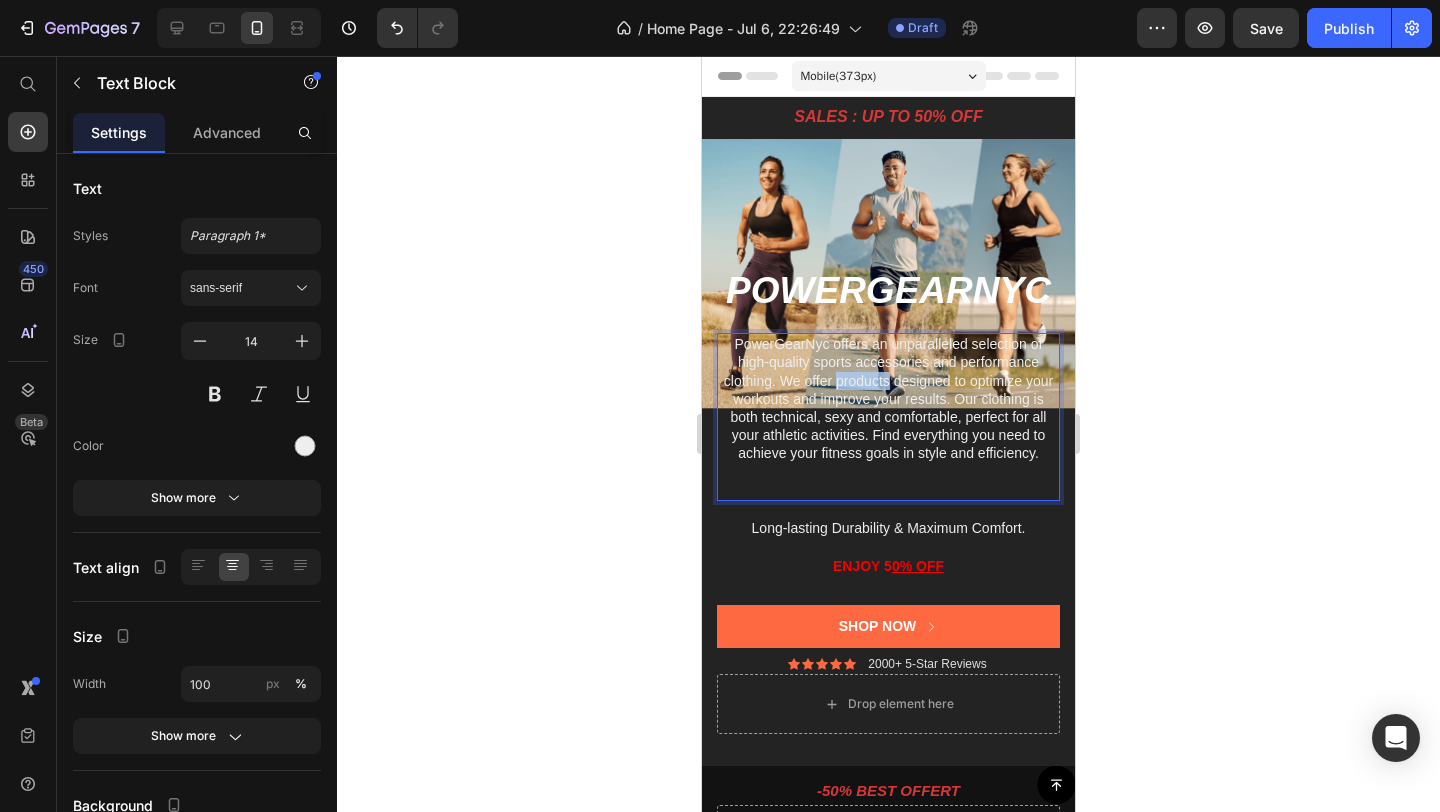 click on "PowerGearNyc offers an unparalleled selection of high-quality sports accessories and performance clothing. We offer products designed to optimize your workouts and improve your results. Our clothing is both technical, sexy and comfortable, perfect for all your athletic activities. Find everything you need to achieve your fitness goals in style and efficiency." at bounding box center [888, 398] 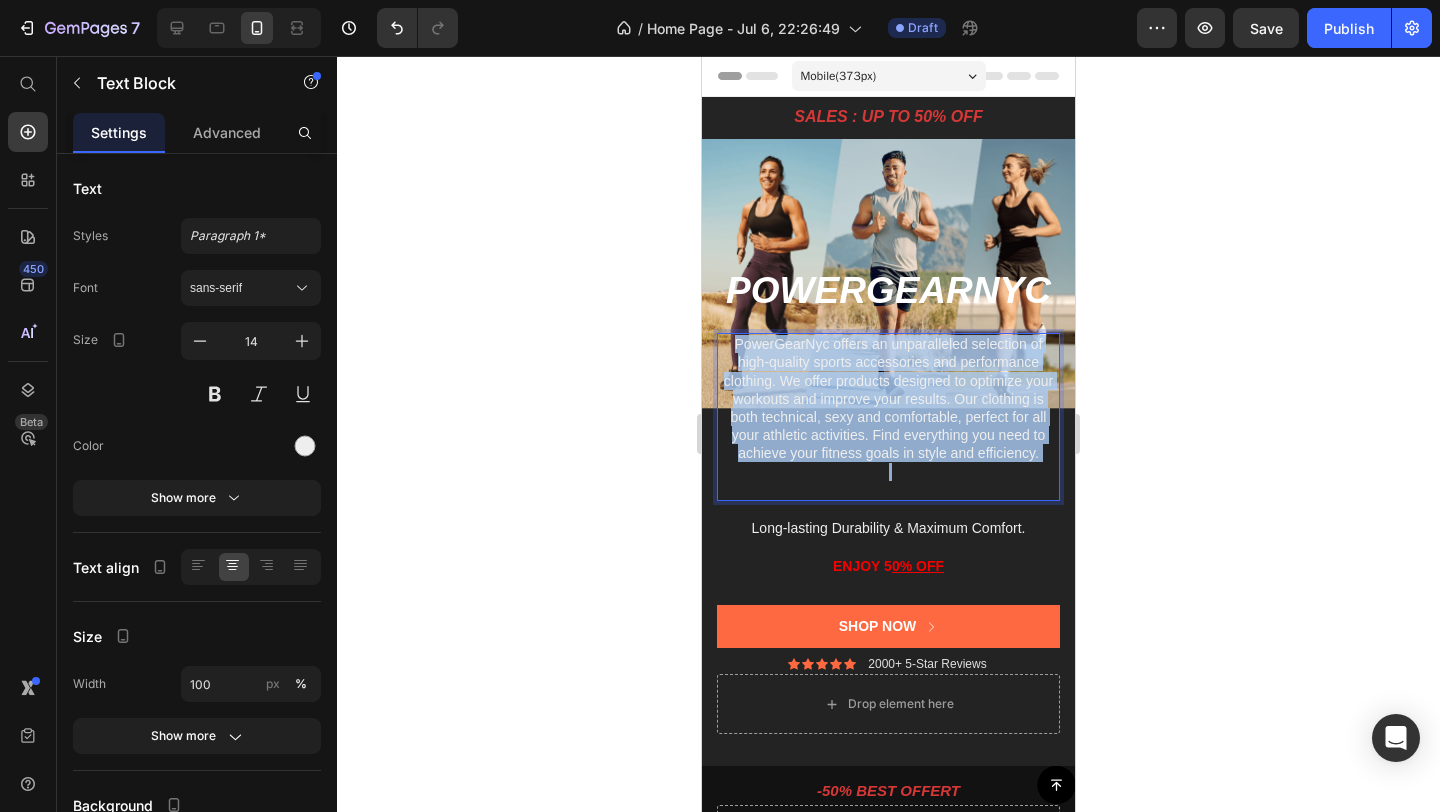 click on "PowerGearNyc offers an unparalleled selection of high-quality sports accessories and performance clothing. We offer products designed to optimize your workouts and improve your results. Our clothing is both technical, sexy and comfortable, perfect for all your athletic activities. Find everything you need to achieve your fitness goals in style and efficiency." at bounding box center [888, 398] 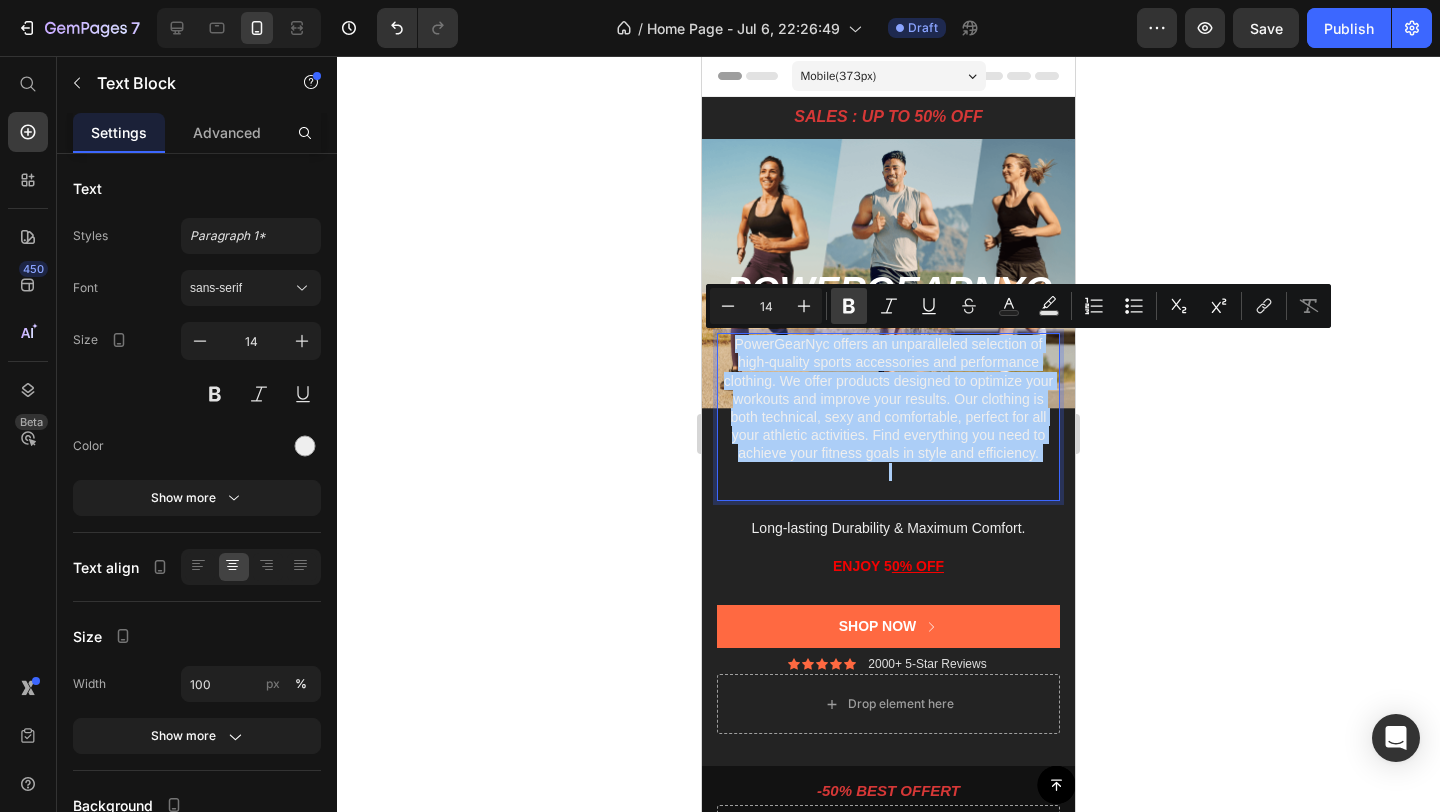 click 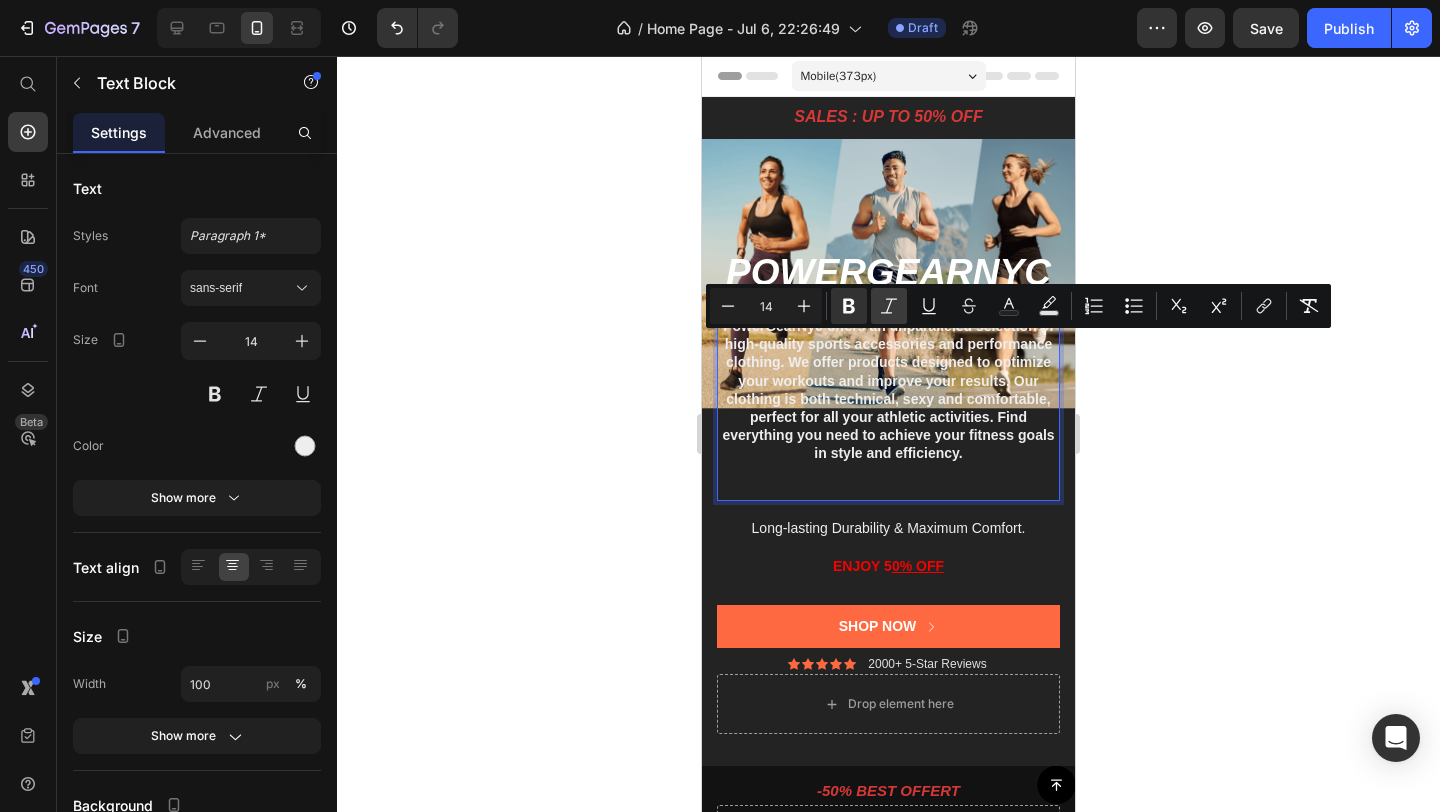click on "Italic" at bounding box center (889, 306) 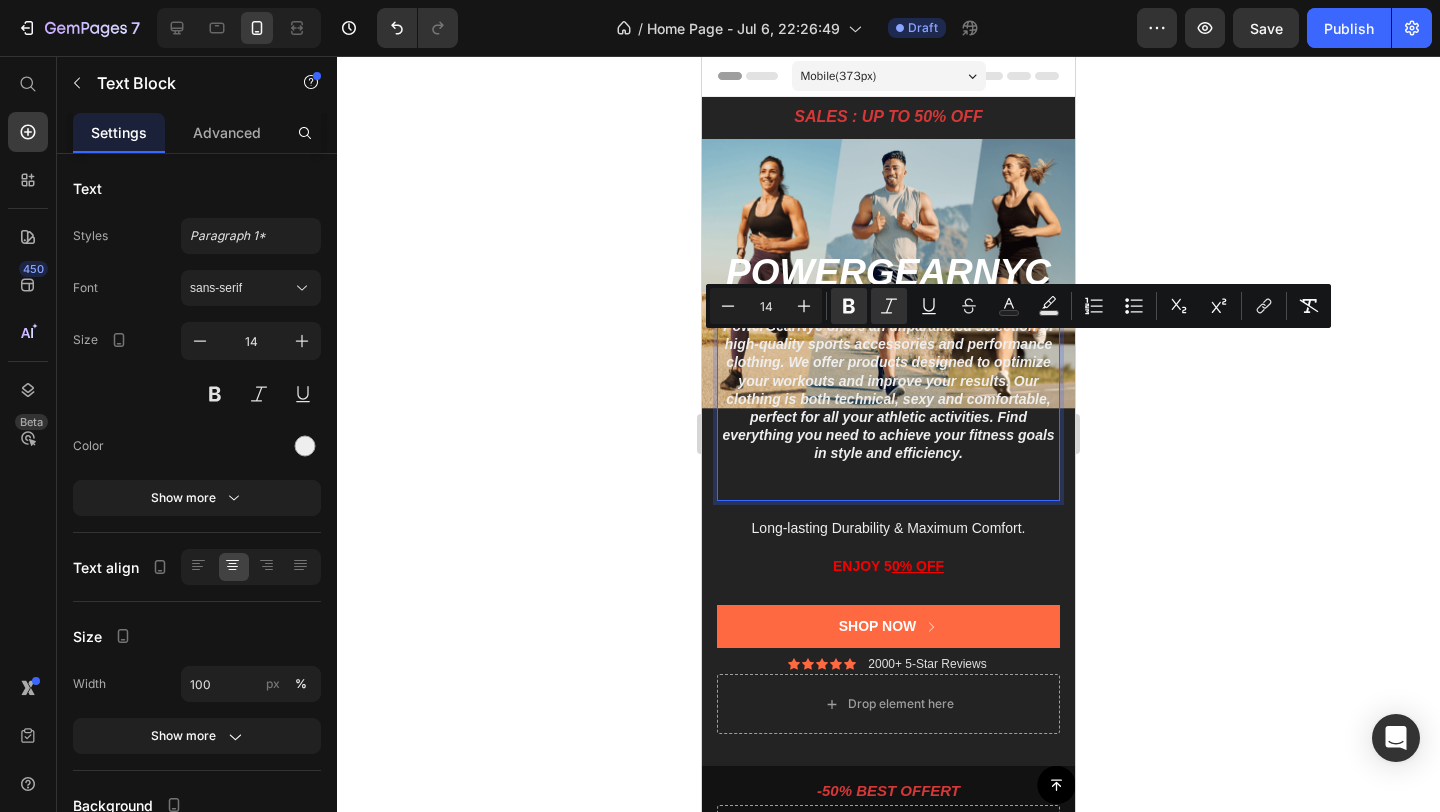 click 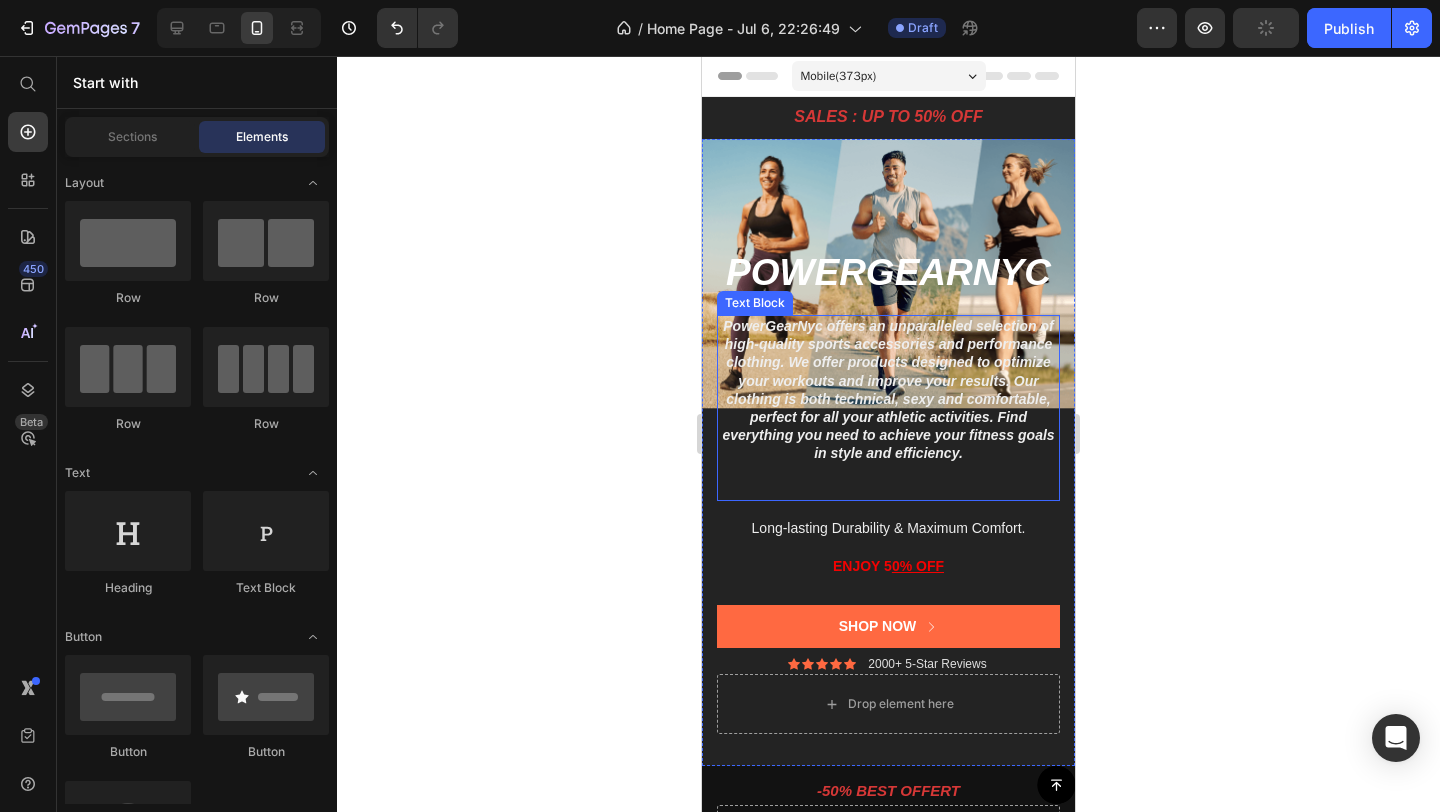 click on "PowerGearNyc offers an unparalleled selection of high-quality sports accessories and performance clothing. We offer products designed to optimize your workouts and improve your results. Our clothing is both technical, sexy and comfortable, perfect for all your athletic activities. Find everything you need to achieve your fitness goals in style and efficiency." at bounding box center (888, 389) 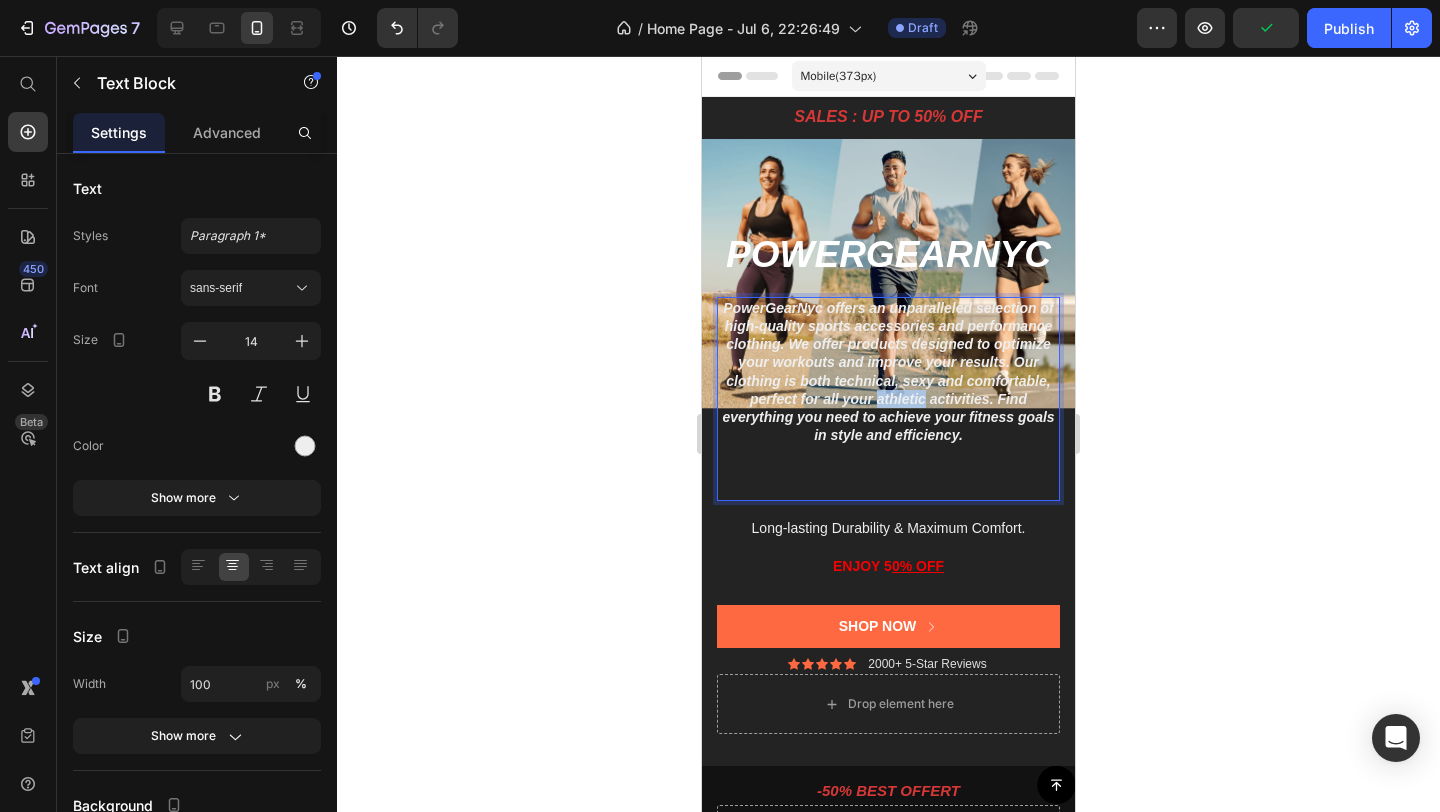 click on "PowerGearNyc offers an unparalleled selection of high-quality sports accessories and performance clothing. We offer products designed to optimize your workouts and improve your results. Our clothing is both technical, sexy and comfortable, perfect for all your athletic activities. Find everything you need to achieve your fitness goals in style and efficiency." at bounding box center [888, 372] 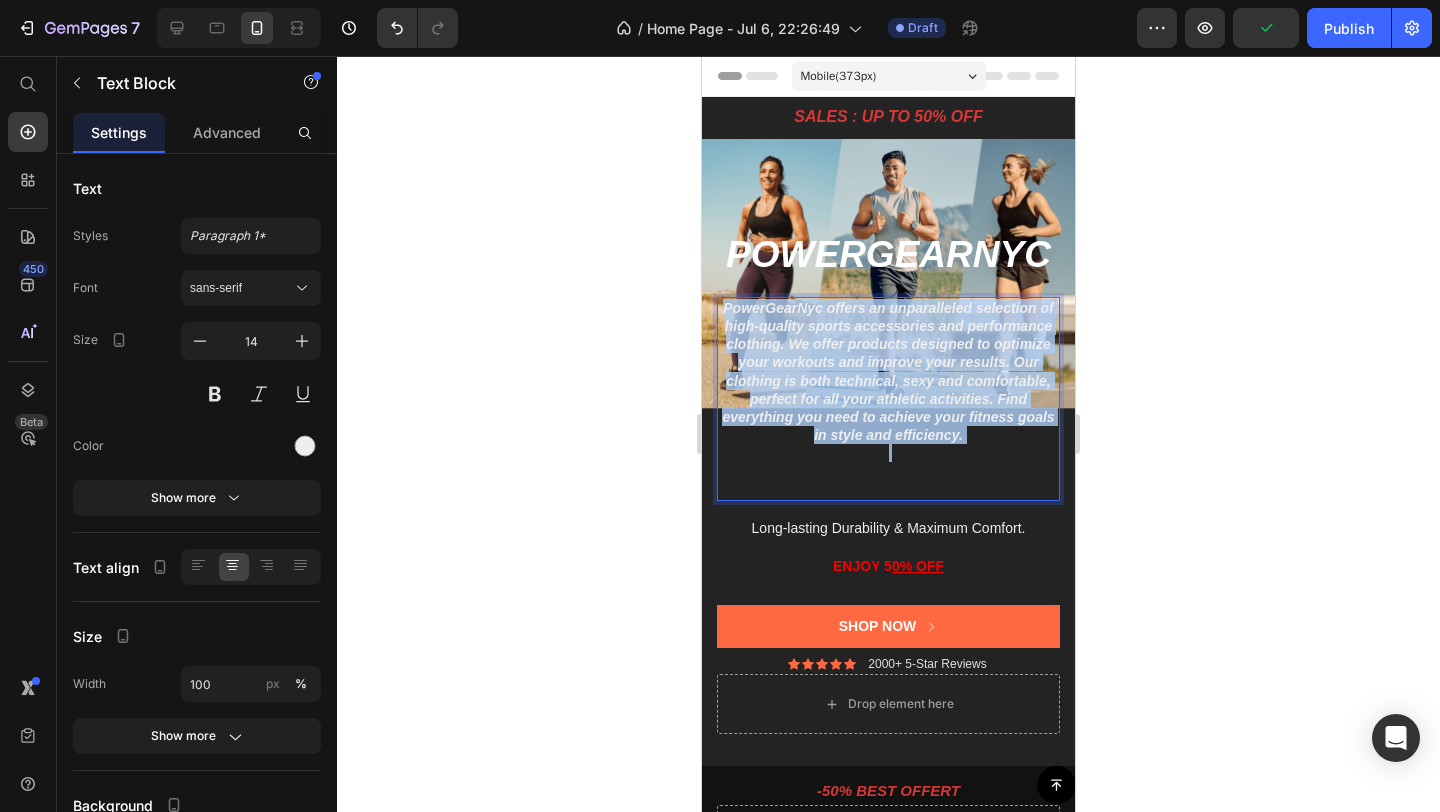 click on "PowerGearNyc offers an unparalleled selection of high-quality sports accessories and performance clothing. We offer products designed to optimize your workouts and improve your results. Our clothing is both technical, sexy and comfortable, perfect for all your athletic activities. Find everything you need to achieve your fitness goals in style and efficiency." at bounding box center (888, 372) 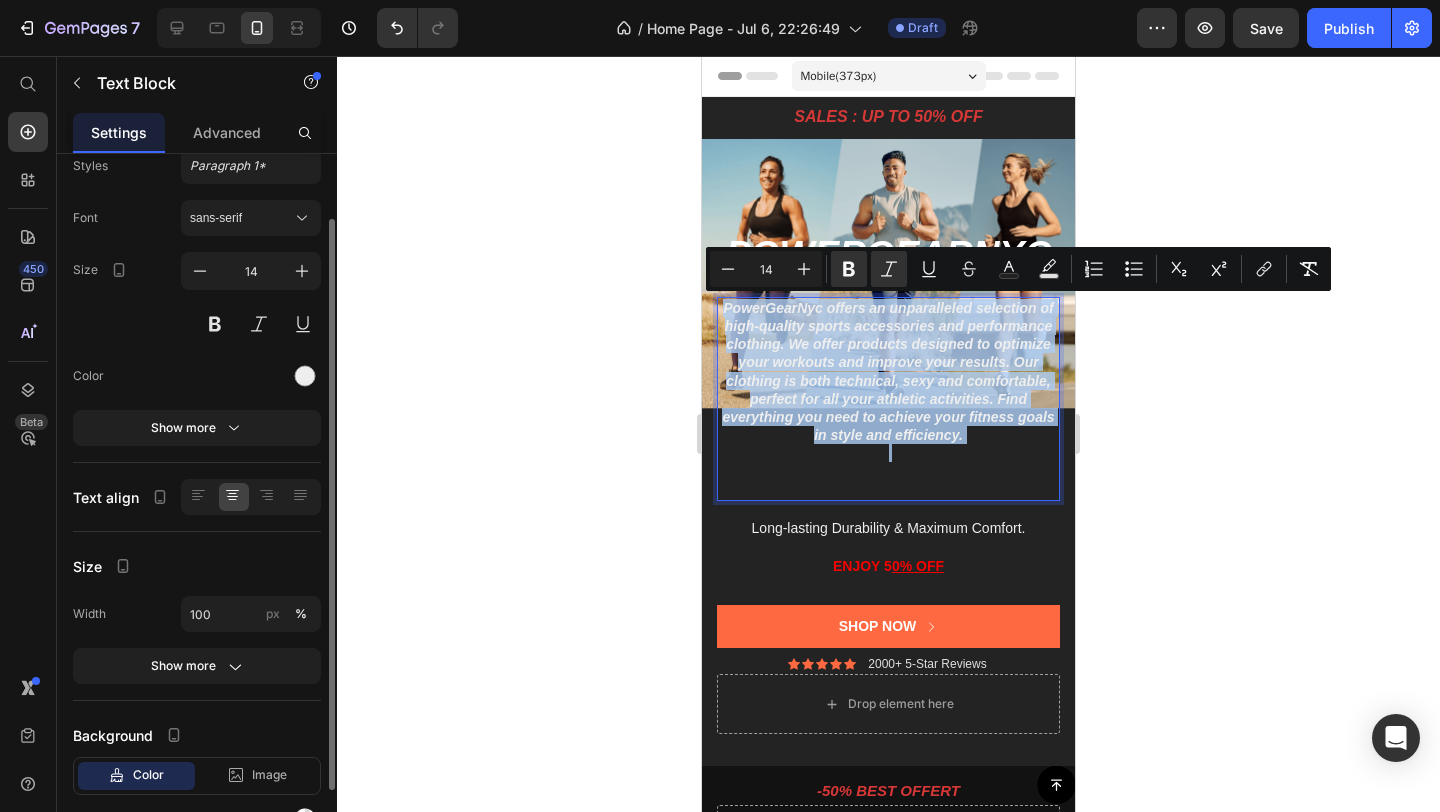 scroll, scrollTop: 75, scrollLeft: 0, axis: vertical 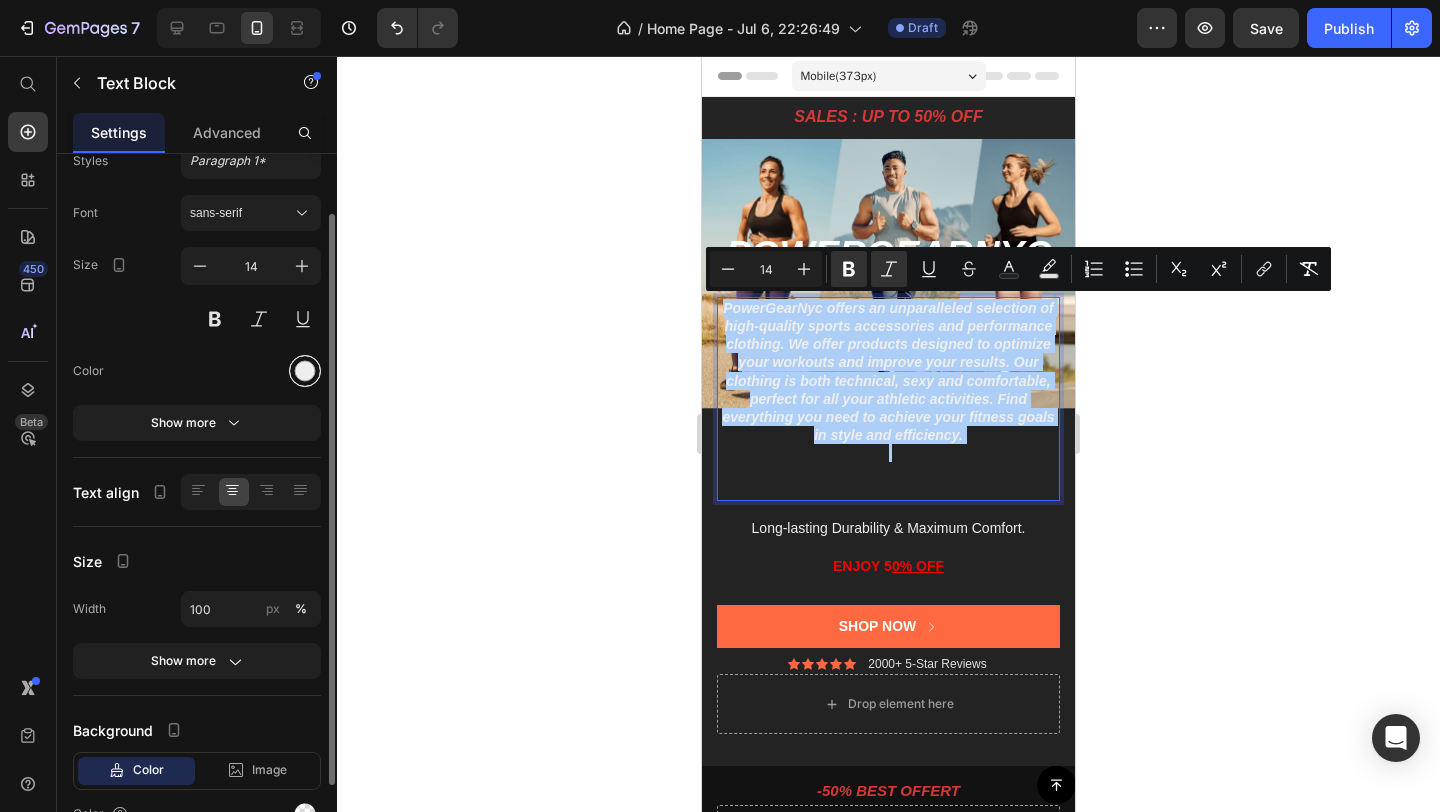 click at bounding box center [305, 371] 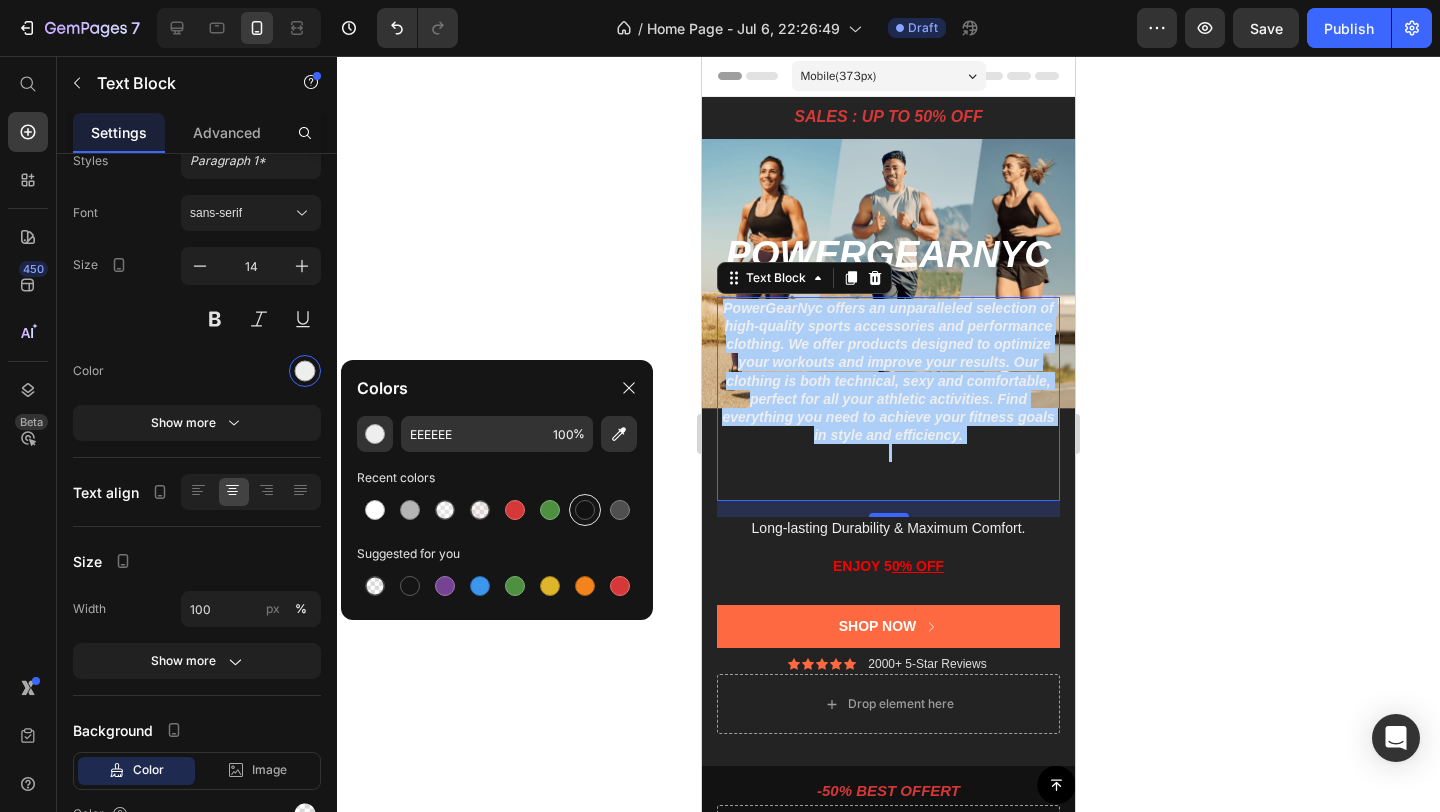 click at bounding box center [585, 510] 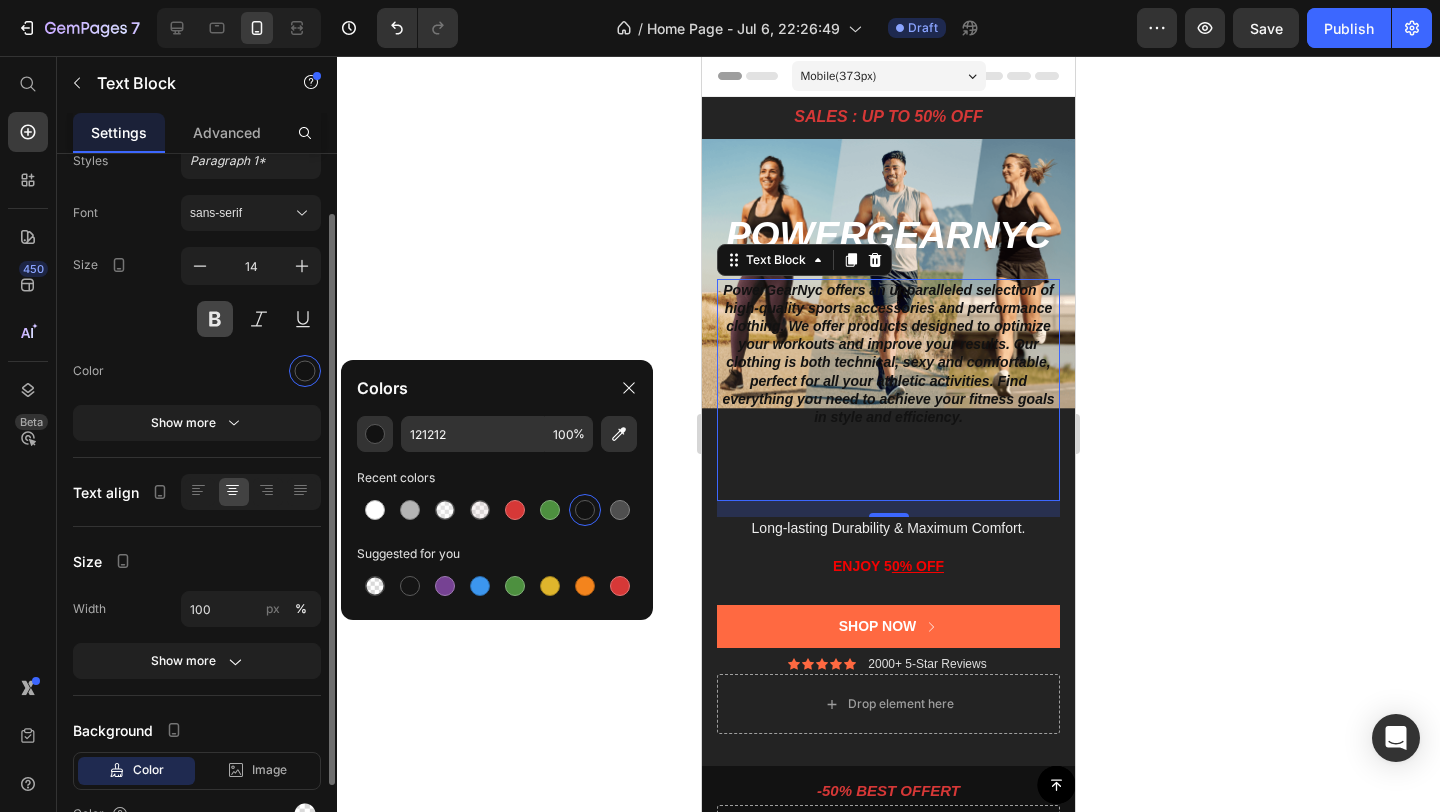 click at bounding box center [215, 319] 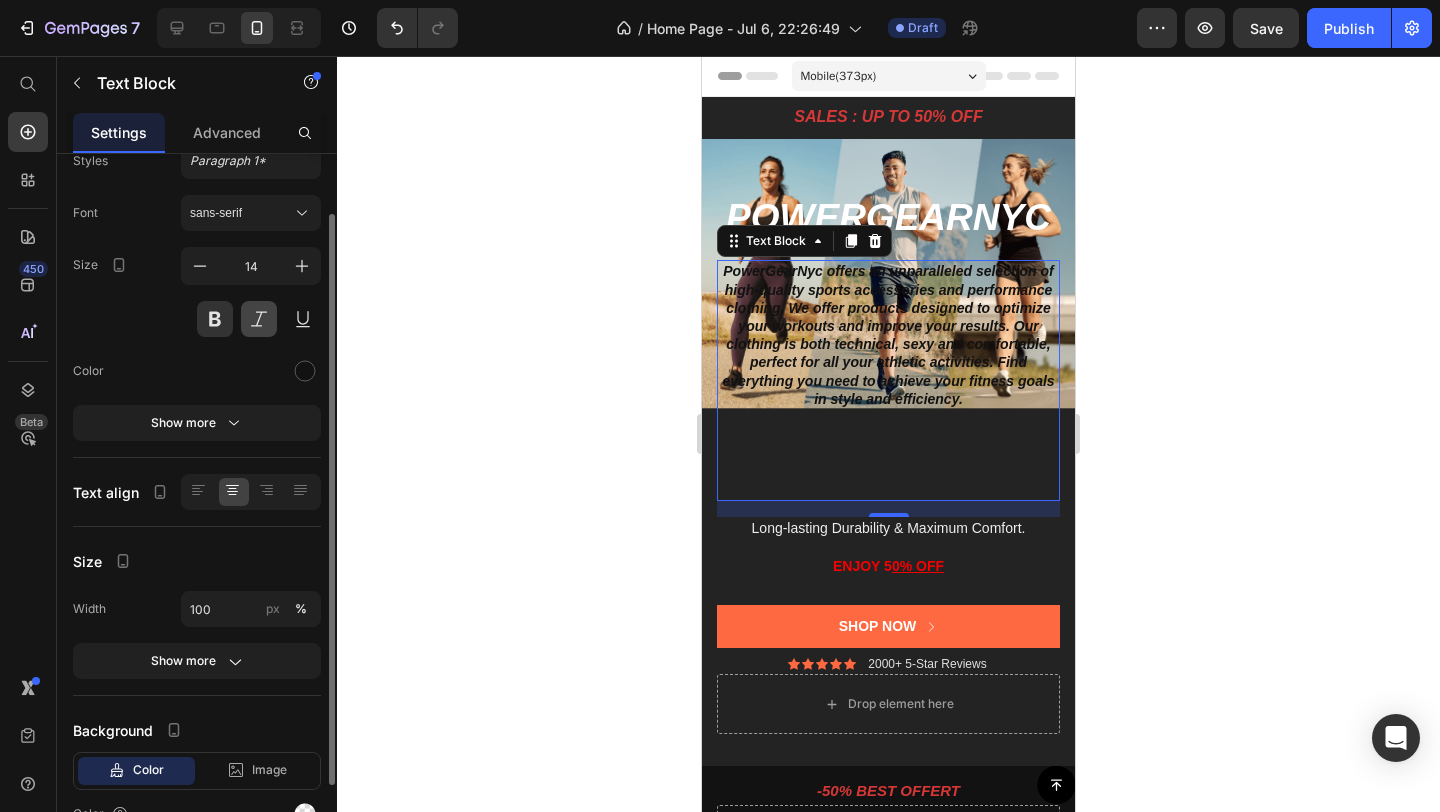 click at bounding box center (259, 319) 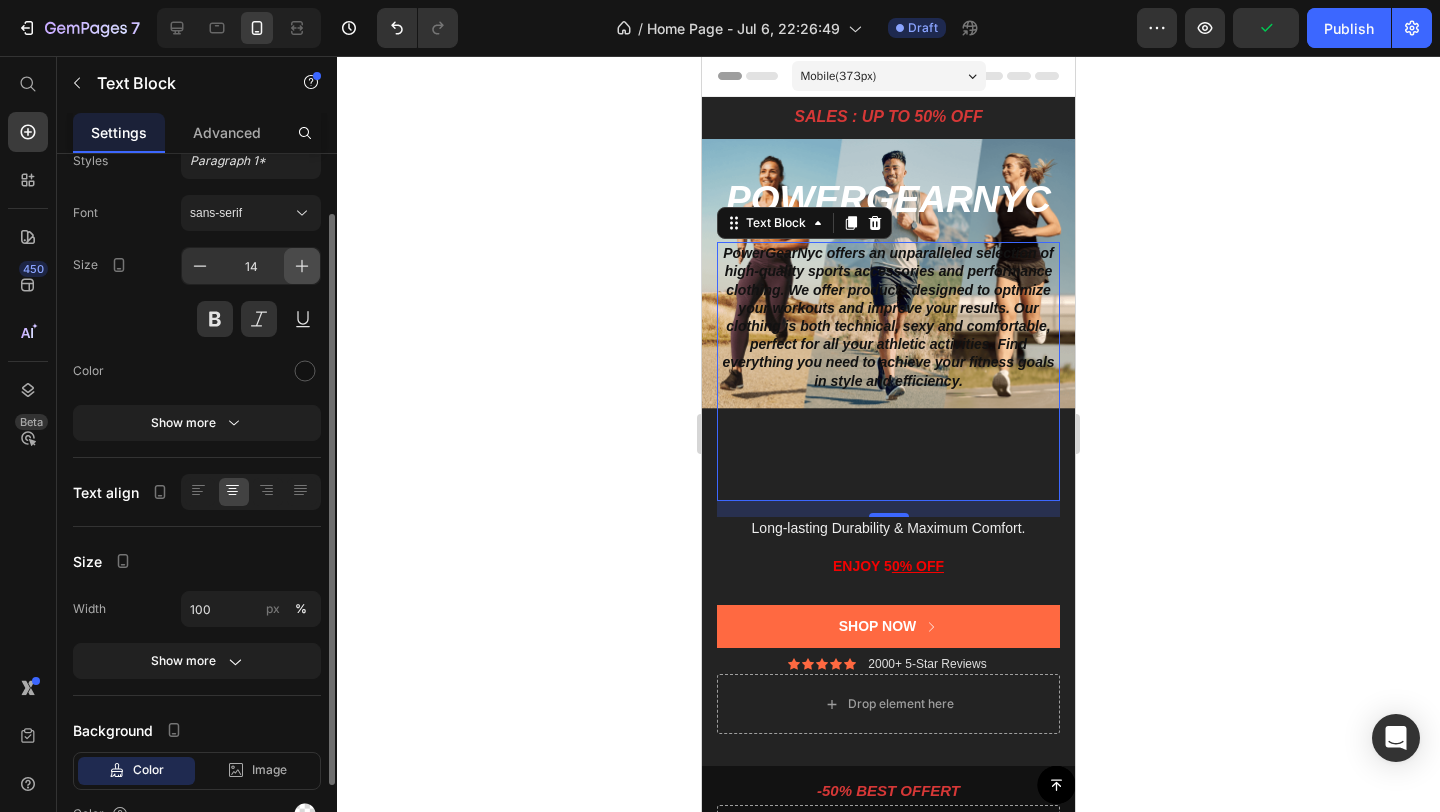 click 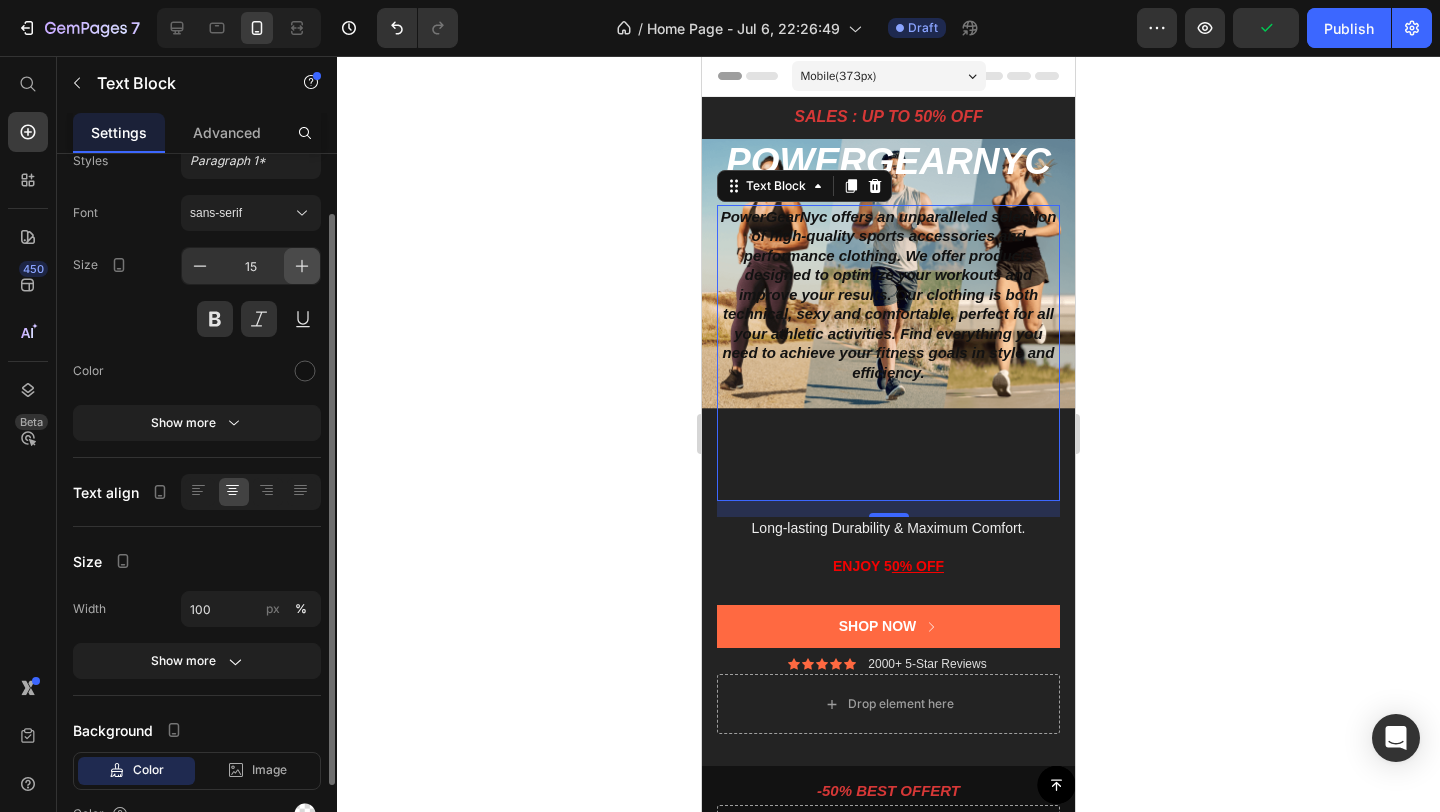 click 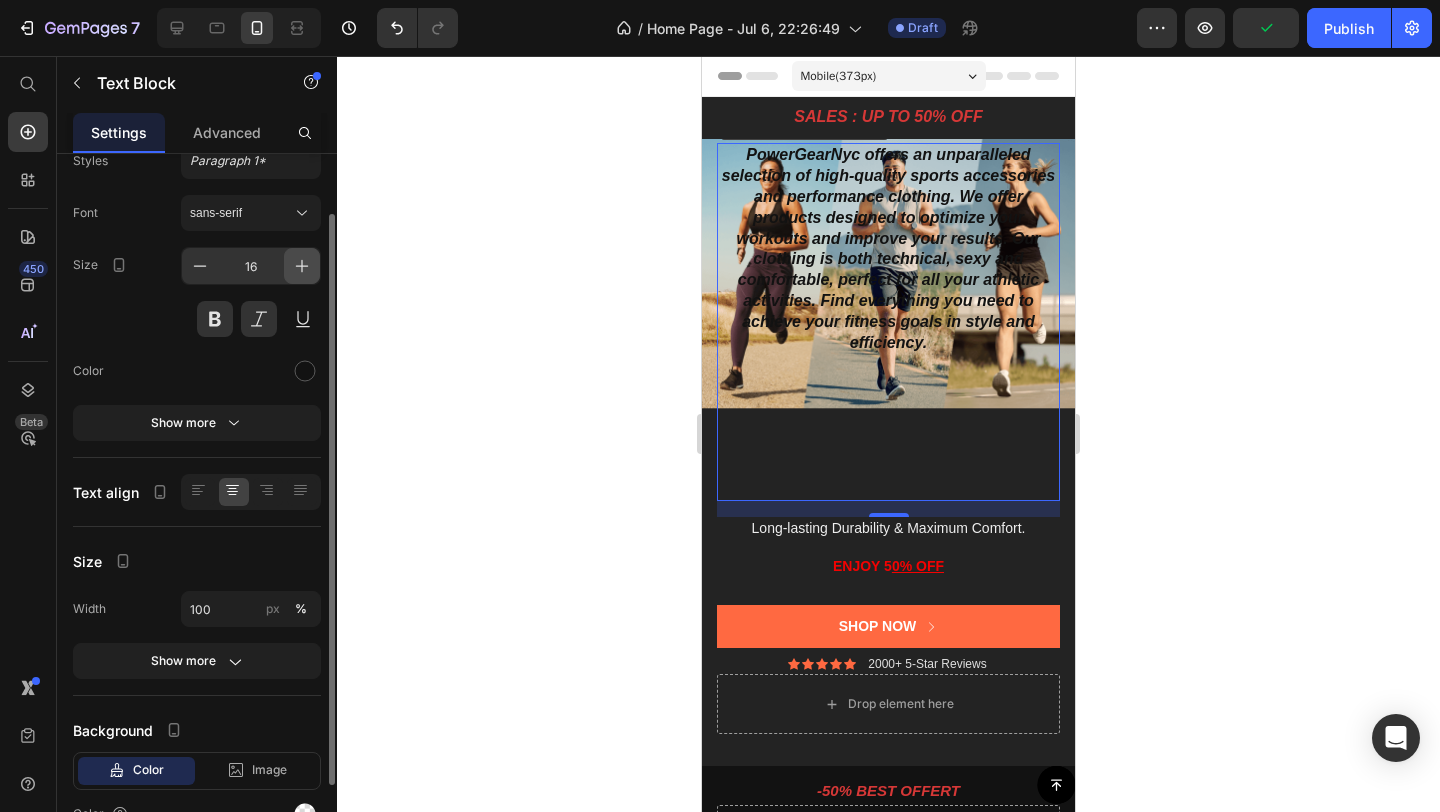 click 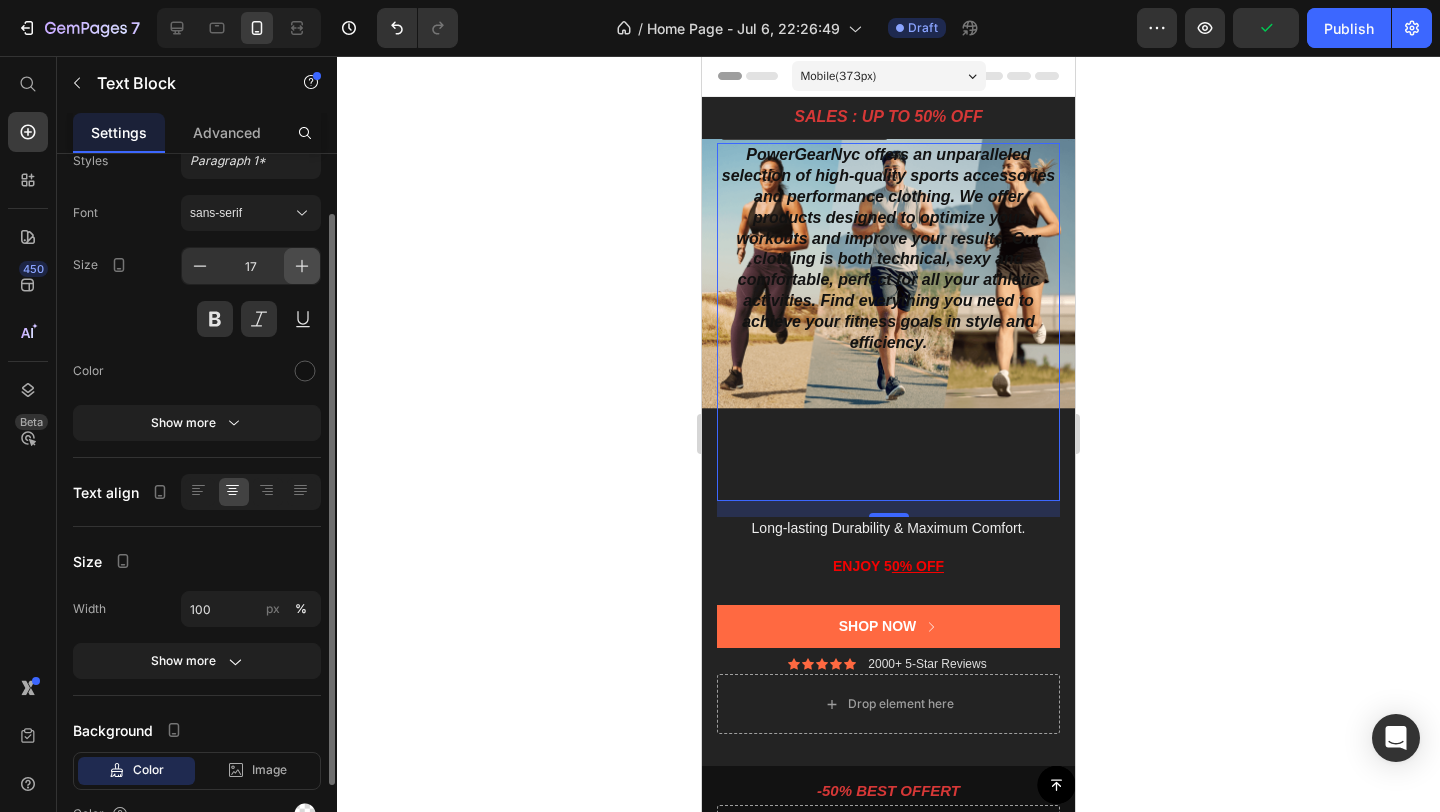 click 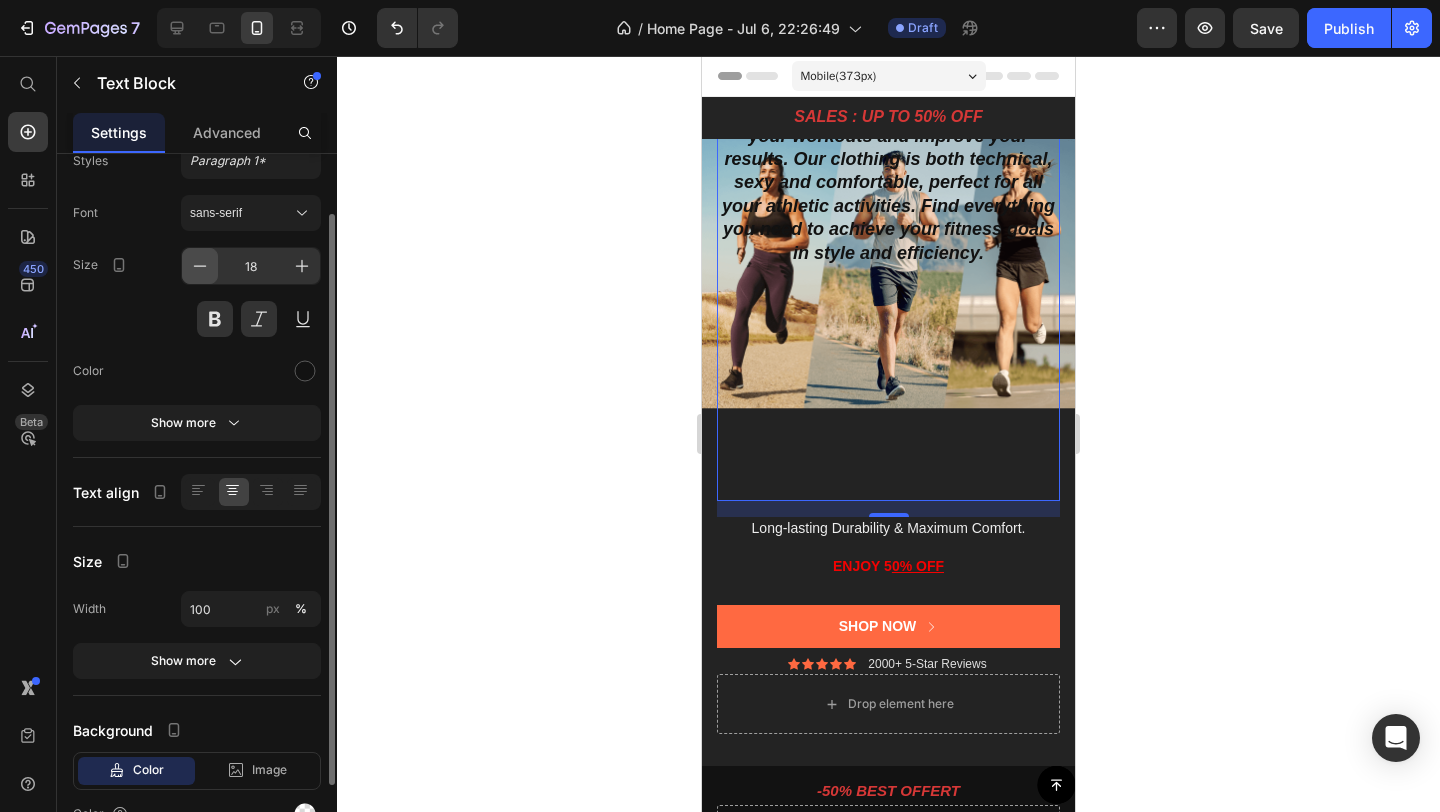 click at bounding box center (200, 266) 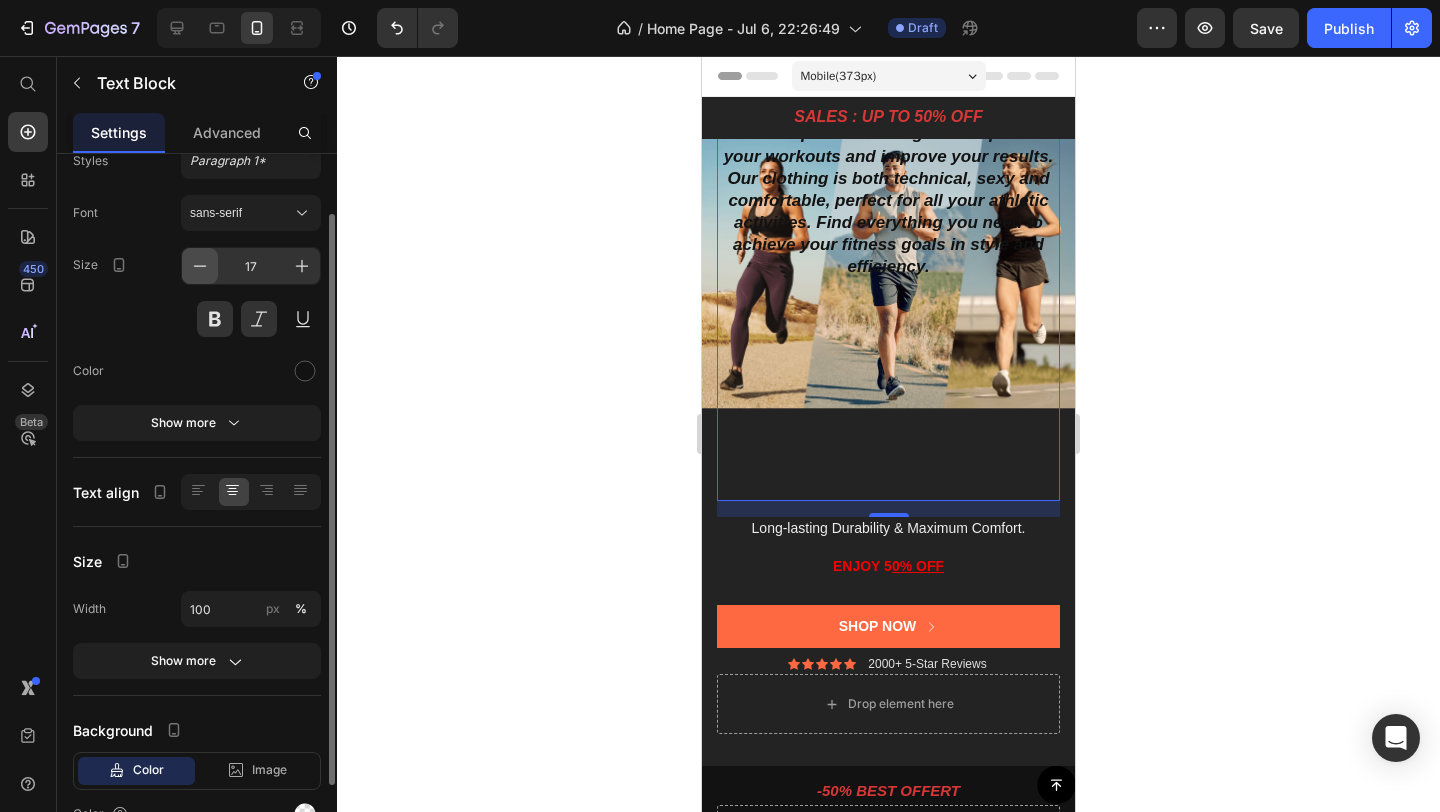 click at bounding box center [200, 266] 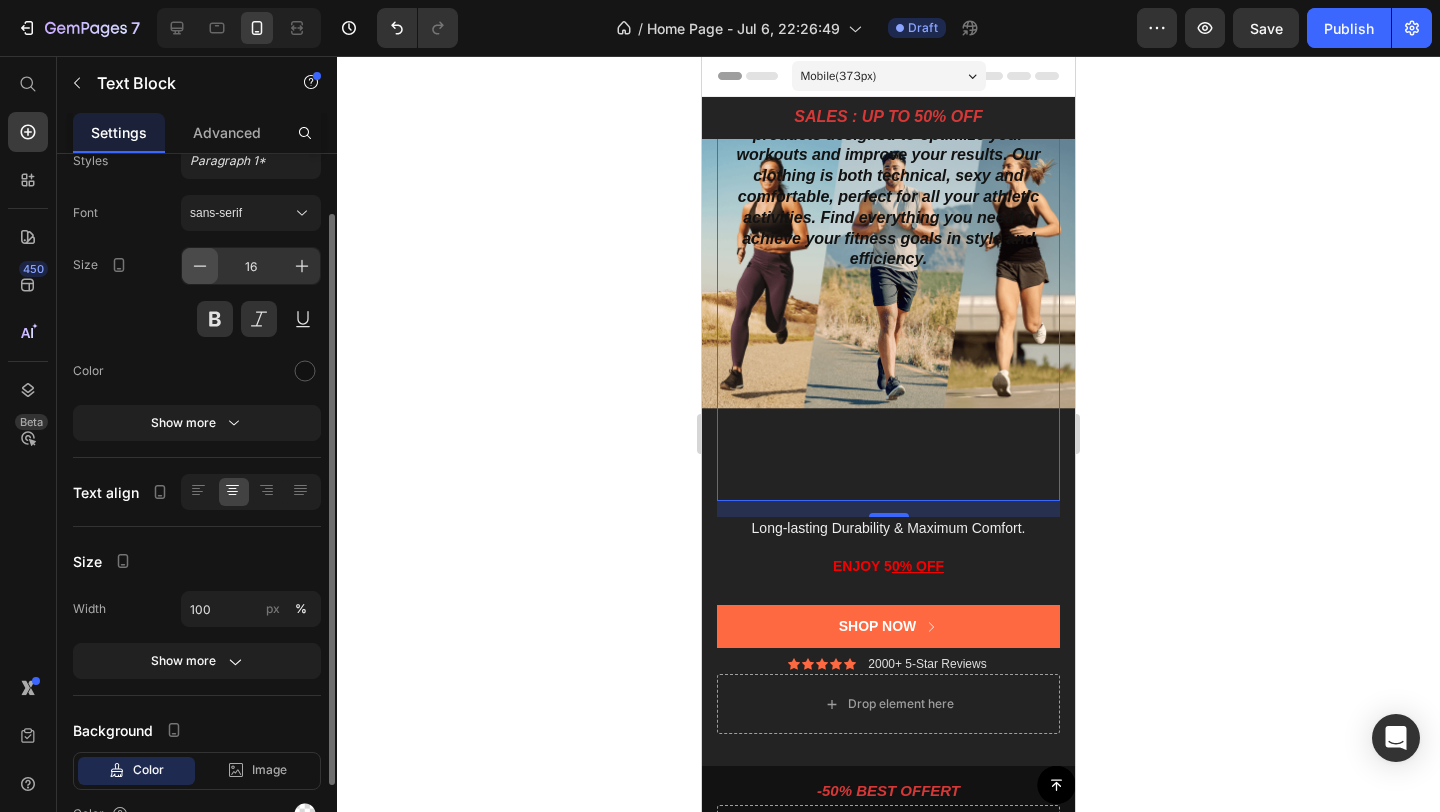 click at bounding box center [200, 266] 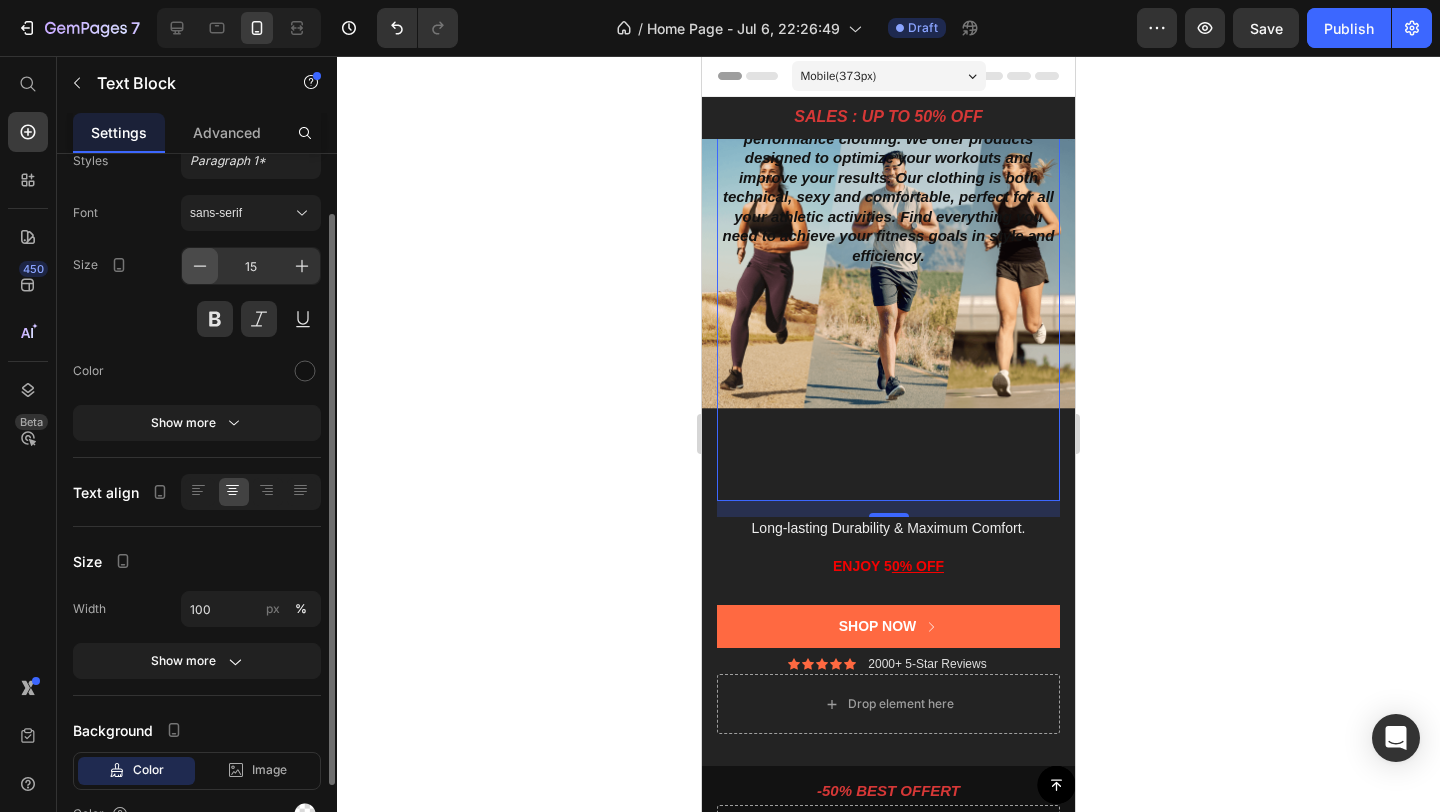 click at bounding box center (200, 266) 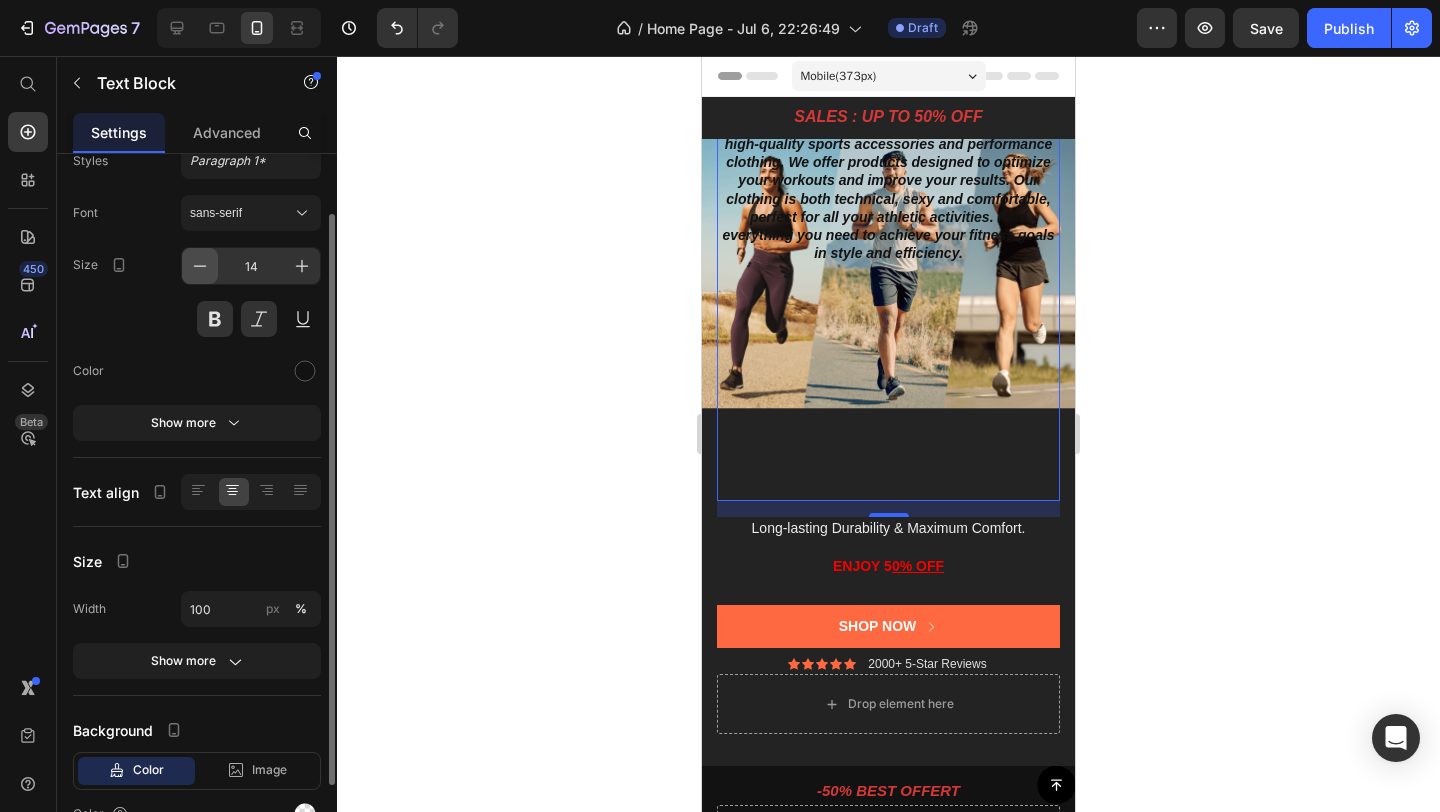 click at bounding box center (200, 266) 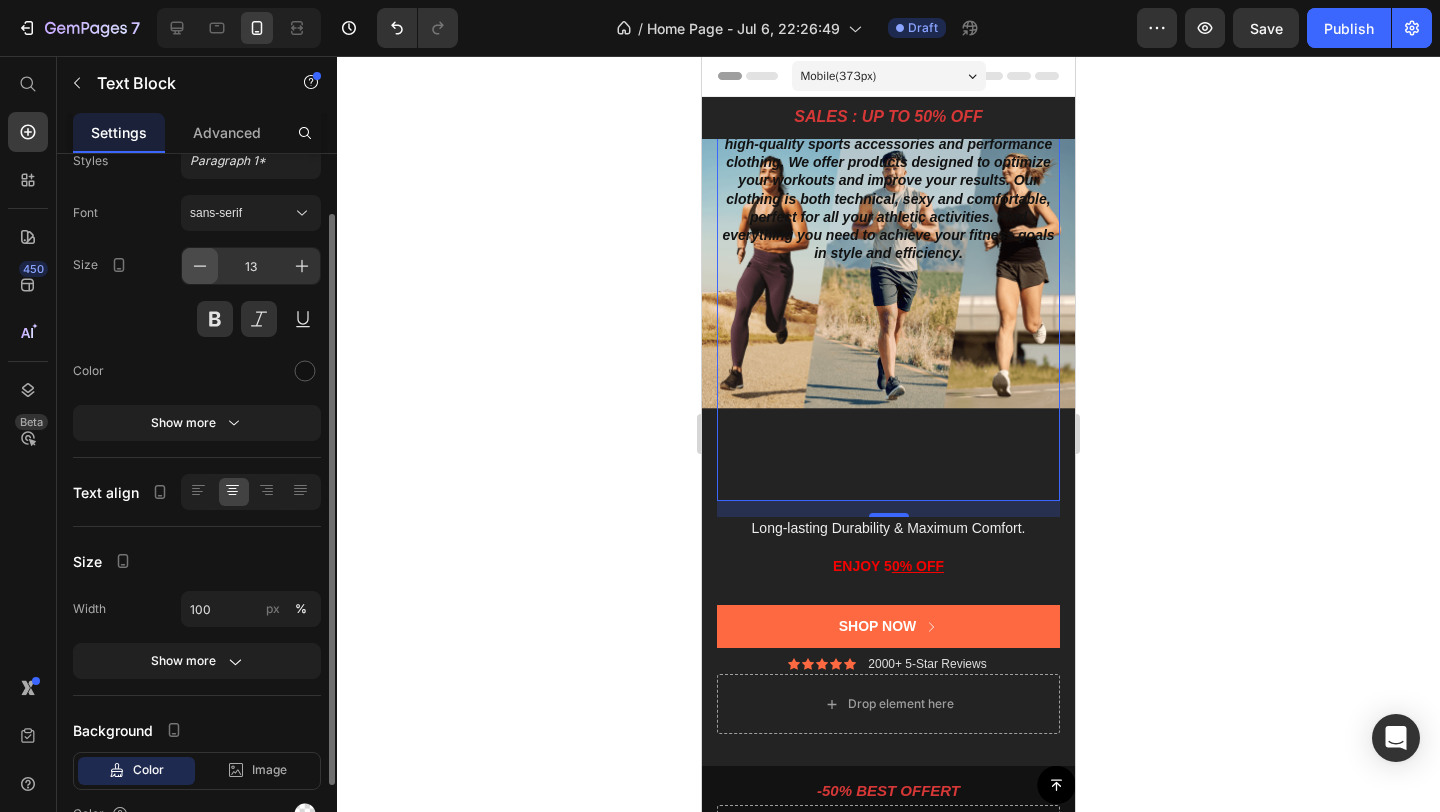 click at bounding box center [200, 266] 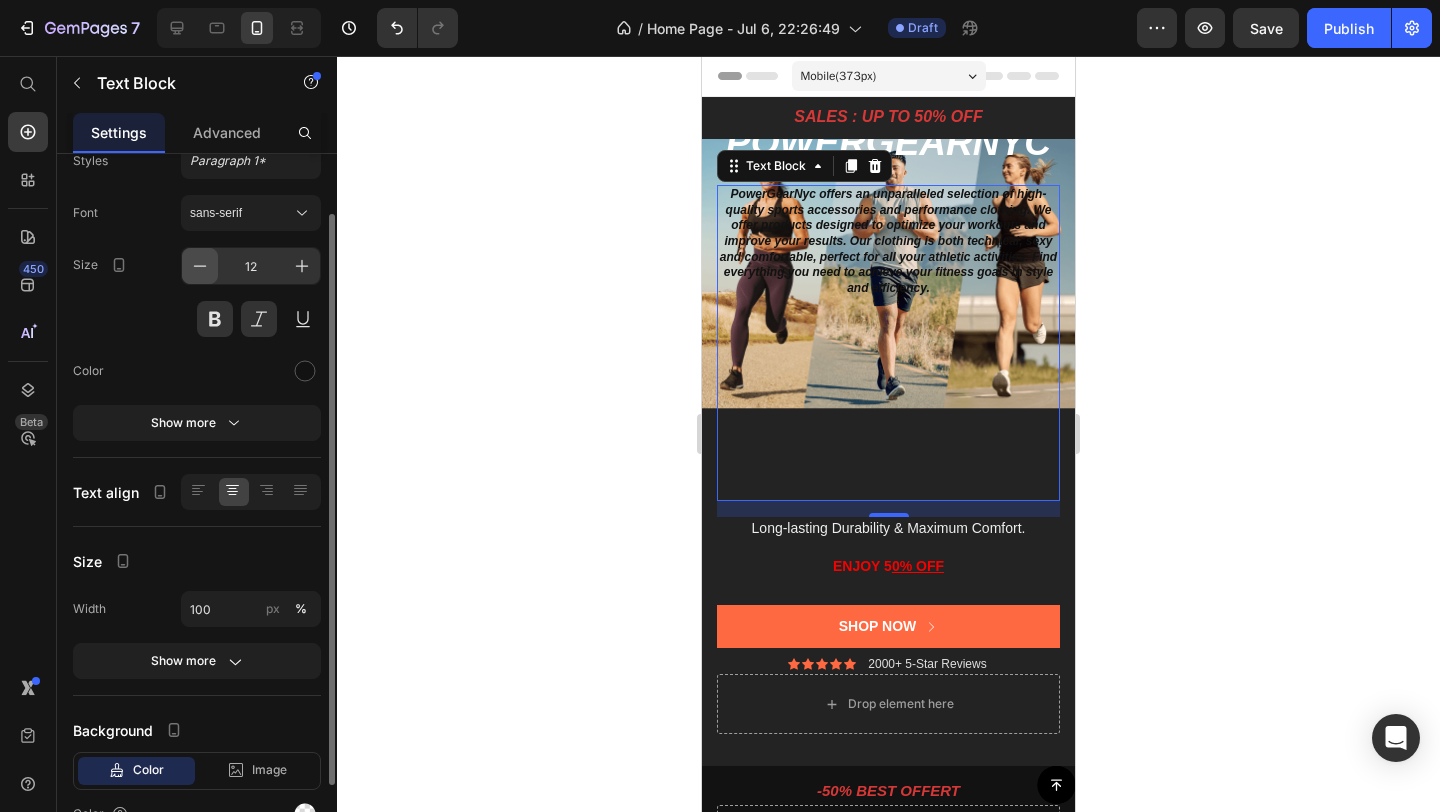 click at bounding box center (200, 266) 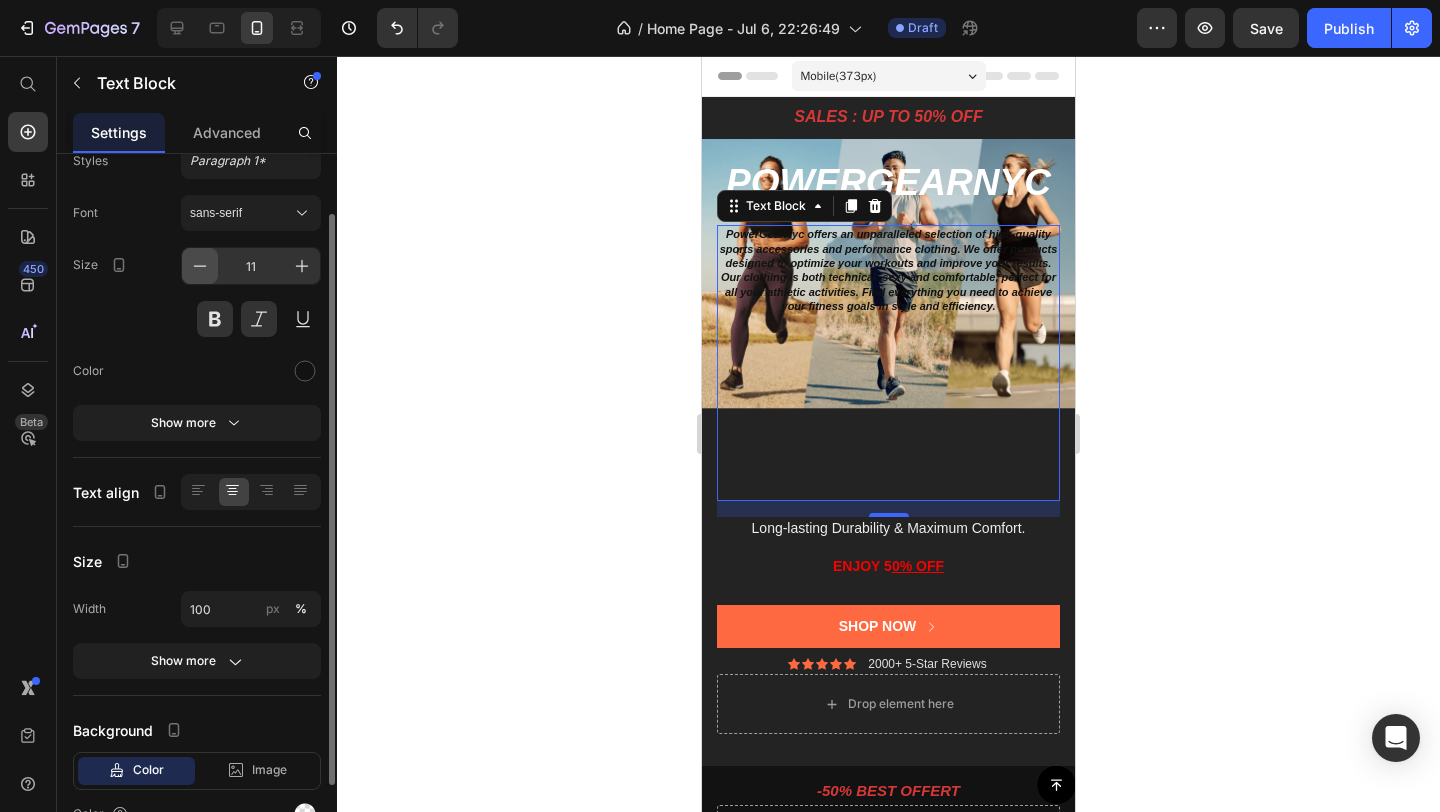 click at bounding box center (200, 266) 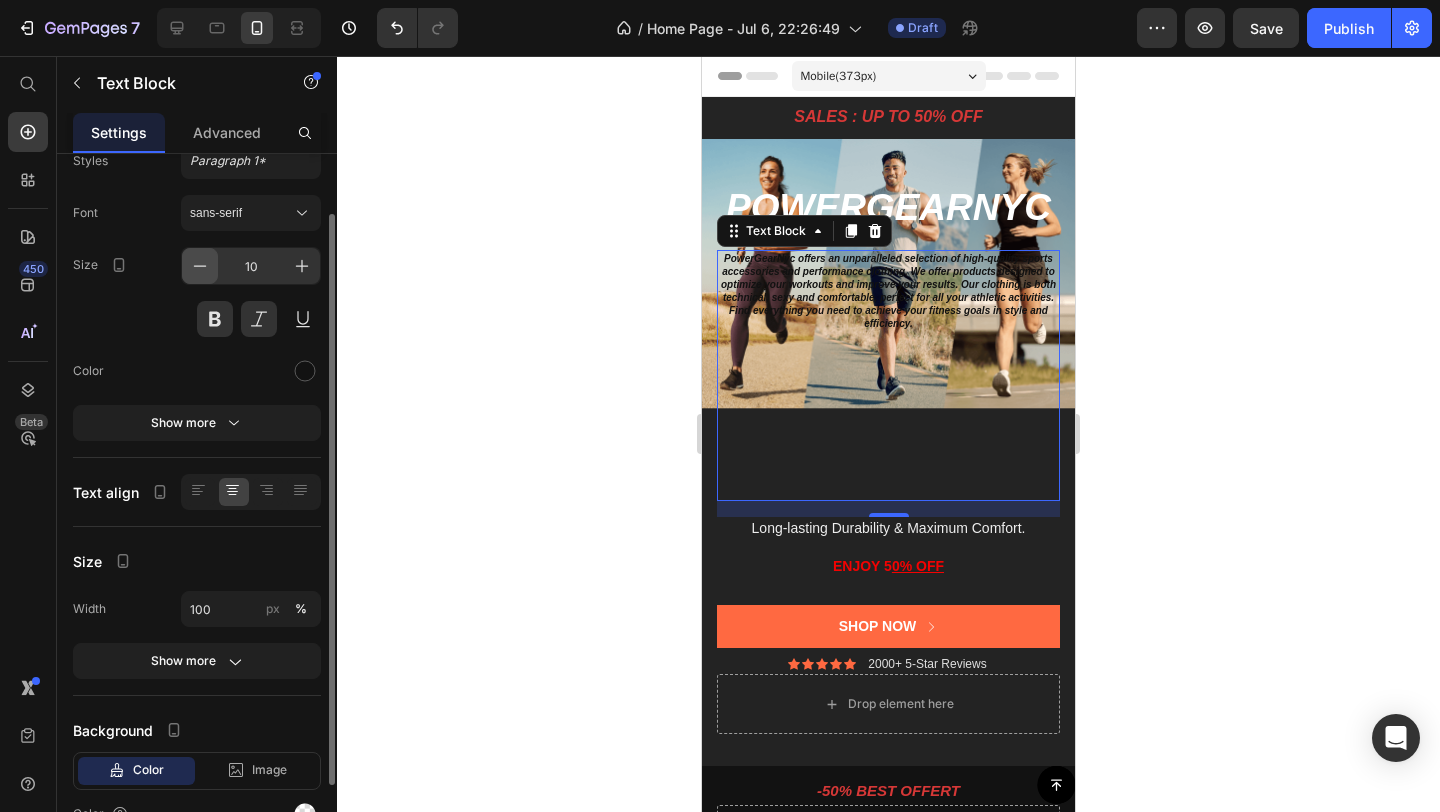 click at bounding box center (200, 266) 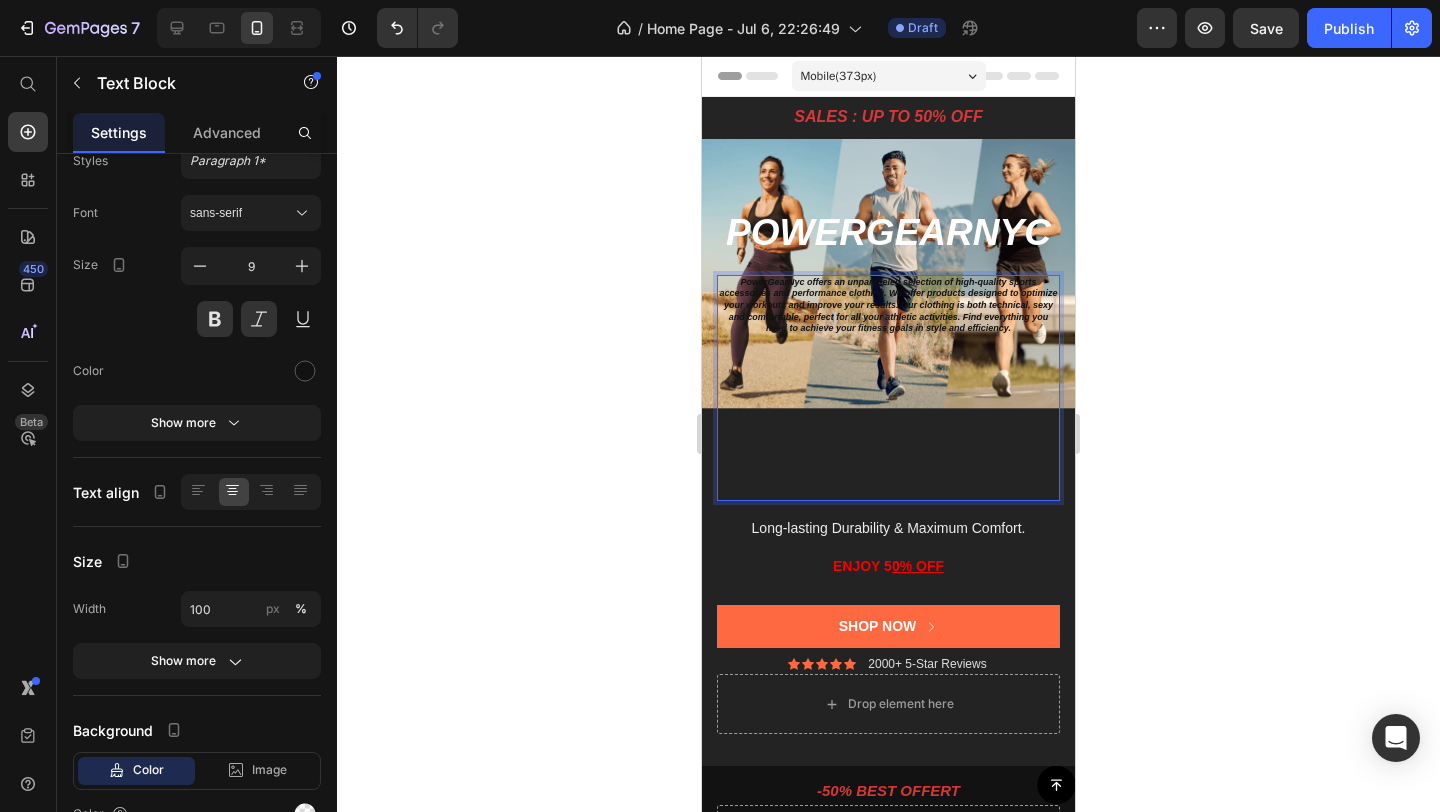 click on "PowerGearNyc offers an unparalleled selection of high-quality sports accessories and performance clothing. We offer products designed to optimize your workouts and improve your results. Our clothing is both technical, sexy and comfortable, perfect for all your athletic activities. Find everything you need to achieve your fitness goals in style and efficiency." at bounding box center [888, 305] 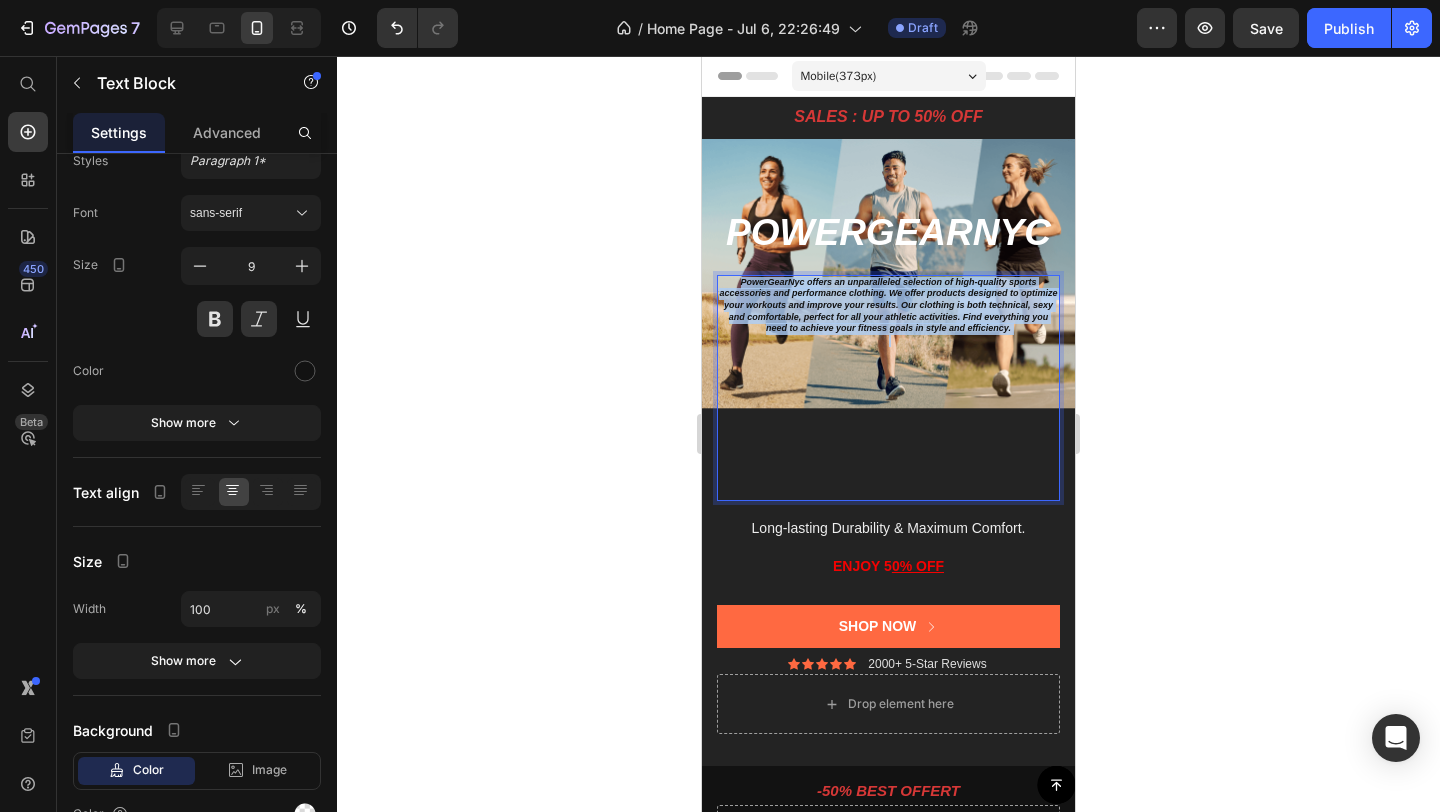 click on "PowerGearNyc offers an unparalleled selection of high-quality sports accessories and performance clothing. We offer products designed to optimize your workouts and improve your results. Our clothing is both technical, sexy and comfortable, perfect for all your athletic activities. Find everything you need to achieve your fitness goals in style and efficiency." at bounding box center (888, 305) 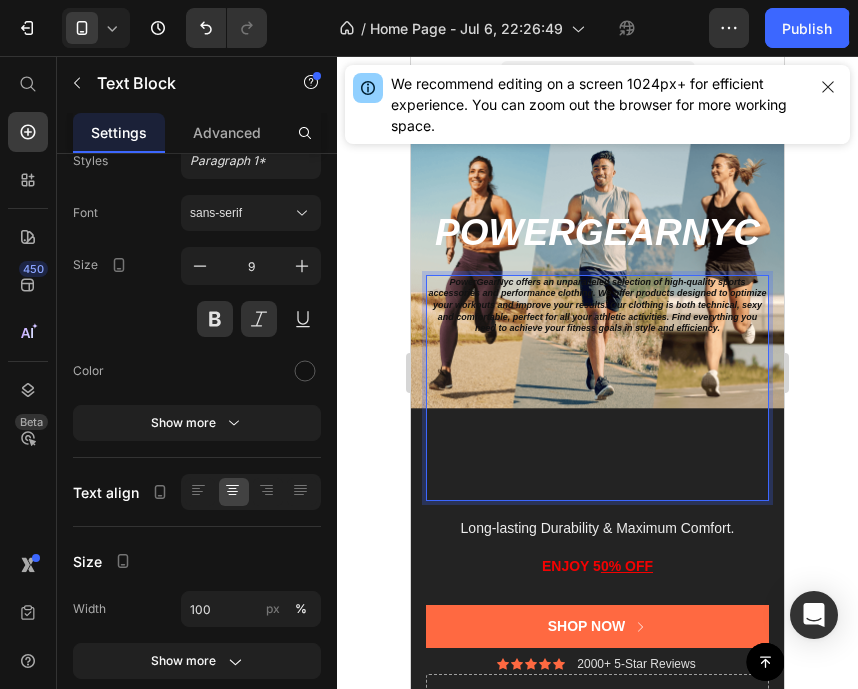 click at bounding box center (597, 417) 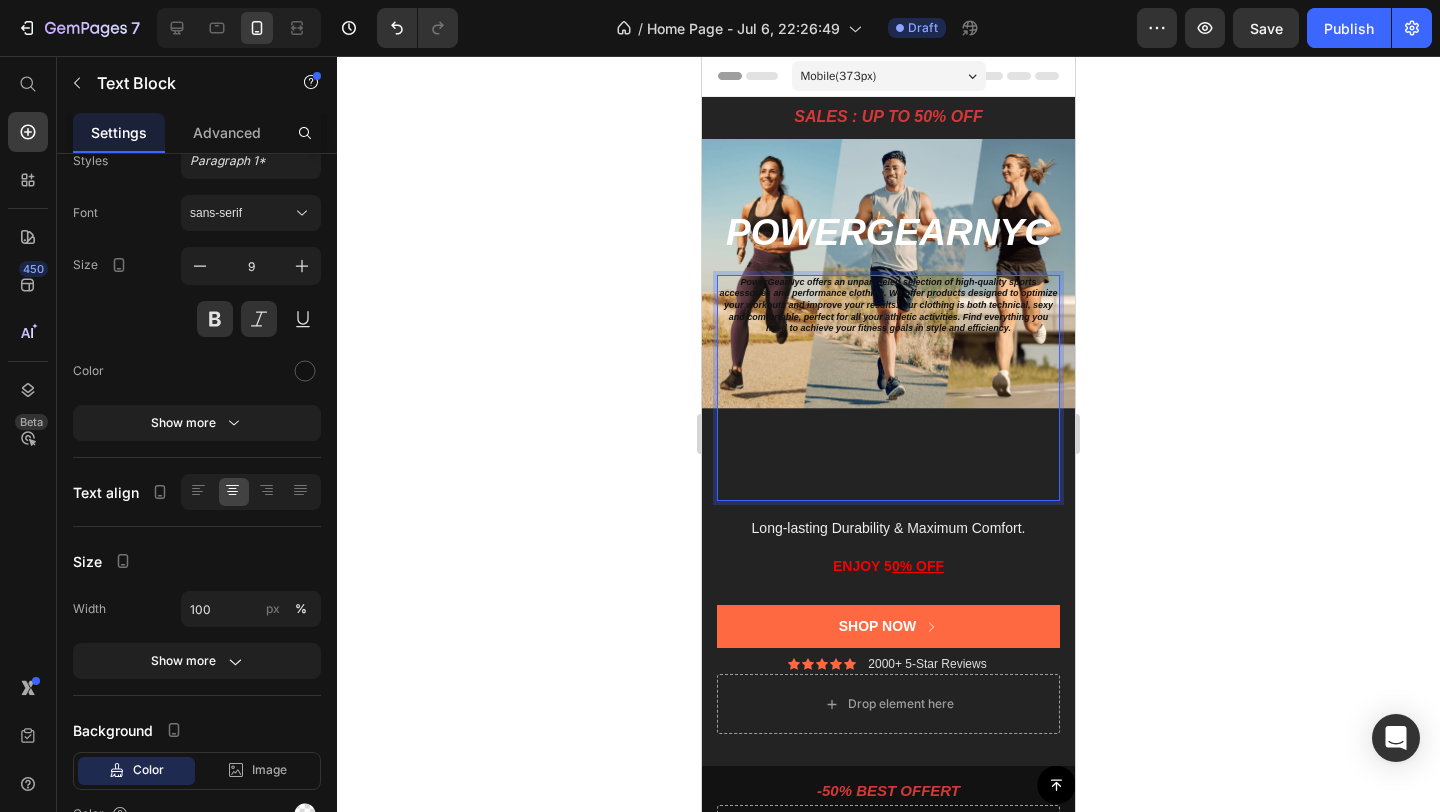 click on "PowerGearNyc offers an unparalleled selection of high-quality sports accessories and performance clothing. We offer products designed to optimize your workouts and improve your results. Our clothing is both technical, sexy and comfortable, perfect for all your athletic activities. Find everything you need to achieve your fitness goals in style and efficiency." at bounding box center [888, 305] 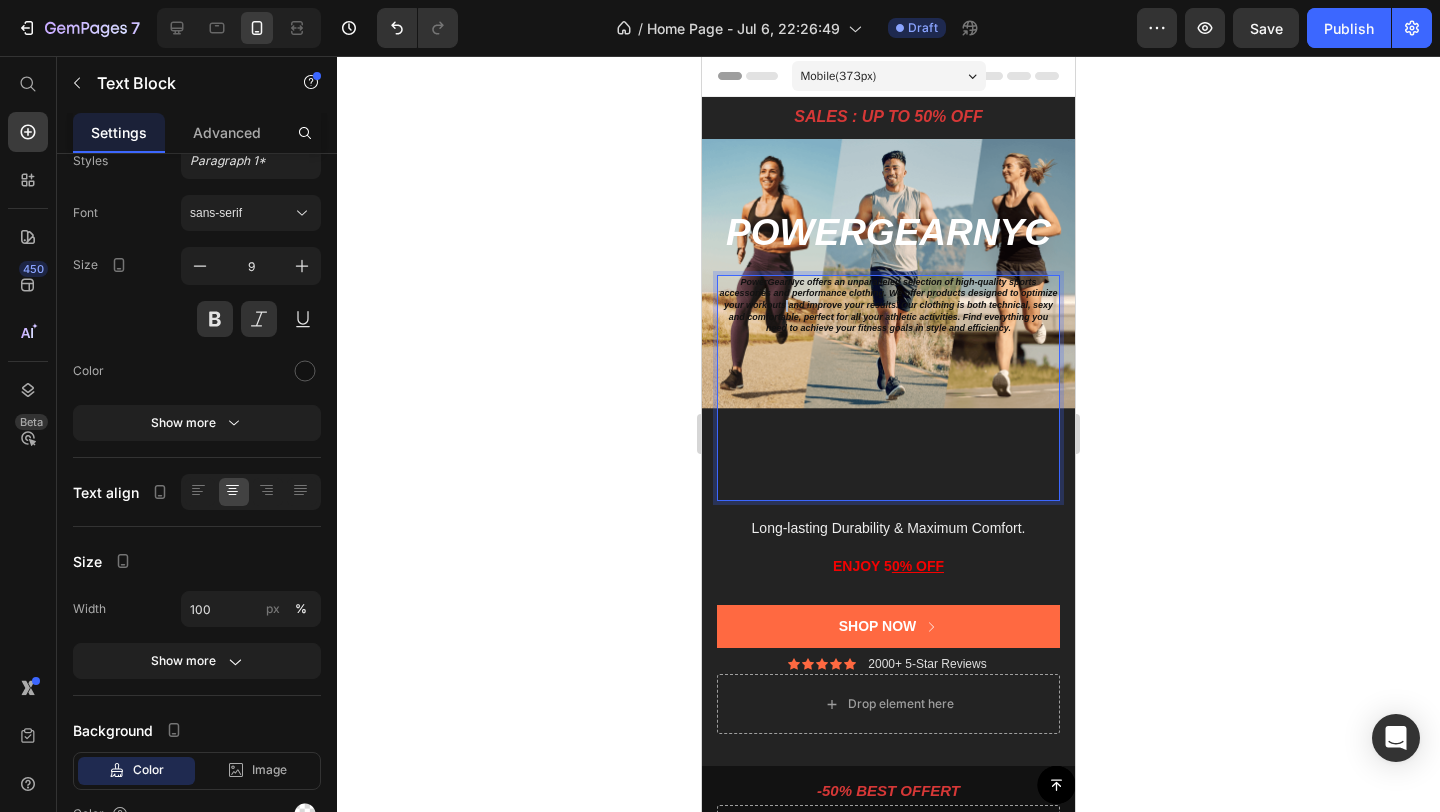 click on "PowerGearNyc offers an unparalleled selection of high-quality sports accessories and performance clothing. We offer products designed to optimize your workouts and improve your results. Our clothing is both technical, sexy and comfortable, perfect for all your athletic activities. Find everything you need to achieve your fitness goals in style and efficiency." at bounding box center [888, 305] 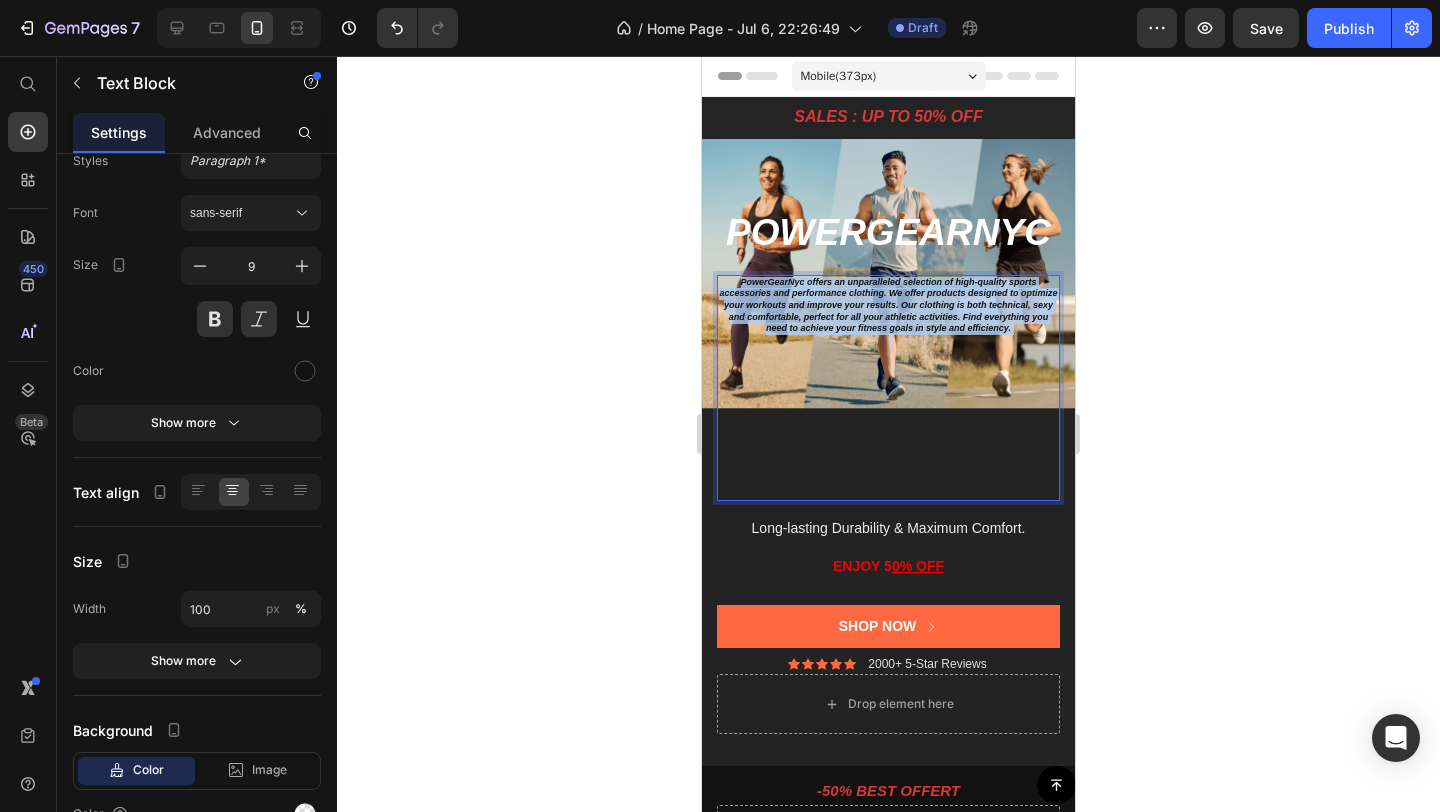 click on "PowerGearNyc offers an unparalleled selection of high-quality sports accessories and performance clothing. We offer products designed to optimize your workouts and improve your results. Our clothing is both technical, sexy and comfortable, perfect for all your athletic activities. Find everything you need to achieve your fitness goals in style and efficiency." at bounding box center [888, 305] 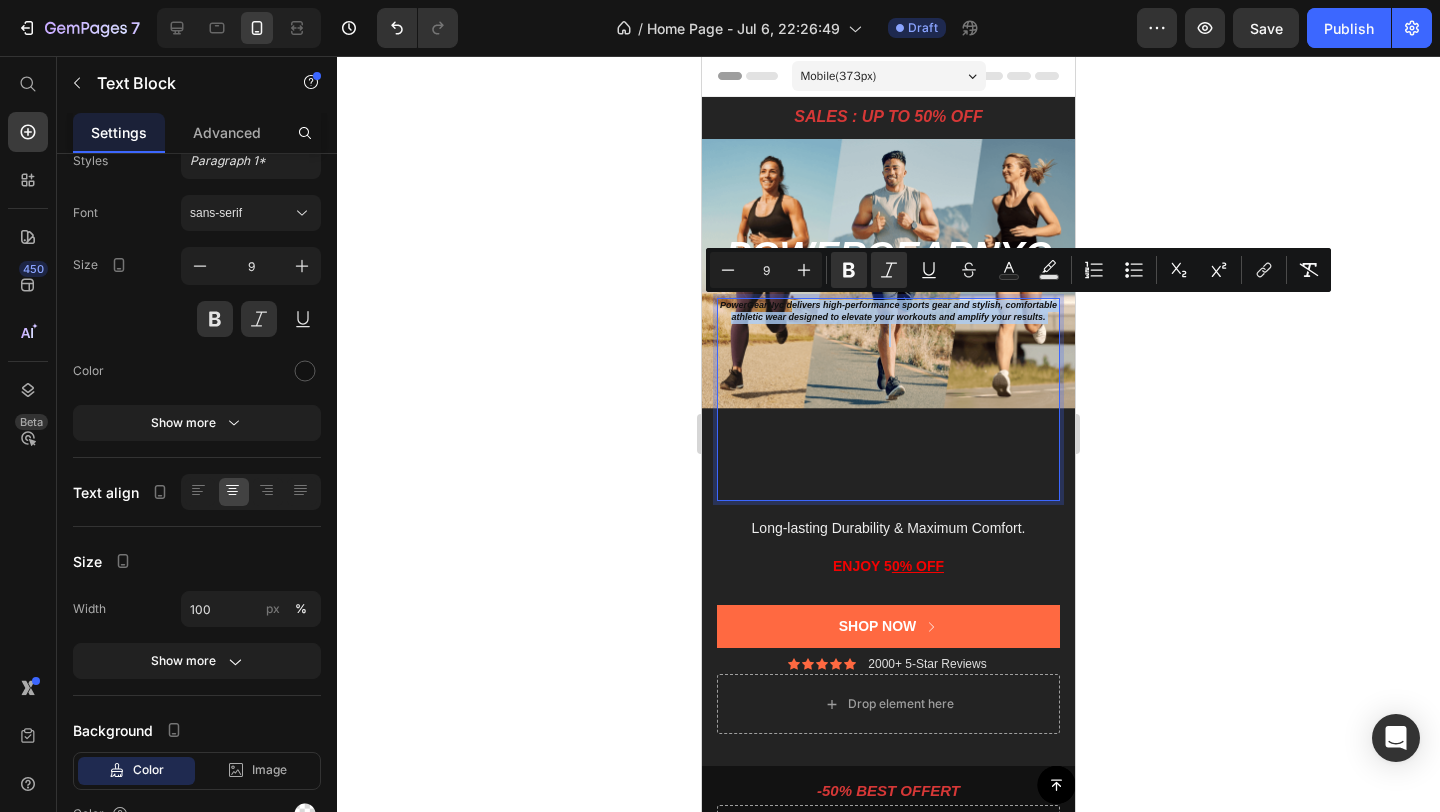 drag, startPoint x: 789, startPoint y: 307, endPoint x: 791, endPoint y: 342, distance: 35.057095 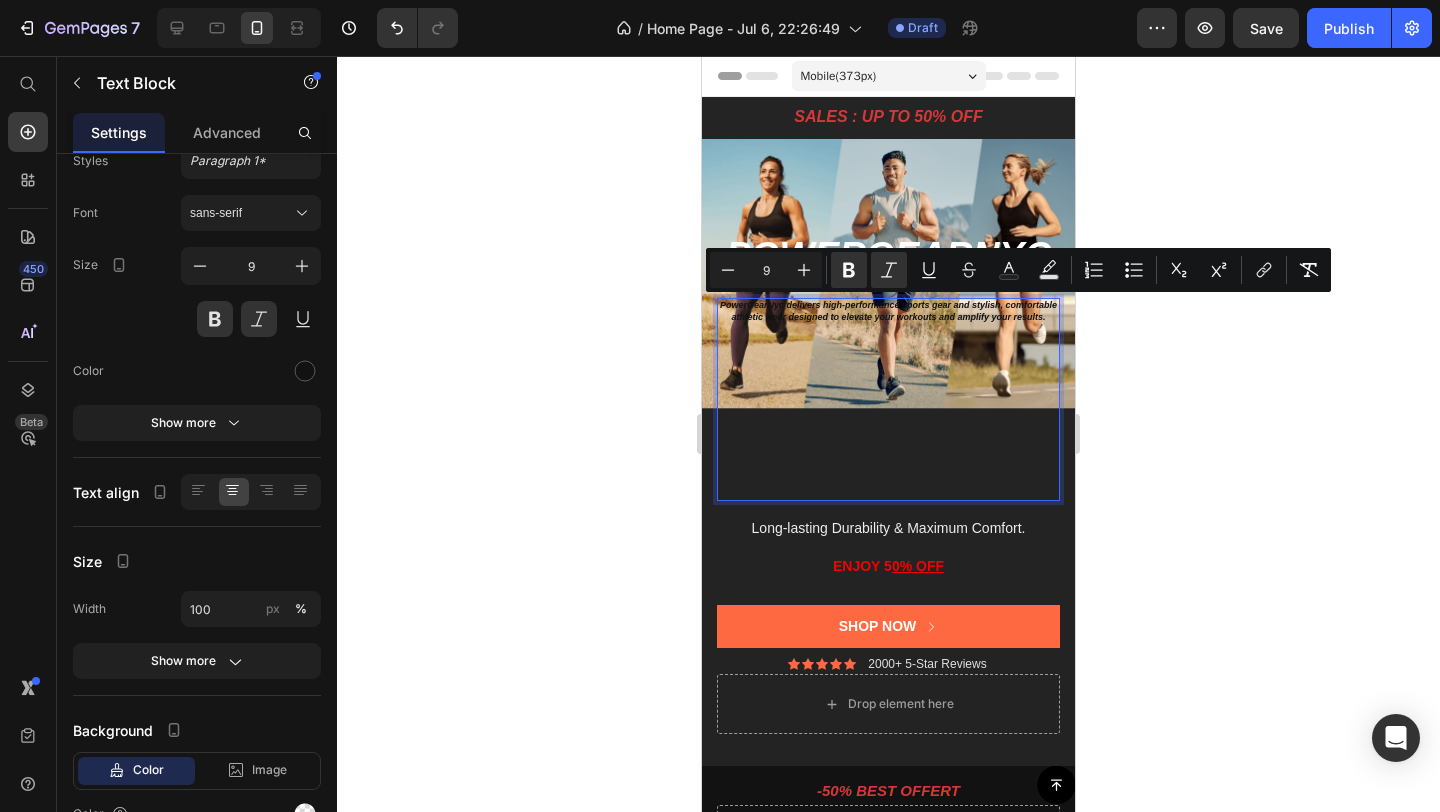 click on "PowerGearNyc delivers high-performance sports gear and stylish, comfortable athletic wear designed to elevate your workouts and amplify your results." at bounding box center (888, 311) 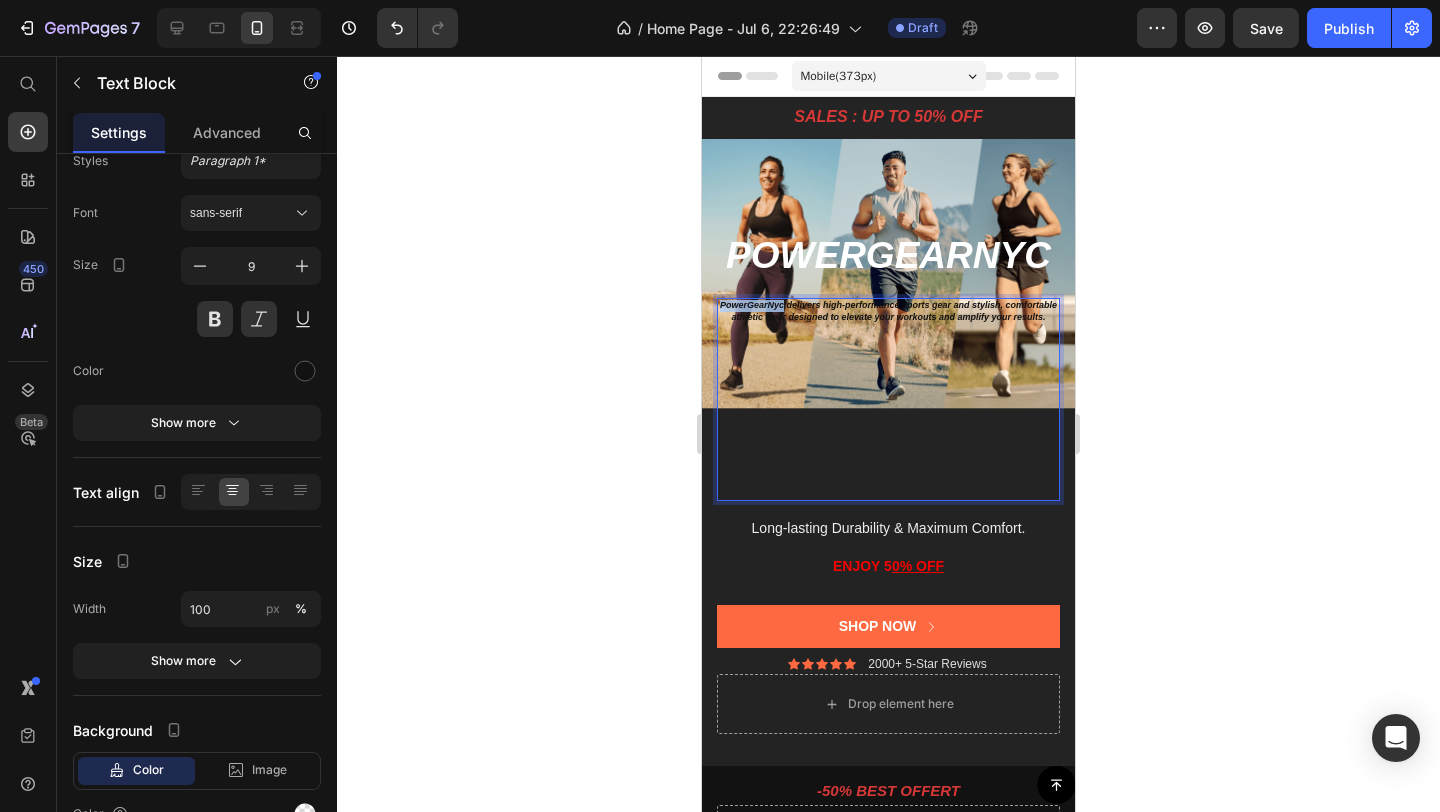 click on "PowerGearNyc delivers high-performance sports gear and stylish, comfortable athletic wear designed to elevate your workouts and amplify your results." at bounding box center (888, 311) 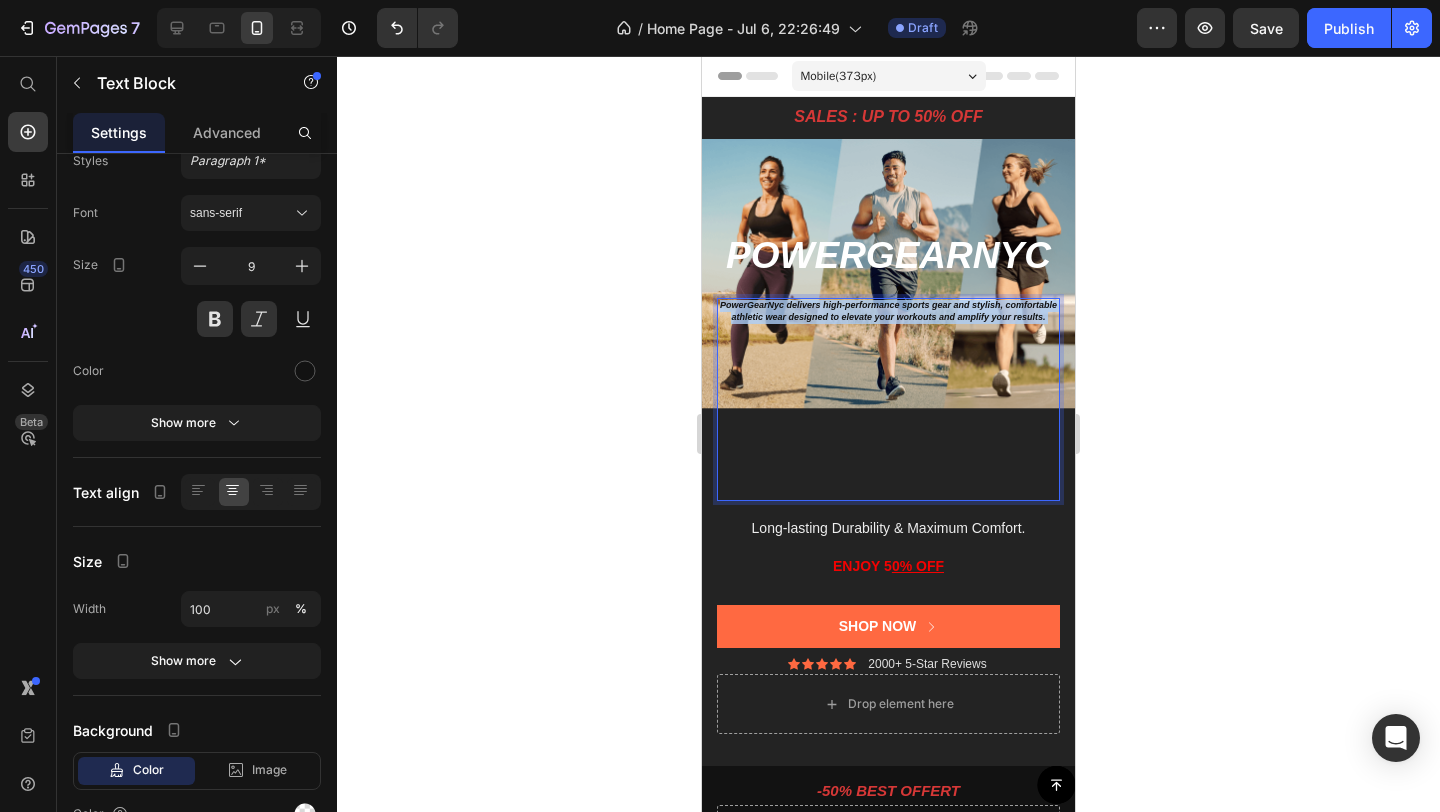 click on "PowerGearNyc delivers high-performance sports gear and stylish, comfortable athletic wear designed to elevate your workouts and amplify your results." at bounding box center (888, 311) 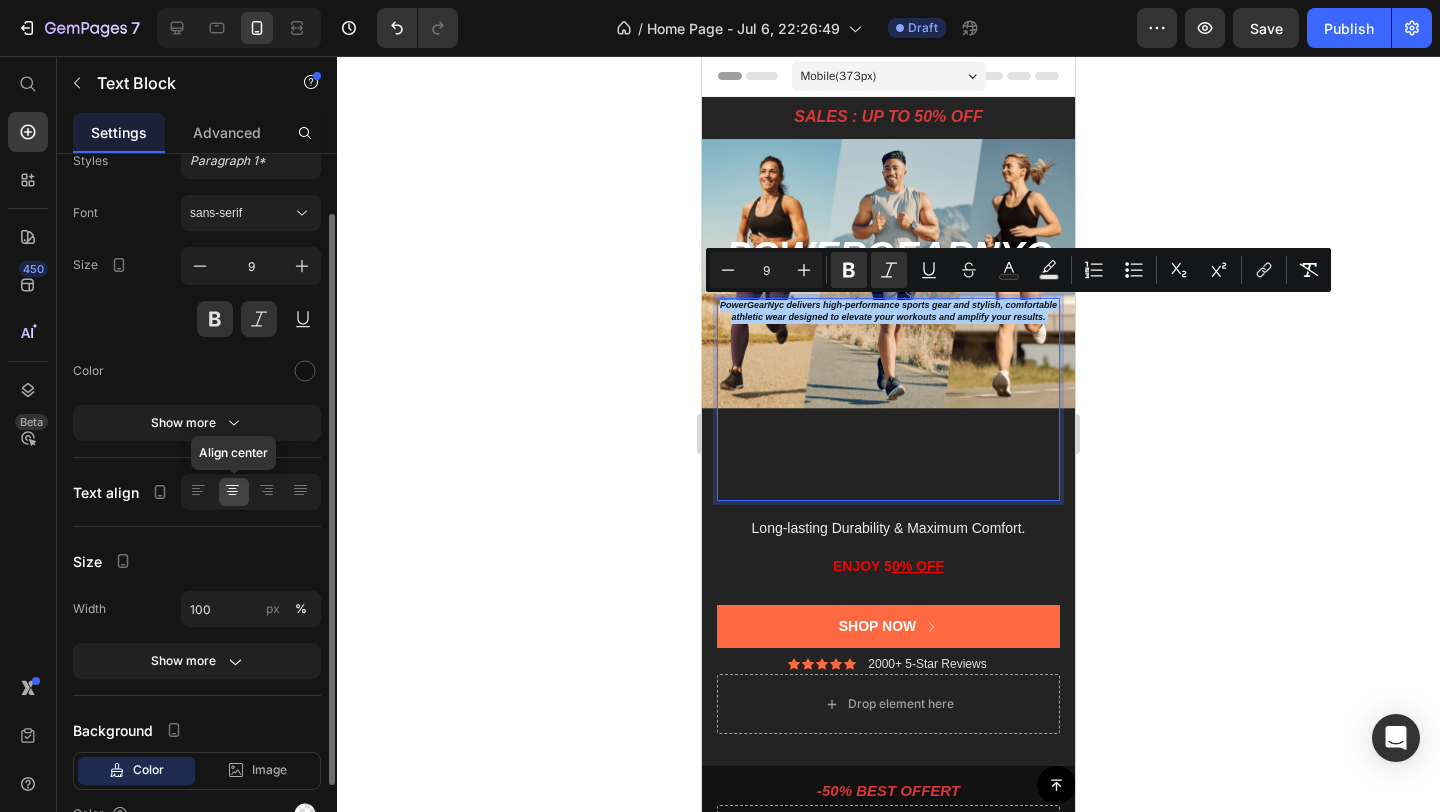 click 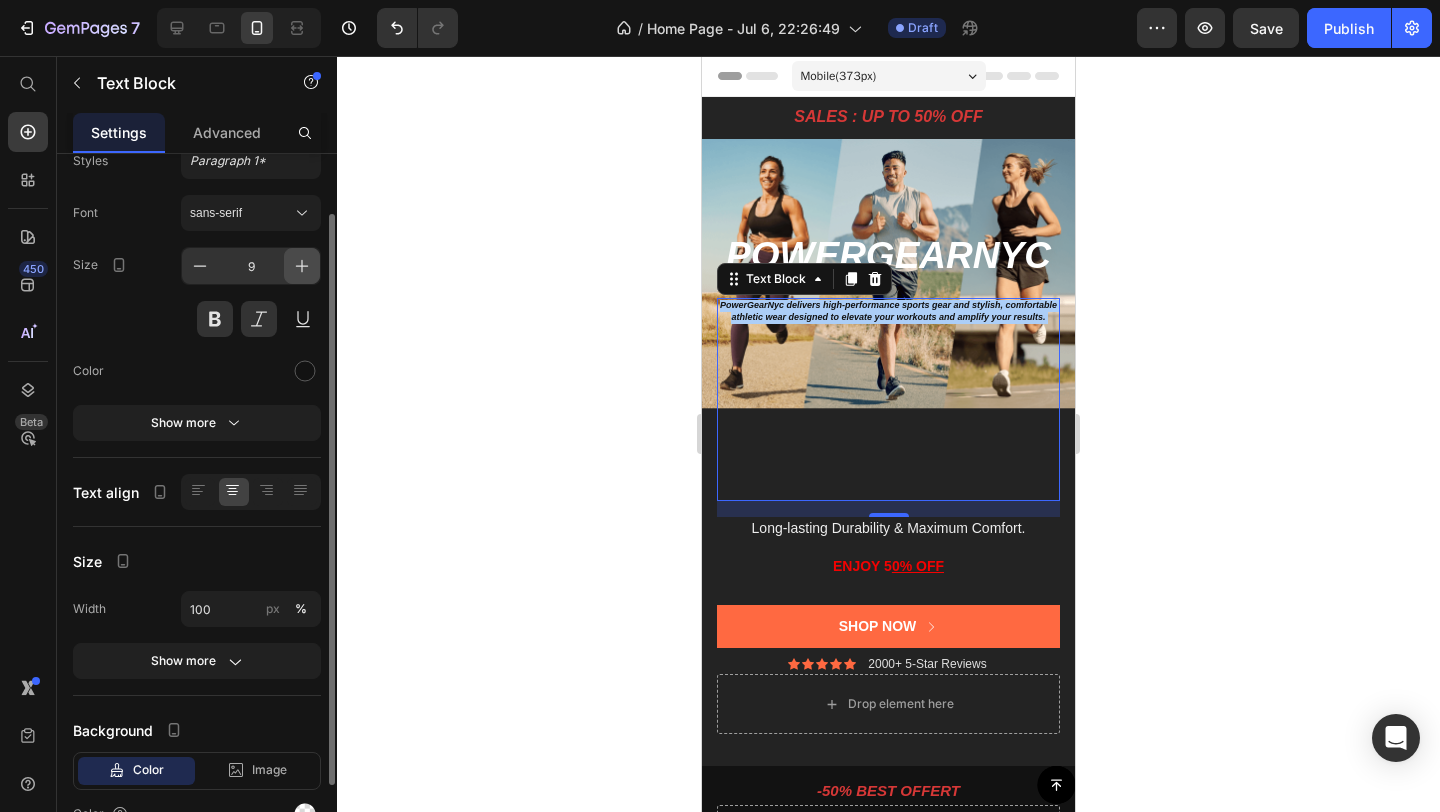 click 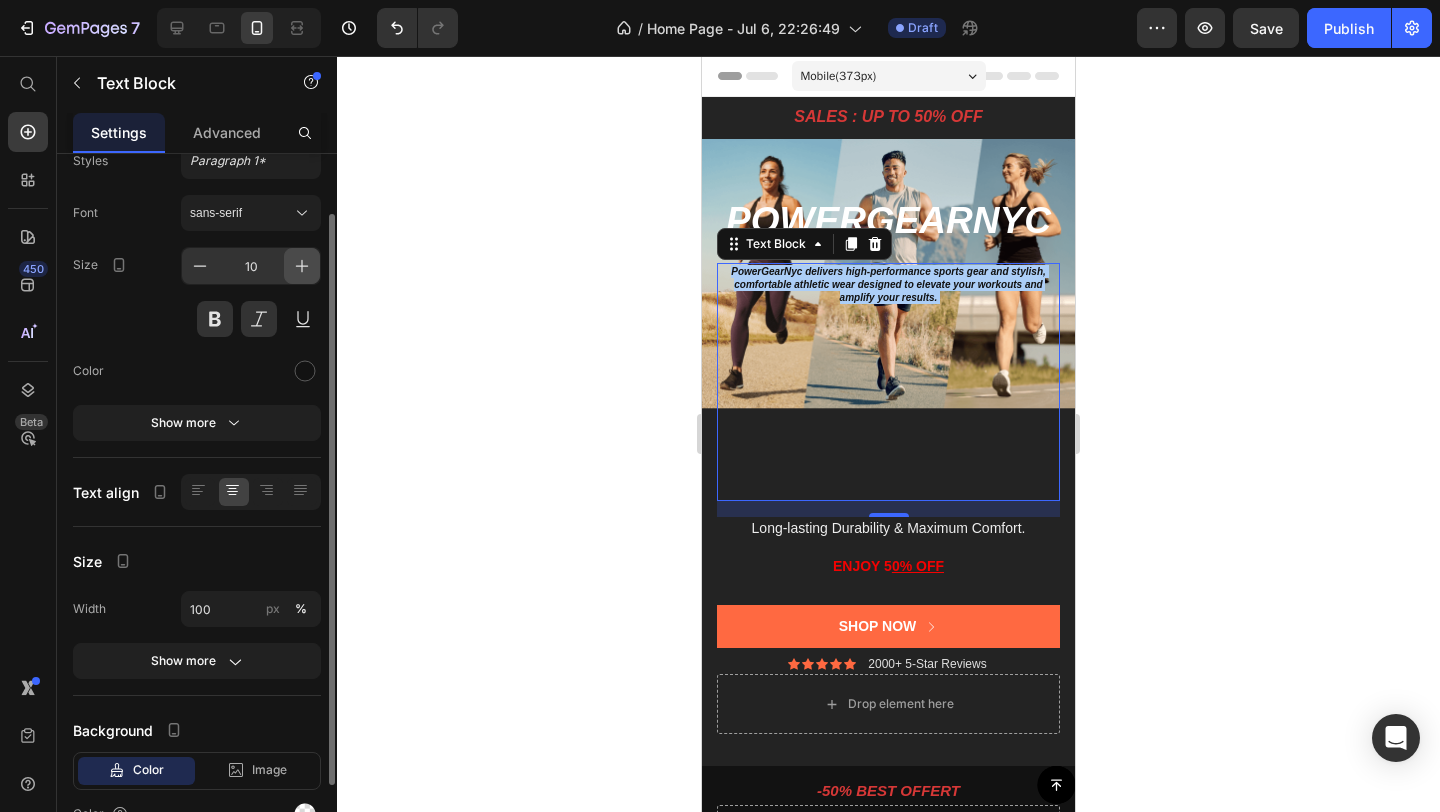 click 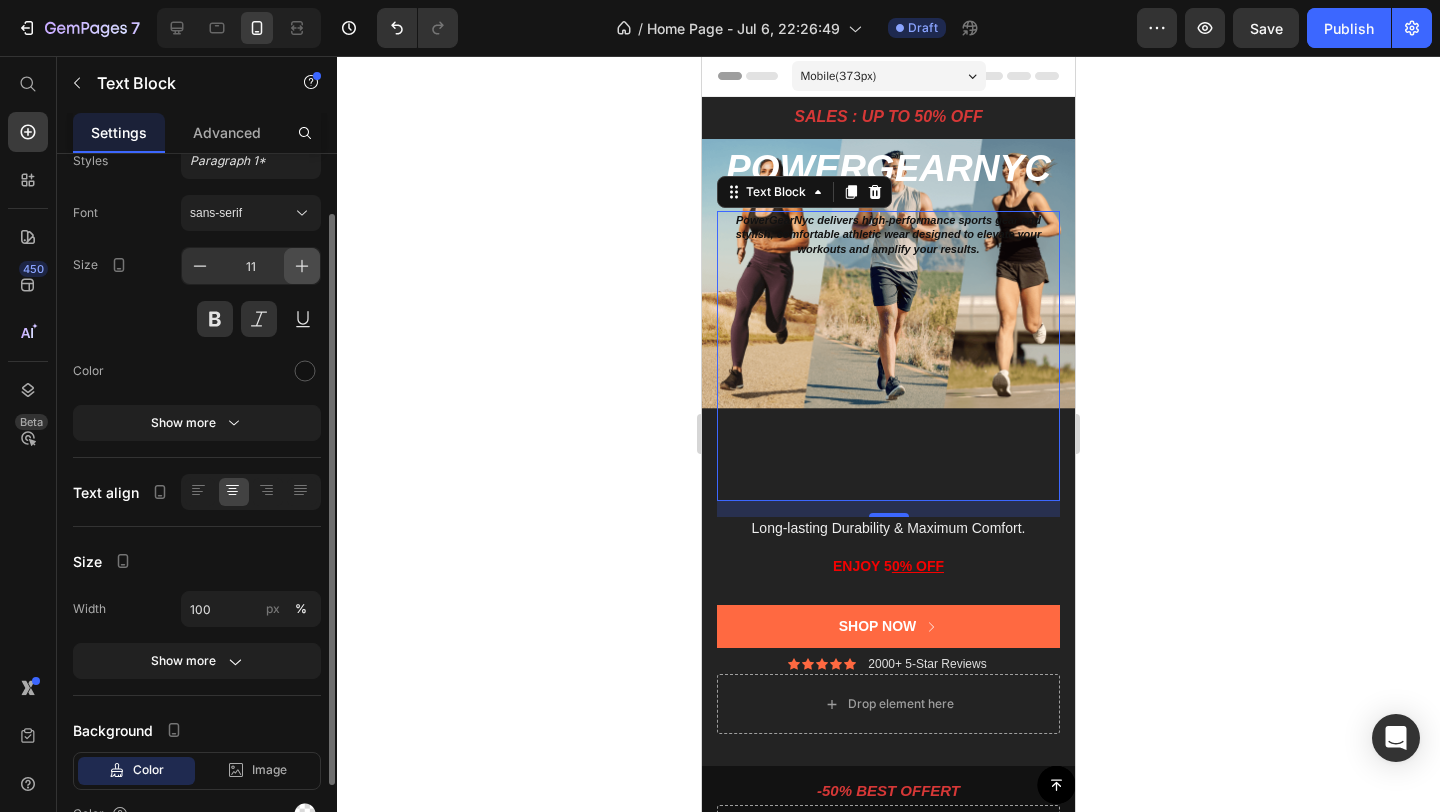 click 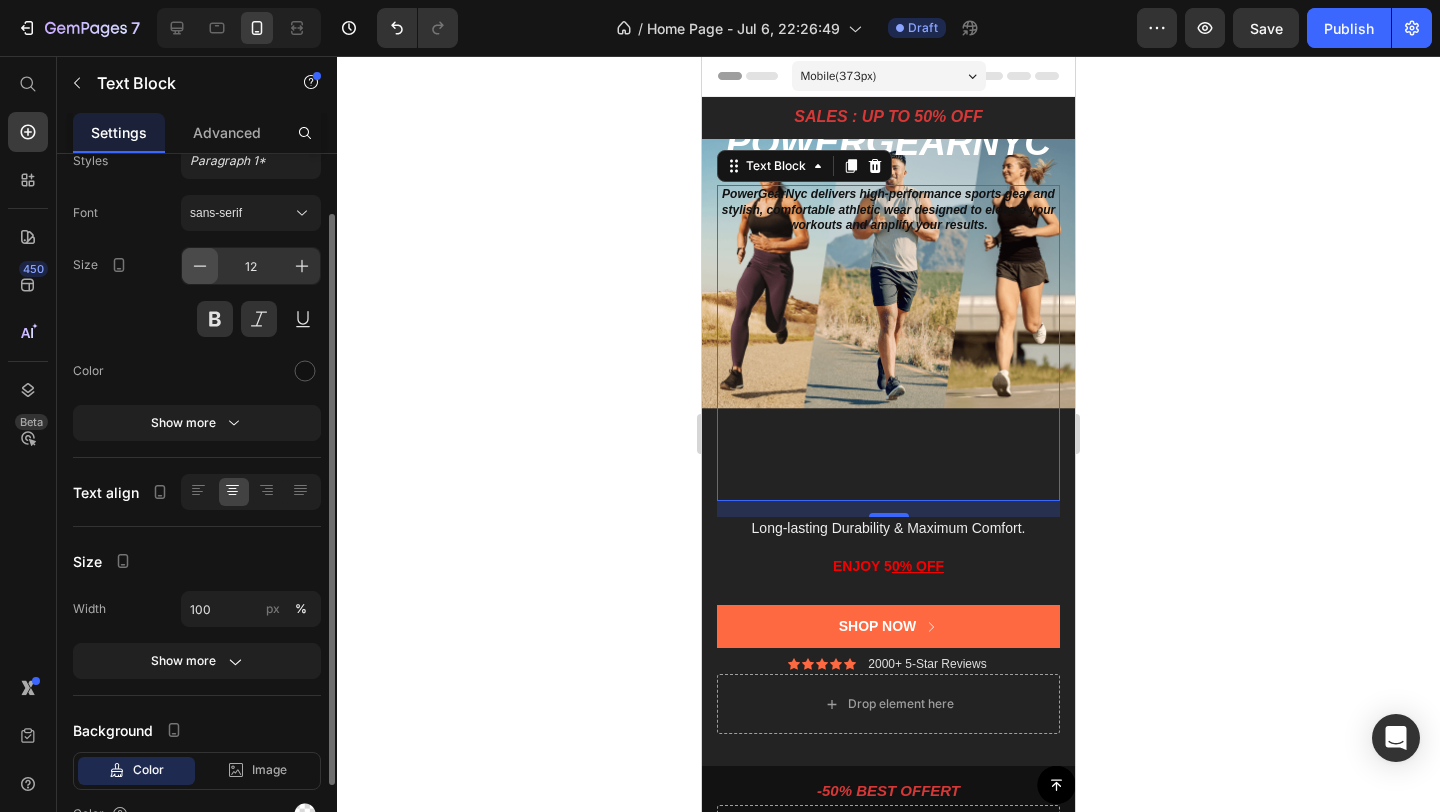 click 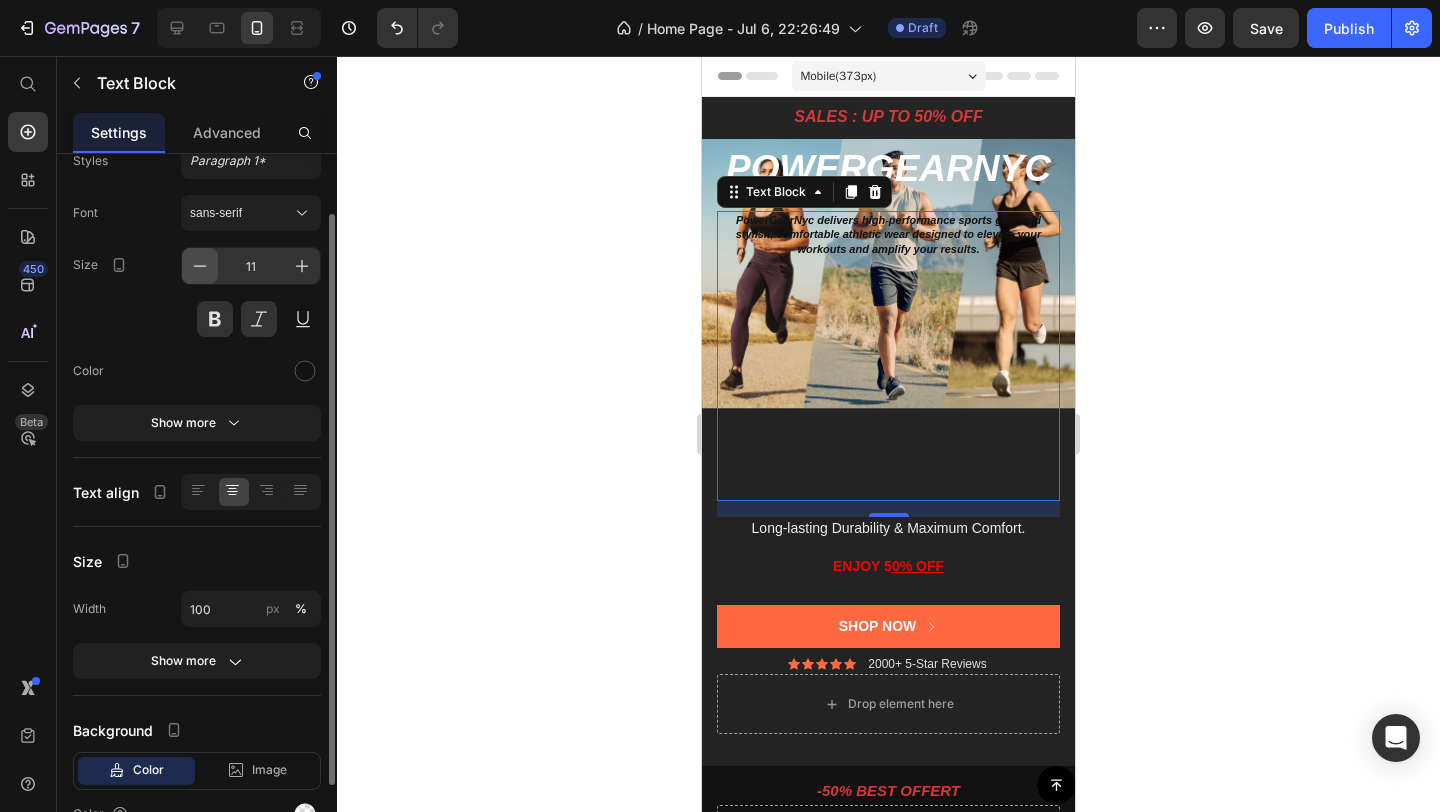 click 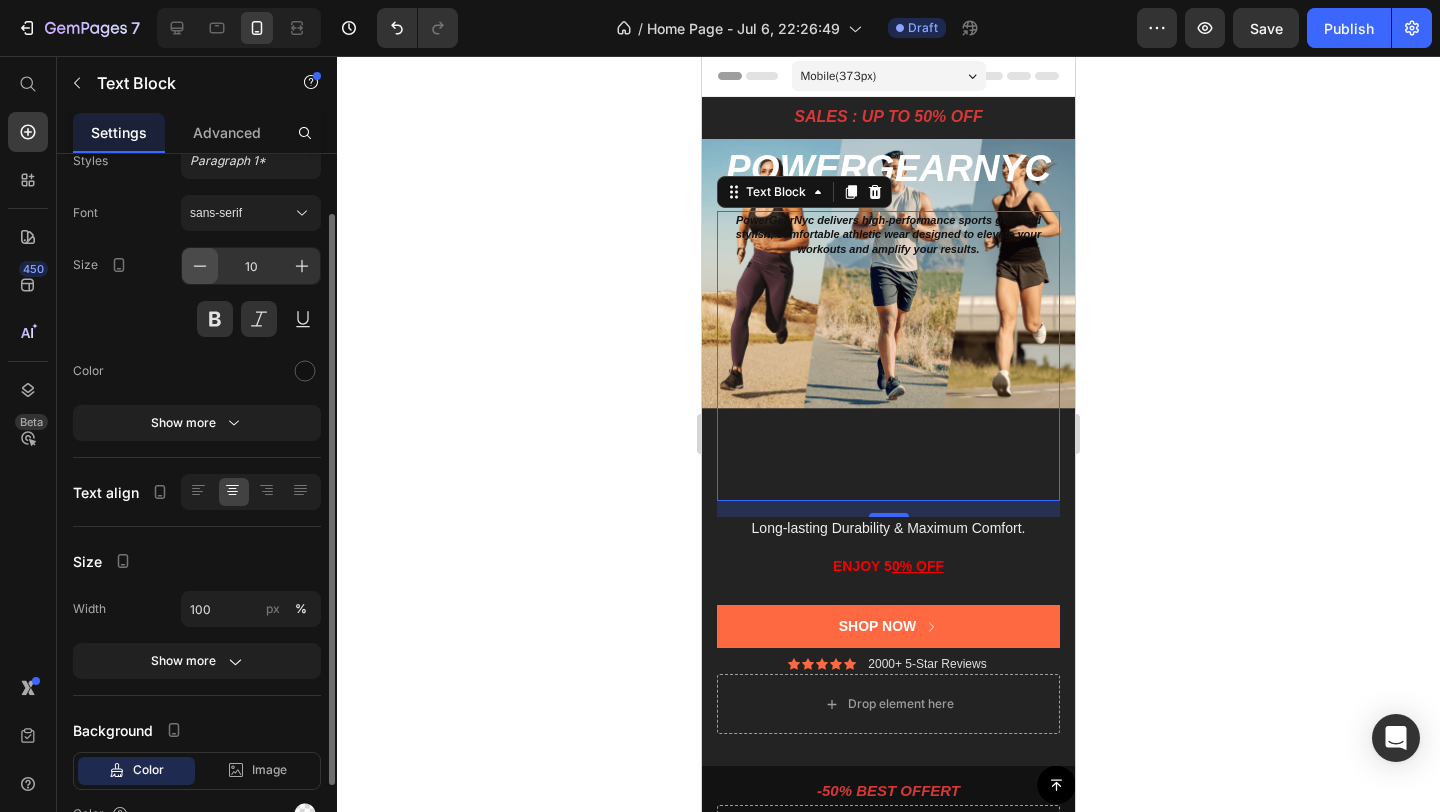 click 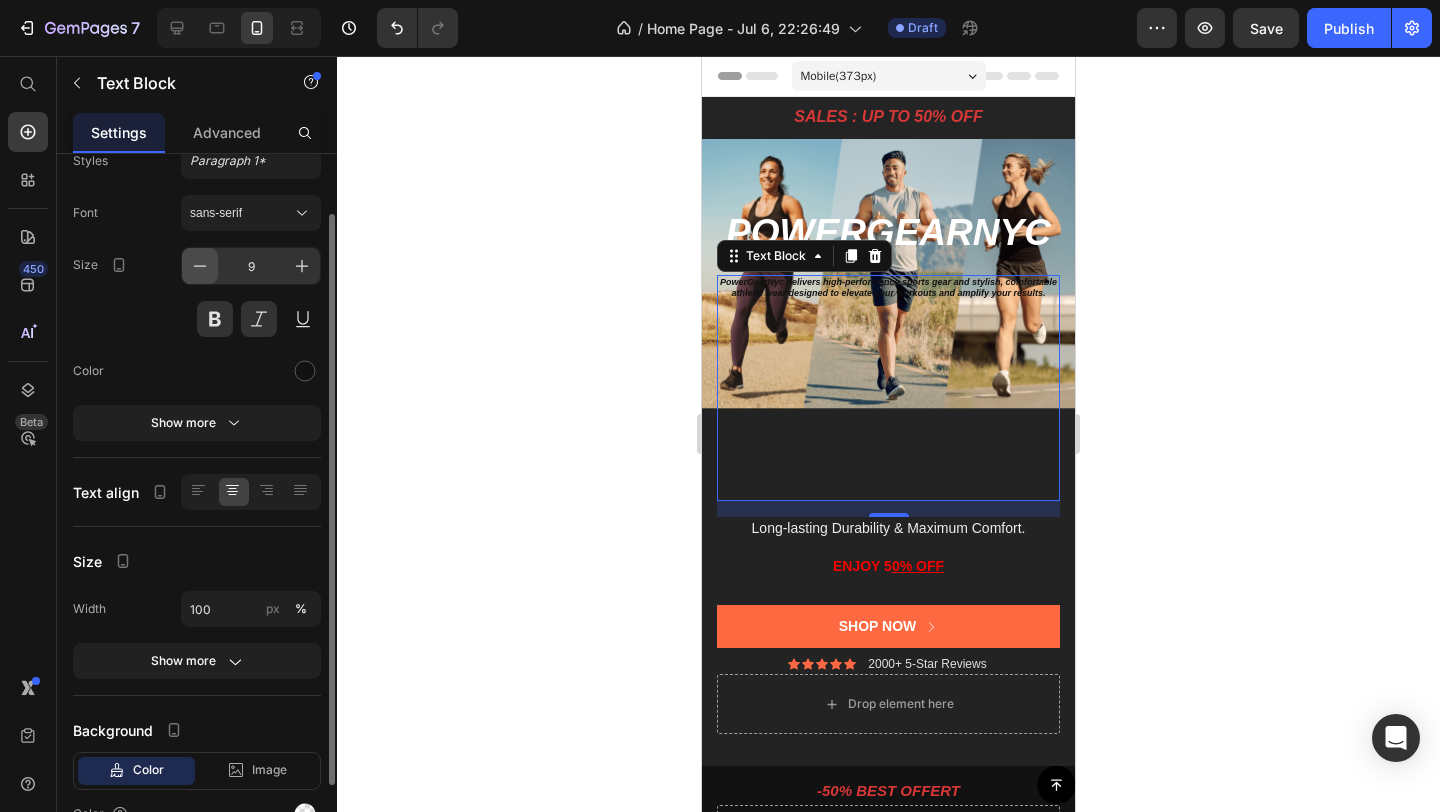click 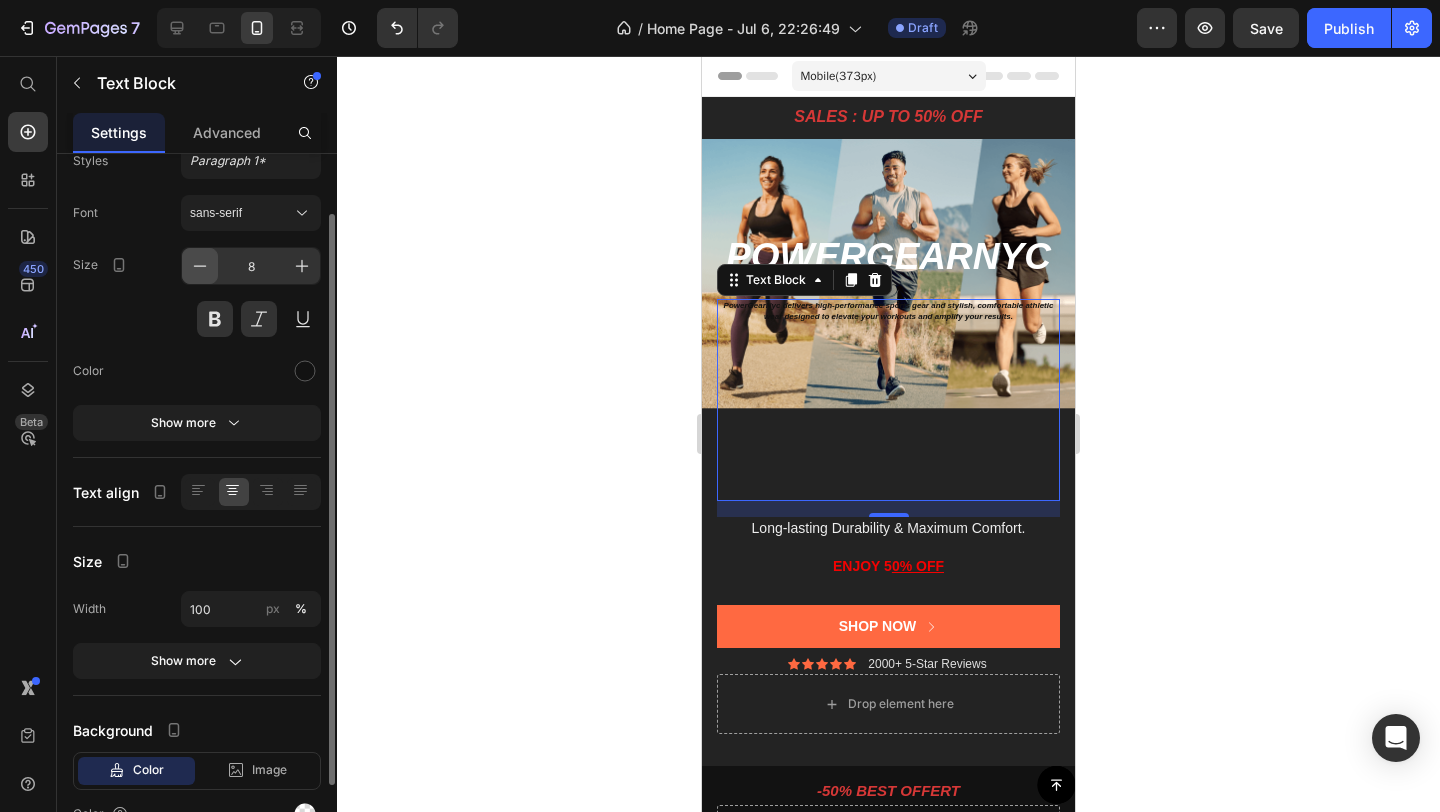 click 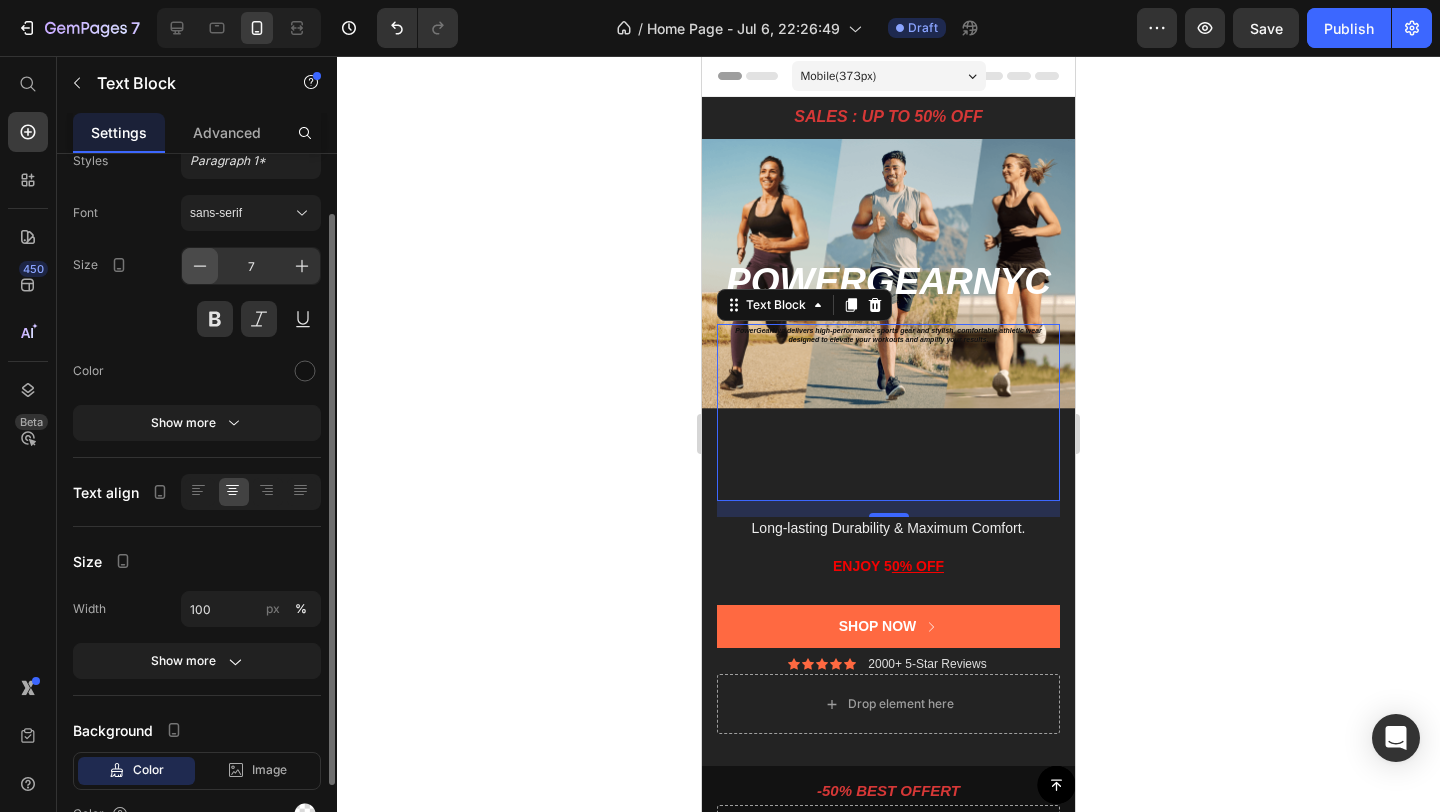 click 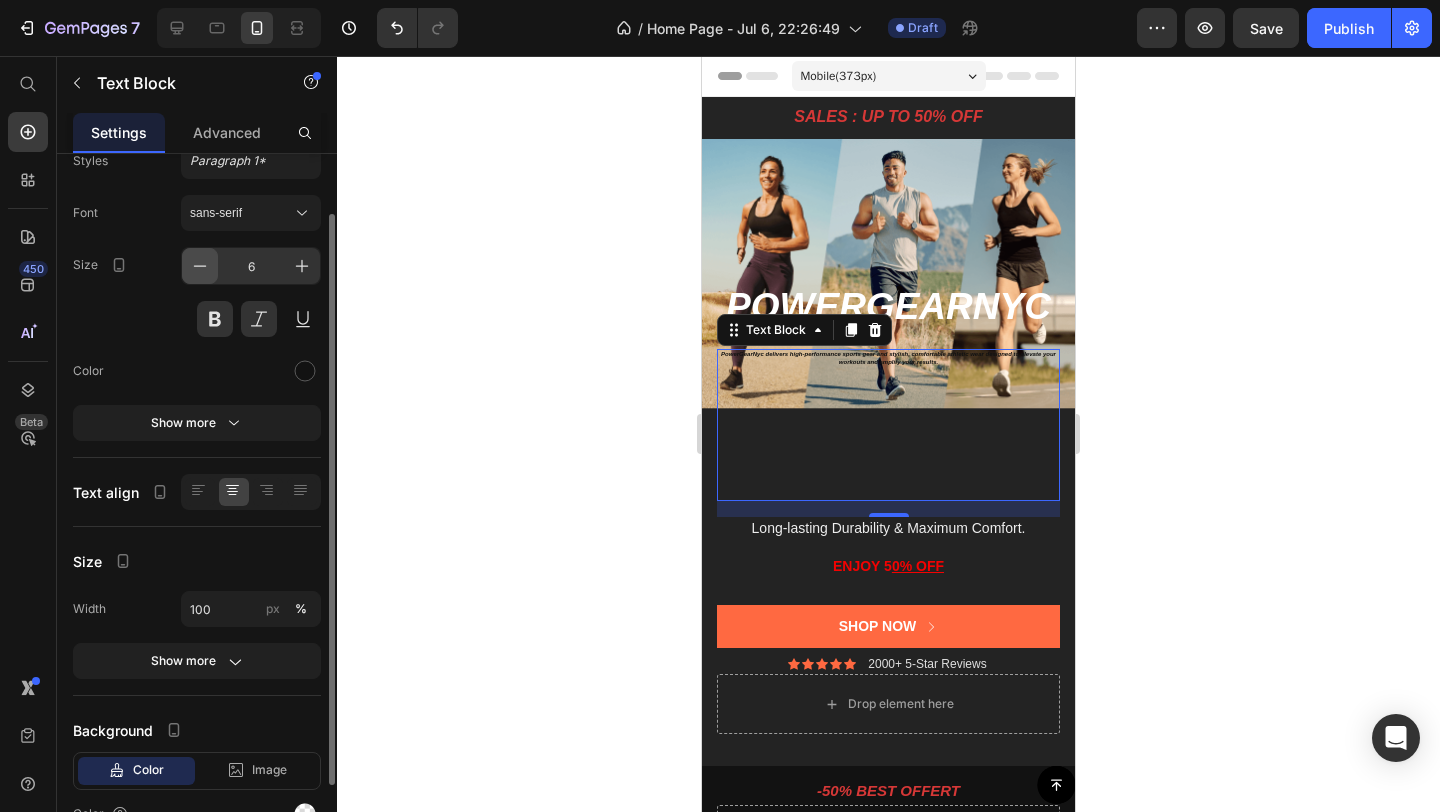 click 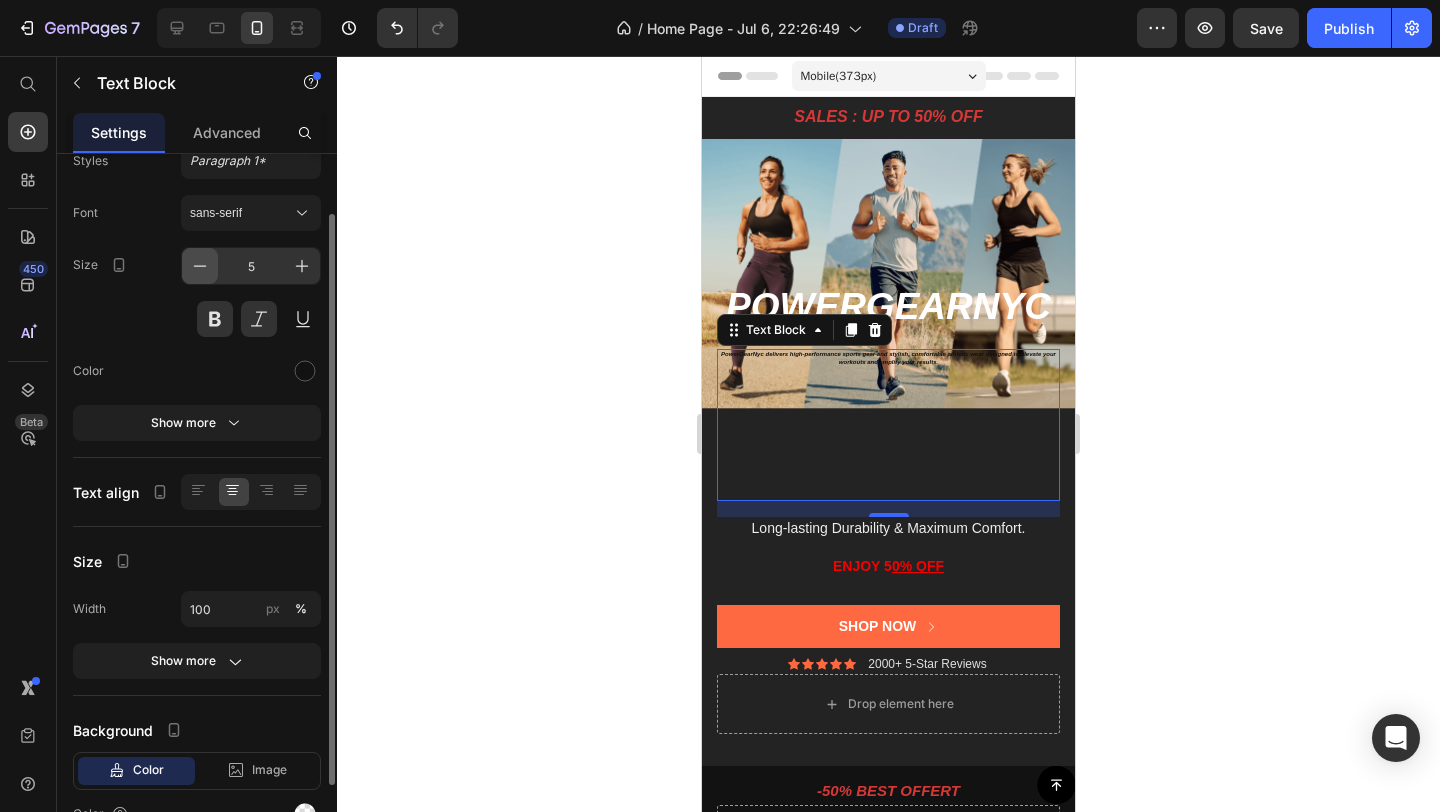 click 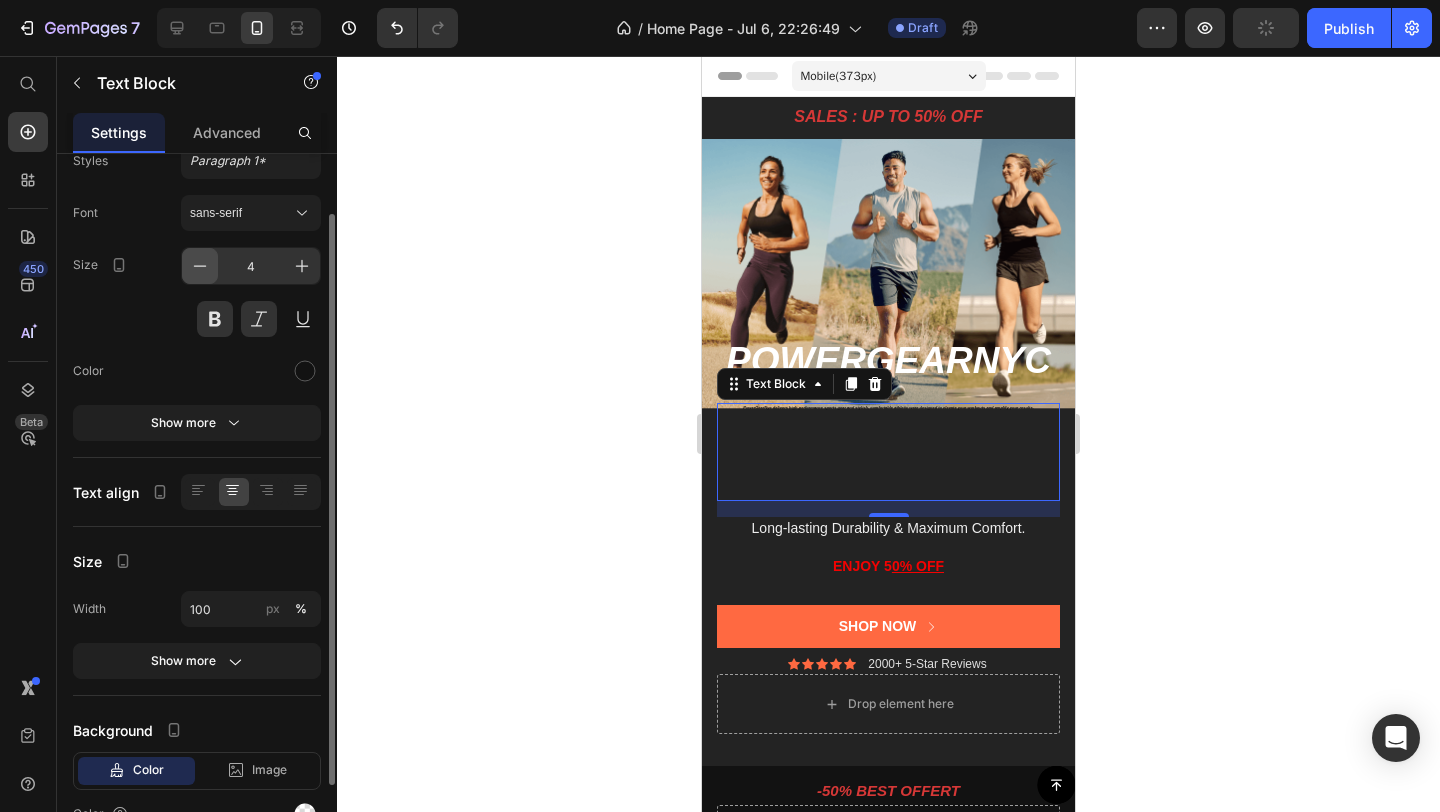 click 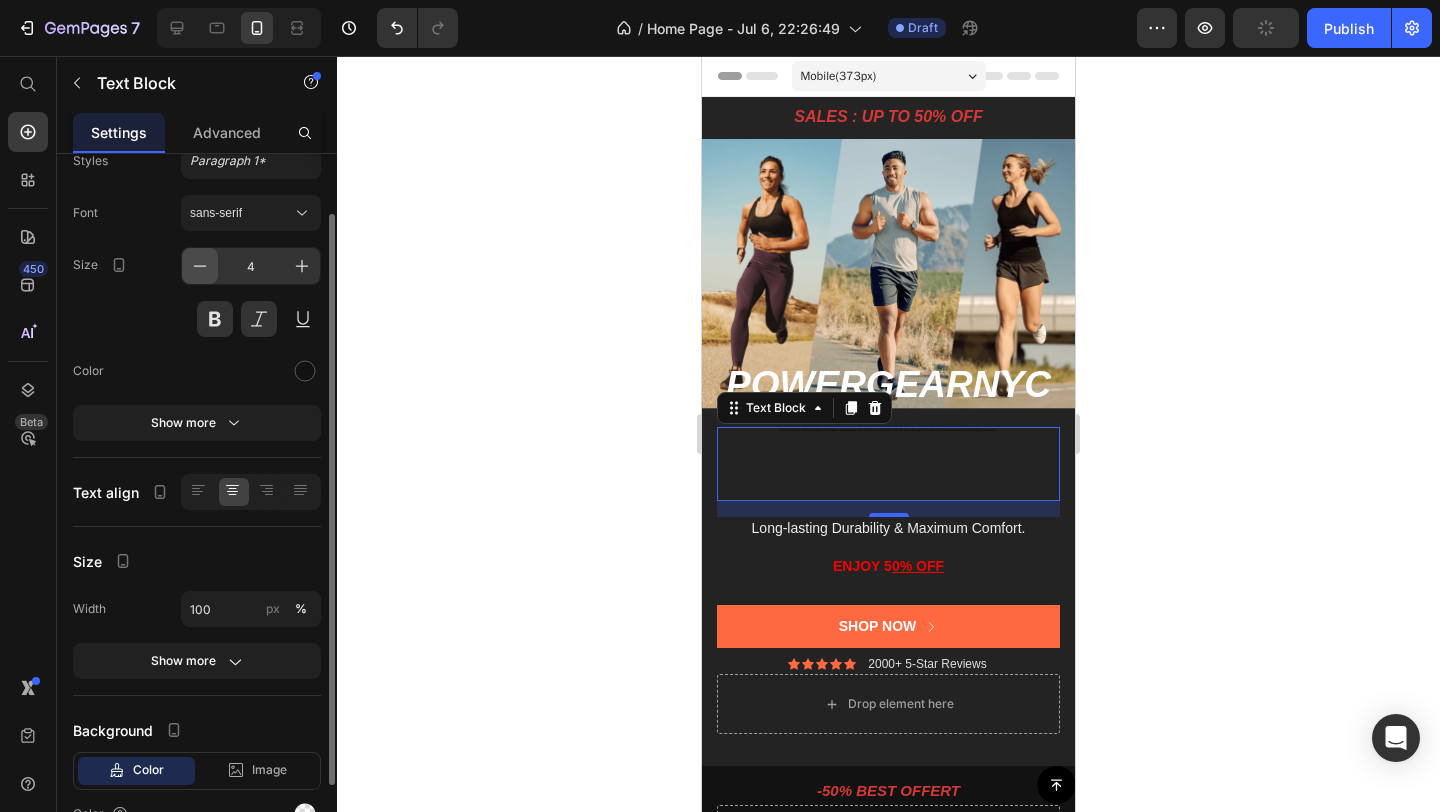 type on "3" 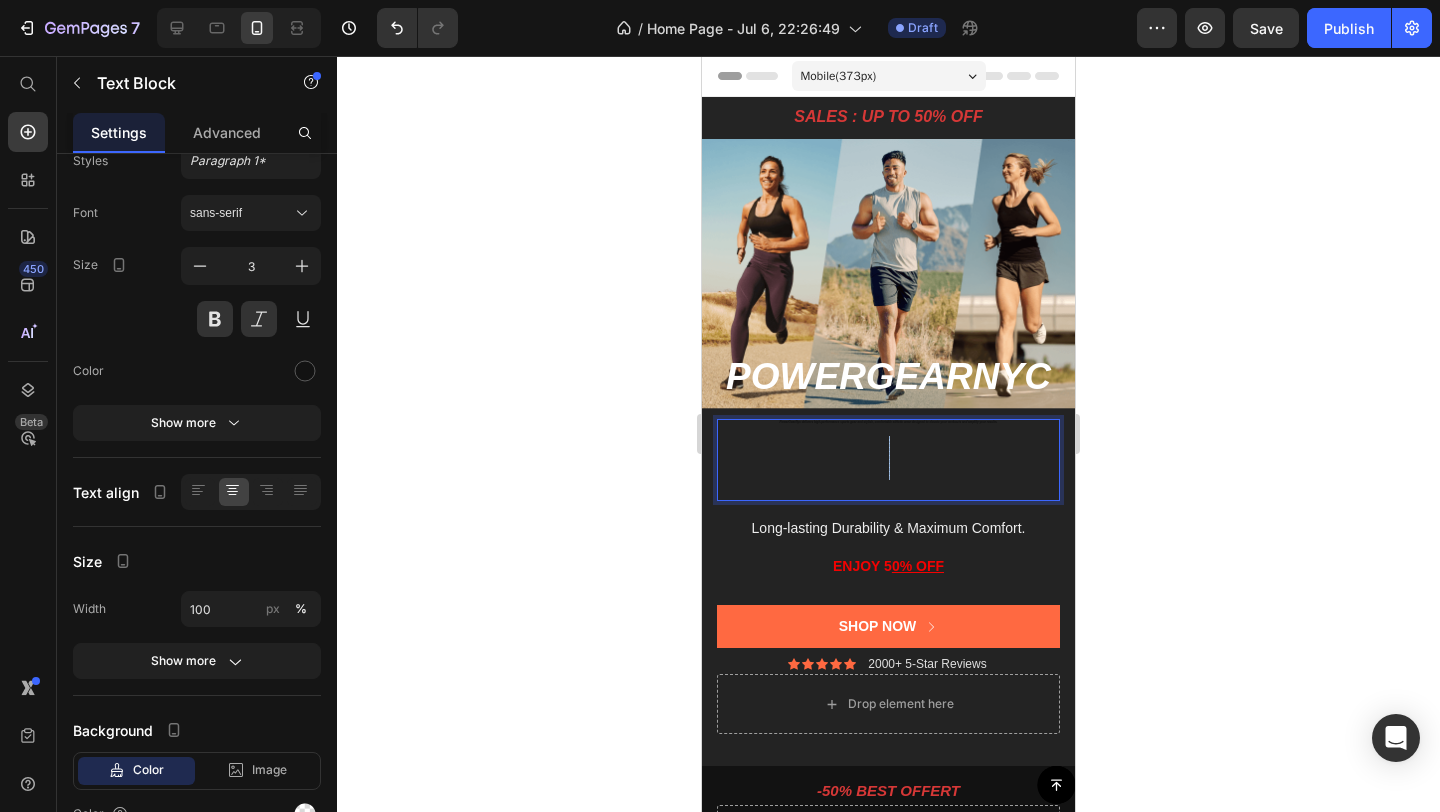 drag, startPoint x: 875, startPoint y: 482, endPoint x: 875, endPoint y: 444, distance: 38 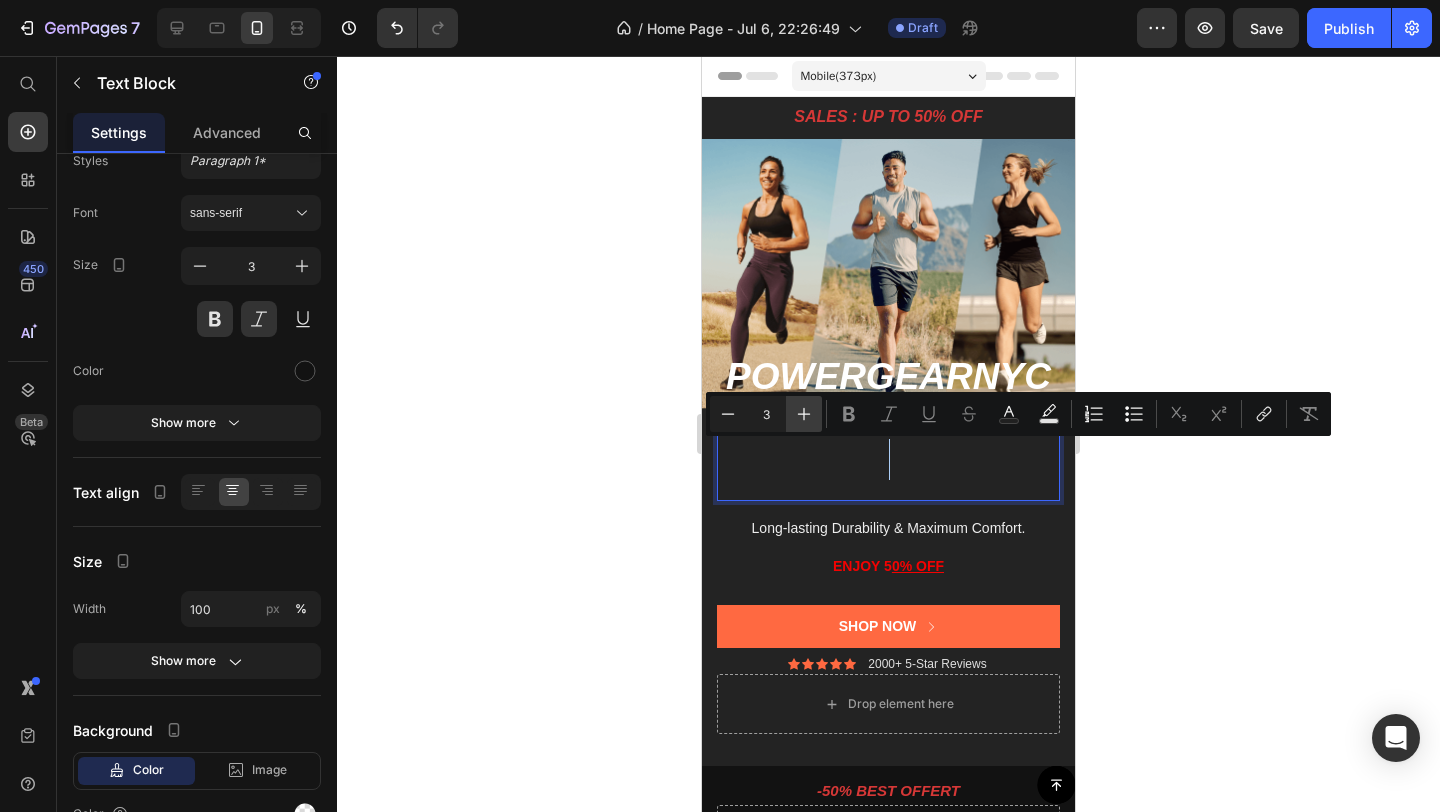 click 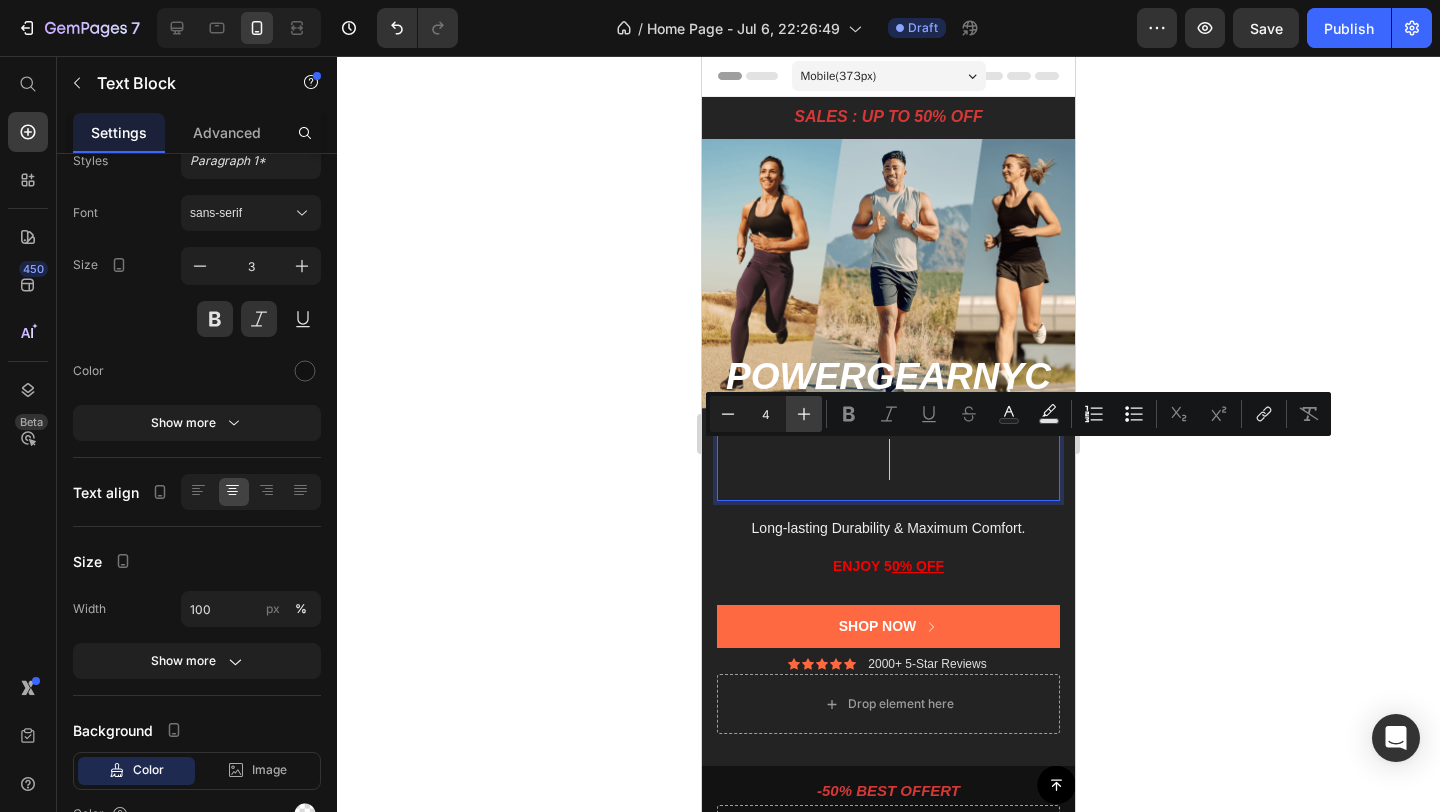 click 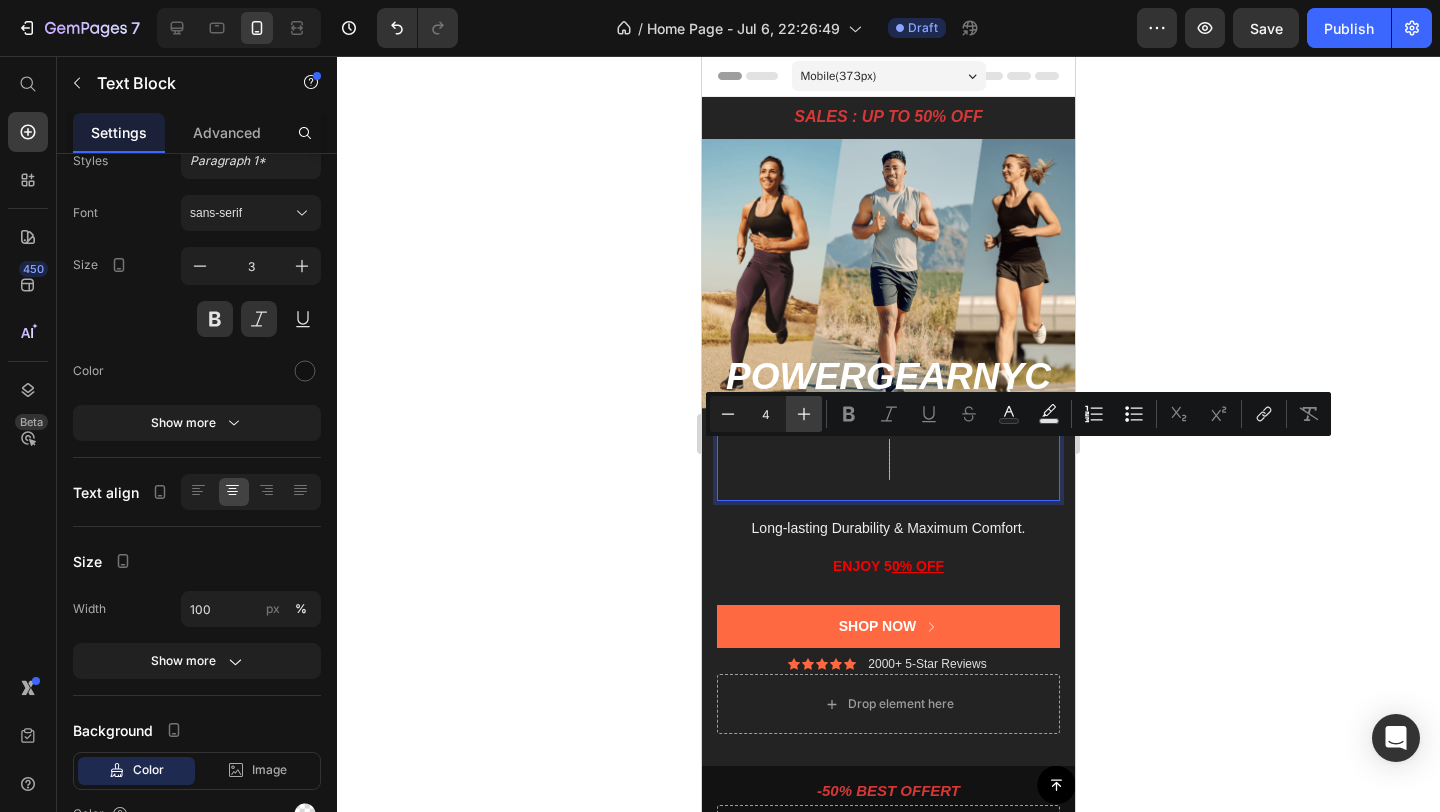 type on "4" 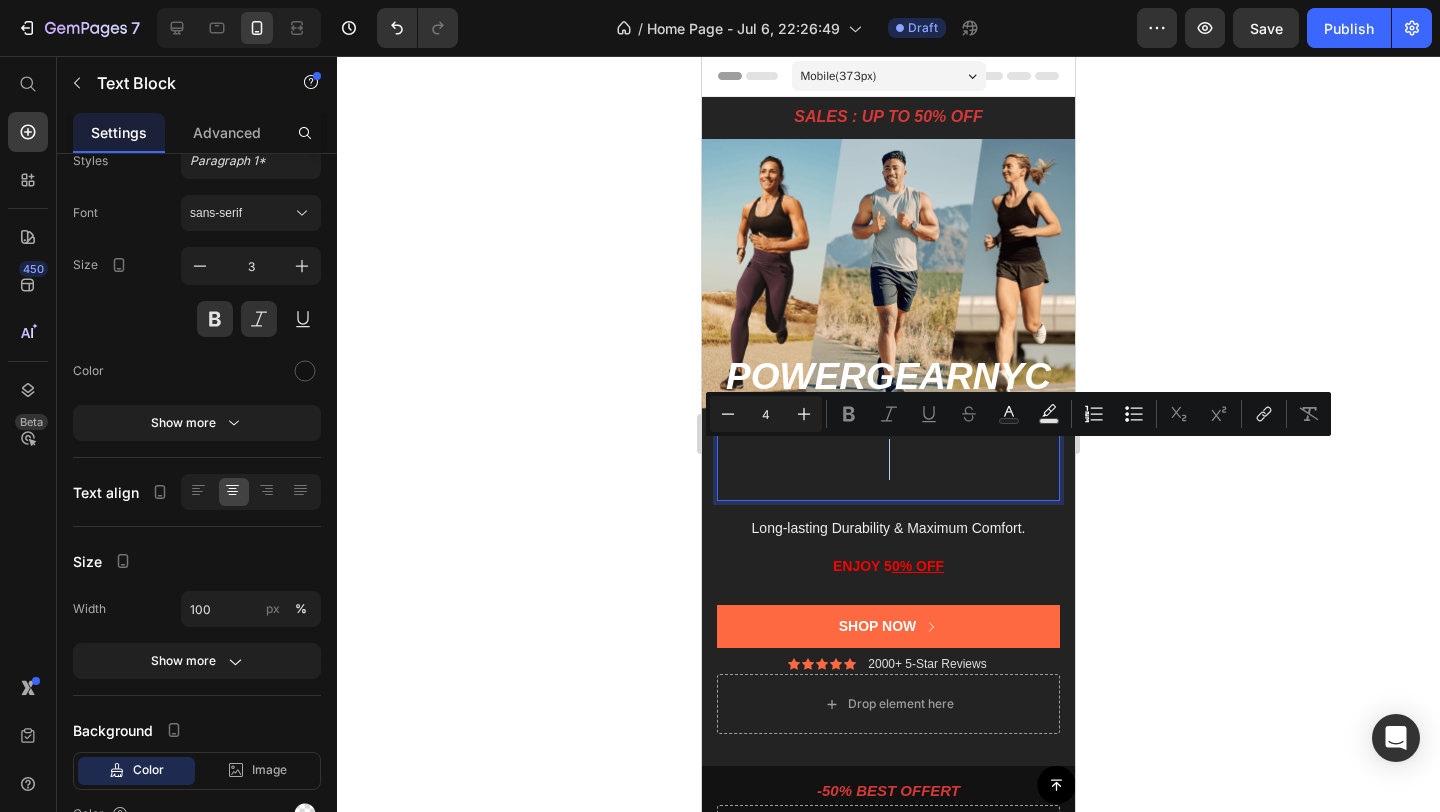 click 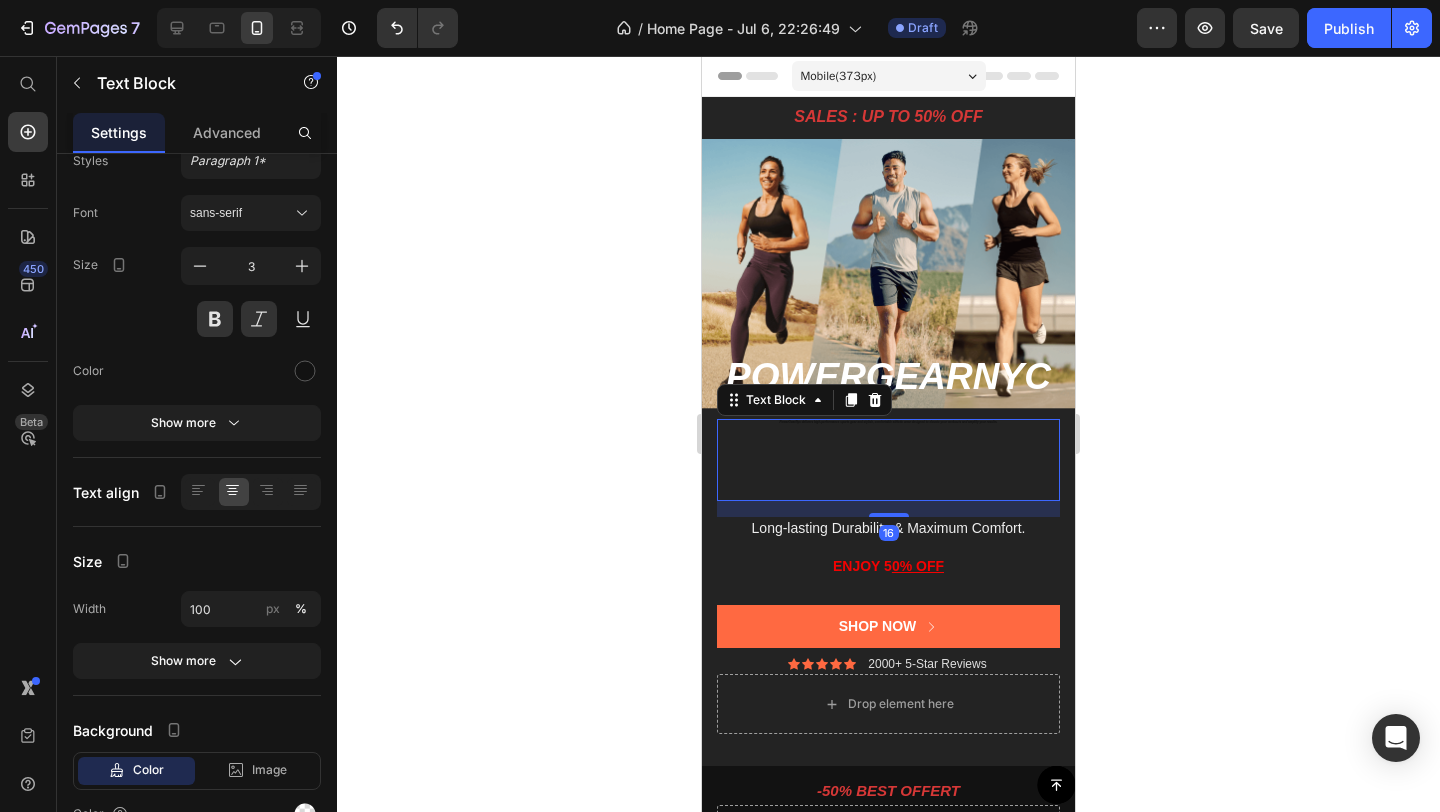 click on "PowerGearNyc delivers high-performance sports gear and stylish, comfortable athletic wear designed to elevate your workouts and amplify your results." at bounding box center [888, 429] 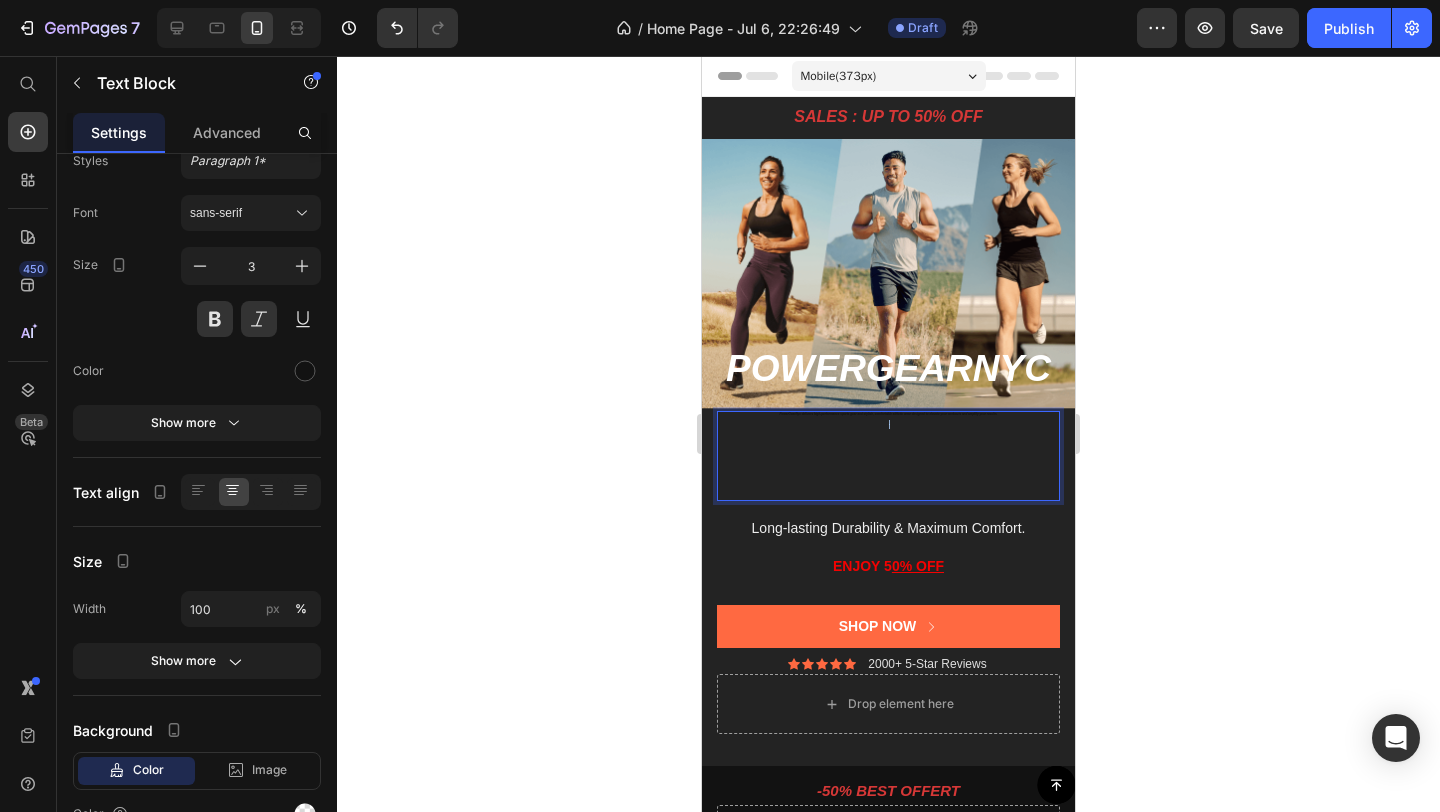 click on "PowerGearNyc delivers high-performance sports gear and stylish, comfortable athletic wear designed to elevate your workouts and amplify your results." at bounding box center (888, 423) 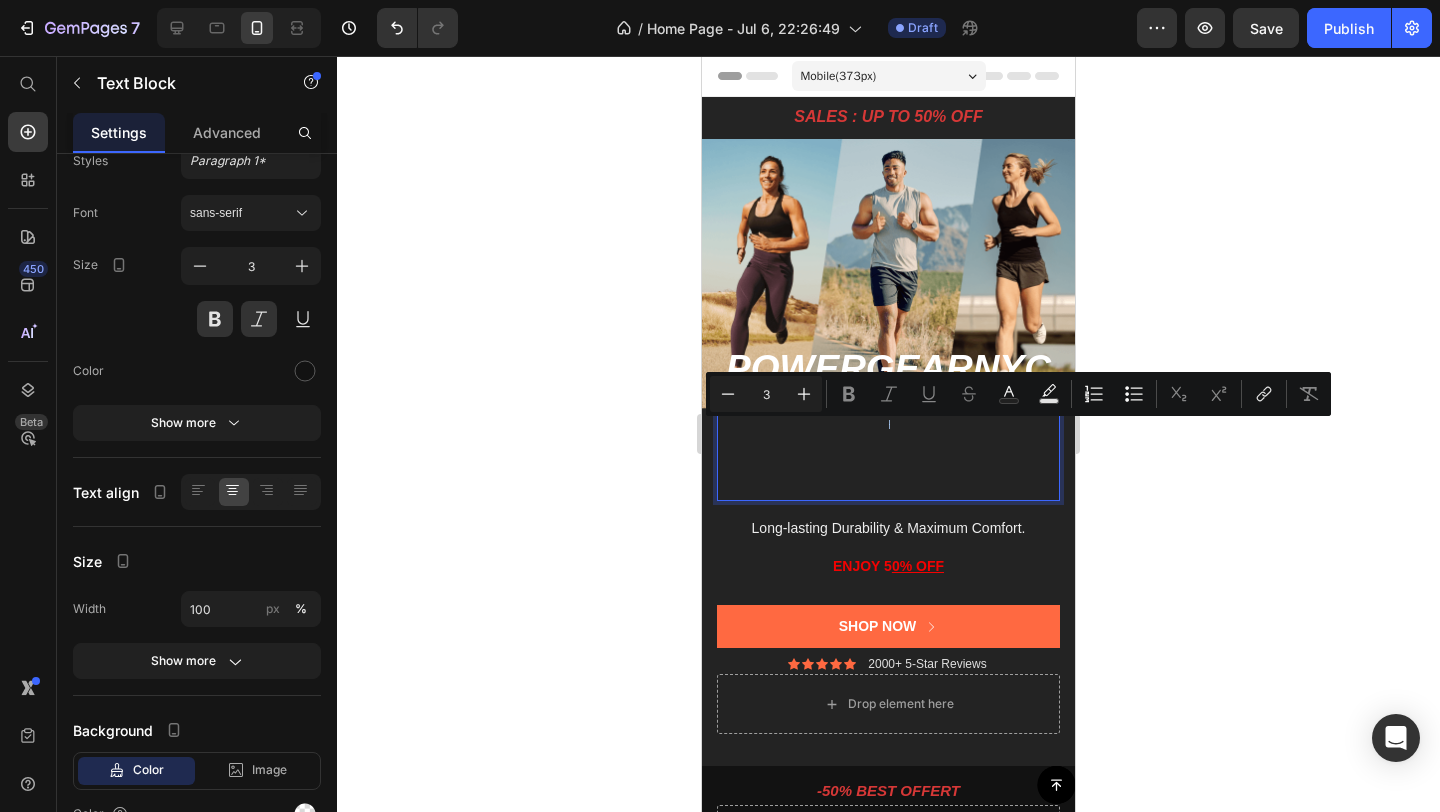 click on "PowerGearNyc delivers high-performance sports gear and stylish, comfortable athletic wear designed to elevate your workouts and amplify your results." at bounding box center (888, 423) 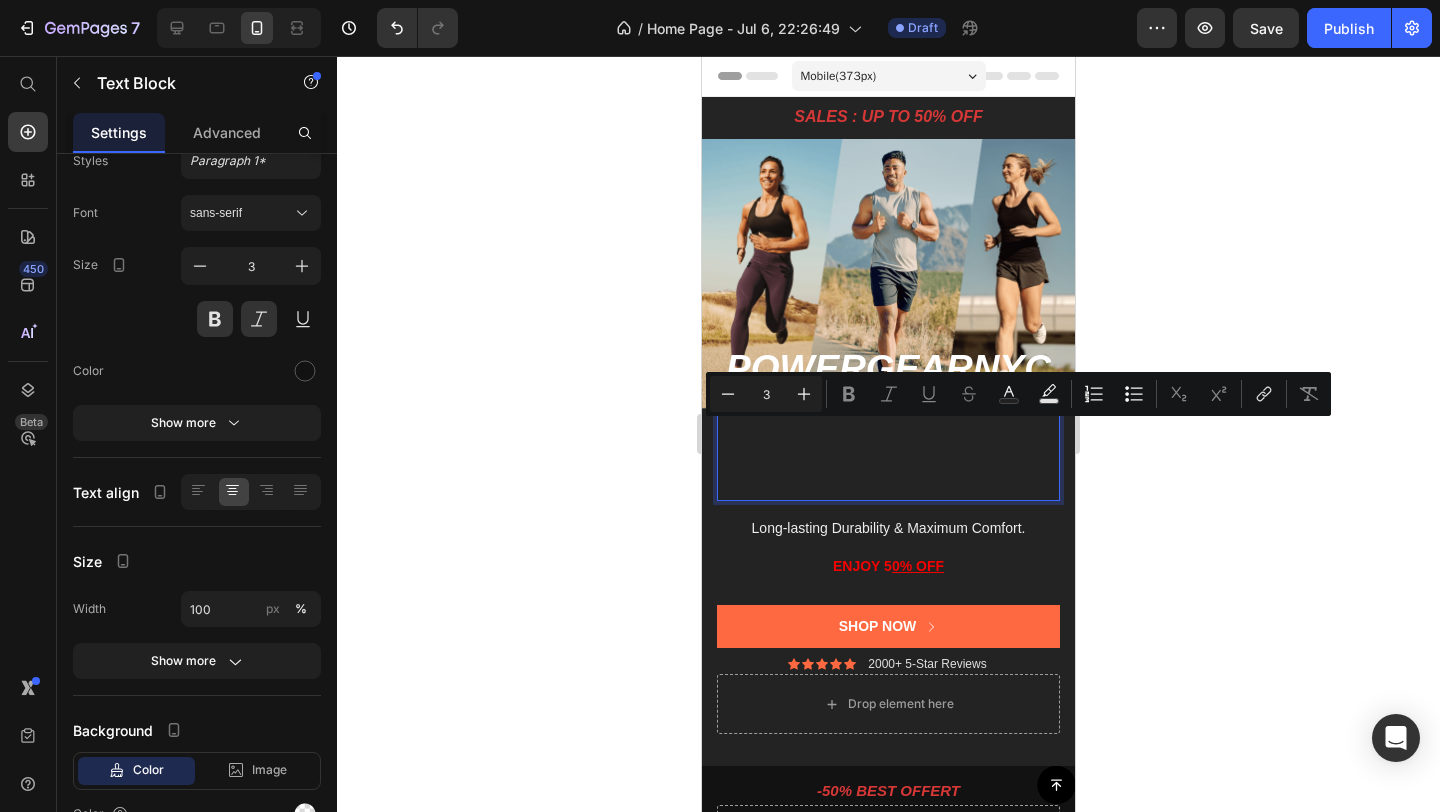 click on "PowerGearNyc delivers high-performance sports gear and stylish, comfortable athletic wear designed to elevate your workouts and amplify your results." at bounding box center [888, 423] 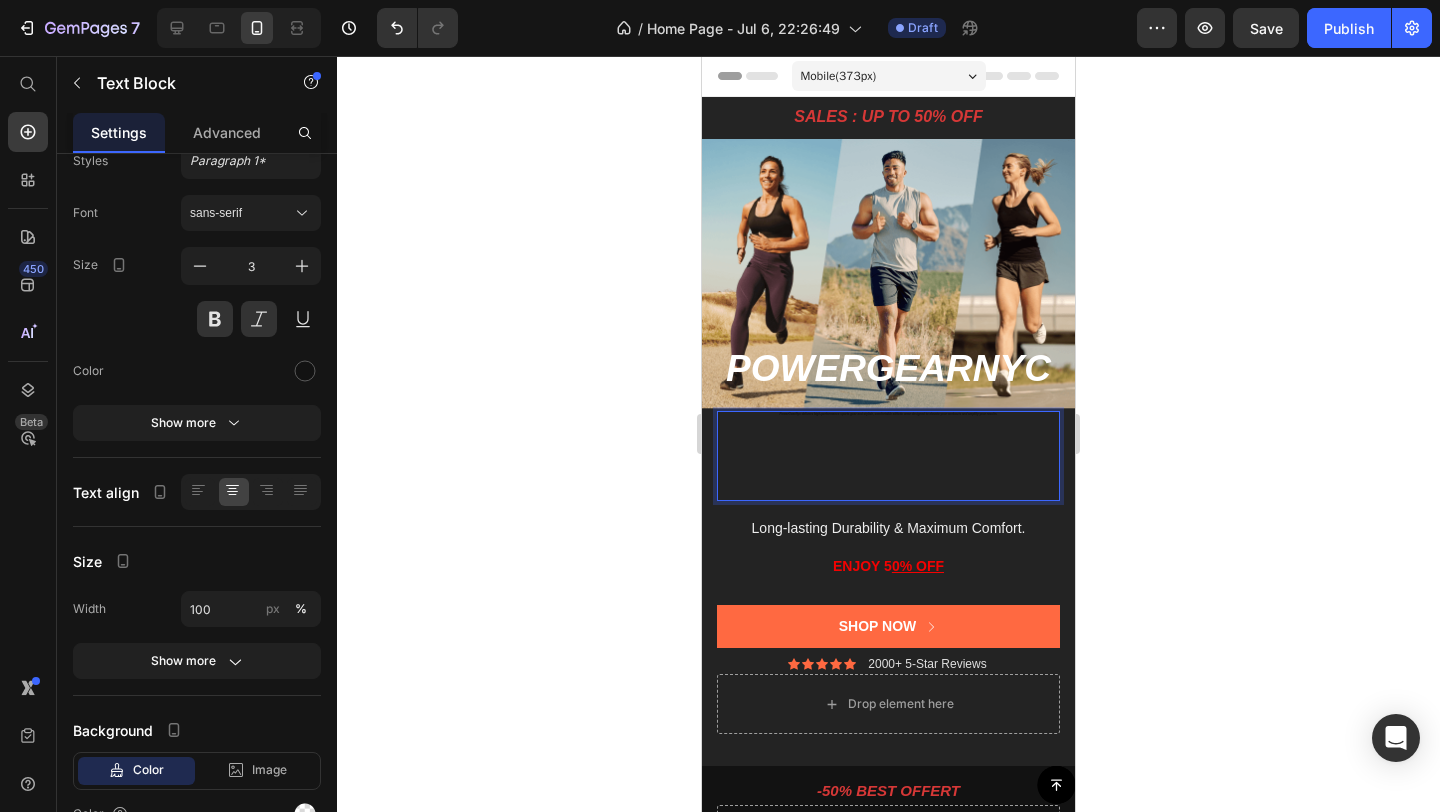 click on "PowerGearNyc delivers high-performance sports gear and stylish, comfortable athletic wear designed to elevate your workouts and amplify your results. ⁠⁠⁠⁠⁠⁠⁠" at bounding box center (888, 423) 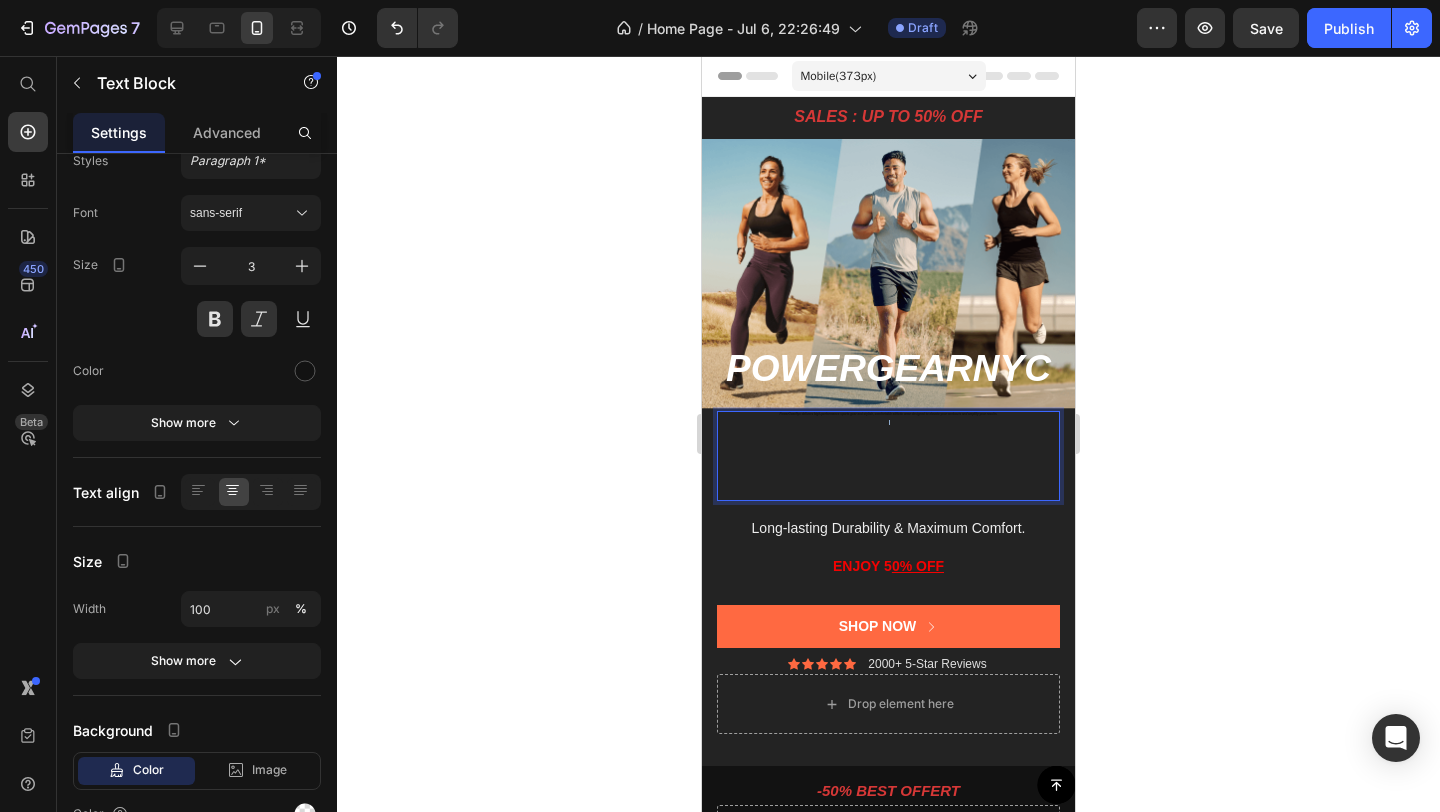 click on "PowerGearNyc delivers high-performance sports gear and stylish, comfortable athletic wear designed to elevate your workouts and amplify your results. ⁠⁠⁠⁠⁠⁠⁠" at bounding box center [888, 423] 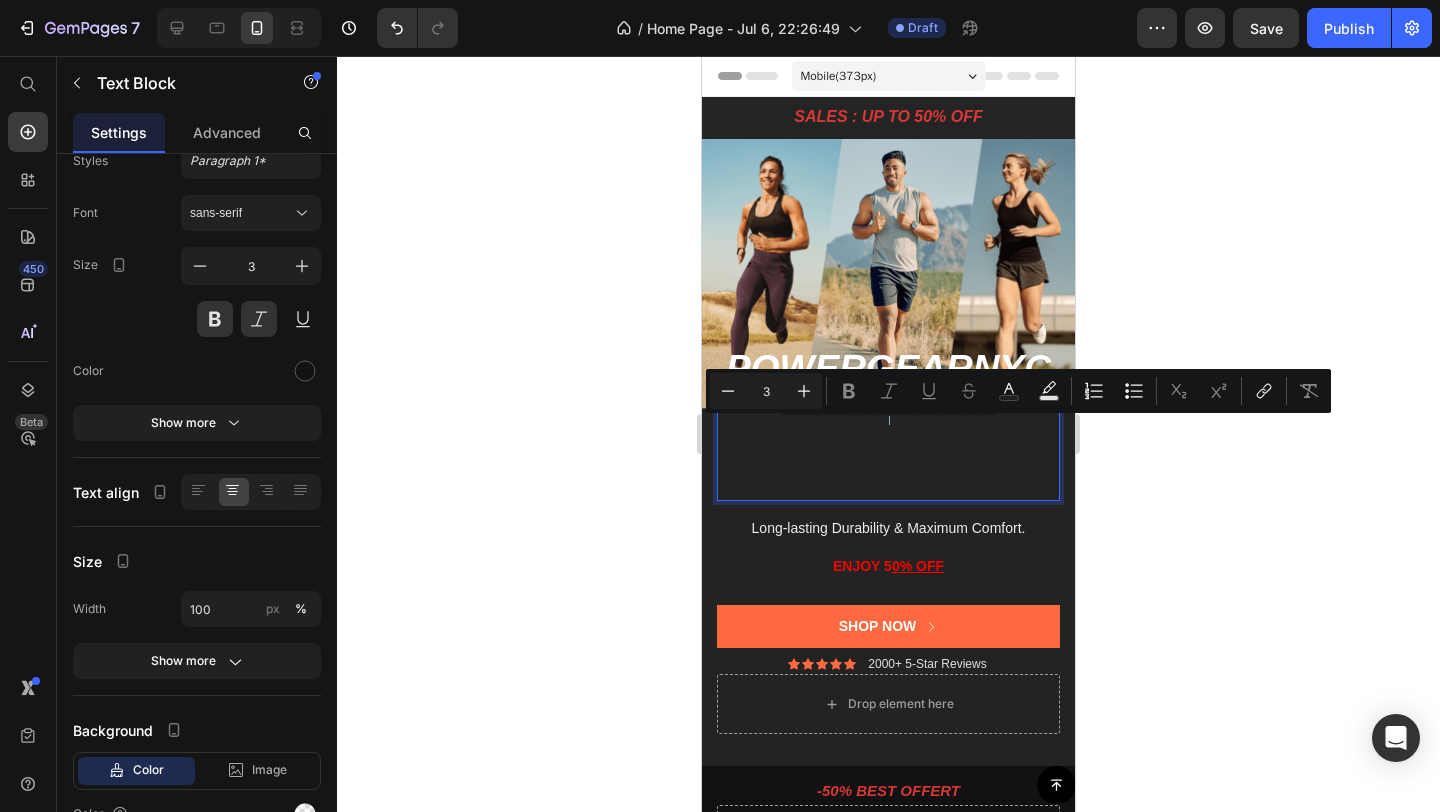 click on "PowerGearNyc delivers high-performance sports gear and stylish, comfortable athletic wear designed to elevate your workouts and amplify your results." at bounding box center [888, 423] 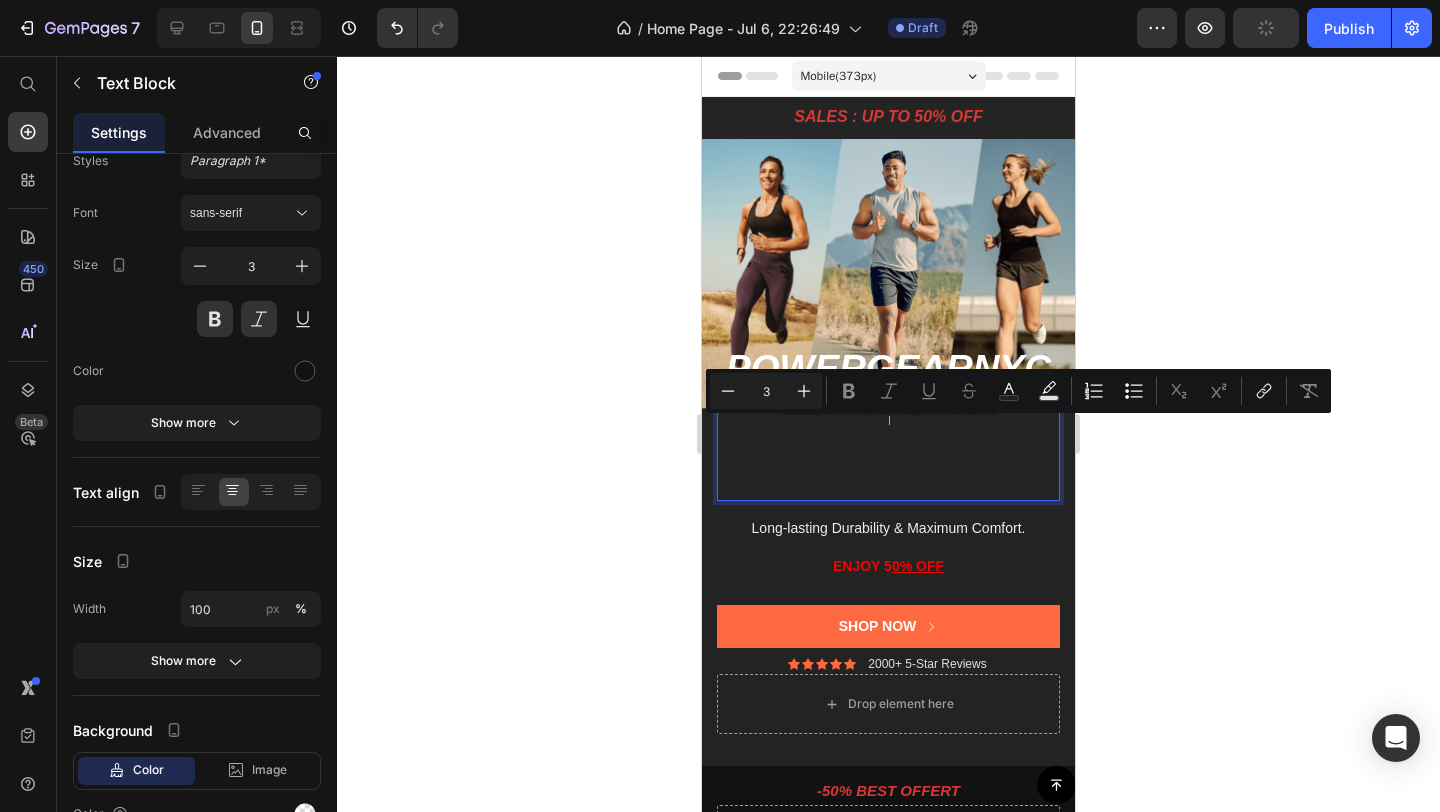click on "PowerGearNyc delivers high-performance sports gear and stylish, comfortable athletic wear designed to elevate your workouts and amplify your results." at bounding box center [888, 423] 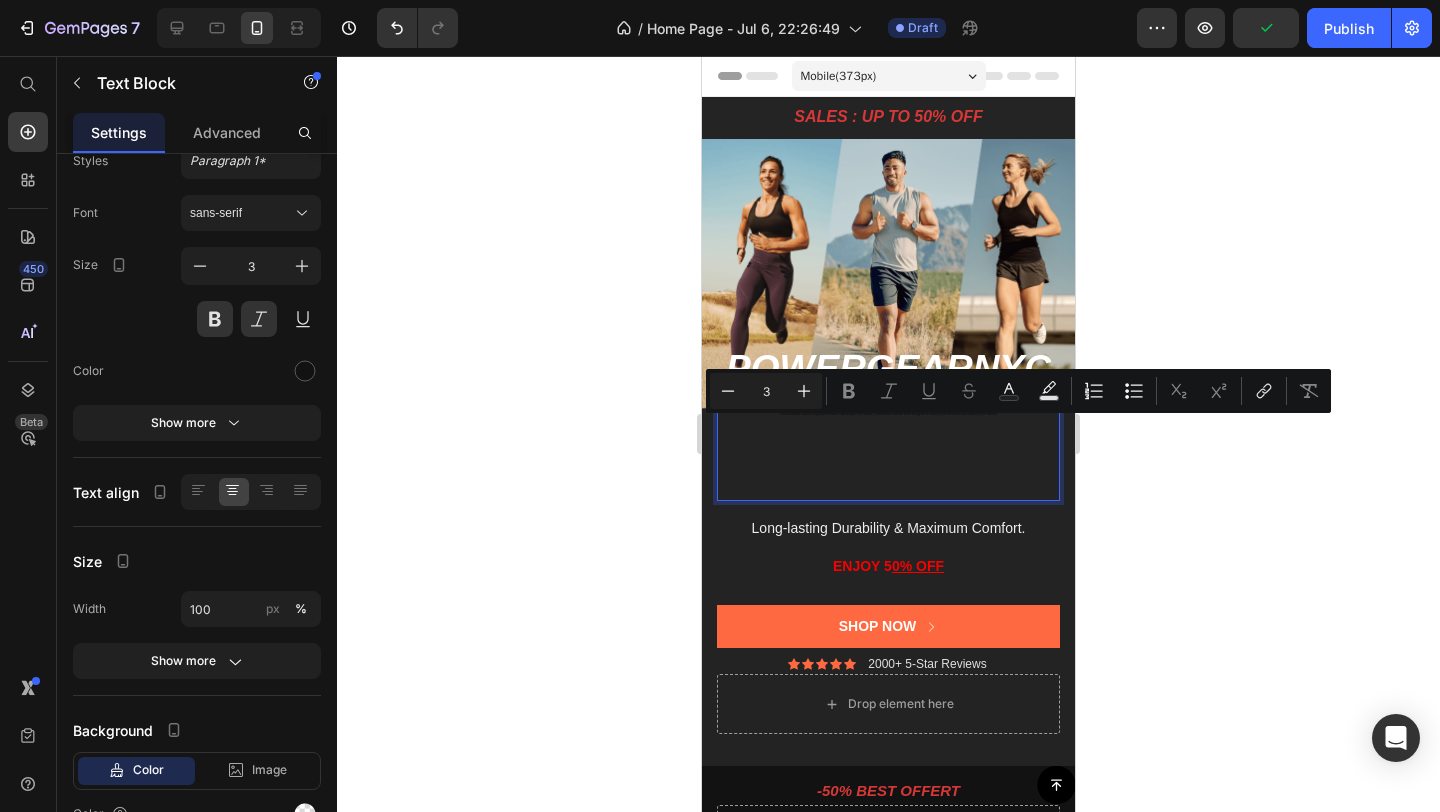 click on "PowerGearNyc delivers high-performance sports gear and stylish, comfortable athletic wear designed to elevate your workouts and amplify your results." at bounding box center [888, 423] 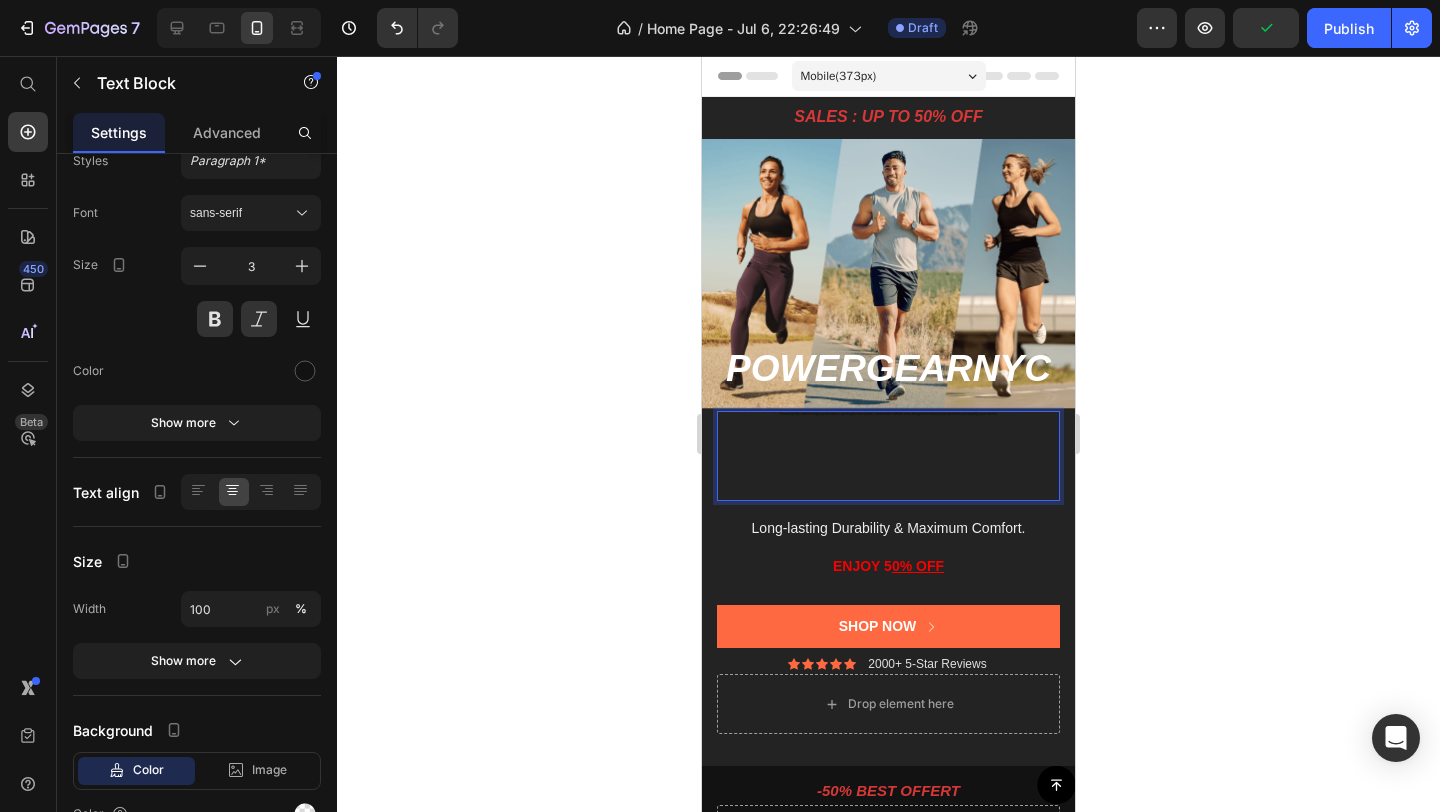 click on "PowerGearNyc delivers high-performance sports gear and stylish, comfortable athletic wear designed to elevate your workouts and amplify your results. ⁠⁠⁠⁠⁠⁠⁠" at bounding box center (888, 423) 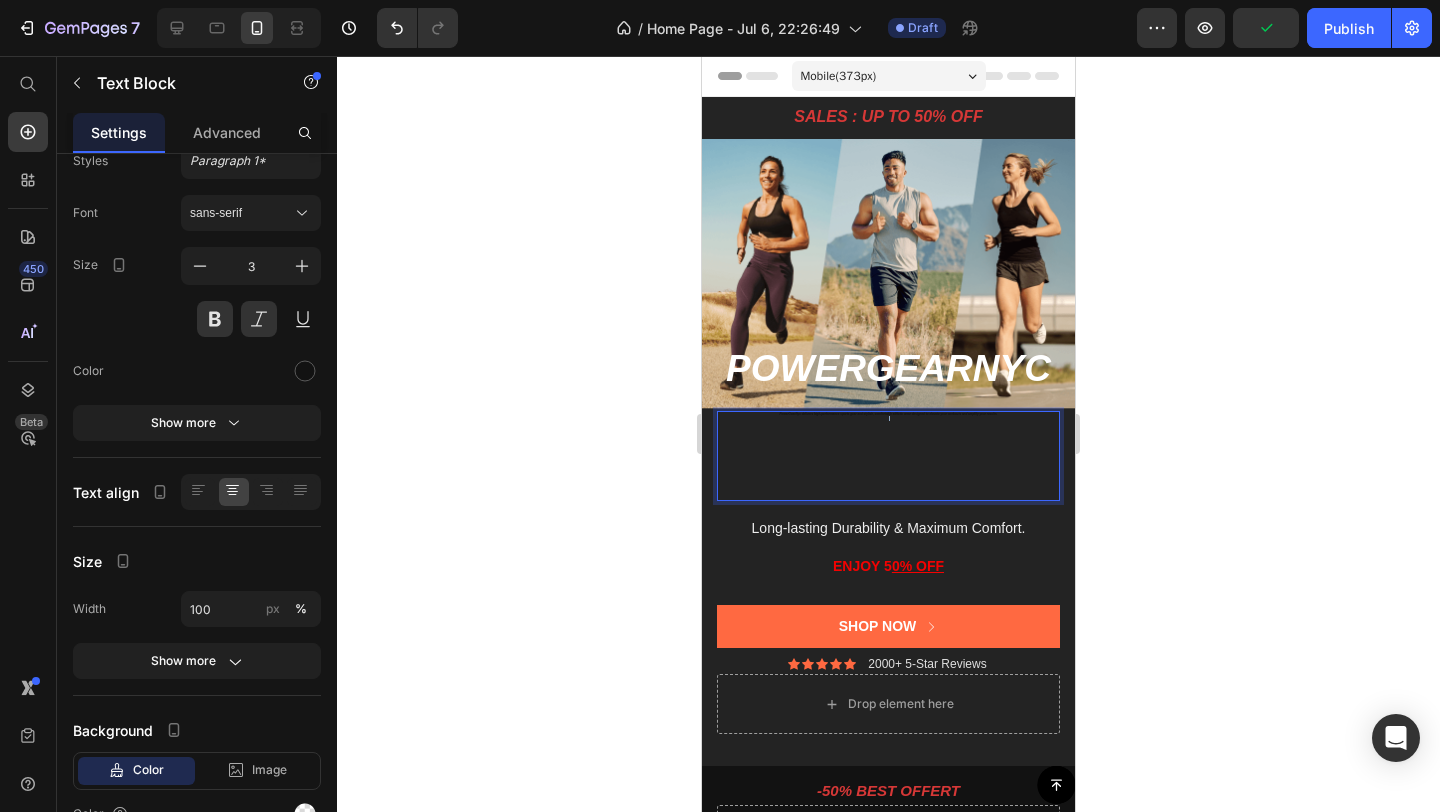 click on "PowerGearNyc delivers high-performance sports gear and stylish, comfortable athletic wear designed to elevate your workouts and amplify your results. ⁠⁠⁠⁠⁠⁠⁠" at bounding box center (888, 423) 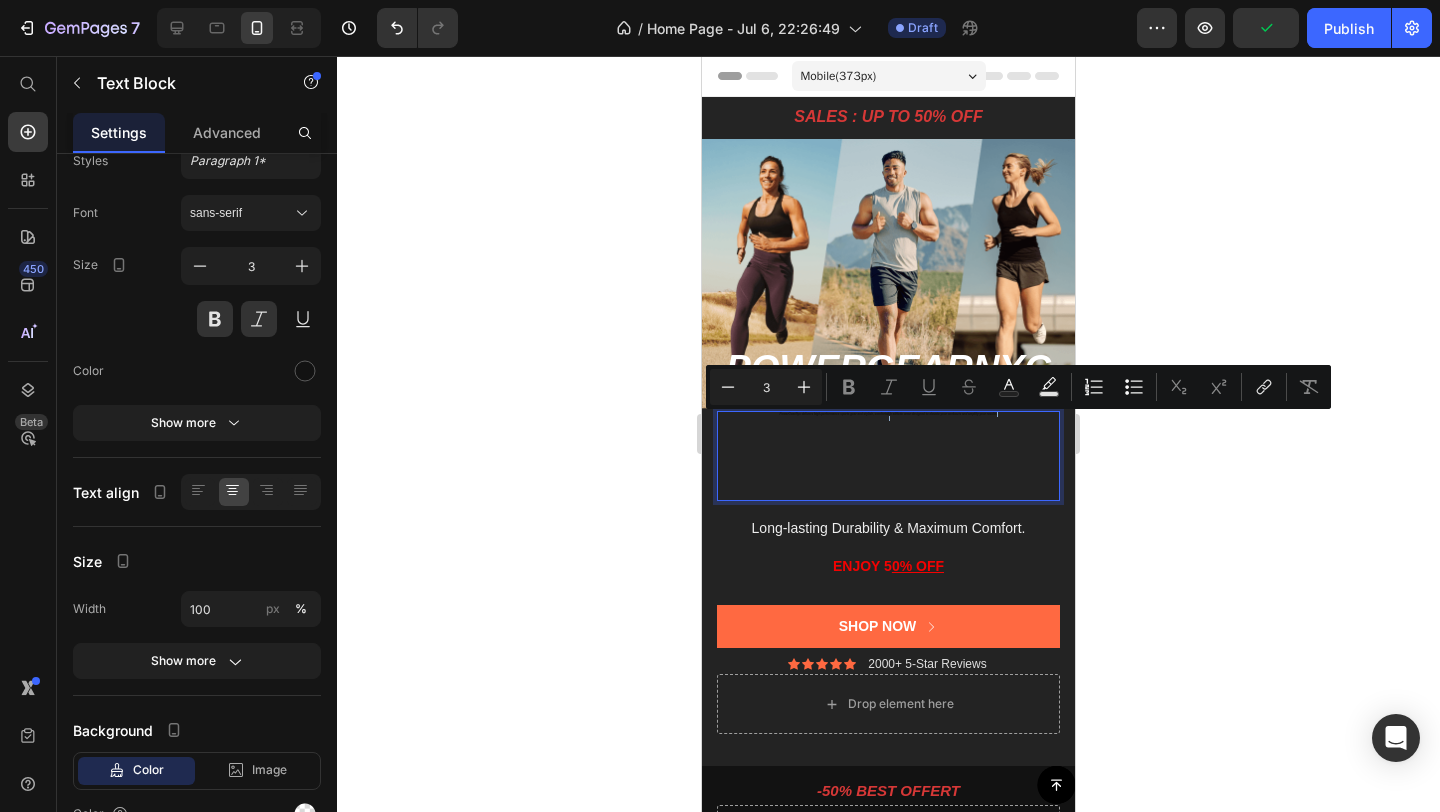 click on "PowerGearNyc delivers high-performance sports gear and stylish, comfortable athletic wear designed to elevate your workouts and amplify your results." at bounding box center (888, 423) 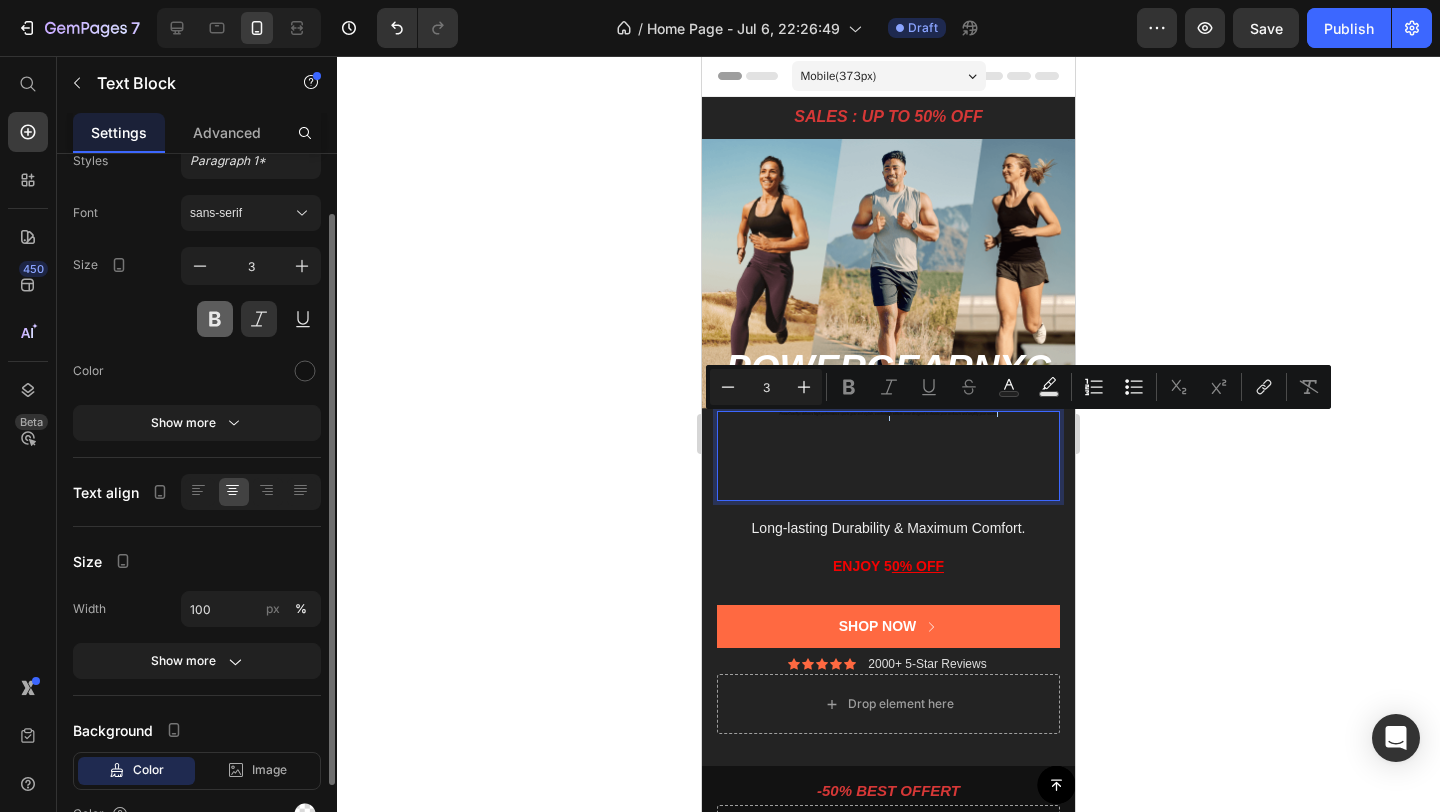 click at bounding box center (215, 319) 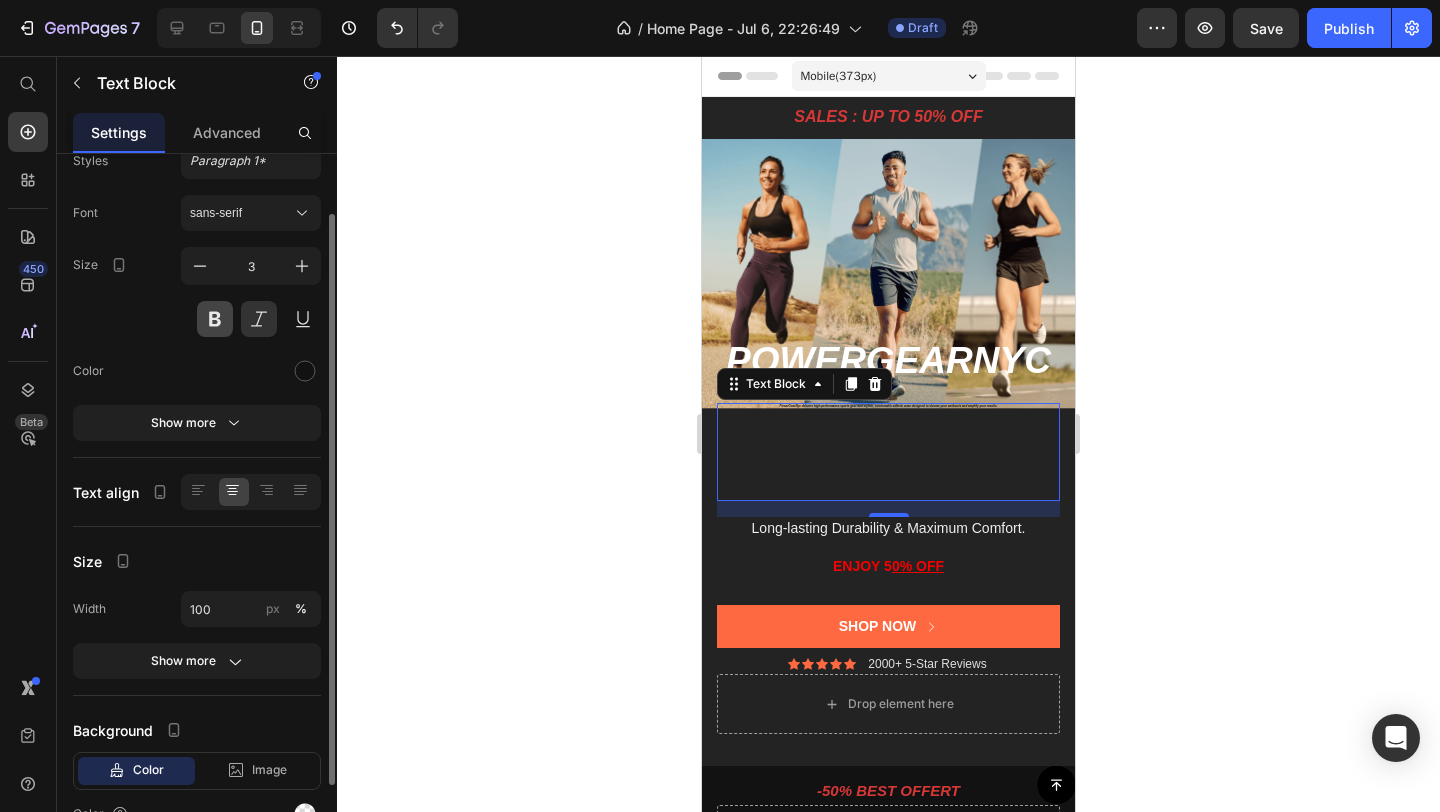 click at bounding box center (215, 319) 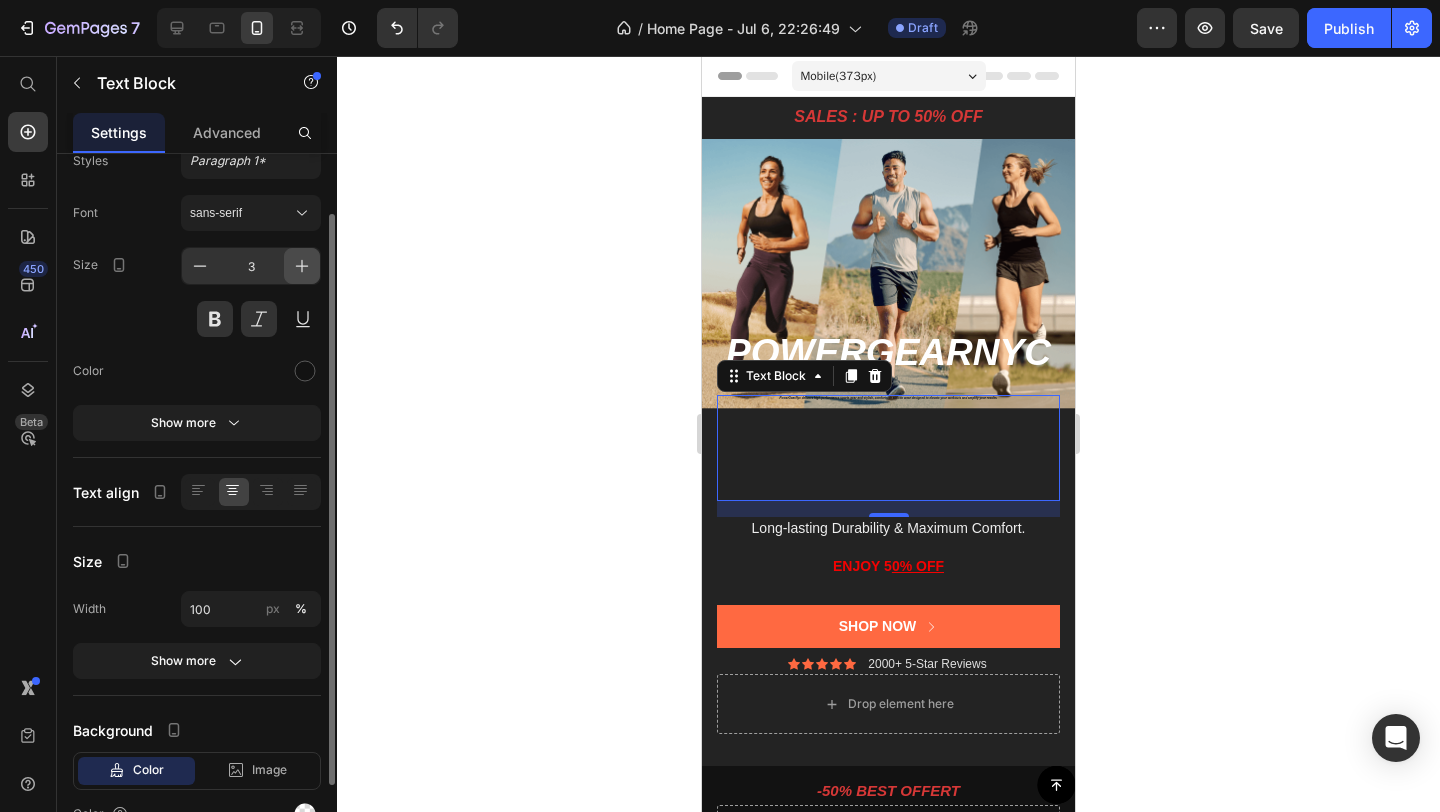 click 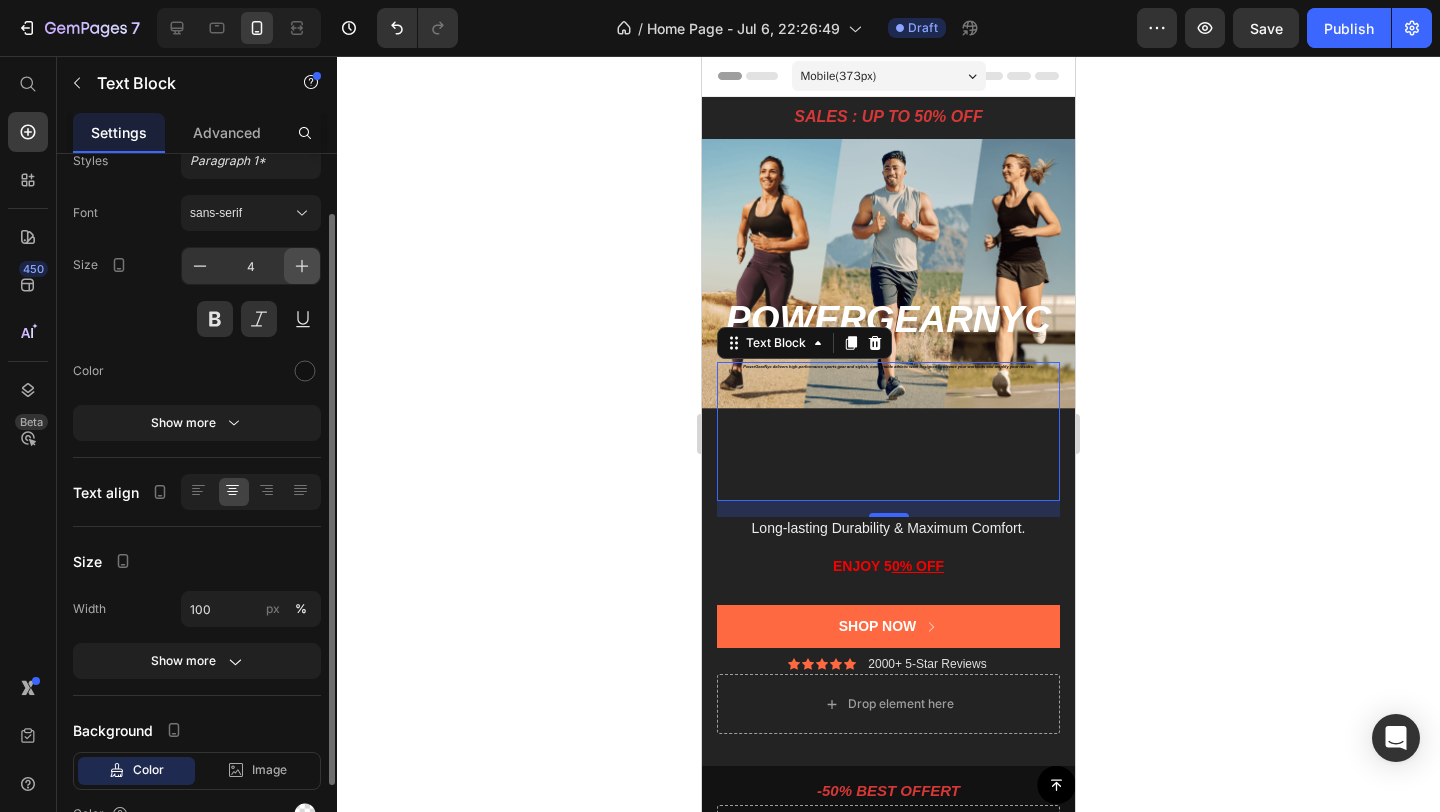 click 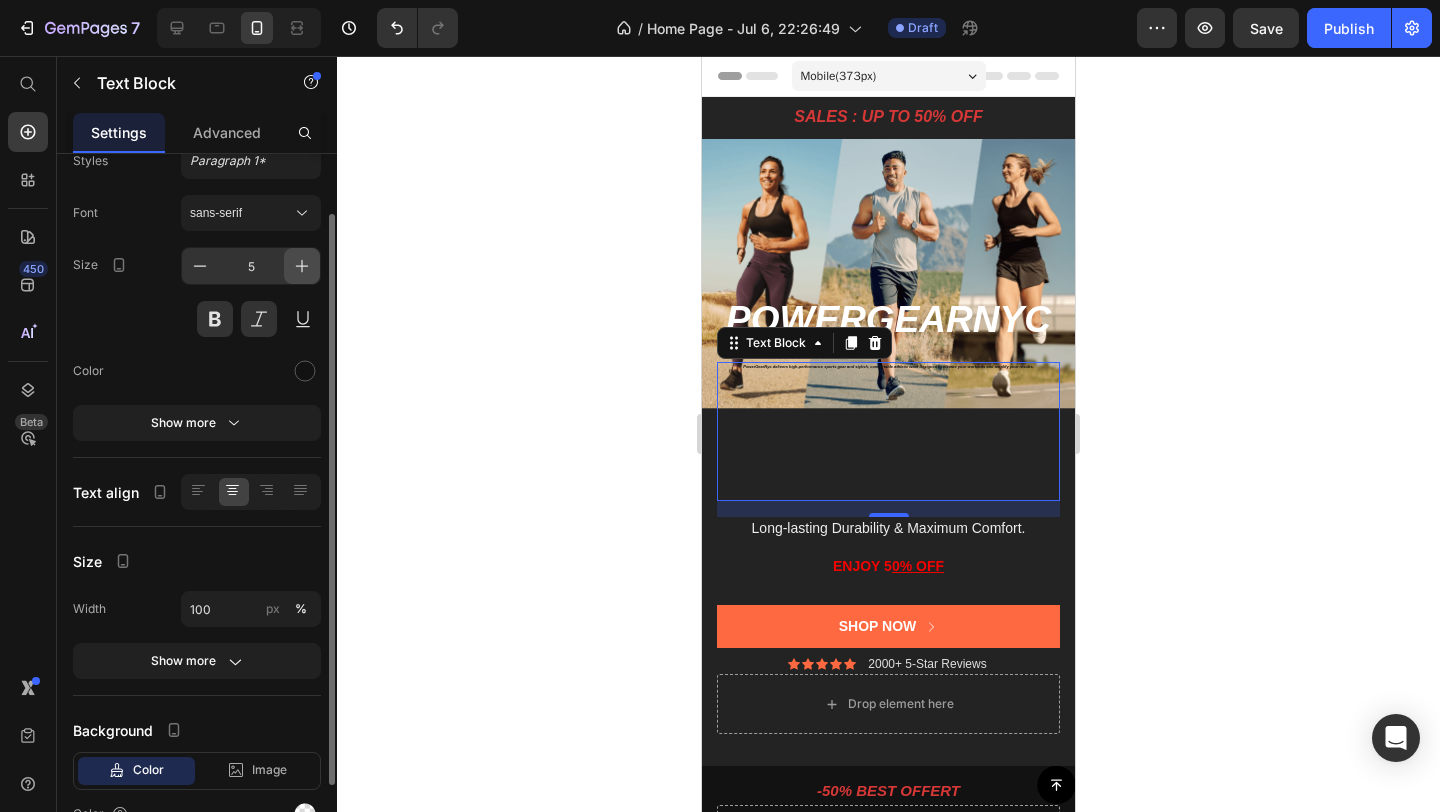 click 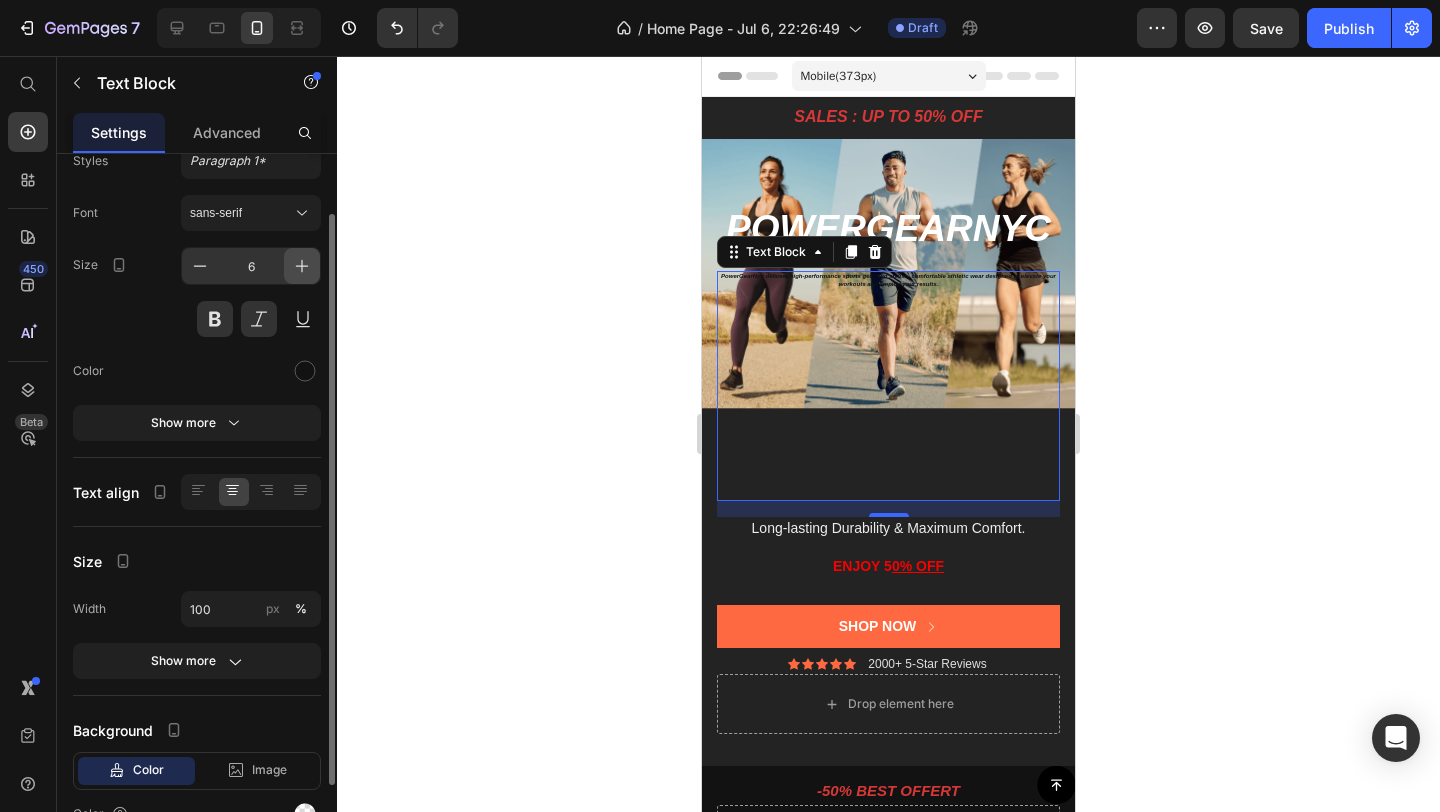 click 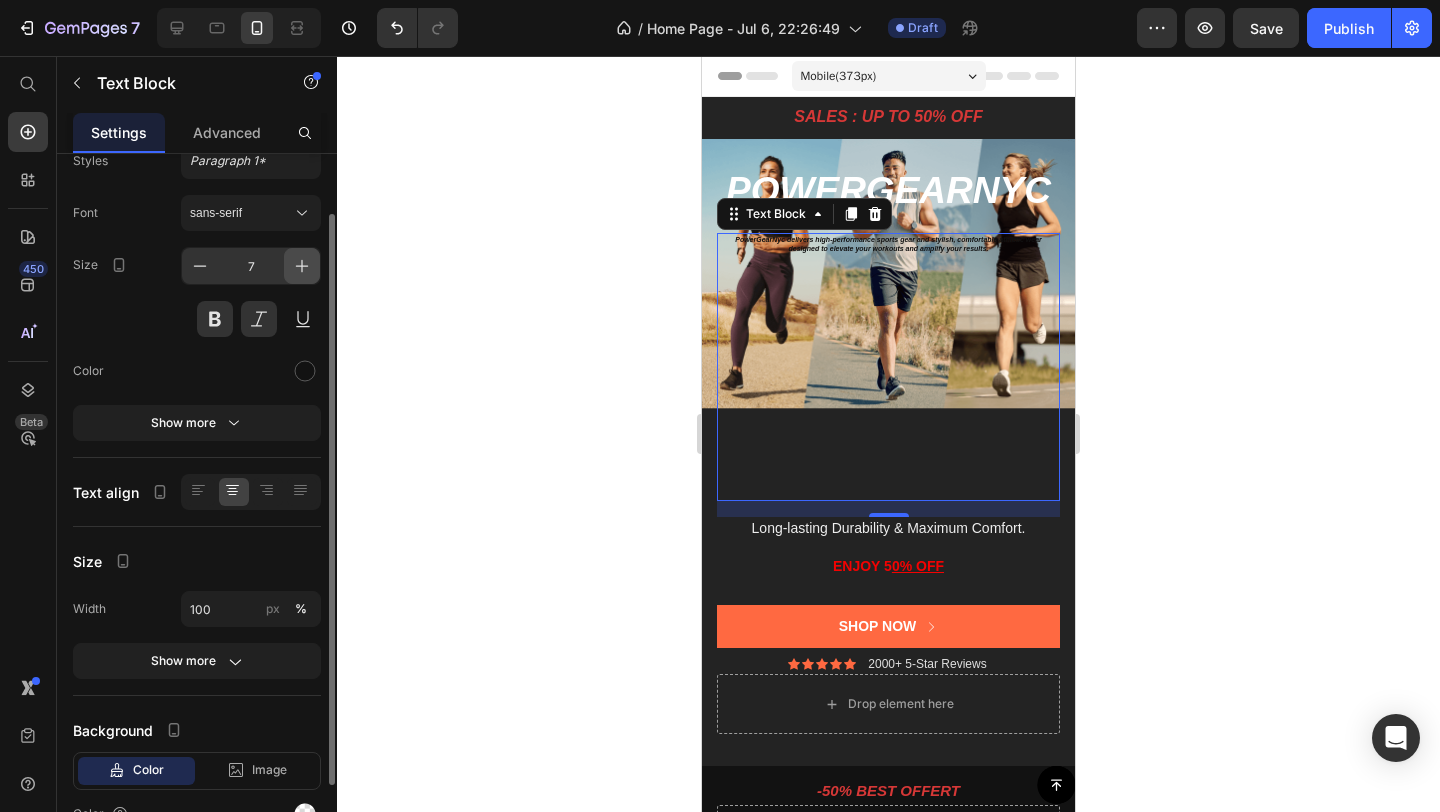 click 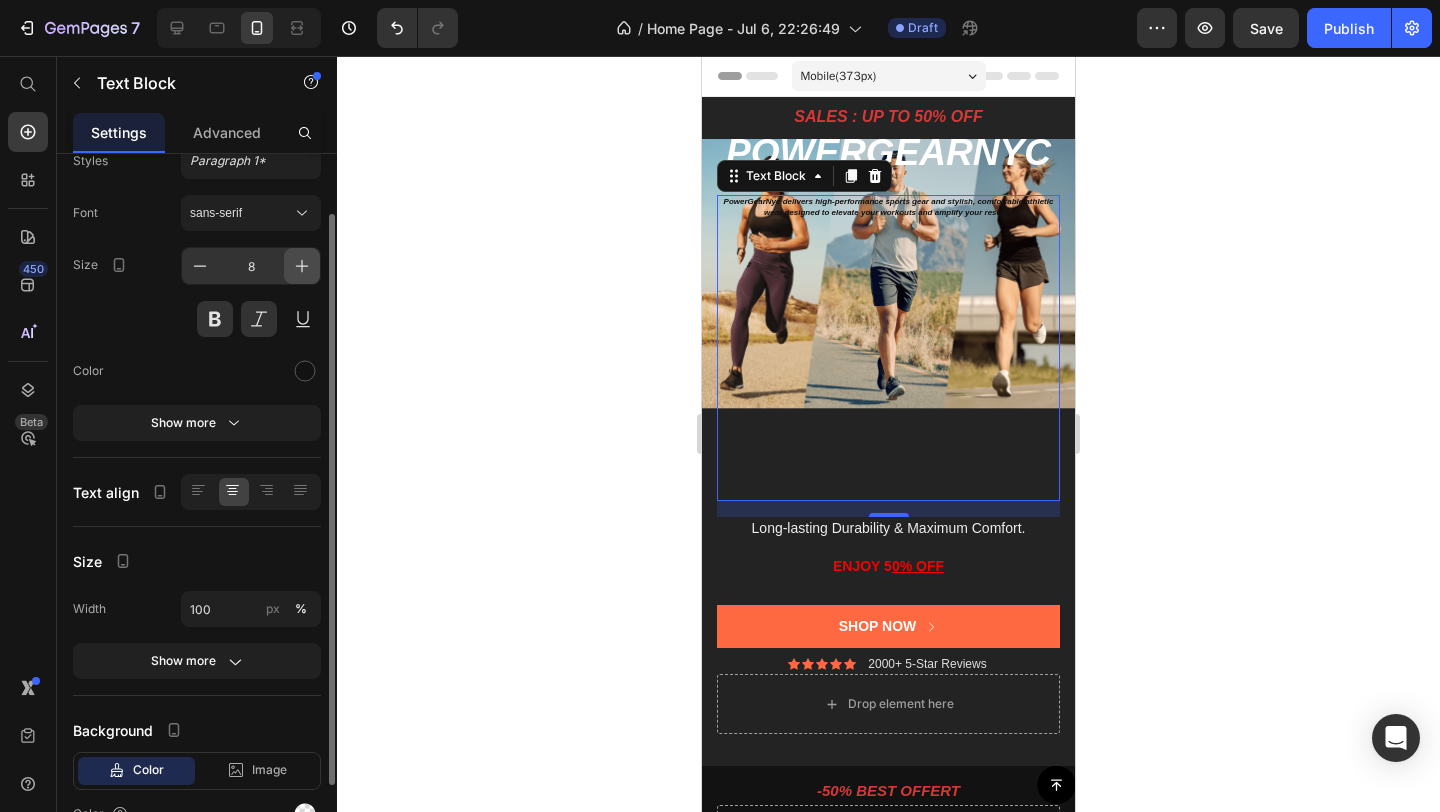 click 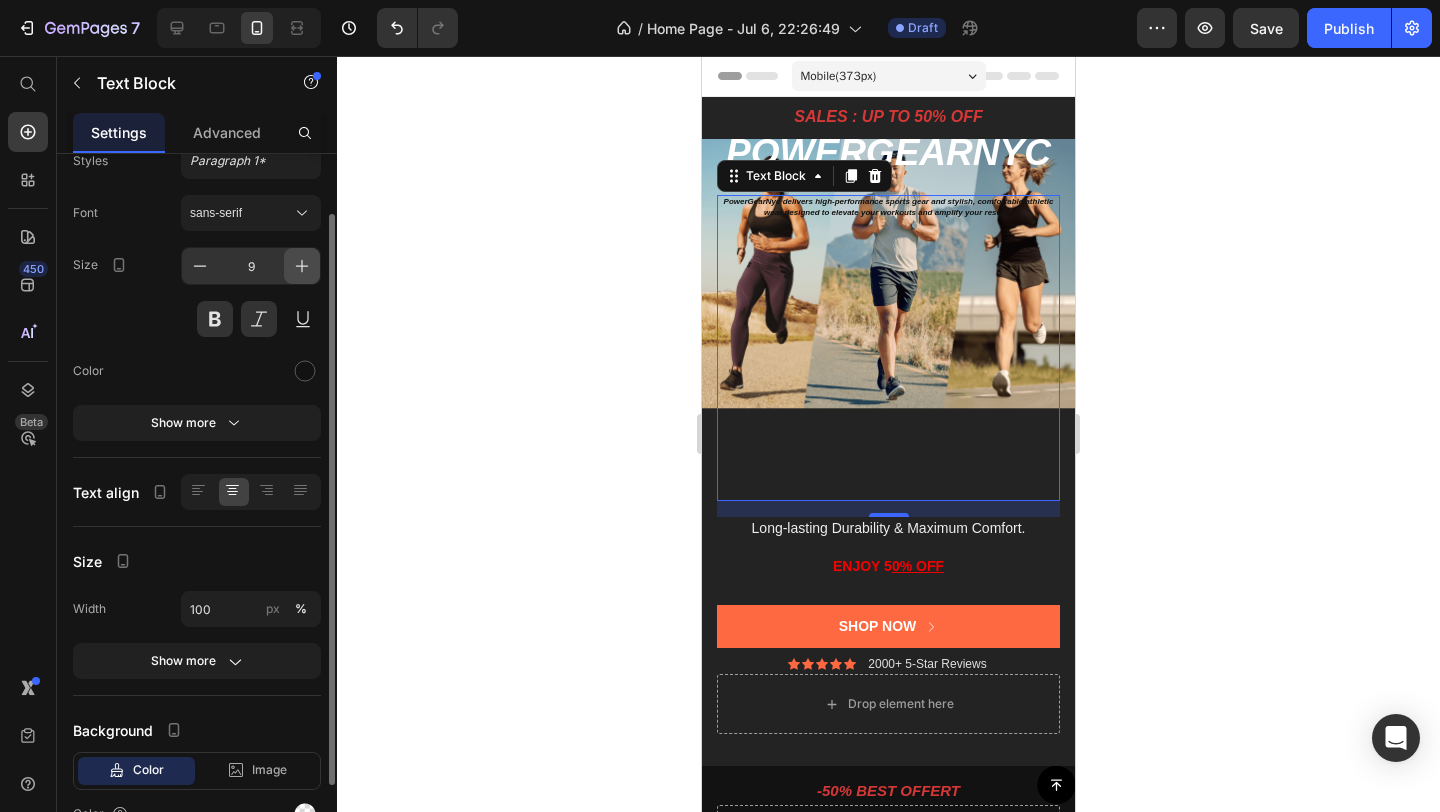 click 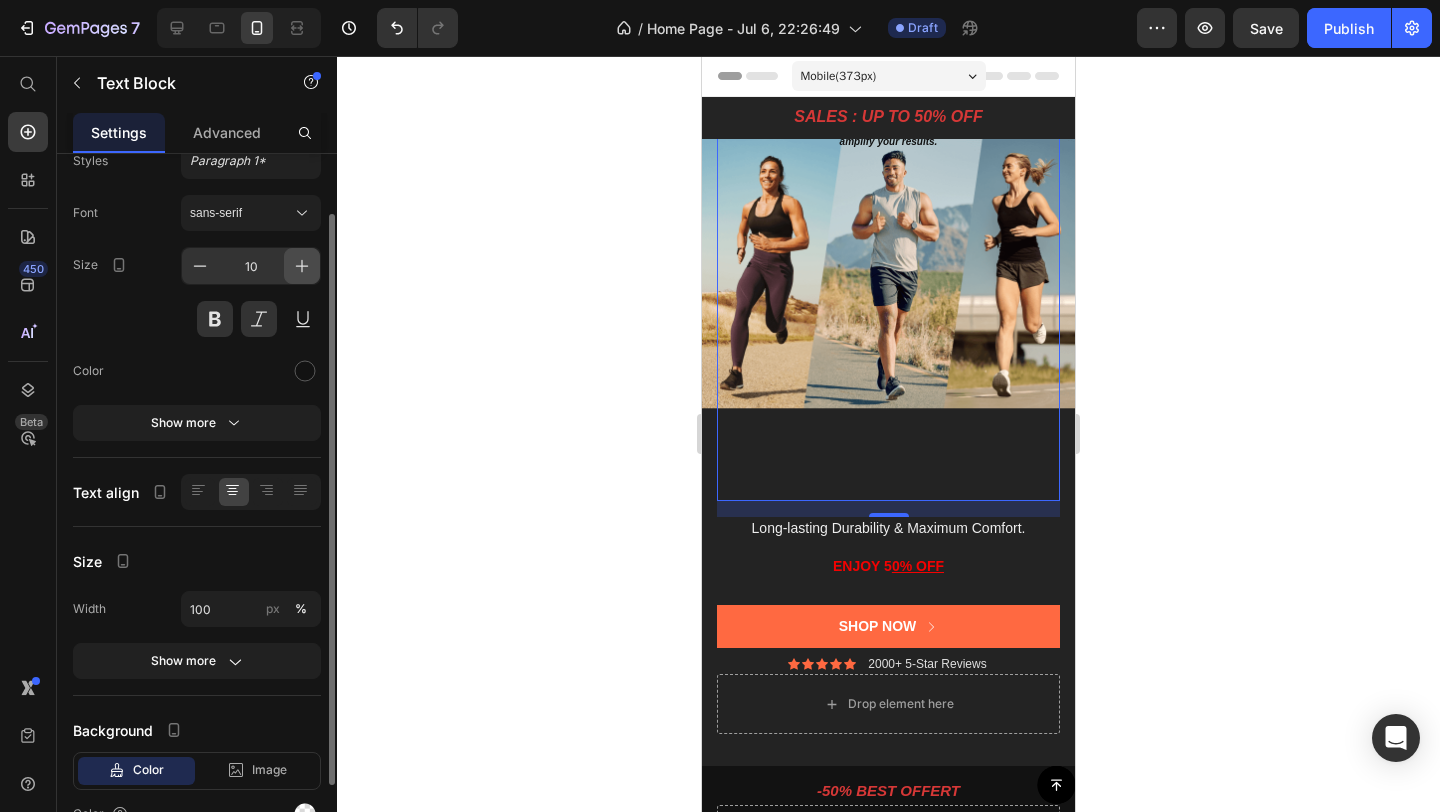 click 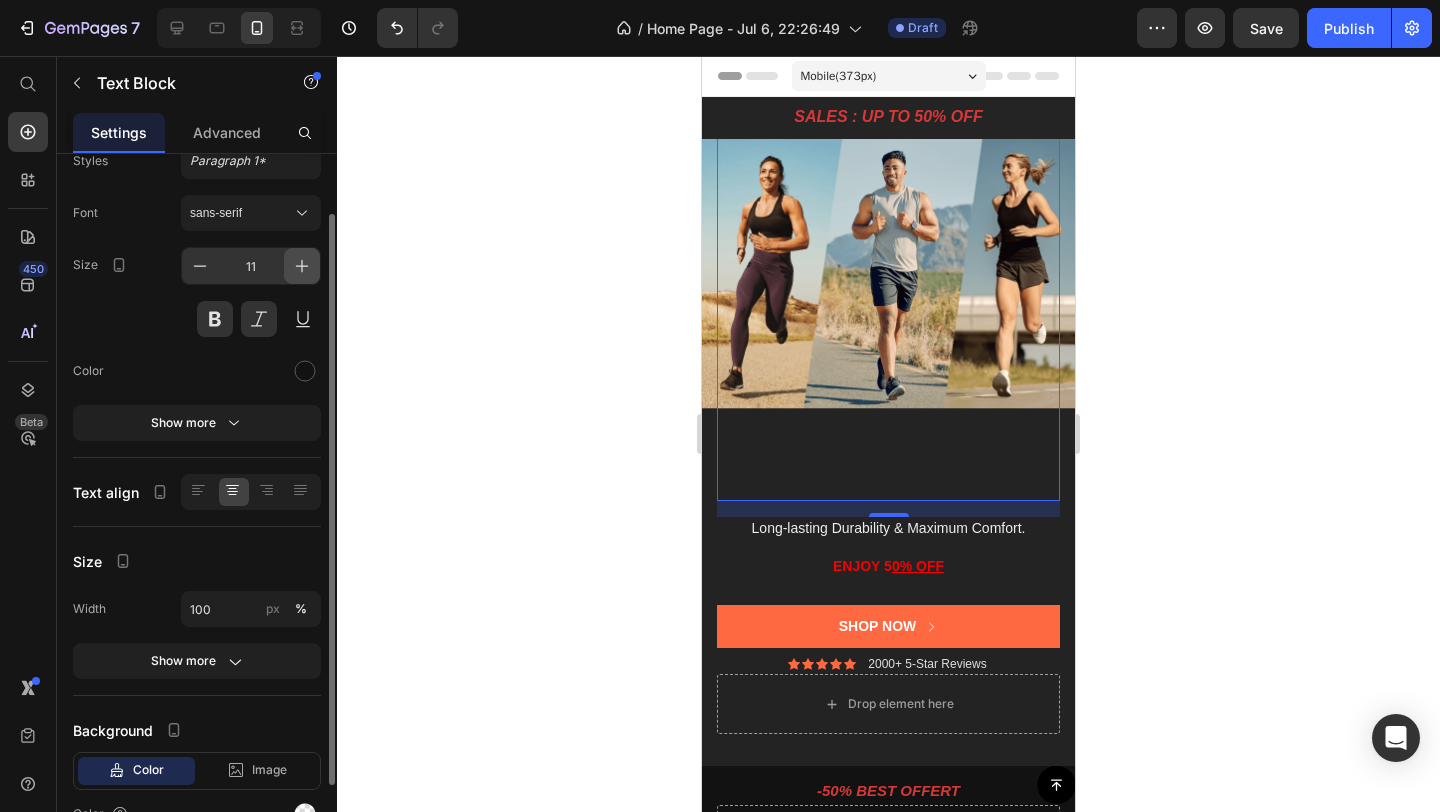 click 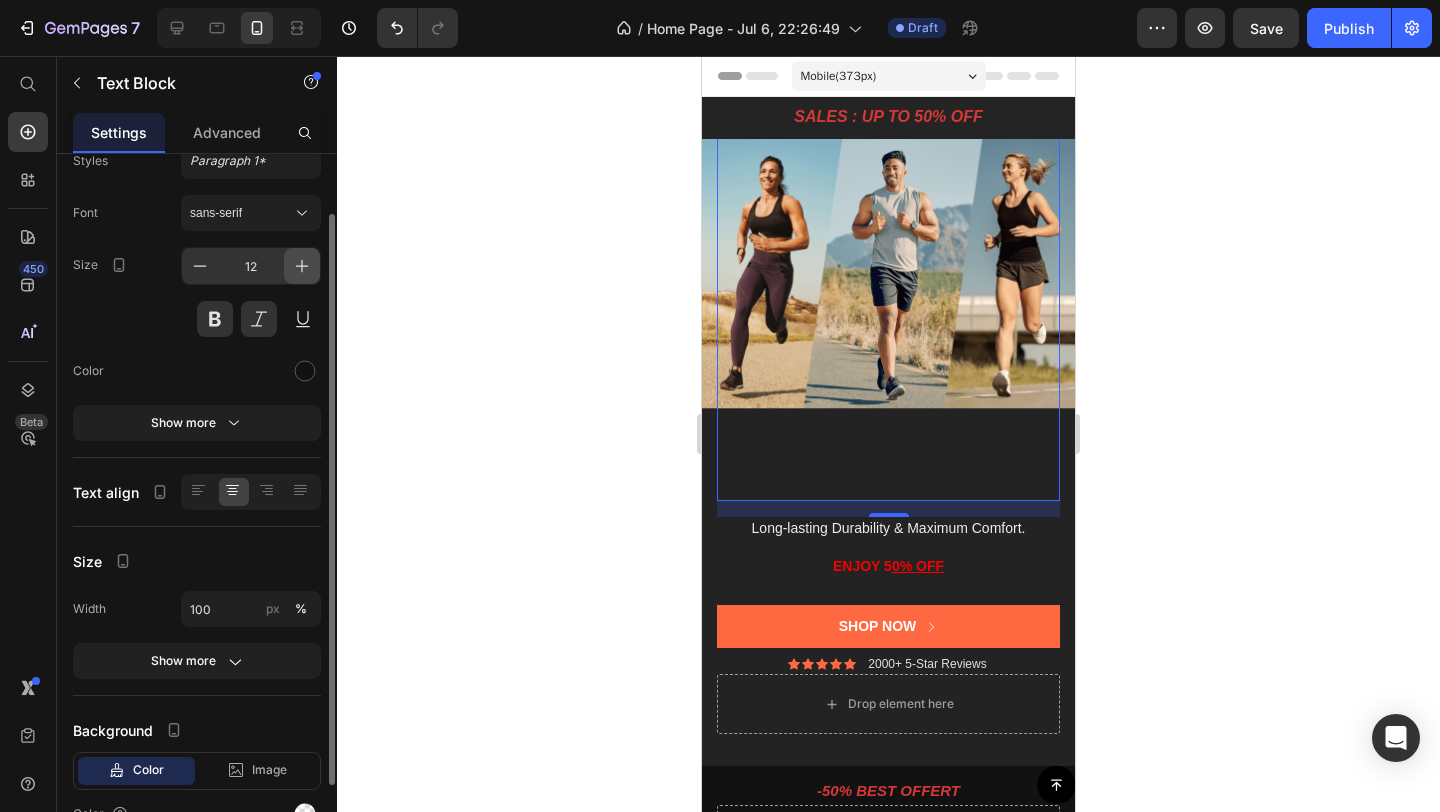 click 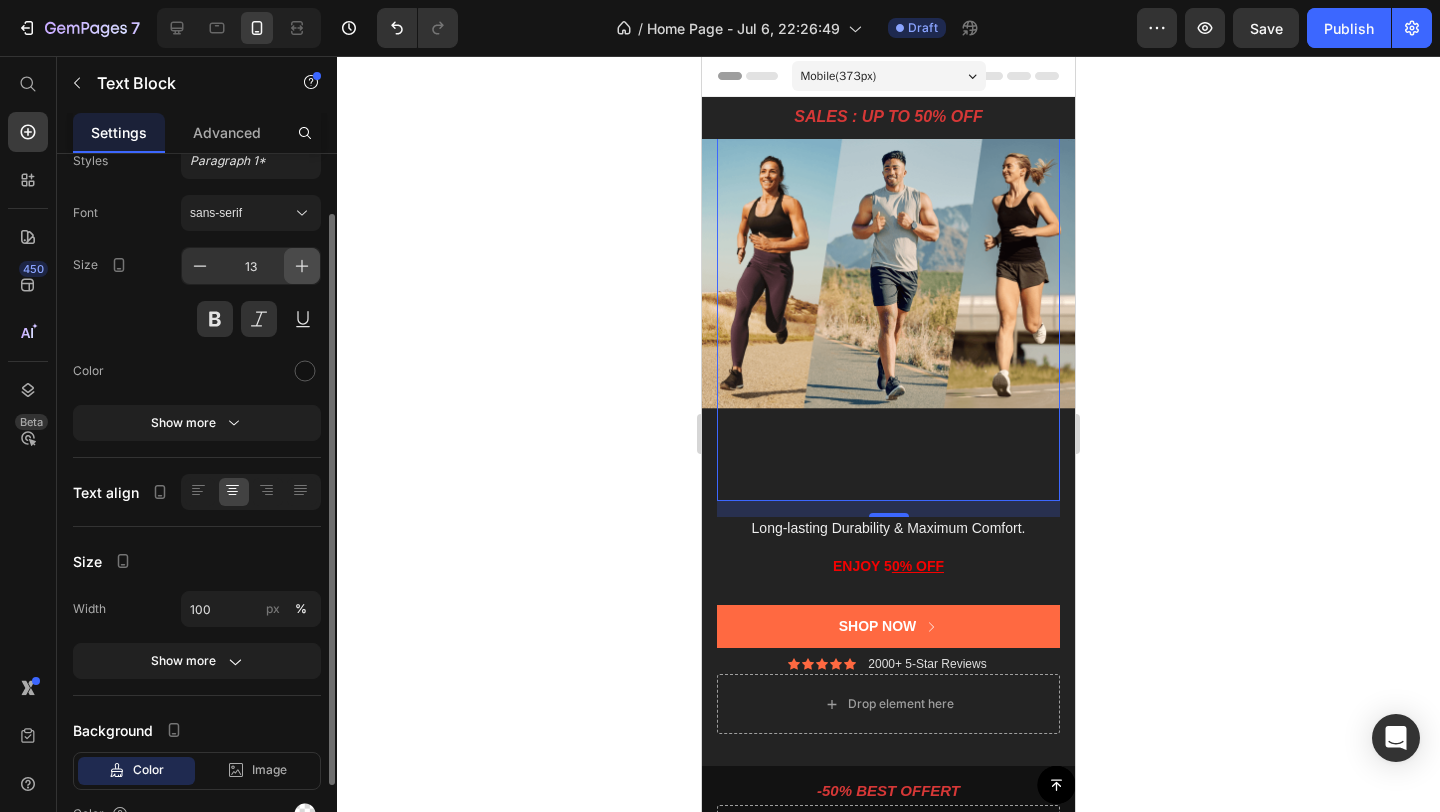 click 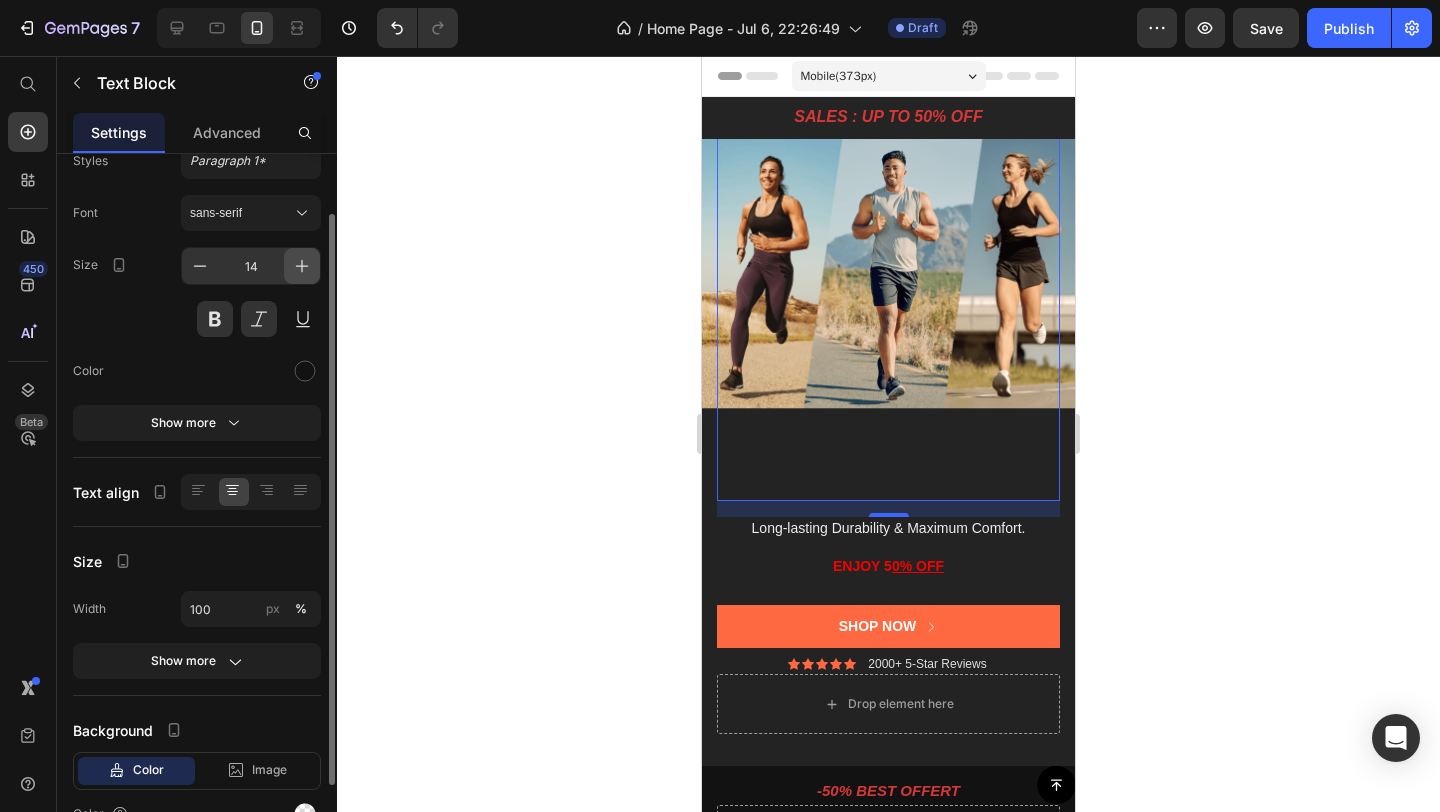 click 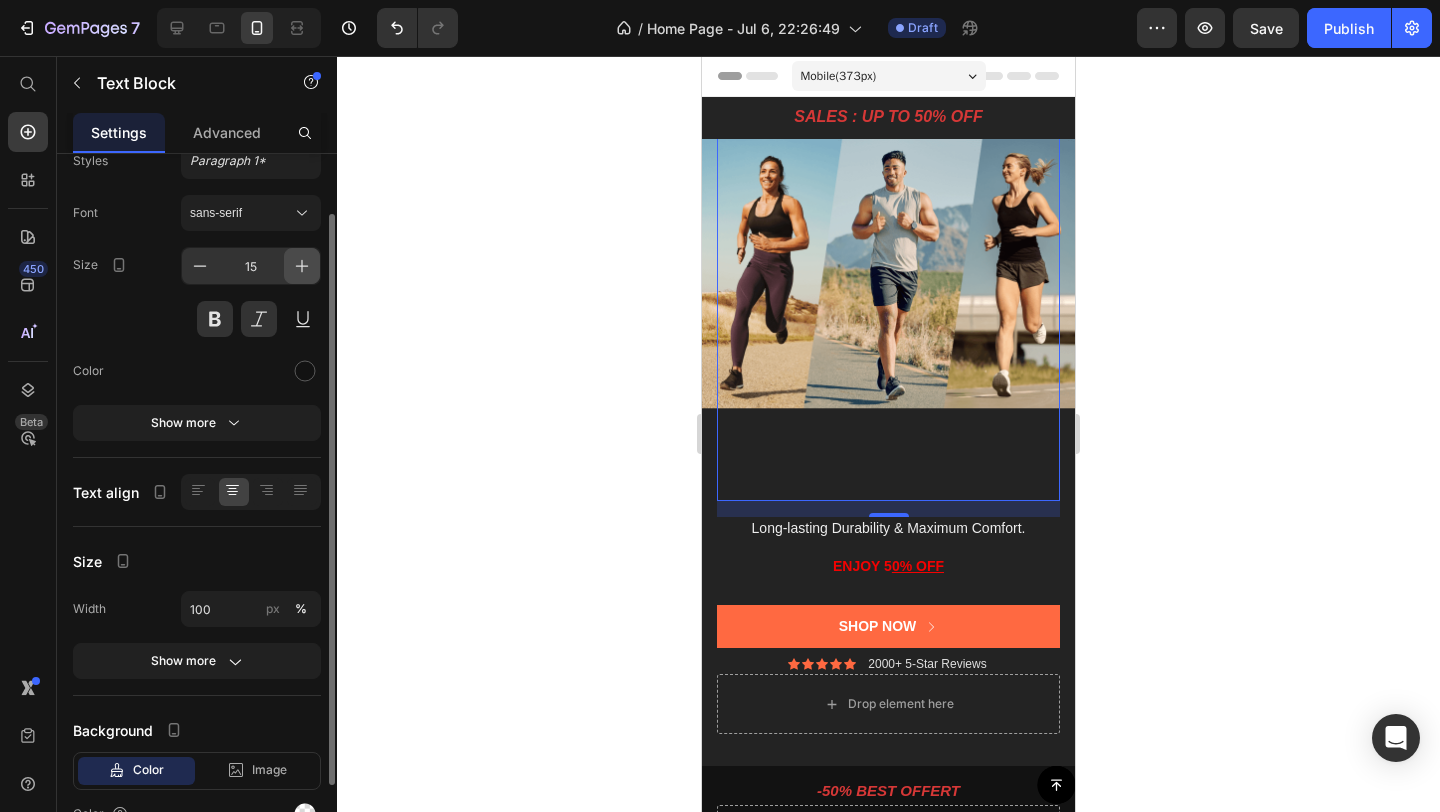 click 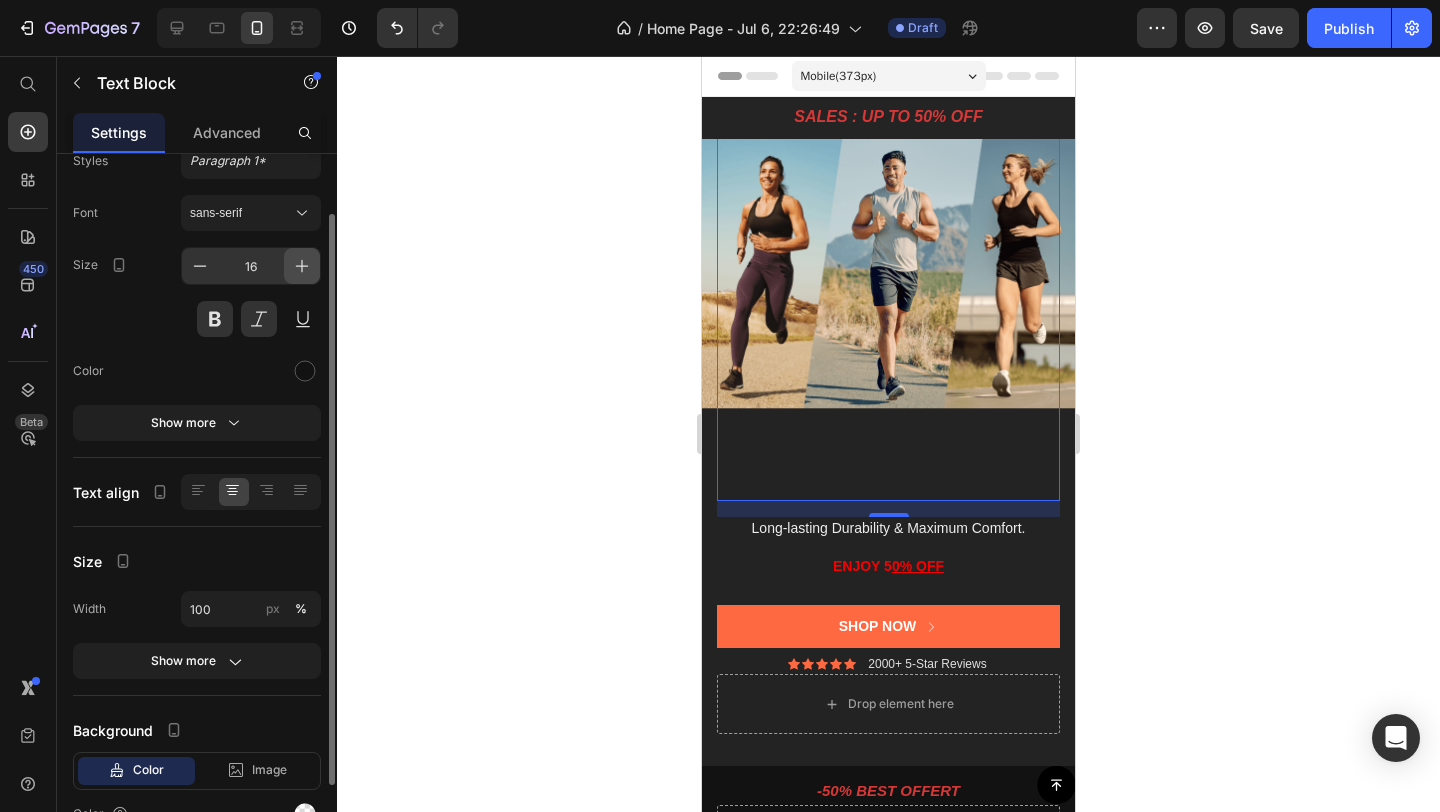 click 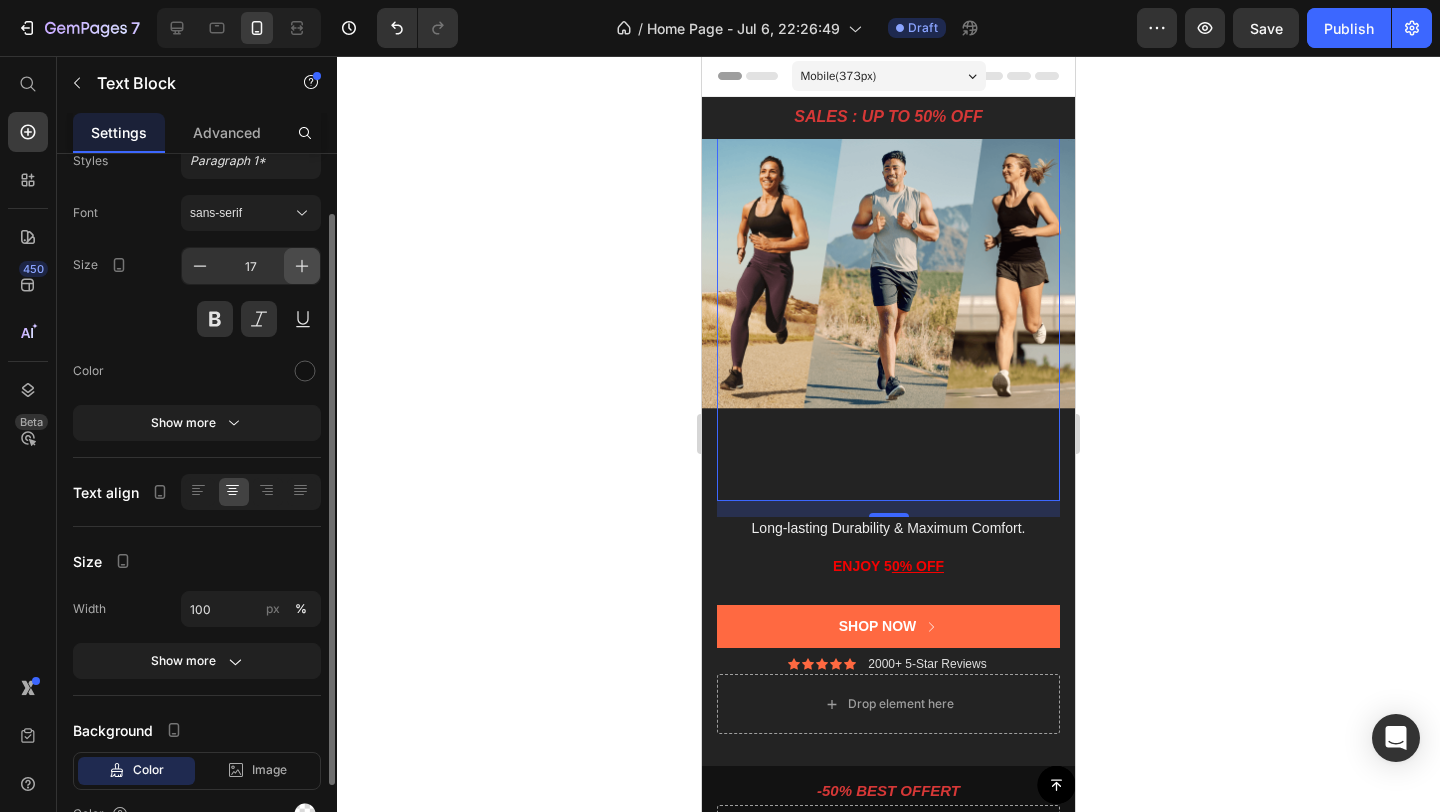 click 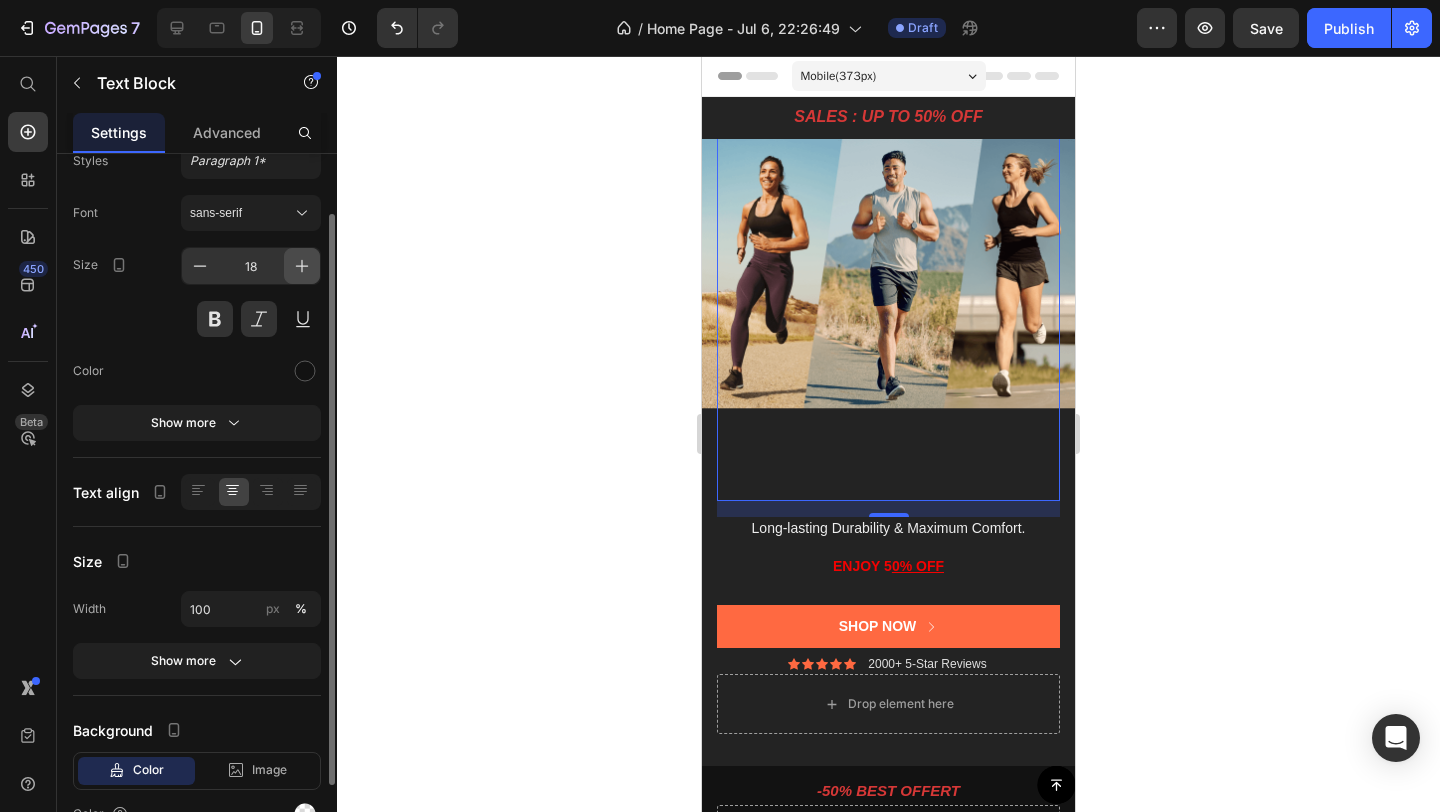 click 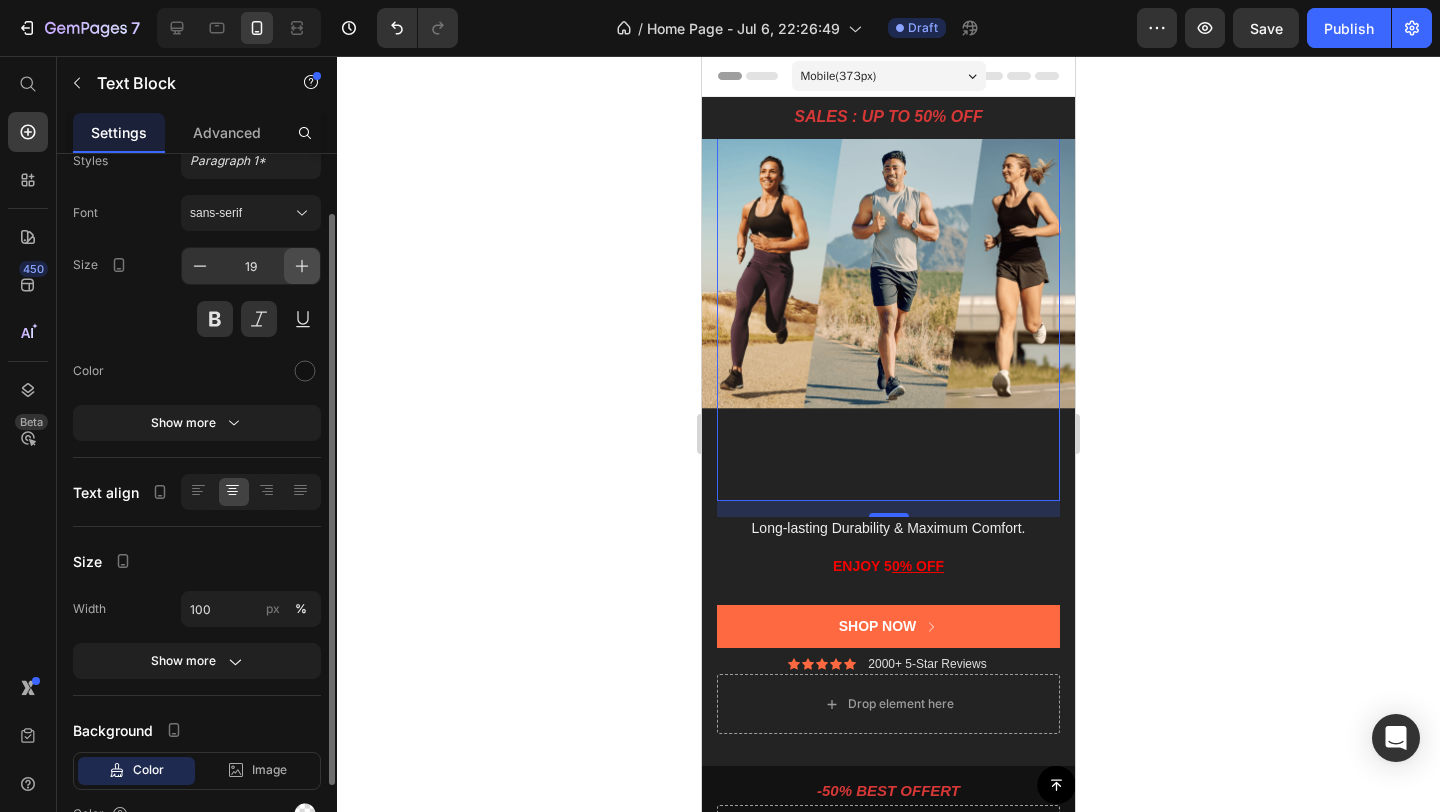 click 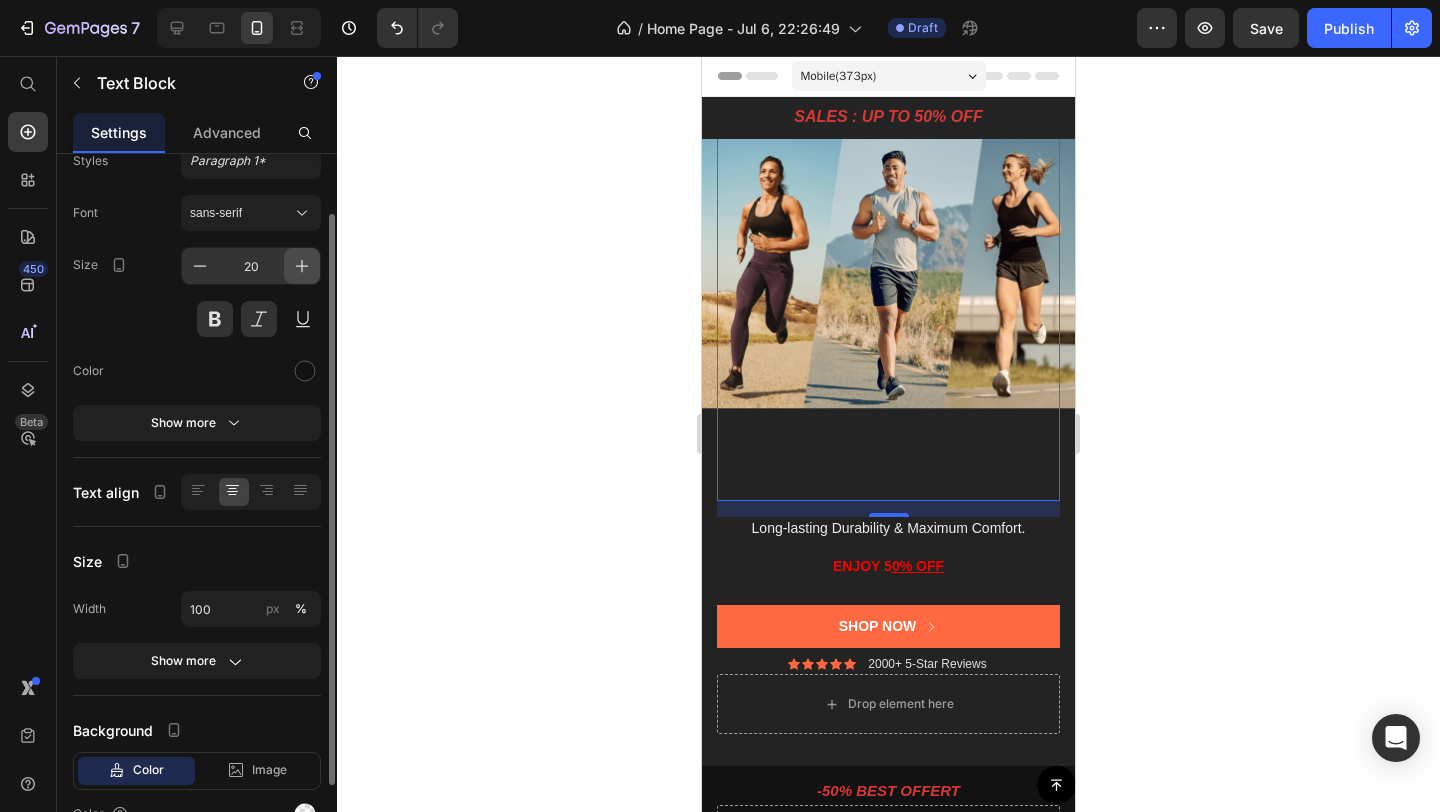 click 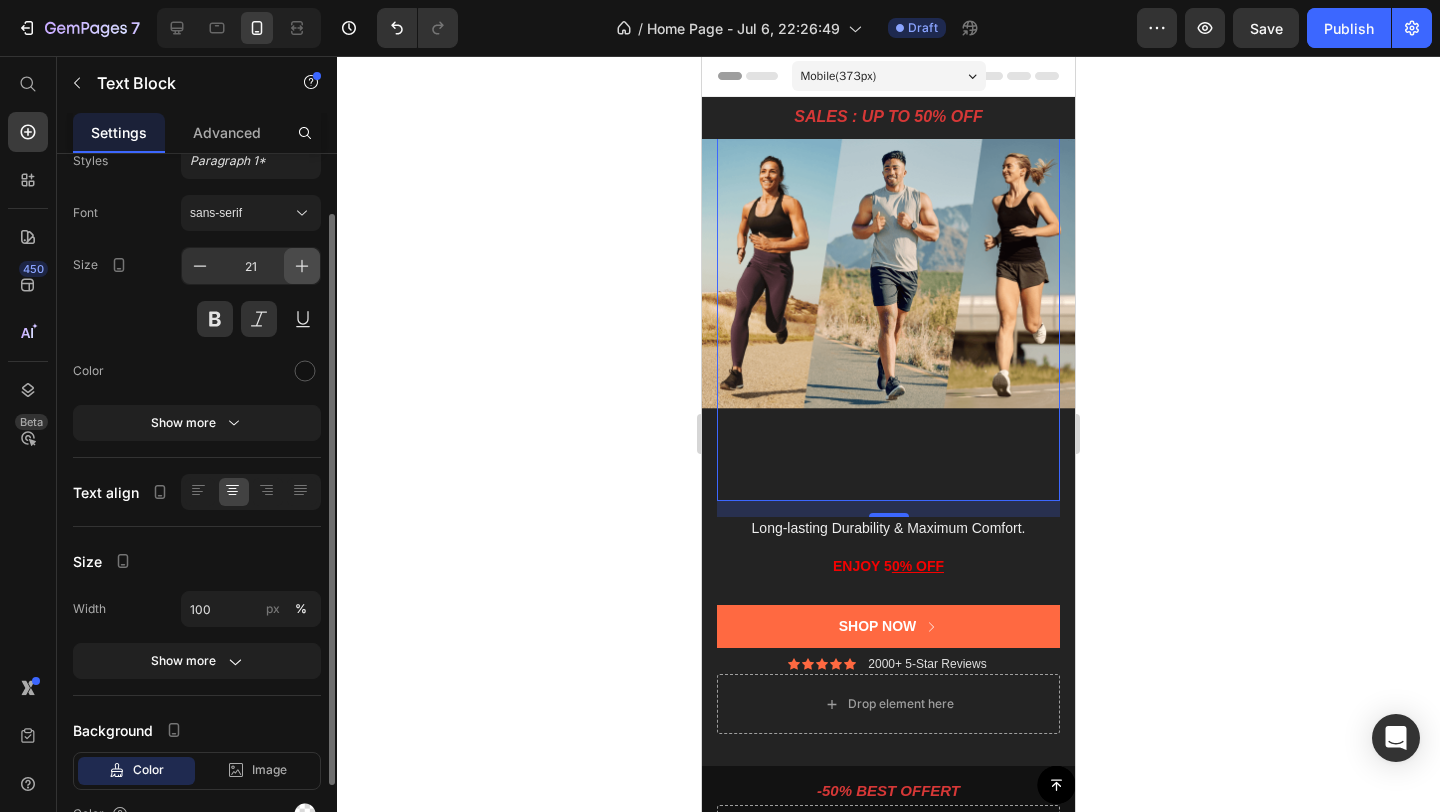 click 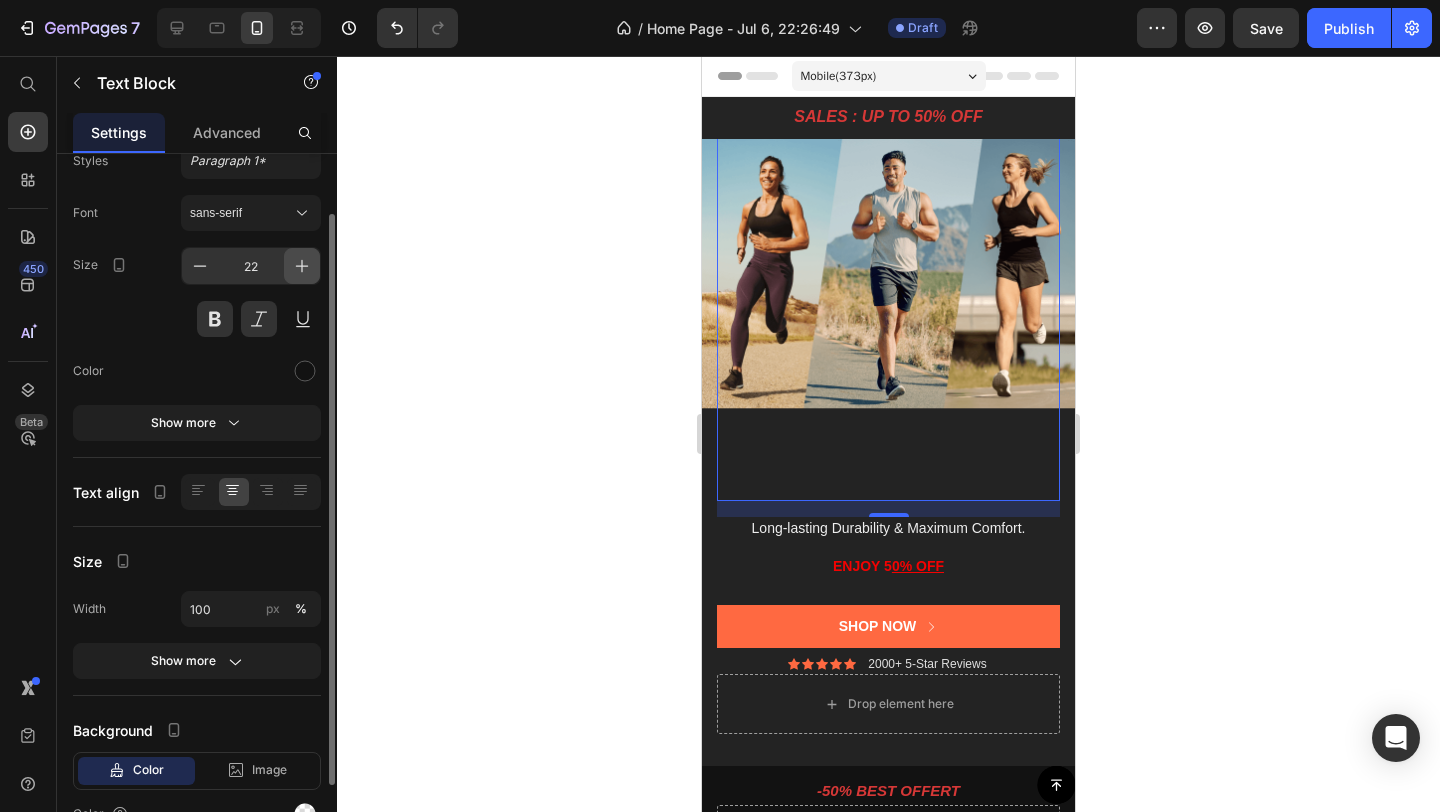 click 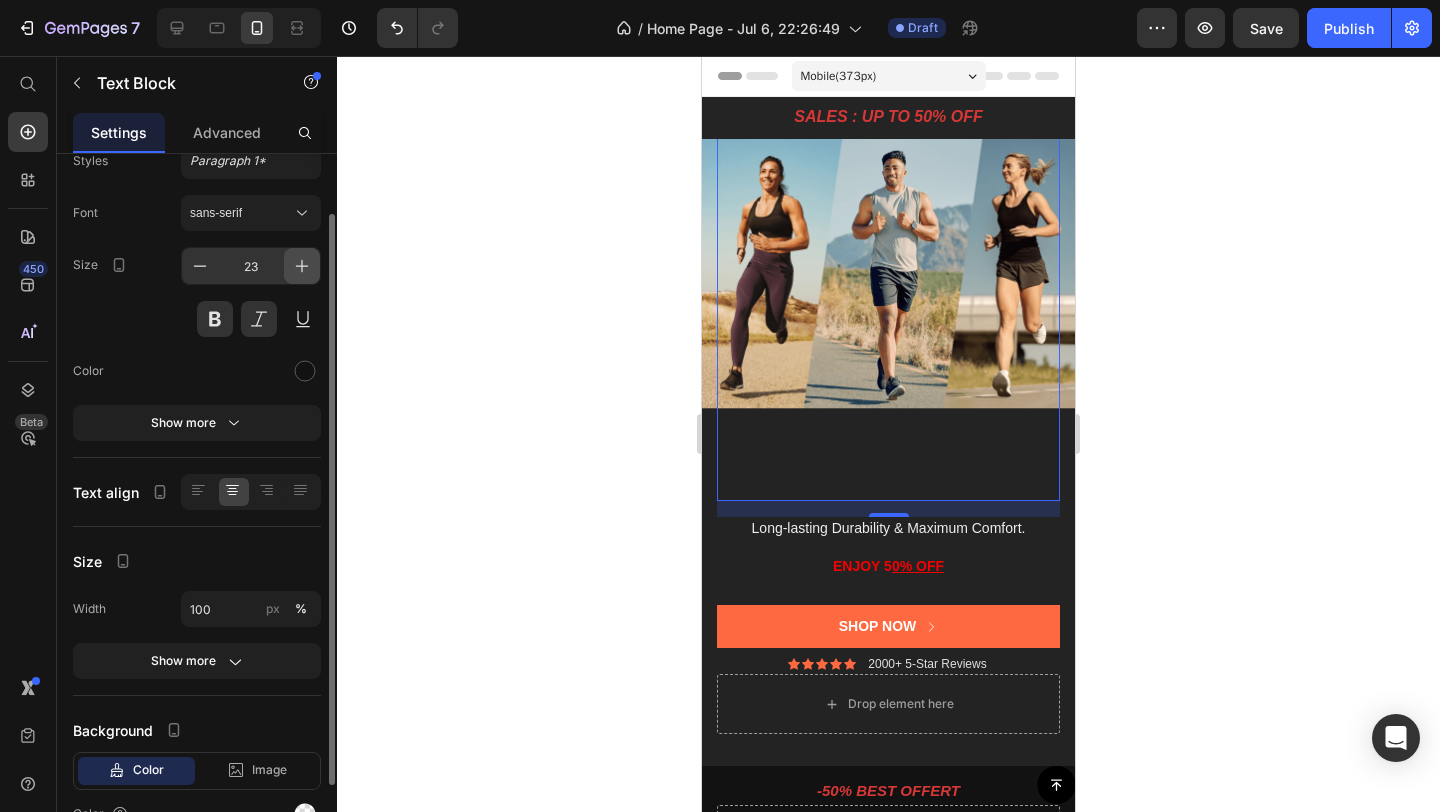 click 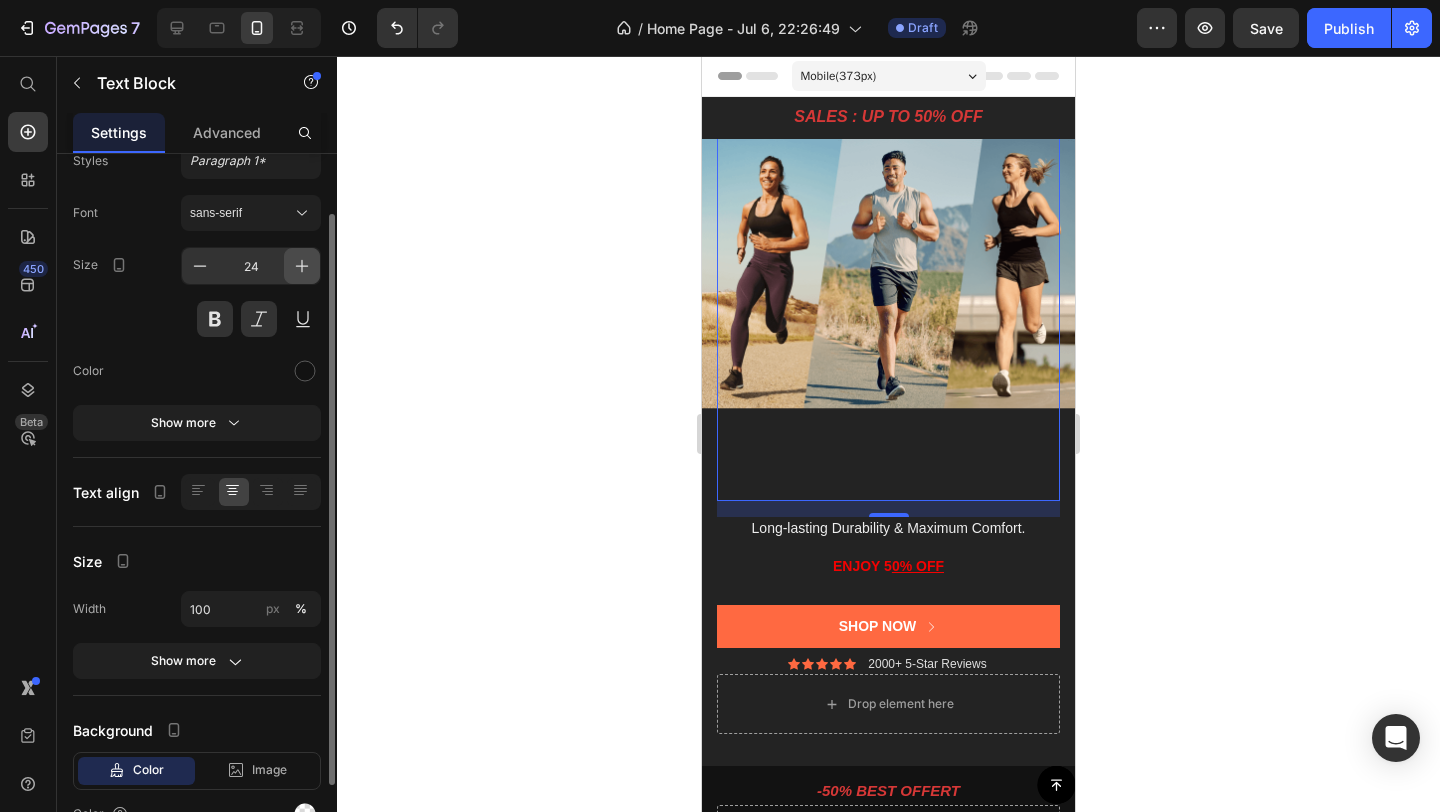 click 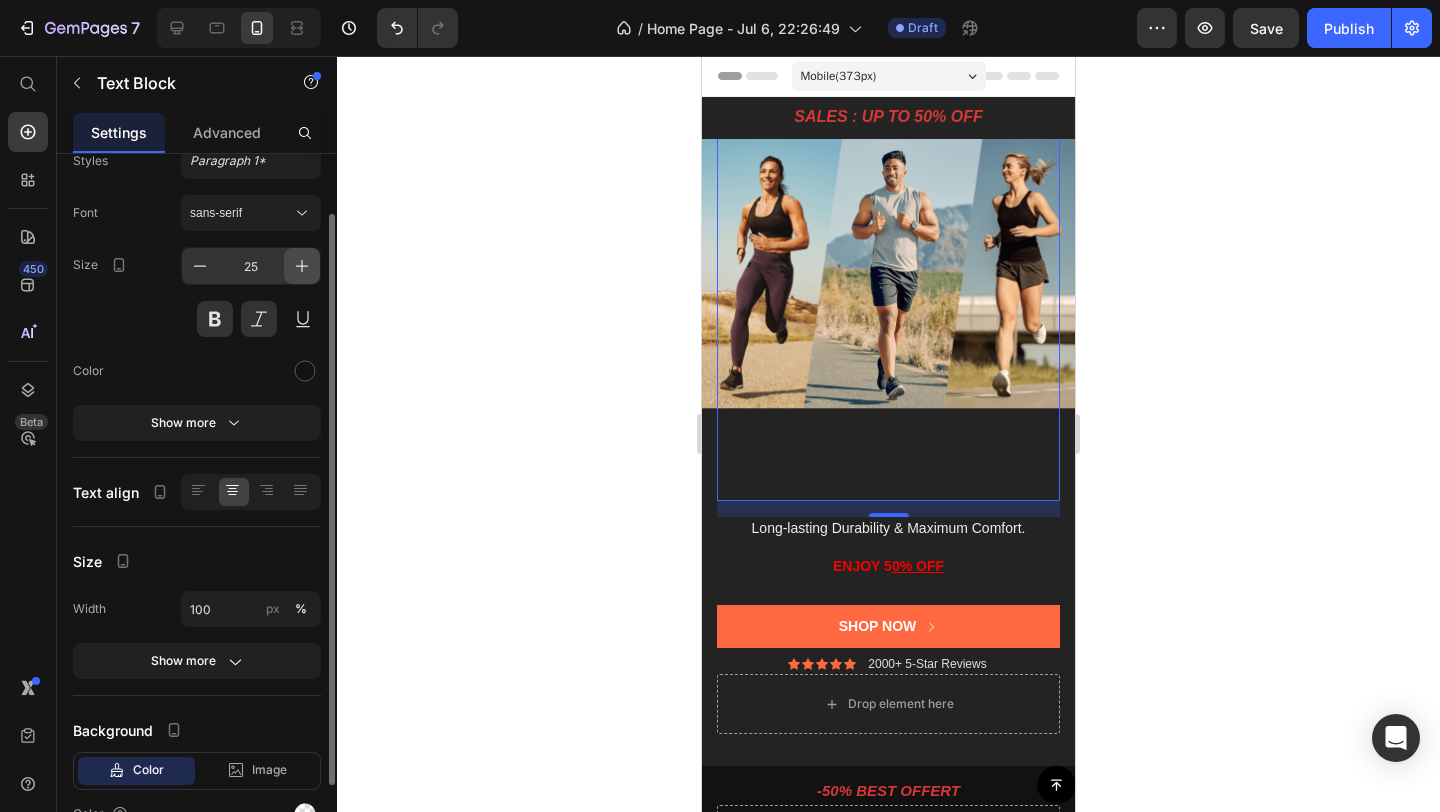 click 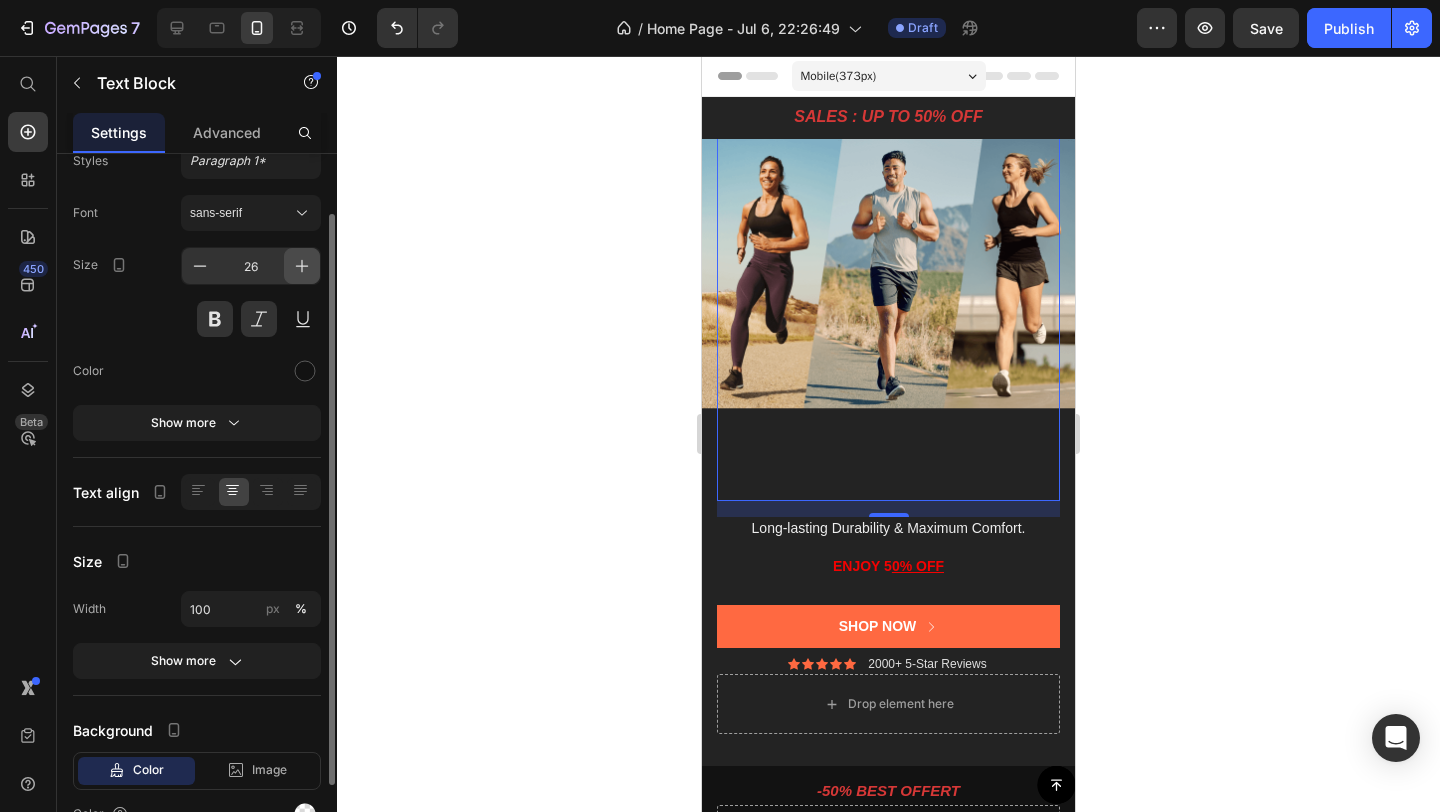 click 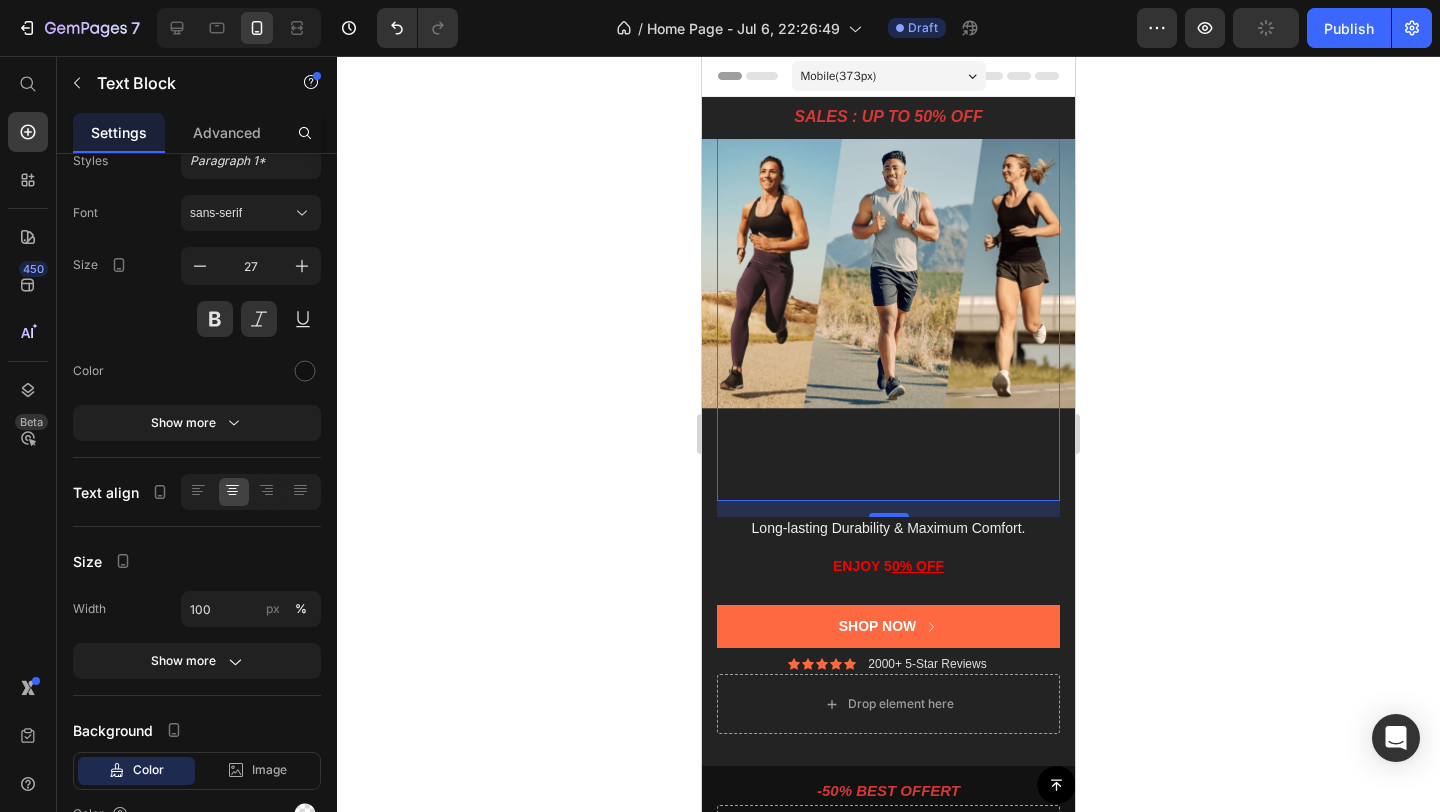 click on "16" at bounding box center (888, 509) 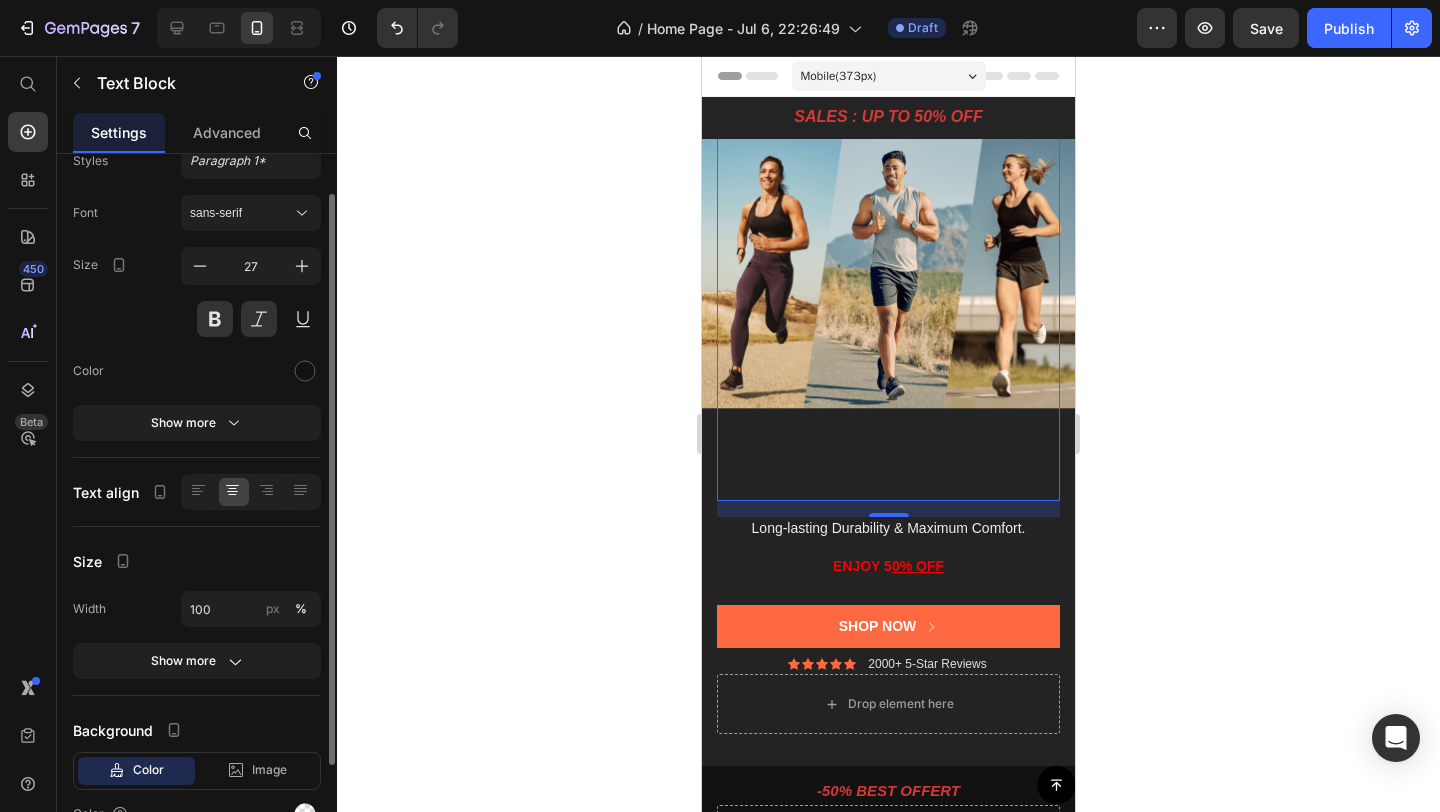 scroll, scrollTop: 0, scrollLeft: 0, axis: both 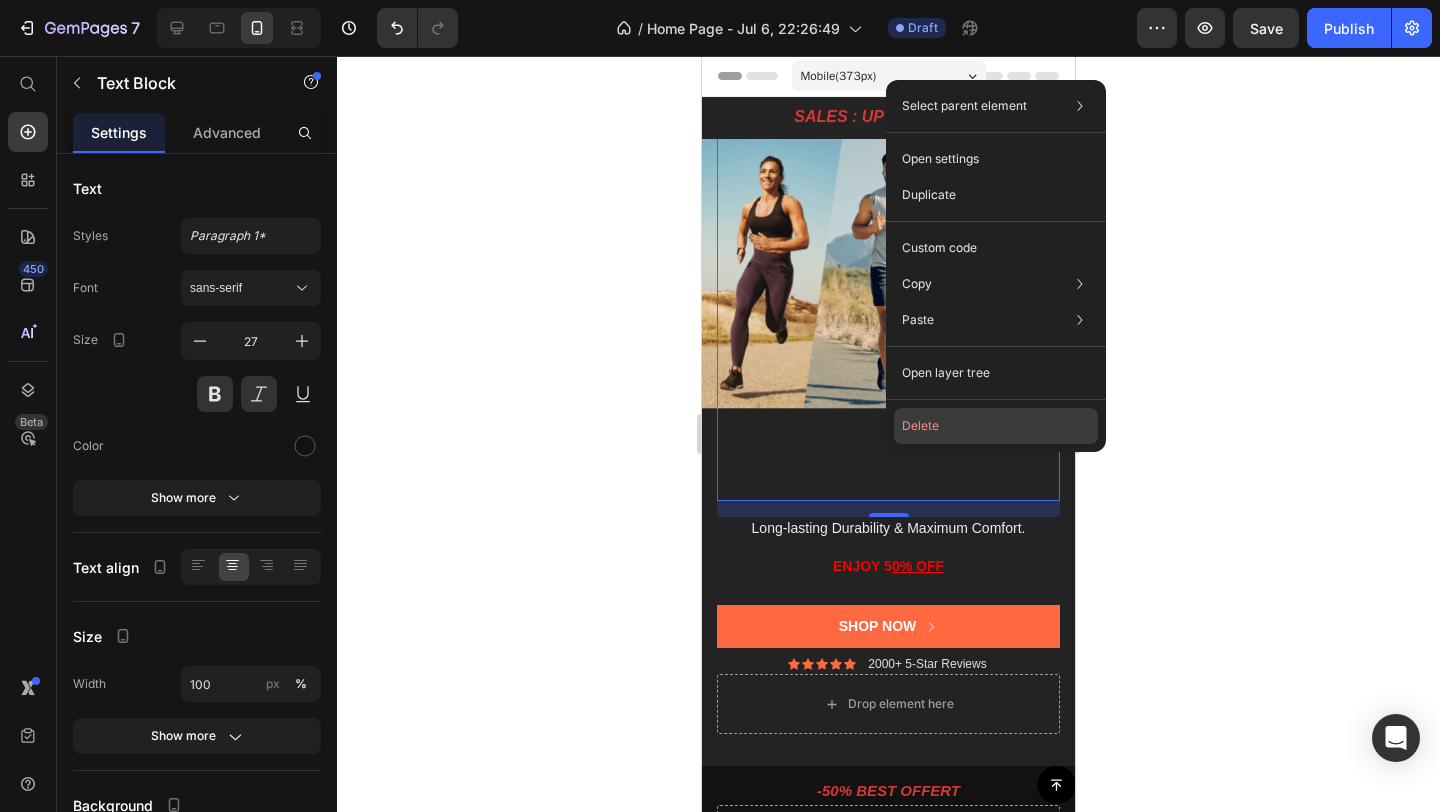 click on "Delete" 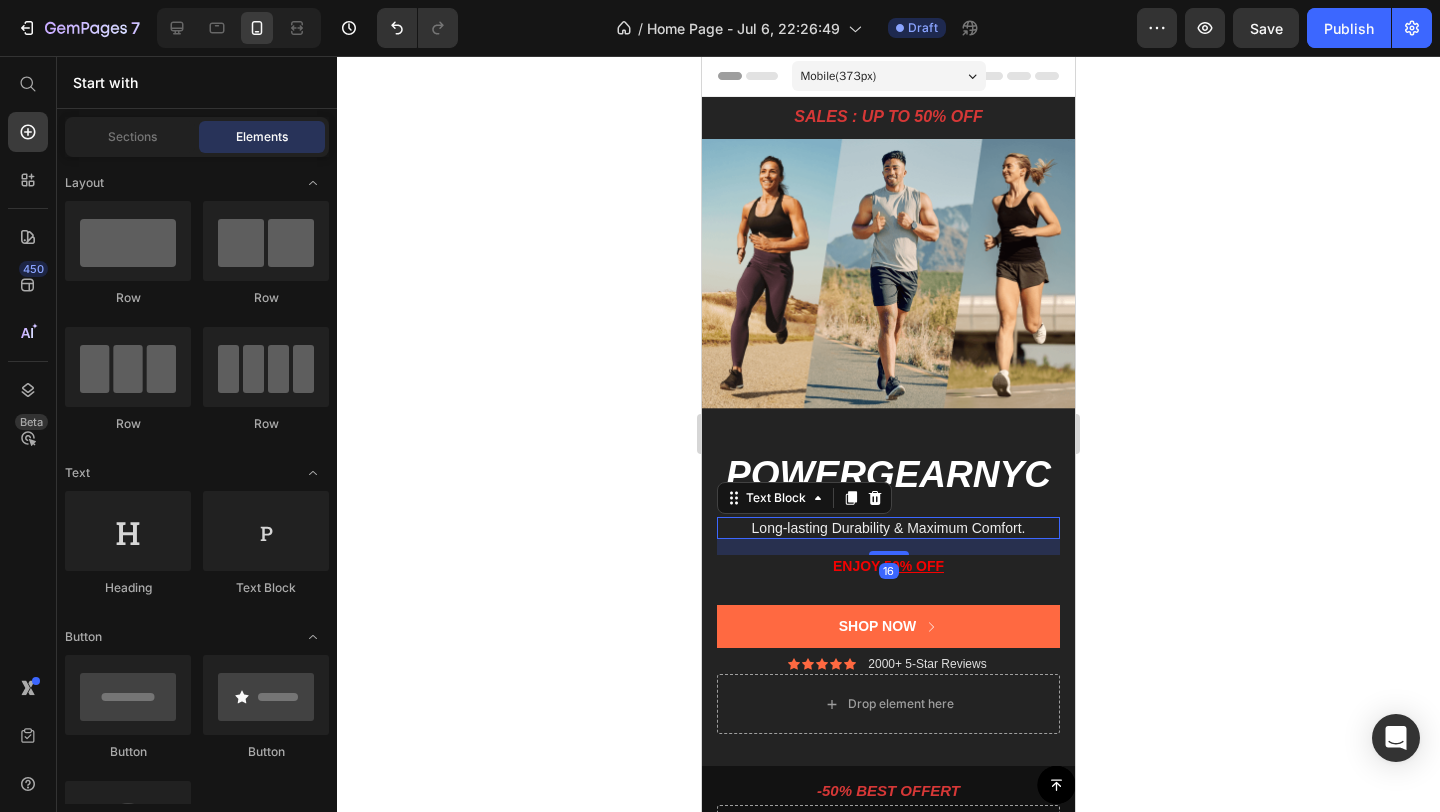 click on "Long-lasting Durability & Maximum Comfort." at bounding box center (888, 528) 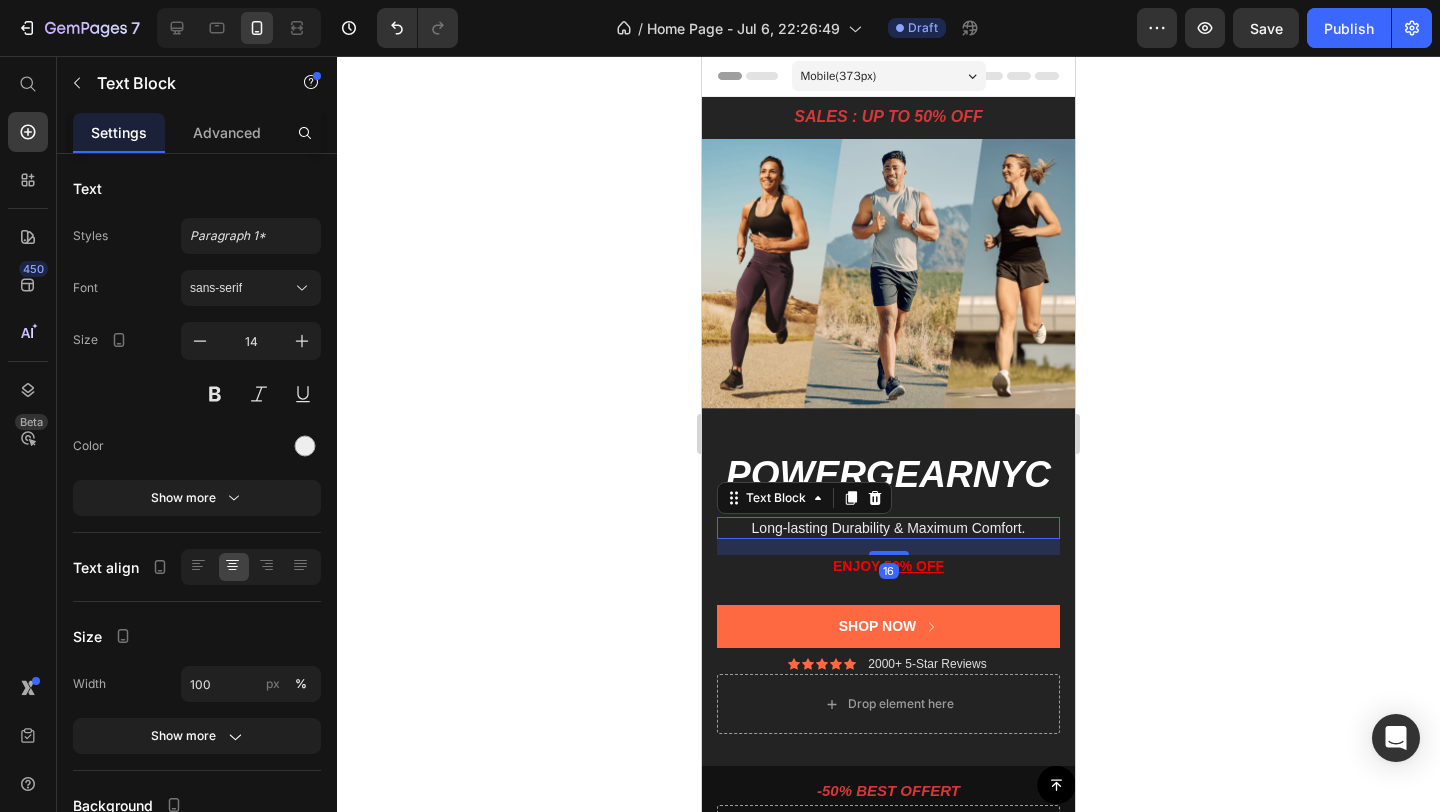 click on "Long-lasting Durability & Maximum Comfort." at bounding box center [888, 528] 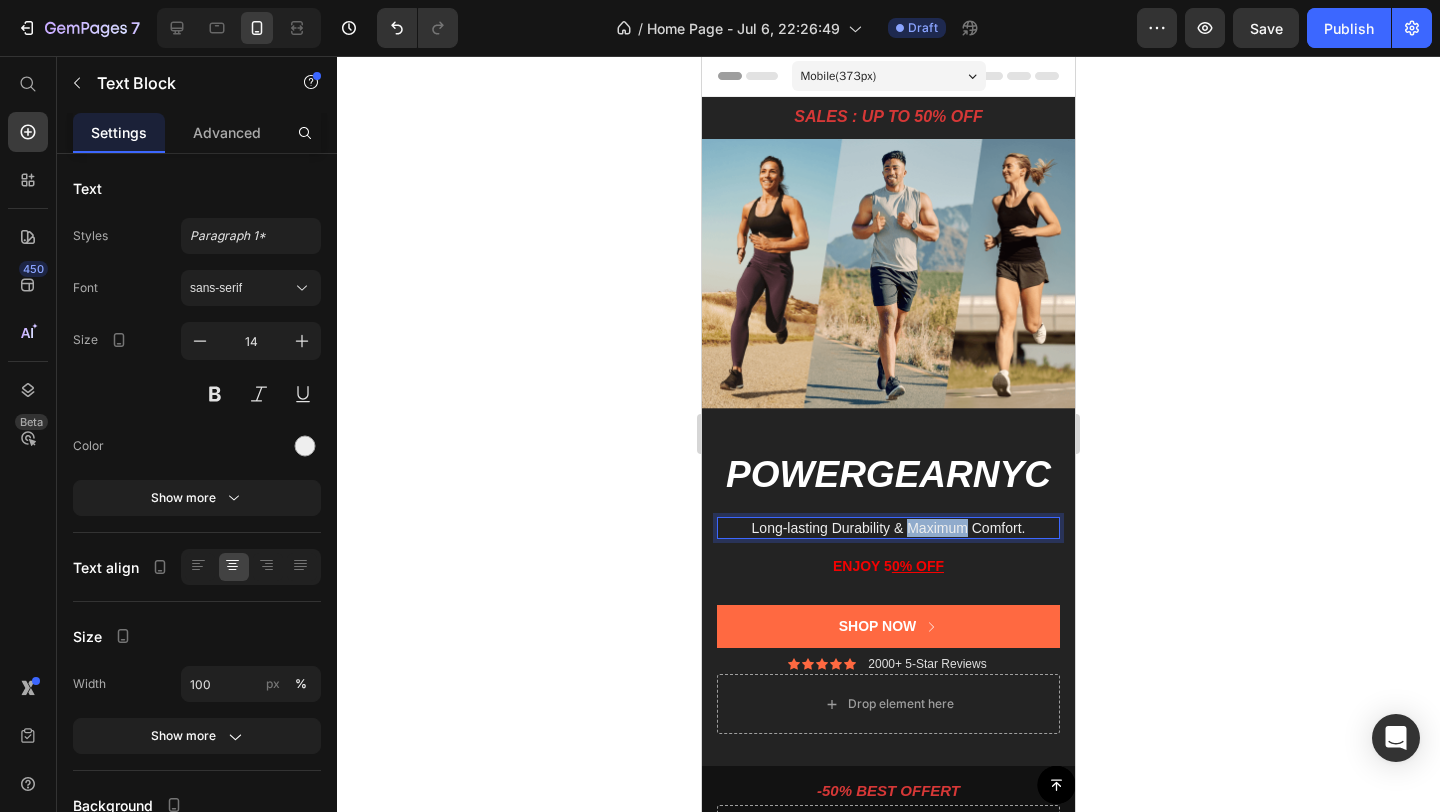 click on "Long-lasting Durability & Maximum Comfort." at bounding box center [888, 528] 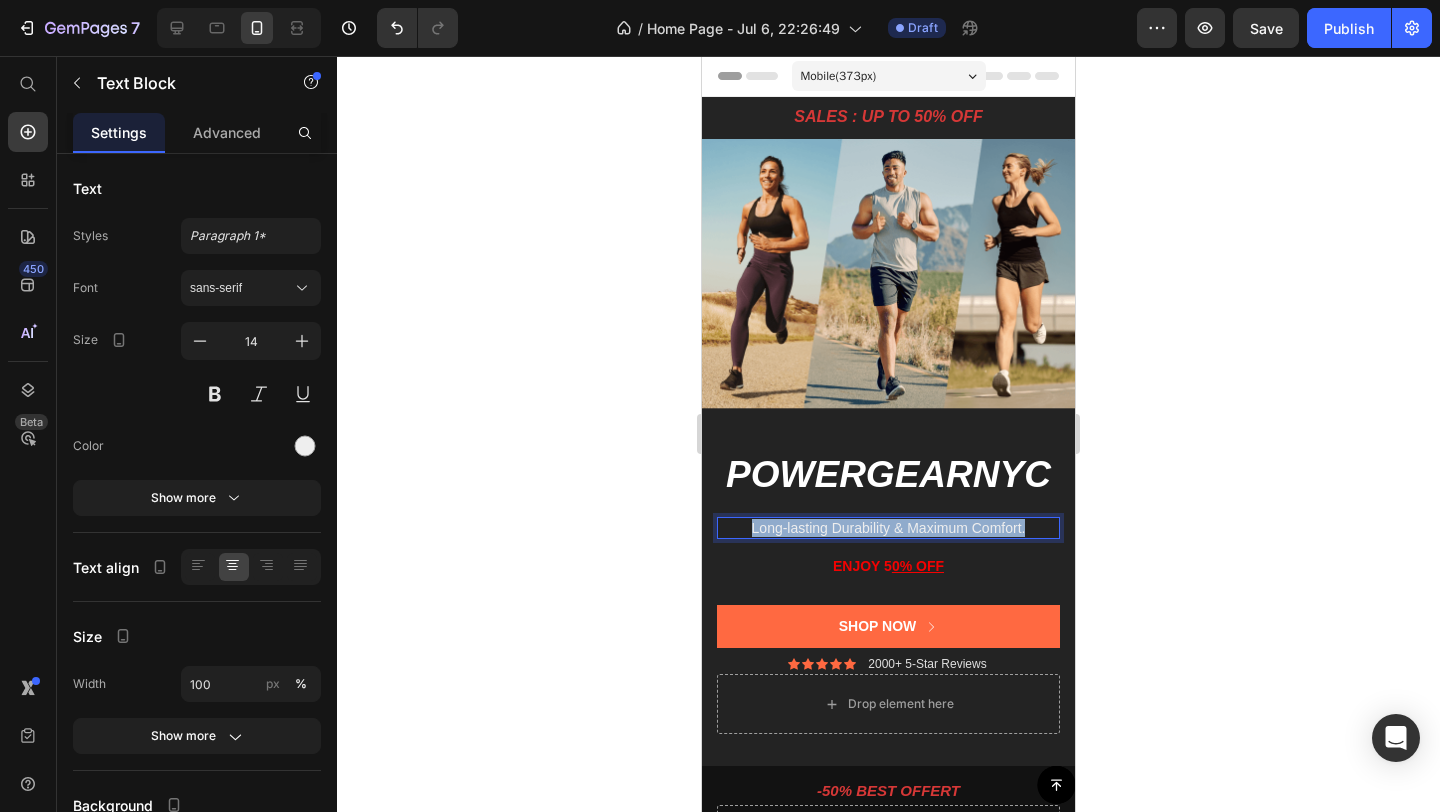 click on "Long-lasting Durability & Maximum Comfort." at bounding box center [888, 528] 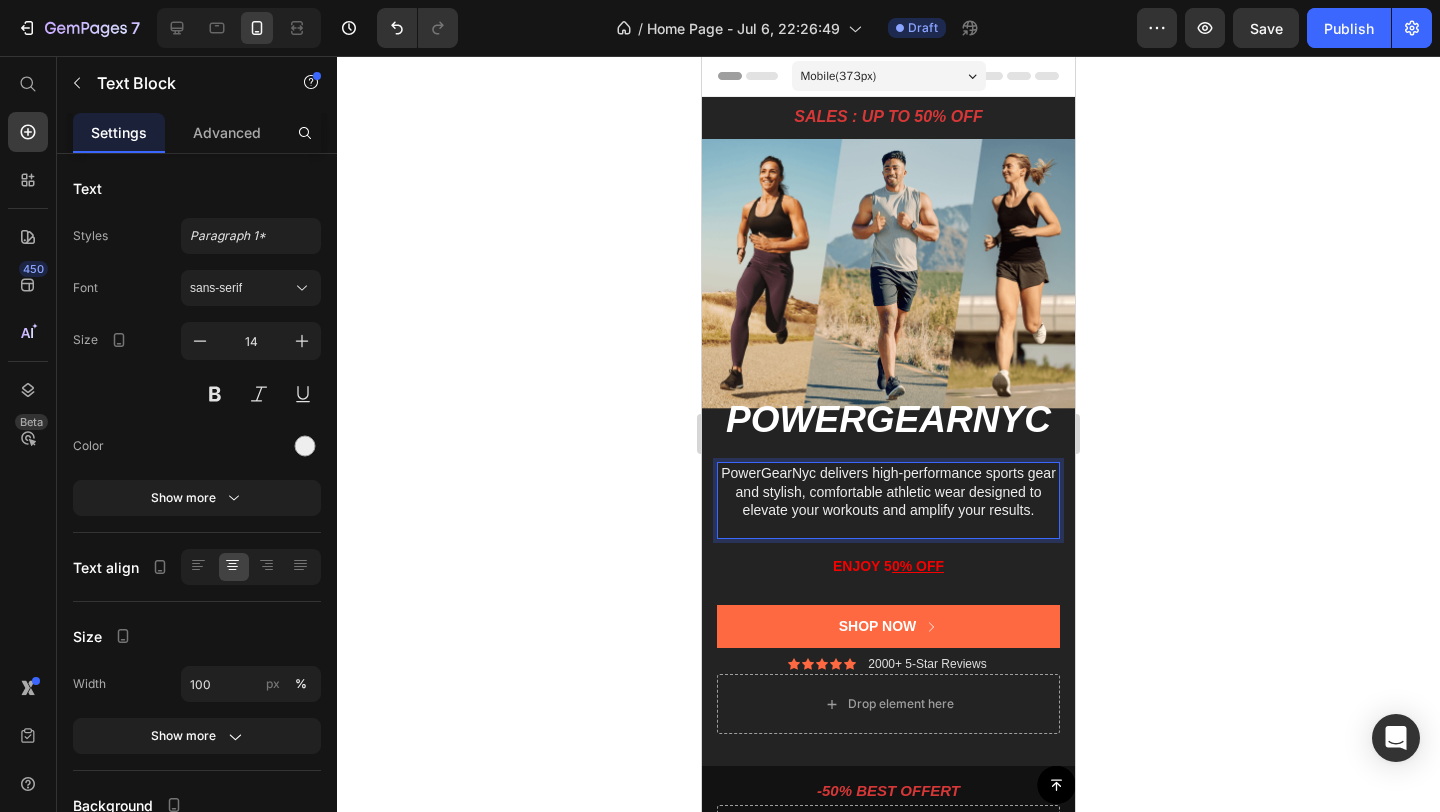 click on "PowerGearNyc delivers high-performance sports gear and stylish, comfortable athletic wear designed to elevate your workouts and amplify your results." at bounding box center [888, 500] 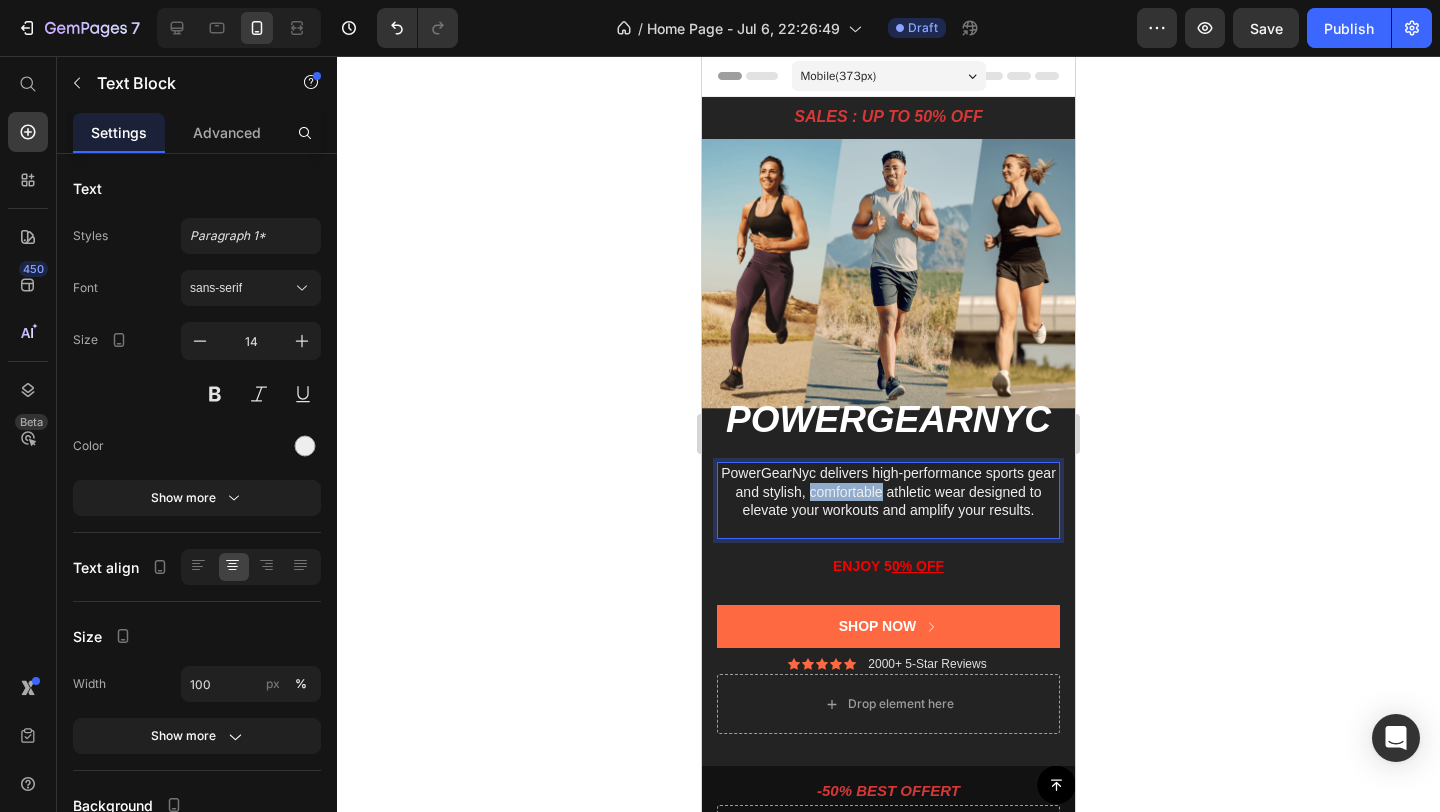 click on "PowerGearNyc delivers high-performance sports gear and stylish, comfortable athletic wear designed to elevate your workouts and amplify your results." at bounding box center [888, 500] 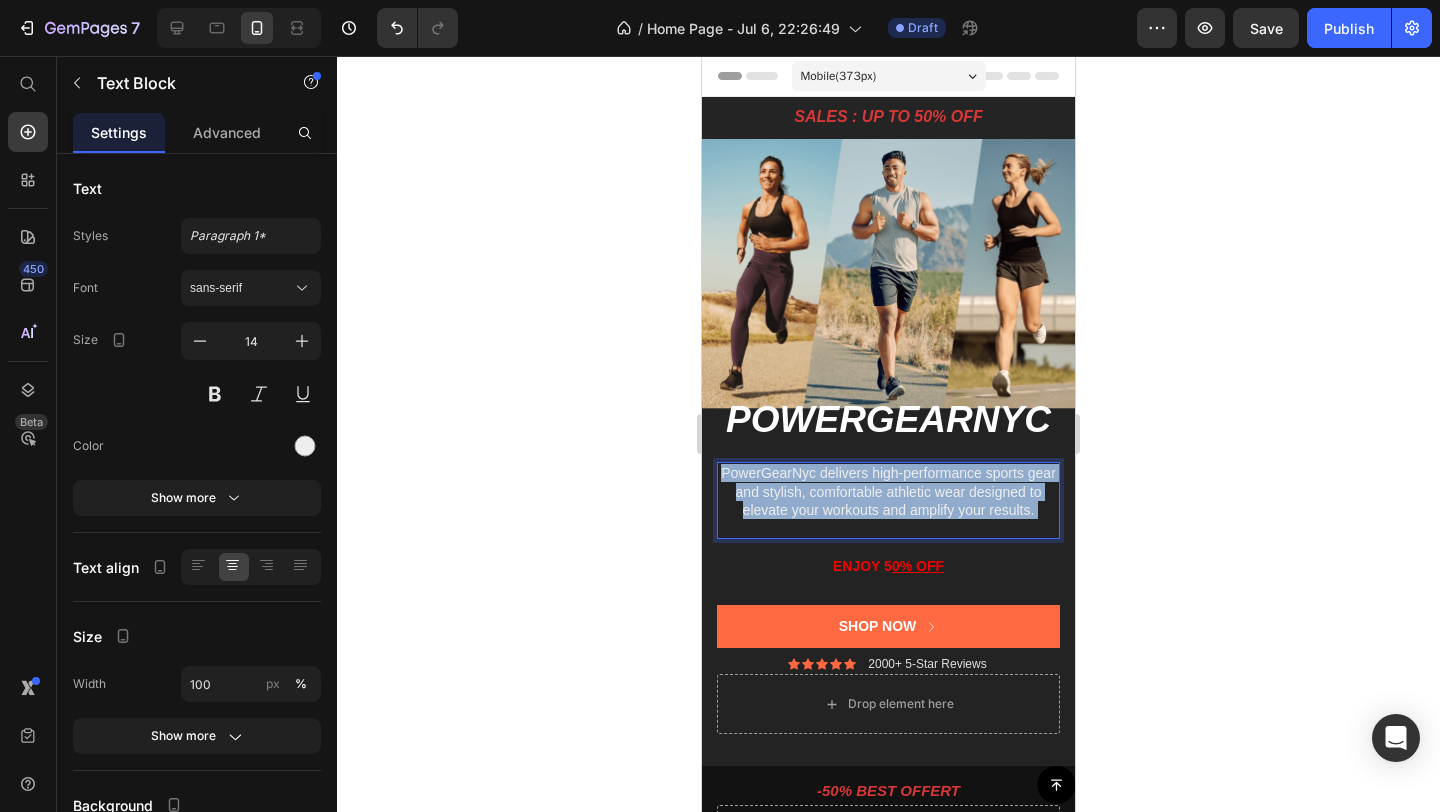 click on "PowerGearNyc delivers high-performance sports gear and stylish, comfortable athletic wear designed to elevate your workouts and amplify your results." at bounding box center (888, 500) 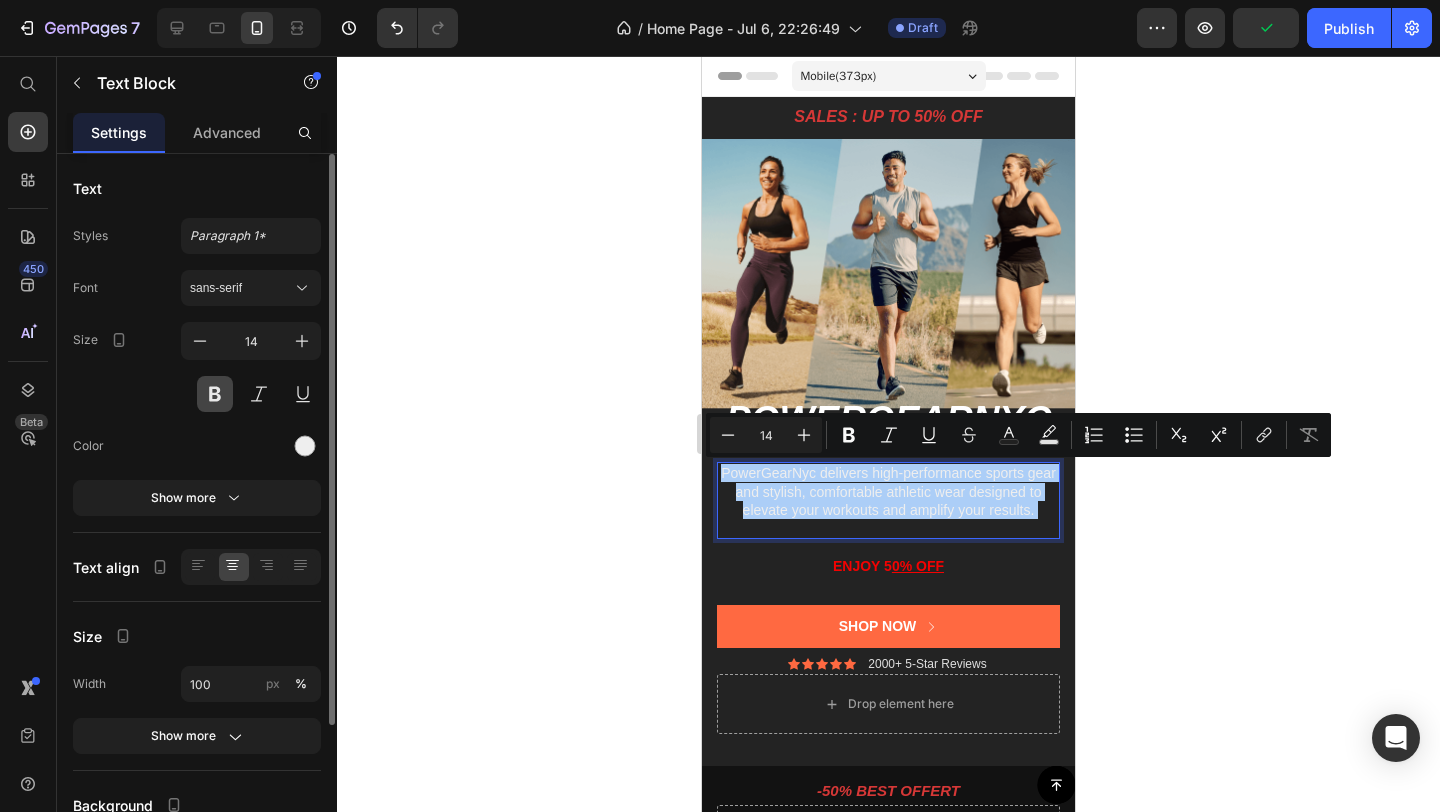 click at bounding box center (215, 394) 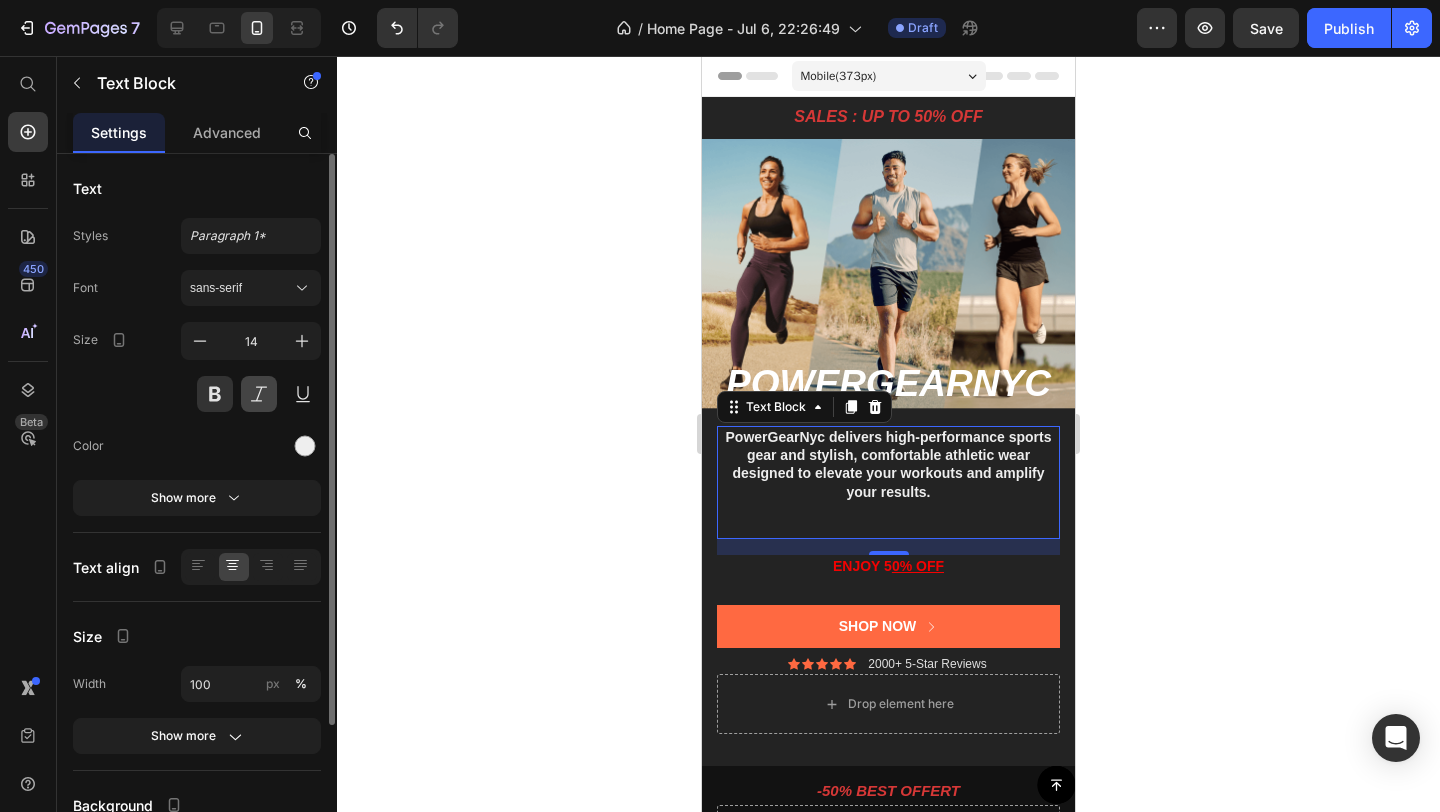 click at bounding box center (259, 394) 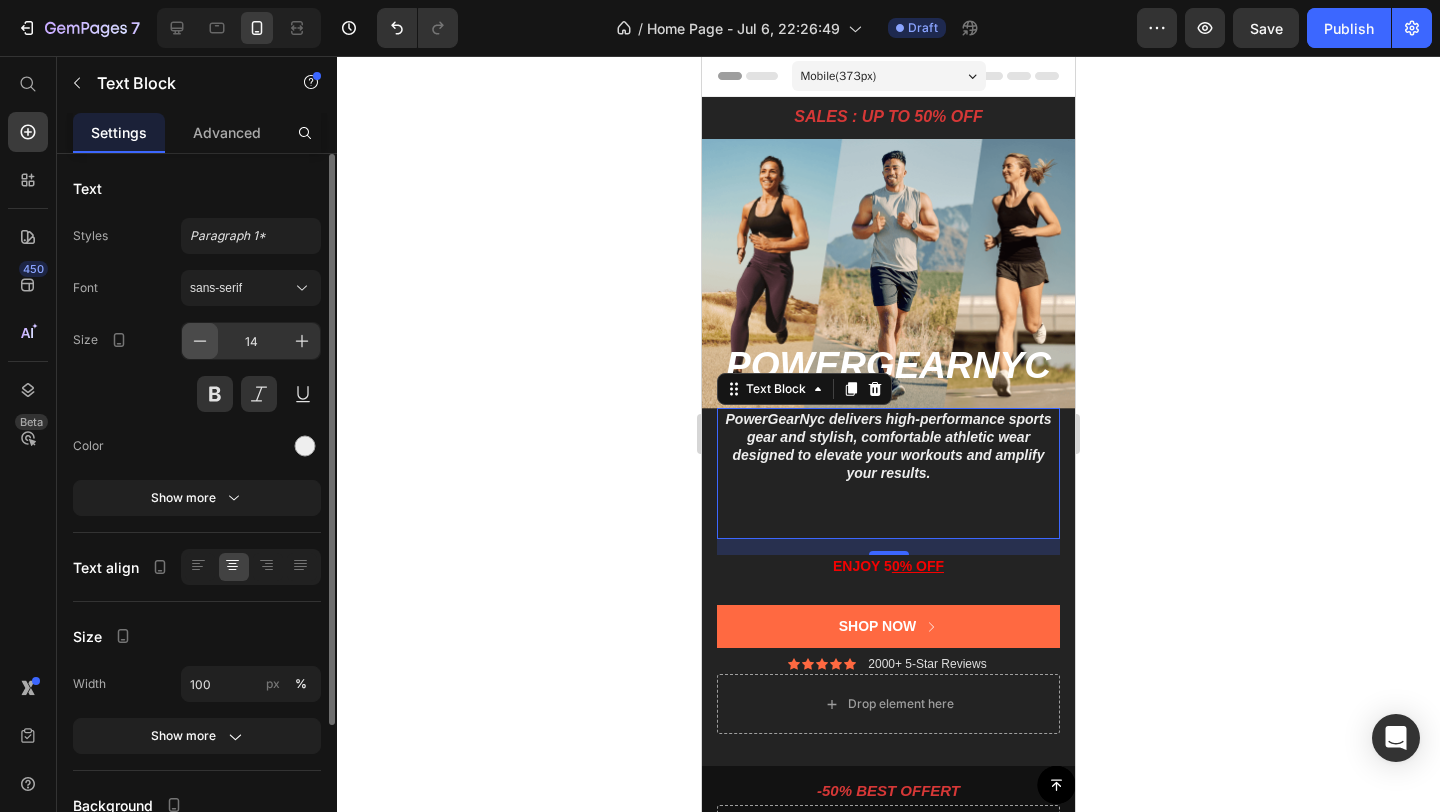 click 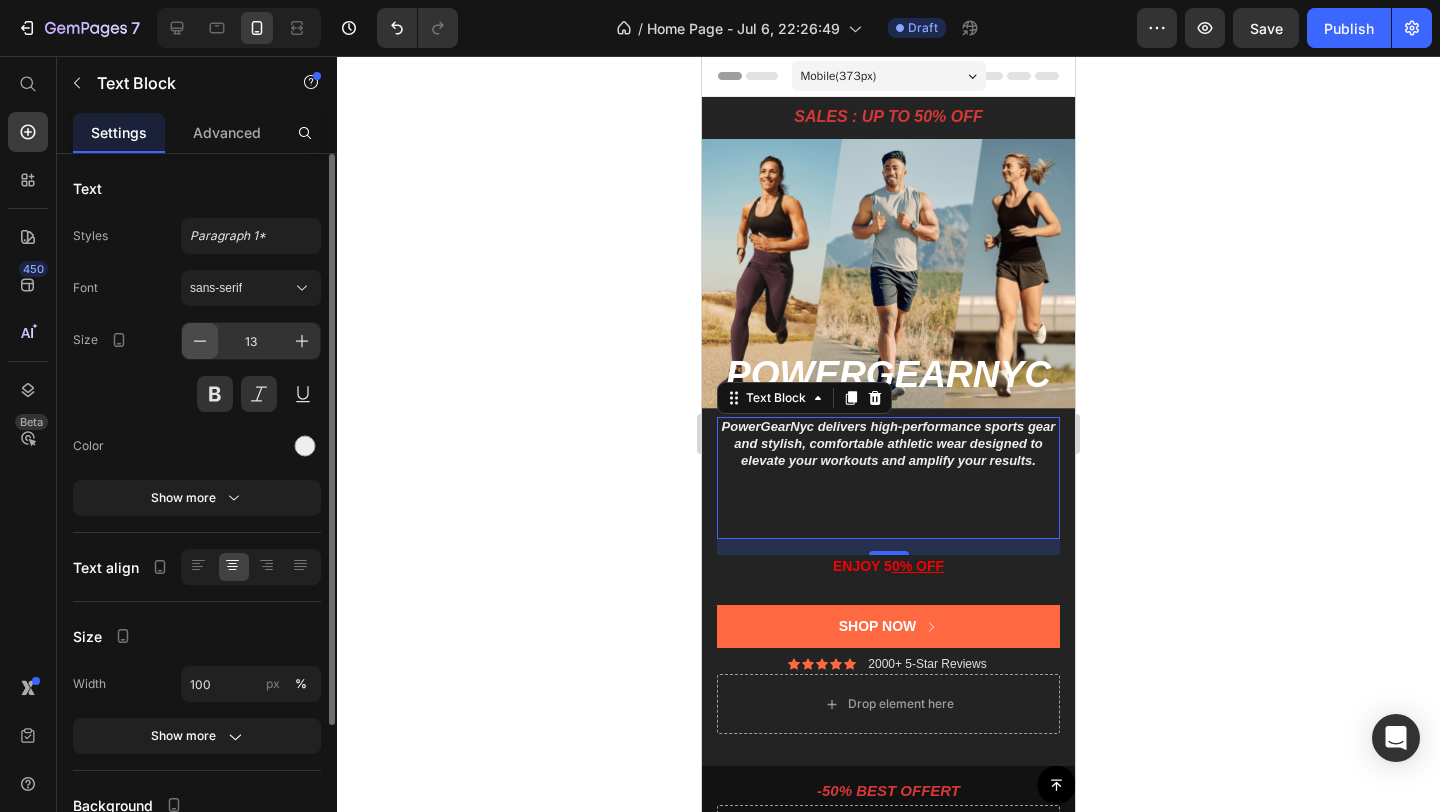 click 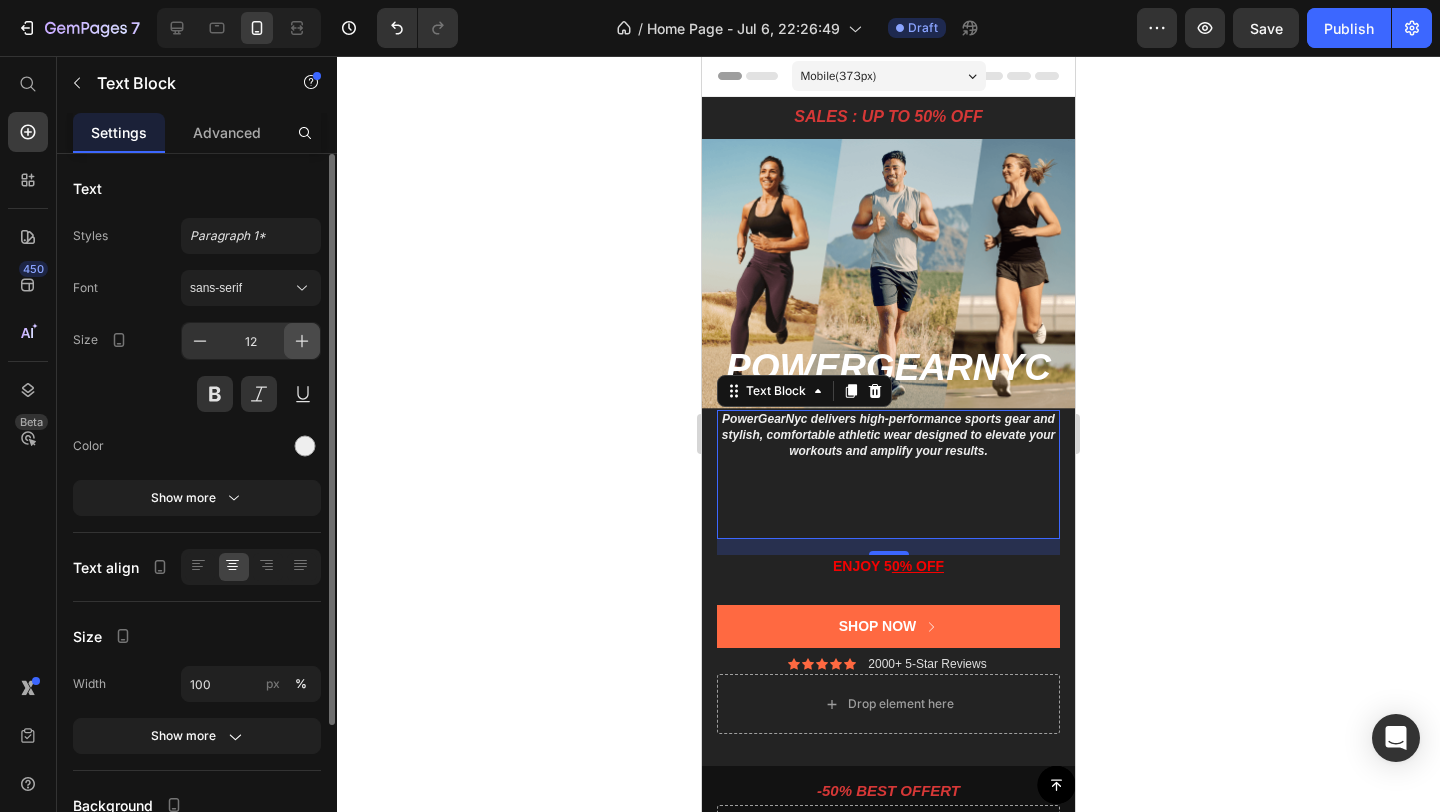 click 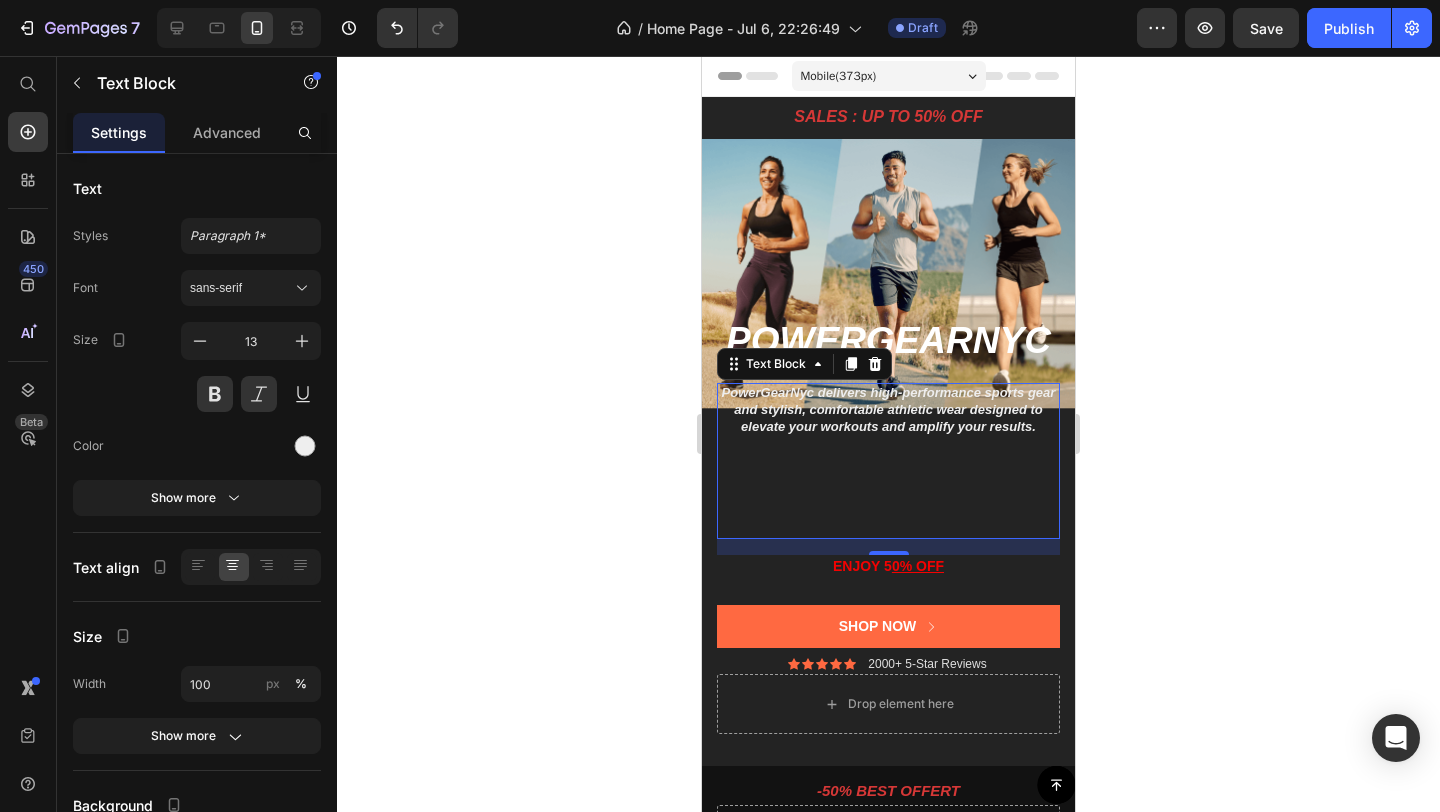 click 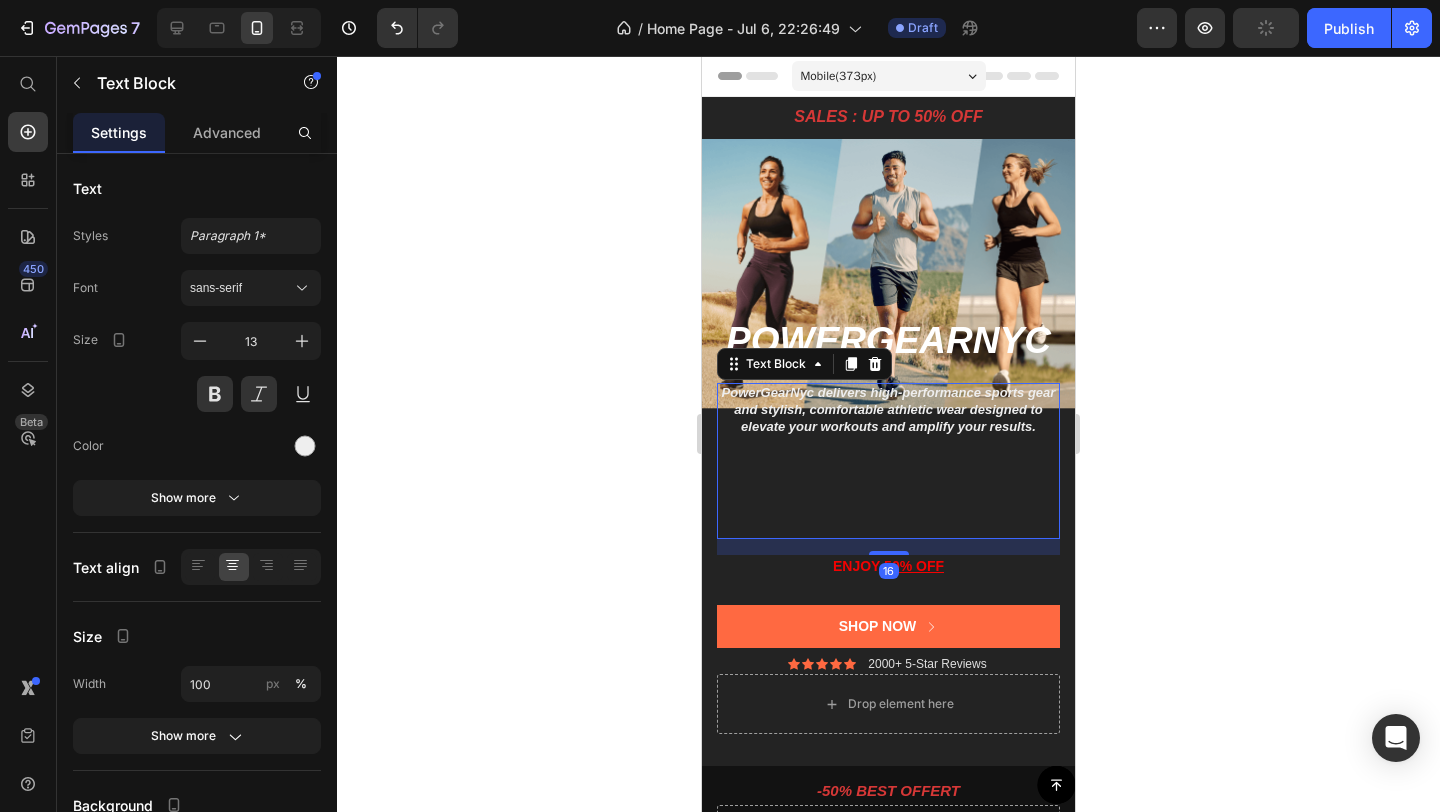 click on "PowerGearNyc delivers high-performance sports gear and stylish, comfortable athletic wear designed to elevate your workouts and amplify your results." at bounding box center [888, 461] 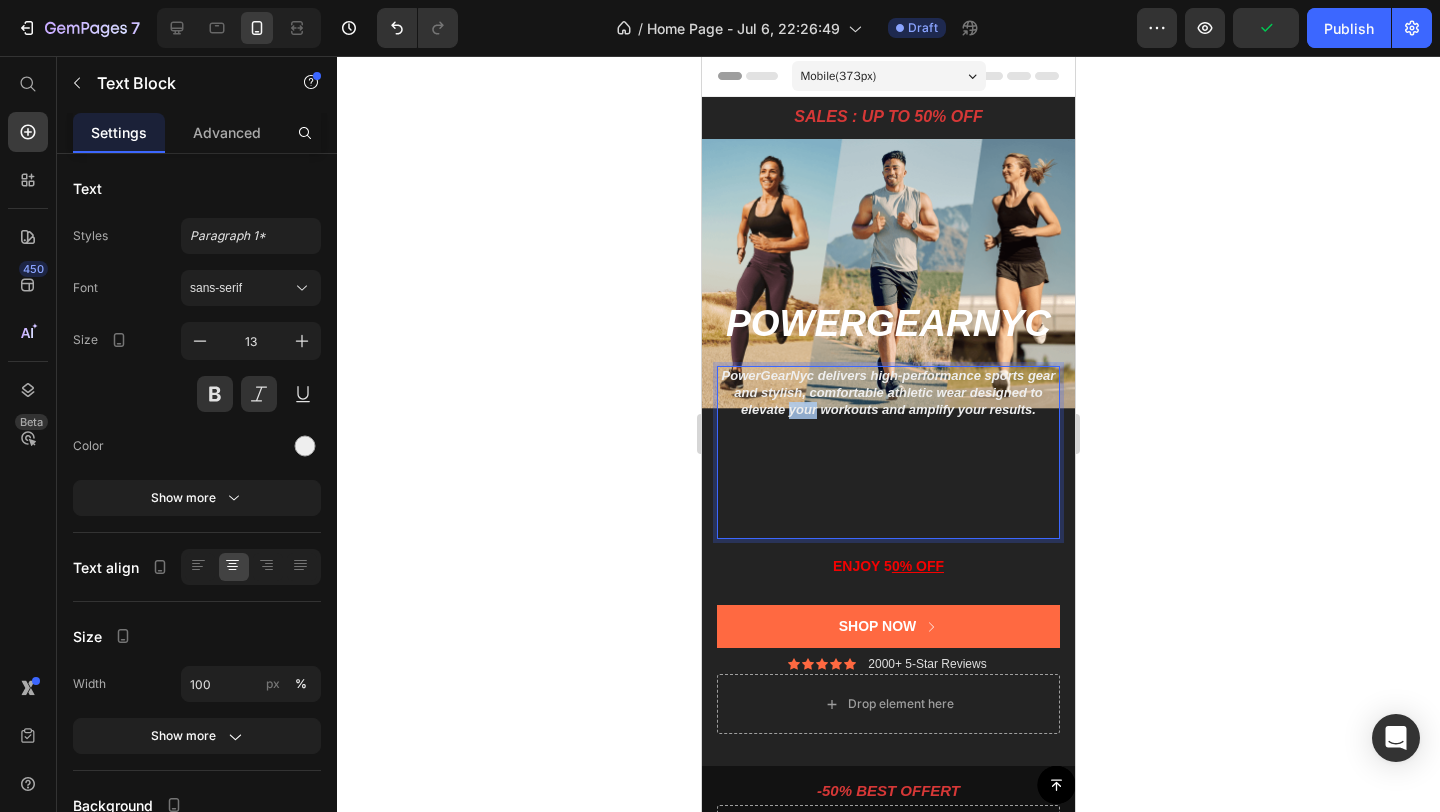 click on "PowerGearNyc delivers high-performance sports gear and stylish, comfortable athletic wear designed to elevate your workouts and amplify your results." at bounding box center (888, 452) 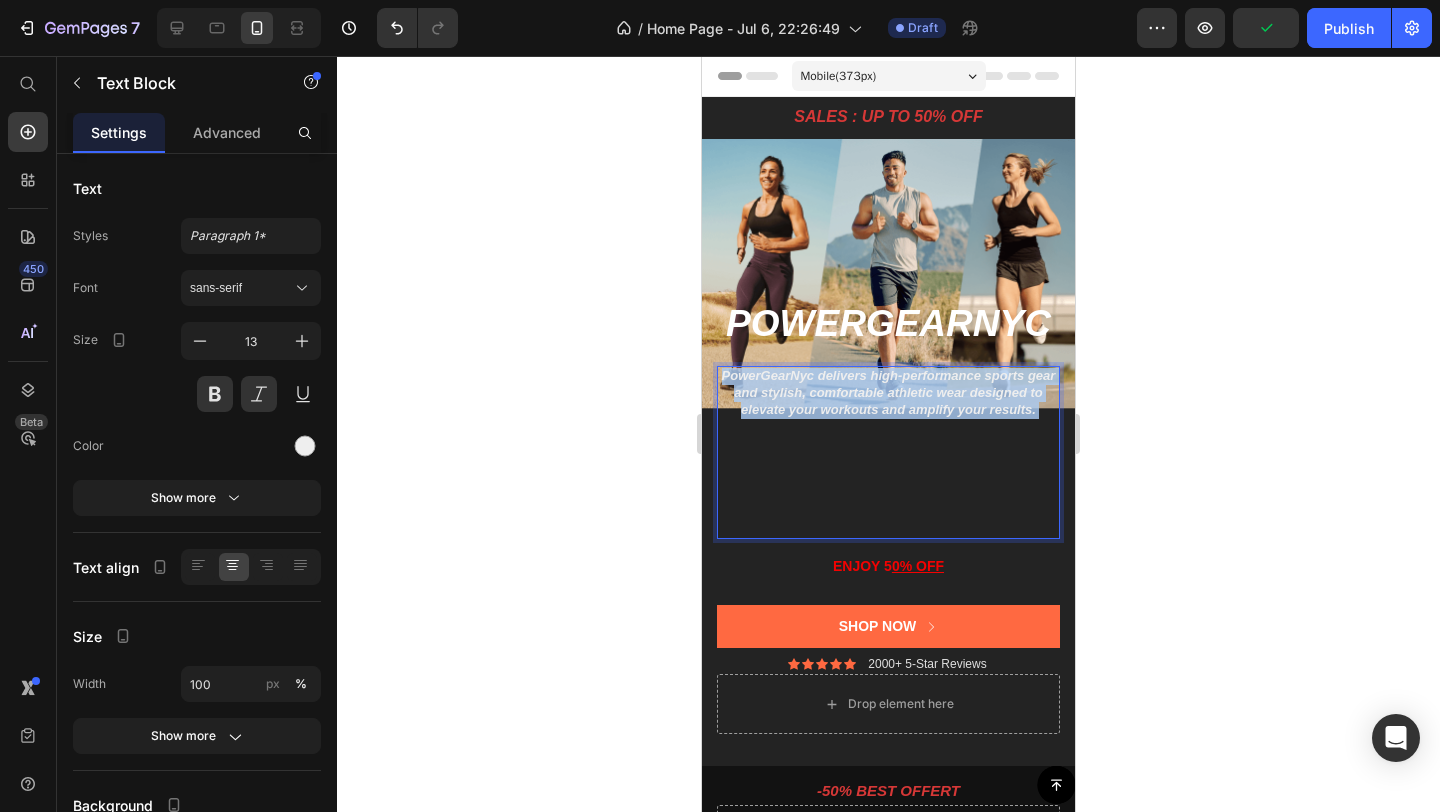click on "PowerGearNyc delivers high-performance sports gear and stylish, comfortable athletic wear designed to elevate your workouts and amplify your results." at bounding box center [888, 452] 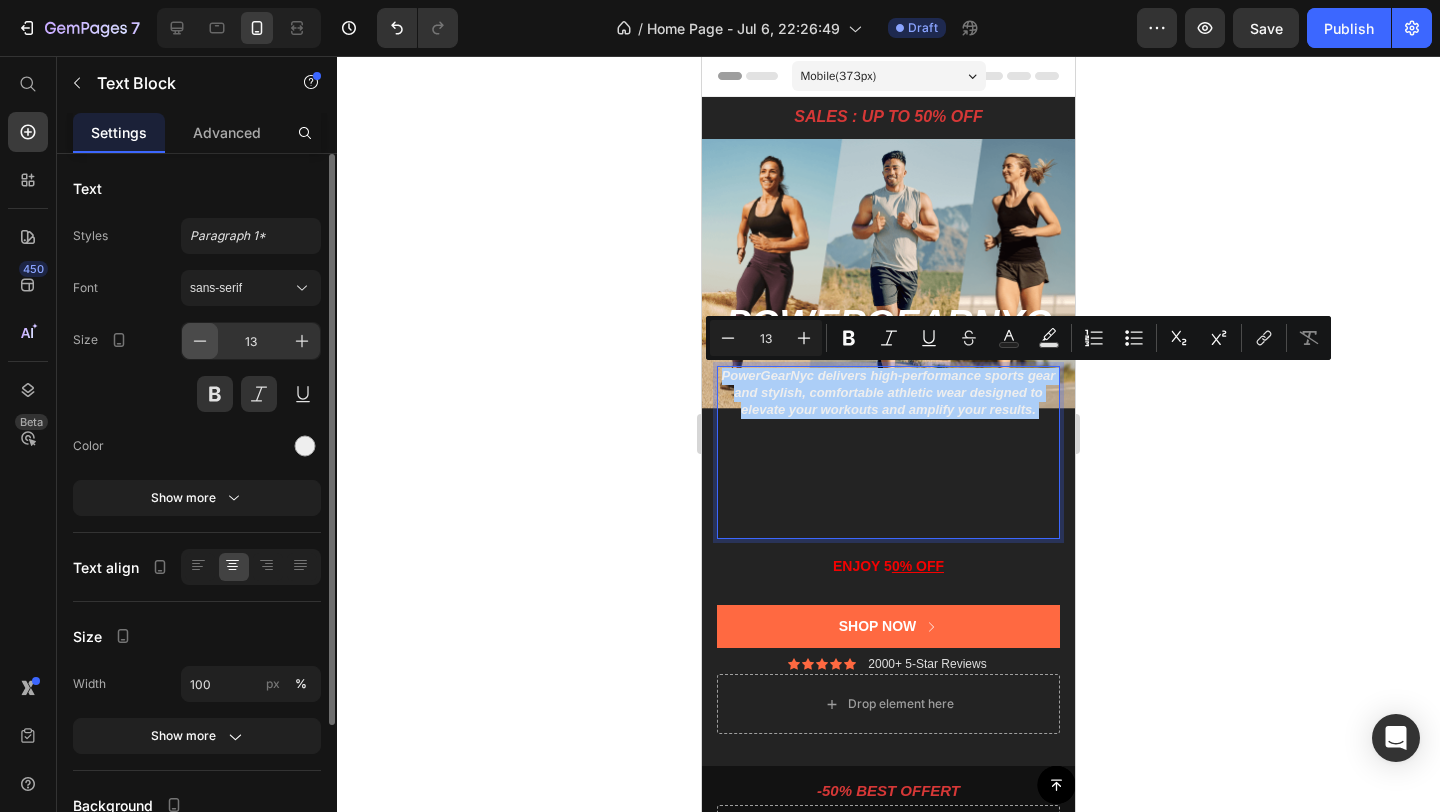 click at bounding box center (200, 341) 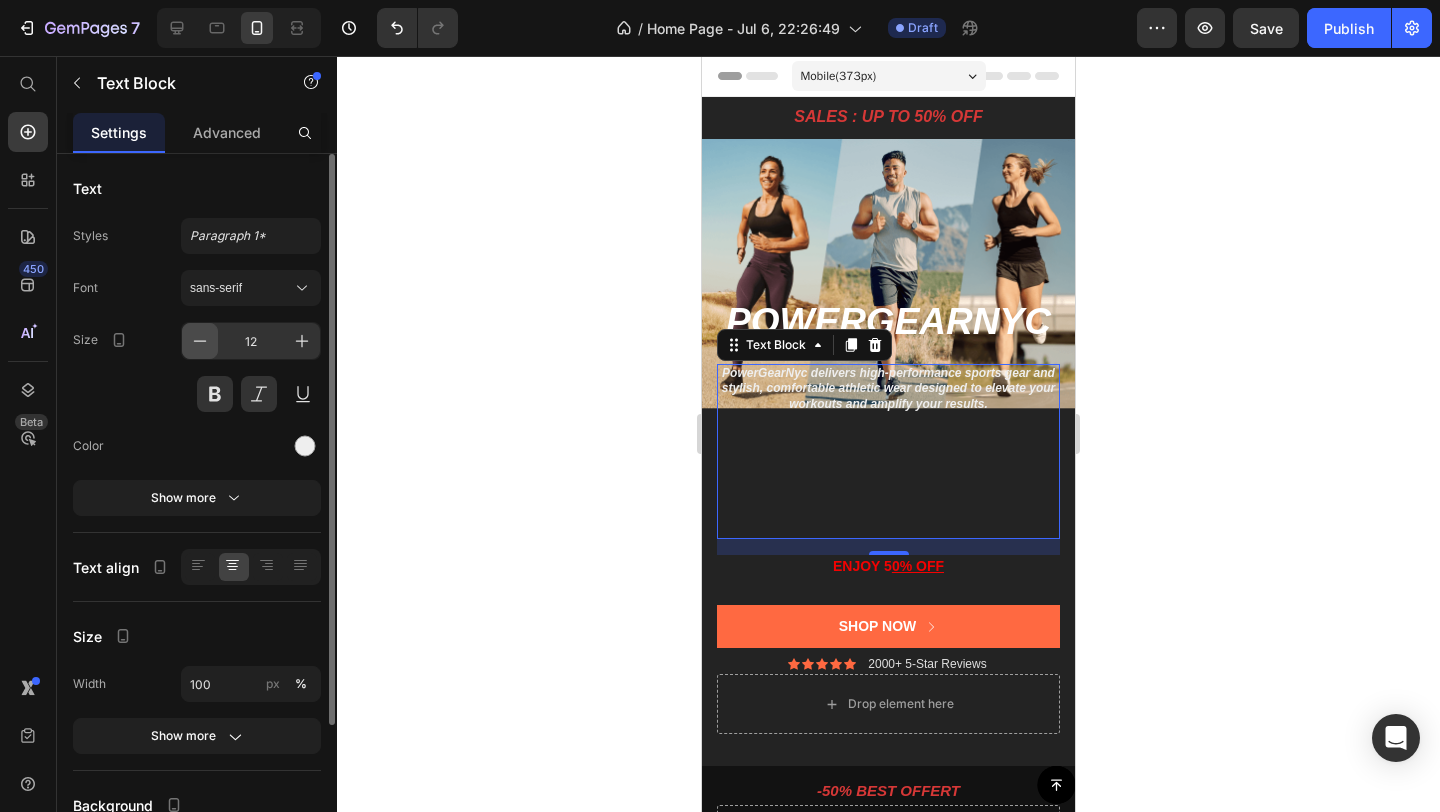 click at bounding box center (200, 341) 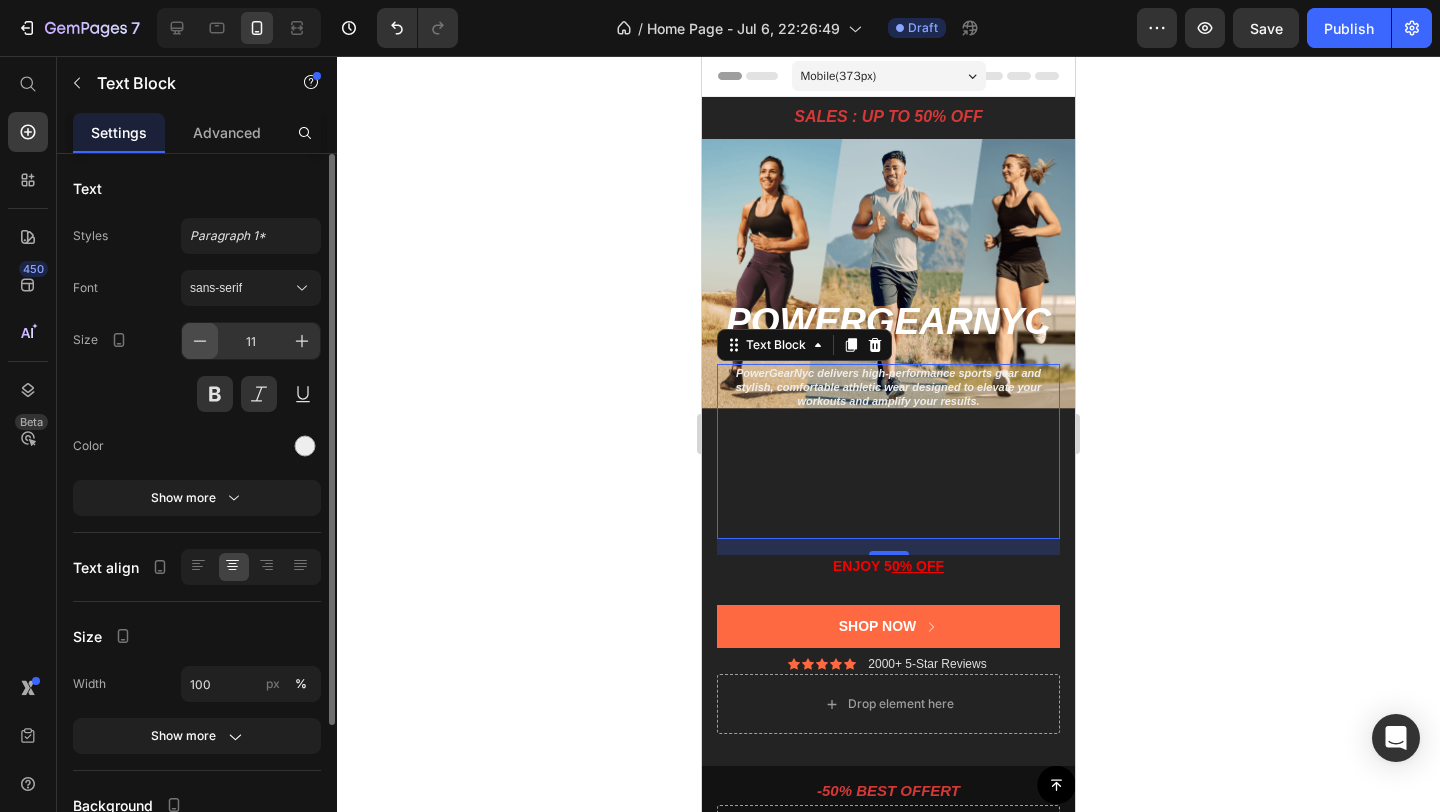 click at bounding box center (200, 341) 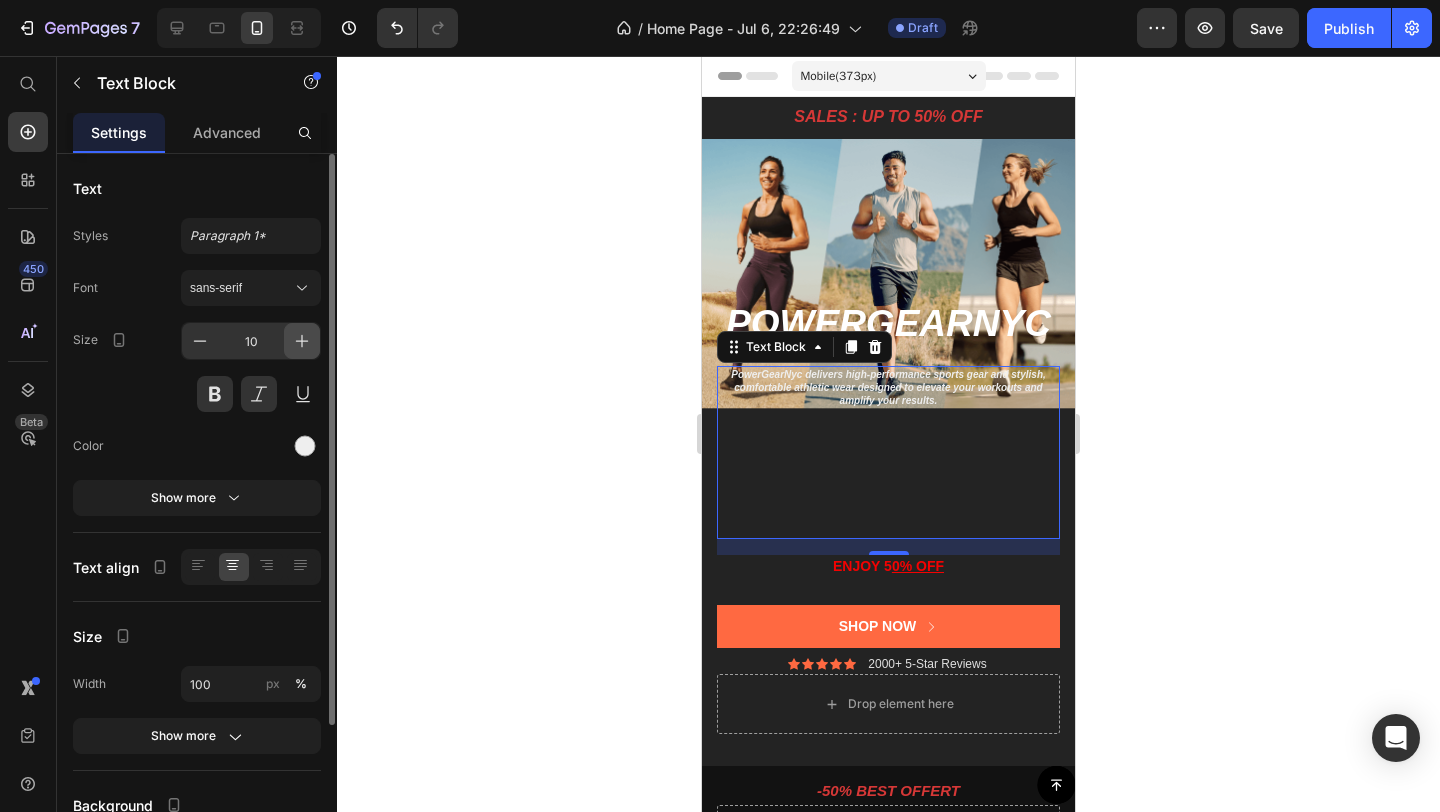 click at bounding box center [302, 341] 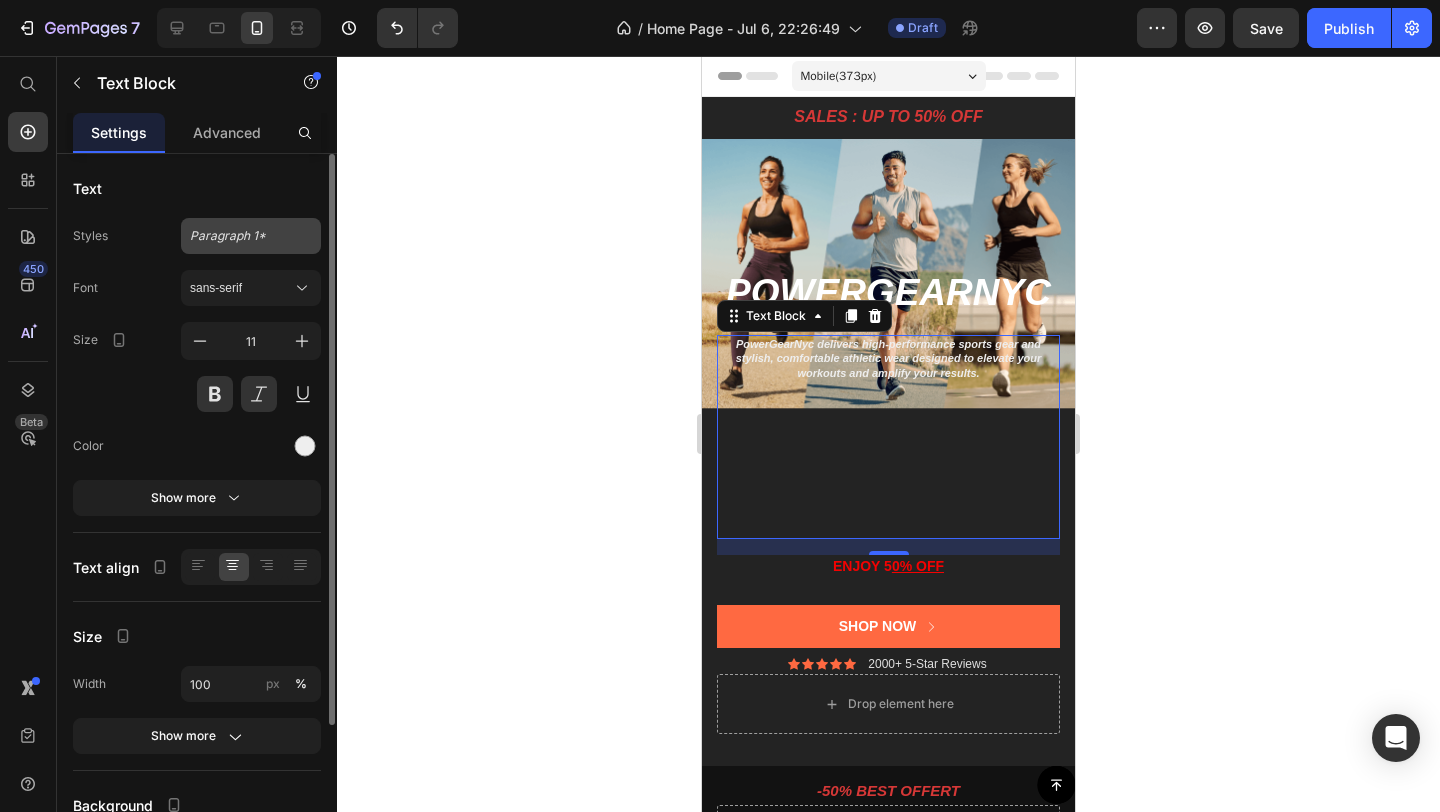 click on "Paragraph 1*" at bounding box center [239, 236] 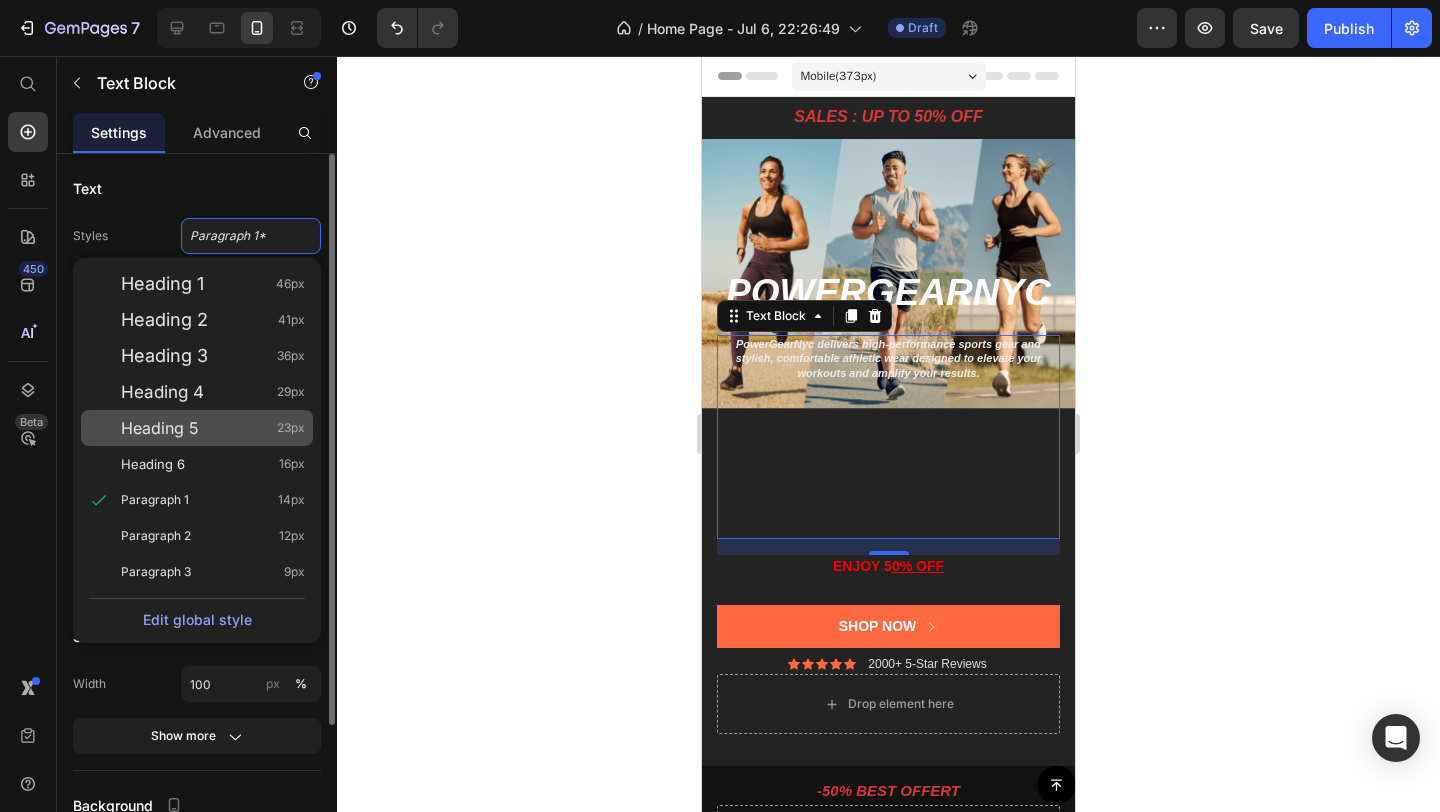 click on "Heading 5 23px" at bounding box center (213, 428) 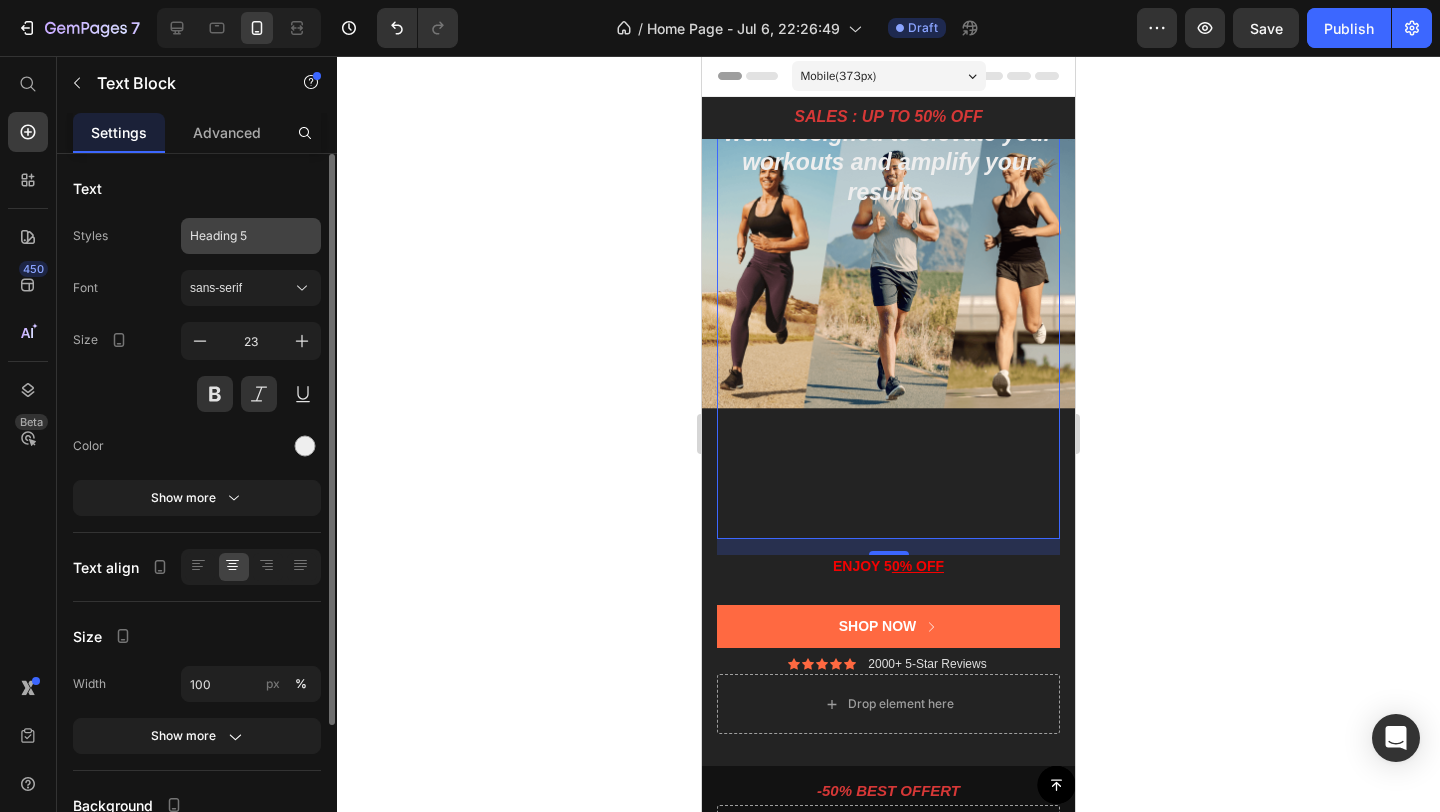 click on "Heading 5" at bounding box center [239, 236] 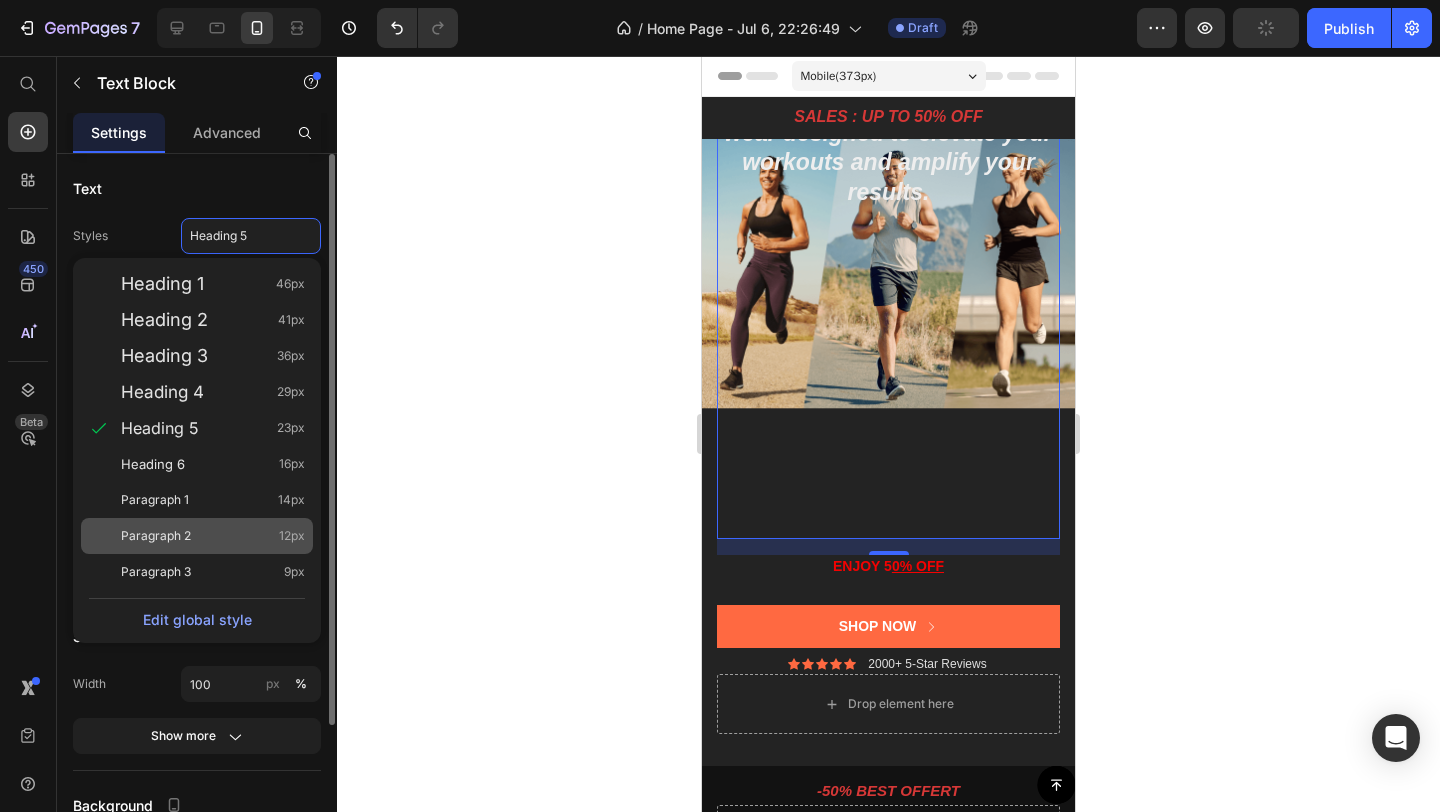 click on "Paragraph 2 12px" 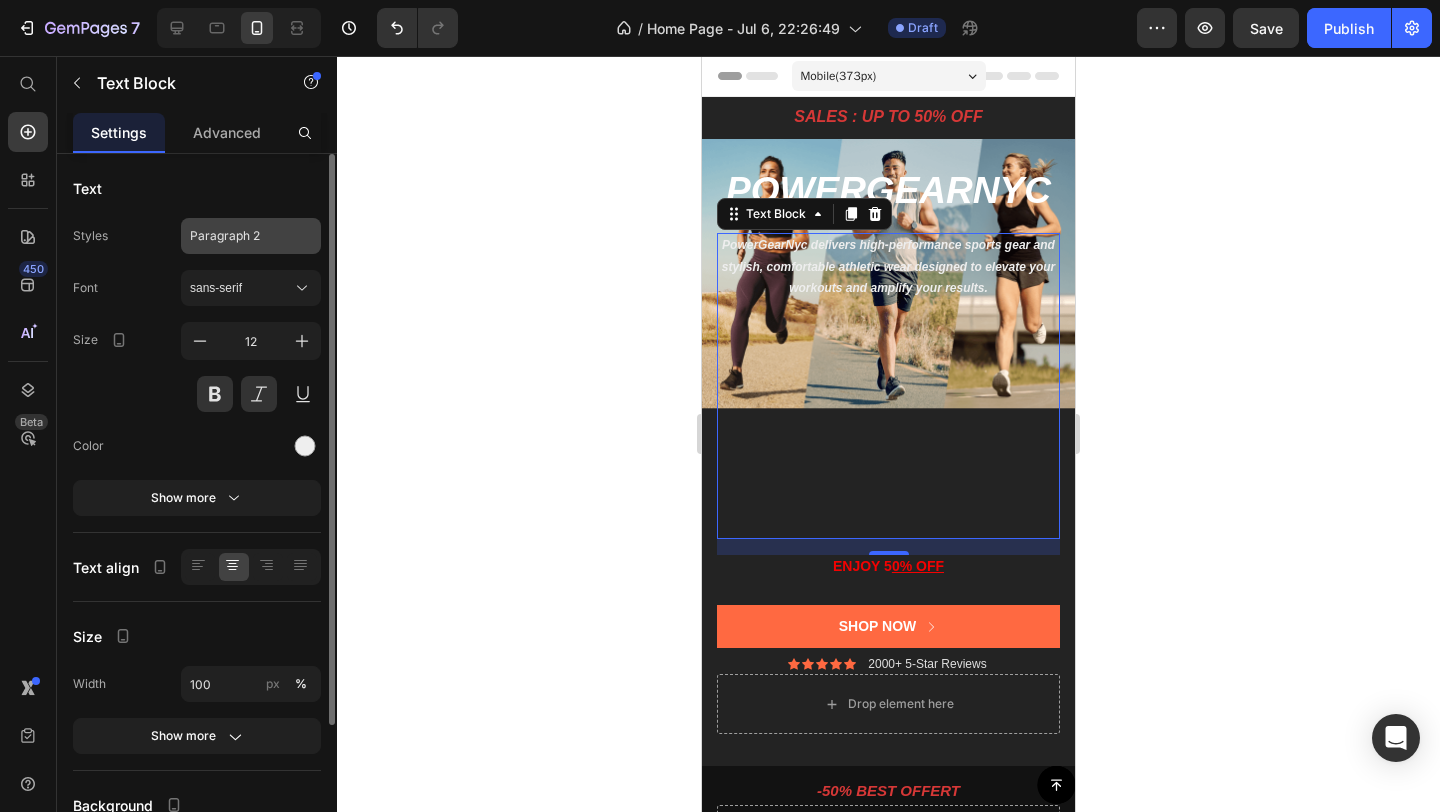 click on "Paragraph 2" at bounding box center [239, 236] 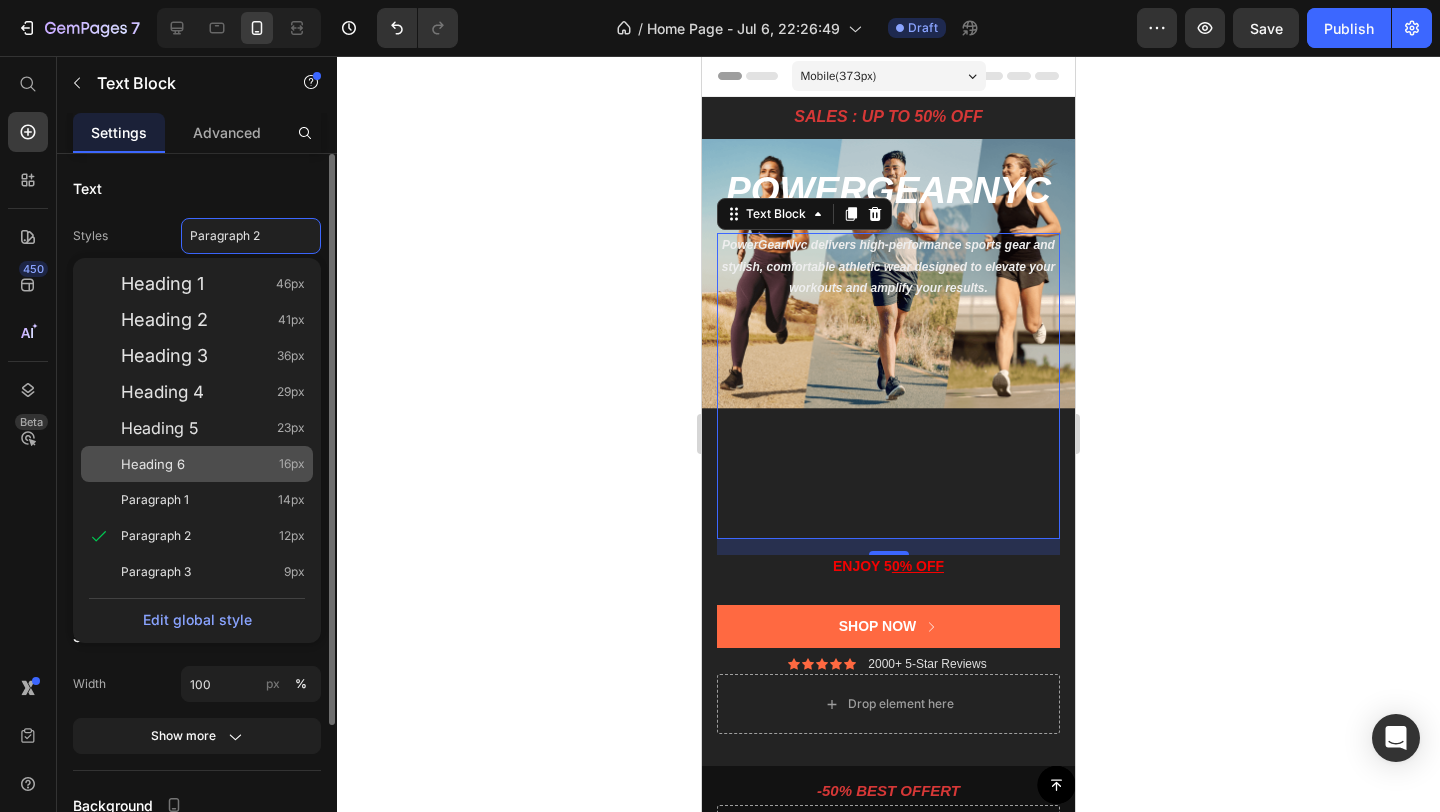 click on "Heading 6 16px" at bounding box center [213, 464] 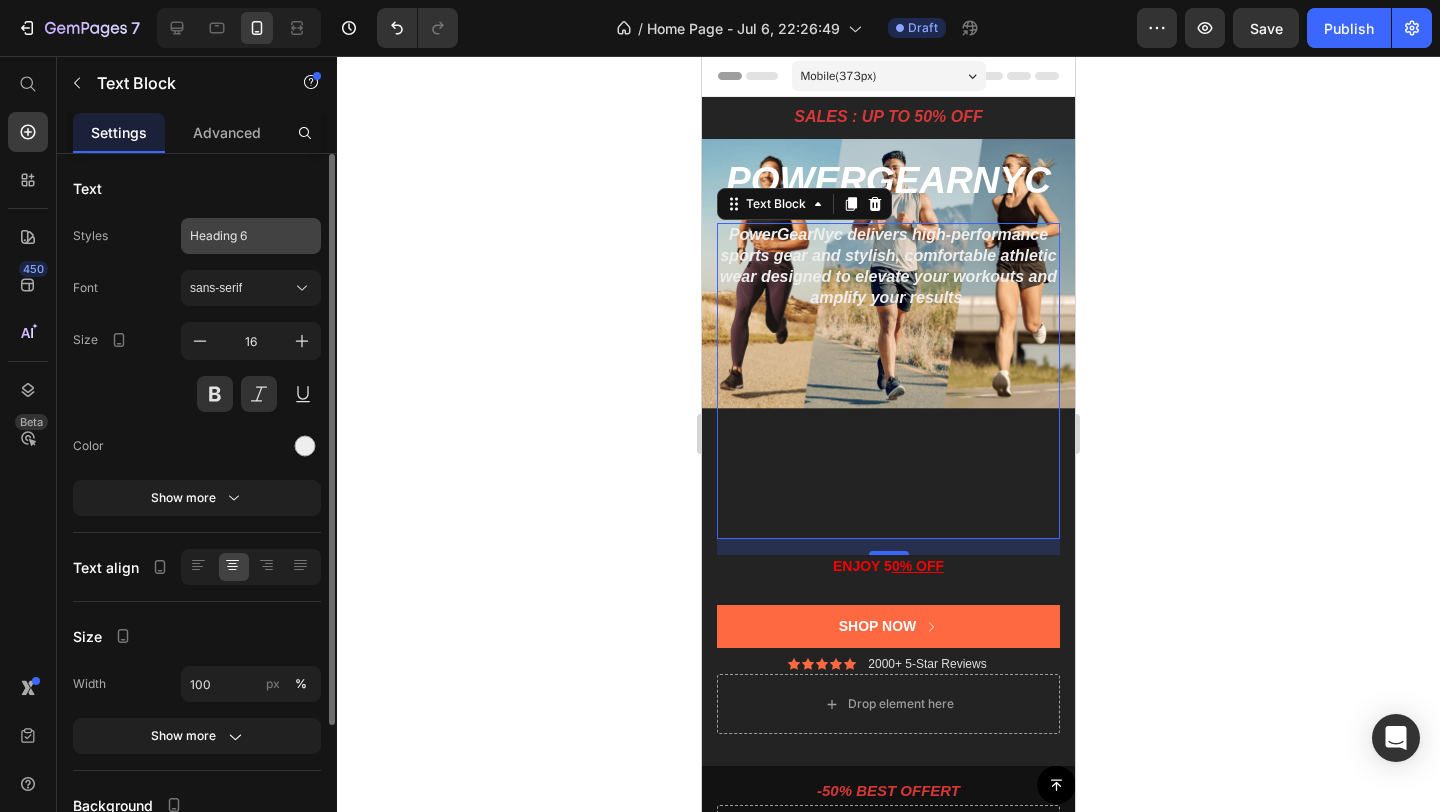 click on "Heading 6" at bounding box center (251, 236) 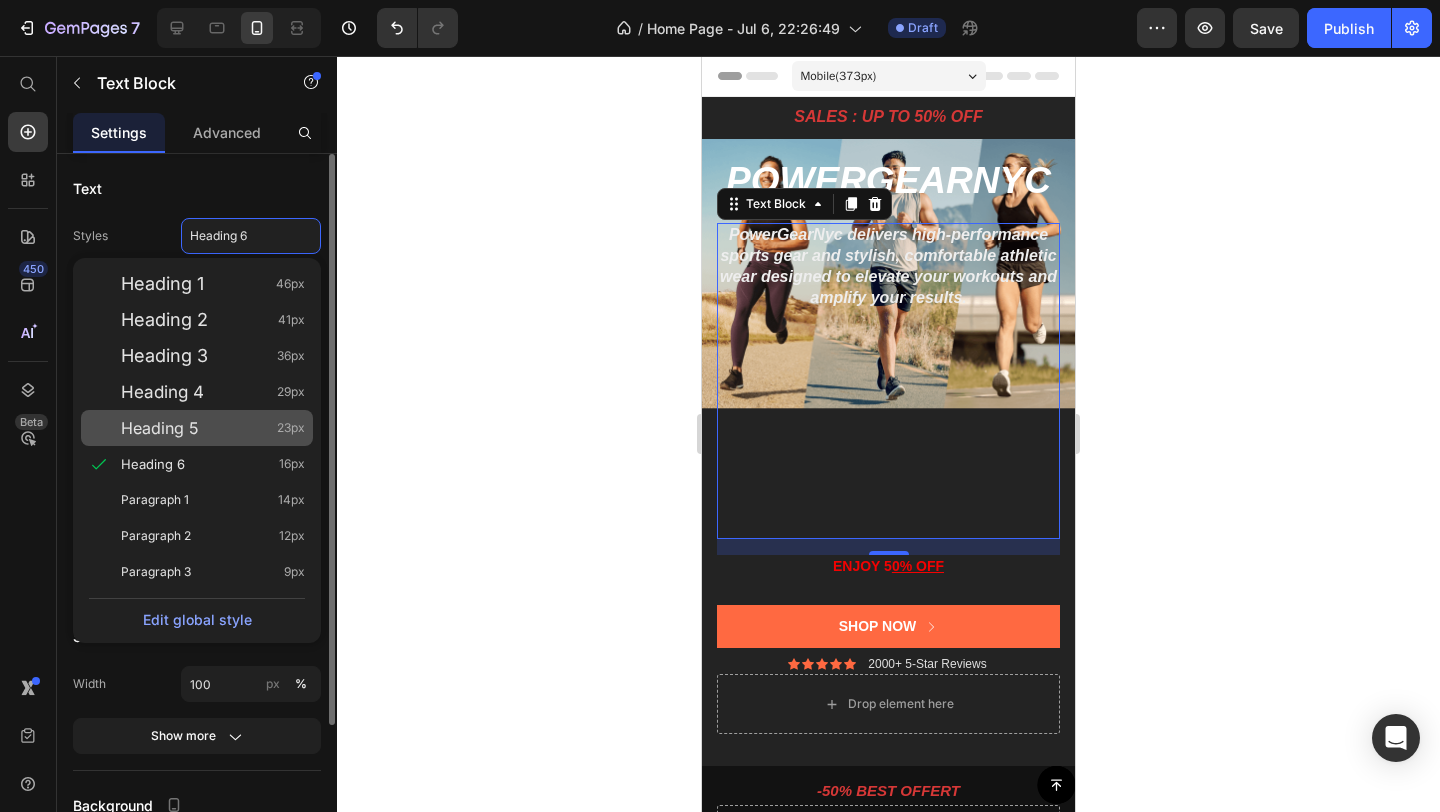 click on "Heading 5 23px" at bounding box center [213, 428] 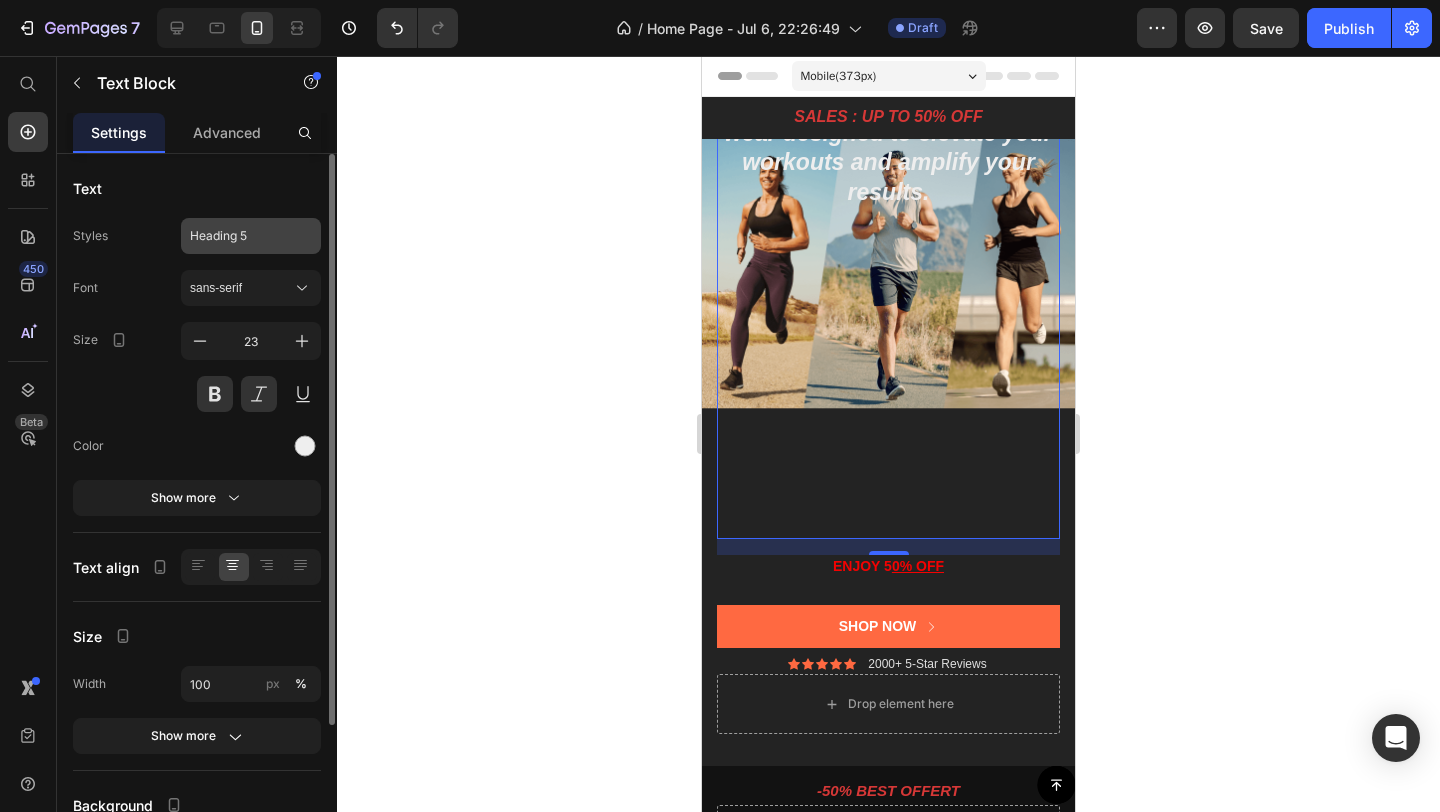 click on "Heading 5" at bounding box center (239, 236) 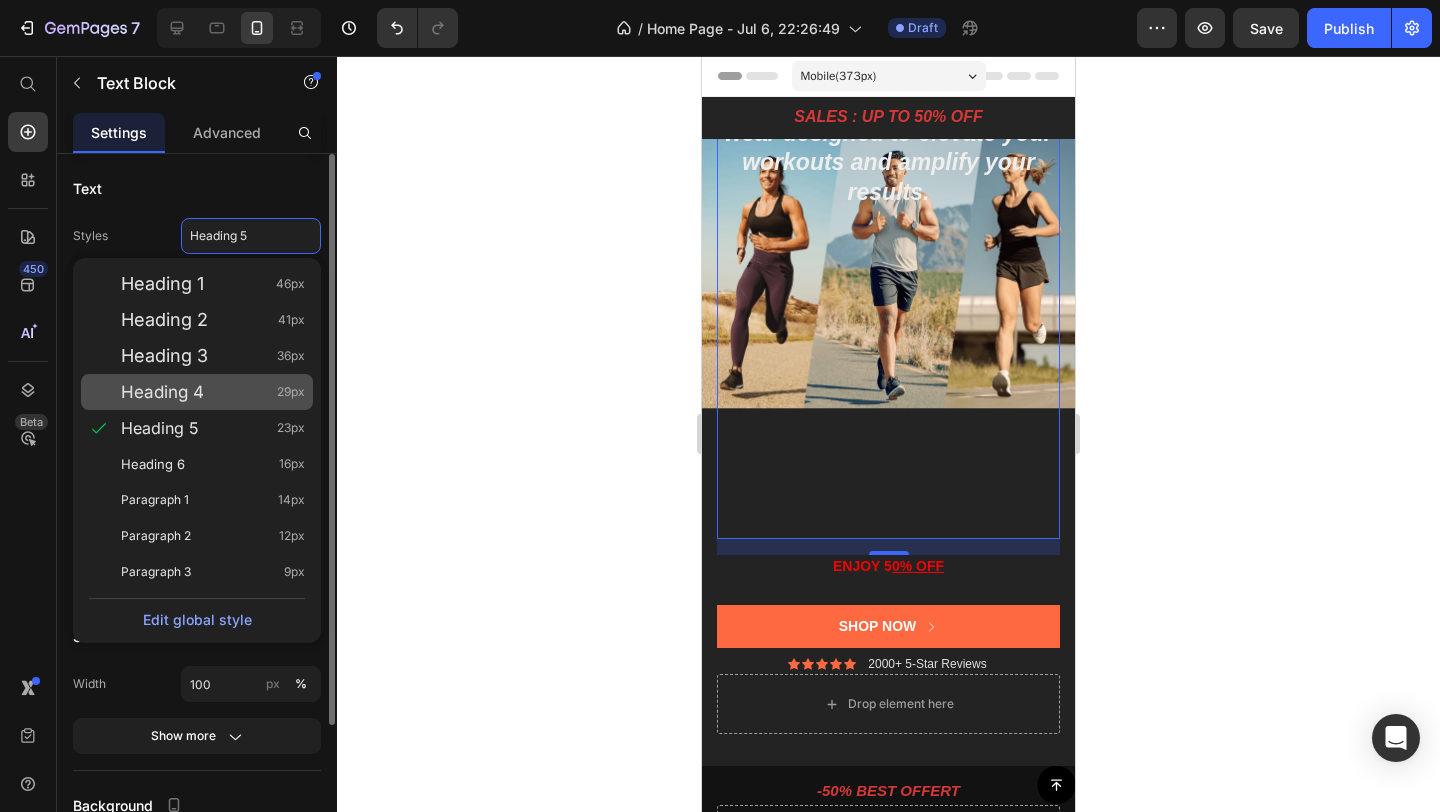 click on "Heading 4 29px" at bounding box center [213, 392] 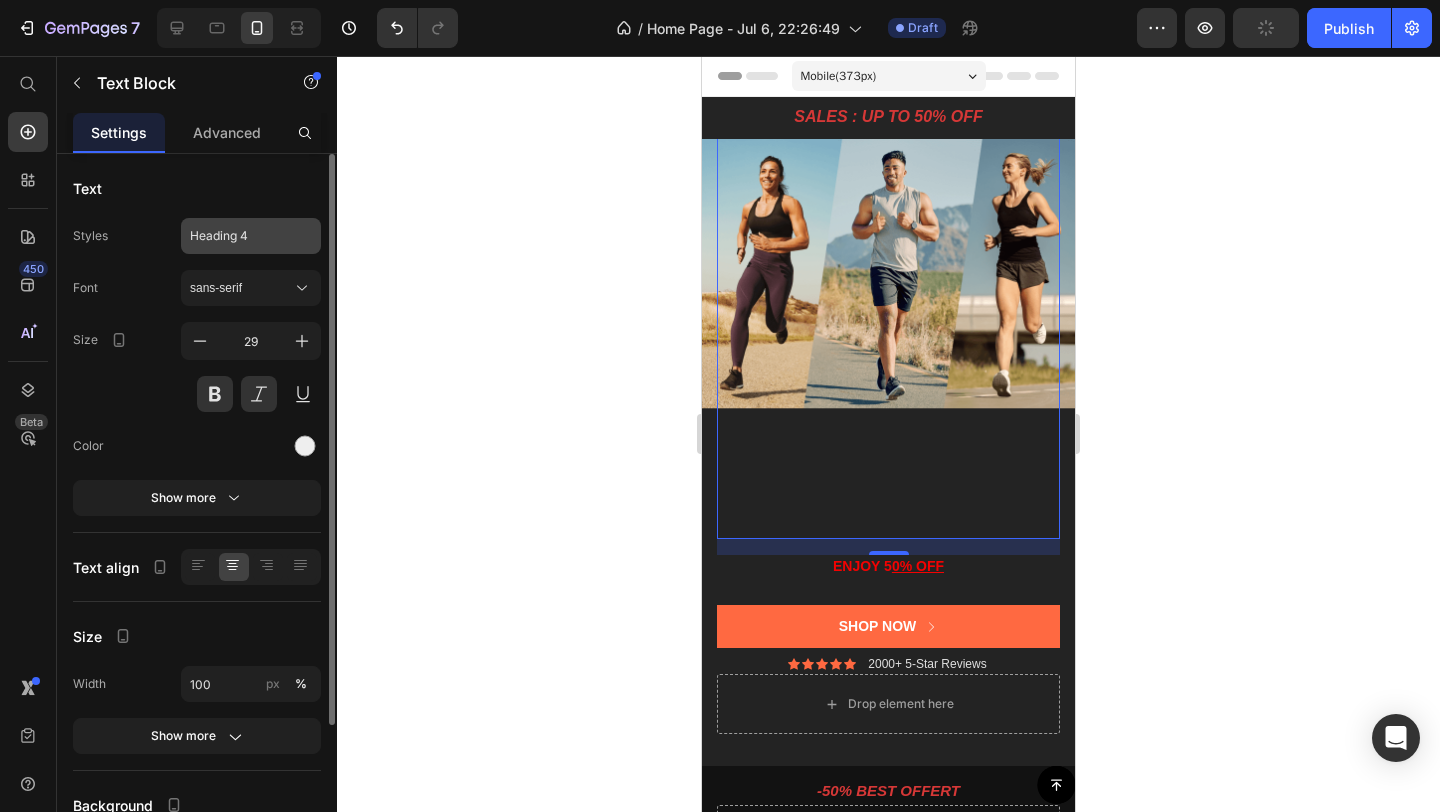click on "Heading 4" at bounding box center [251, 236] 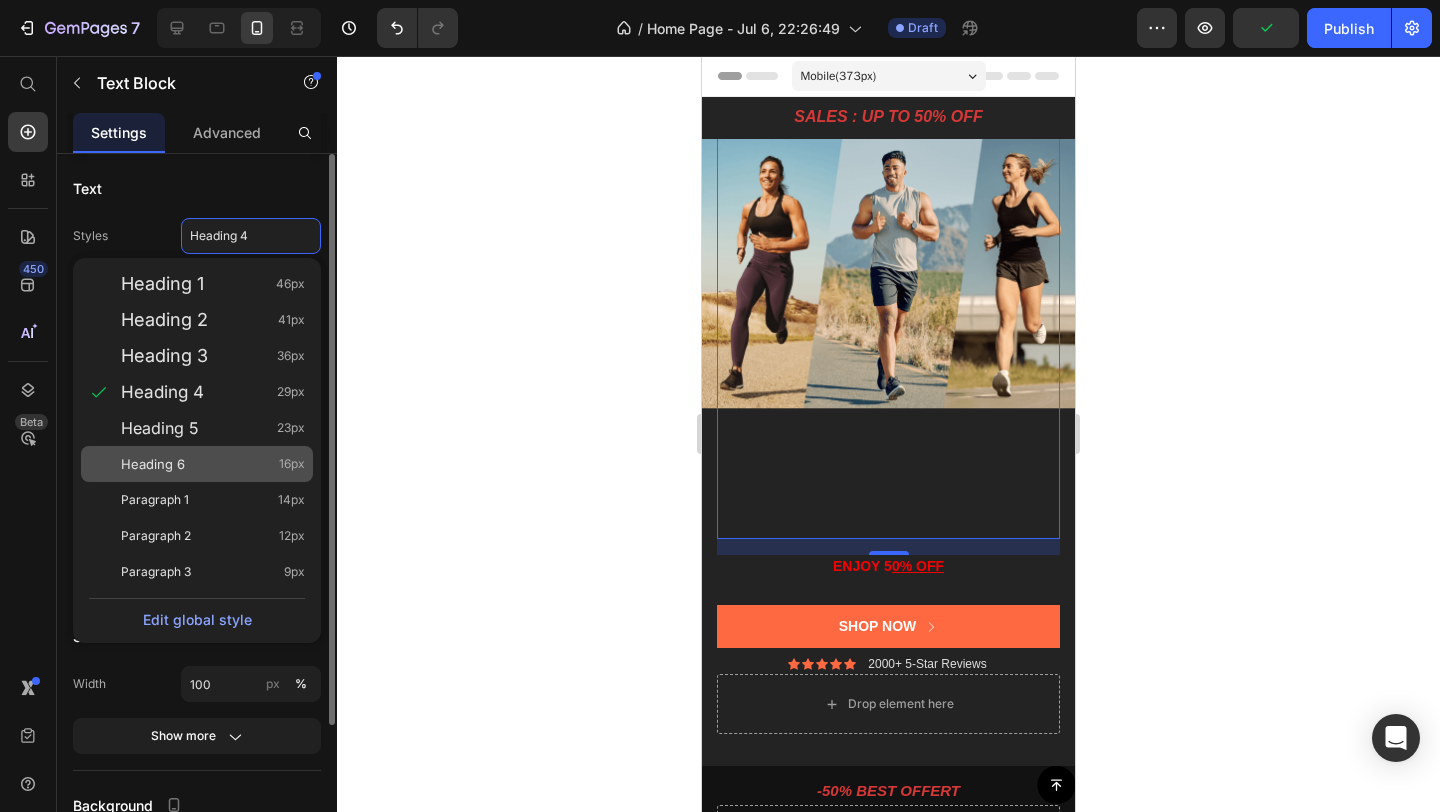 click on "Heading 6 16px" at bounding box center [213, 464] 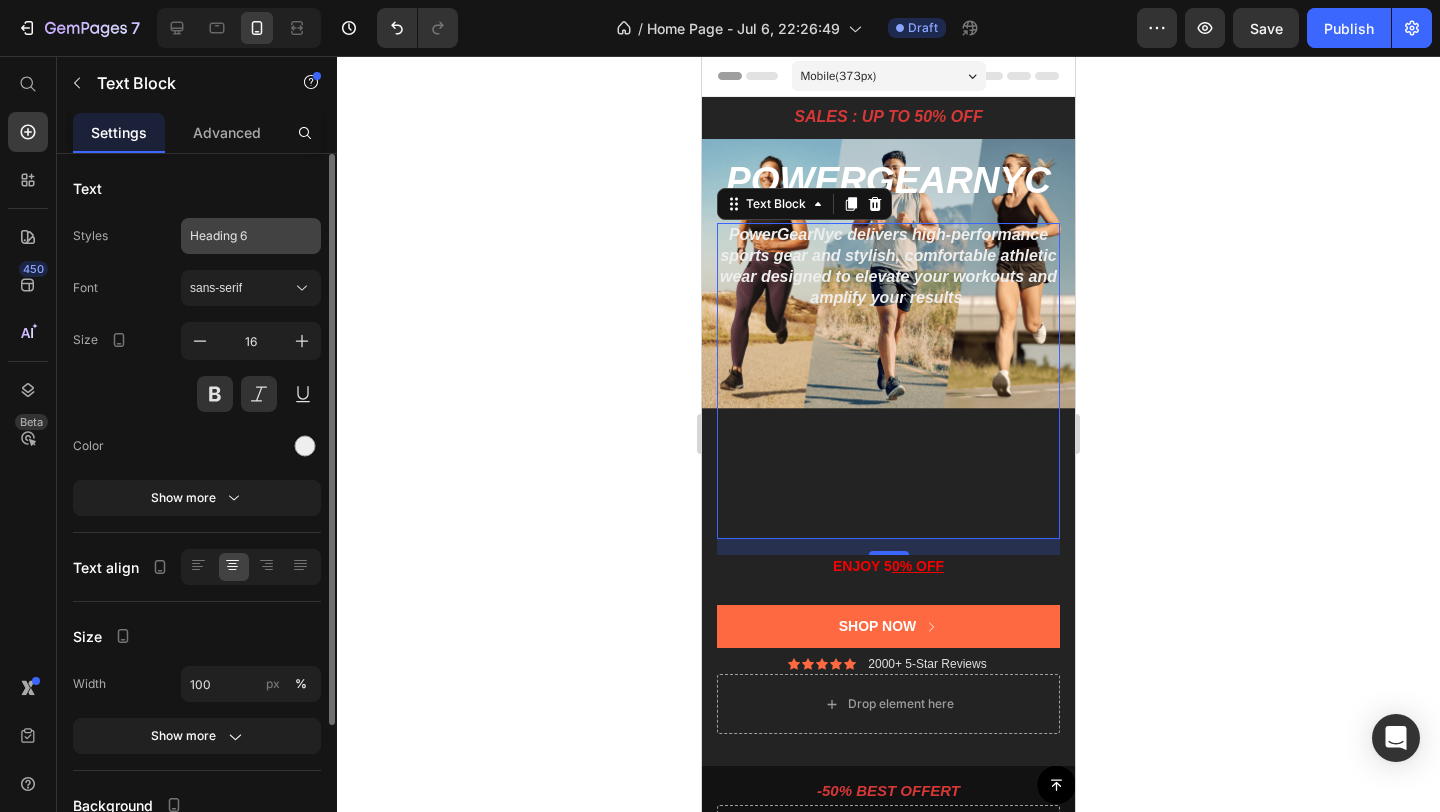 click on "Heading 6" at bounding box center [239, 236] 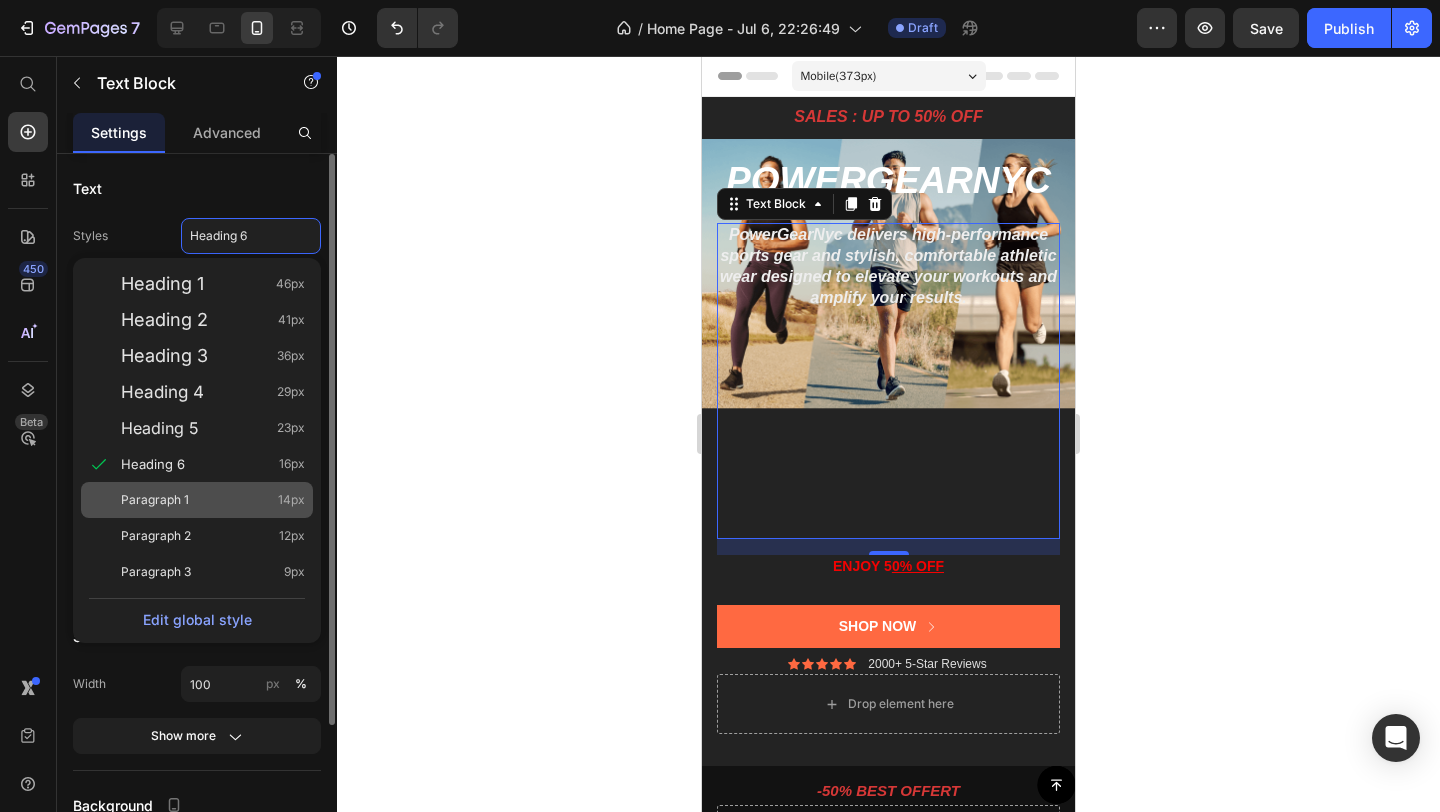 click on "Paragraph 1 14px" at bounding box center (213, 500) 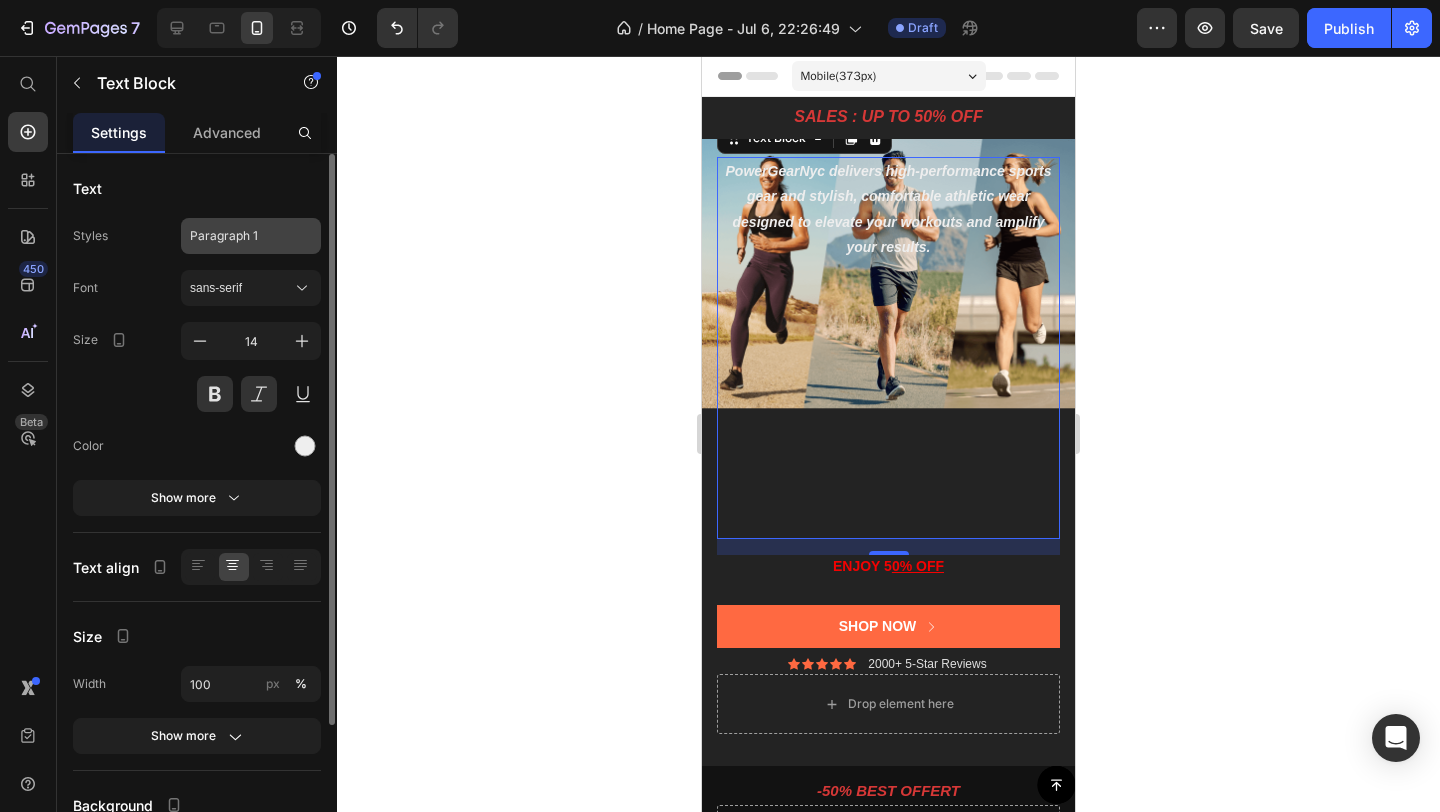 click on "Paragraph 1" at bounding box center (251, 236) 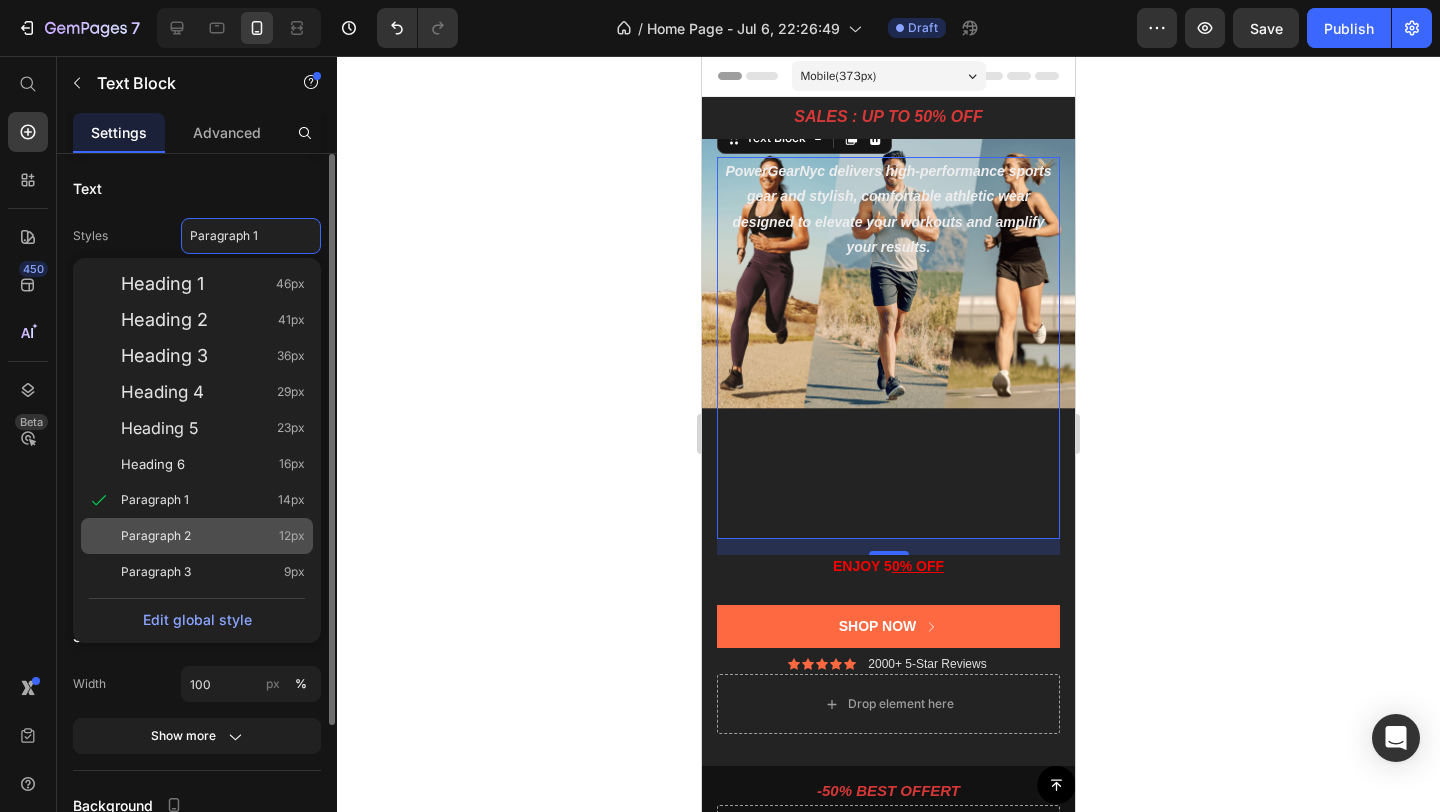 click on "Paragraph 2 12px" at bounding box center (213, 536) 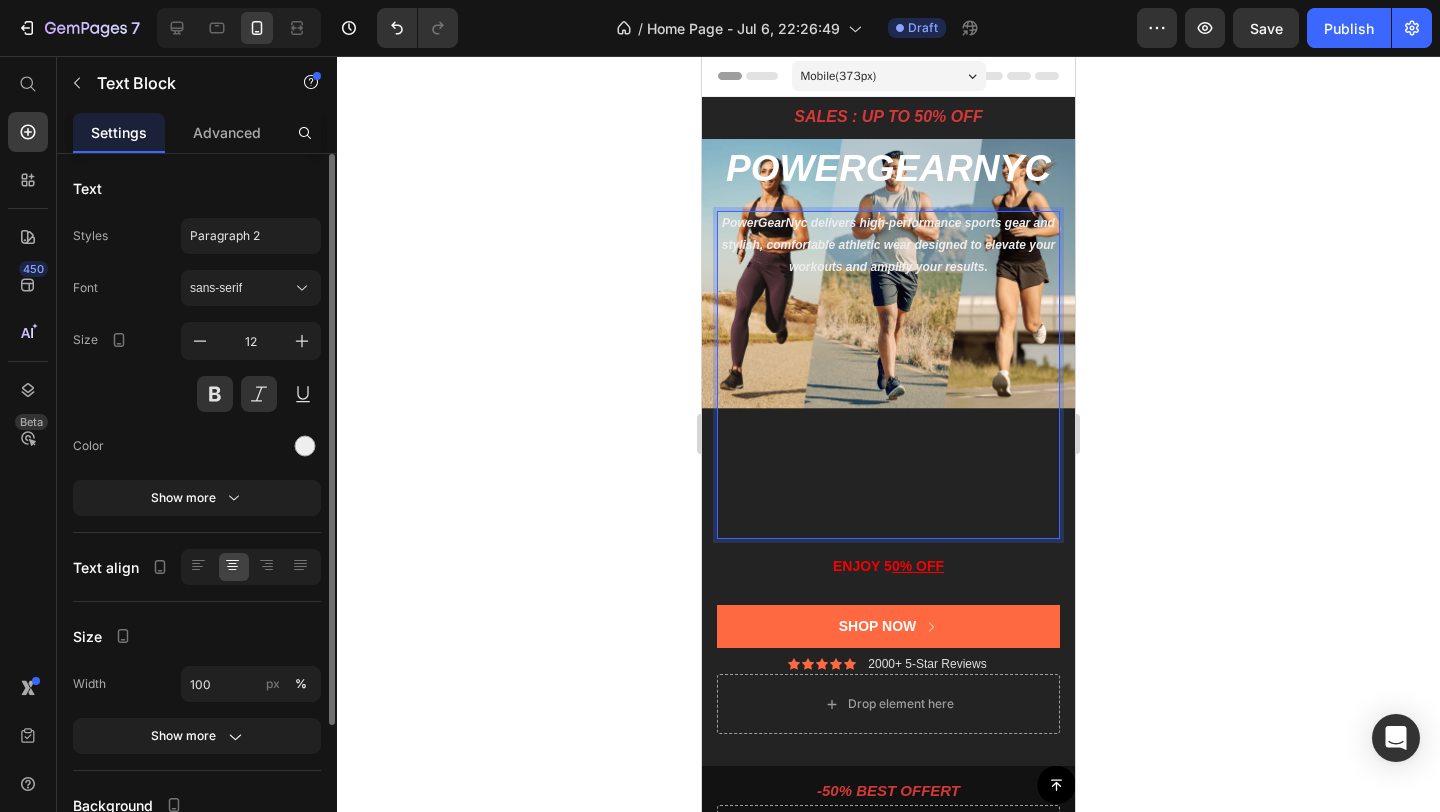 click on "PowerGearNyc delivers high-performance sports gear and stylish, comfortable athletic wear designed to elevate your workouts and amplify your results." at bounding box center (888, 375) 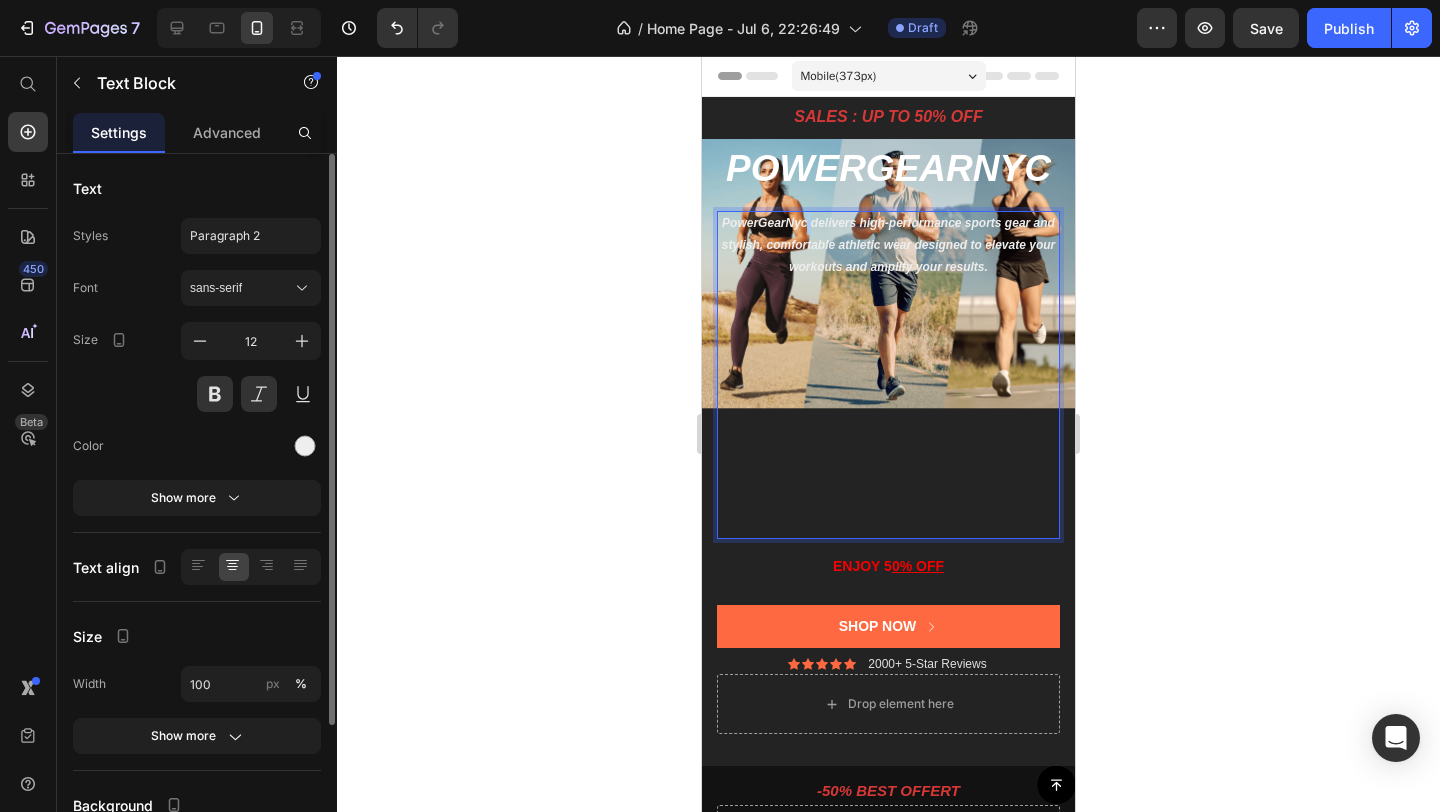 click on "PowerGearNyc delivers high-performance sports gear and stylish, comfortable athletic wear designed to elevate your workouts and amplify your results." at bounding box center (888, 375) 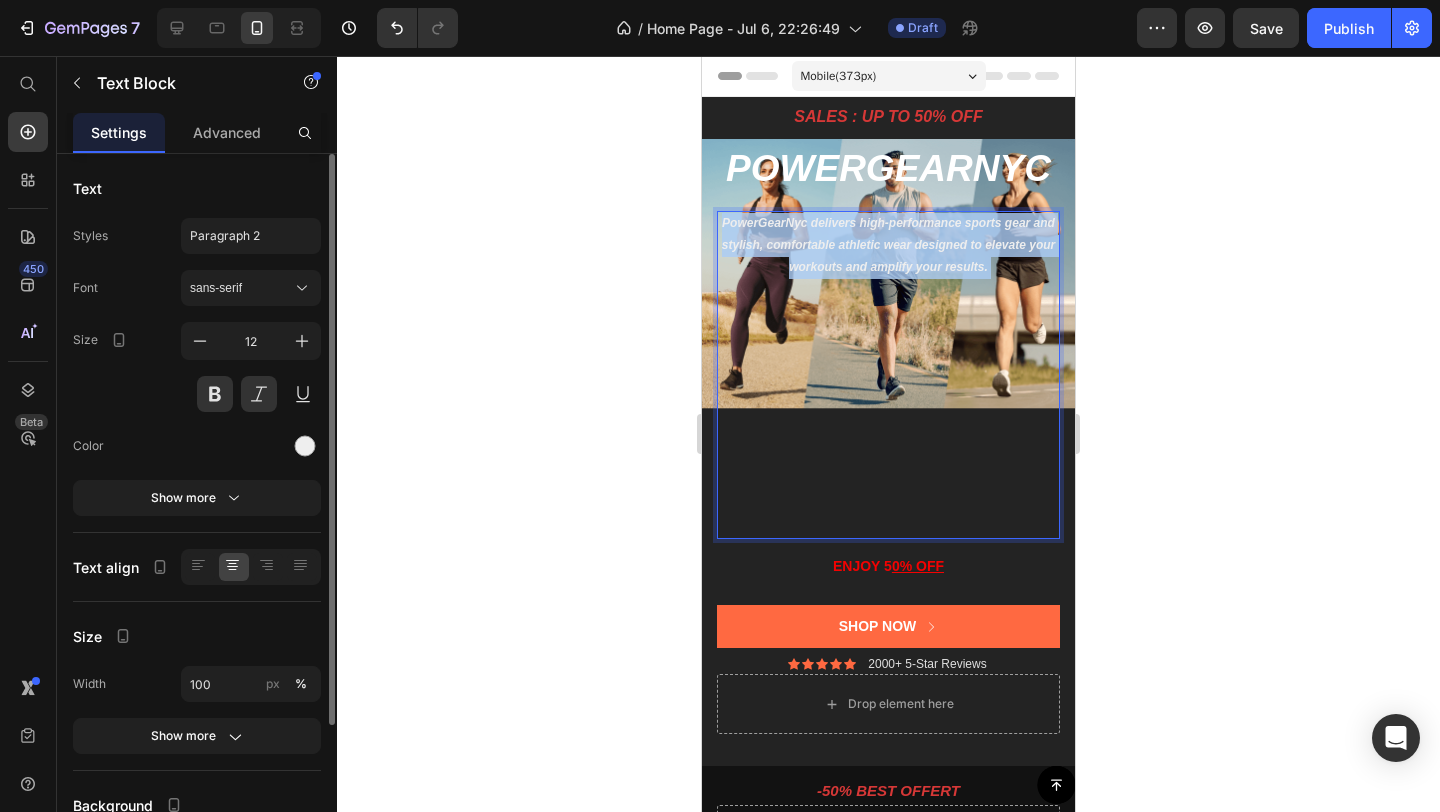 click on "PowerGearNyc delivers high-performance sports gear and stylish, comfortable athletic wear designed to elevate your workouts and amplify your results." at bounding box center (888, 375) 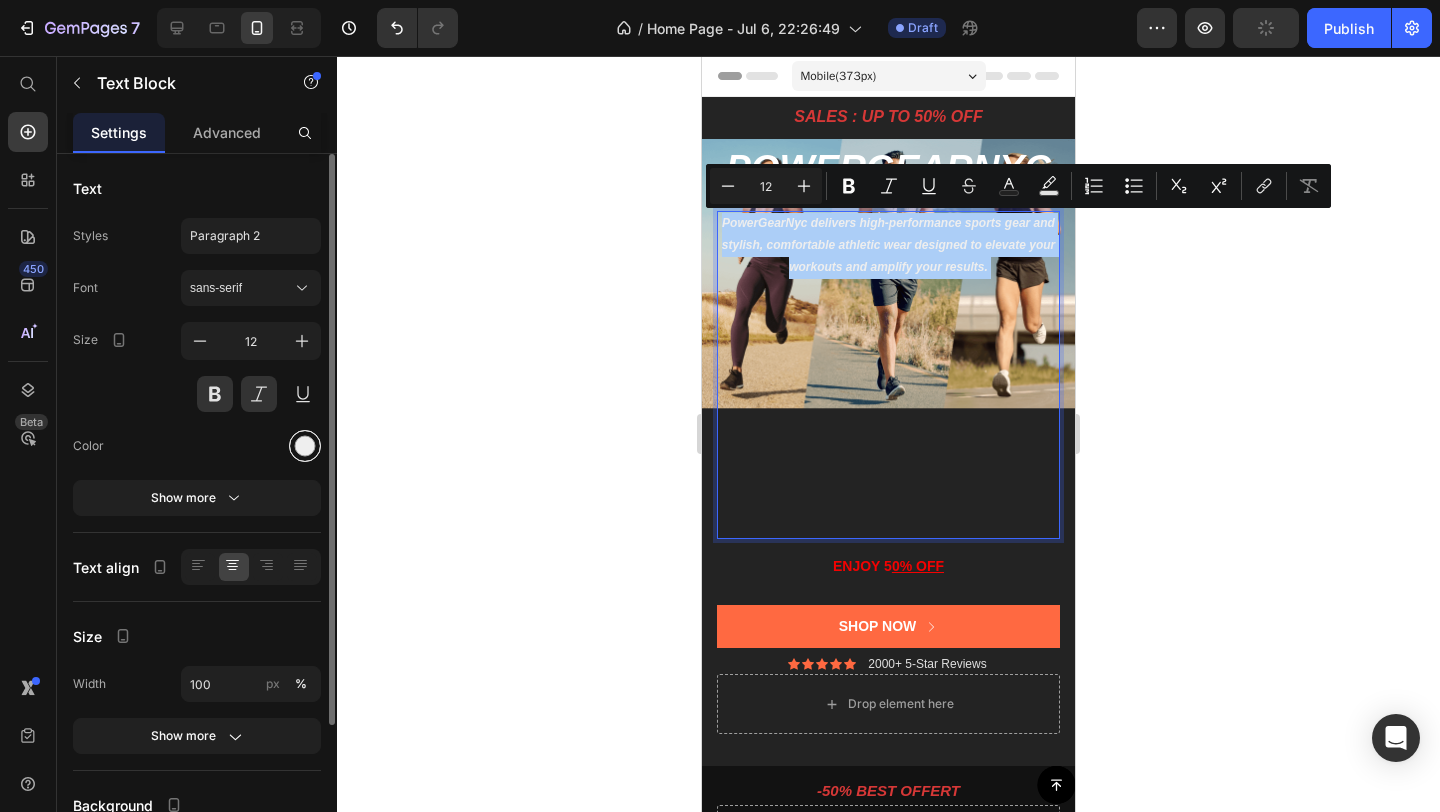 click at bounding box center [305, 446] 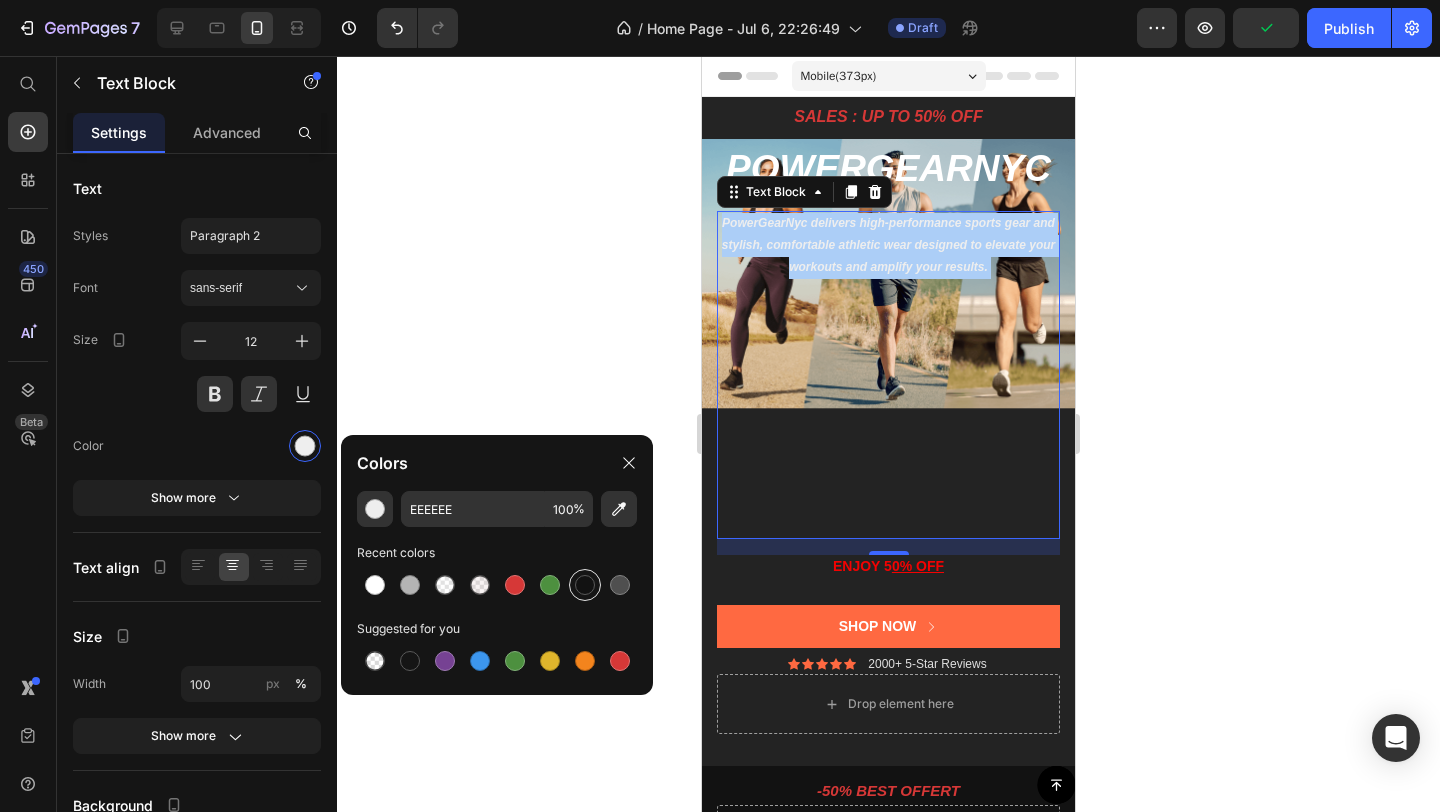 click at bounding box center (585, 585) 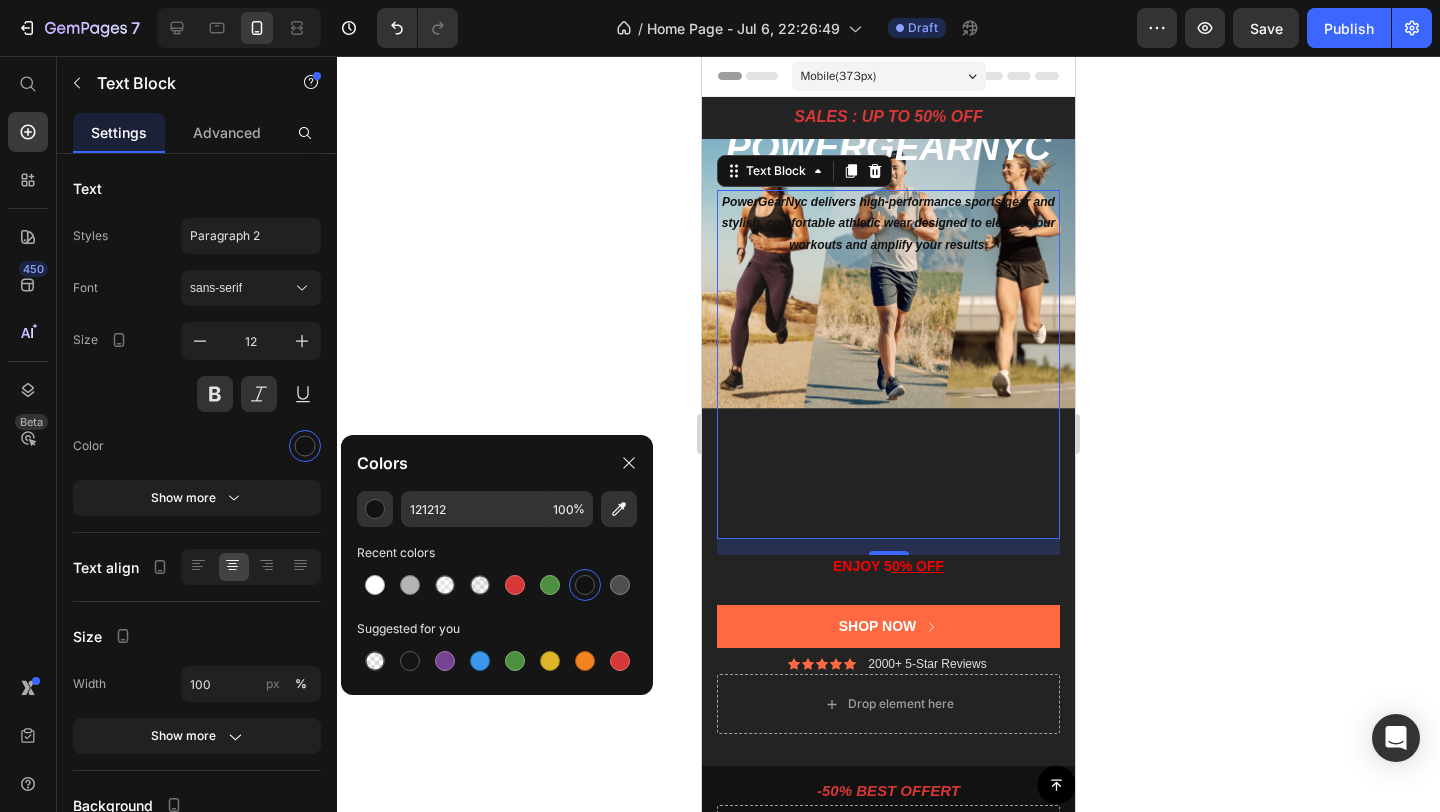 click 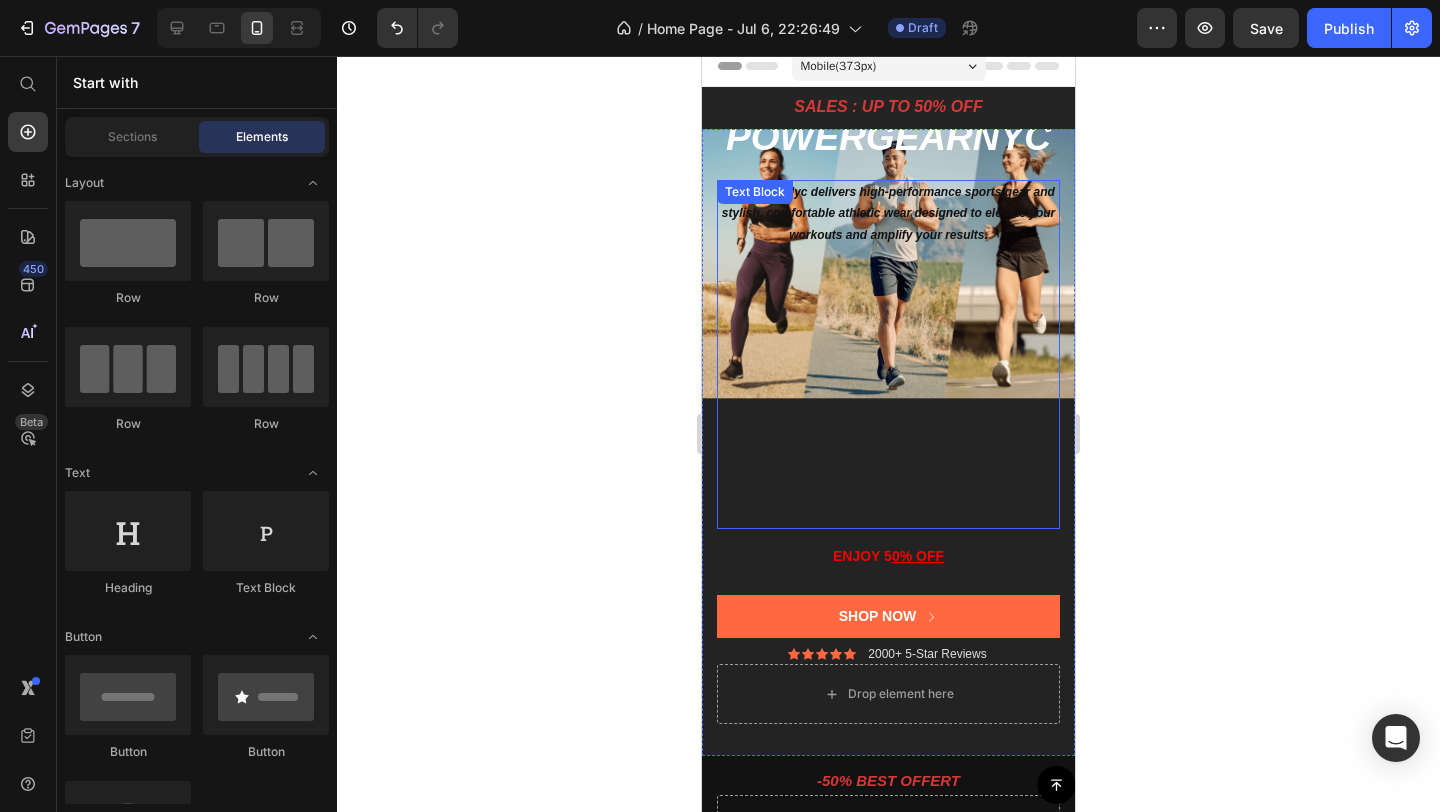 scroll, scrollTop: 11, scrollLeft: 0, axis: vertical 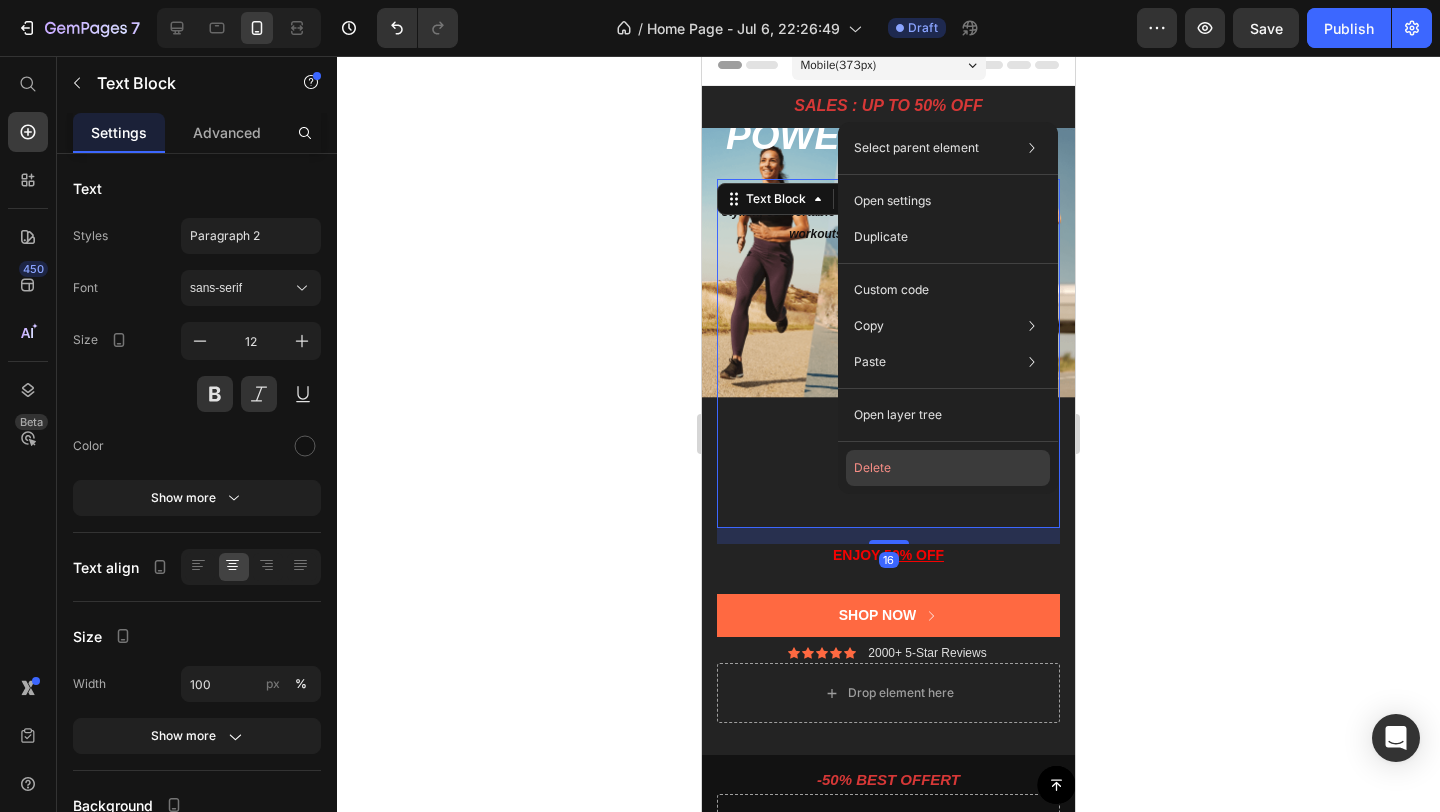 click on "Delete" 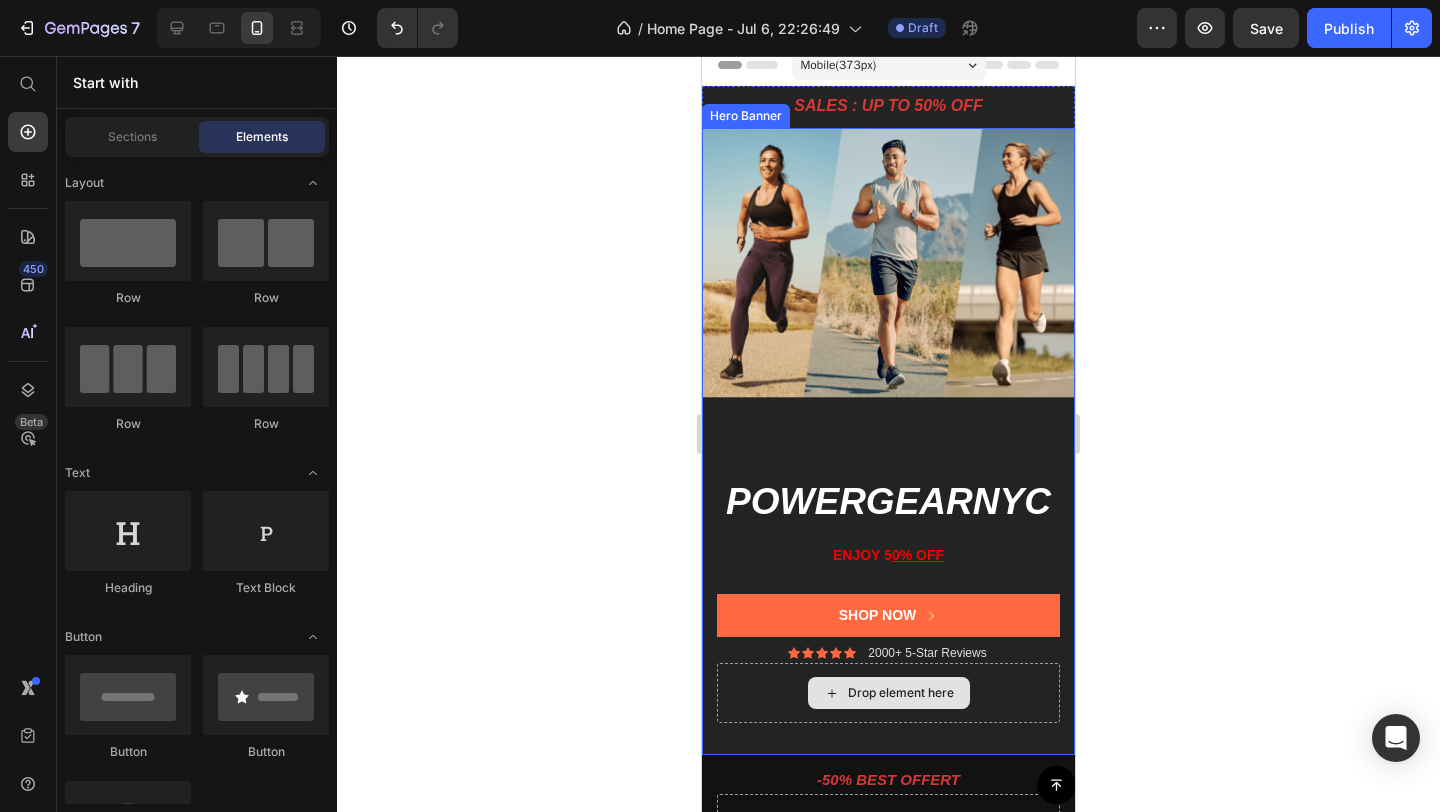 click on "Drop element here" at bounding box center [901, 693] 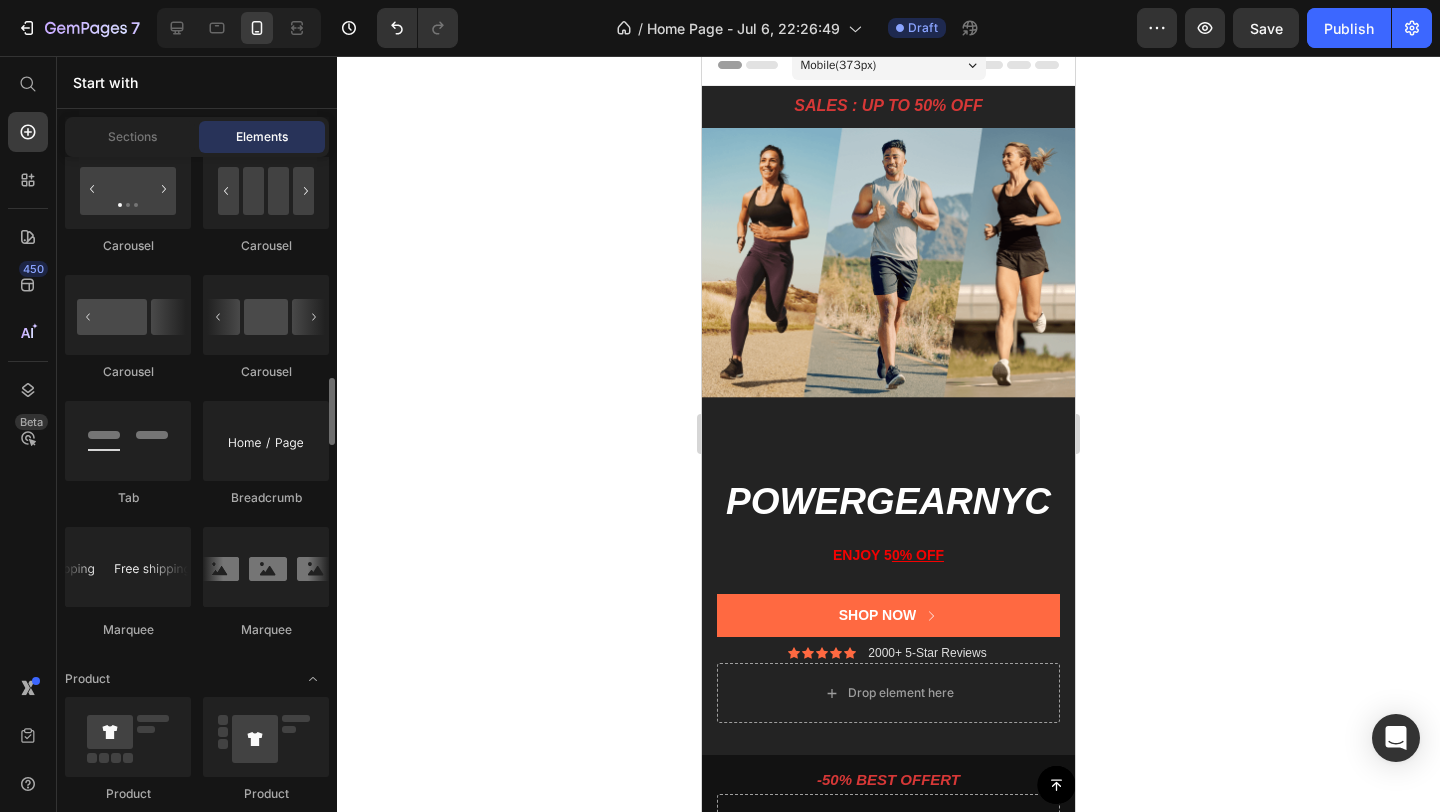 scroll, scrollTop: 2179, scrollLeft: 0, axis: vertical 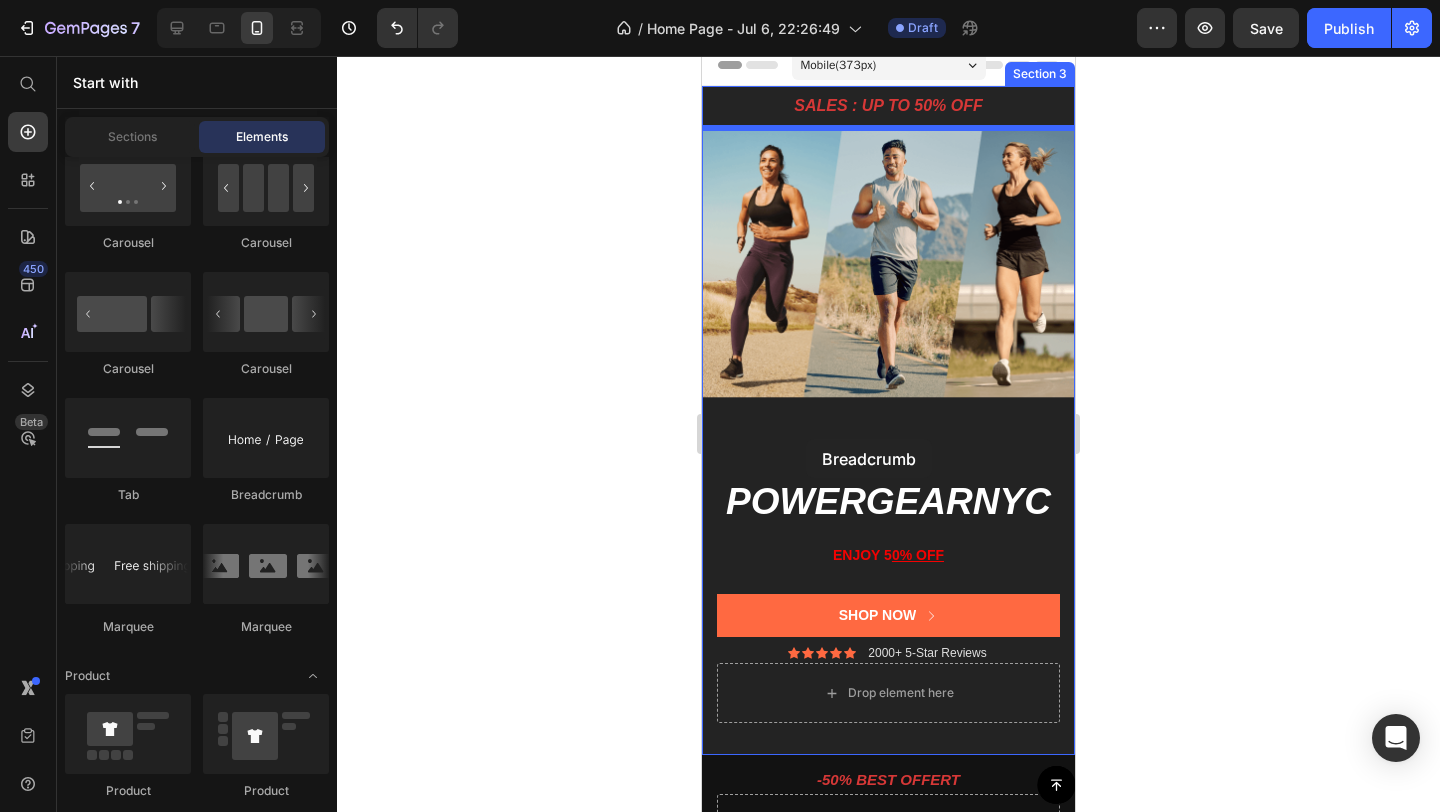drag, startPoint x: 977, startPoint y: 498, endPoint x: 807, endPoint y: 438, distance: 180.27756 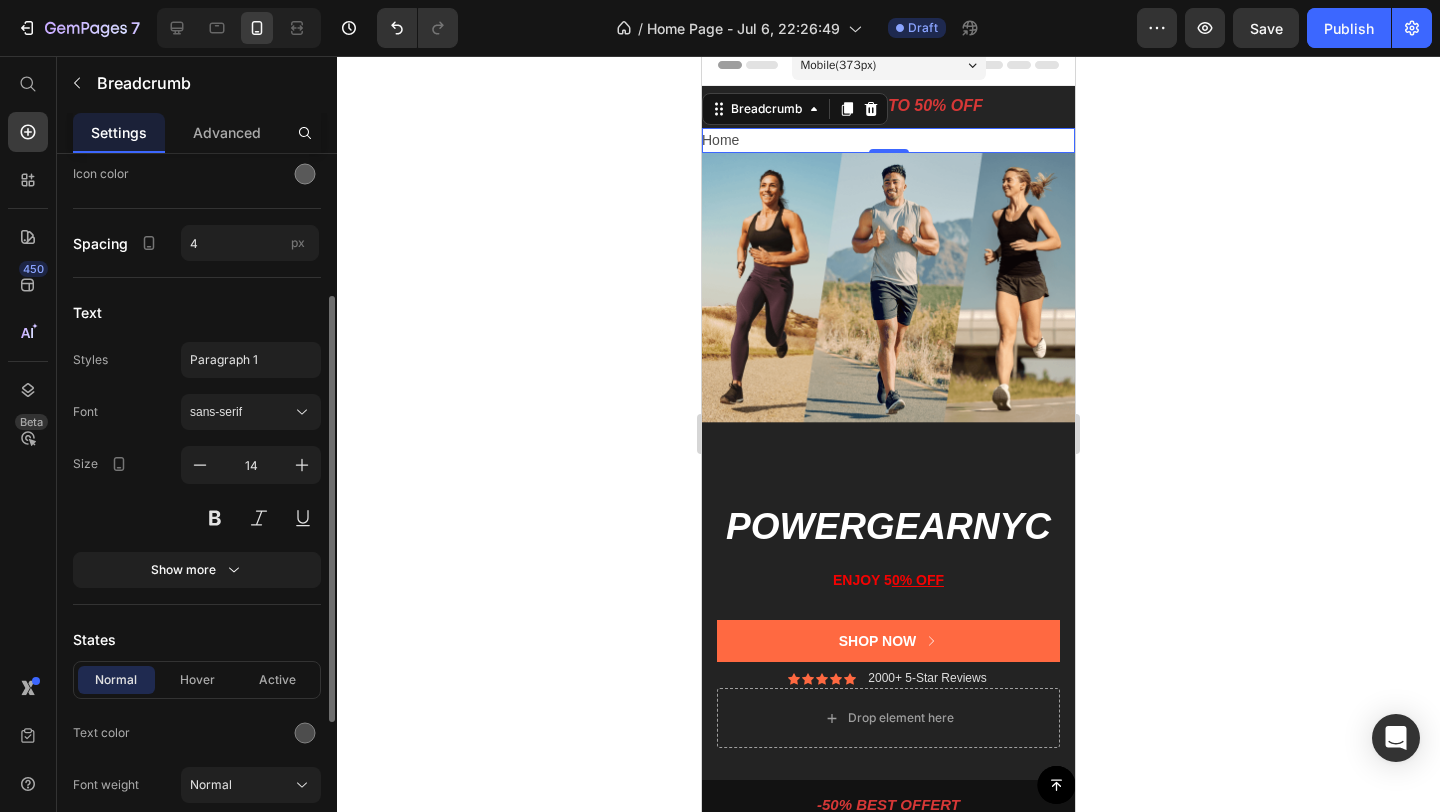 scroll, scrollTop: 243, scrollLeft: 0, axis: vertical 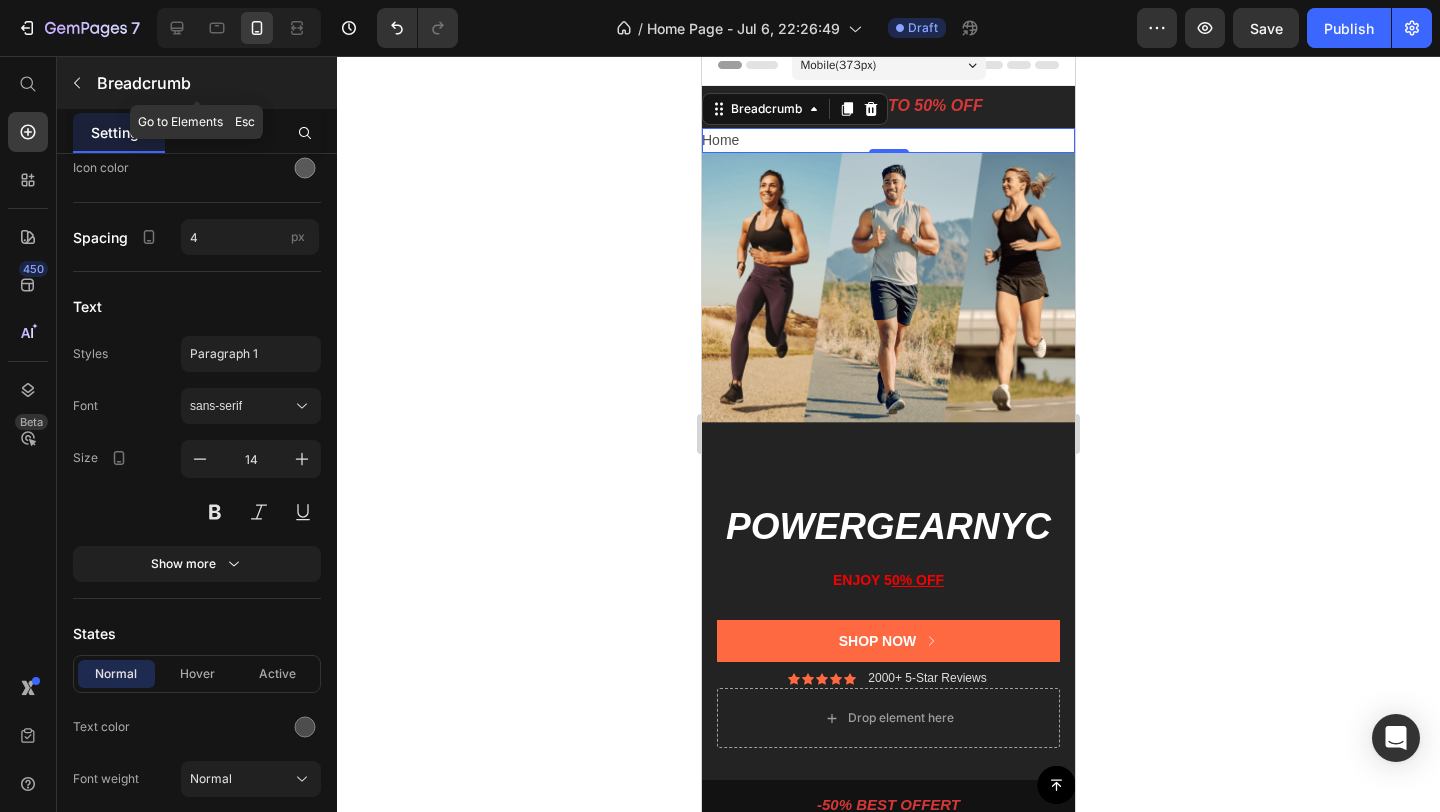 click 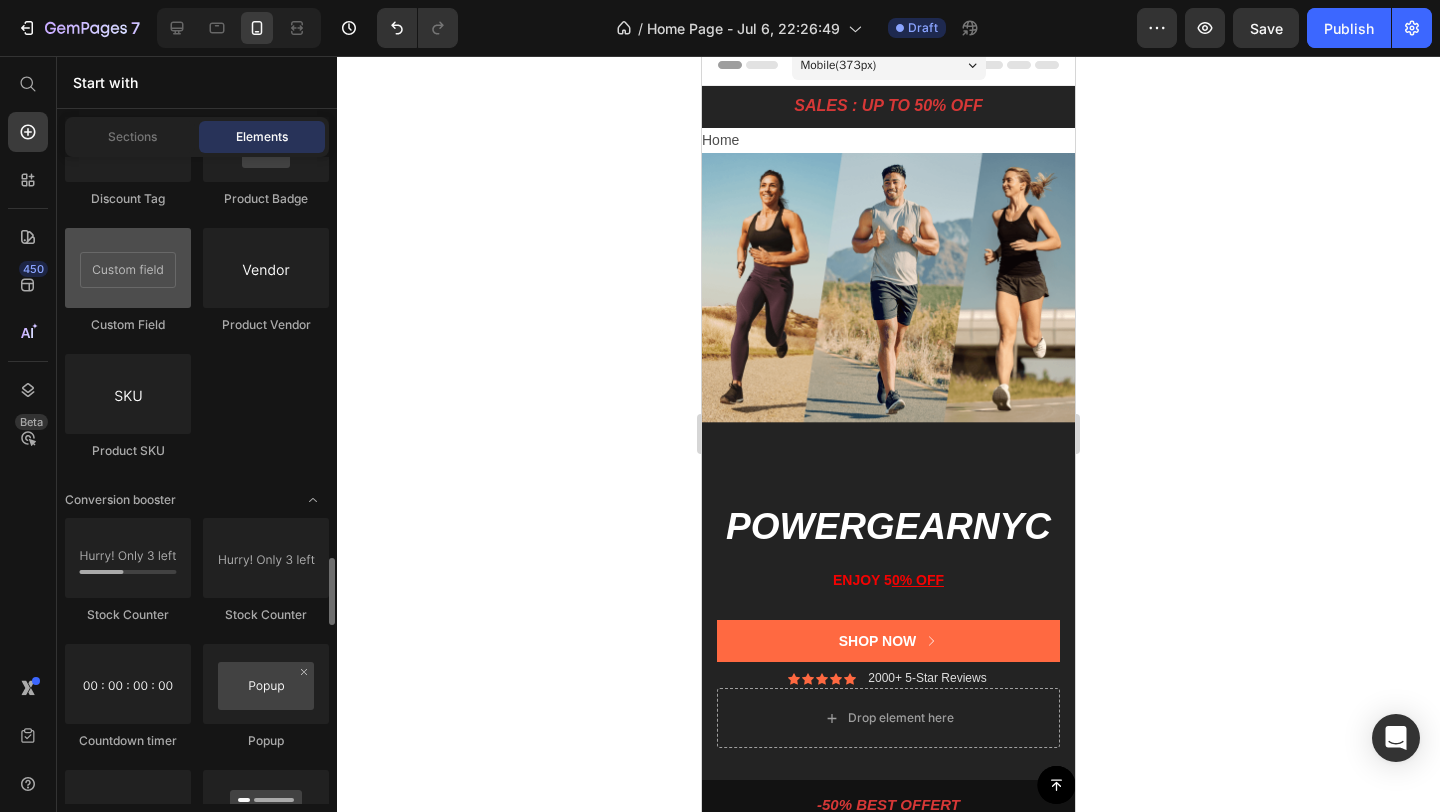 scroll, scrollTop: 3898, scrollLeft: 0, axis: vertical 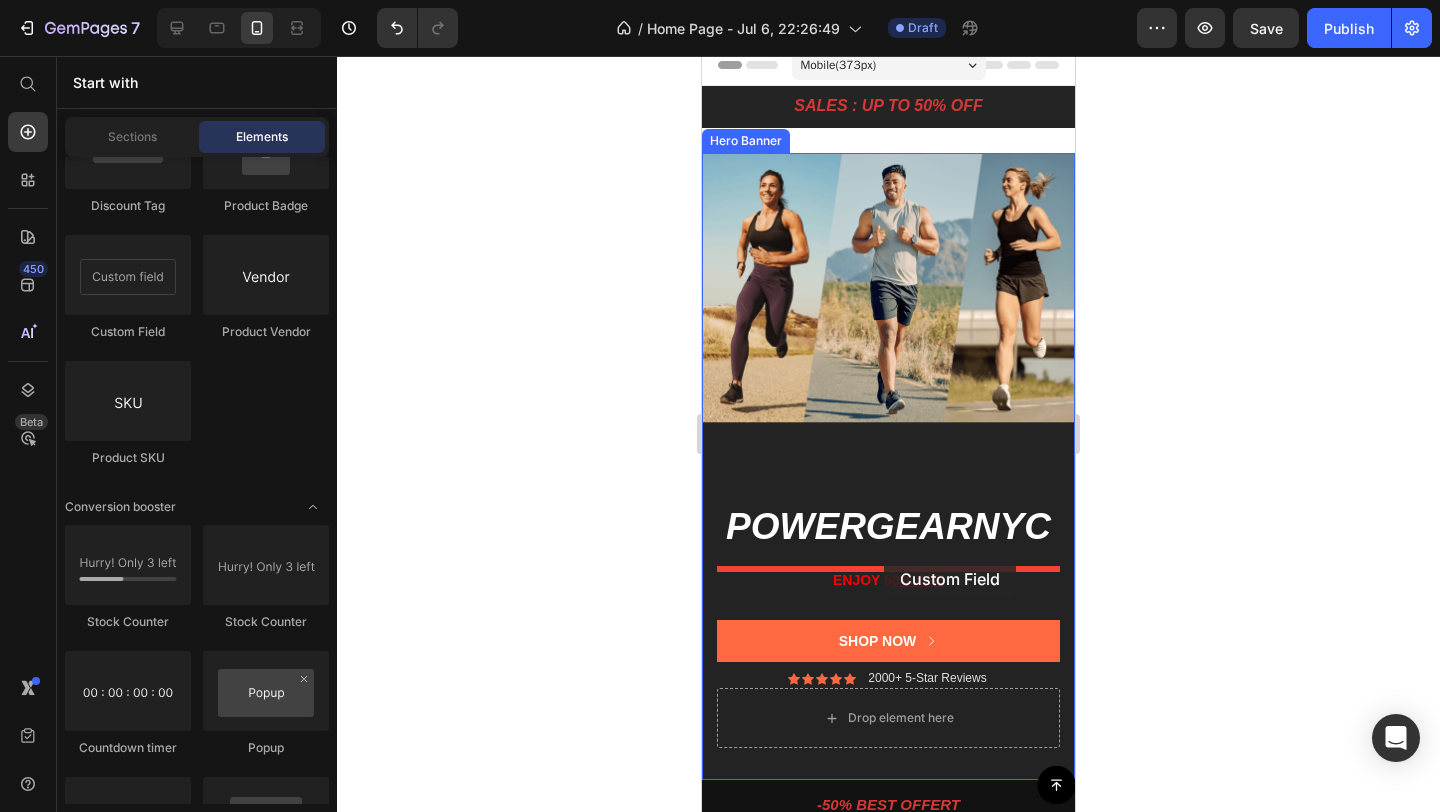 drag, startPoint x: 851, startPoint y: 332, endPoint x: 886, endPoint y: 557, distance: 227.70595 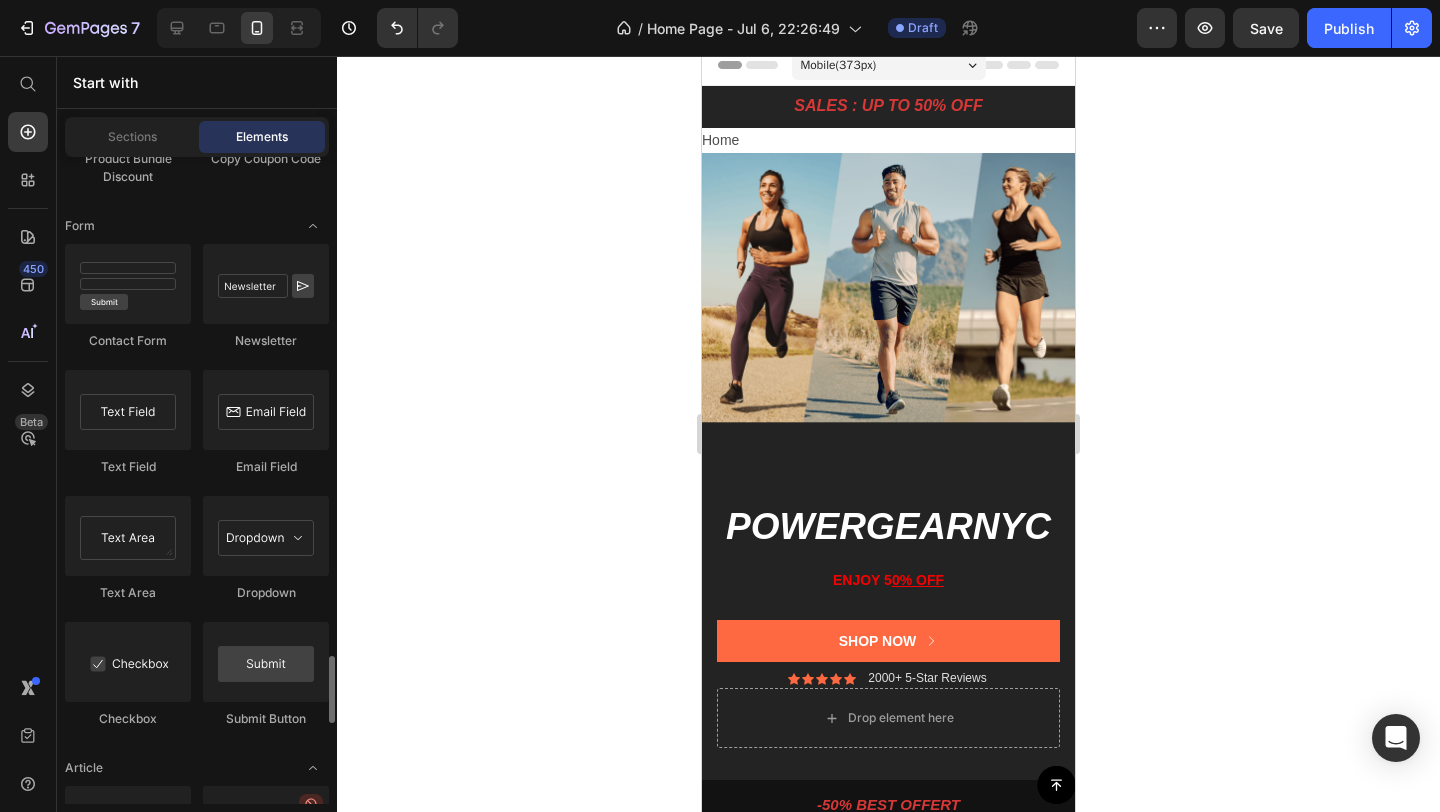 scroll, scrollTop: 4758, scrollLeft: 0, axis: vertical 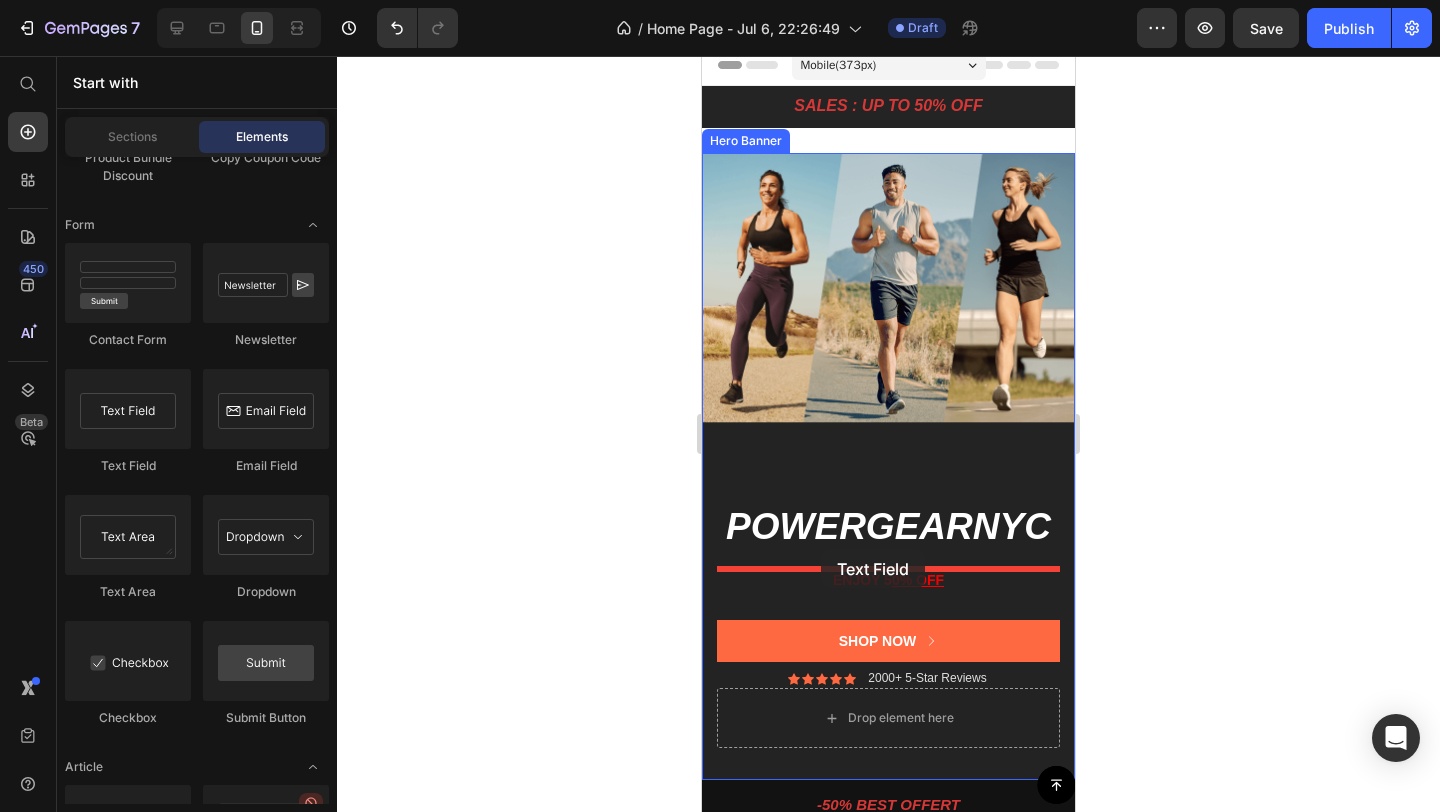 drag, startPoint x: 856, startPoint y: 484, endPoint x: 821, endPoint y: 549, distance: 73.82411 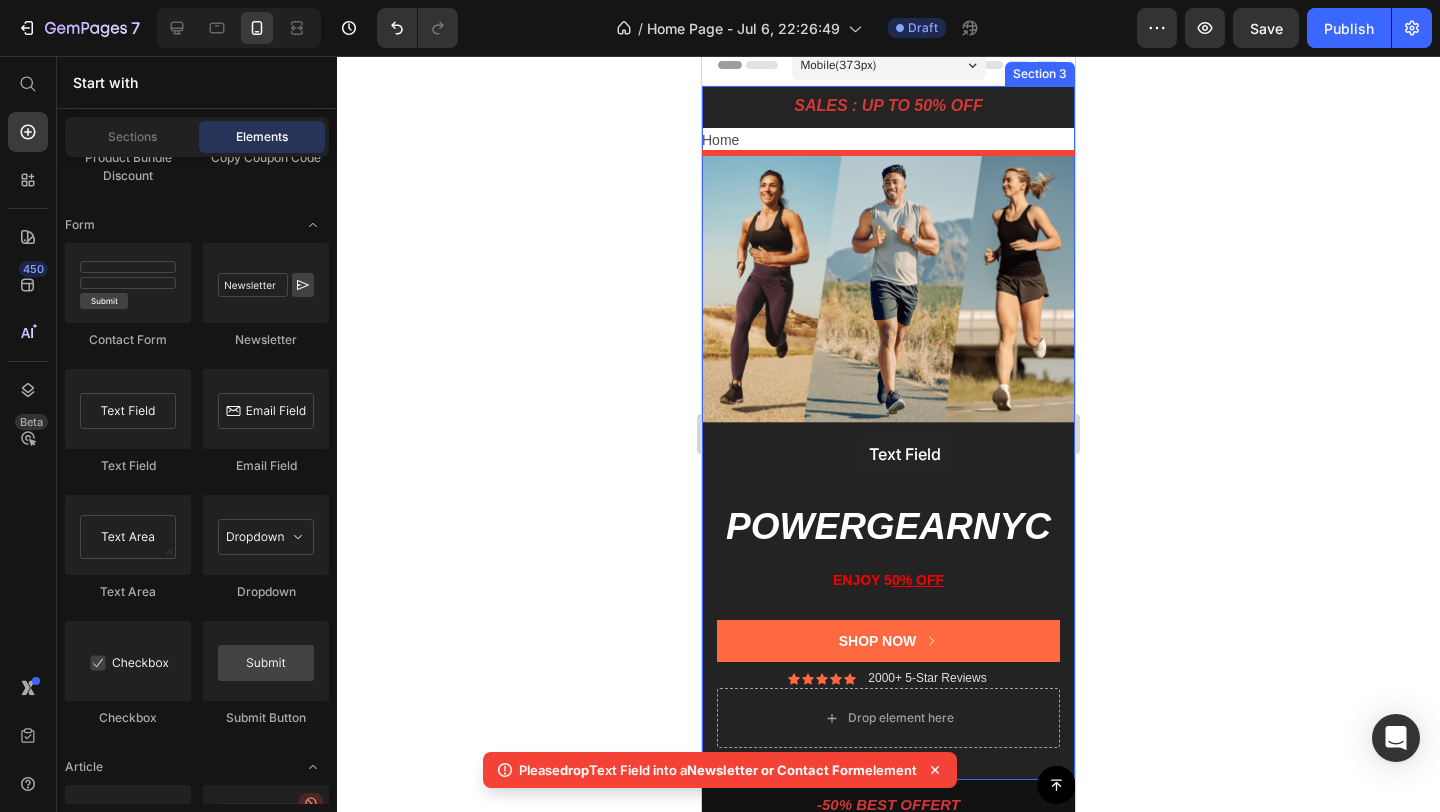 drag, startPoint x: 835, startPoint y: 460, endPoint x: 853, endPoint y: 434, distance: 31.622776 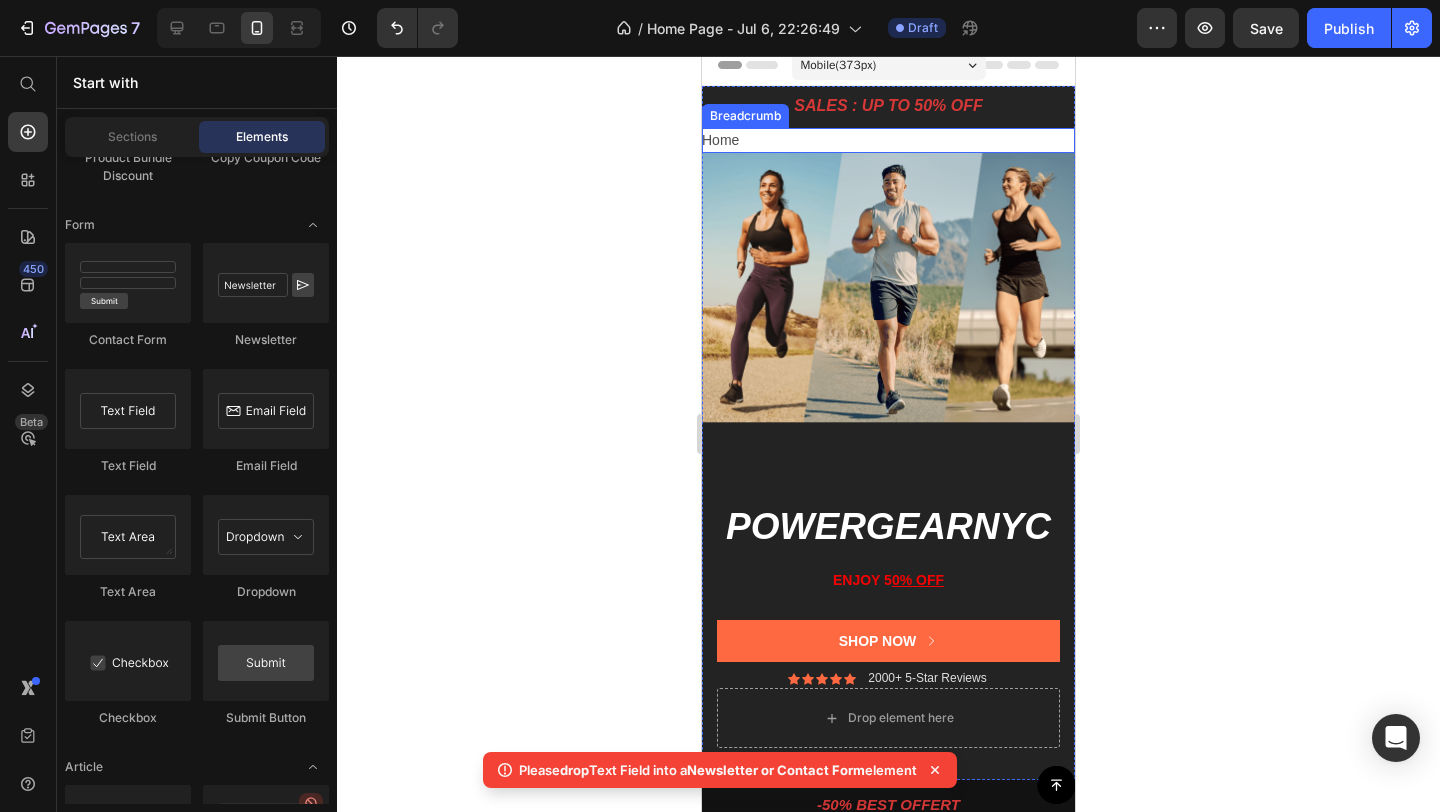 click on "Home" at bounding box center (888, 140) 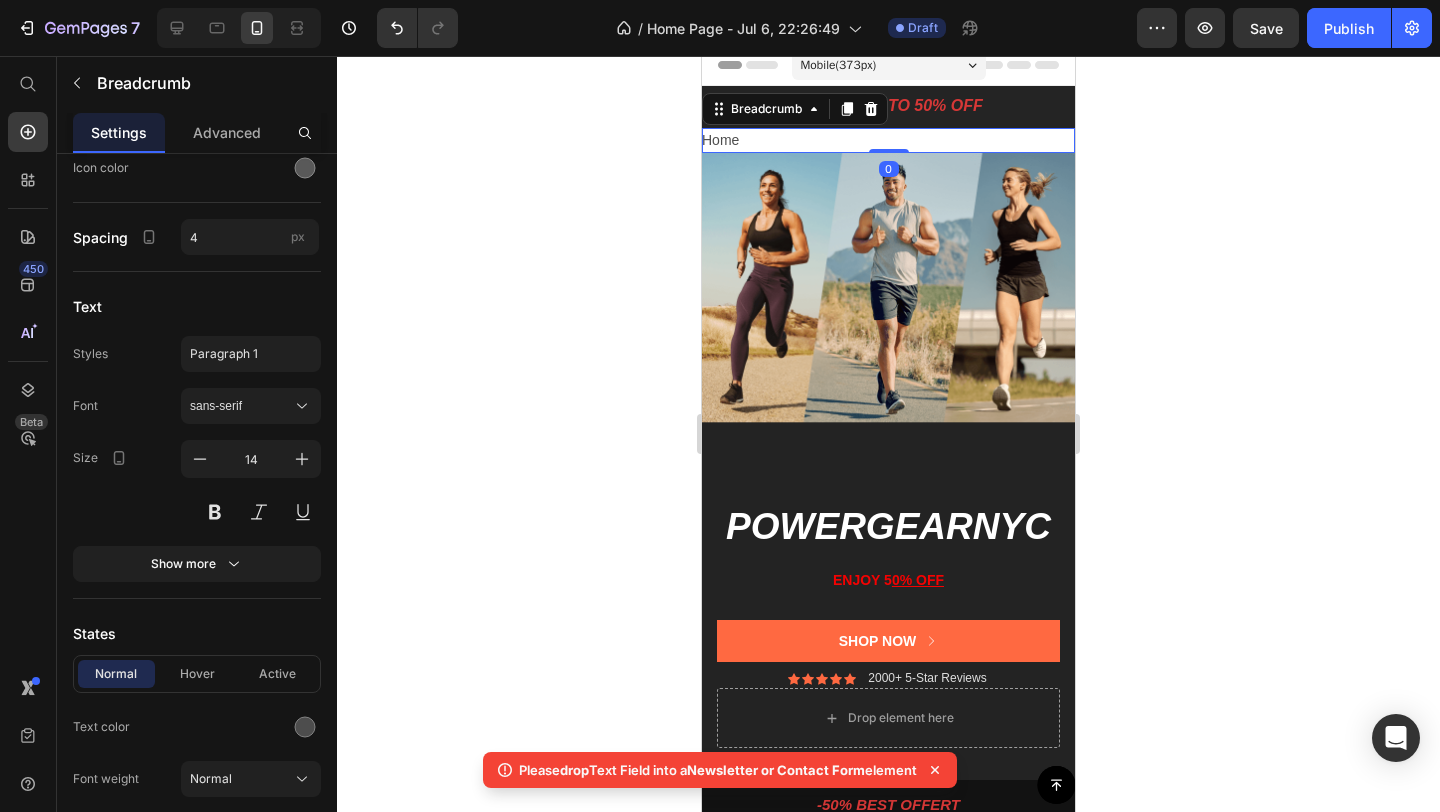 click on "Home" at bounding box center [888, 140] 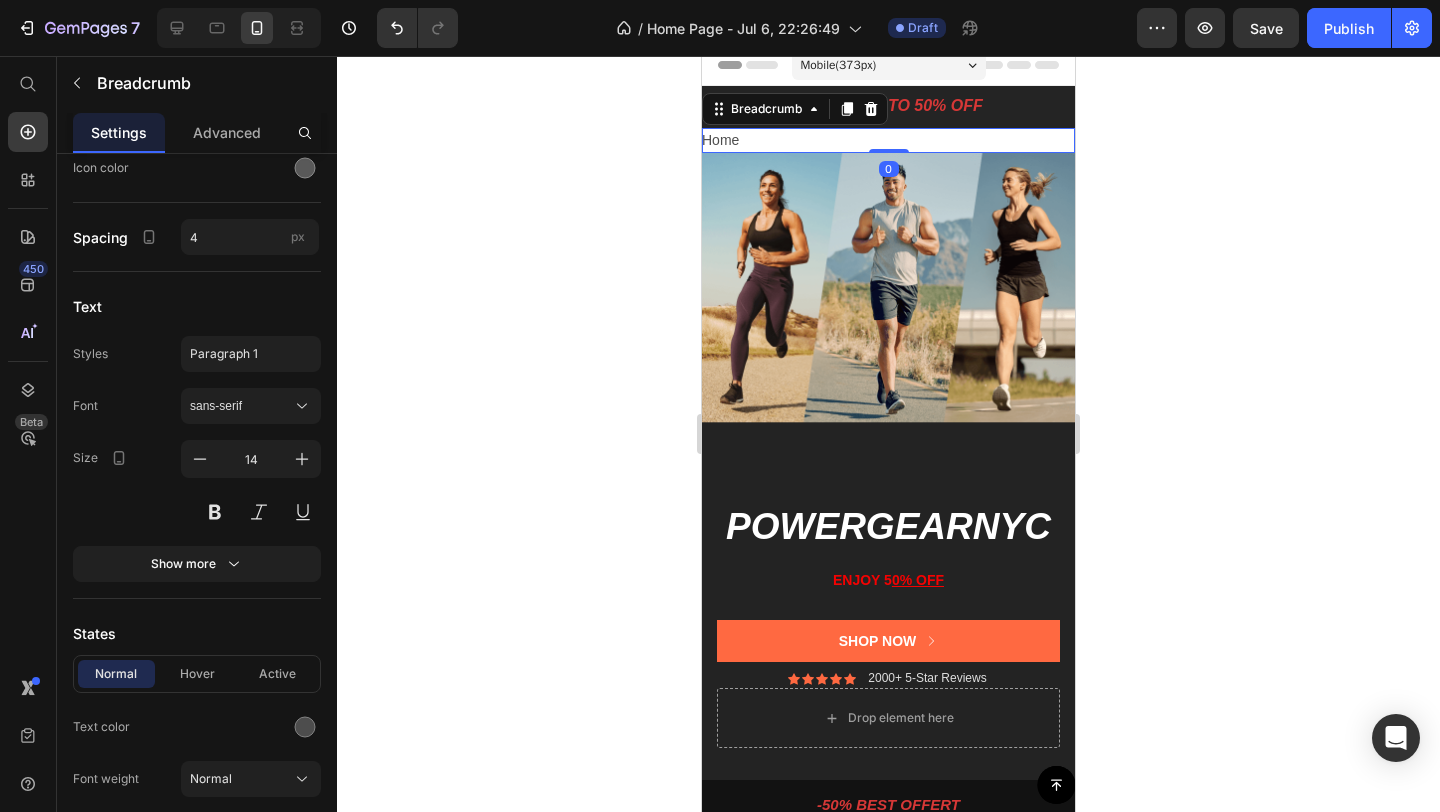 click on "Home" at bounding box center (888, 140) 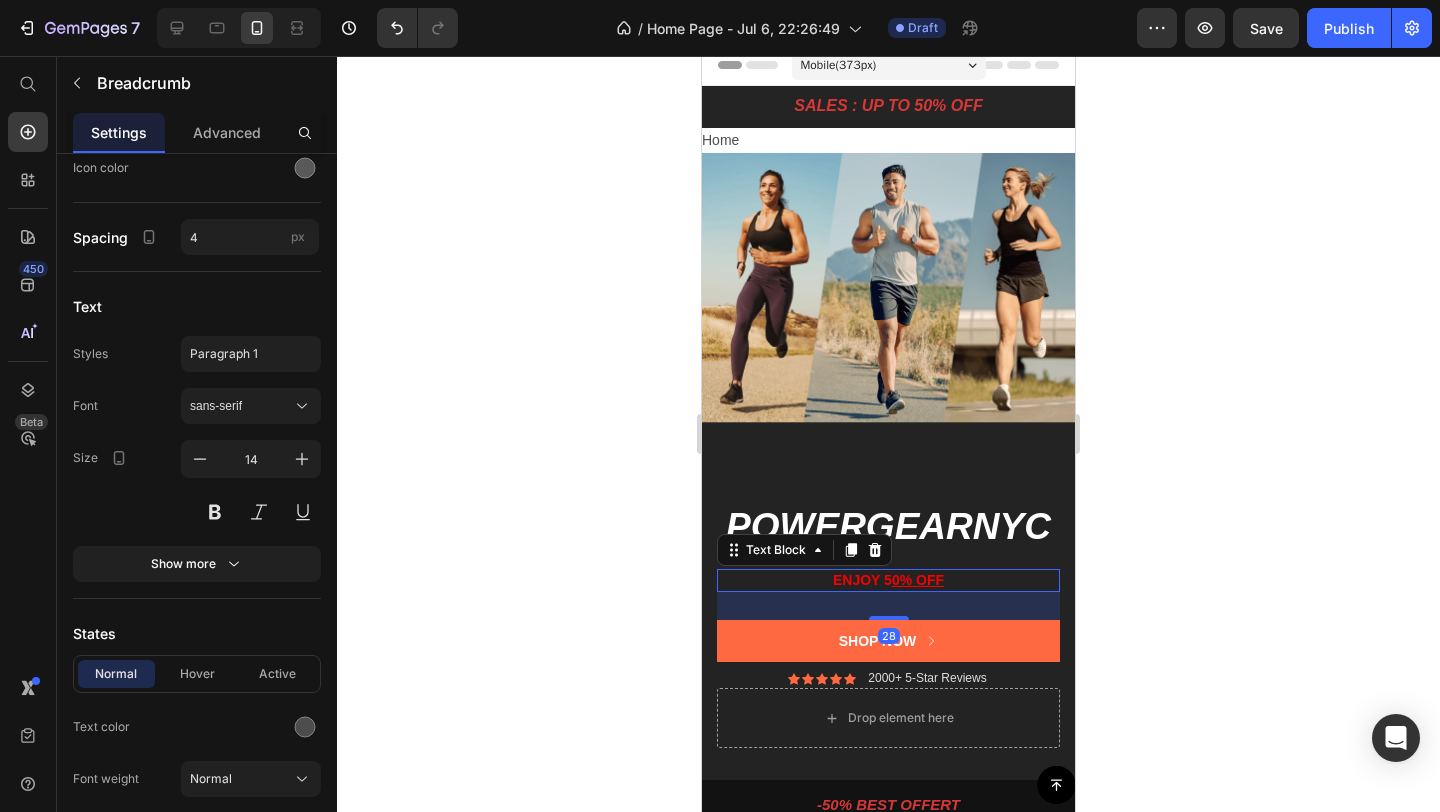 click on "ENJOY 5 0% OFF" at bounding box center [888, 580] 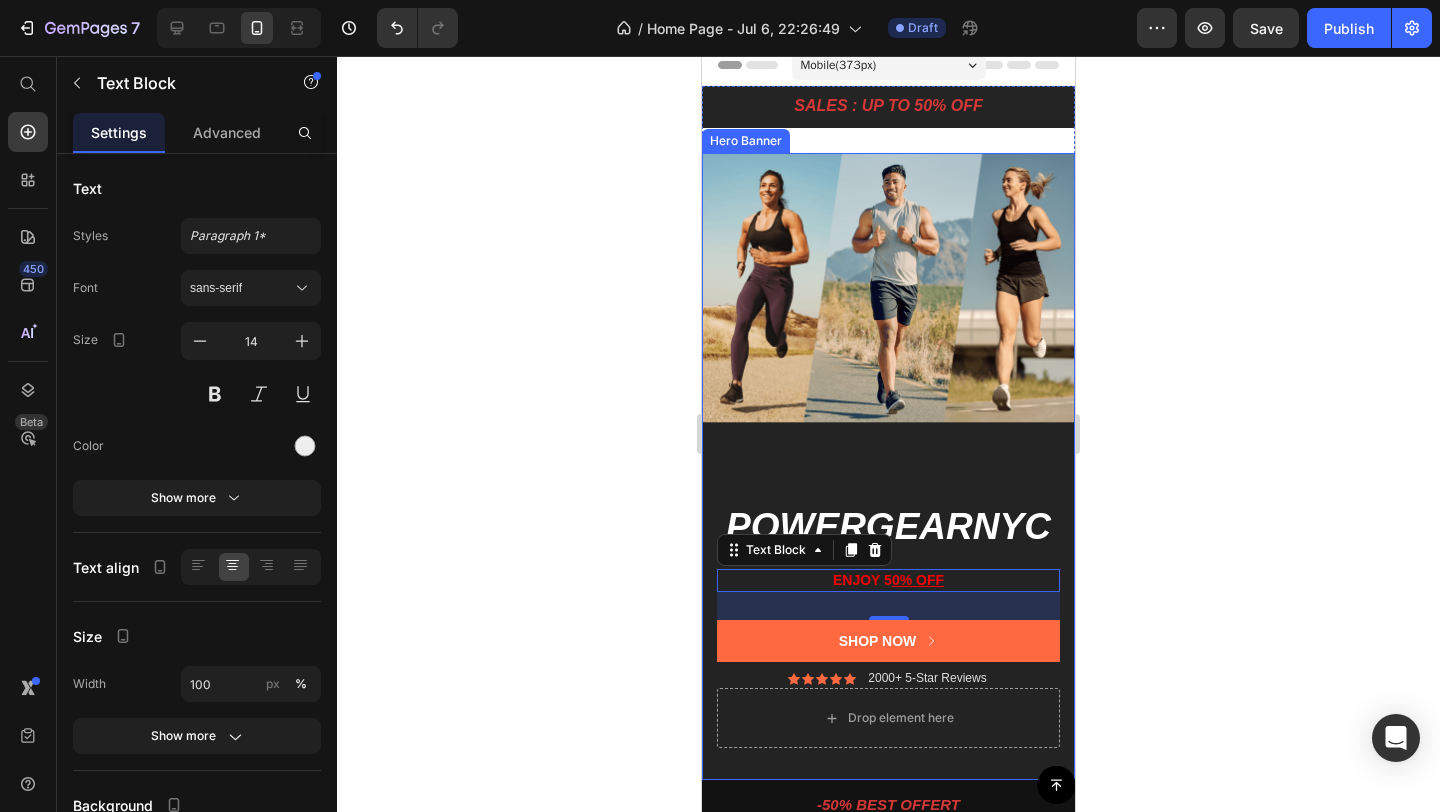 click on "Powergearnyc Heading ENJOY 5 0% OFF Text Block   28
Shop Now Button Icon Icon Icon Icon Icon Icon List 2000+ 5-Star Reviews Text Block Row
Drop element here" at bounding box center (888, 624) 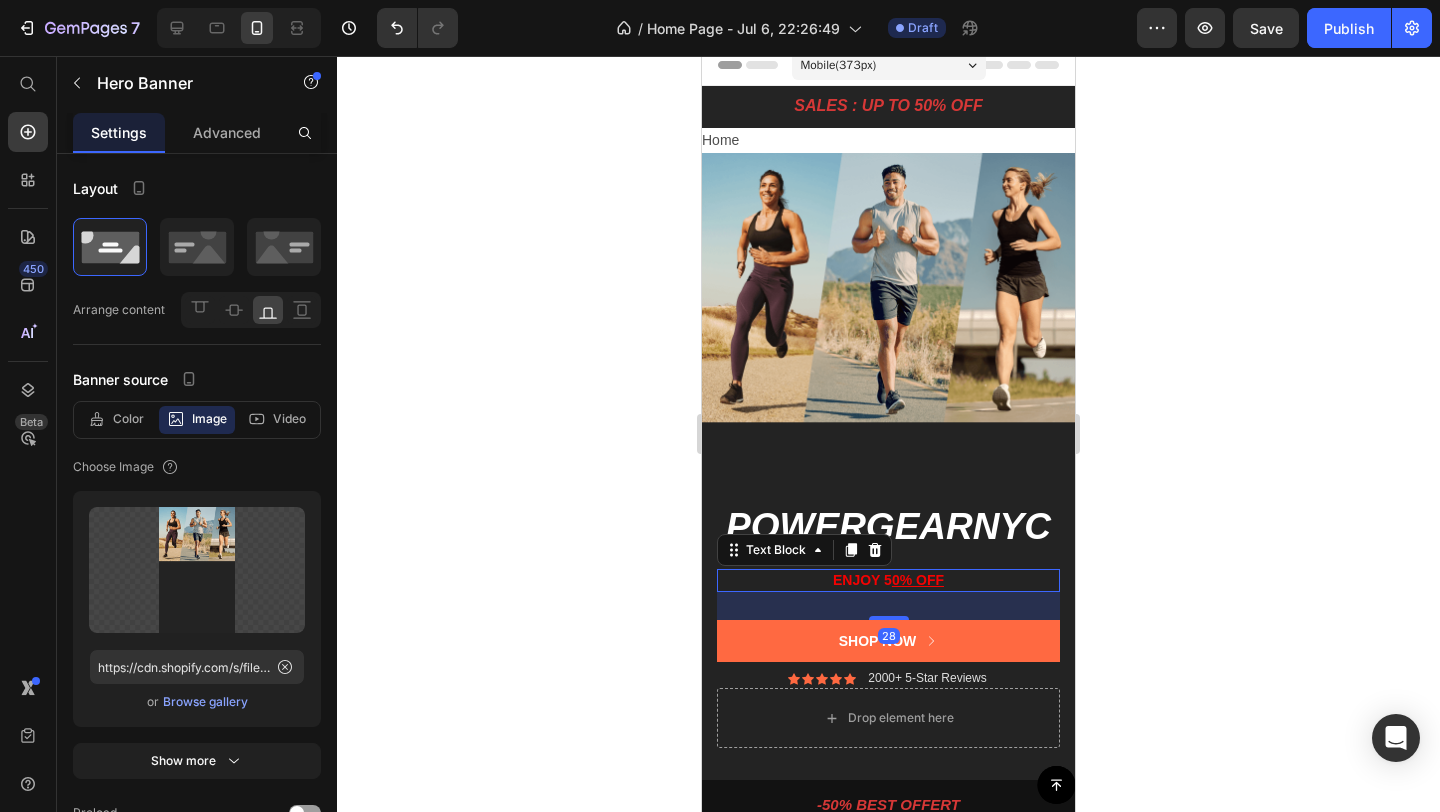 click on "ENJOY 5 0% OFF" at bounding box center [888, 580] 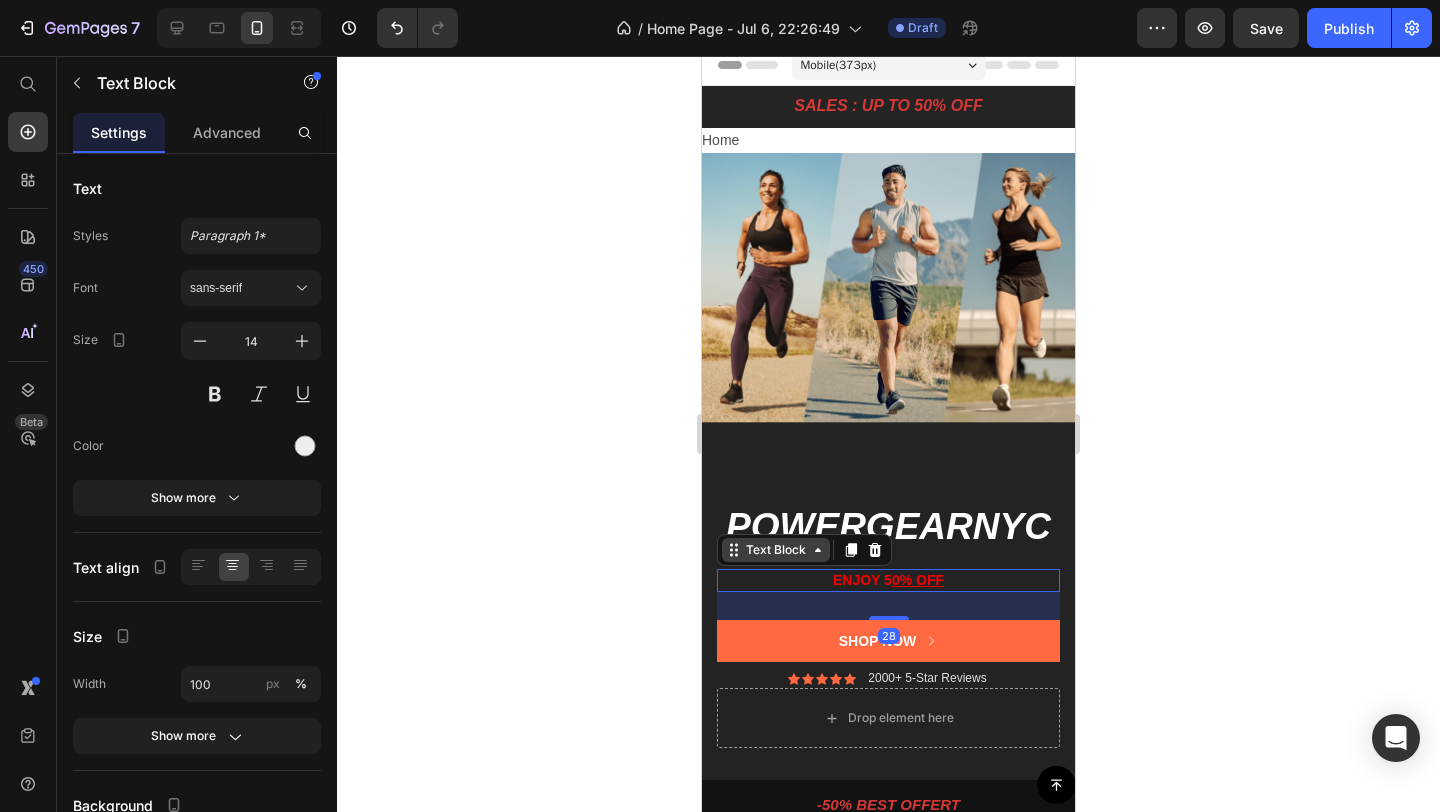click 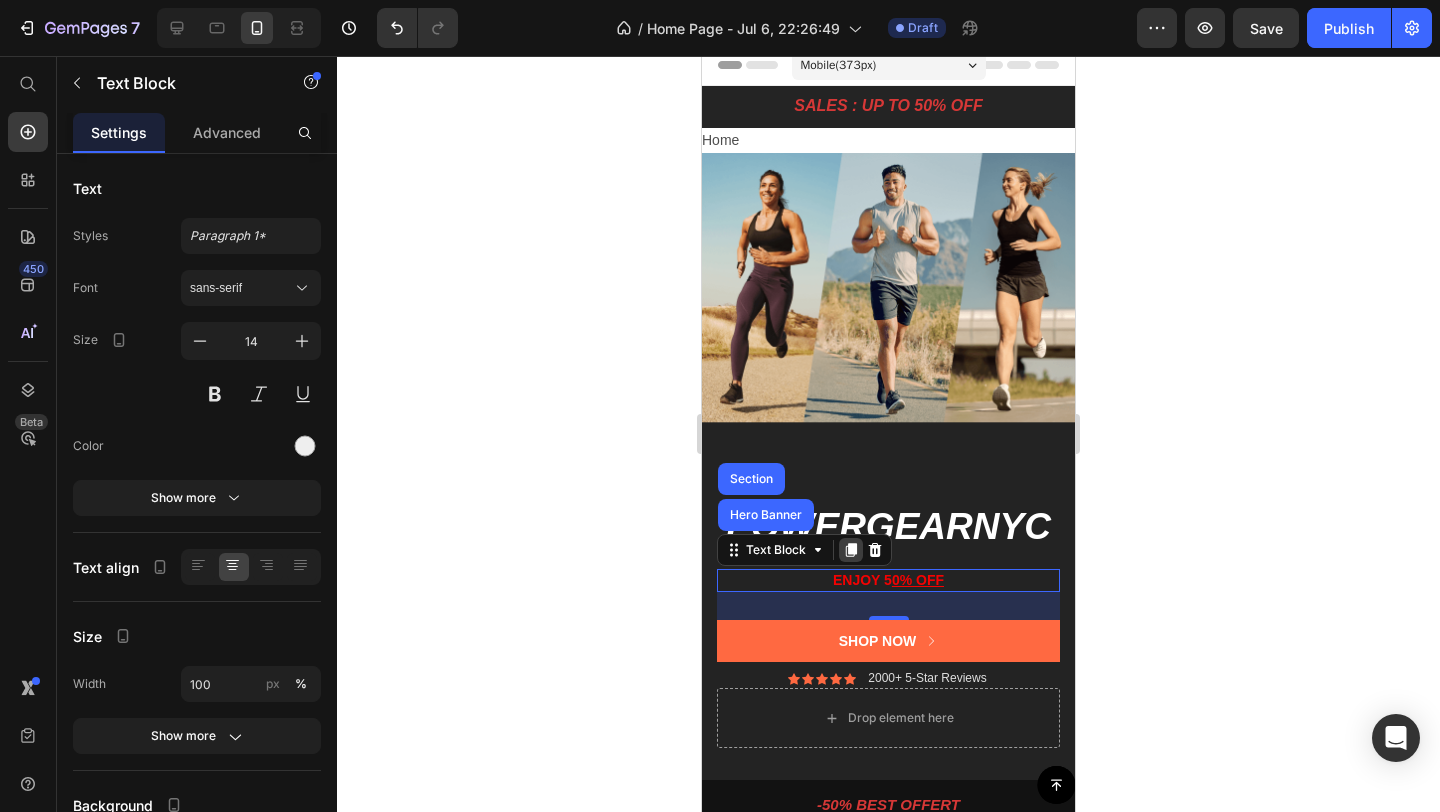 click 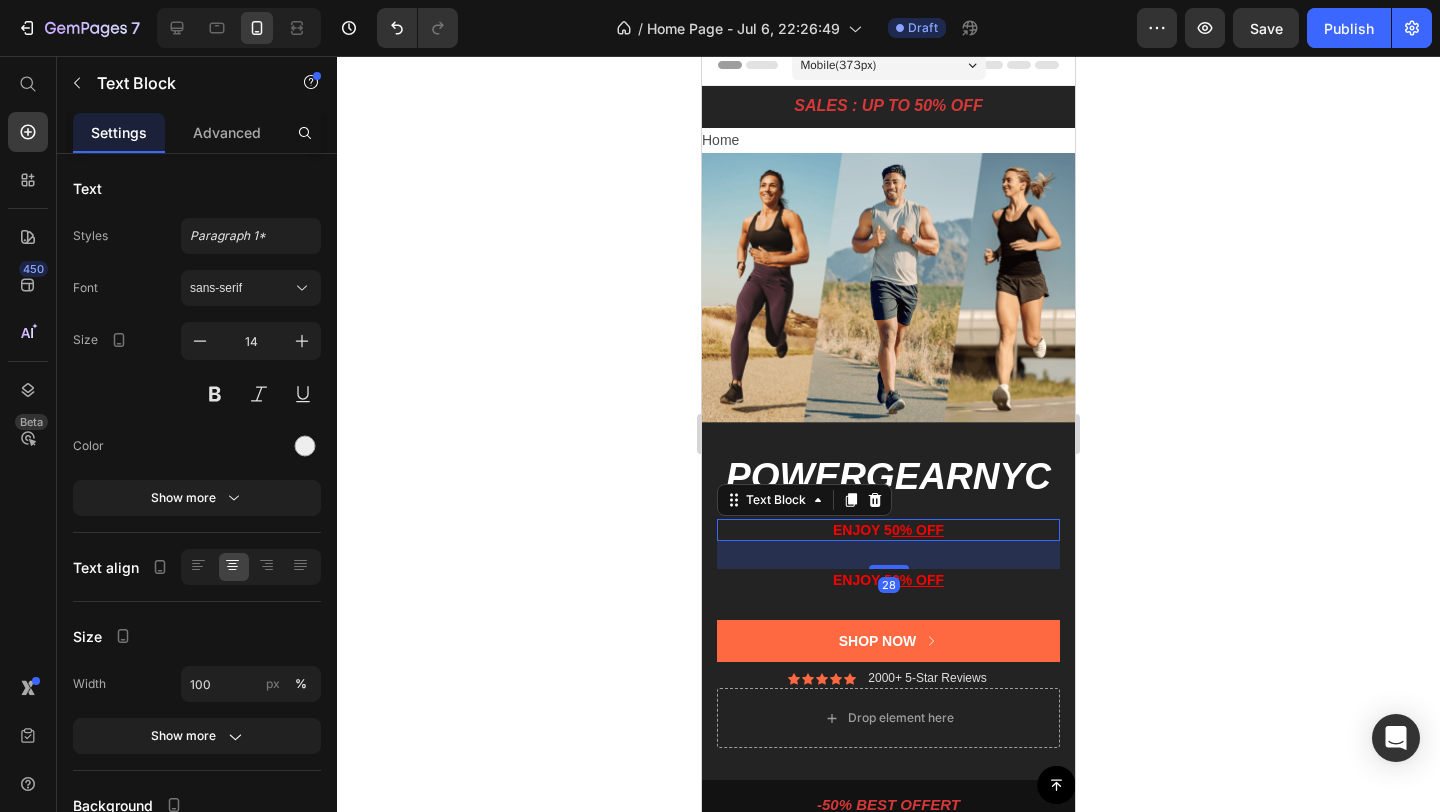 click on "ENJOY 5 0% OFF" at bounding box center (888, 530) 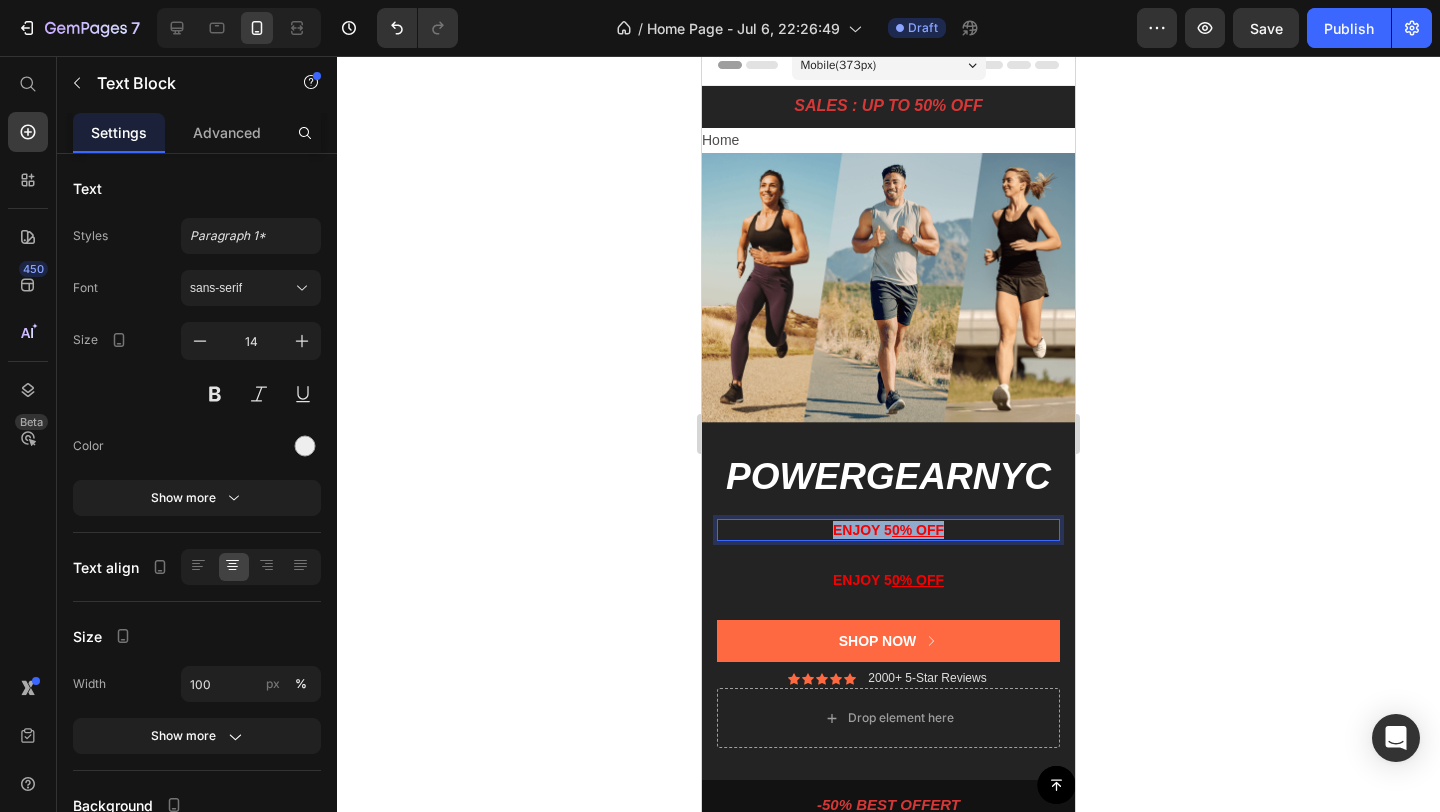 click on "ENJOY 5 0% OFF" at bounding box center (888, 530) 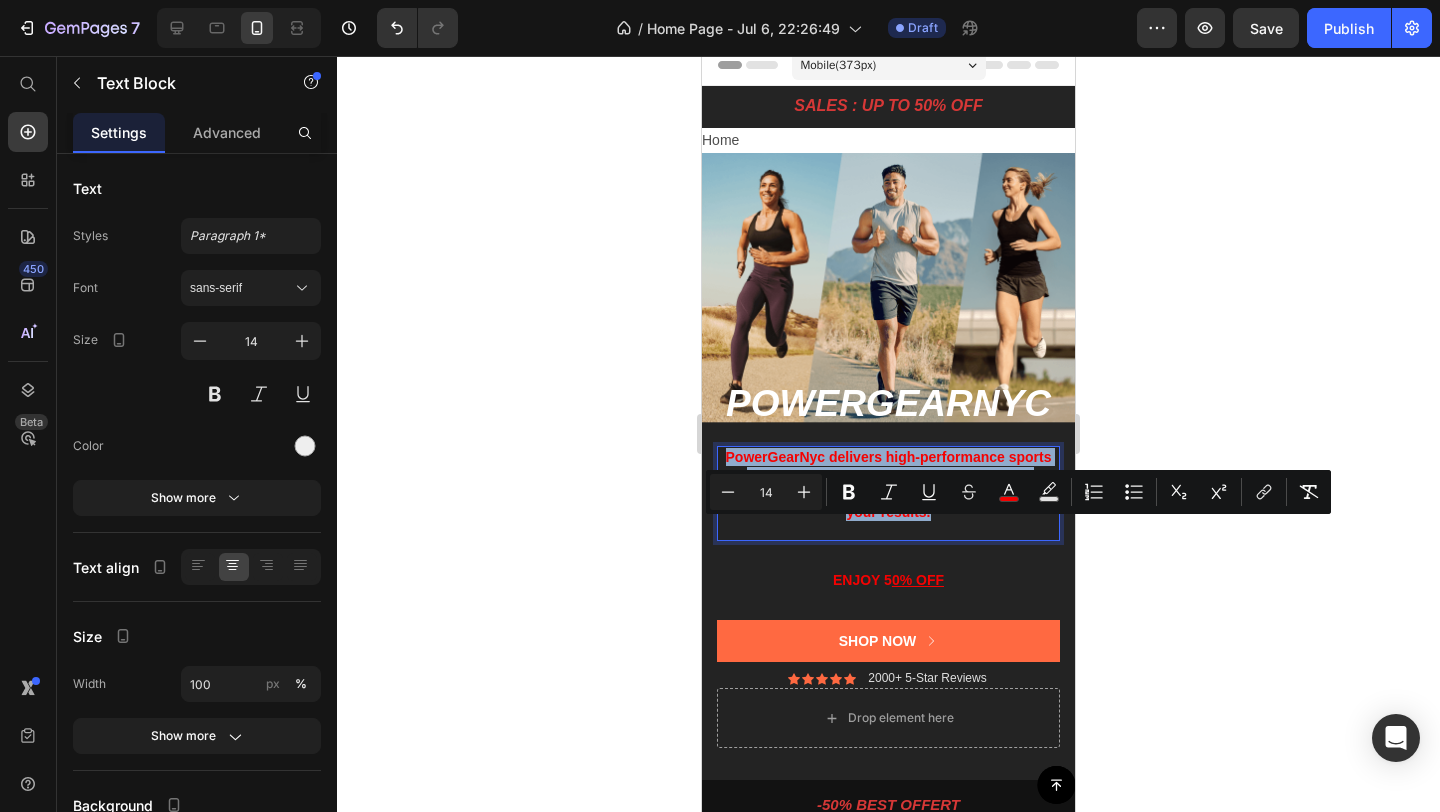 scroll, scrollTop: 0, scrollLeft: 0, axis: both 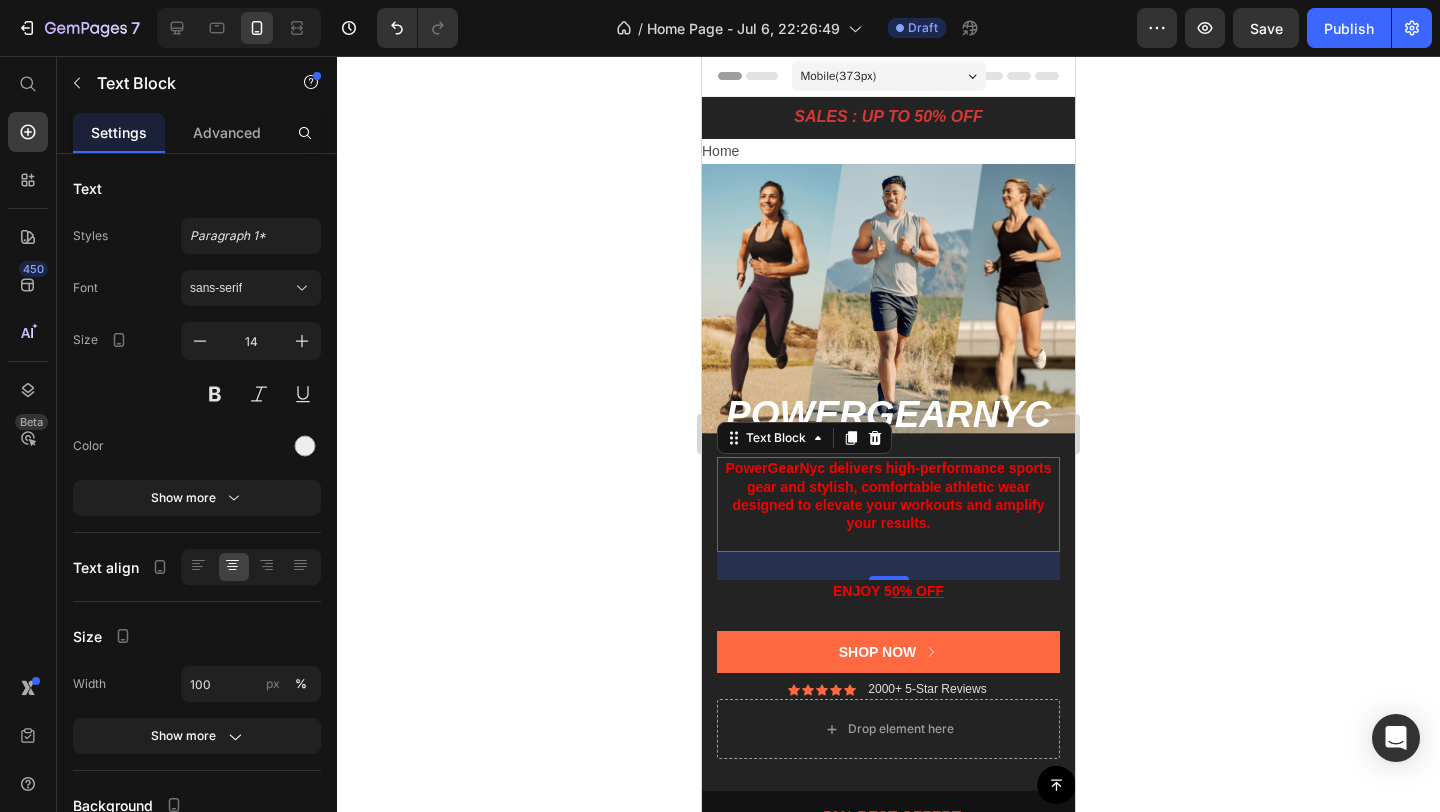 click 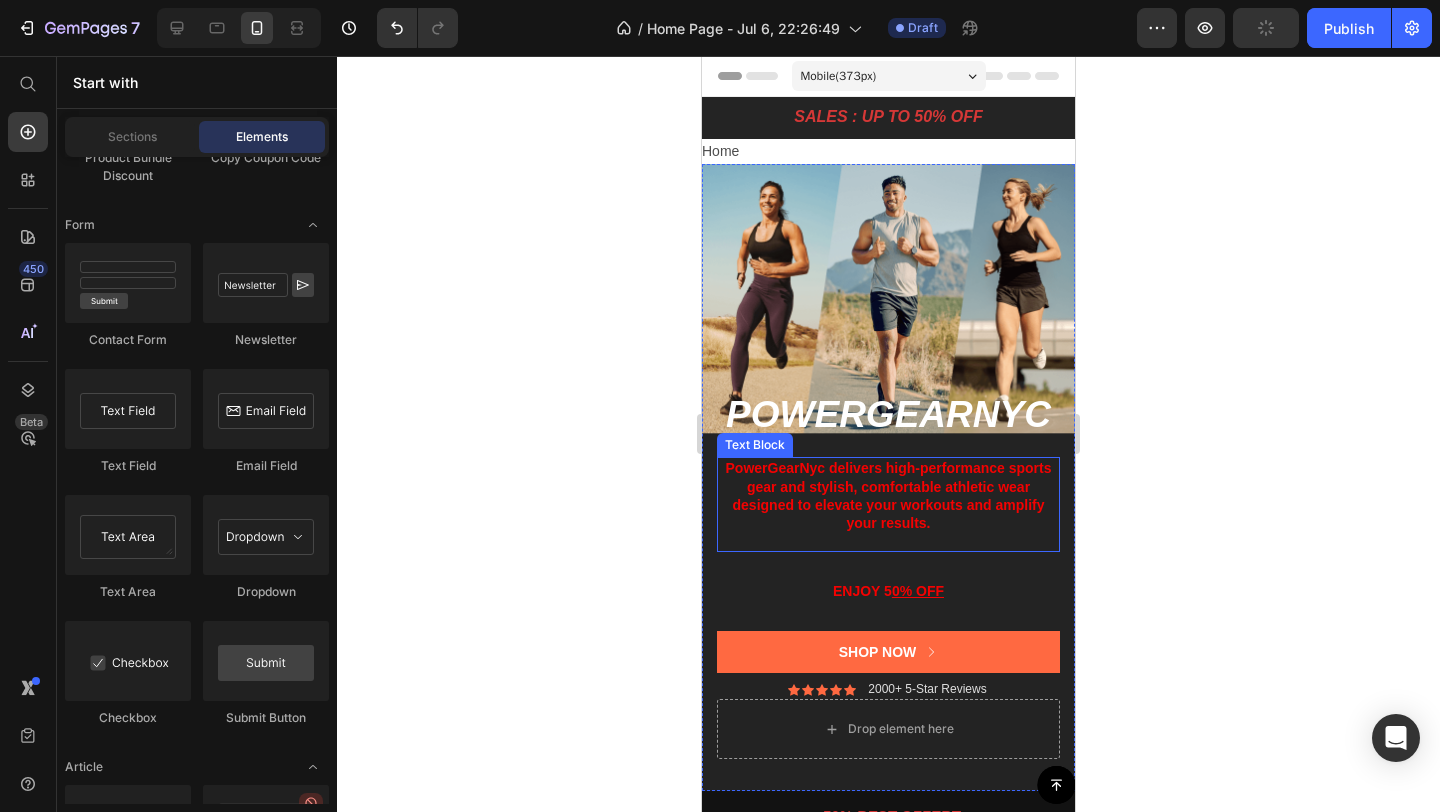 click on "PowerGearNyc delivers high-performance sports gear and stylish, comfortable athletic wear designed to elevate your workouts and amplify your results." at bounding box center (889, 495) 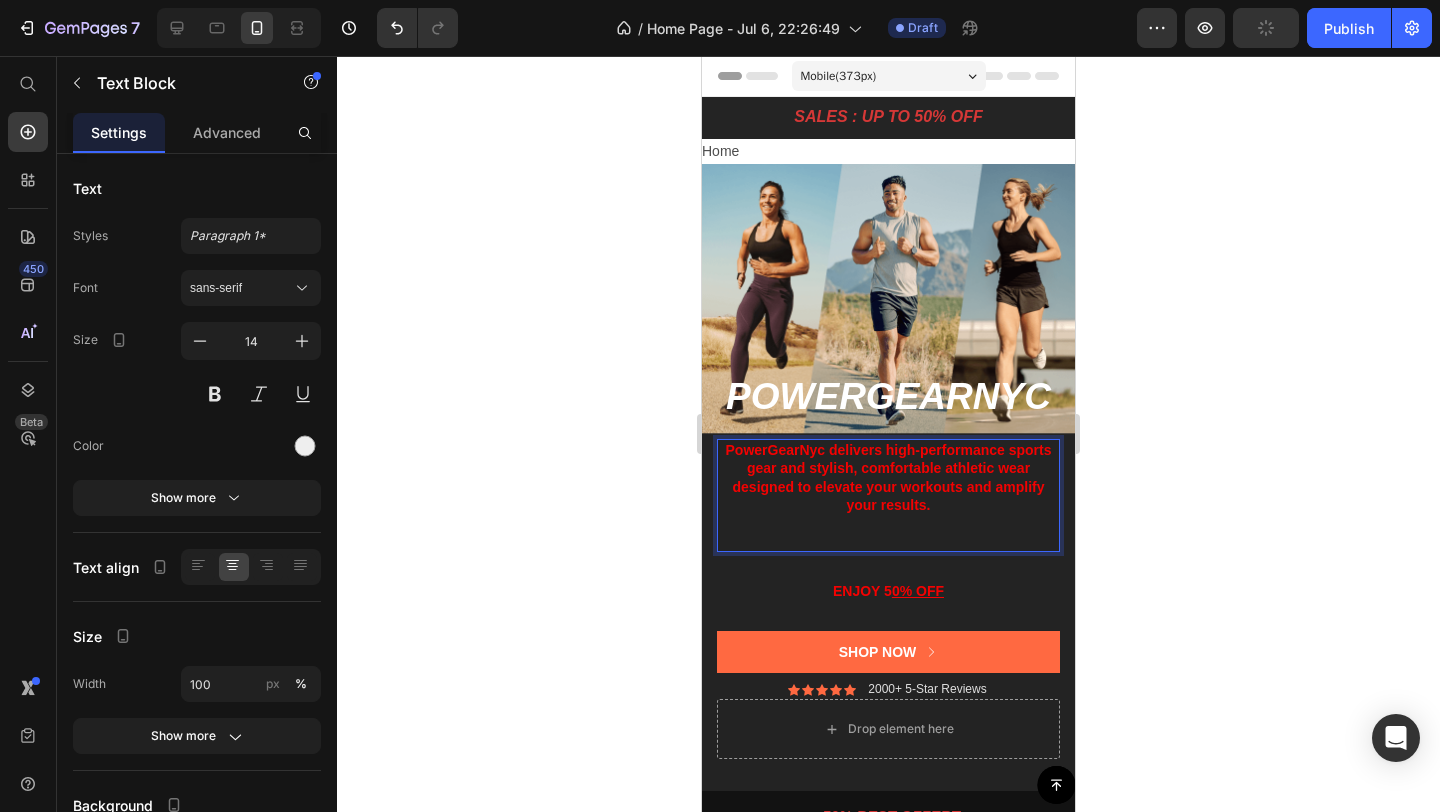 click on "PowerGearNyc delivers high-performance sports gear and stylish, comfortable athletic wear designed to elevate your workouts and amplify your results." at bounding box center [889, 477] 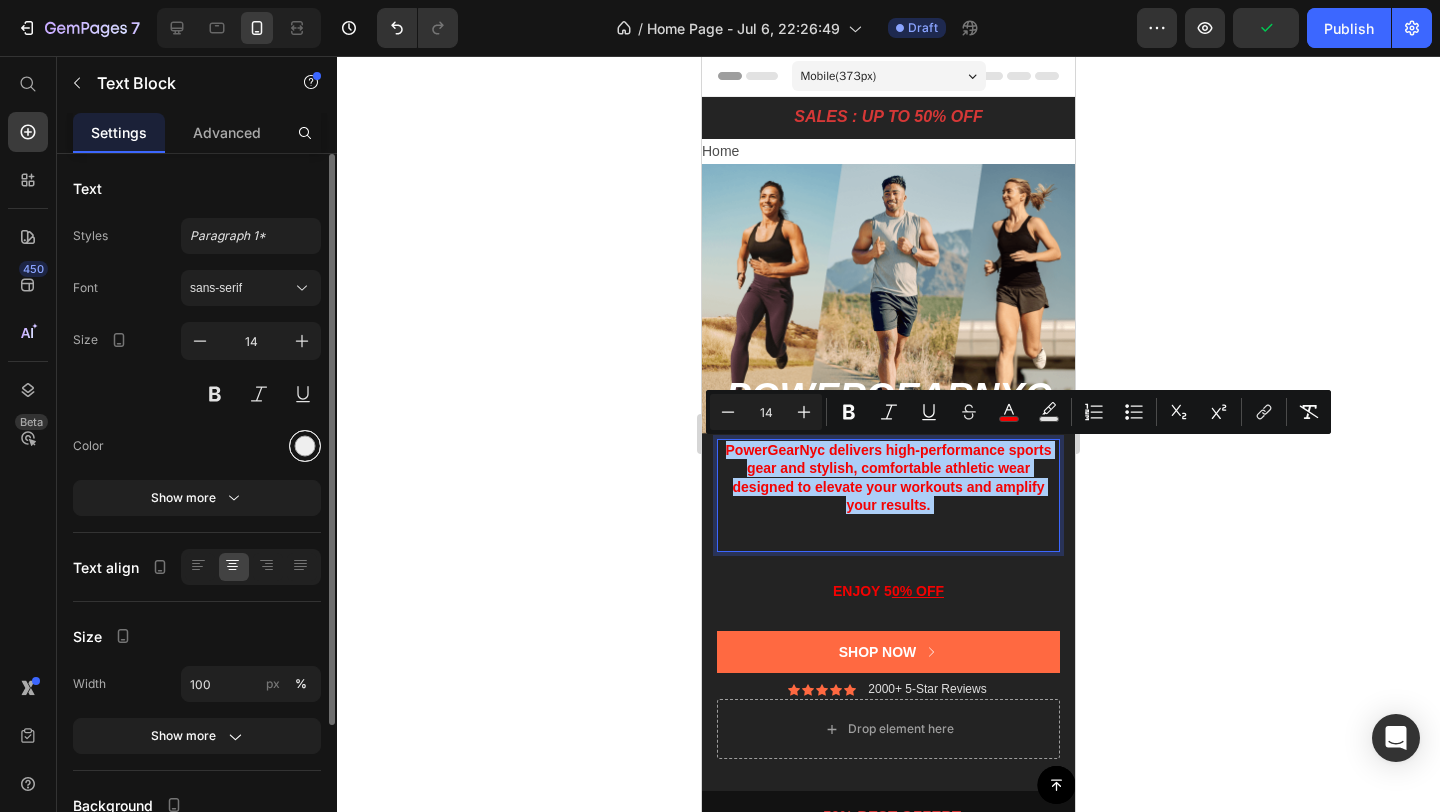 click at bounding box center (305, 446) 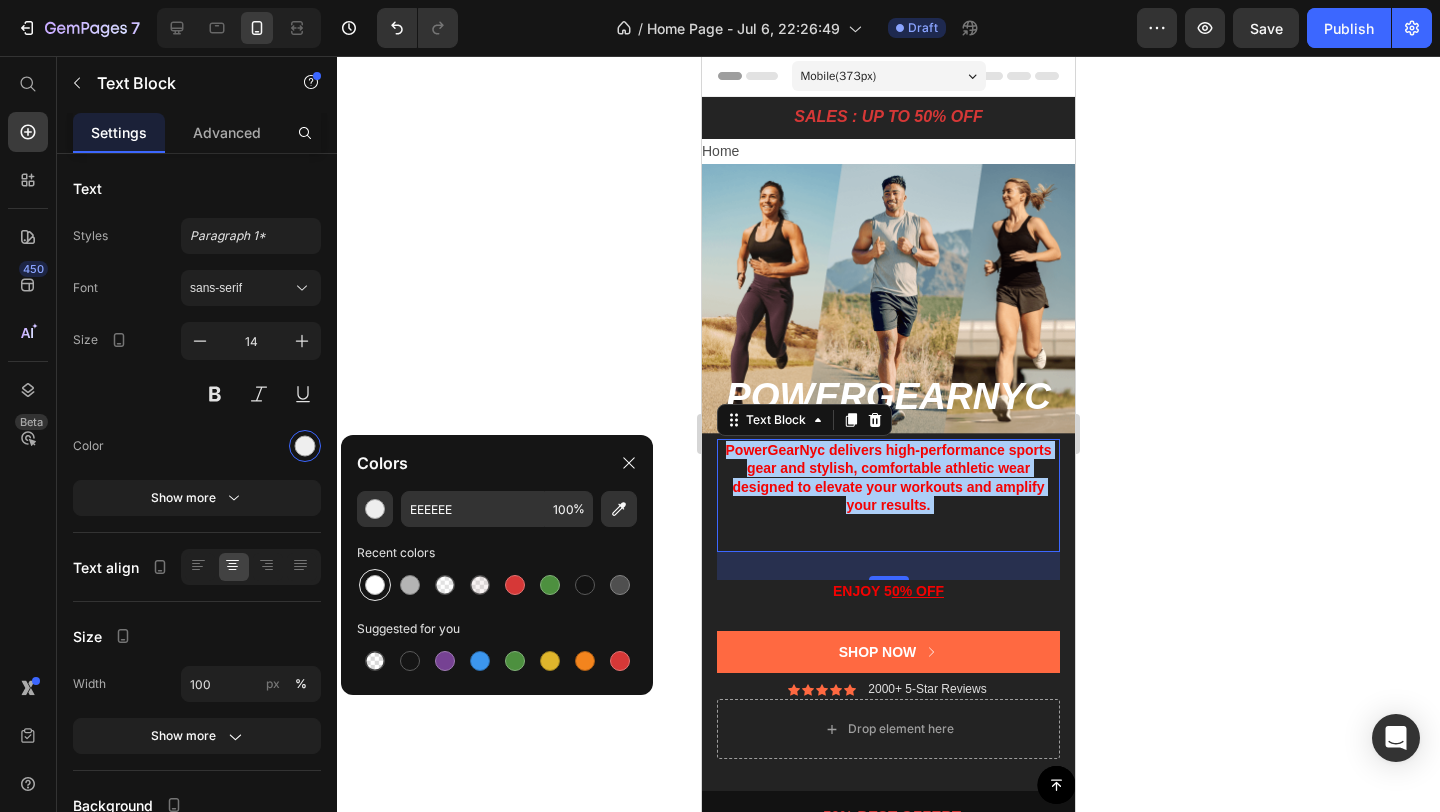 click at bounding box center (375, 585) 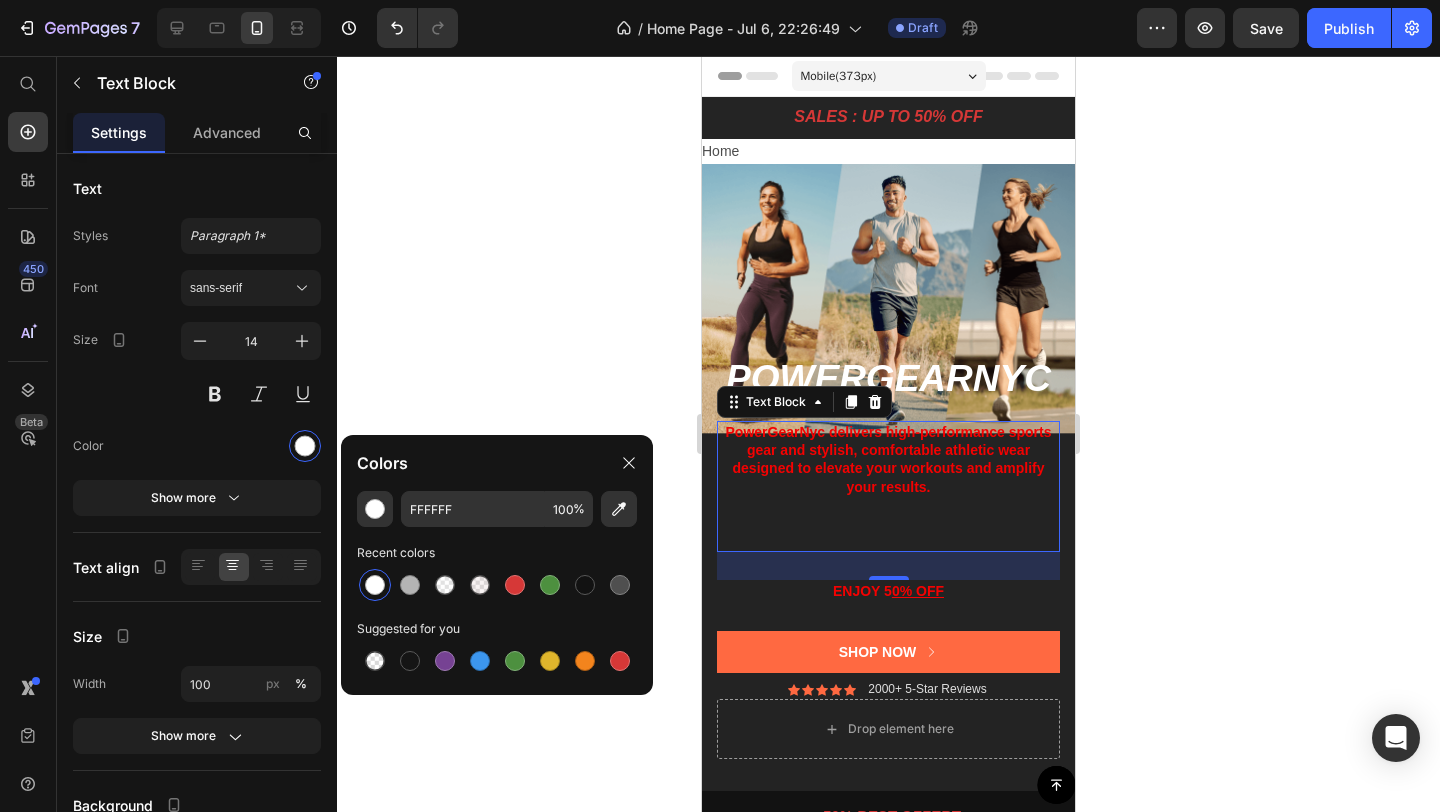 click at bounding box center (375, 585) 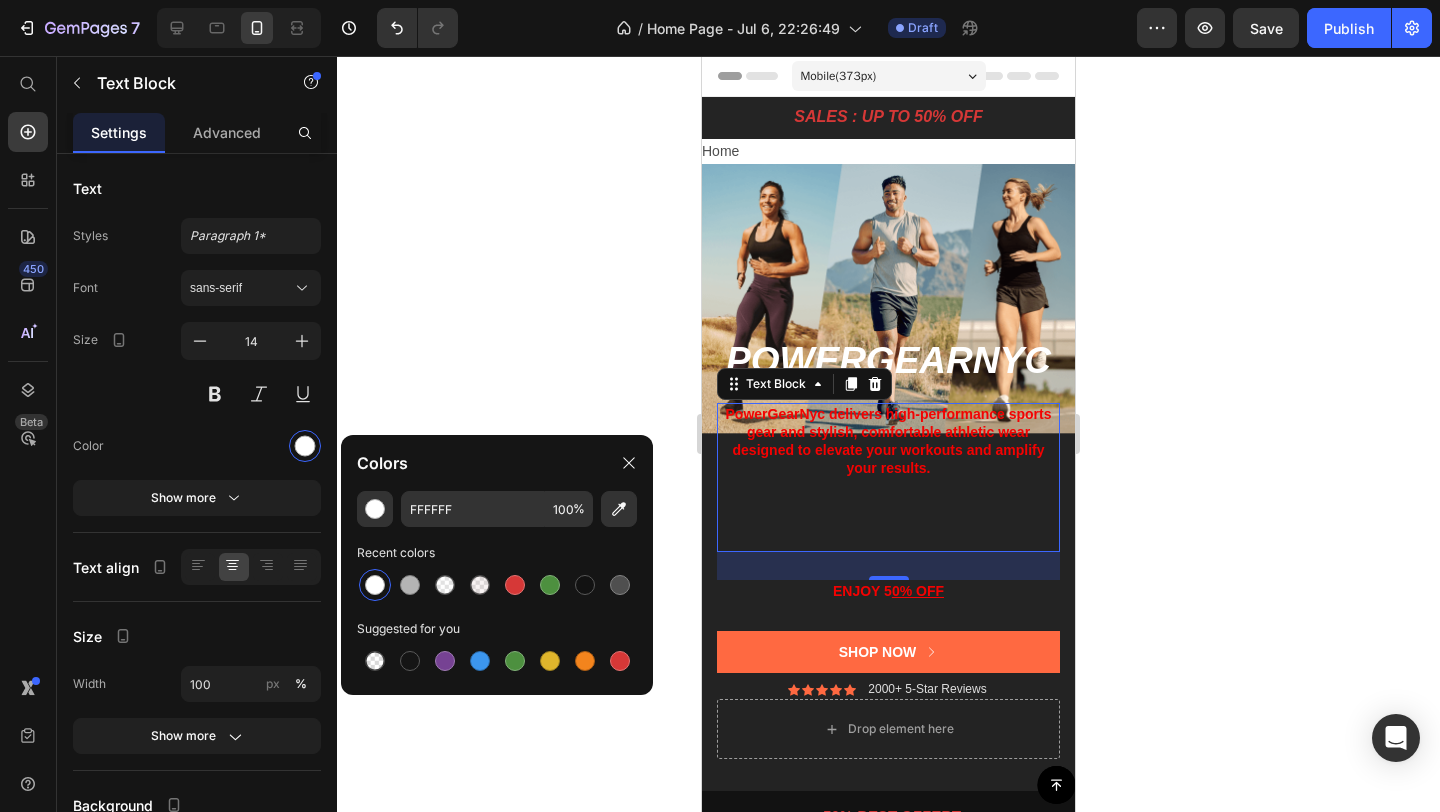 click at bounding box center (375, 585) 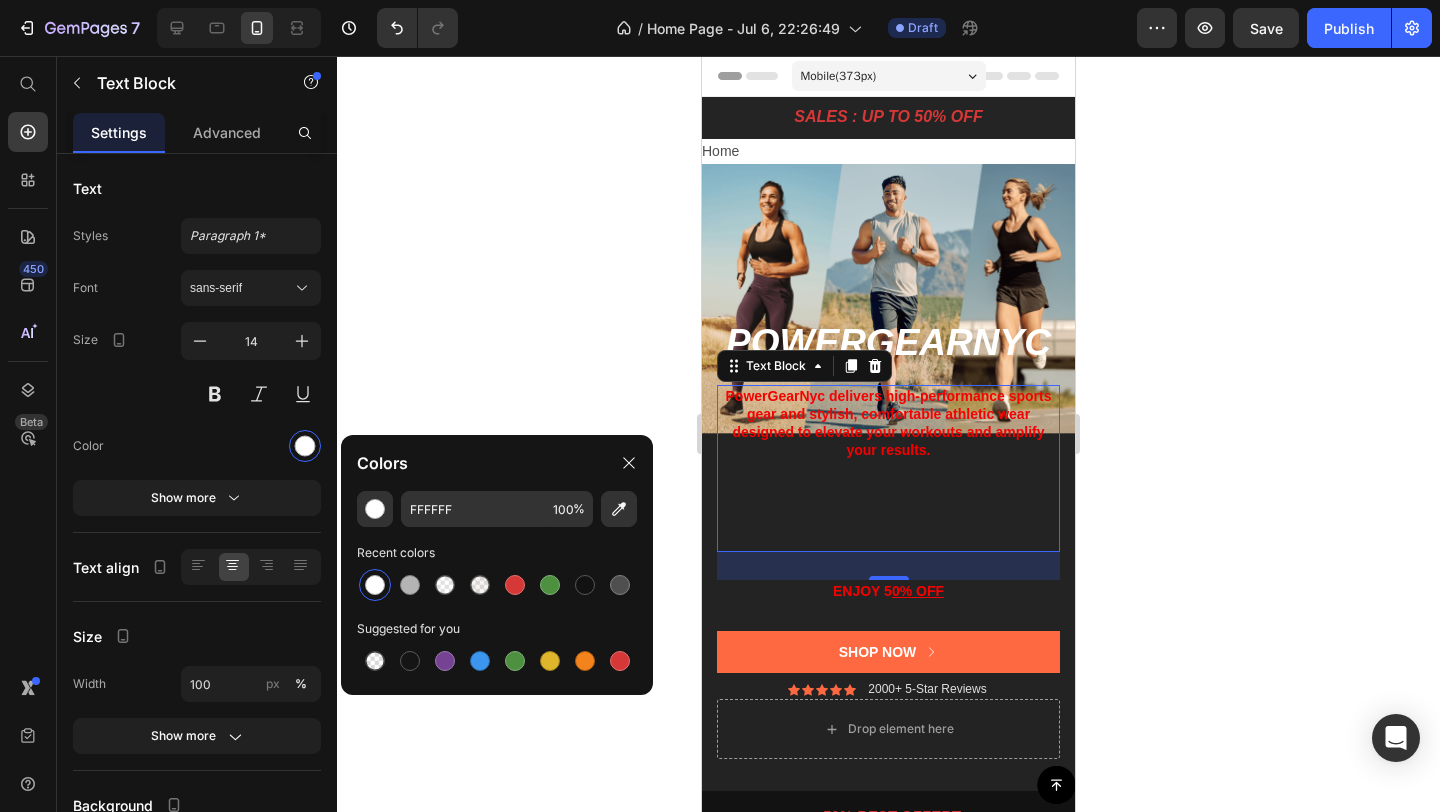 click at bounding box center (375, 585) 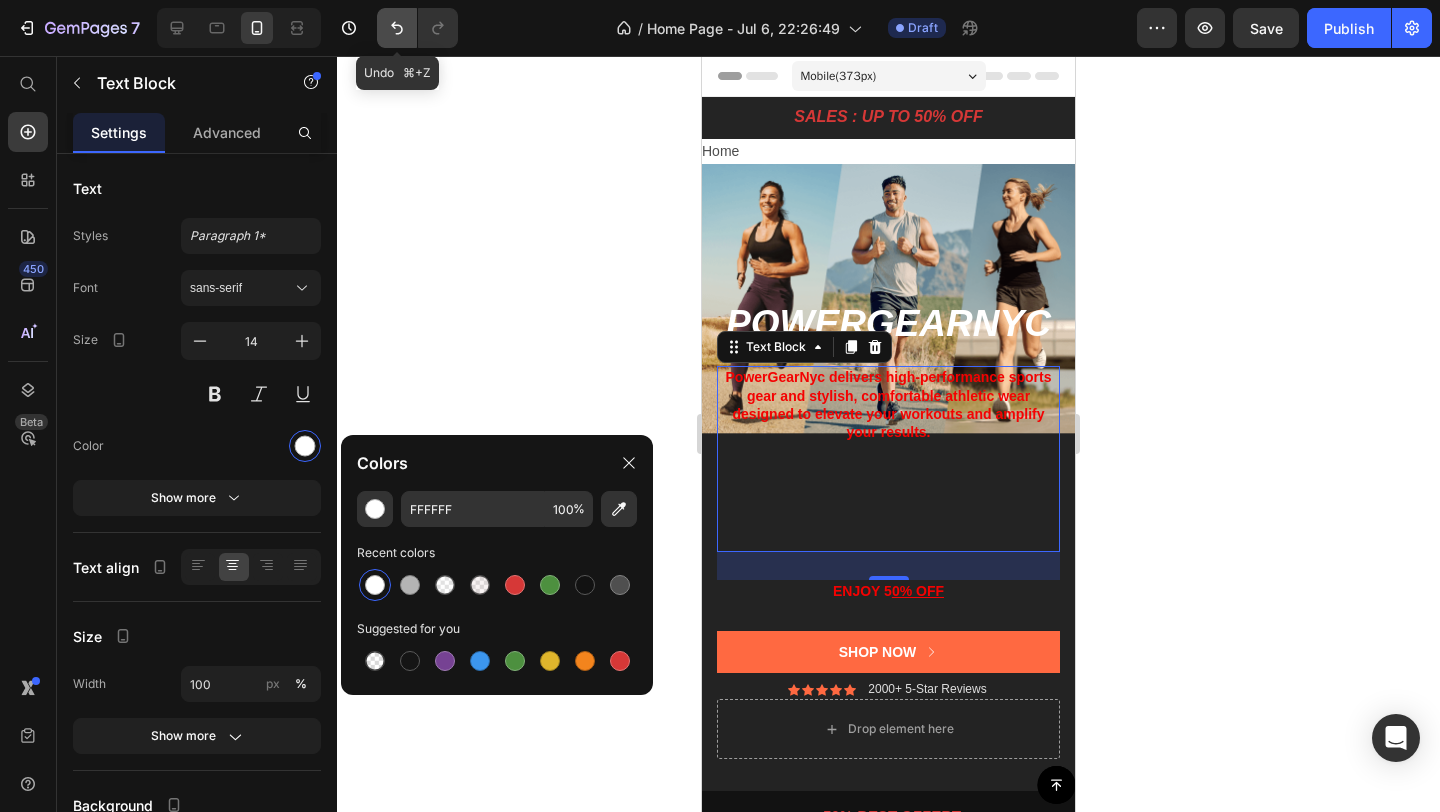 click 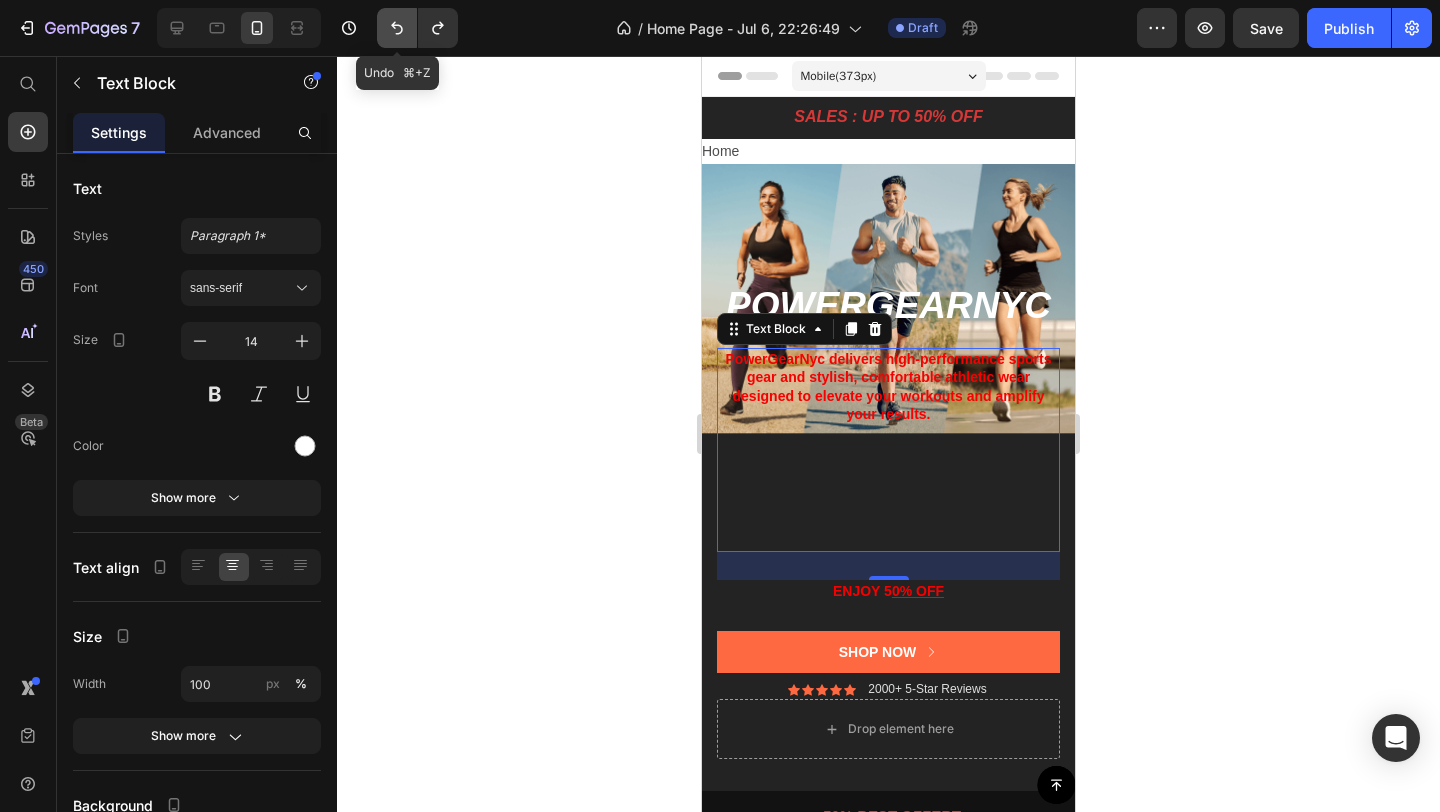 click 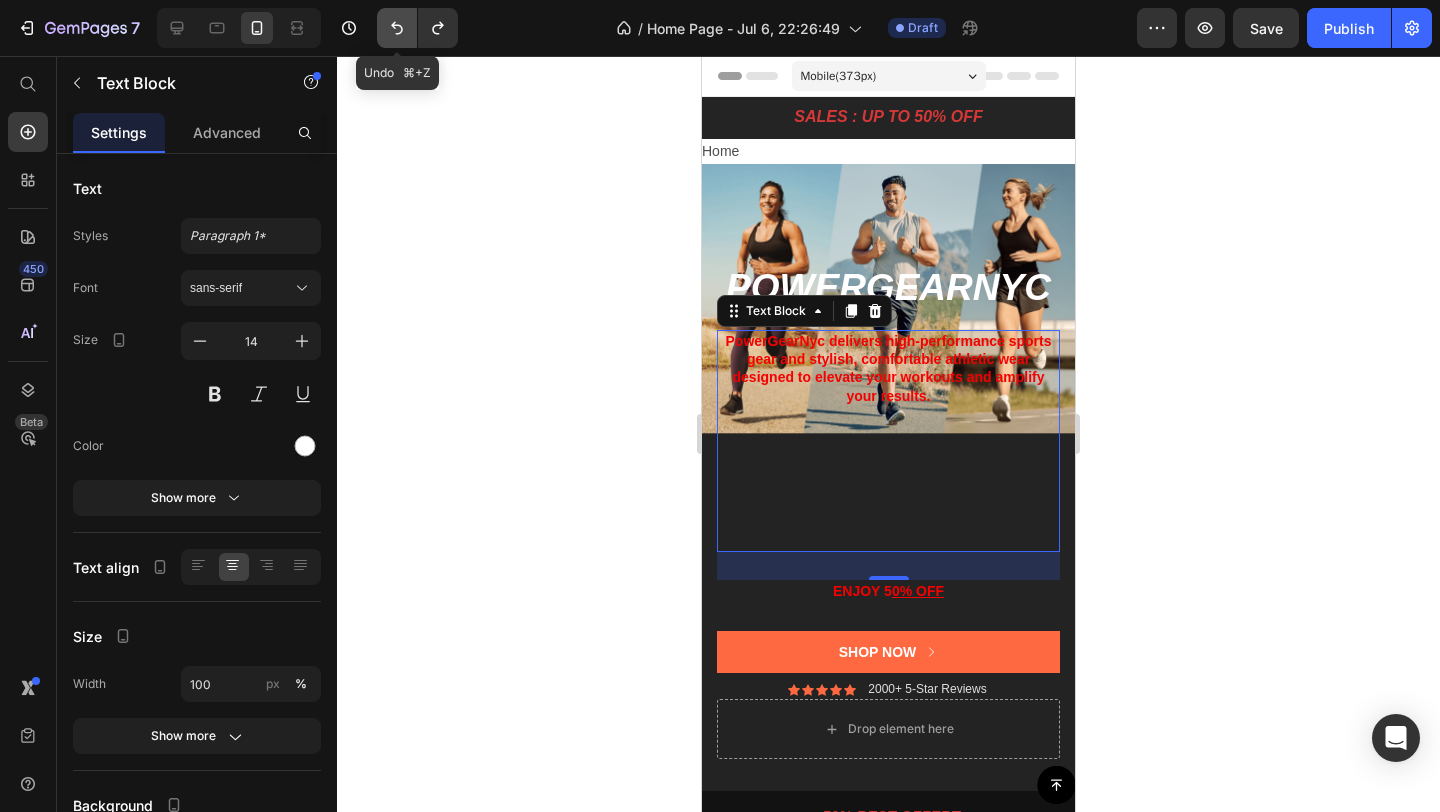 click 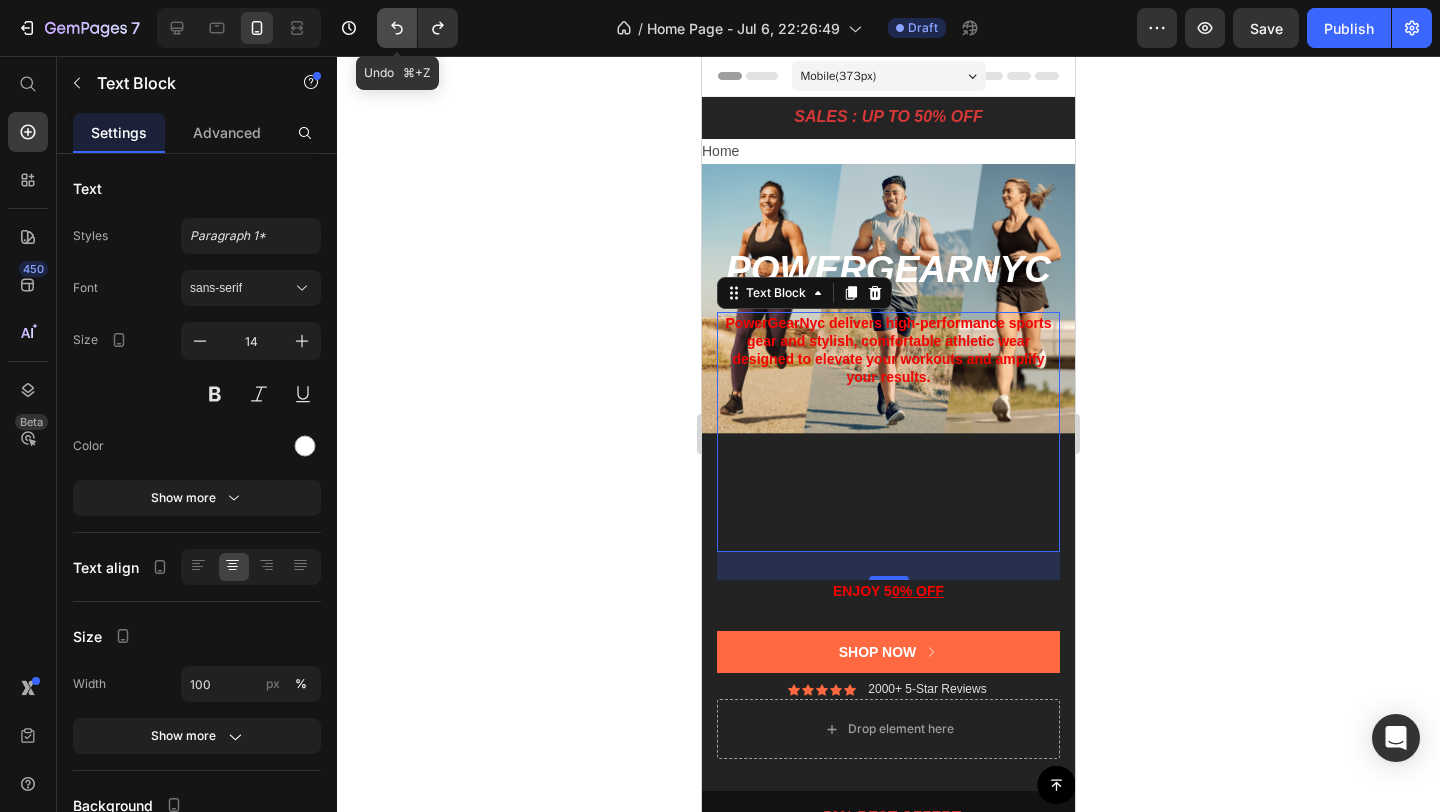 click 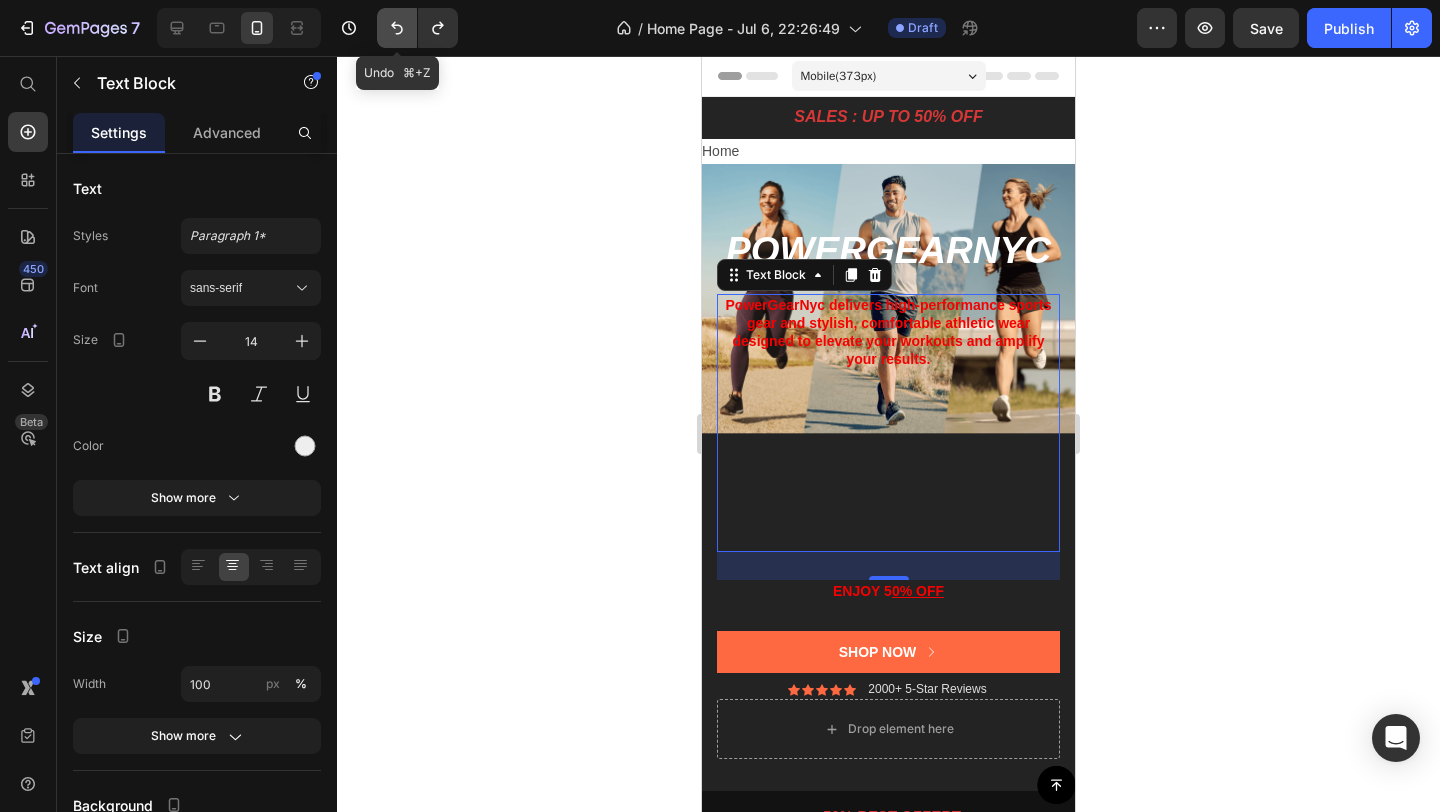 click 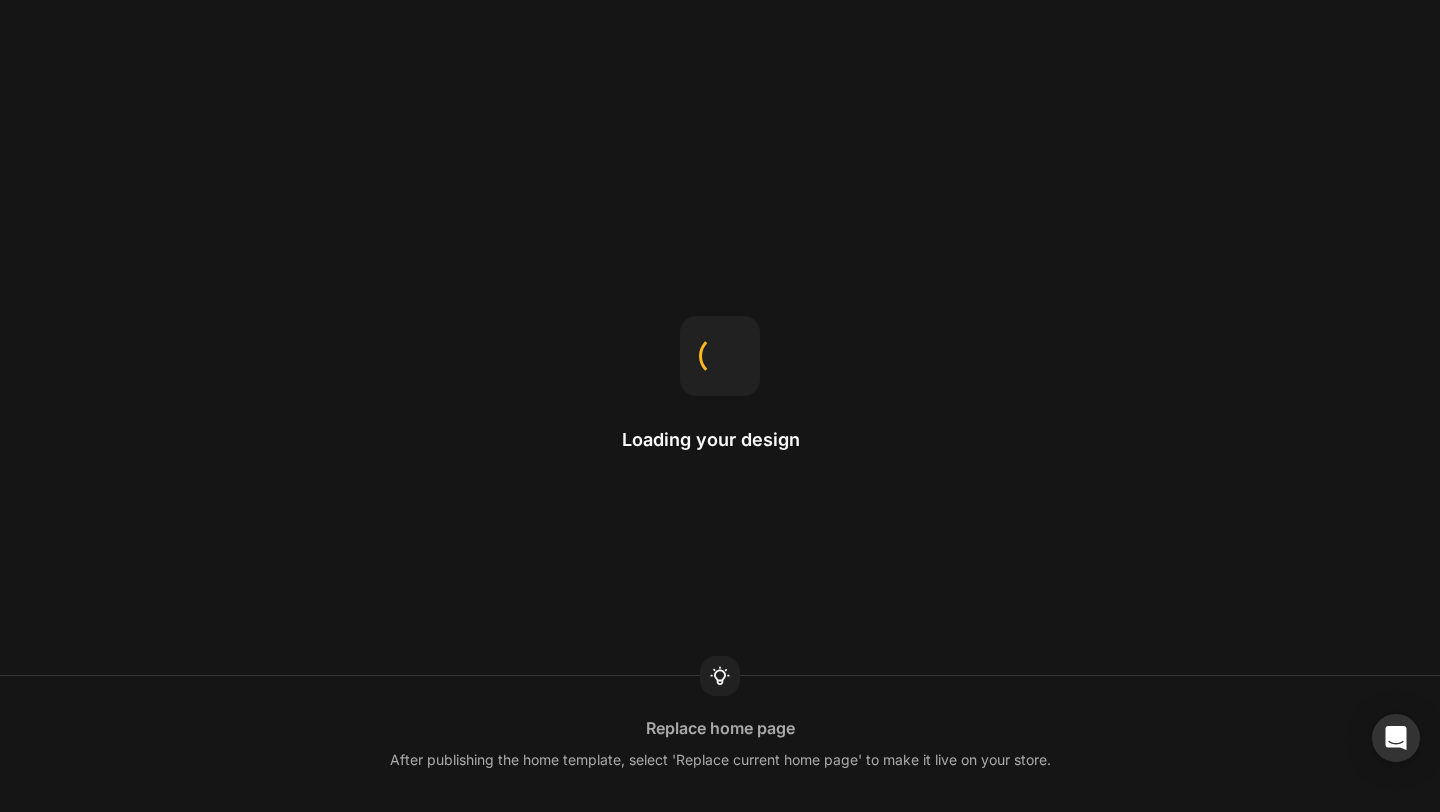 scroll, scrollTop: 0, scrollLeft: 0, axis: both 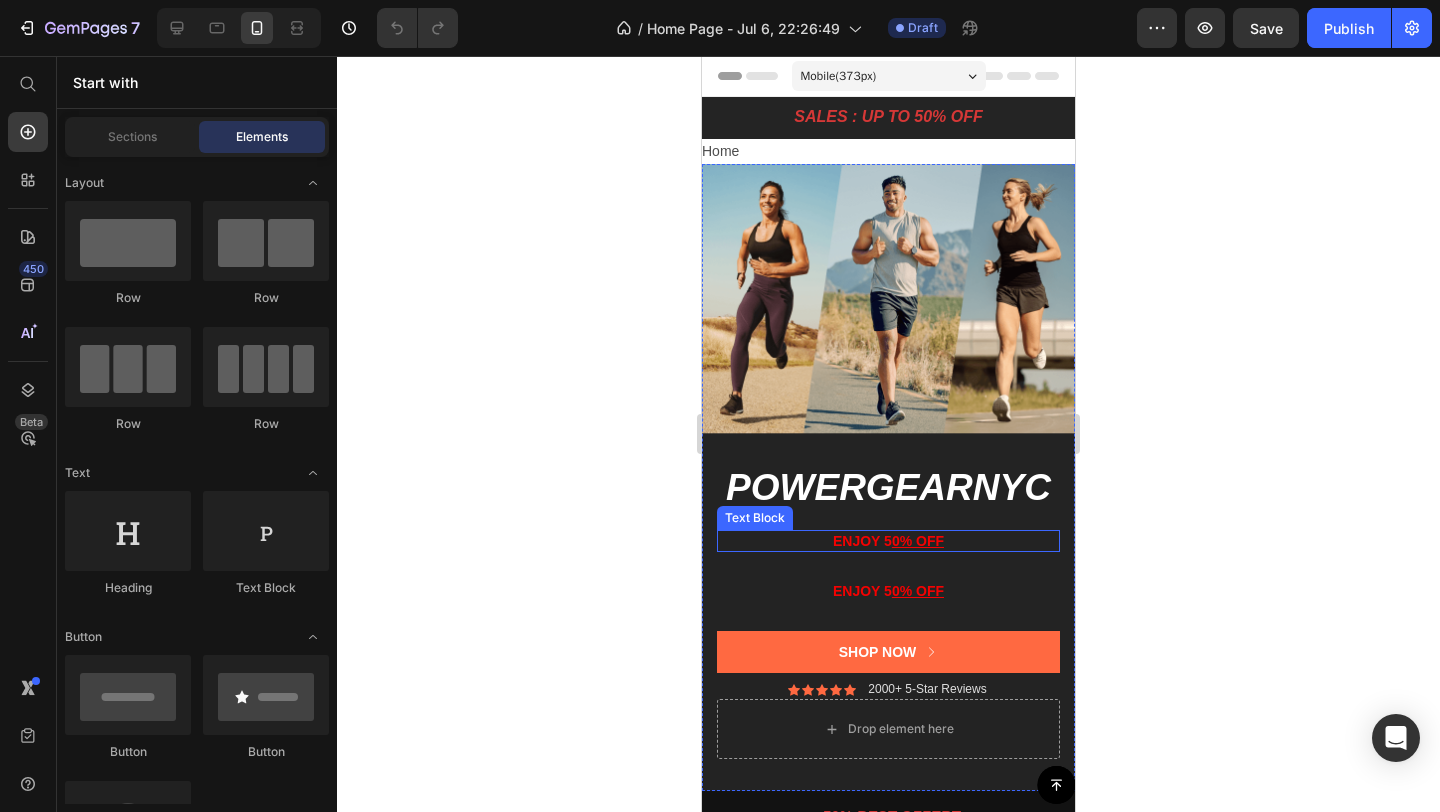 click on "0% OFF" at bounding box center [918, 541] 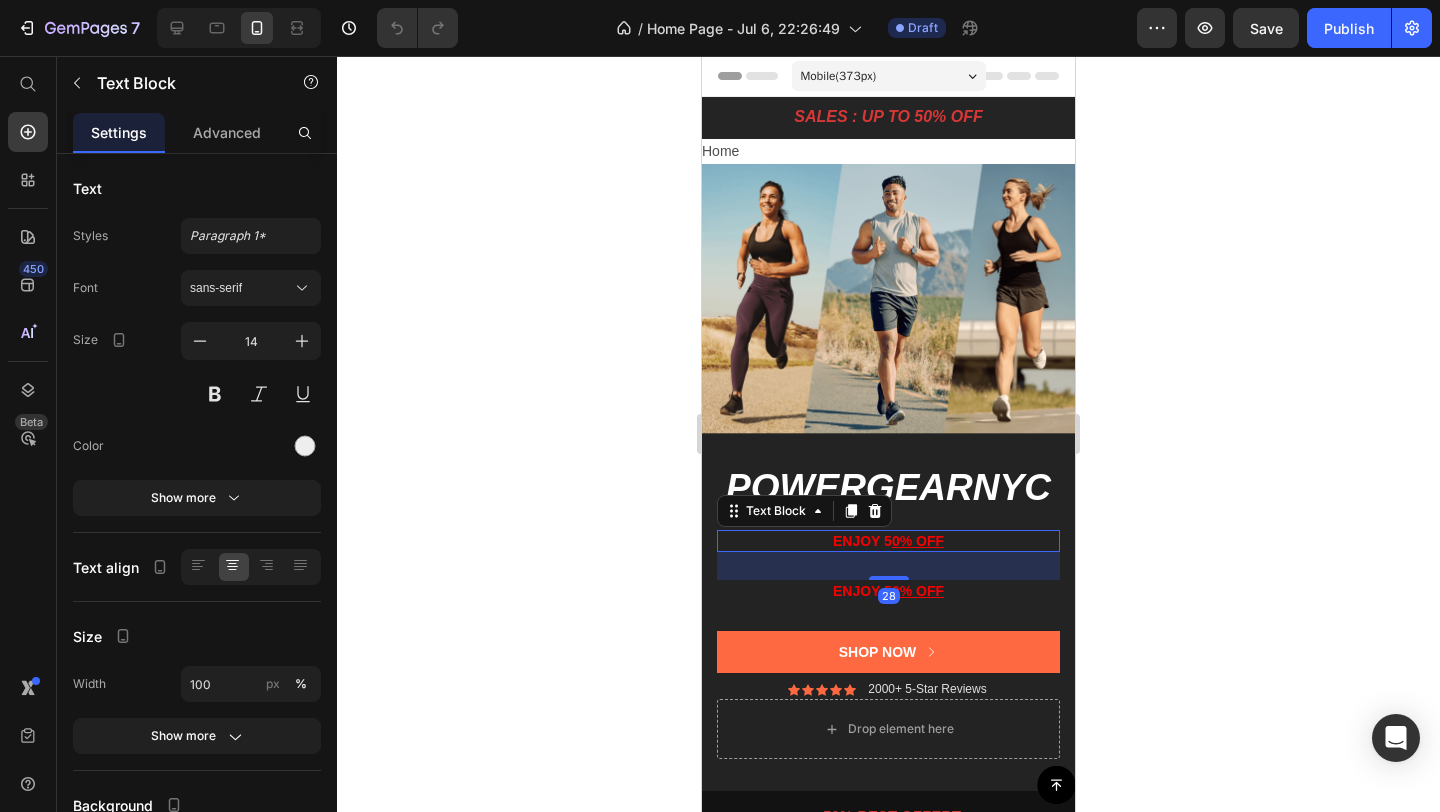 click on "0% OFF" at bounding box center [918, 541] 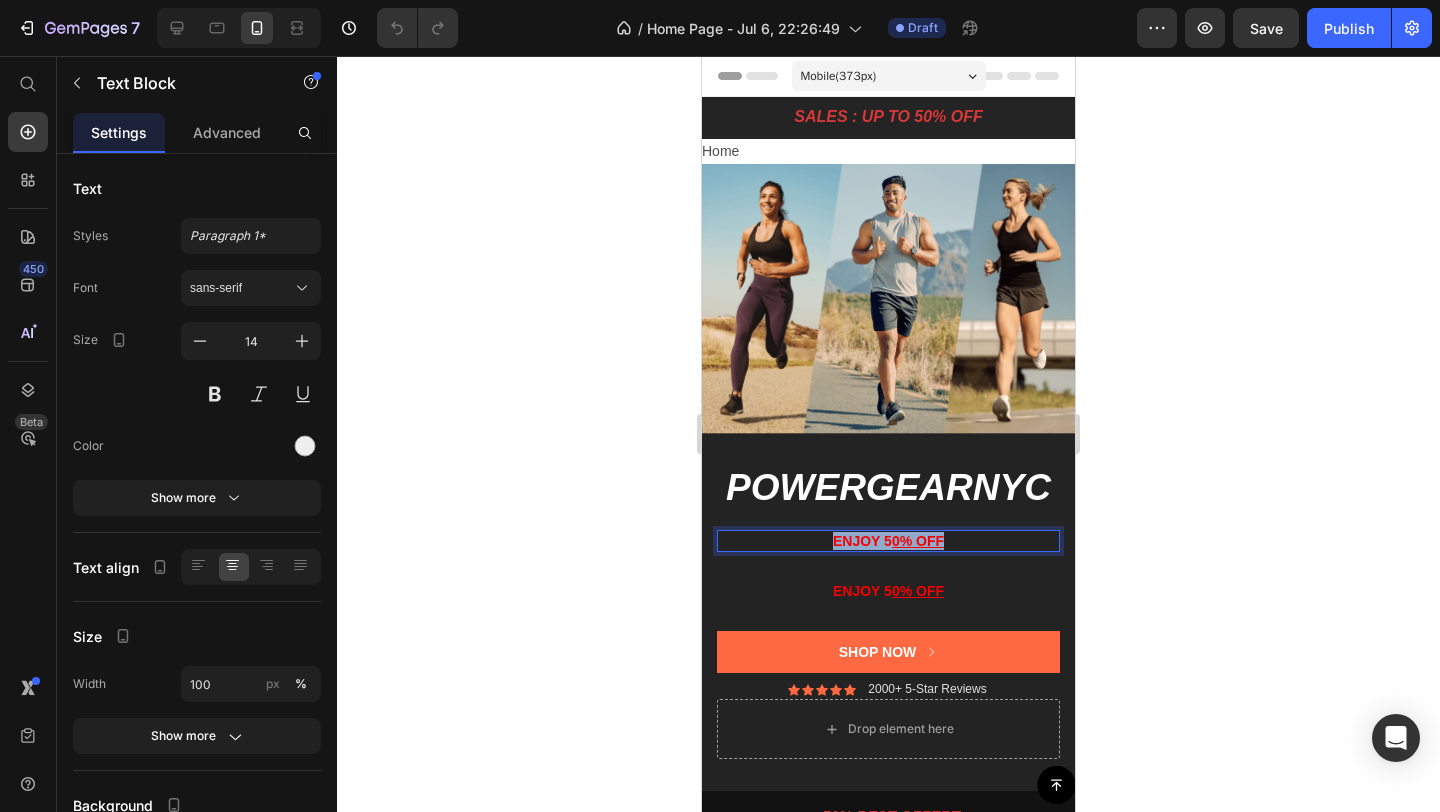 click on "0% OFF" at bounding box center (918, 541) 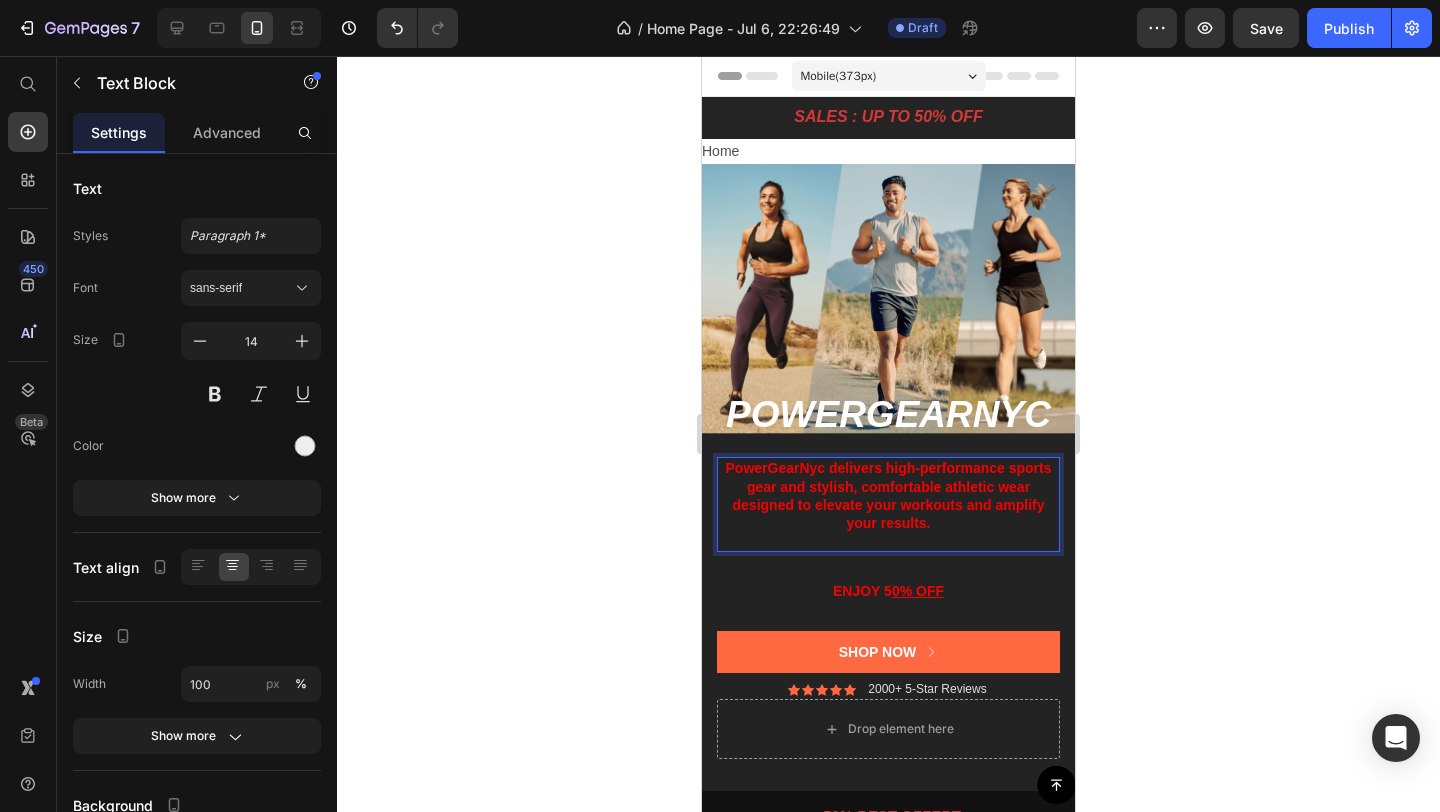 click on "PowerGearNyc delivers high-performance sports gear and stylish, comfortable athletic wear designed to elevate your workouts and amplify your results." at bounding box center (889, 495) 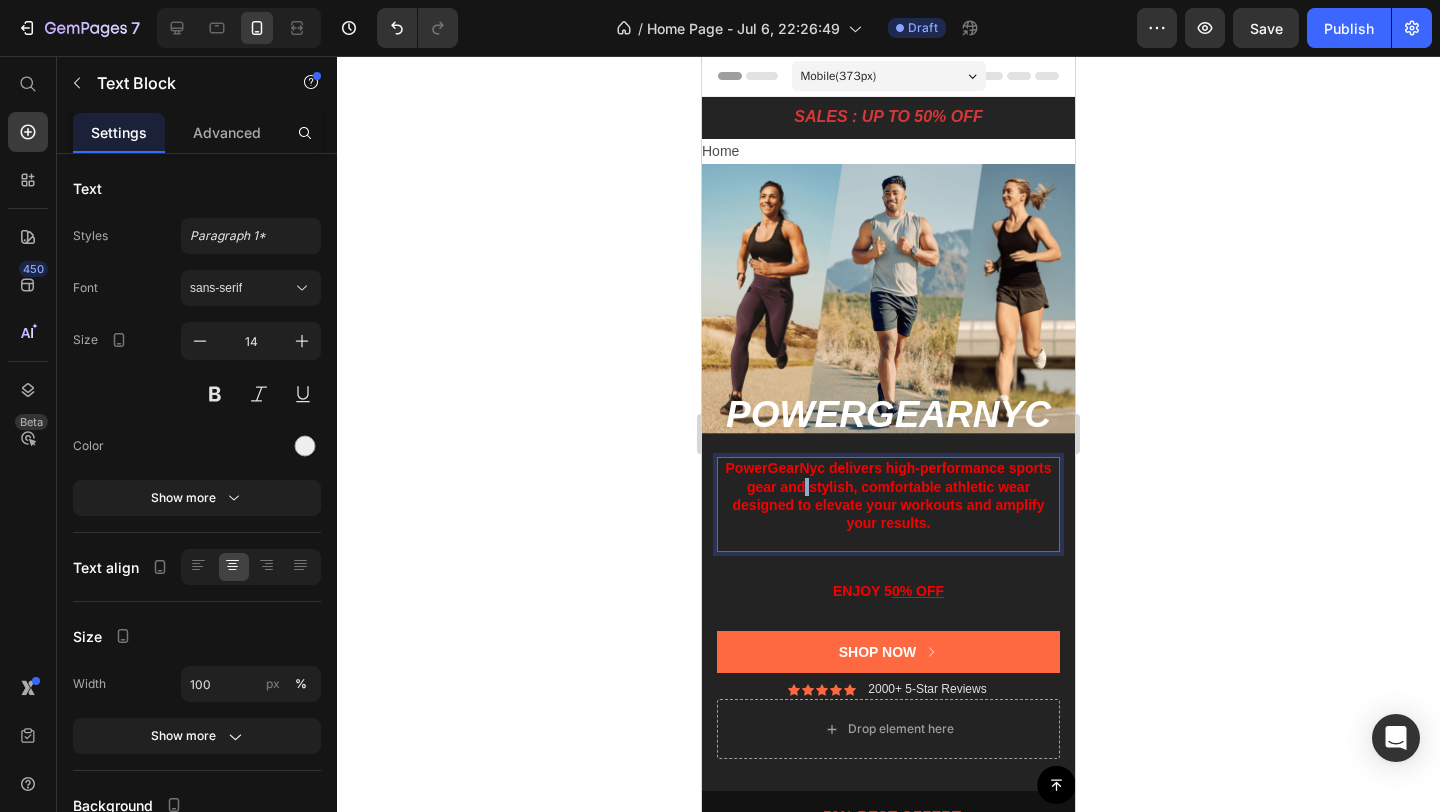 click on "PowerGearNyc delivers high-performance sports gear and stylish, comfortable athletic wear designed to elevate your workouts and amplify your results." at bounding box center [889, 495] 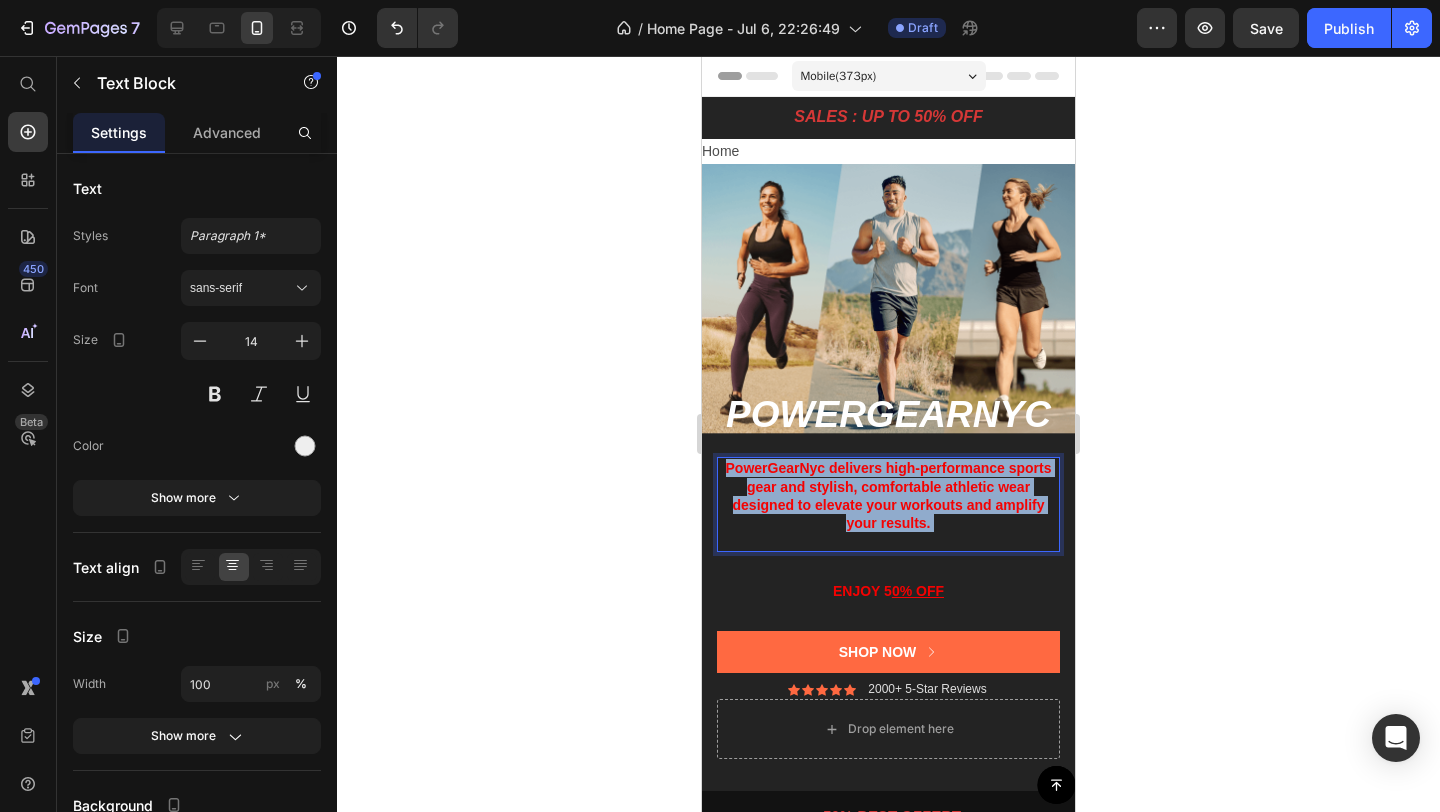 click on "PowerGearNyc delivers high-performance sports gear and stylish, comfortable athletic wear designed to elevate your workouts and amplify your results." at bounding box center (889, 495) 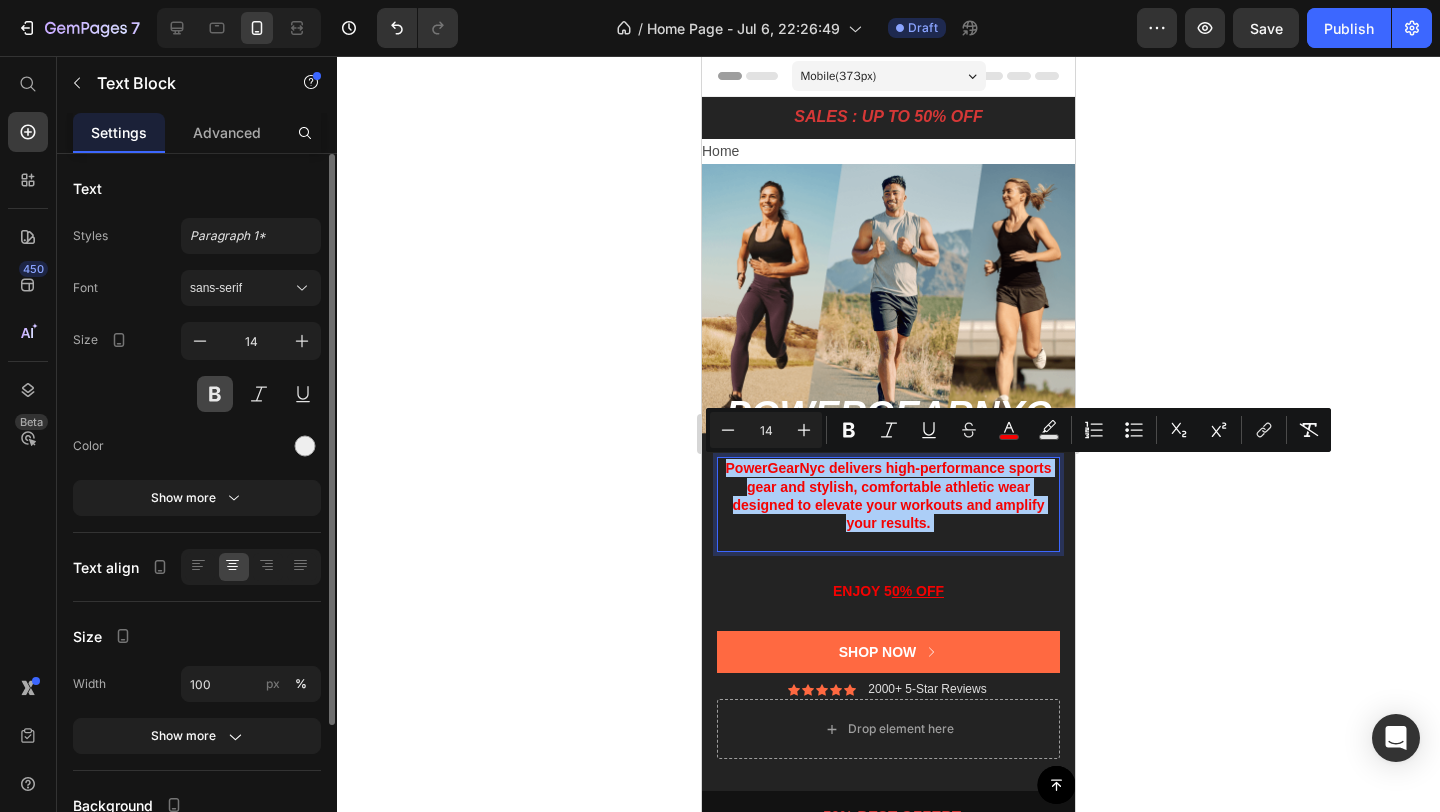 click at bounding box center (215, 394) 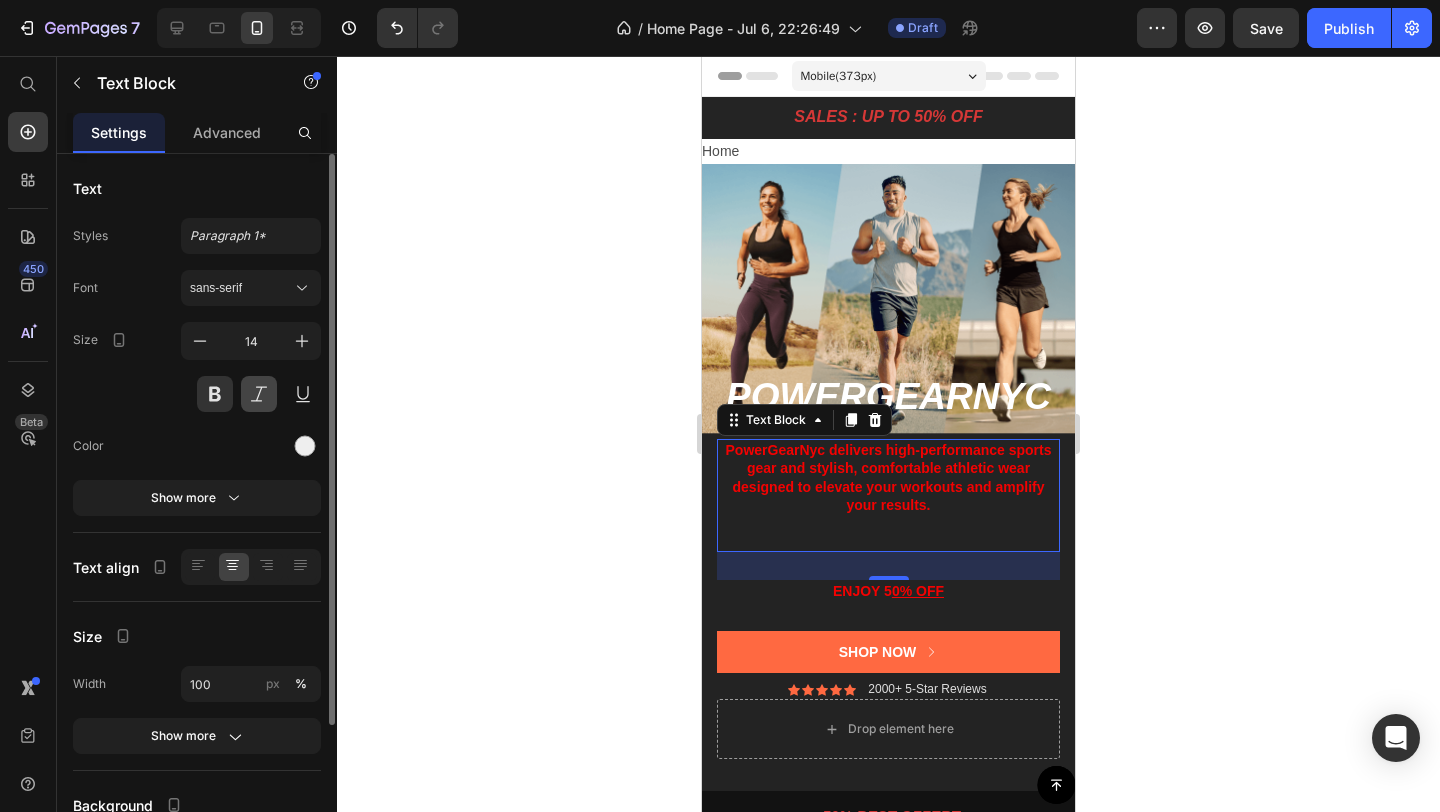 click at bounding box center [259, 394] 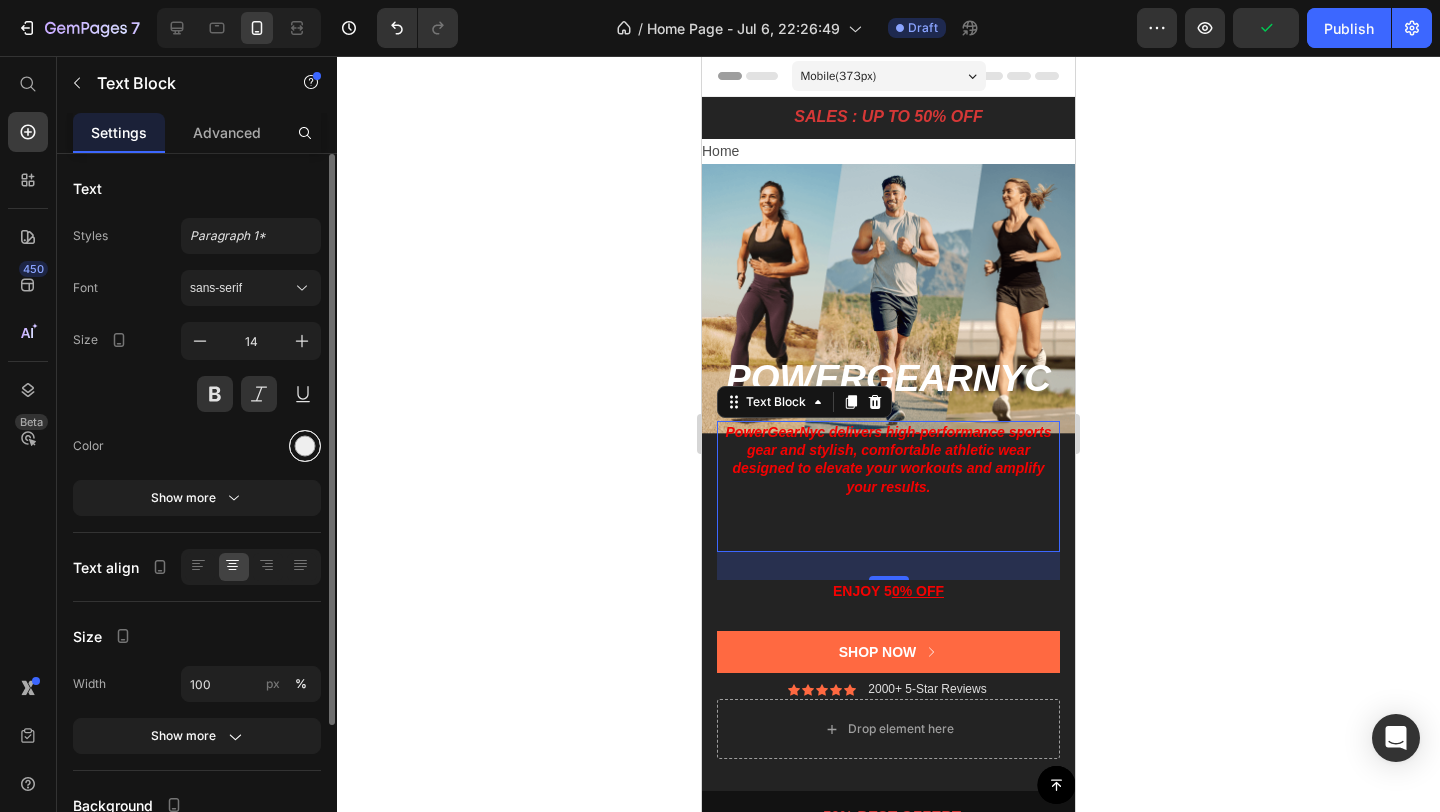 click at bounding box center (305, 446) 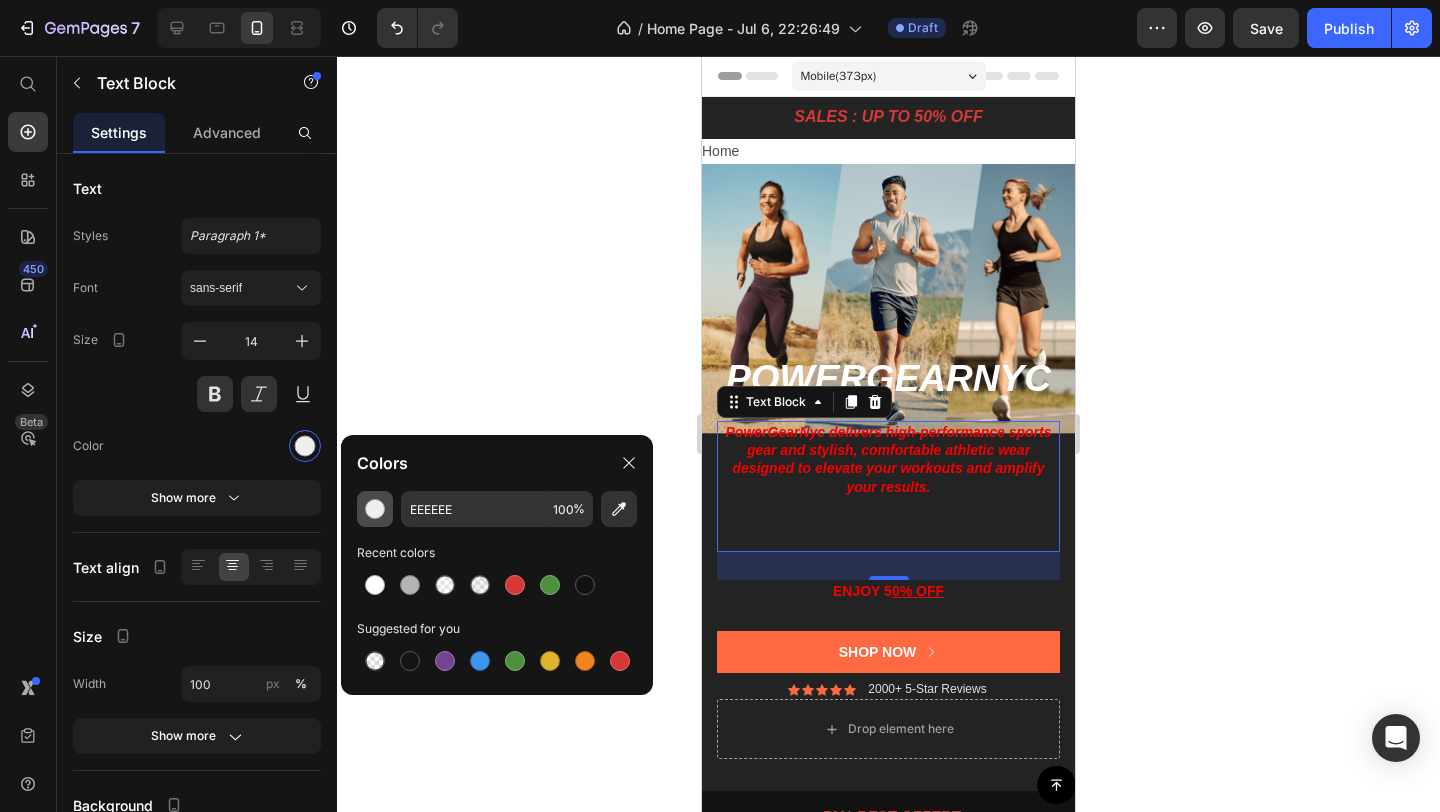 click at bounding box center (375, 509) 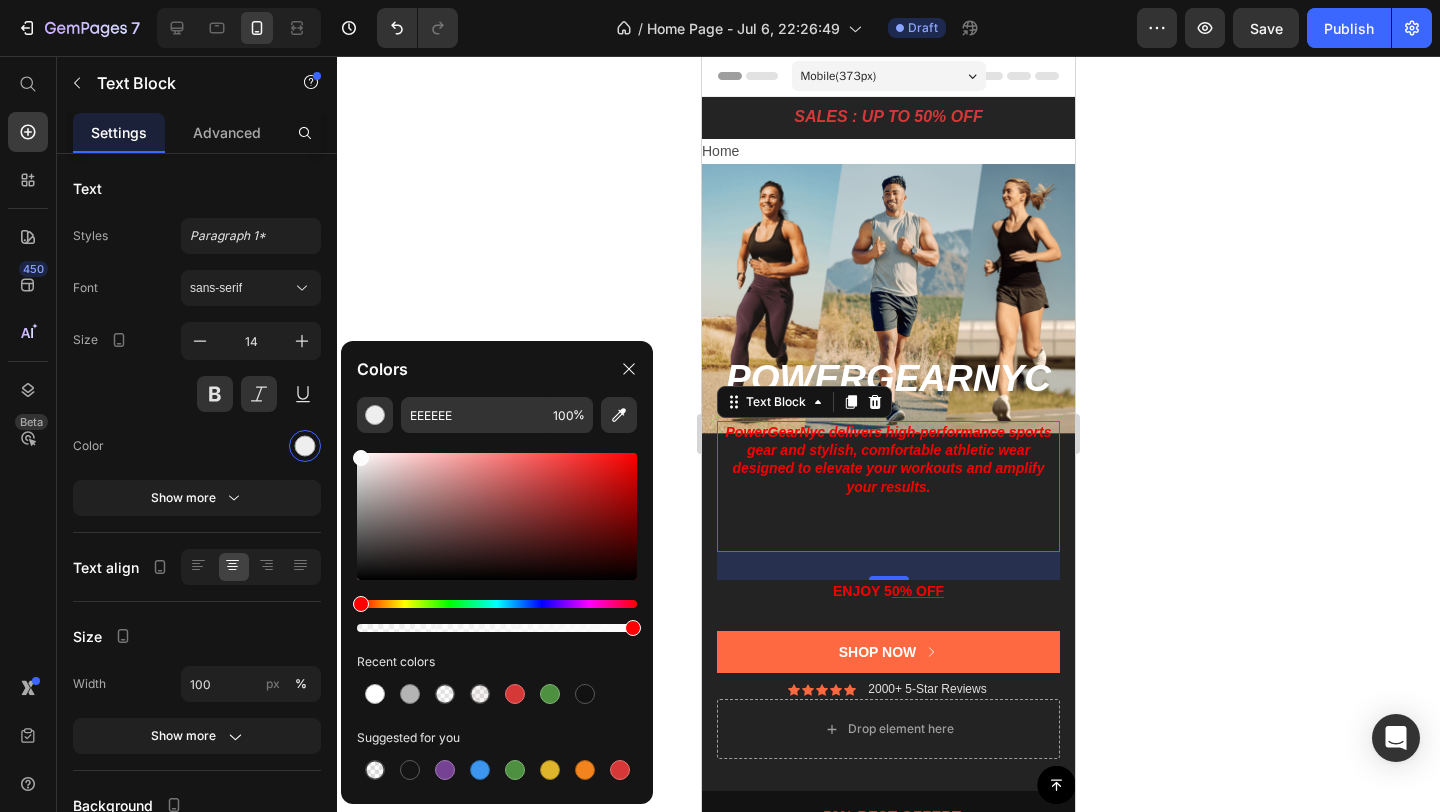 drag, startPoint x: 357, startPoint y: 466, endPoint x: 357, endPoint y: 446, distance: 20 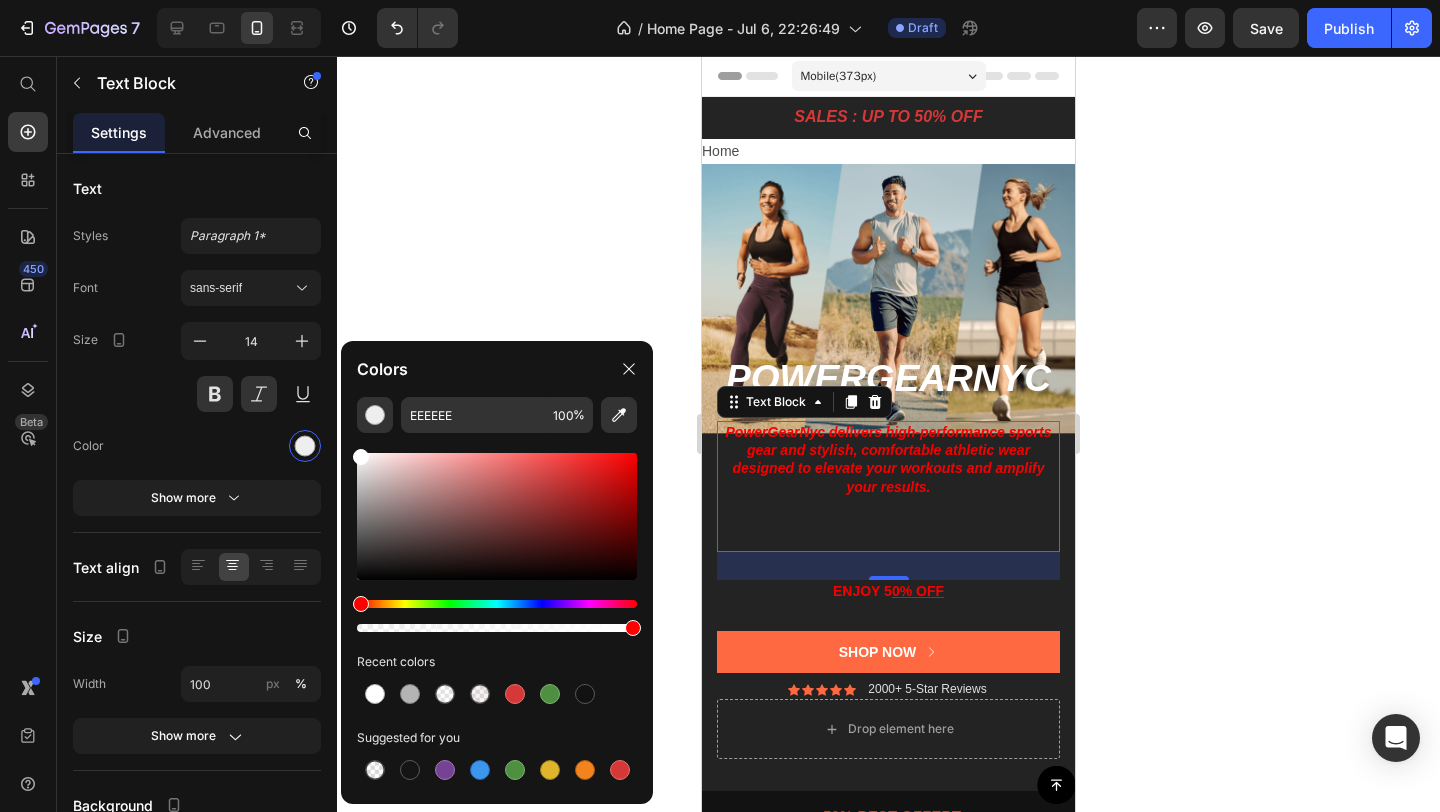 type on "FFFFFF" 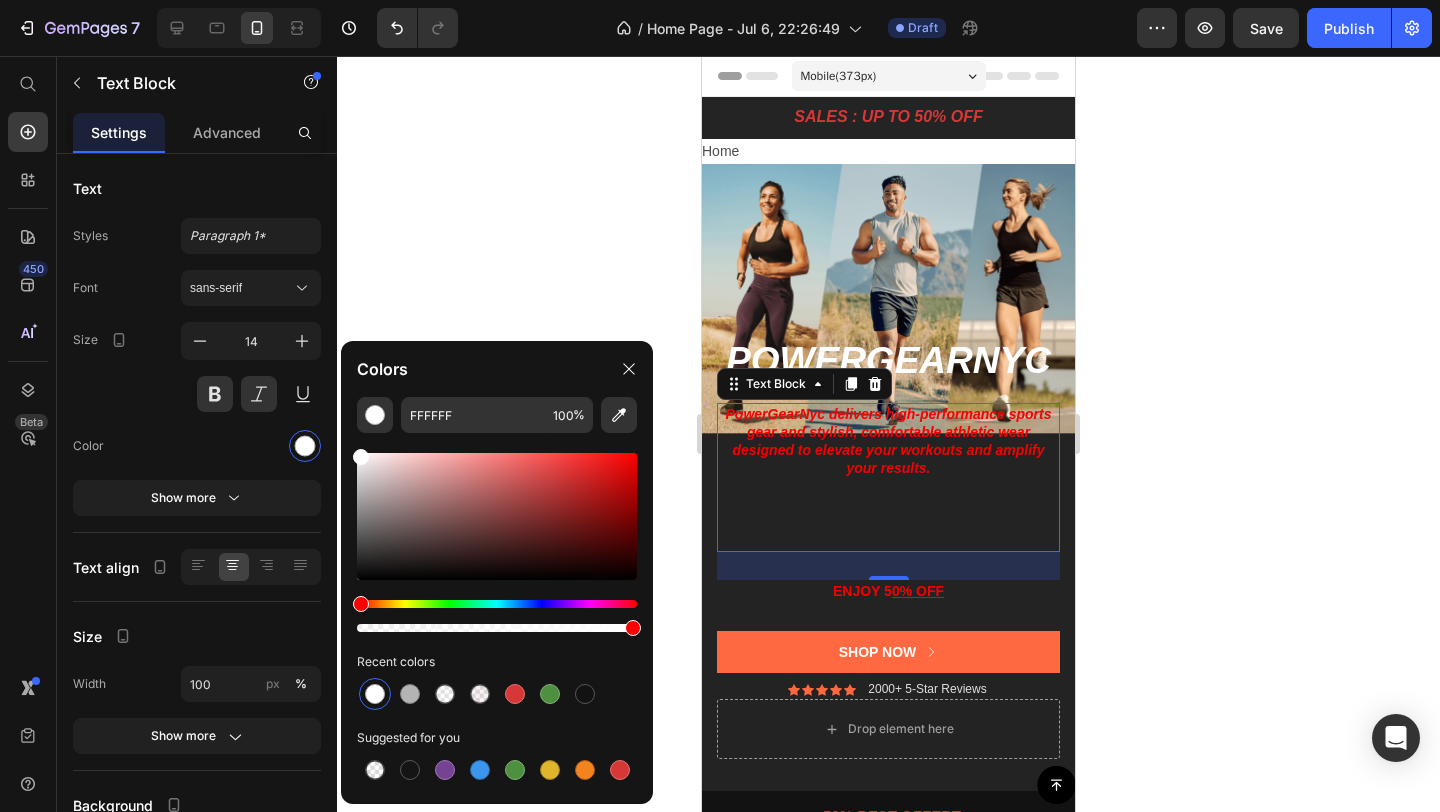 click 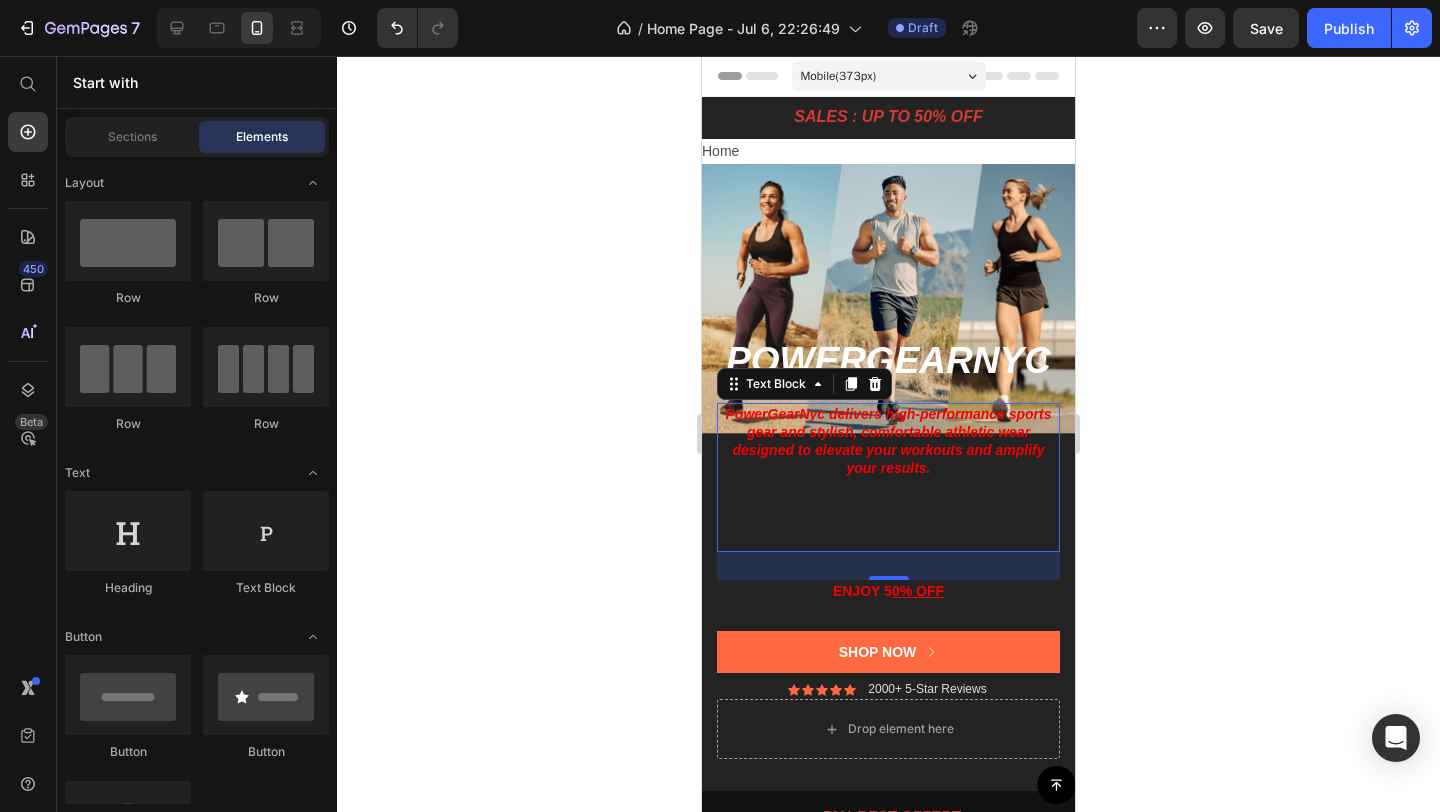 click on "PowerGearNyc delivers high-performance sports gear and stylish, comfortable athletic wear designed to elevate your workouts and amplify your results." at bounding box center (889, 441) 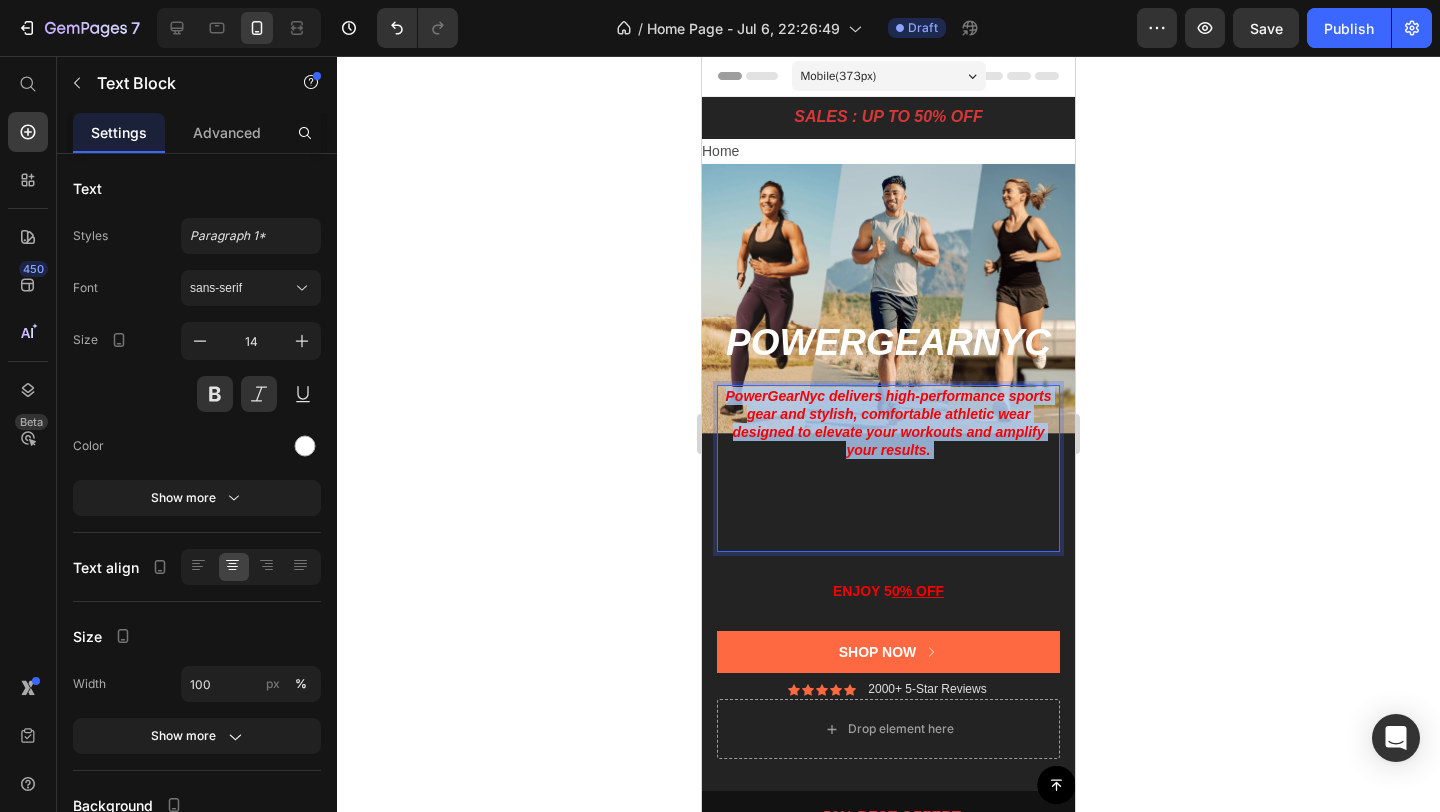 click on "PowerGearNyc delivers high-performance sports gear and stylish, comfortable athletic wear designed to elevate your workouts and amplify your results." at bounding box center (889, 423) 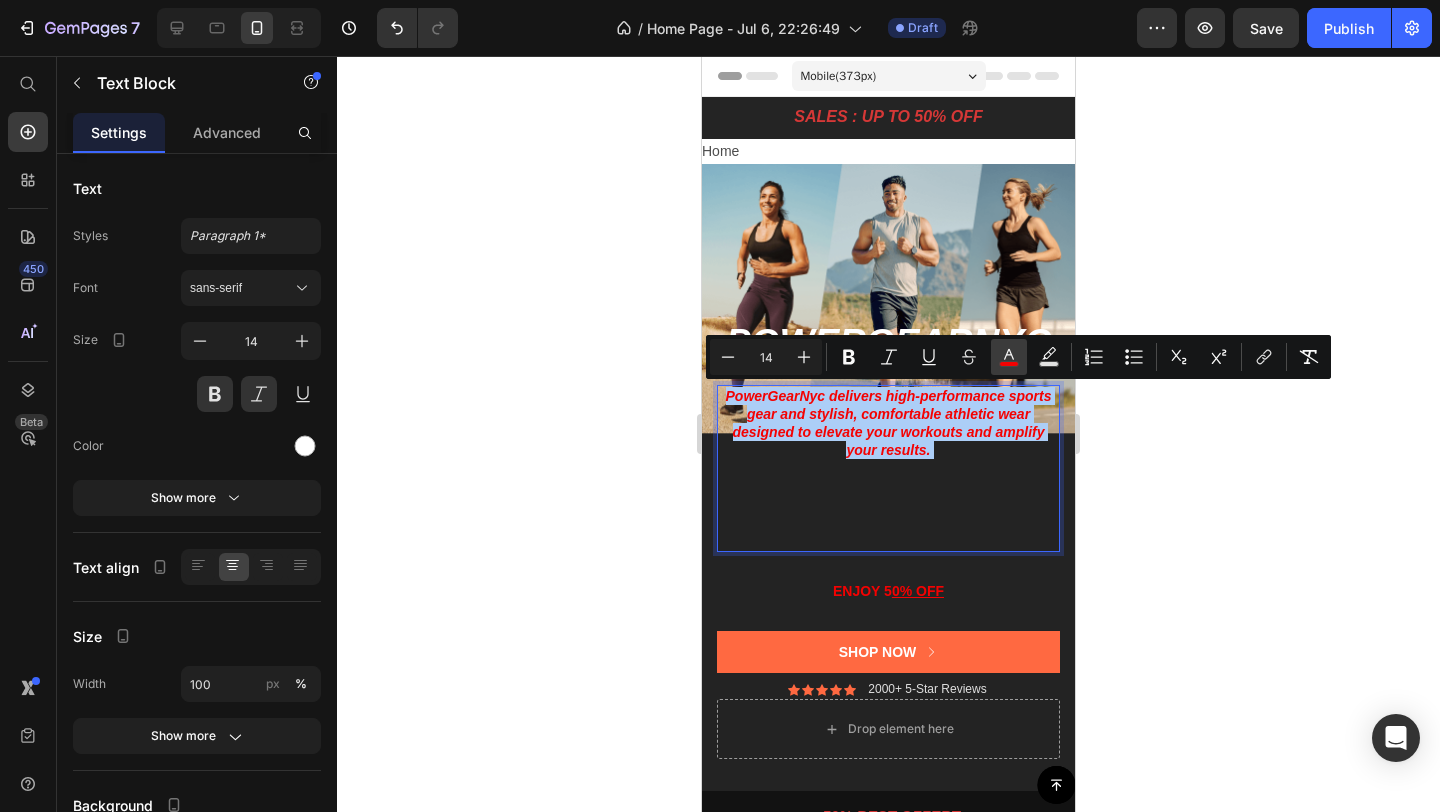 click 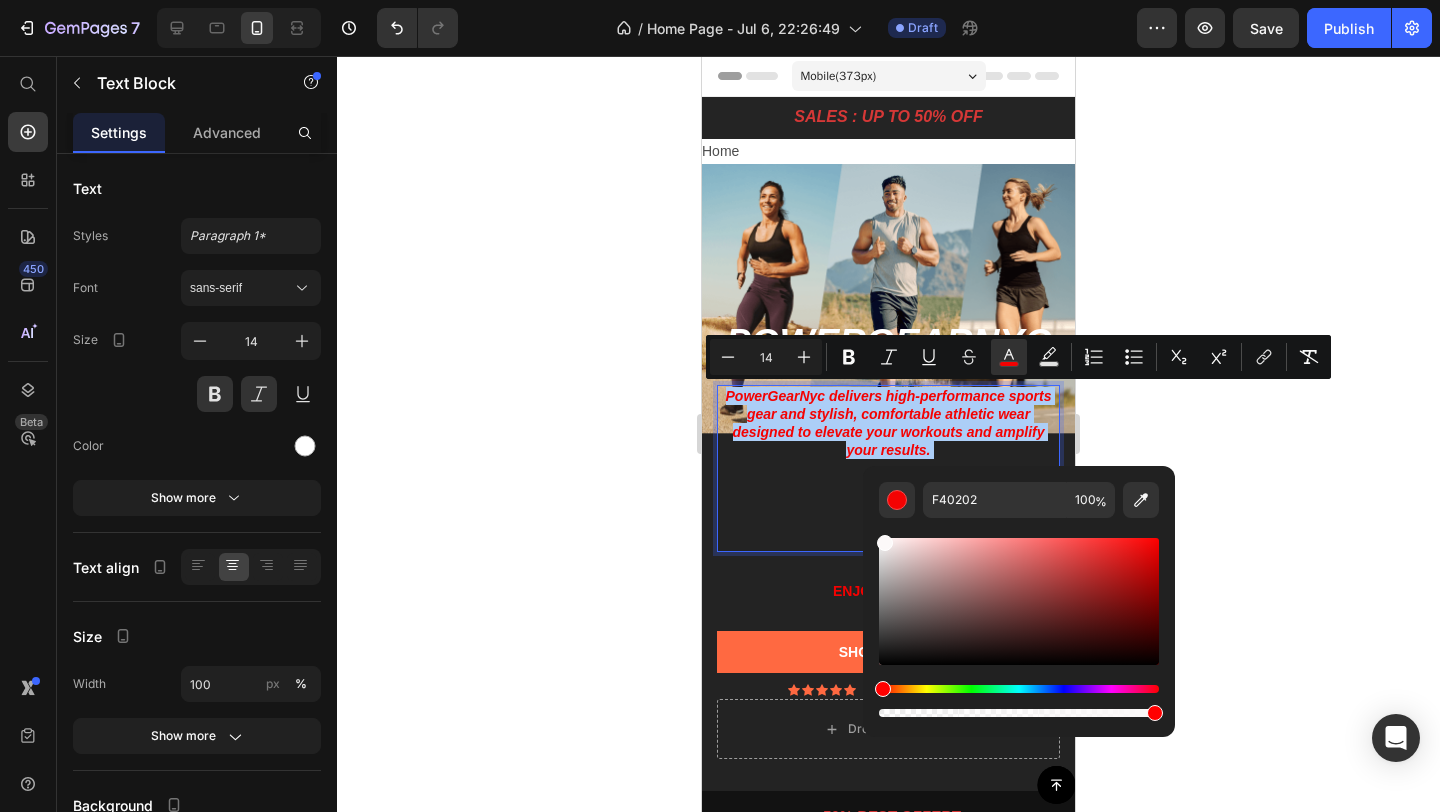 click at bounding box center (1019, 601) 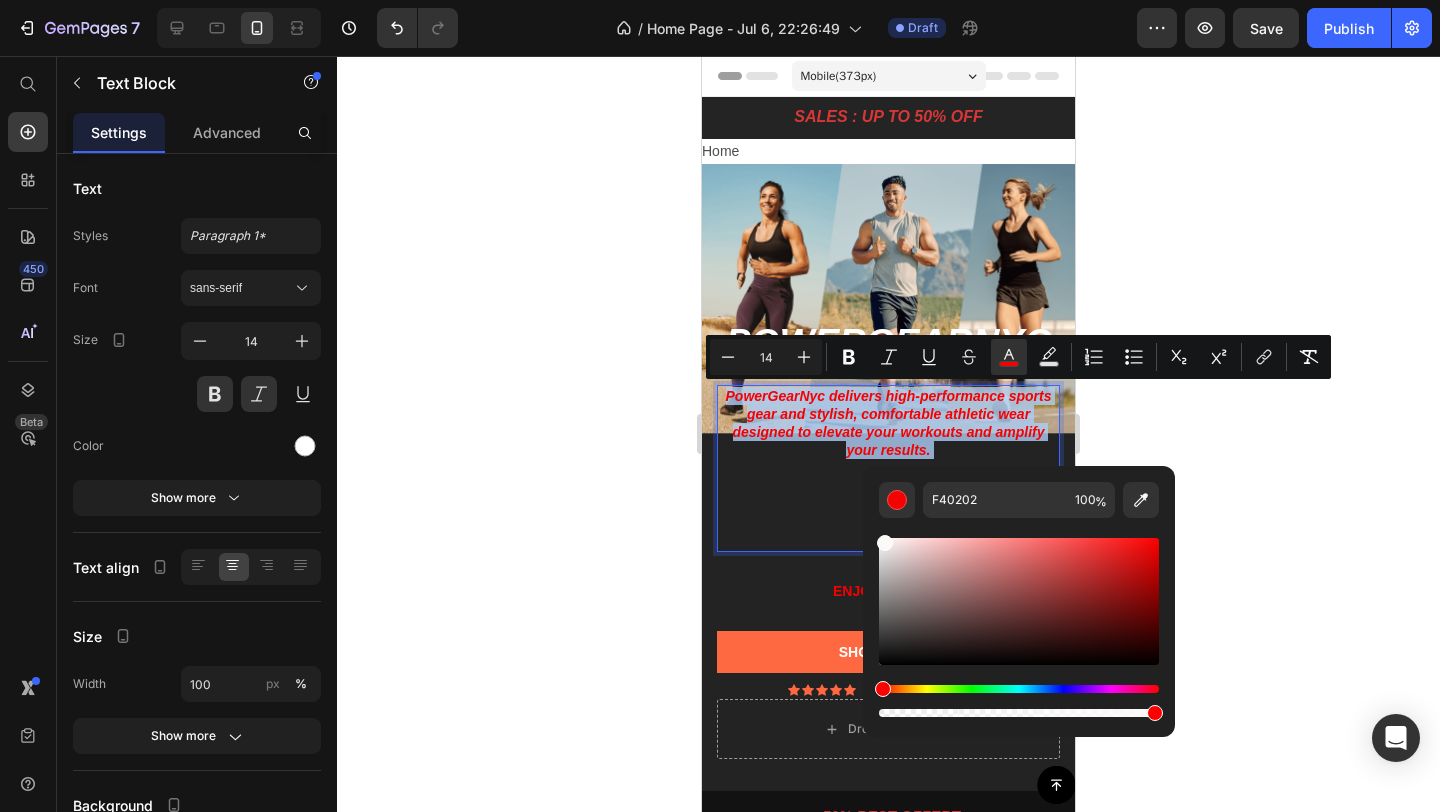 type on "FCF9F9" 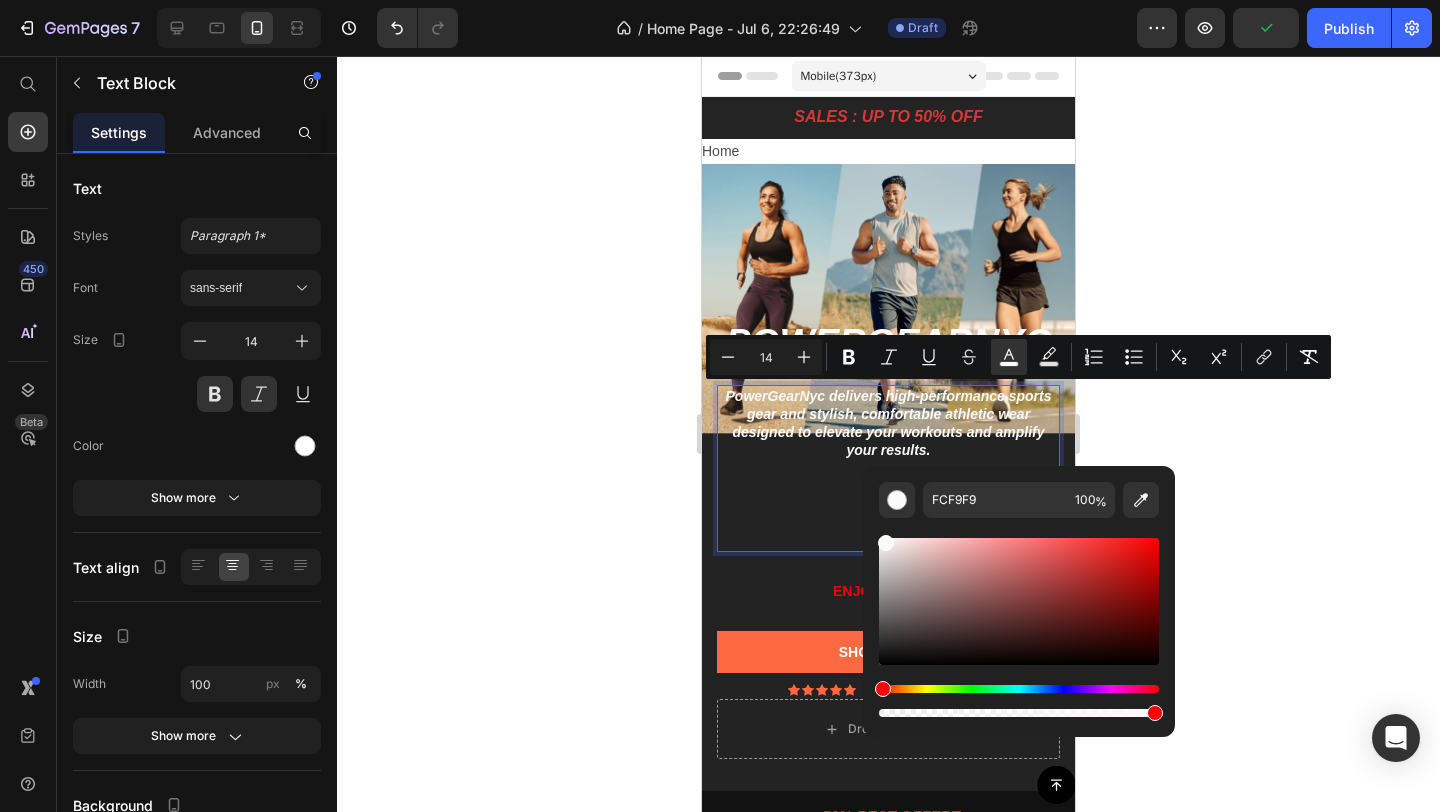 click 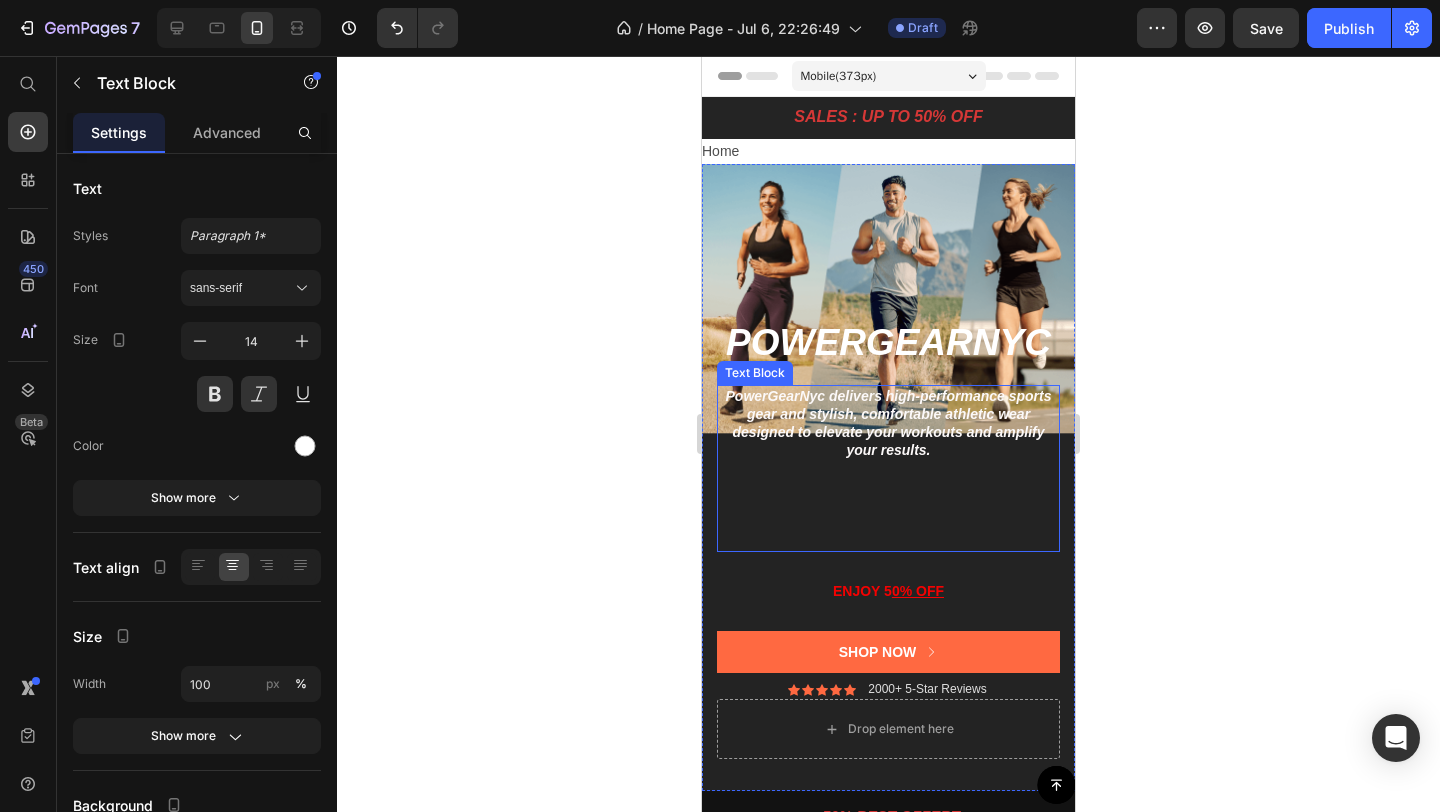 click on "PowerGearNyc delivers high-performance sports gear and stylish, comfortable athletic wear designed to elevate your workouts and amplify your results." at bounding box center [888, 469] 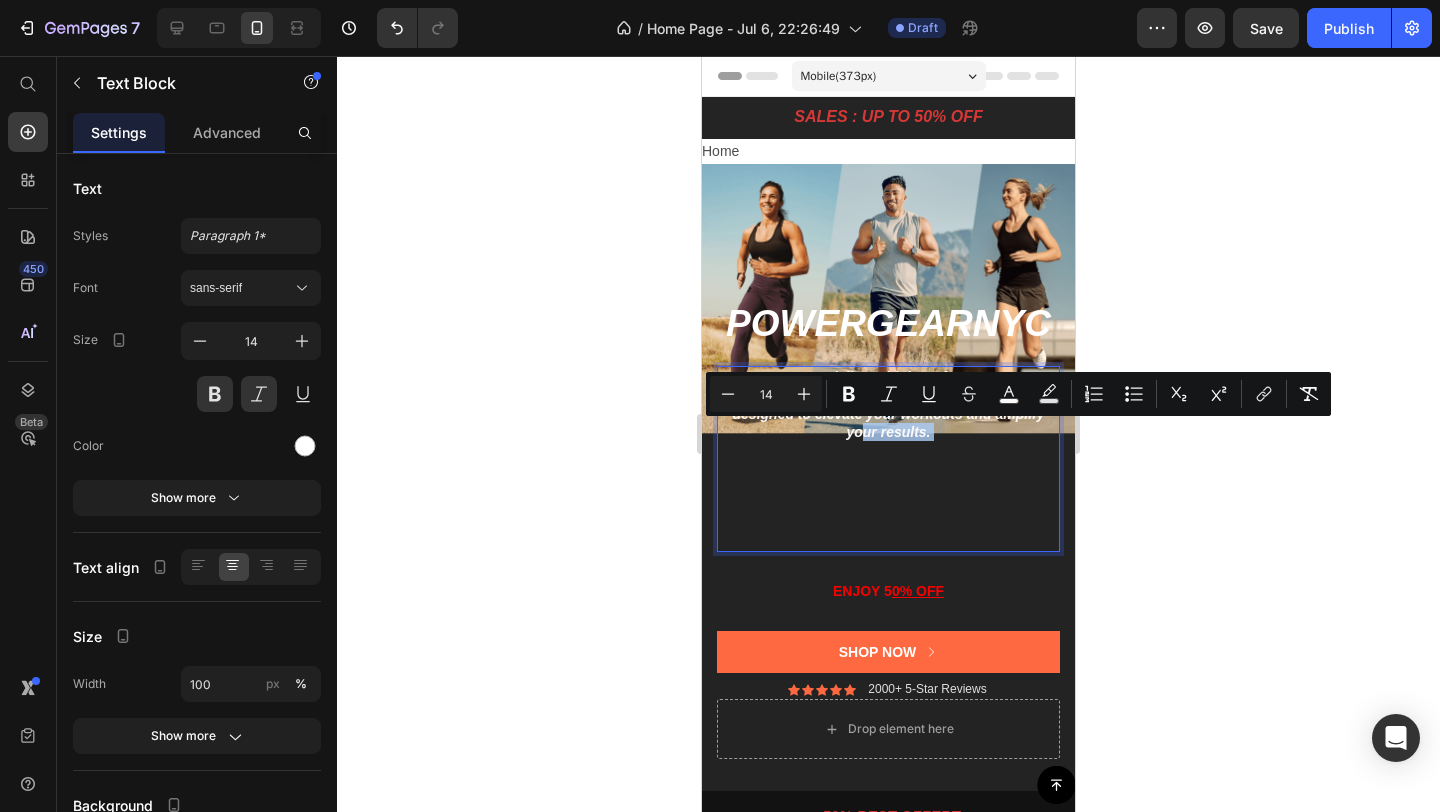drag, startPoint x: 866, startPoint y: 435, endPoint x: 871, endPoint y: 451, distance: 16.763054 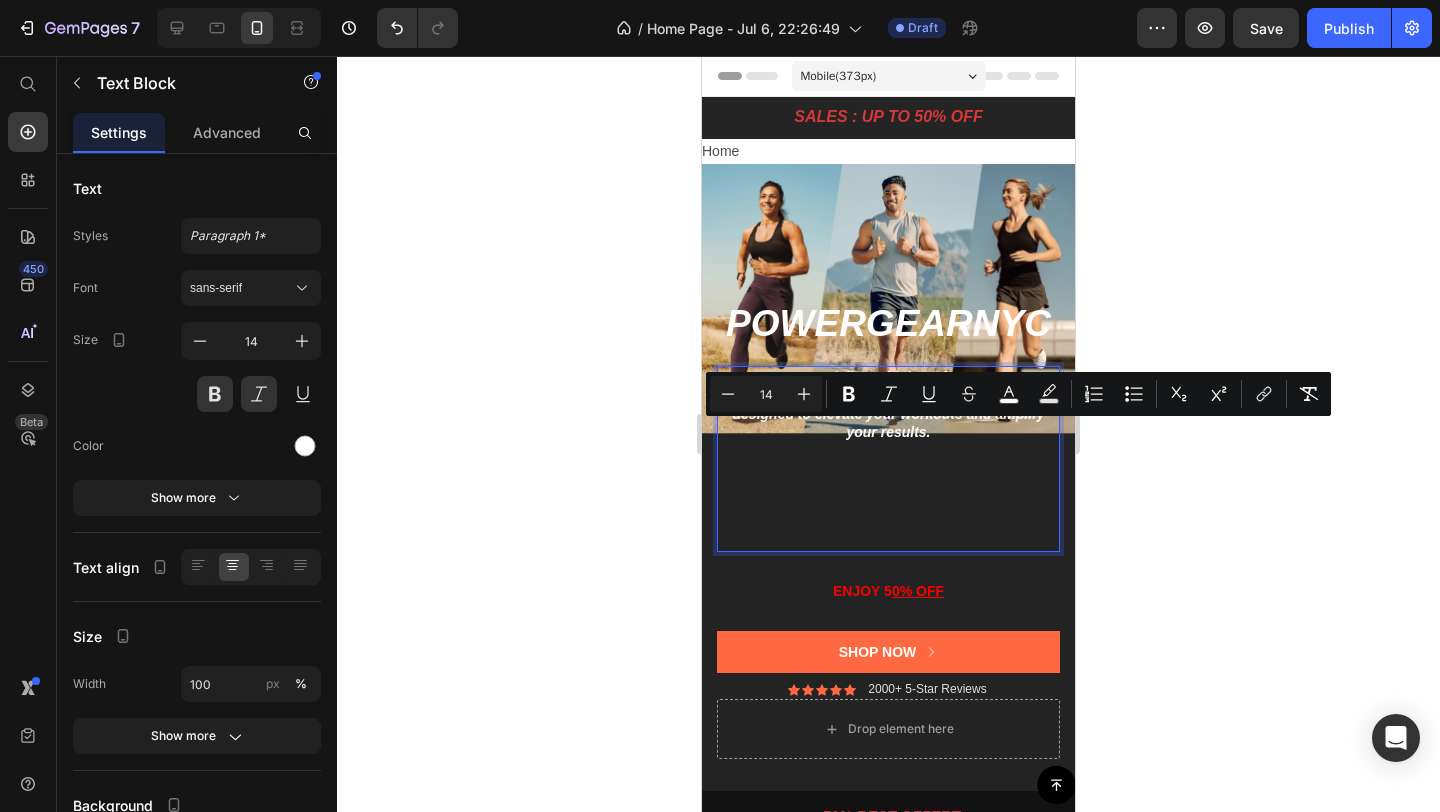 click on "PowerGearNyc delivers high-performance sports gear and stylish, comfortable athletic wear designed to elevate your workouts and amplify your results." at bounding box center (888, 459) 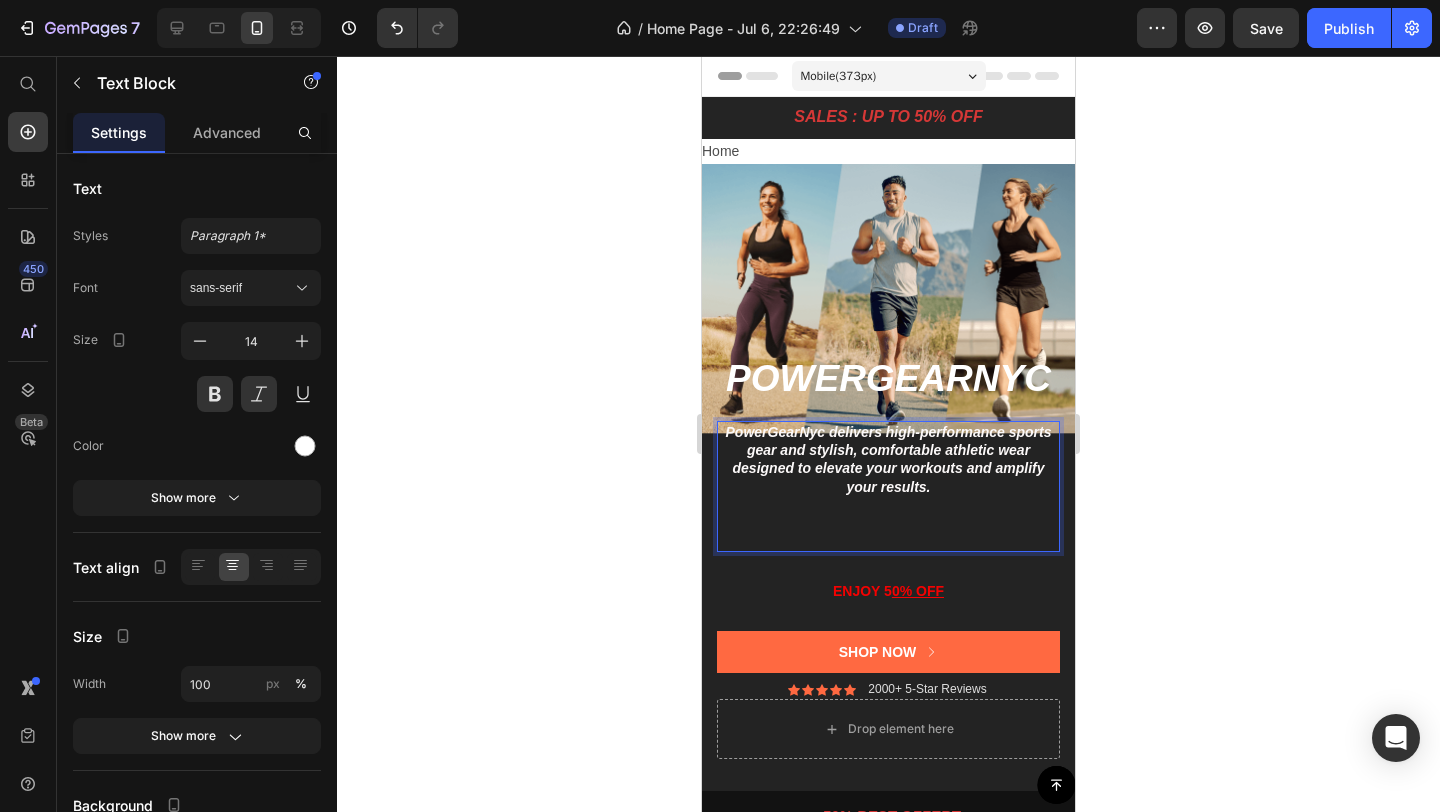 click on "PowerGearNyc delivers high-performance sports gear and stylish, comfortable athletic wear designed to elevate your workouts and amplify your results. ⁠⁠⁠⁠⁠⁠⁠" at bounding box center [888, 486] 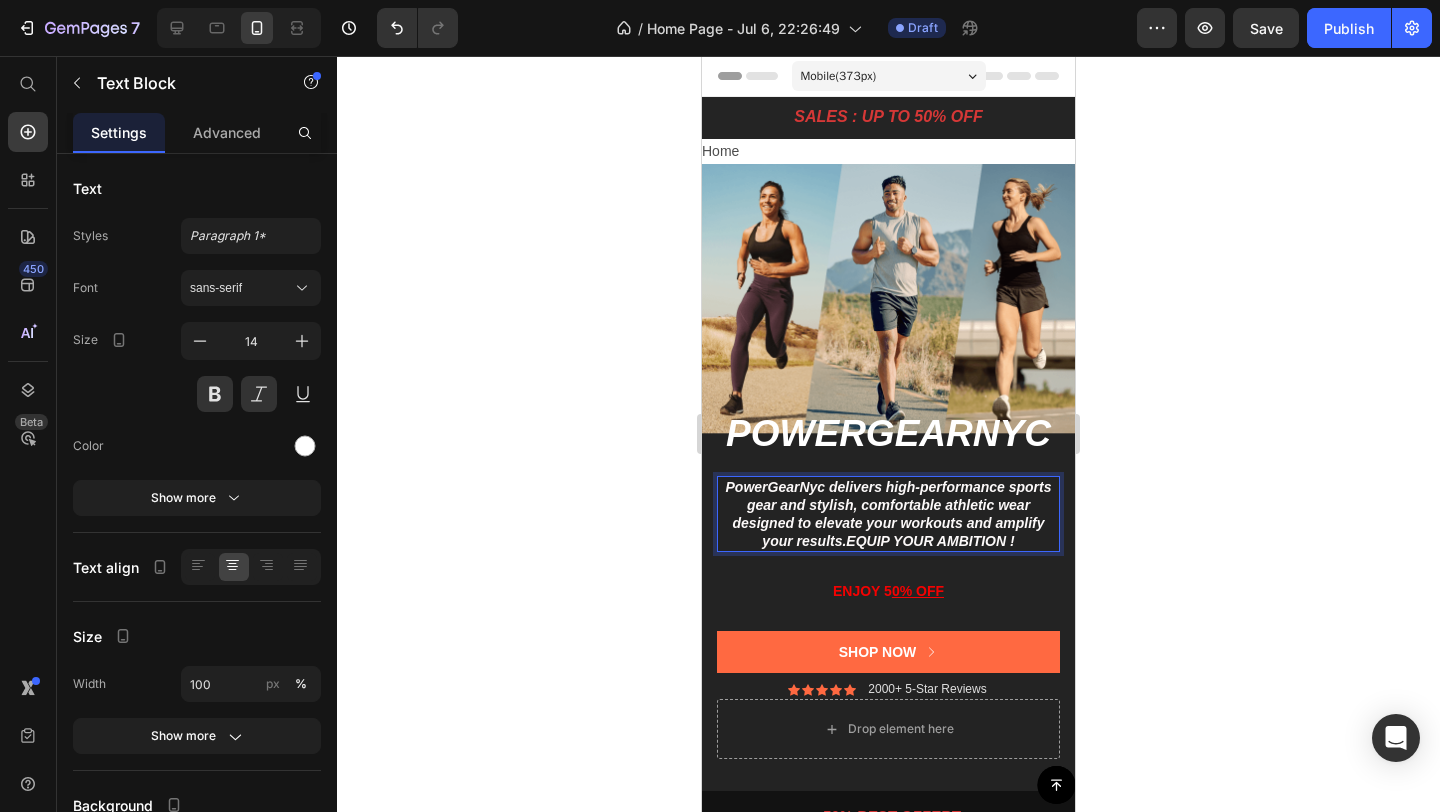 click on "PowerGearNyc delivers high-performance sports gear and stylish, comfortable athletic wear designed to elevate your workouts and amplify your results.EQUIP YOUR AMBITION !" at bounding box center (889, 514) 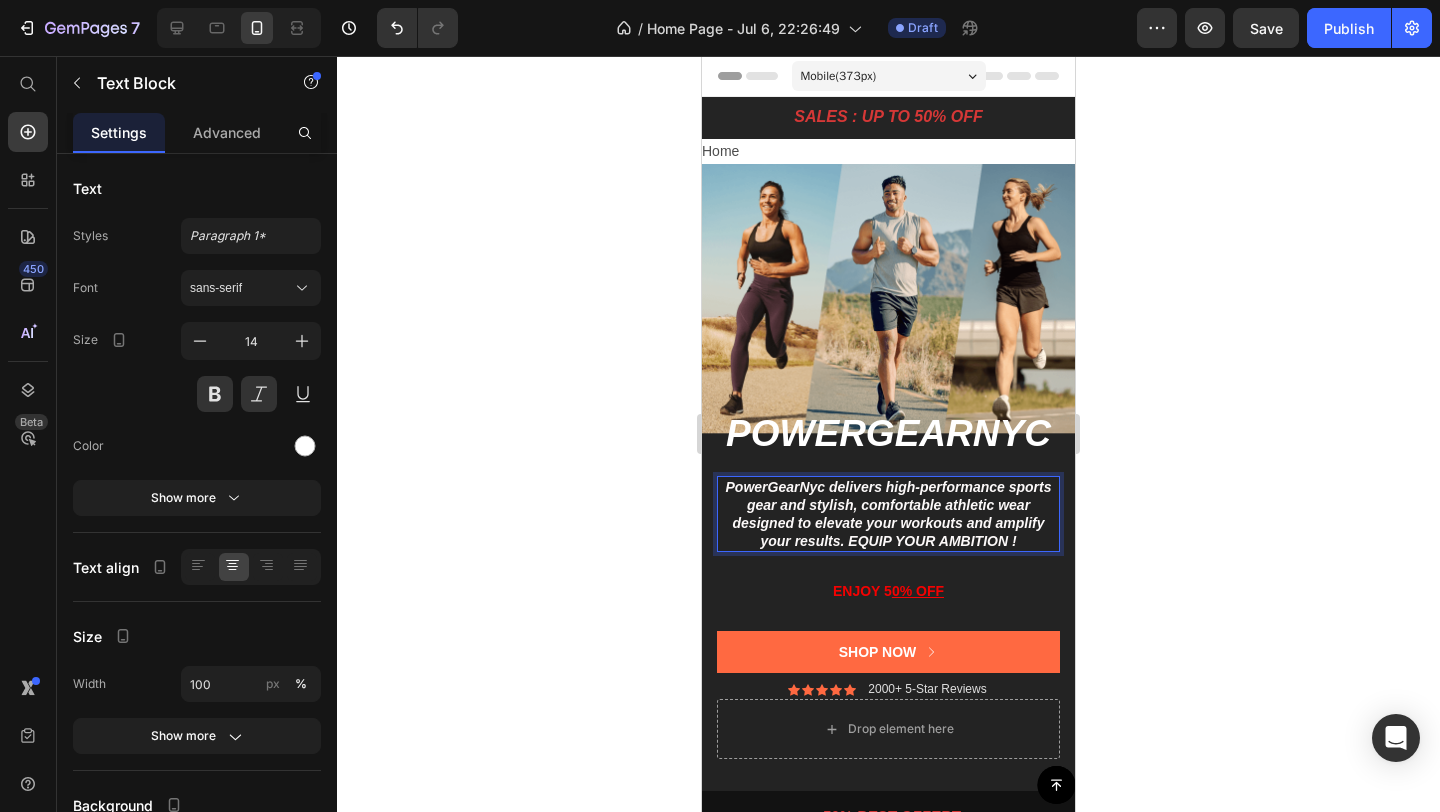 click on "PowerGearNyc delivers high-performance sports gear and stylish, comfortable athletic wear designed to elevate your workouts and amplify your results. EQUIP YOUR AMBITION !" at bounding box center (889, 514) 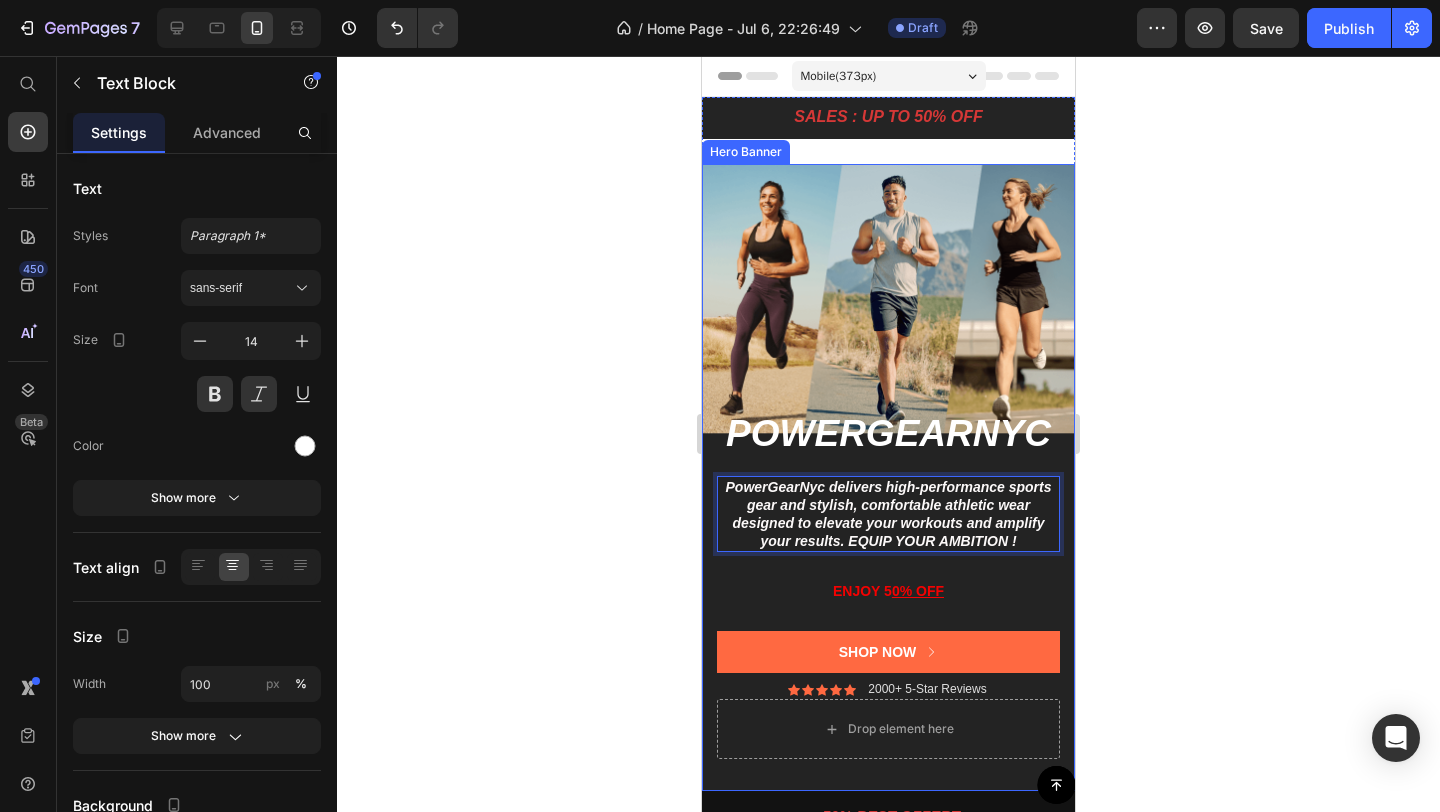 scroll, scrollTop: 25, scrollLeft: 0, axis: vertical 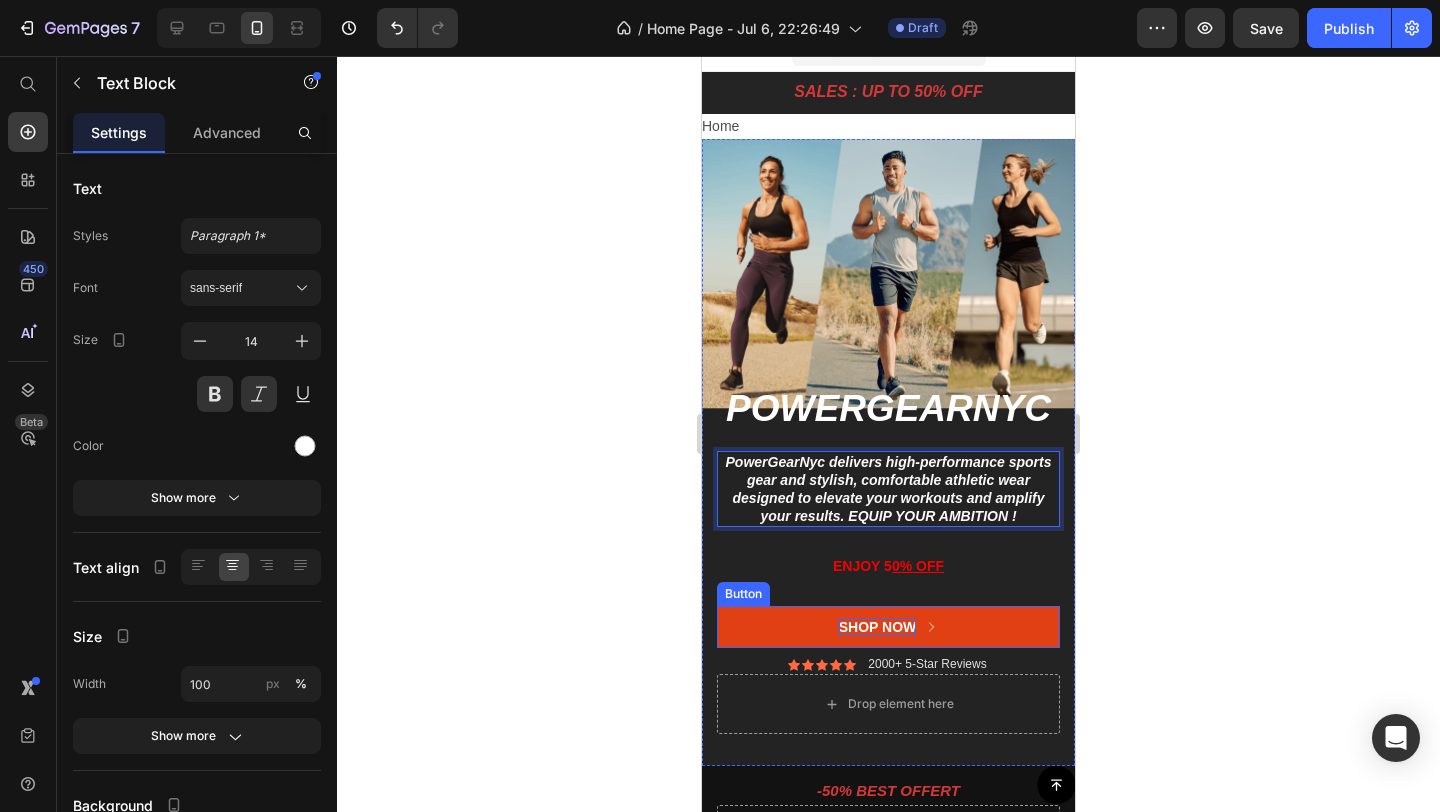 click on "Shop Now" at bounding box center [878, 627] 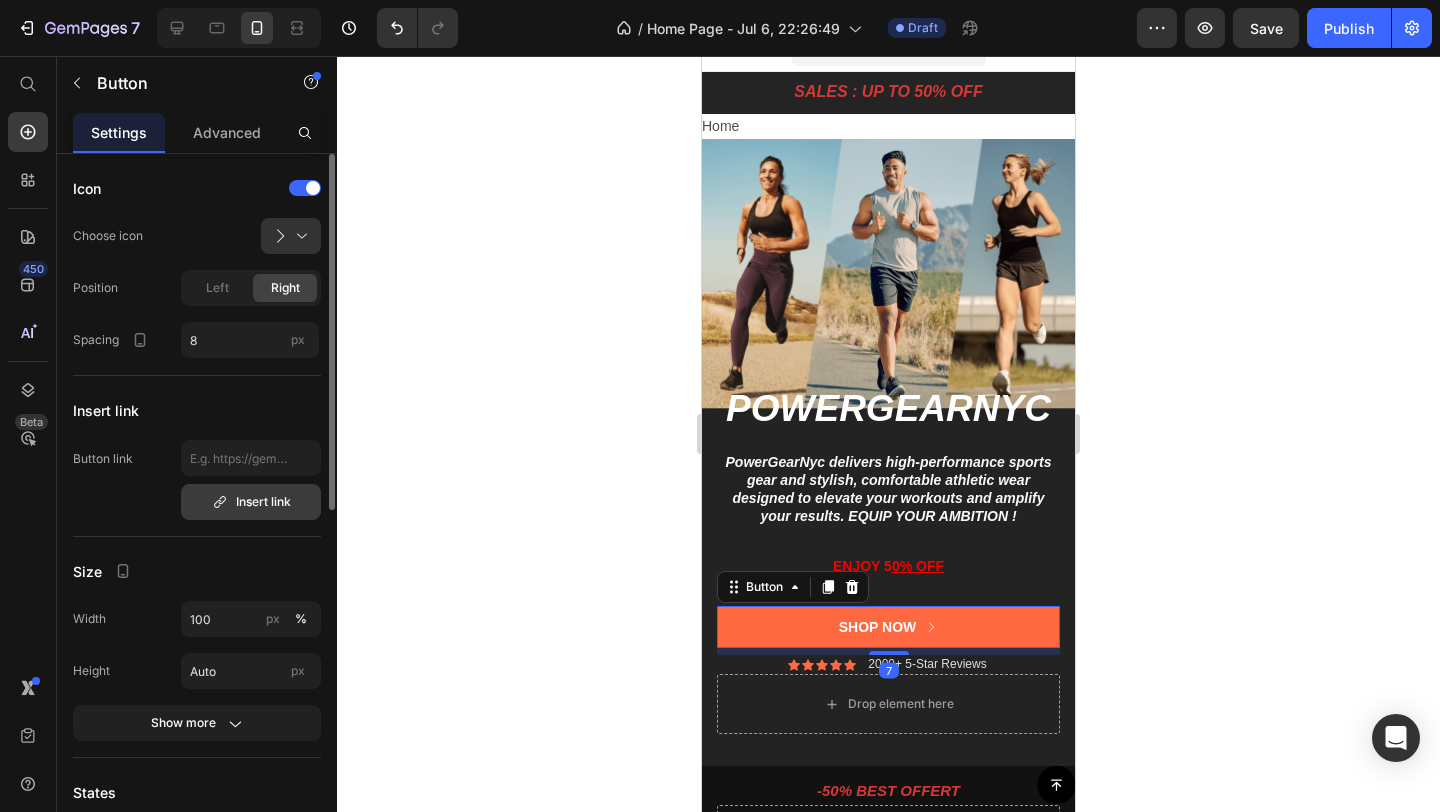 click on "Insert link" at bounding box center (251, 502) 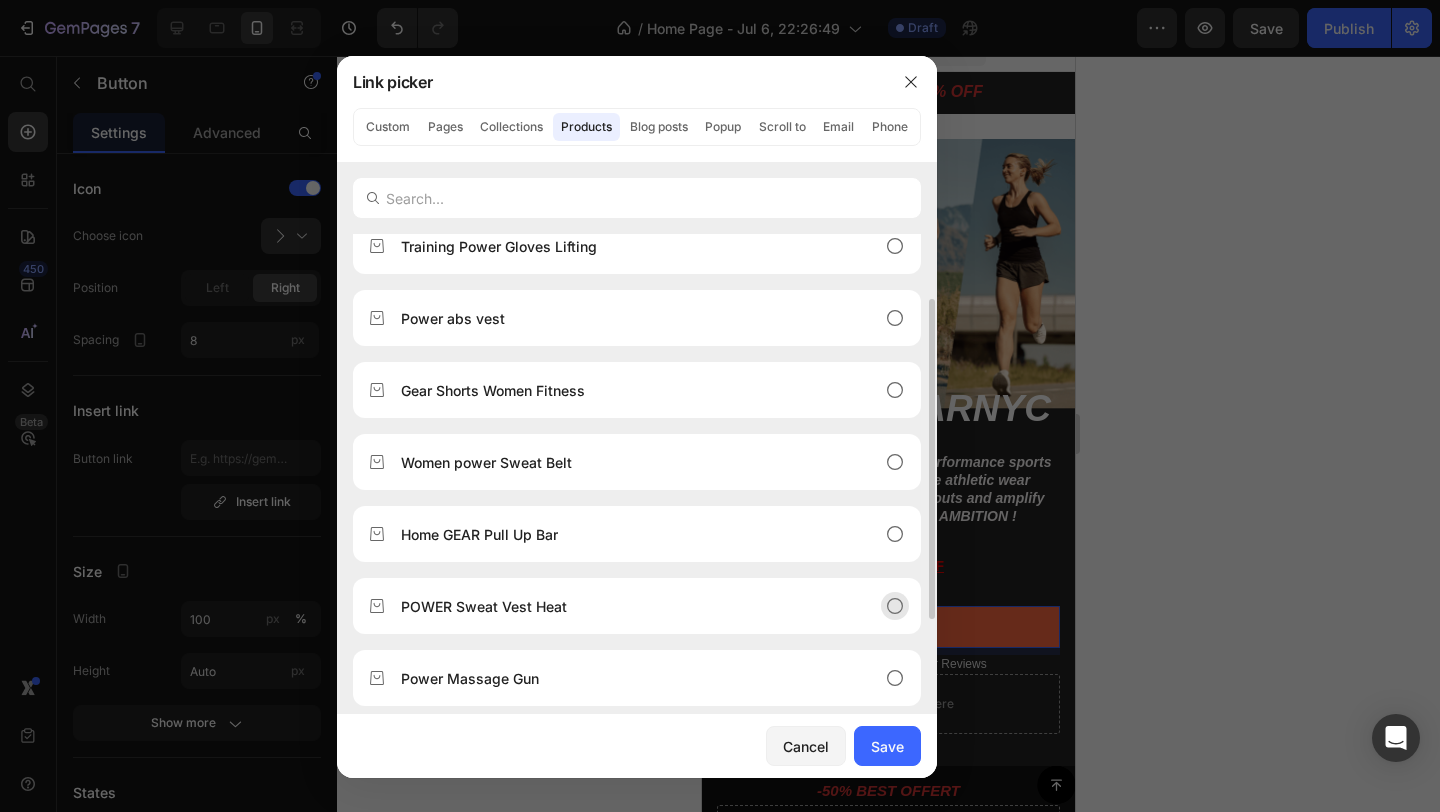 scroll, scrollTop: 104, scrollLeft: 0, axis: vertical 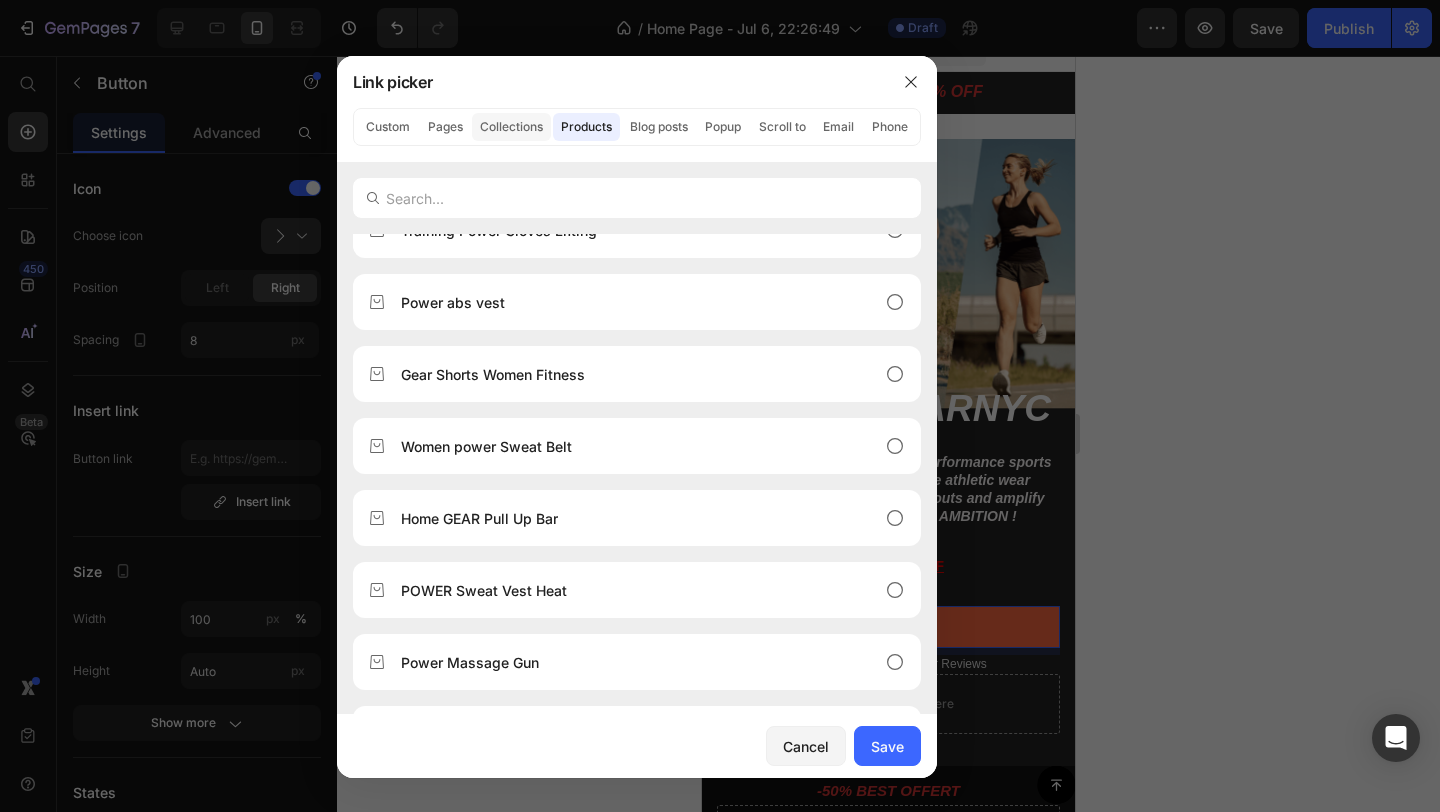 click on "Collections" 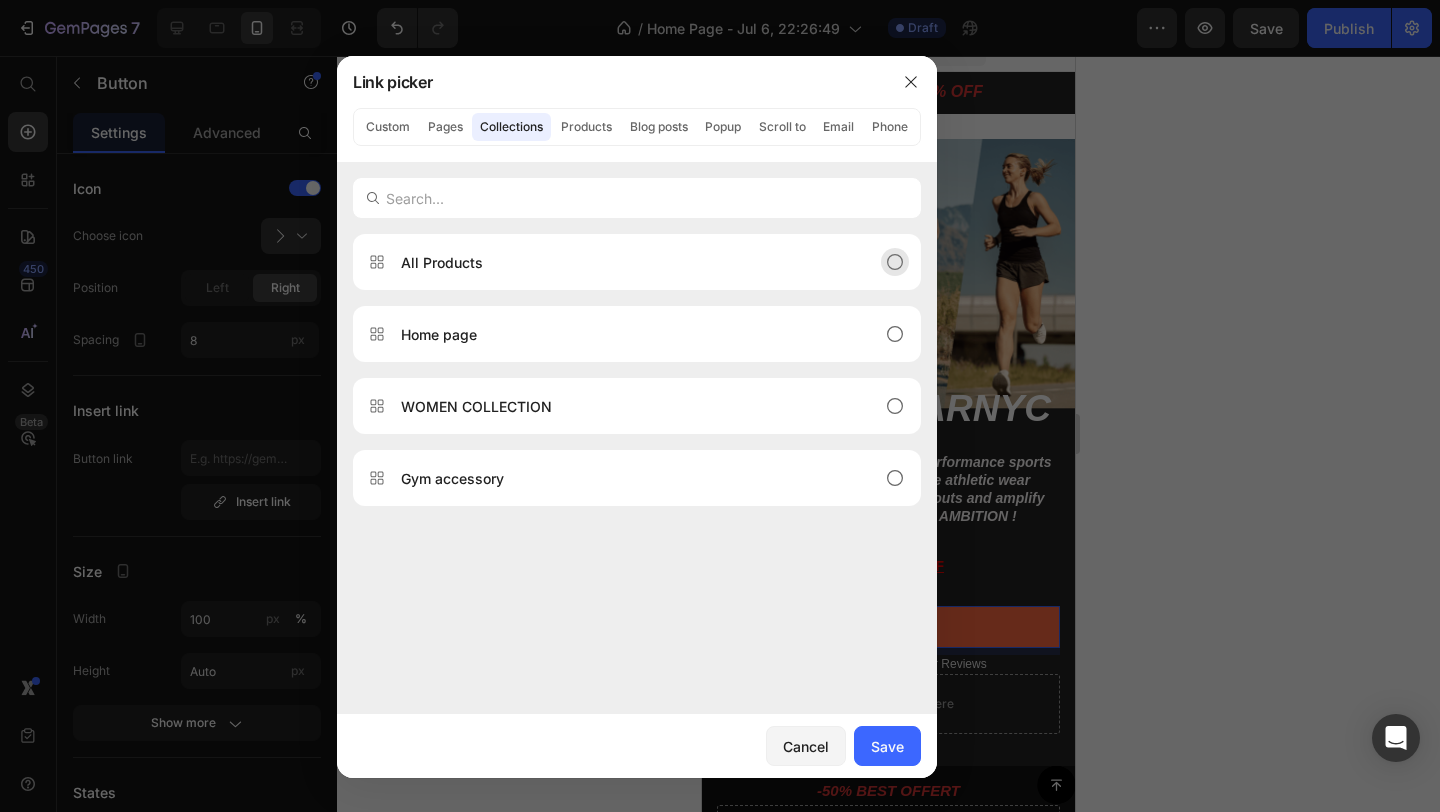 click on "All Products" at bounding box center (621, 262) 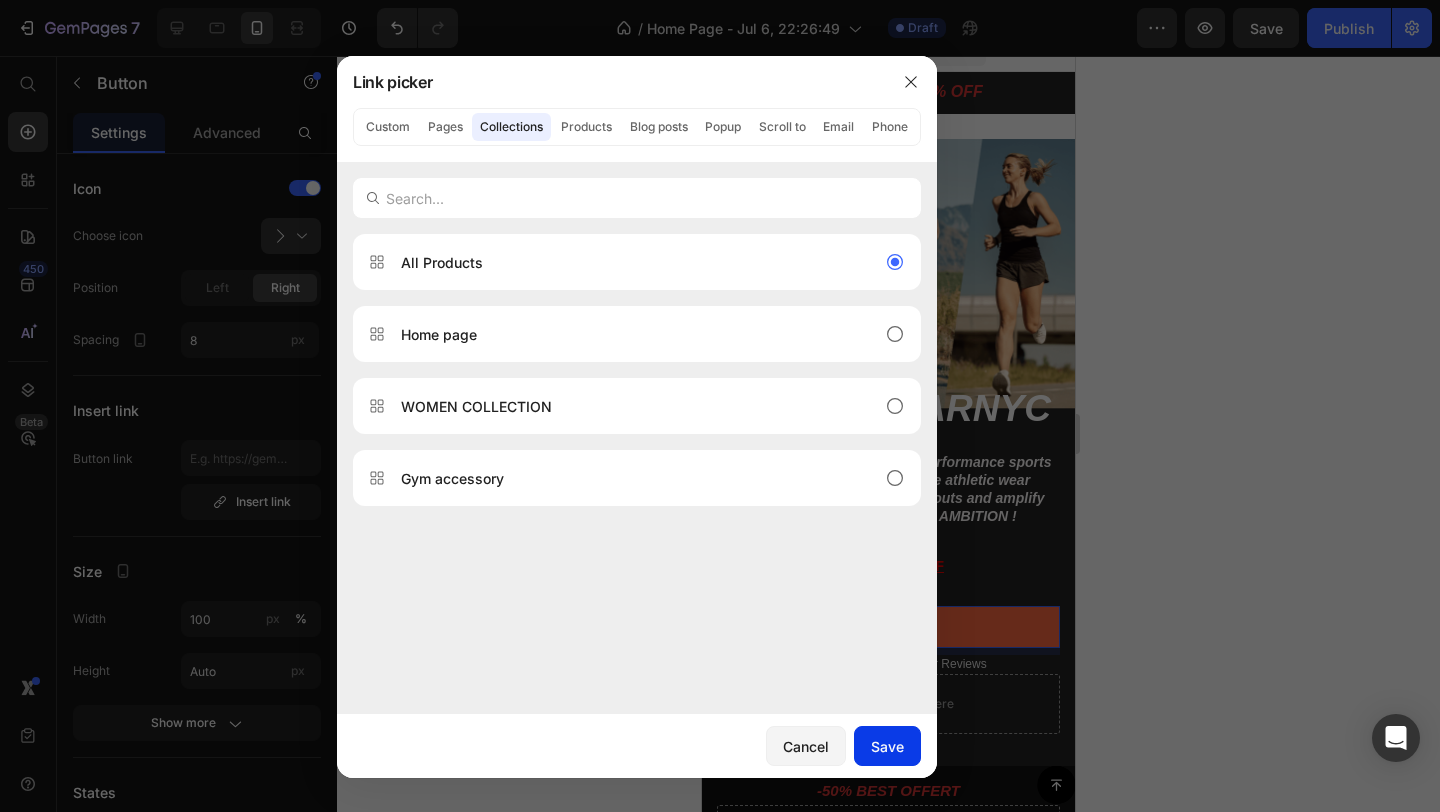 click on "Save" at bounding box center (887, 746) 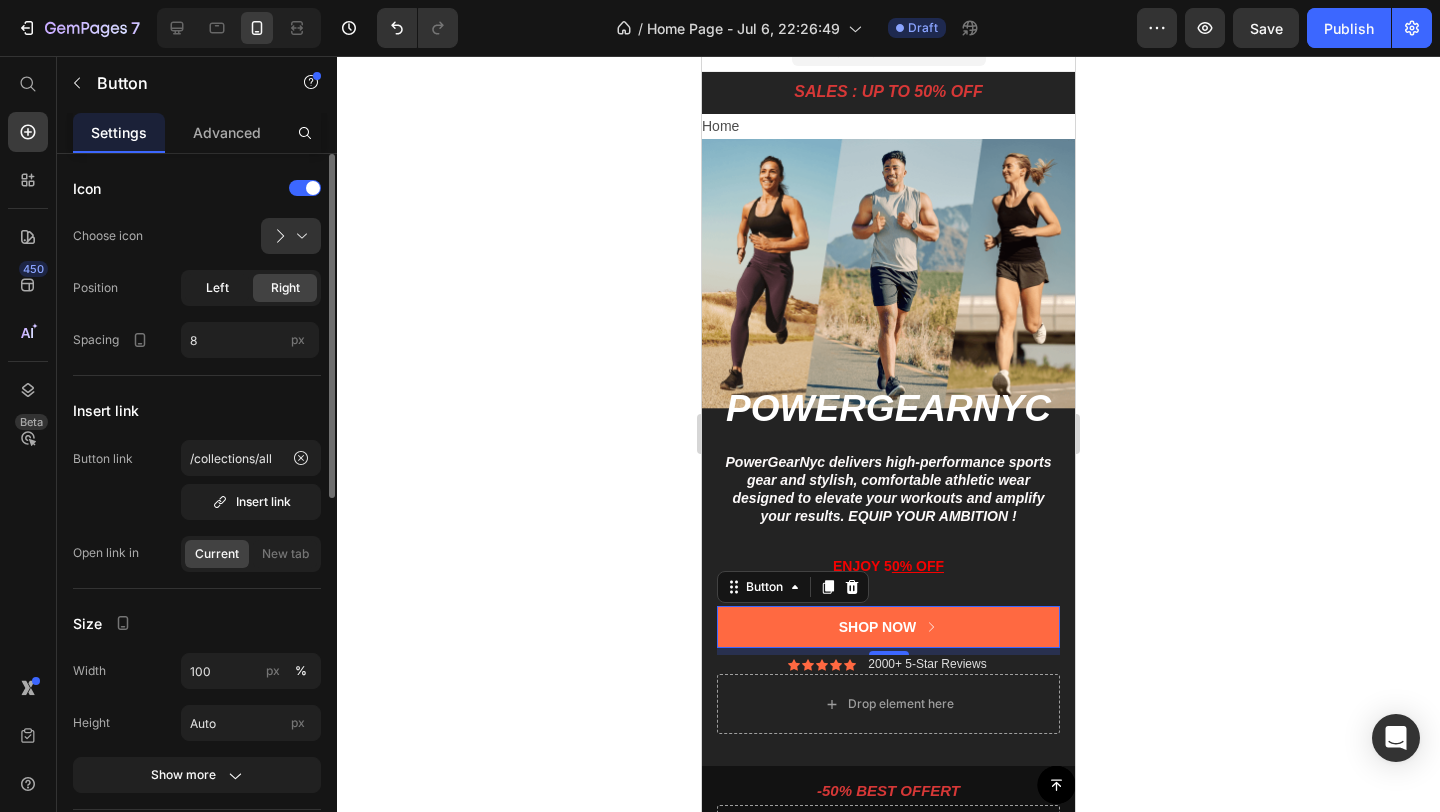 click on "Left" 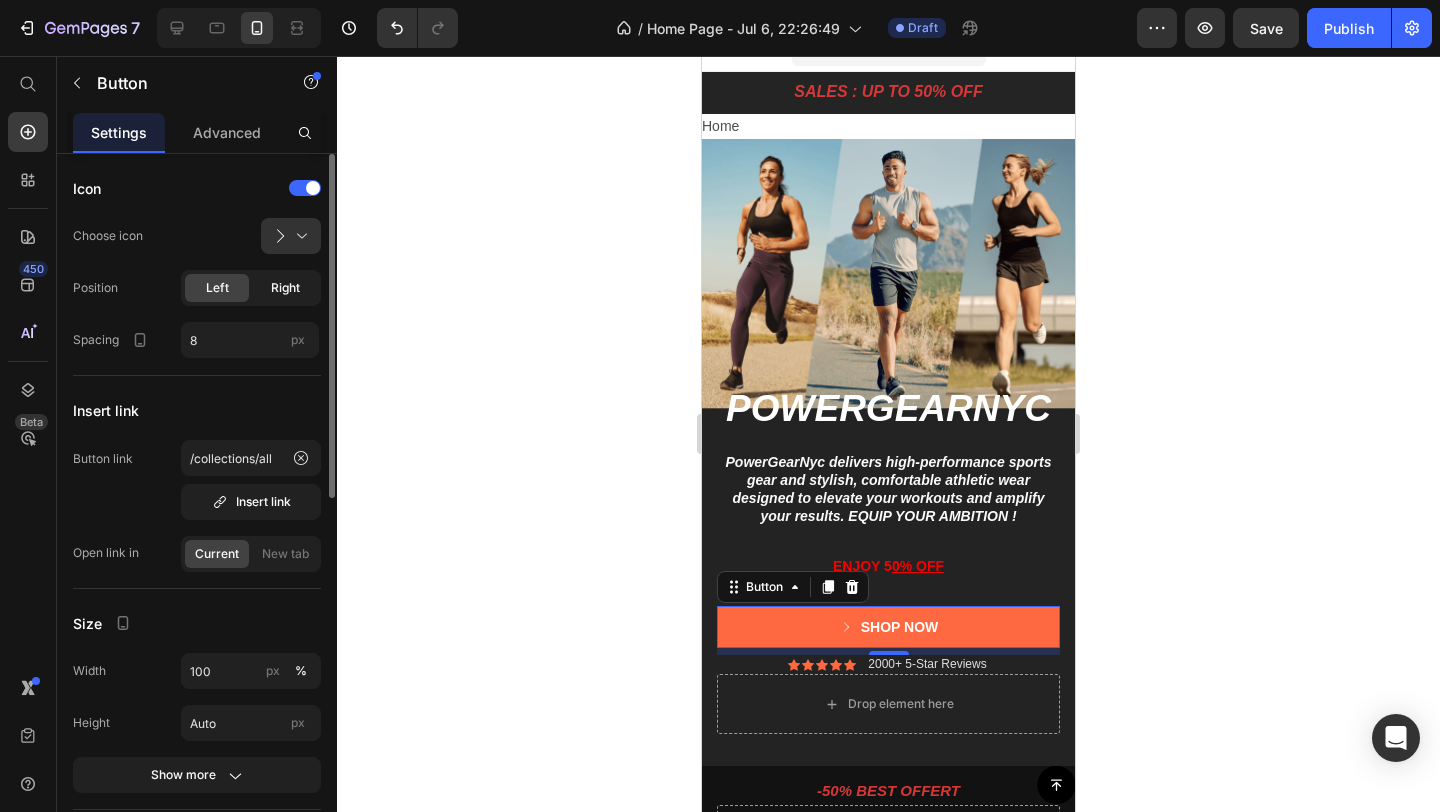 click on "Right" 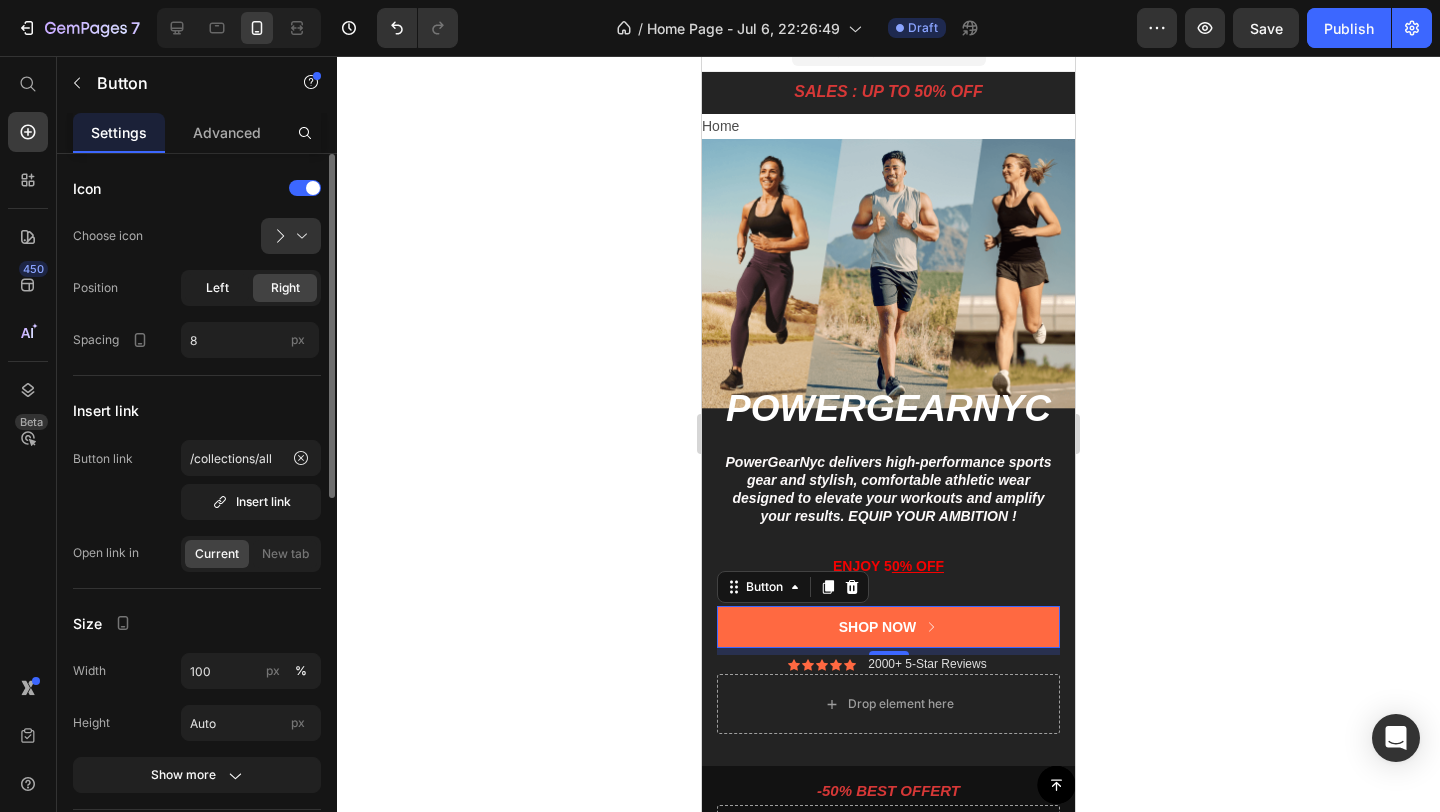 click on "Left" 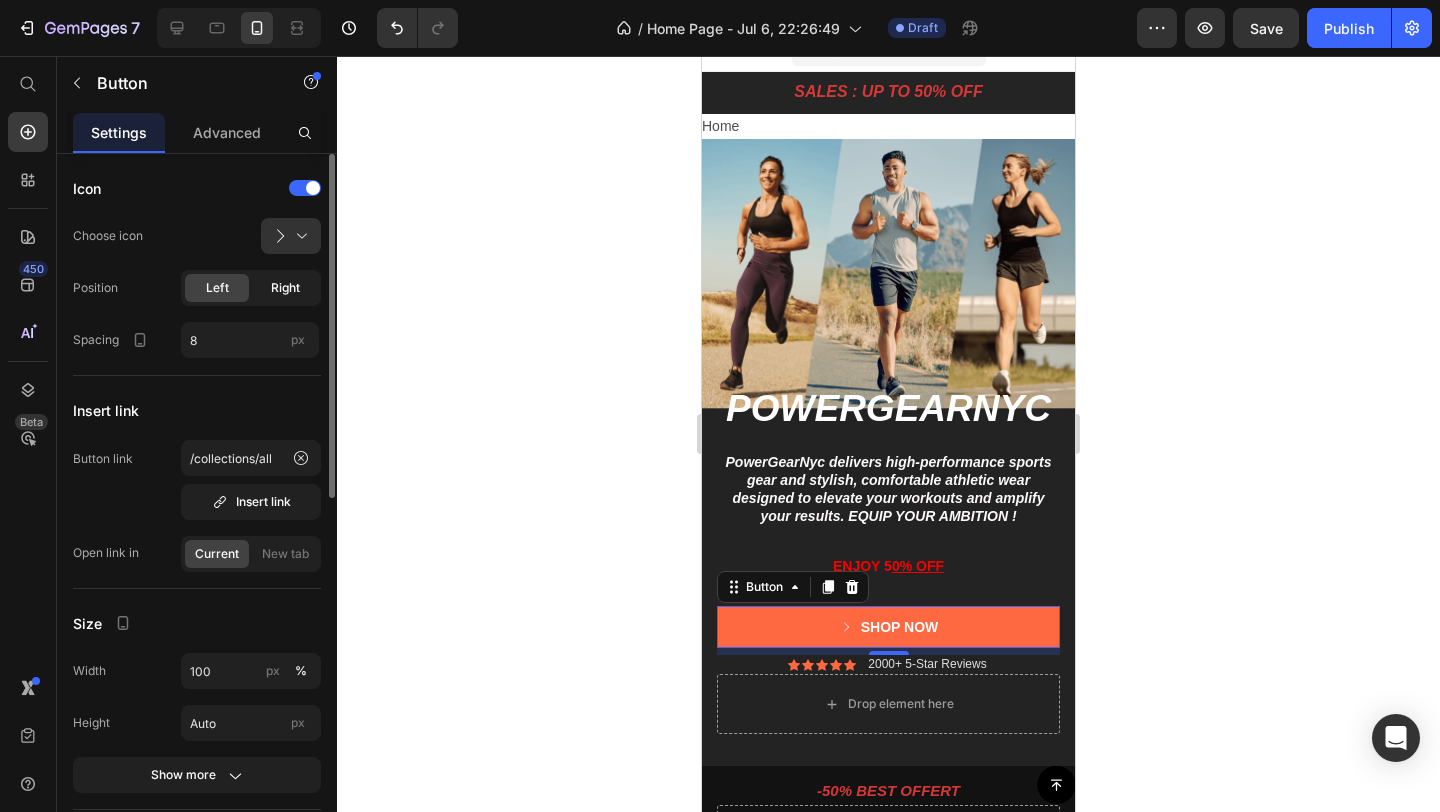 click on "Right" 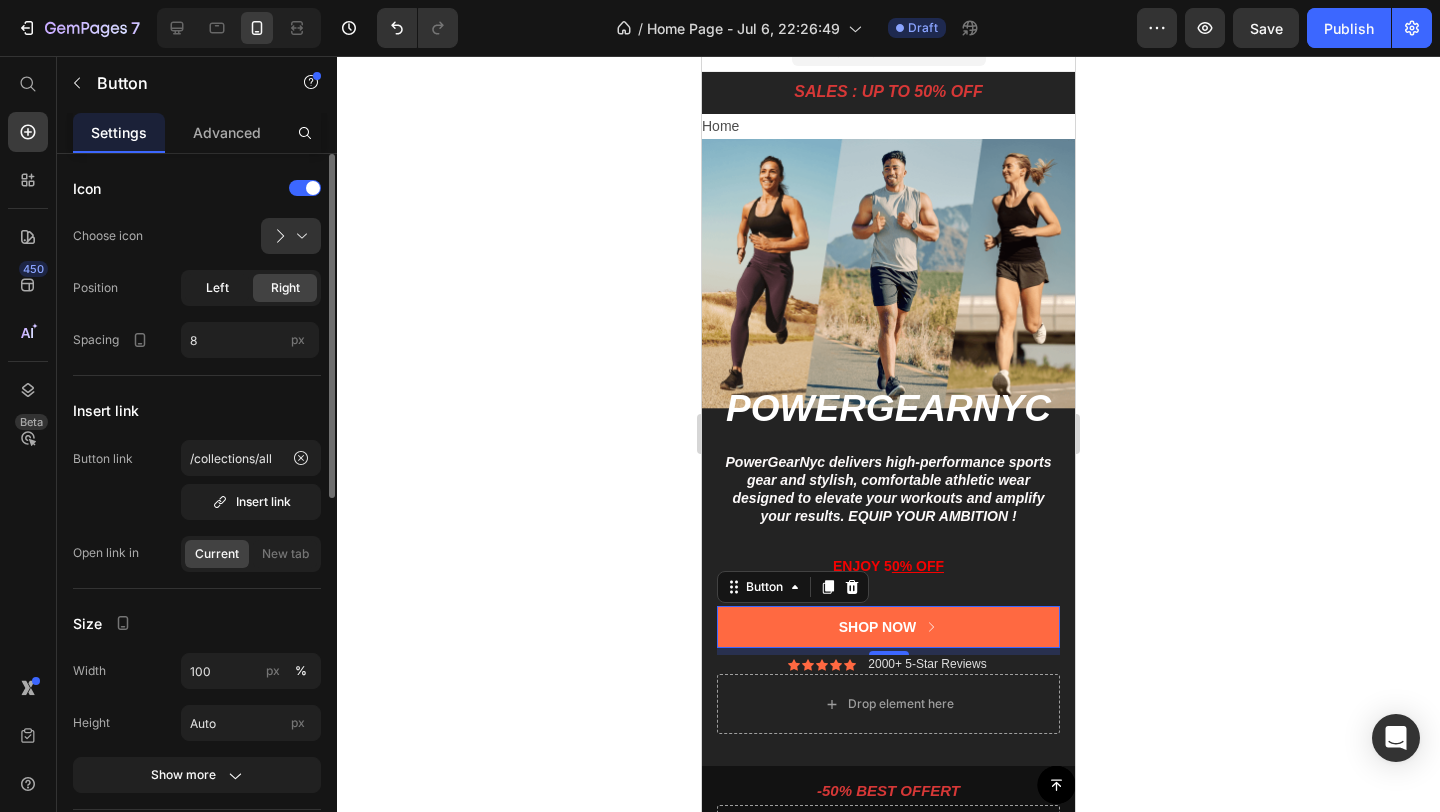 click on "Left" 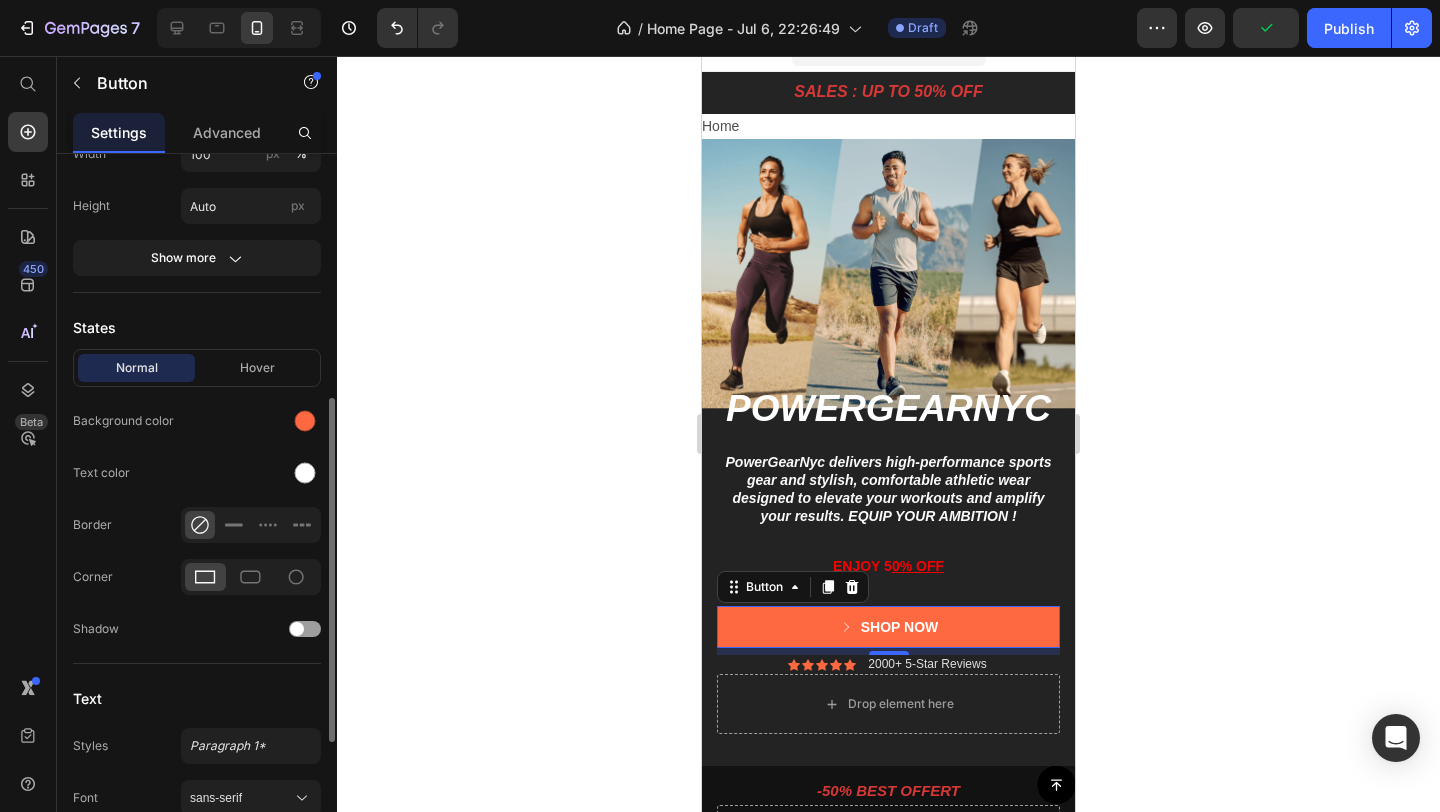 scroll, scrollTop: 519, scrollLeft: 0, axis: vertical 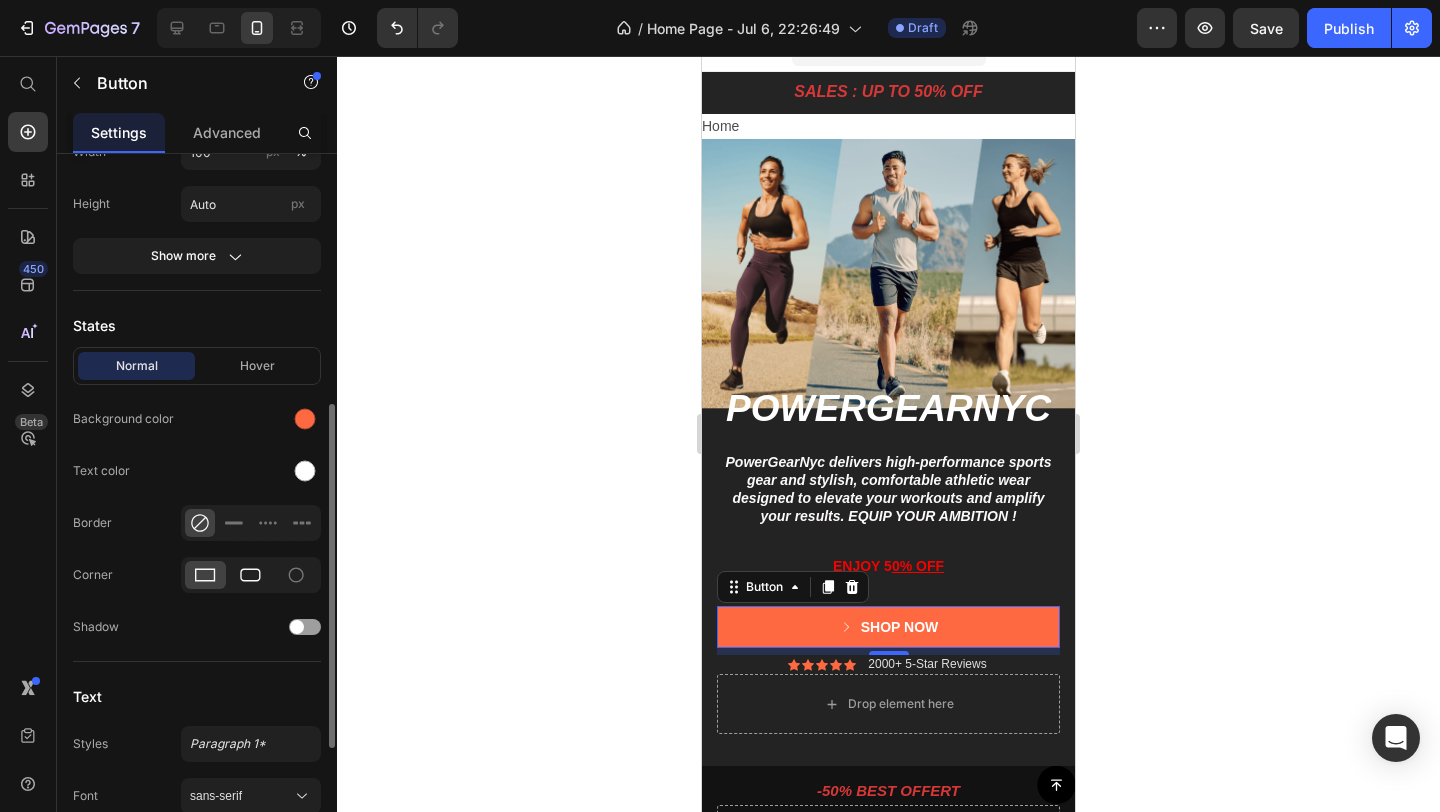 click 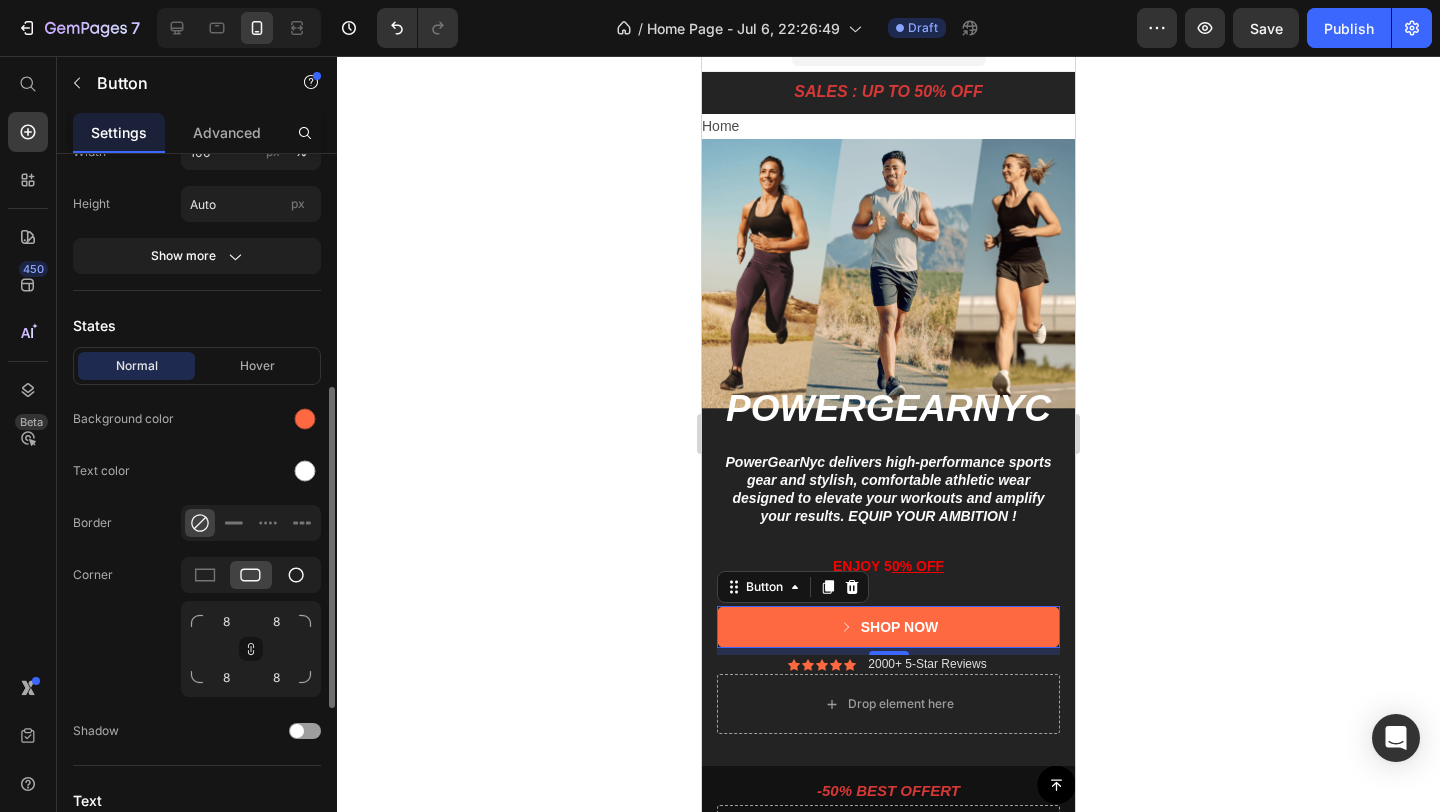 click 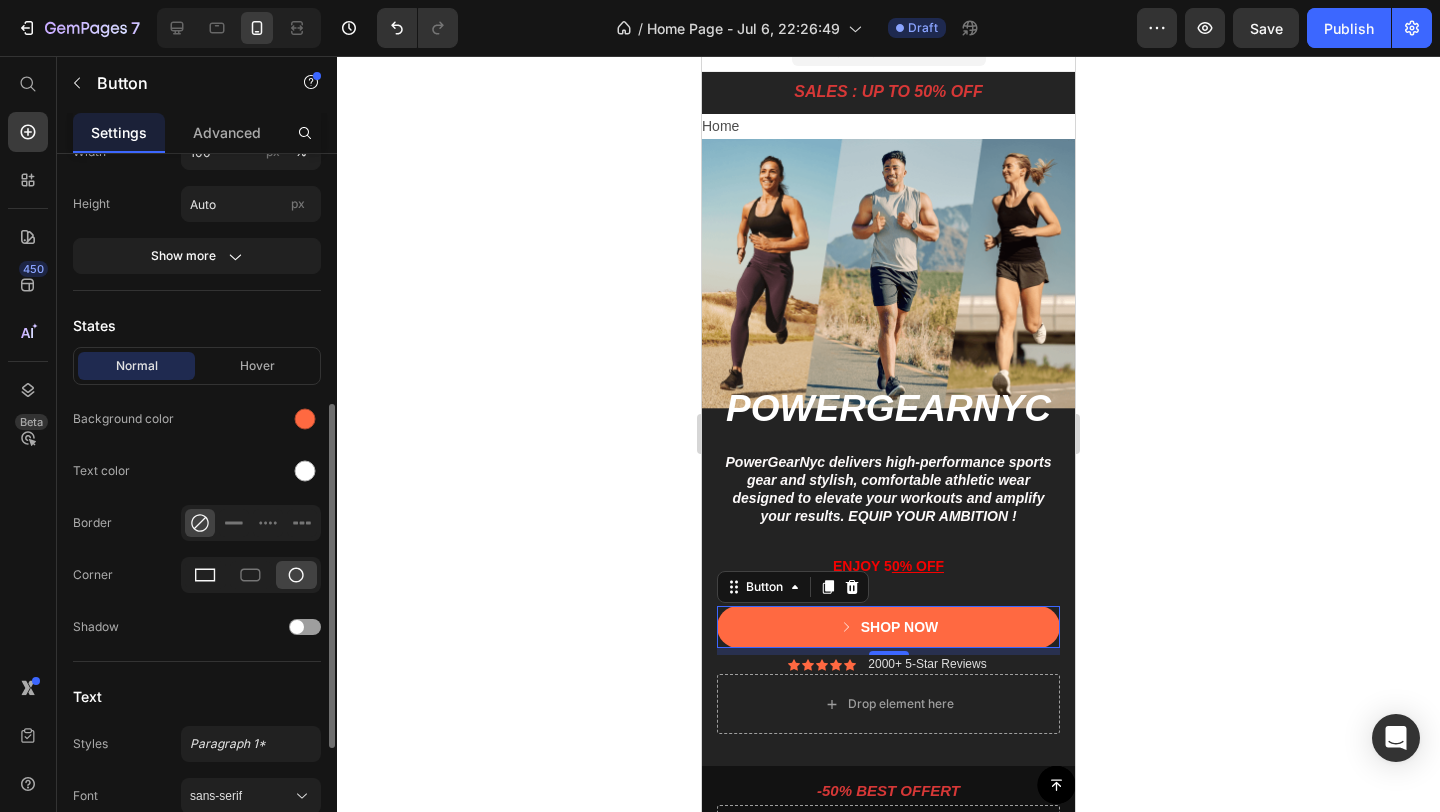 click 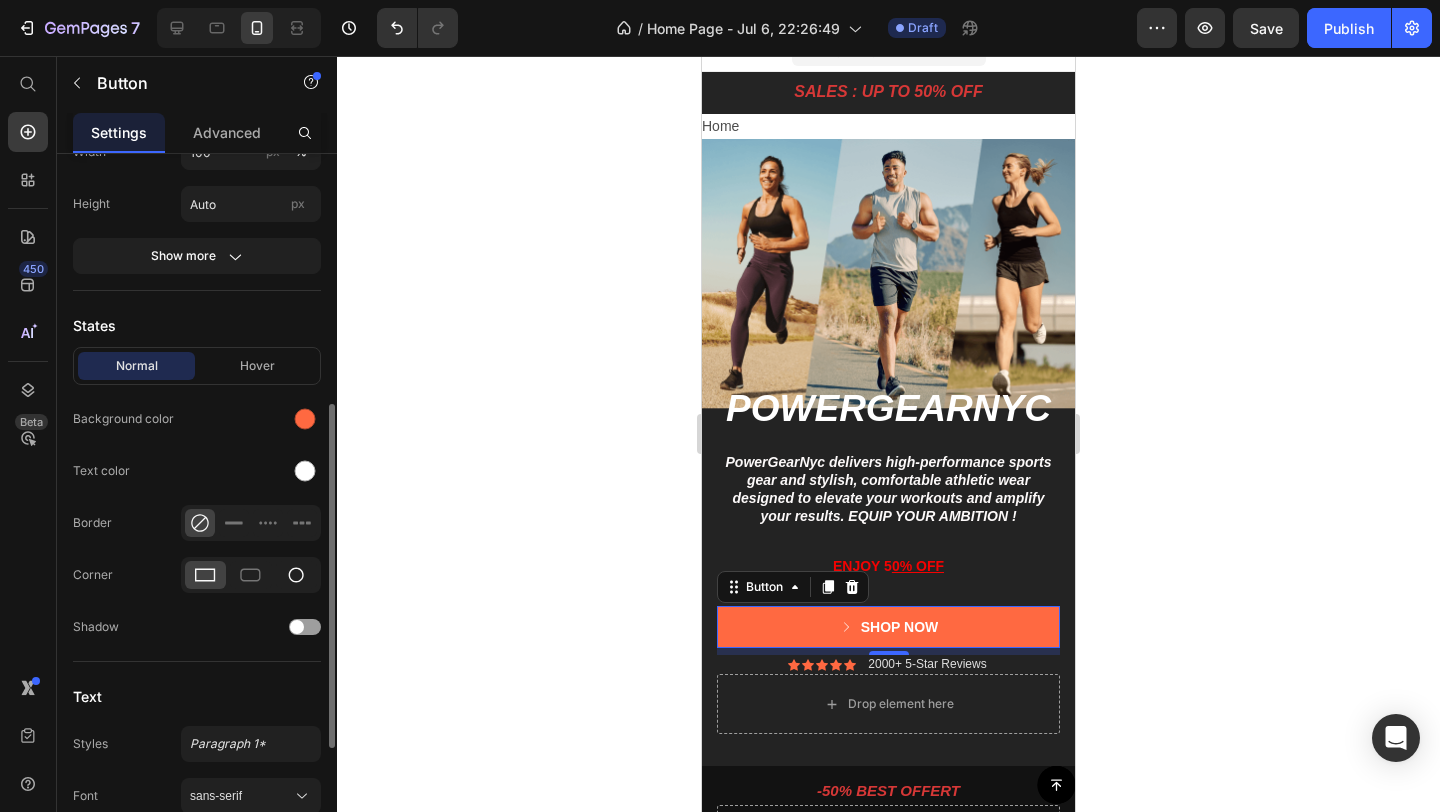 click 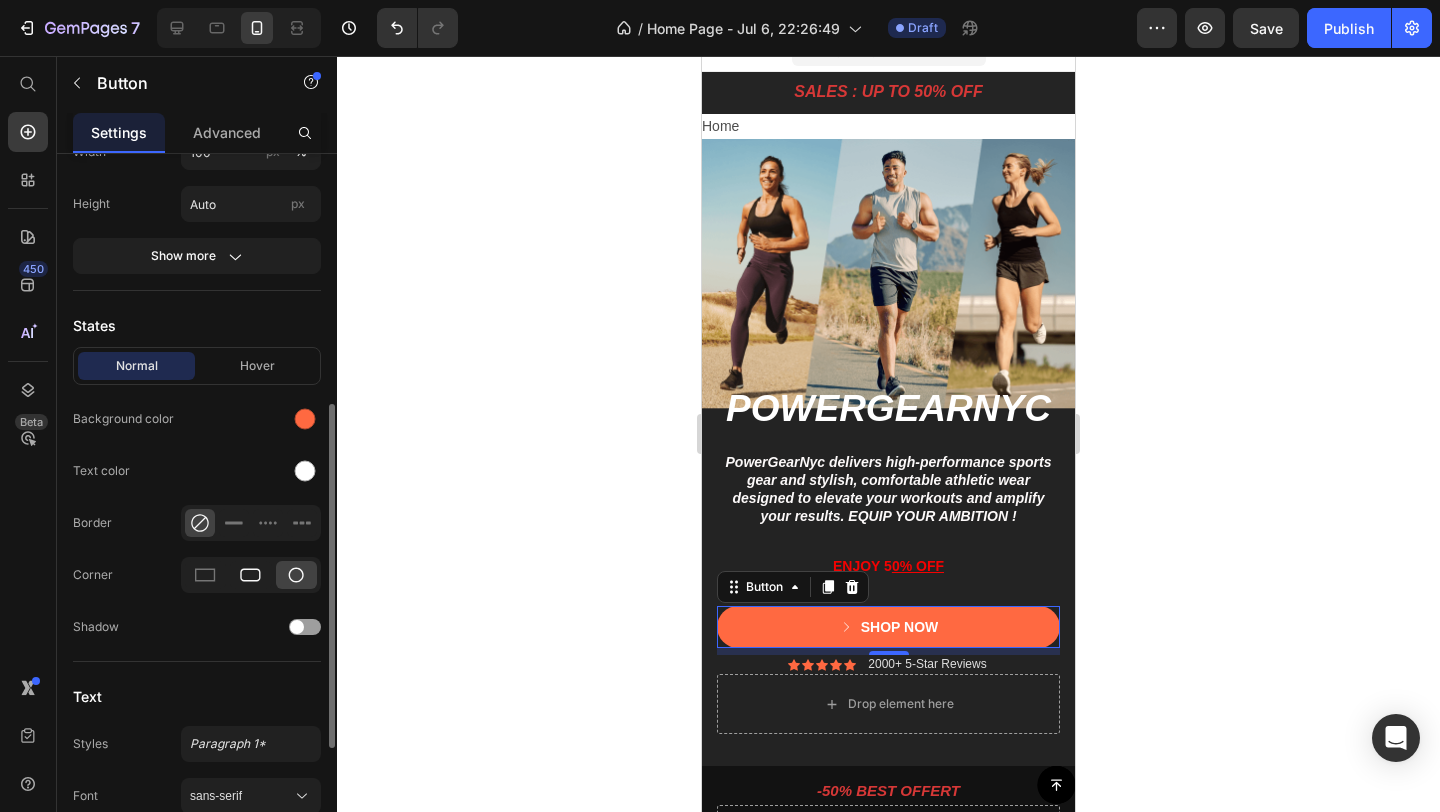 click 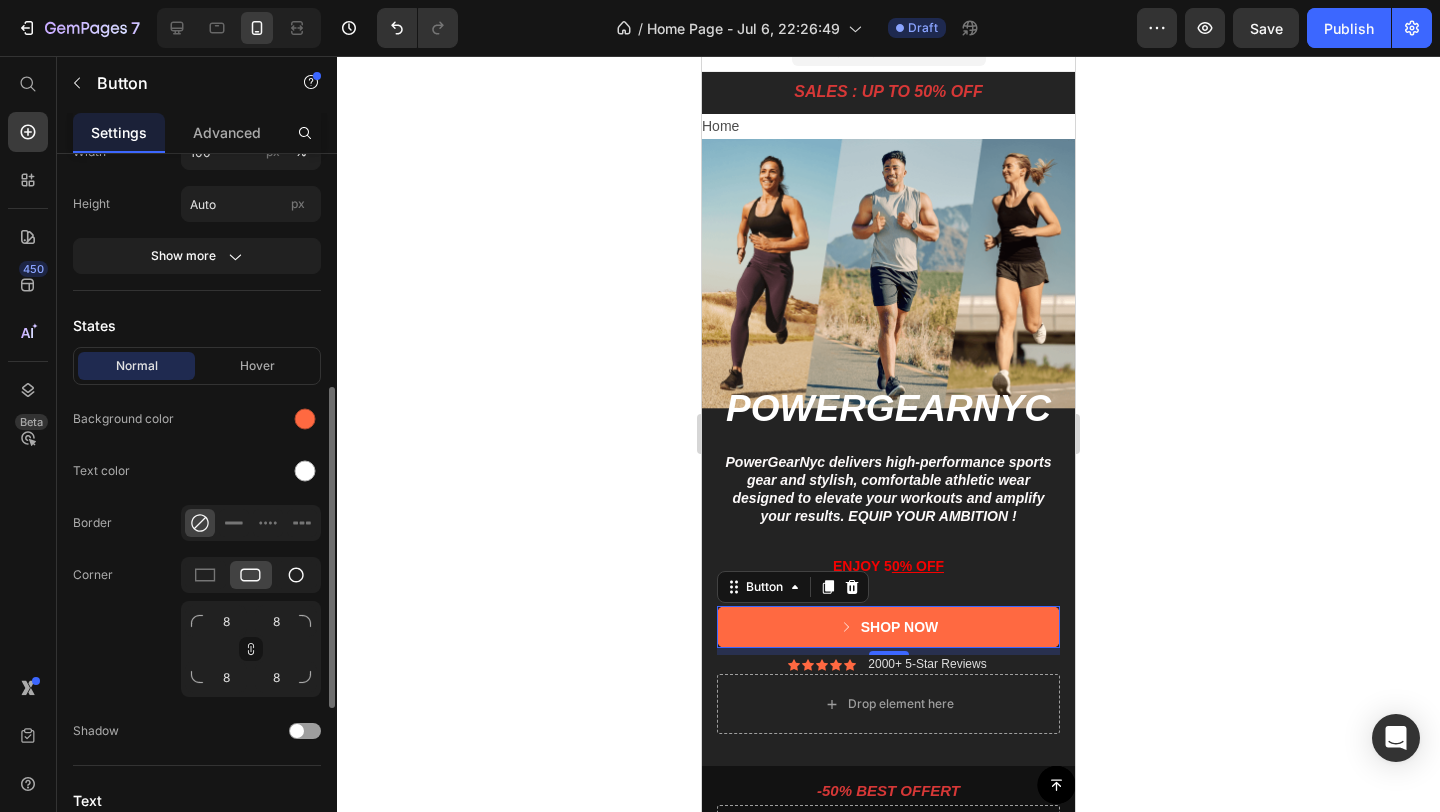 click 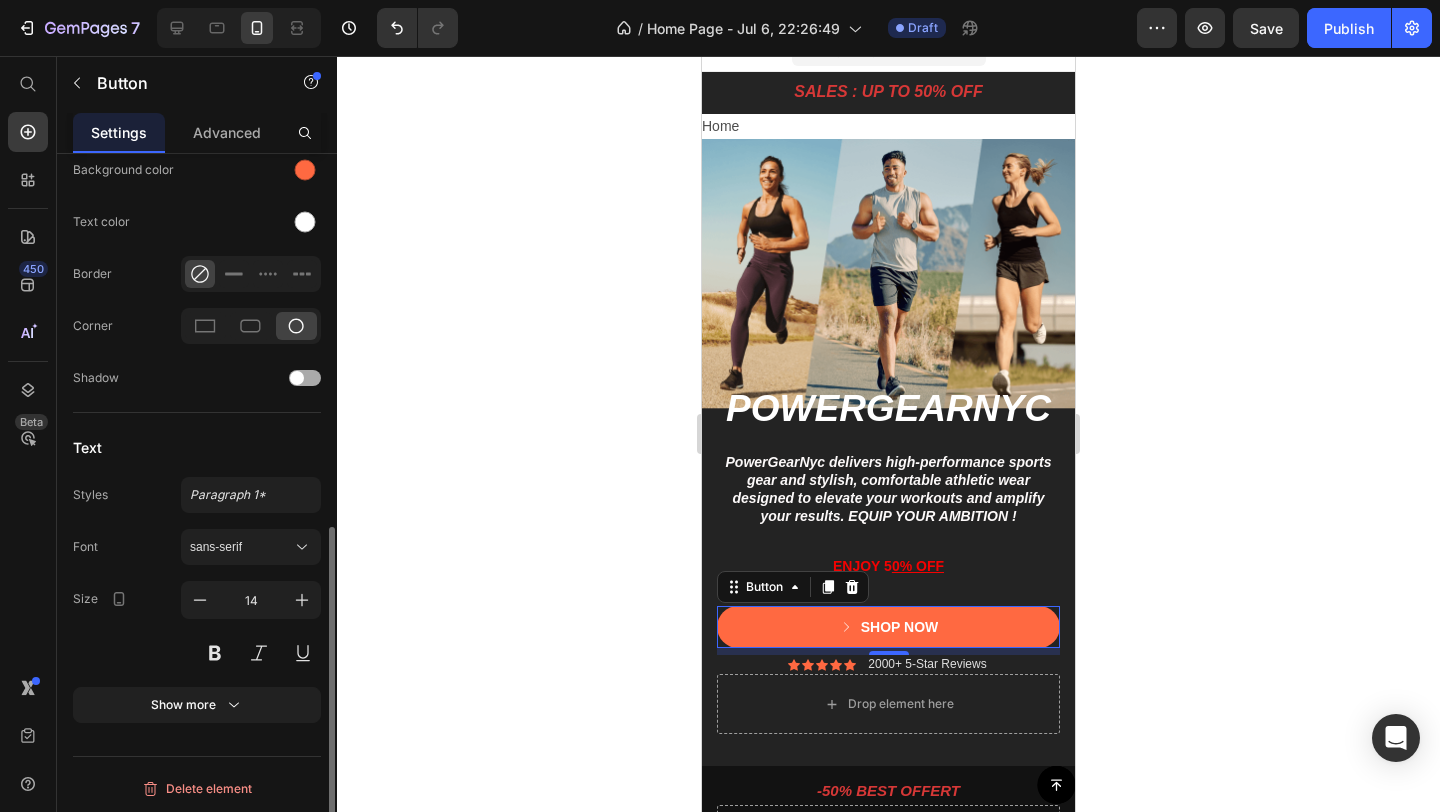 scroll, scrollTop: 770, scrollLeft: 0, axis: vertical 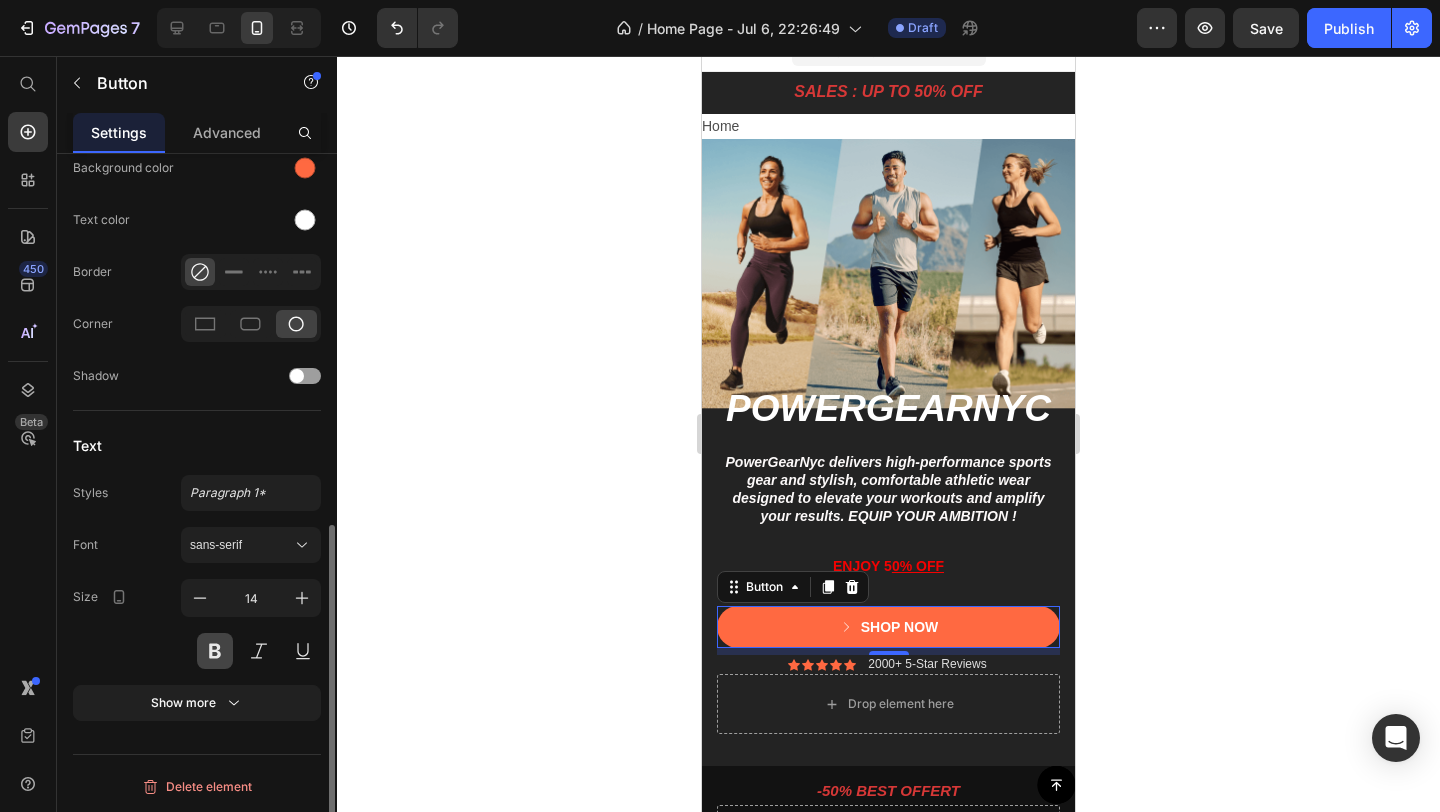 click at bounding box center (215, 651) 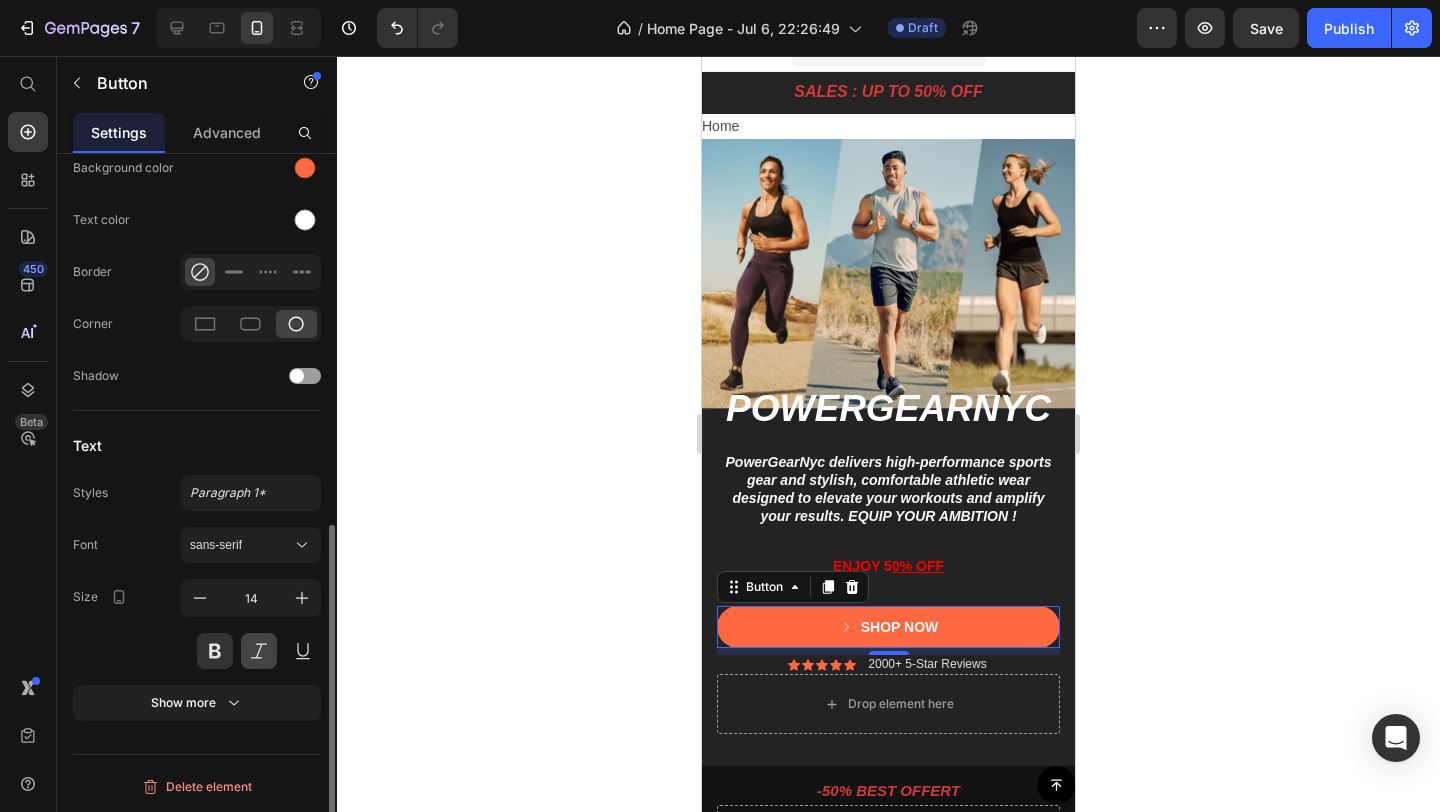 click at bounding box center (259, 651) 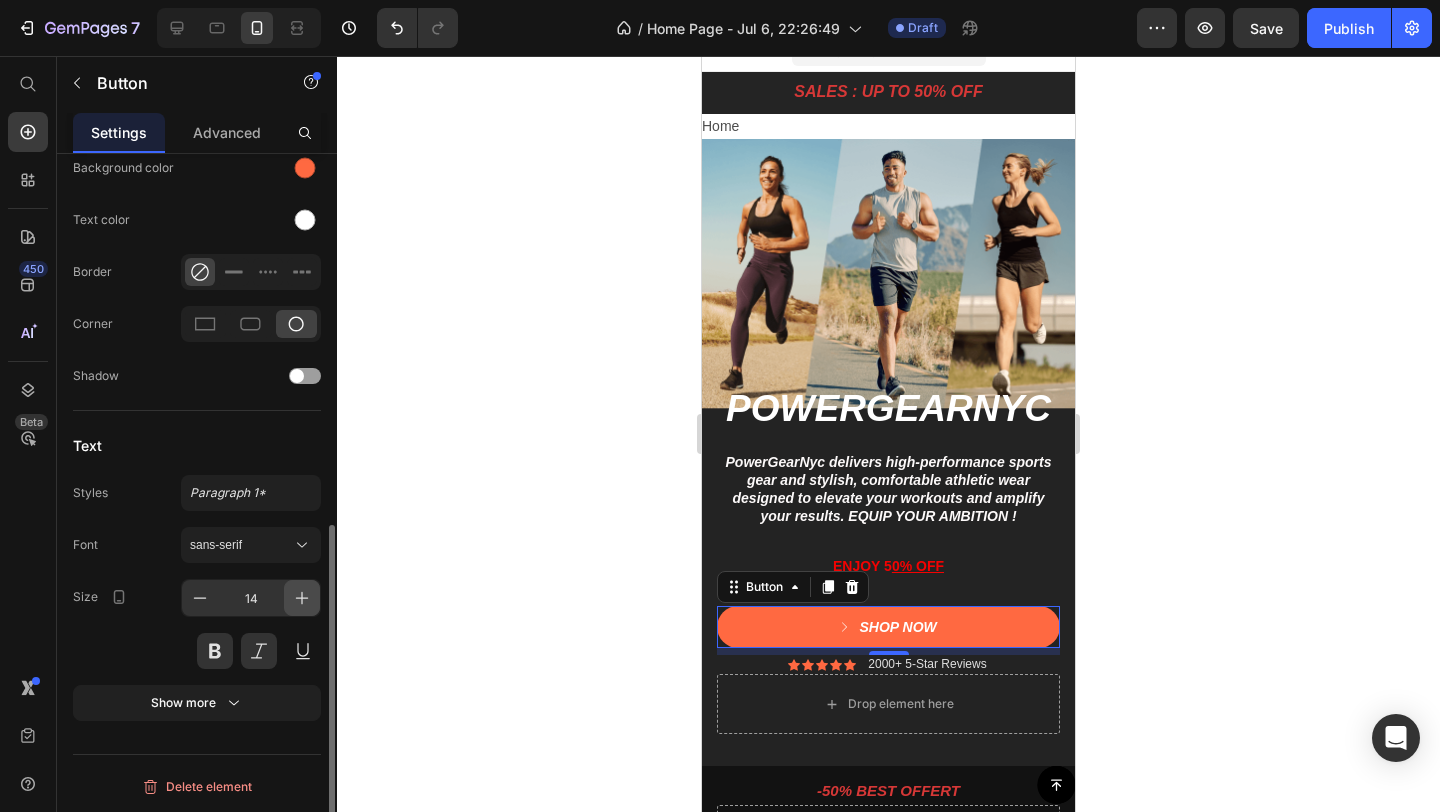 click 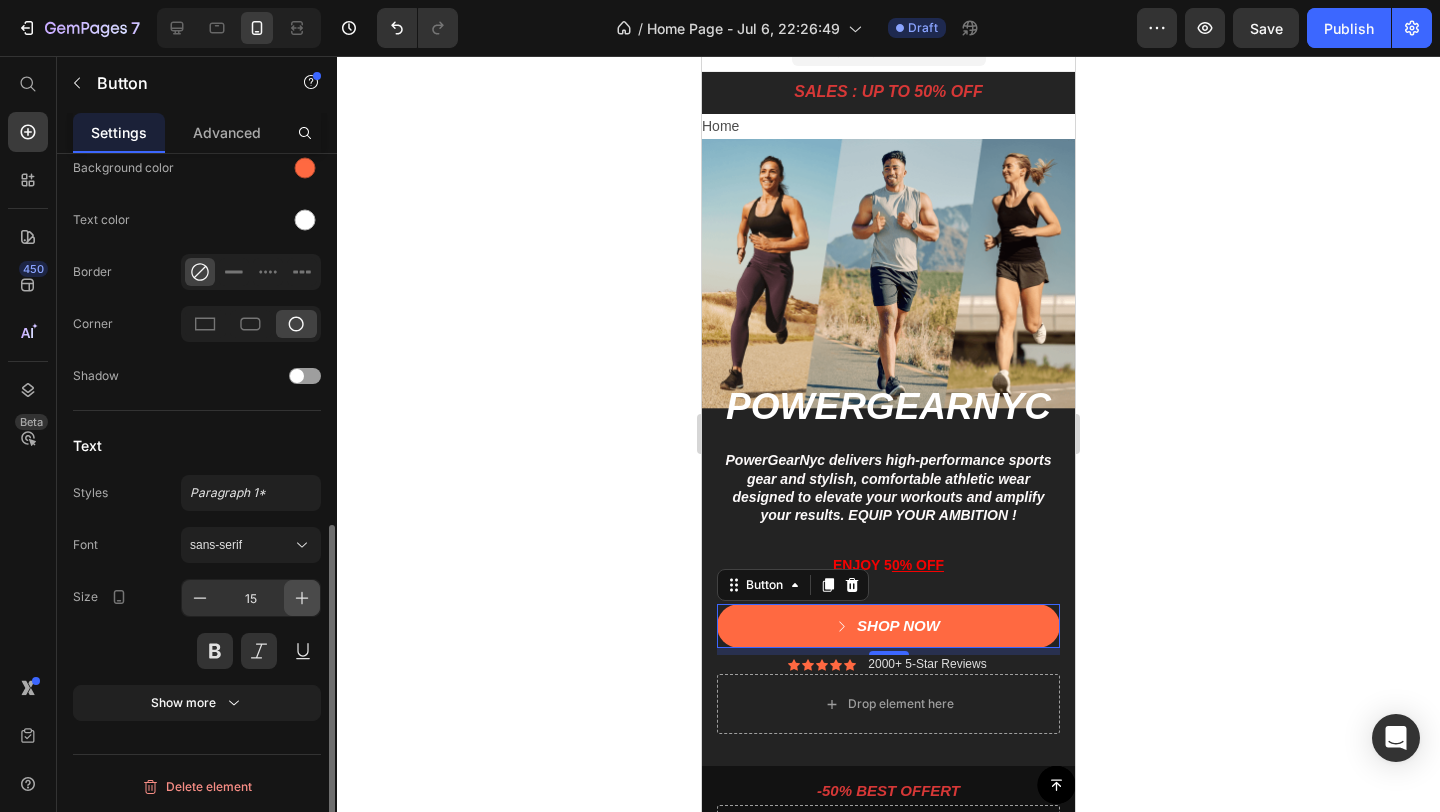 click 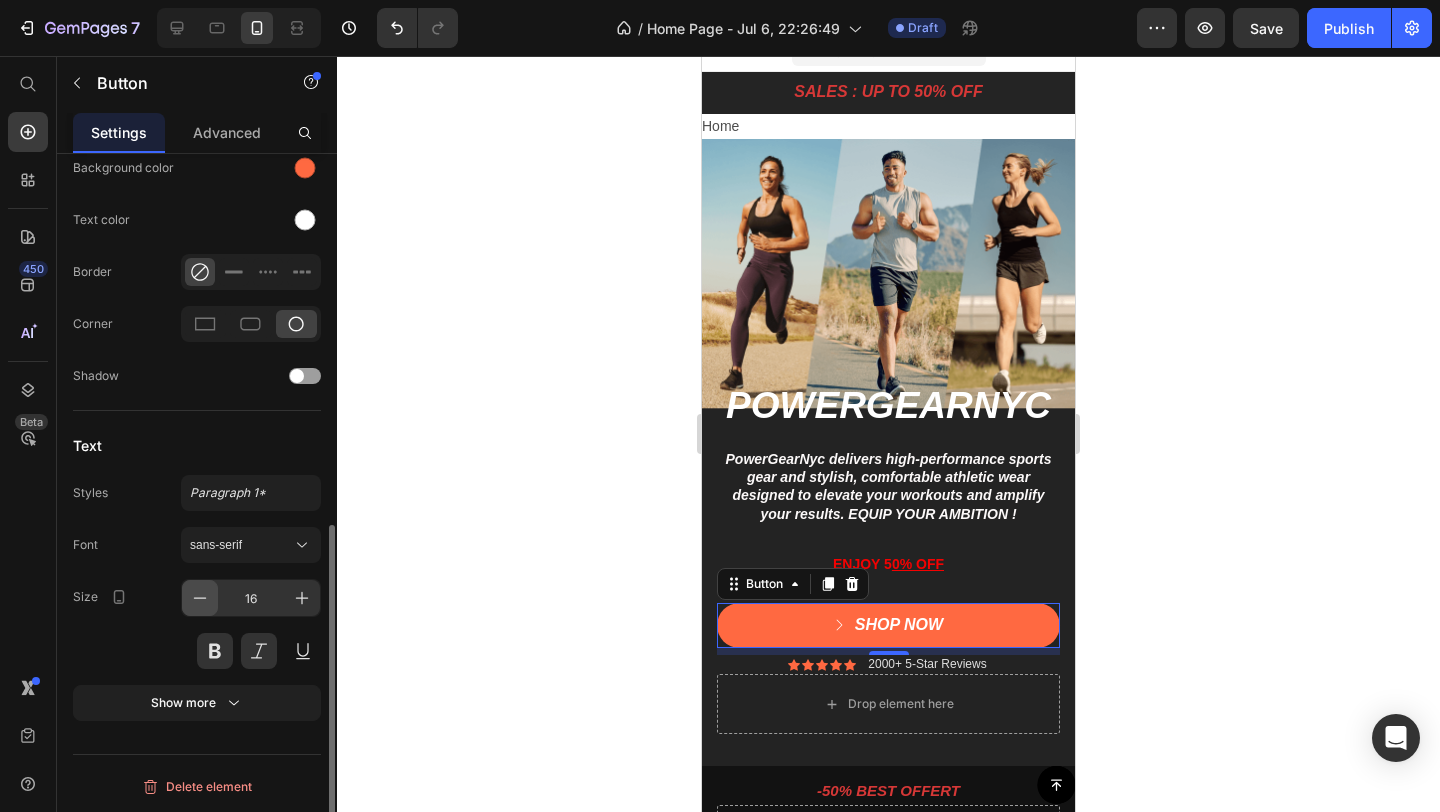click 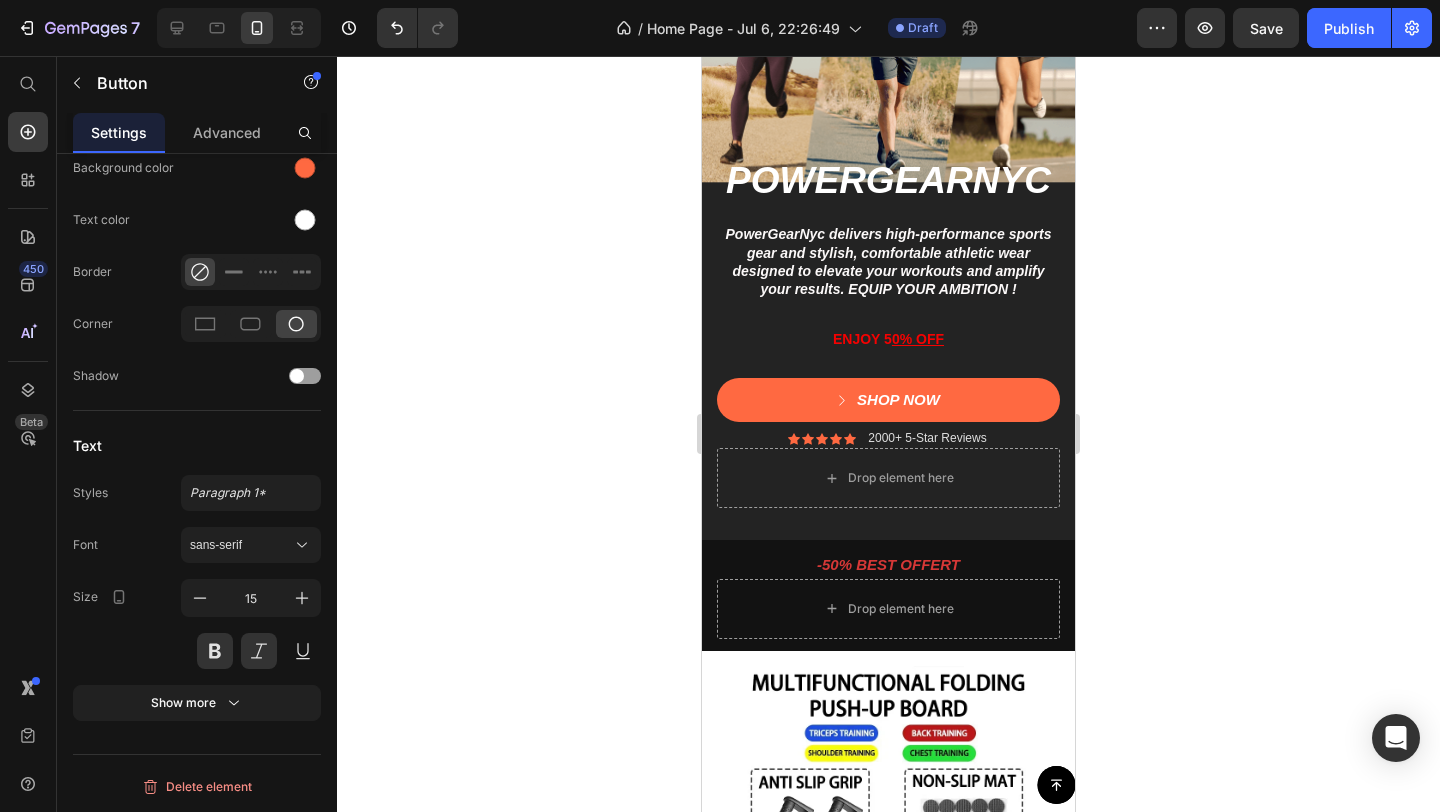 scroll, scrollTop: 0, scrollLeft: 0, axis: both 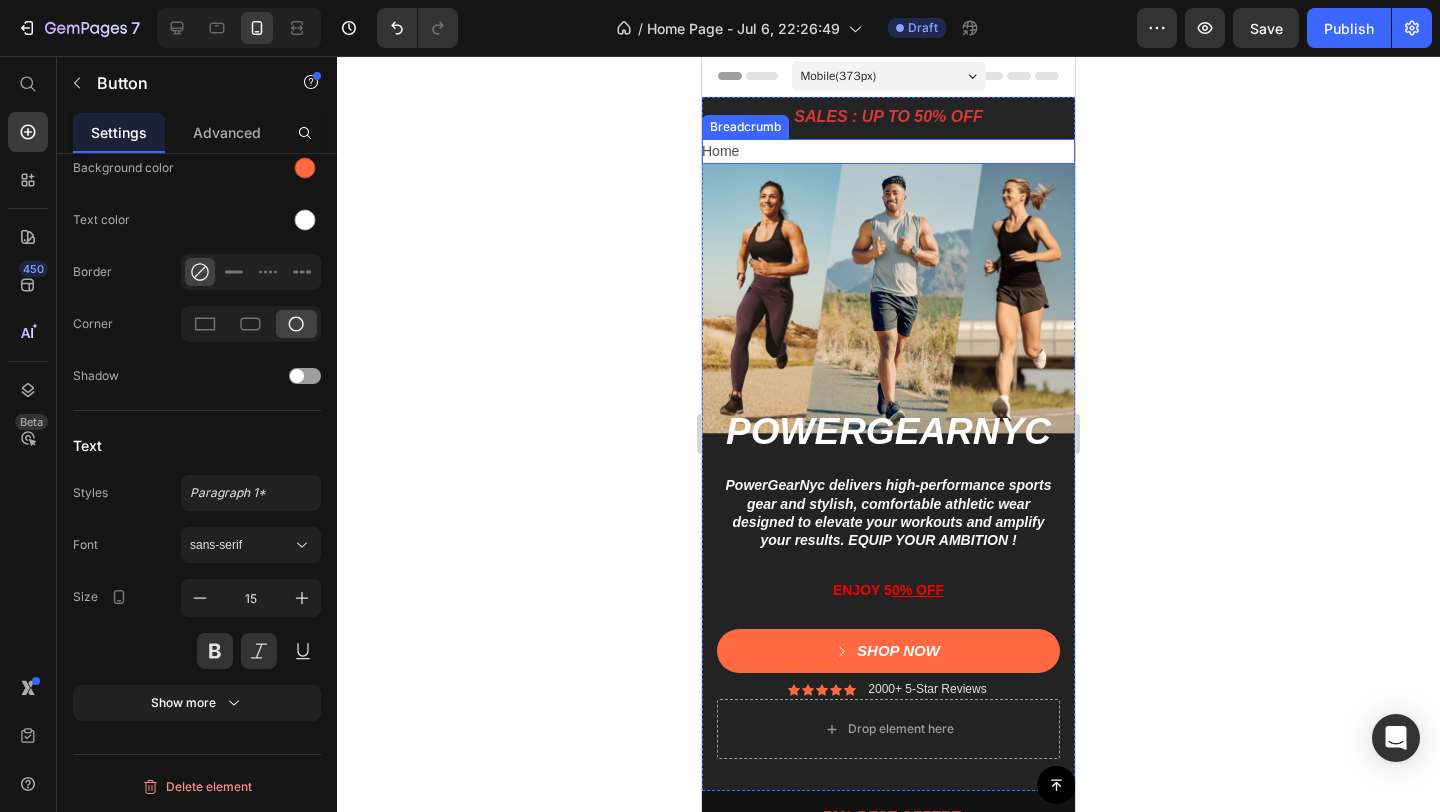 click on "Home" at bounding box center [888, 151] 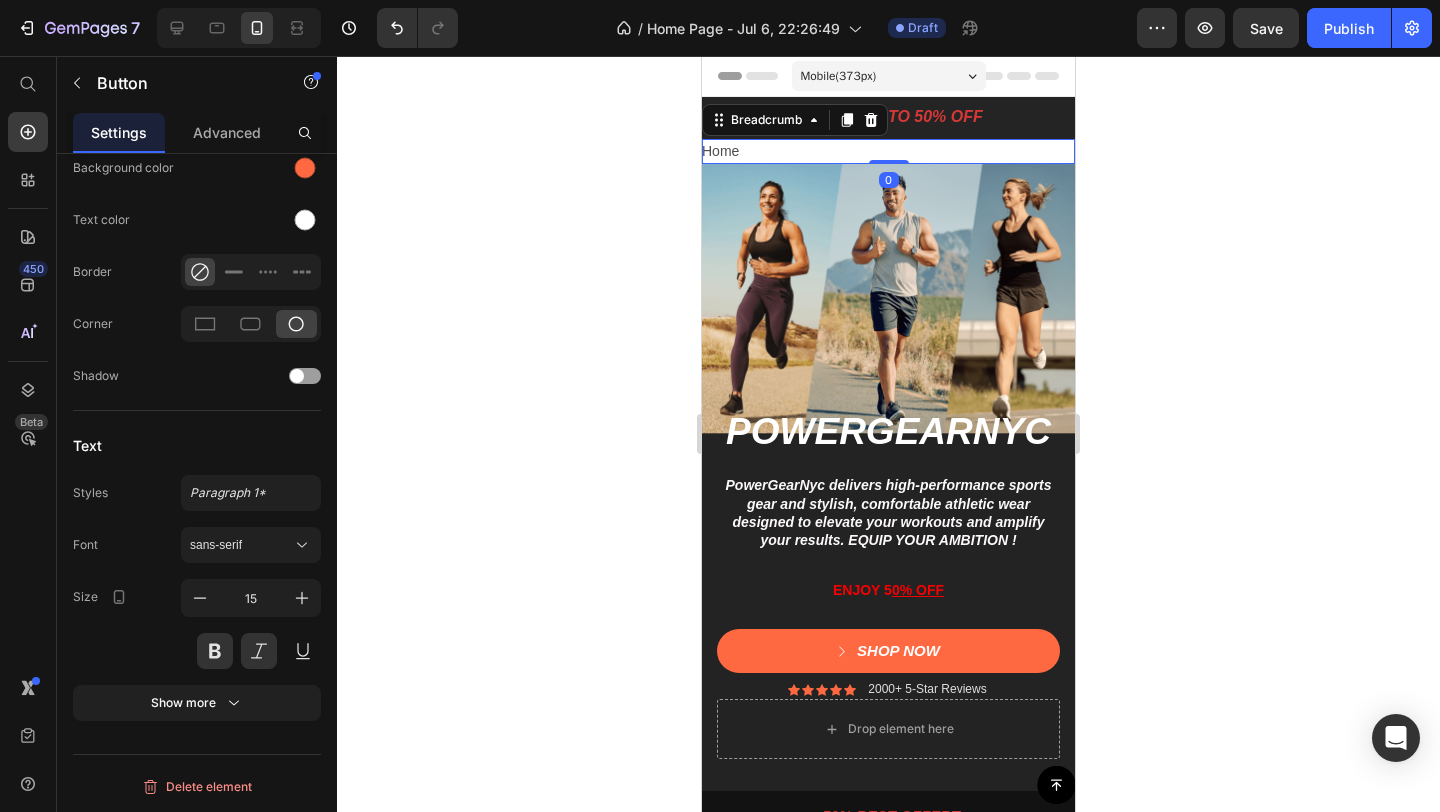 scroll, scrollTop: 0, scrollLeft: 0, axis: both 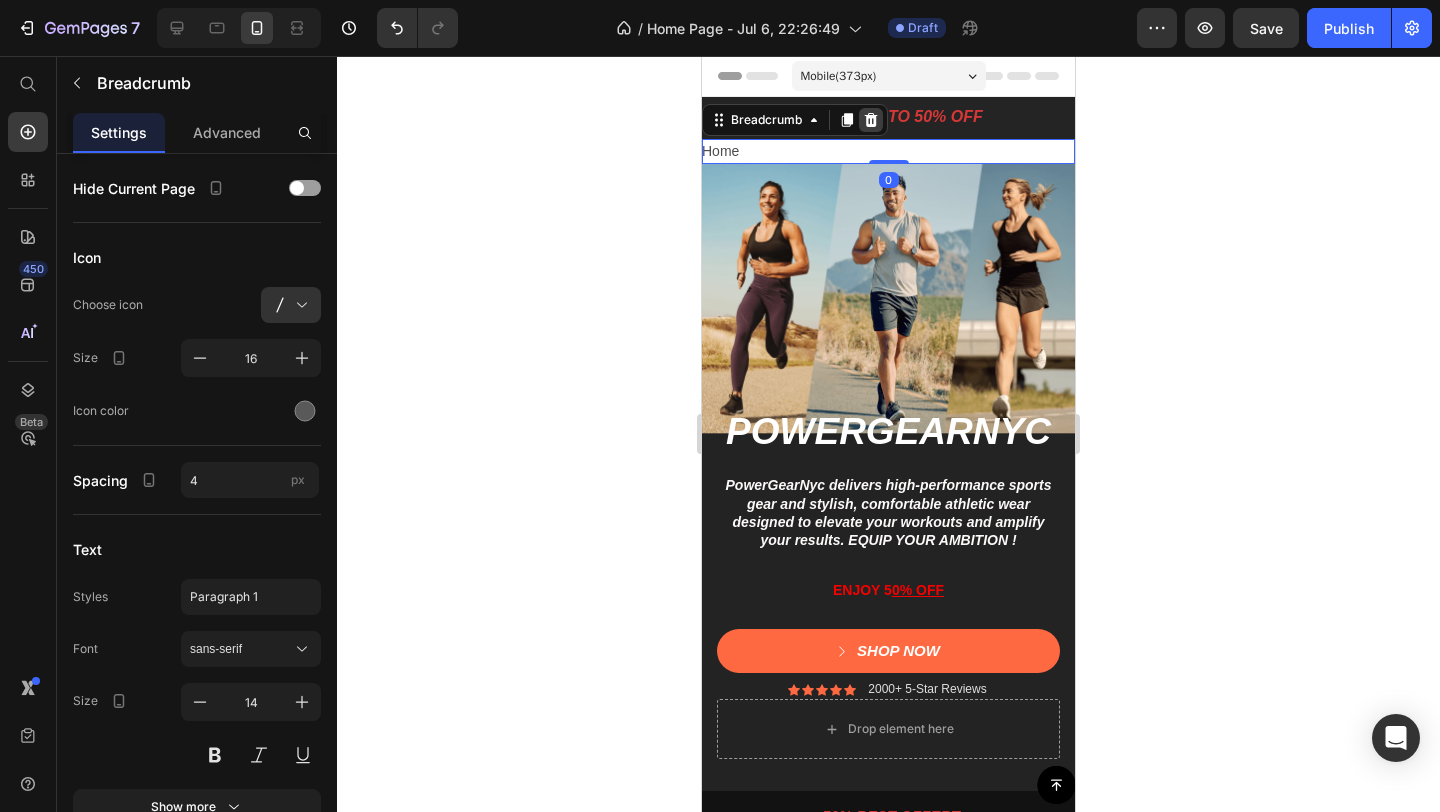 click 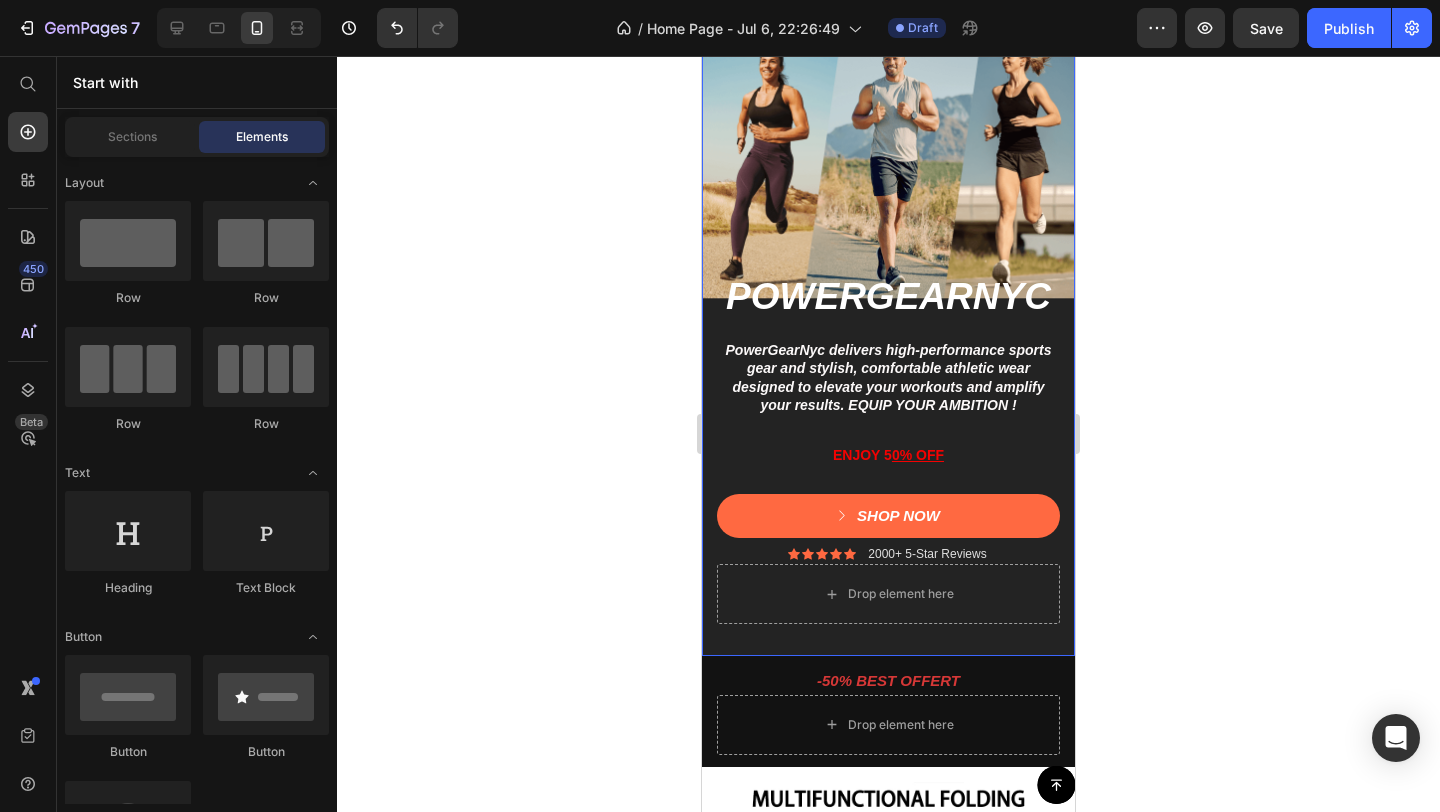 scroll, scrollTop: 117, scrollLeft: 0, axis: vertical 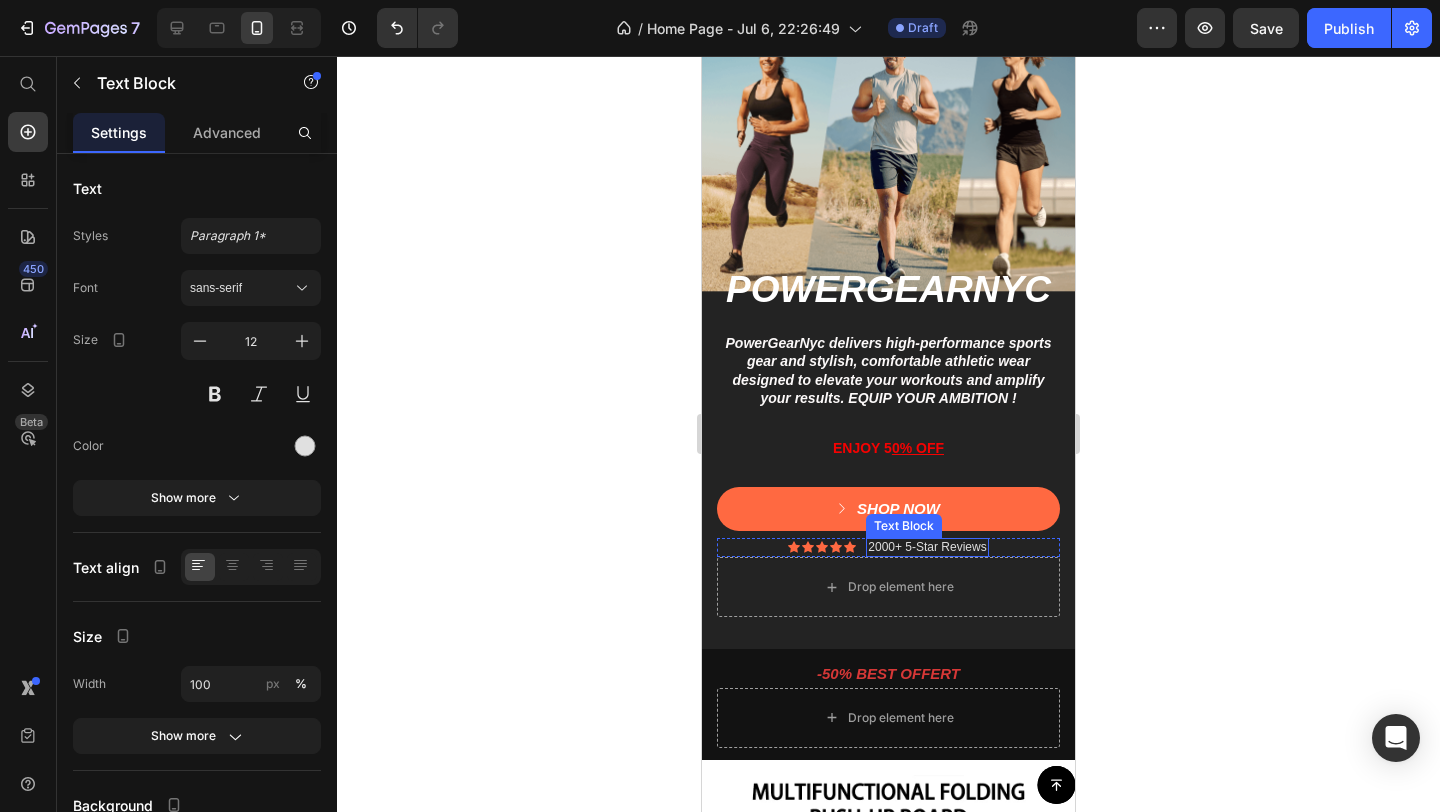 click on "2000+ 5-Star Reviews" at bounding box center [927, 548] 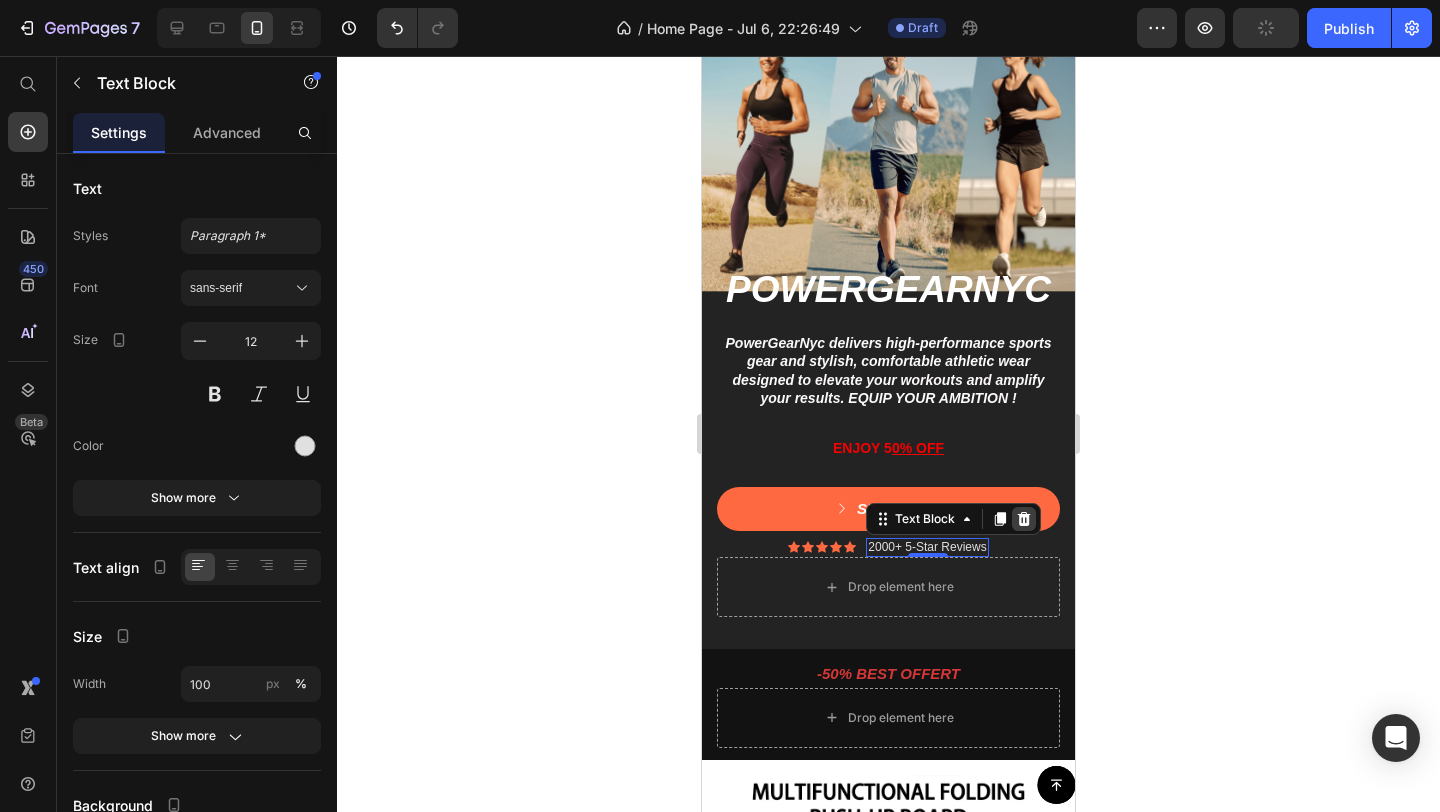 click 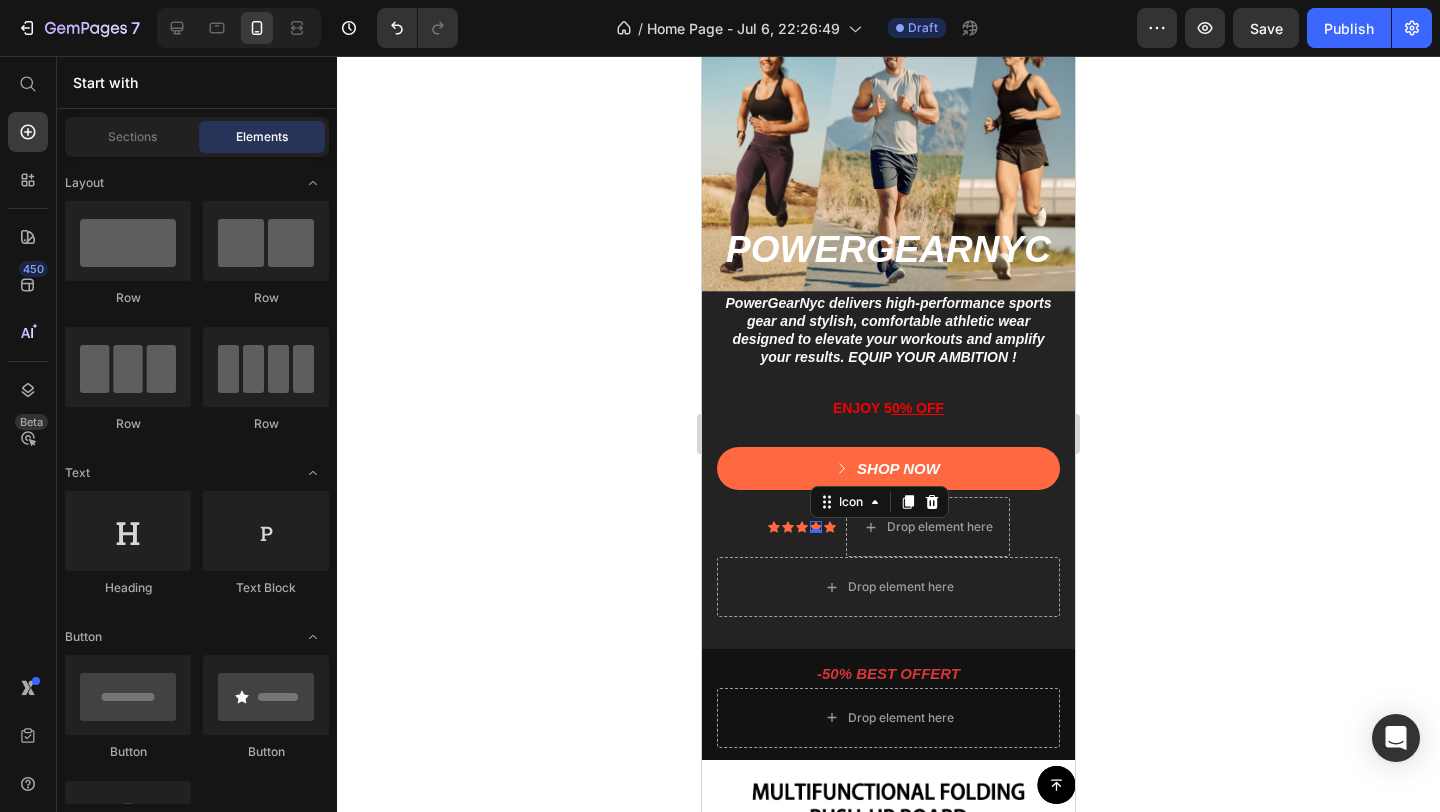 click on "Icon   0" at bounding box center (816, 527) 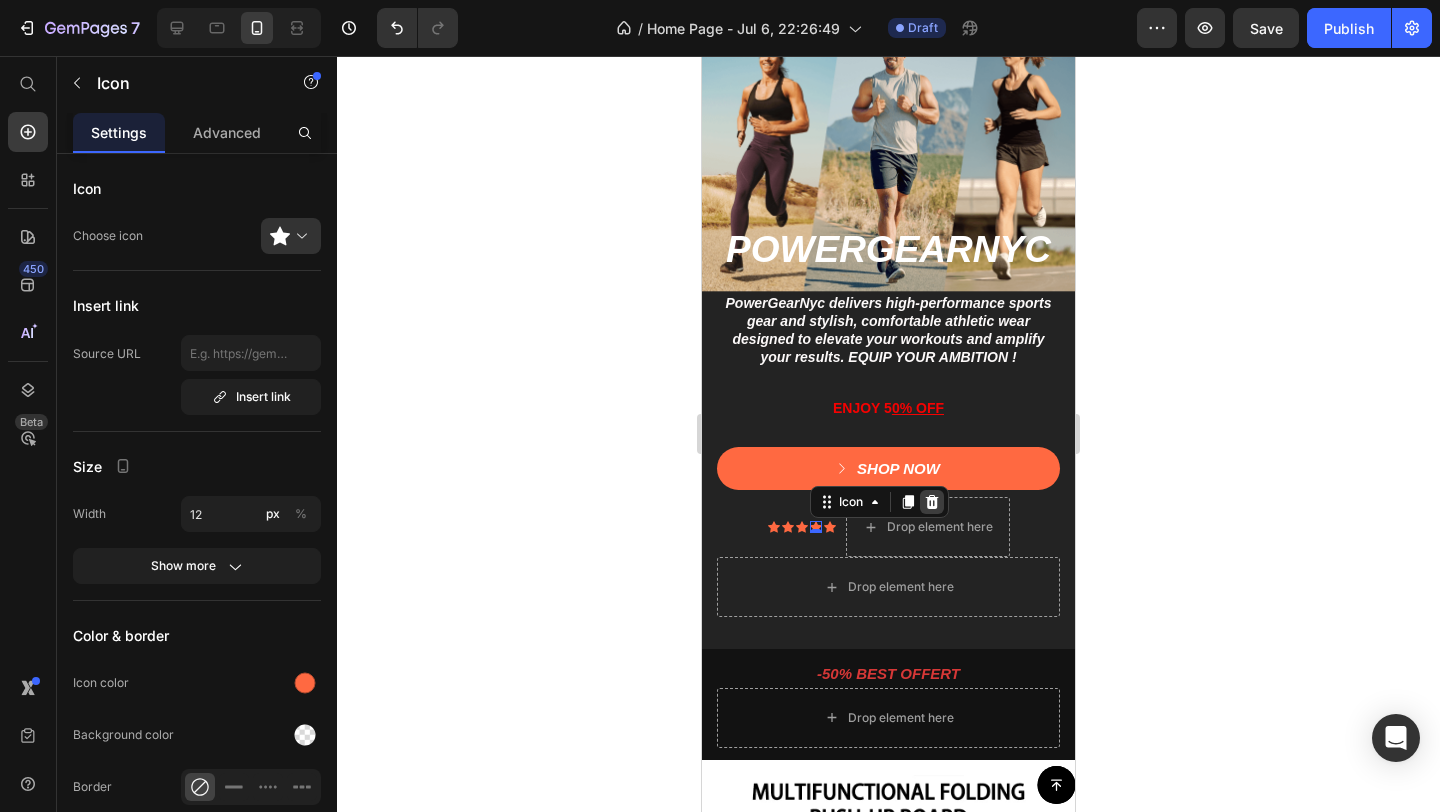 click 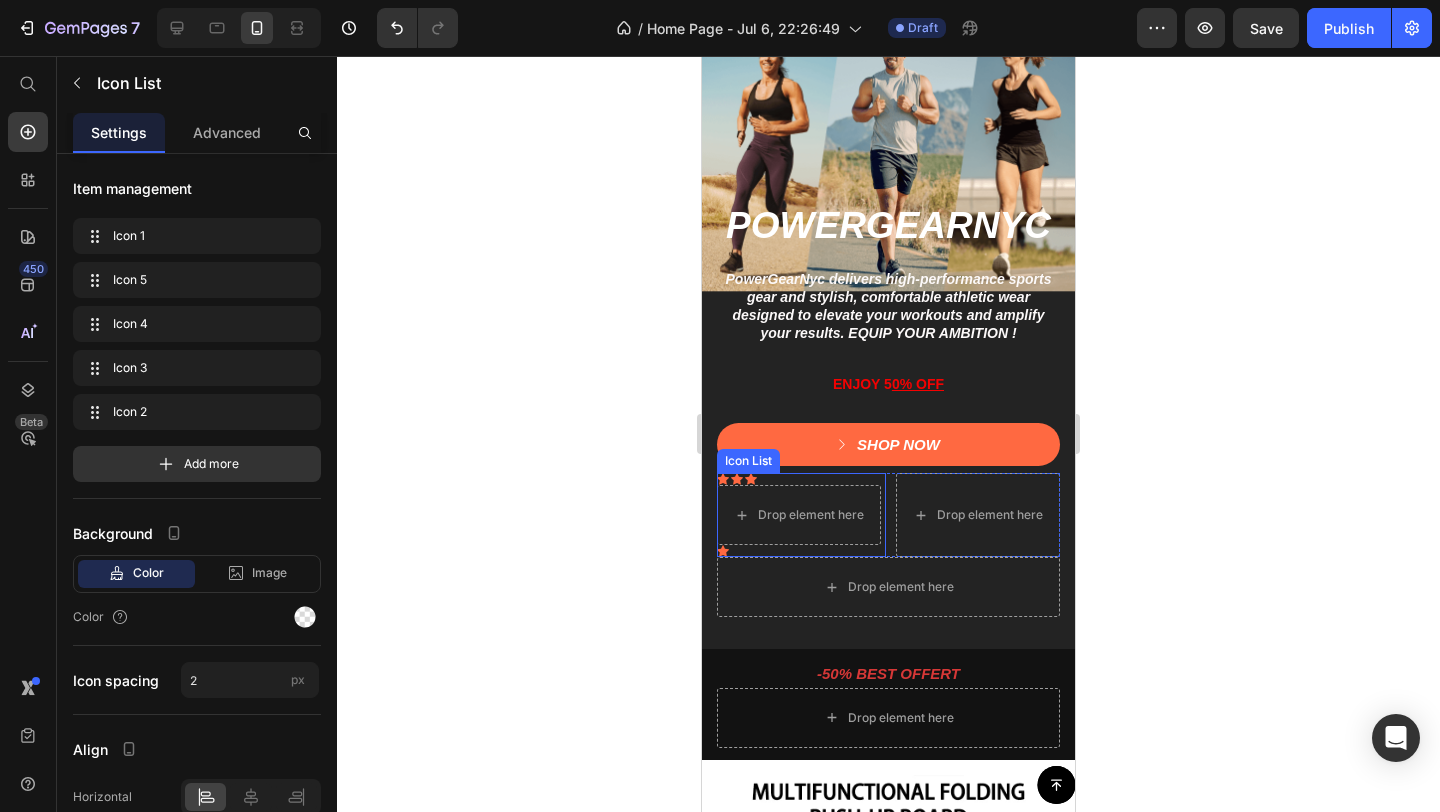 click on "Icon Icon Icon
Drop element here Icon" at bounding box center [801, 515] 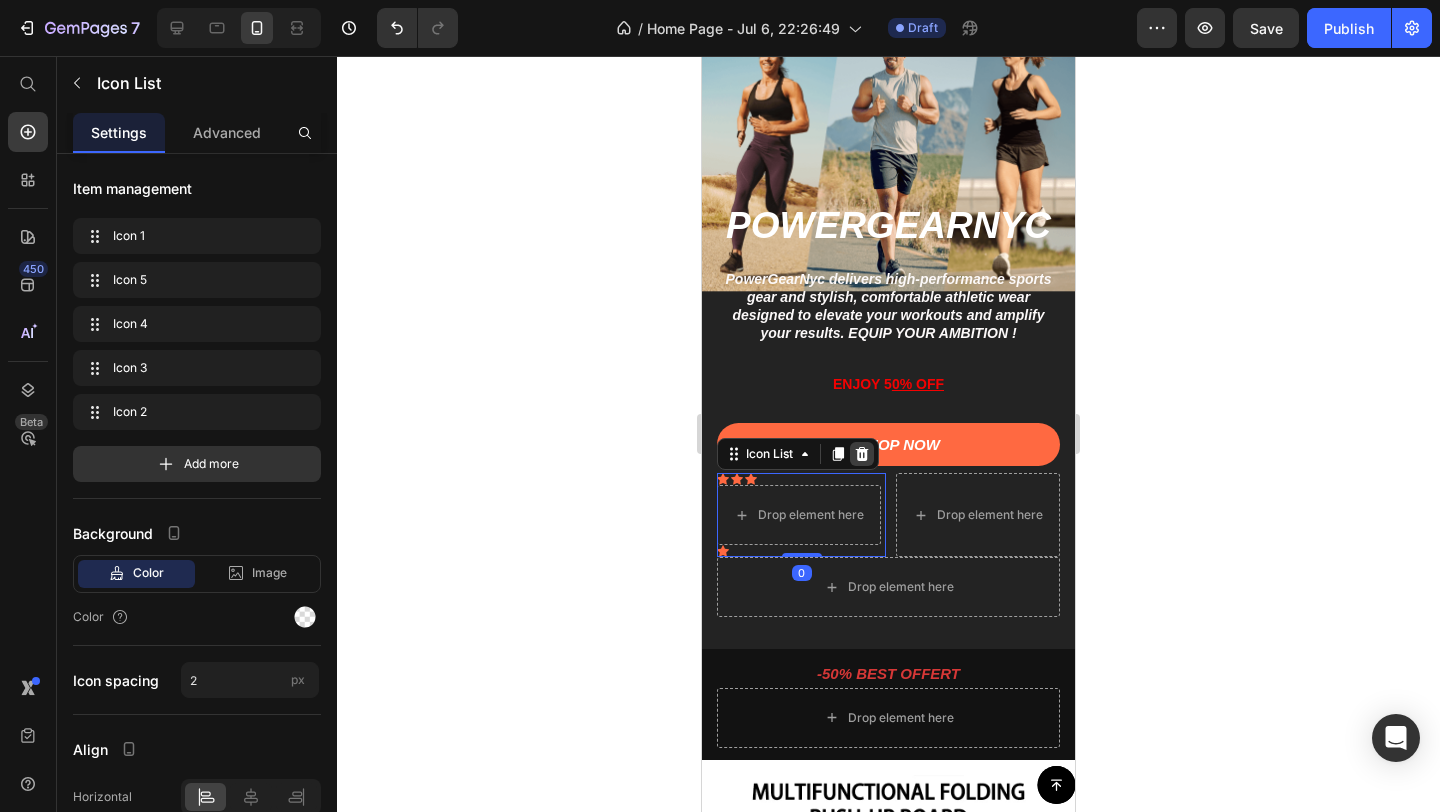 click 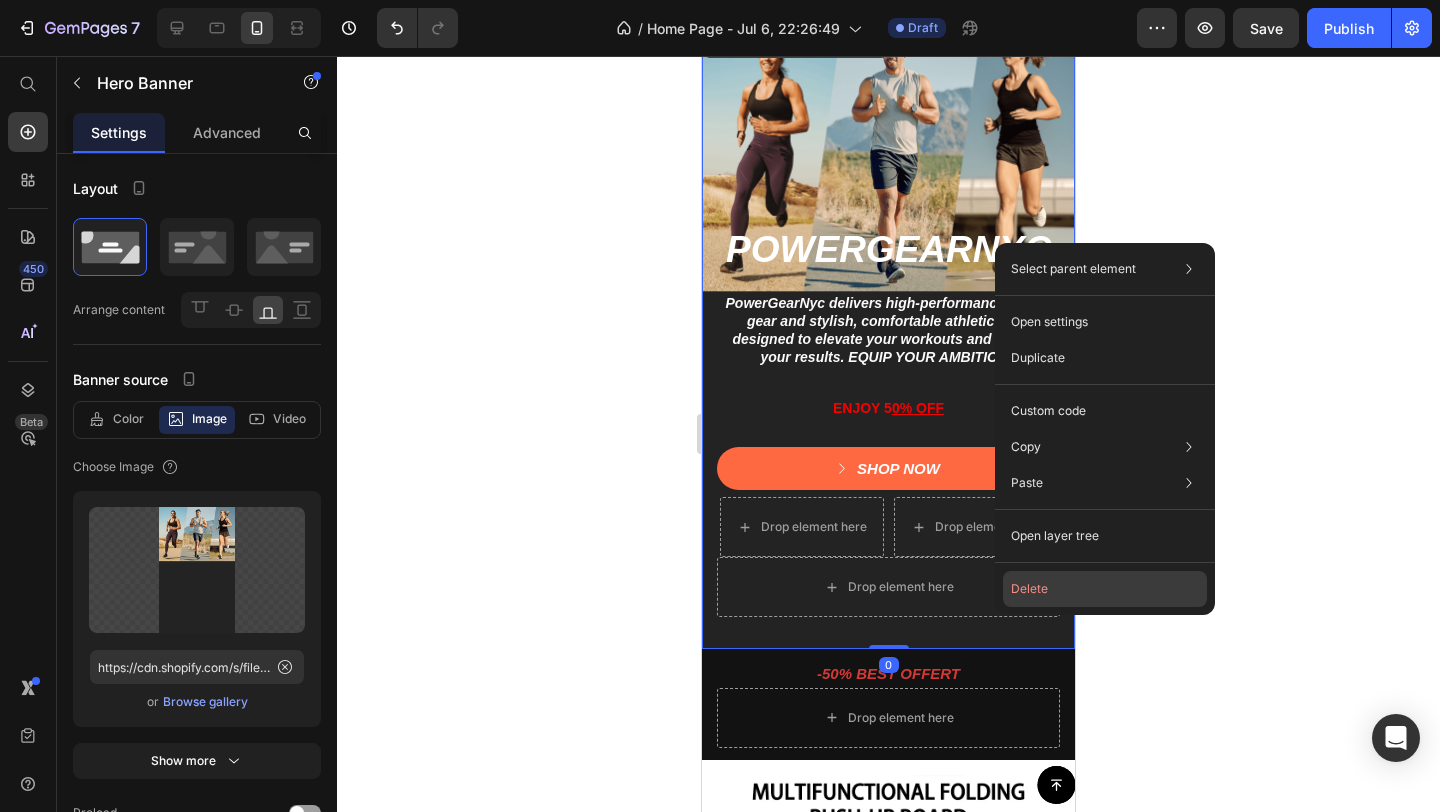 click on "Delete" 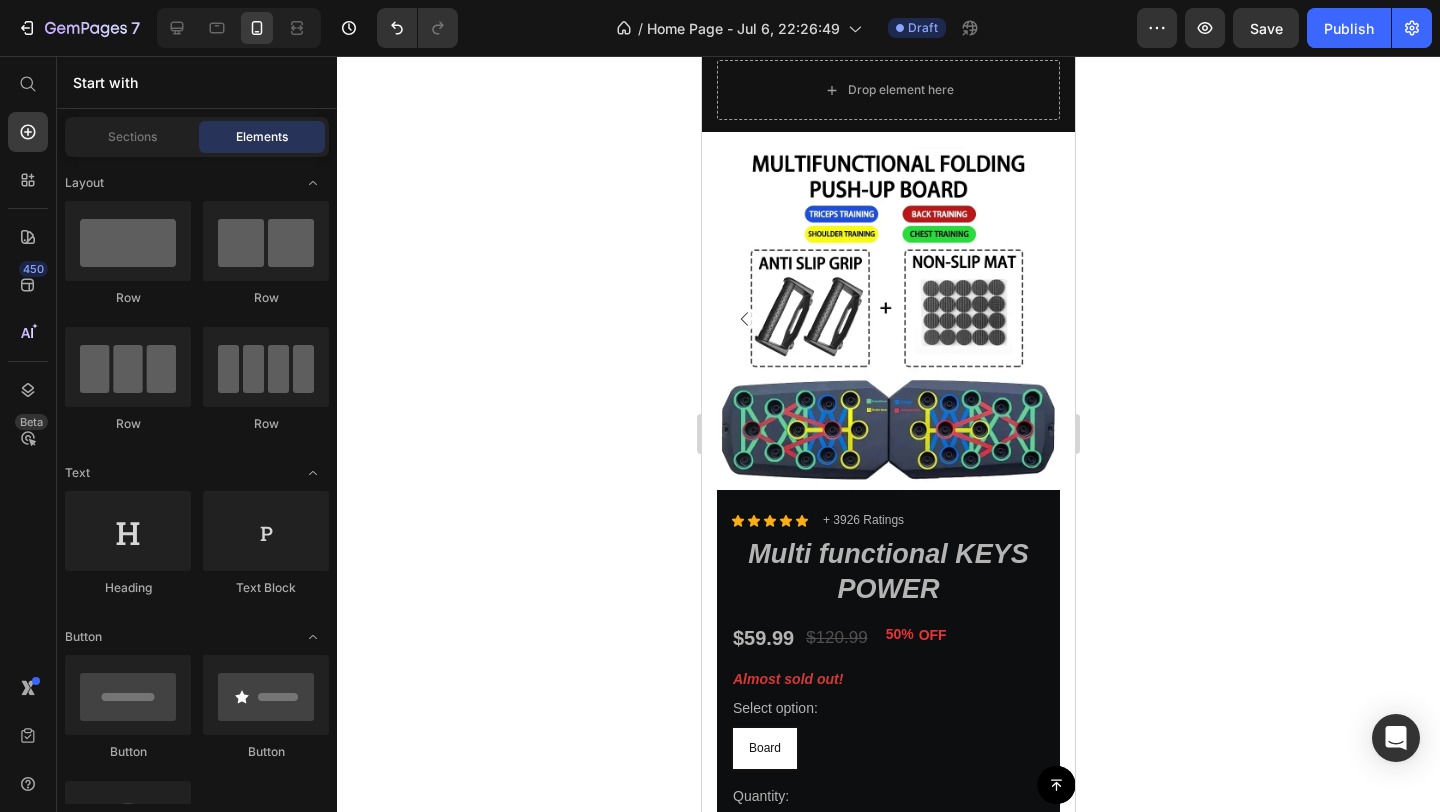 scroll, scrollTop: 0, scrollLeft: 0, axis: both 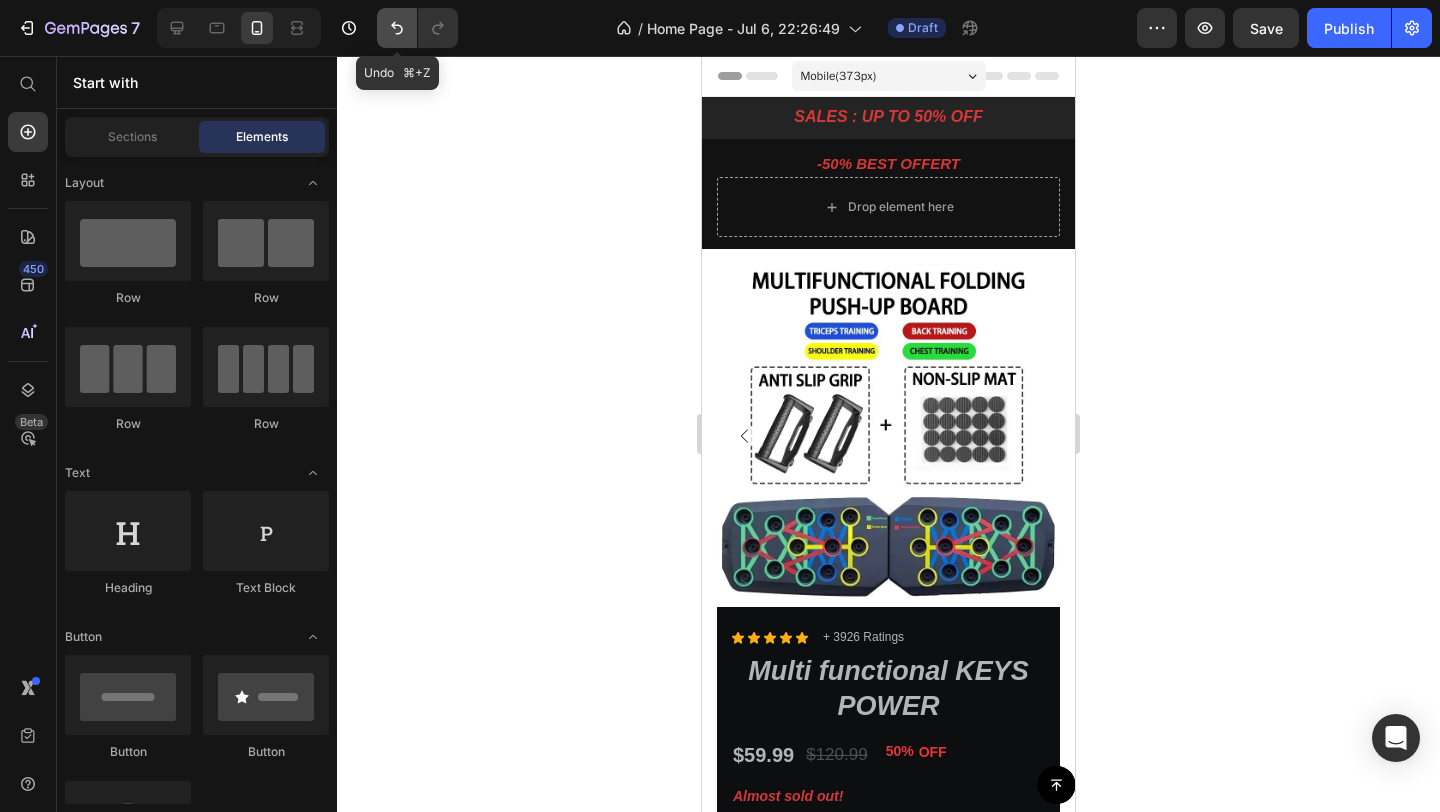 click 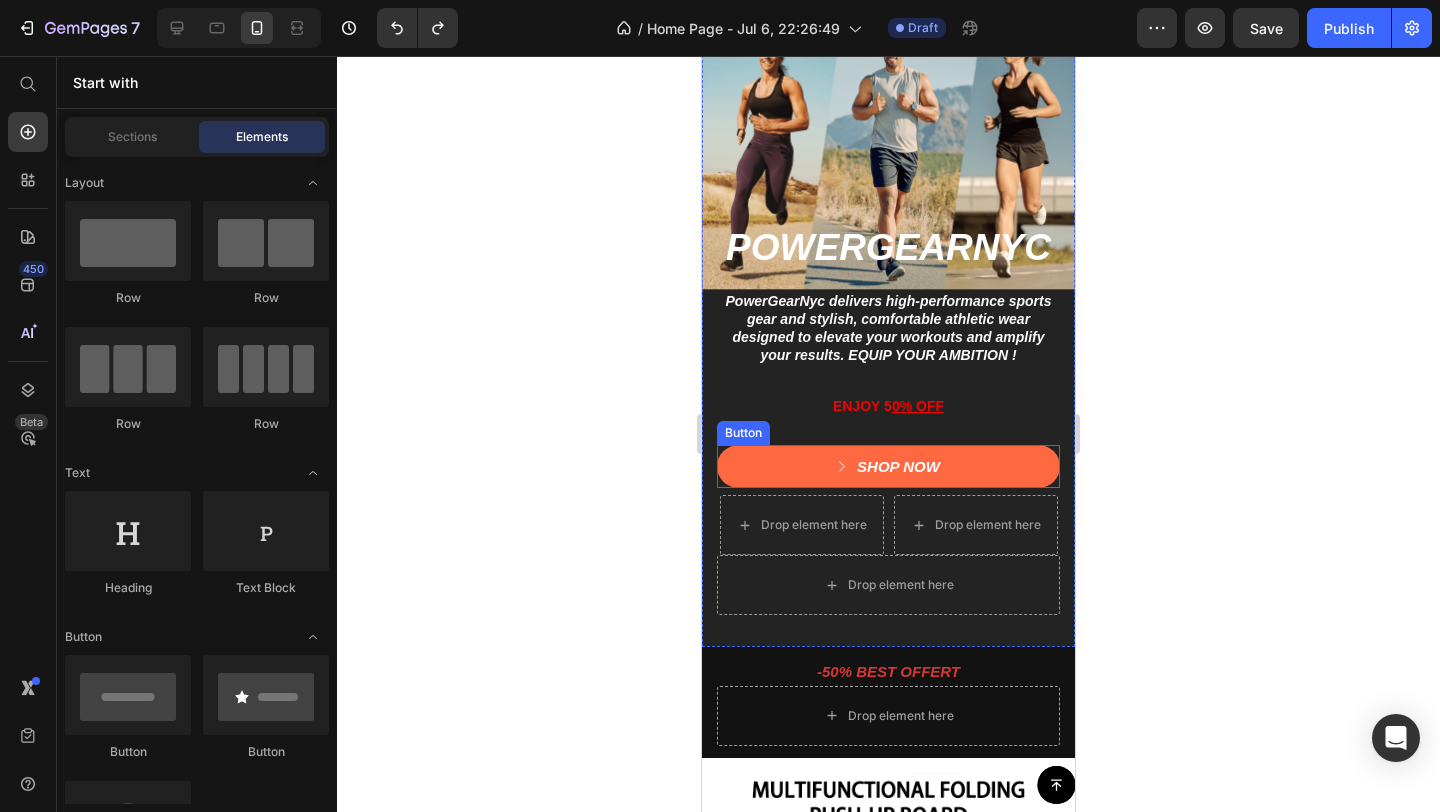 scroll, scrollTop: 129, scrollLeft: 0, axis: vertical 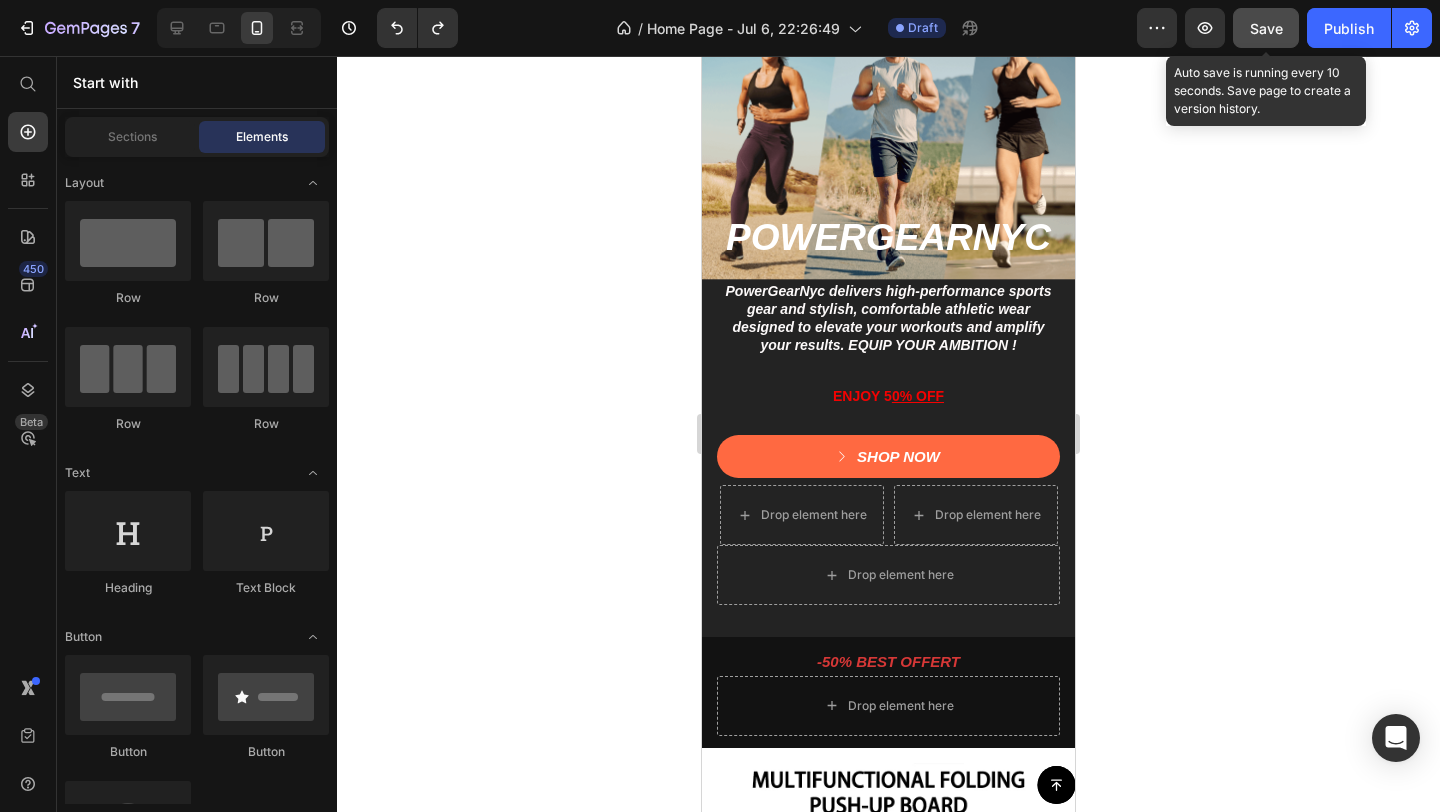 click on "Save" 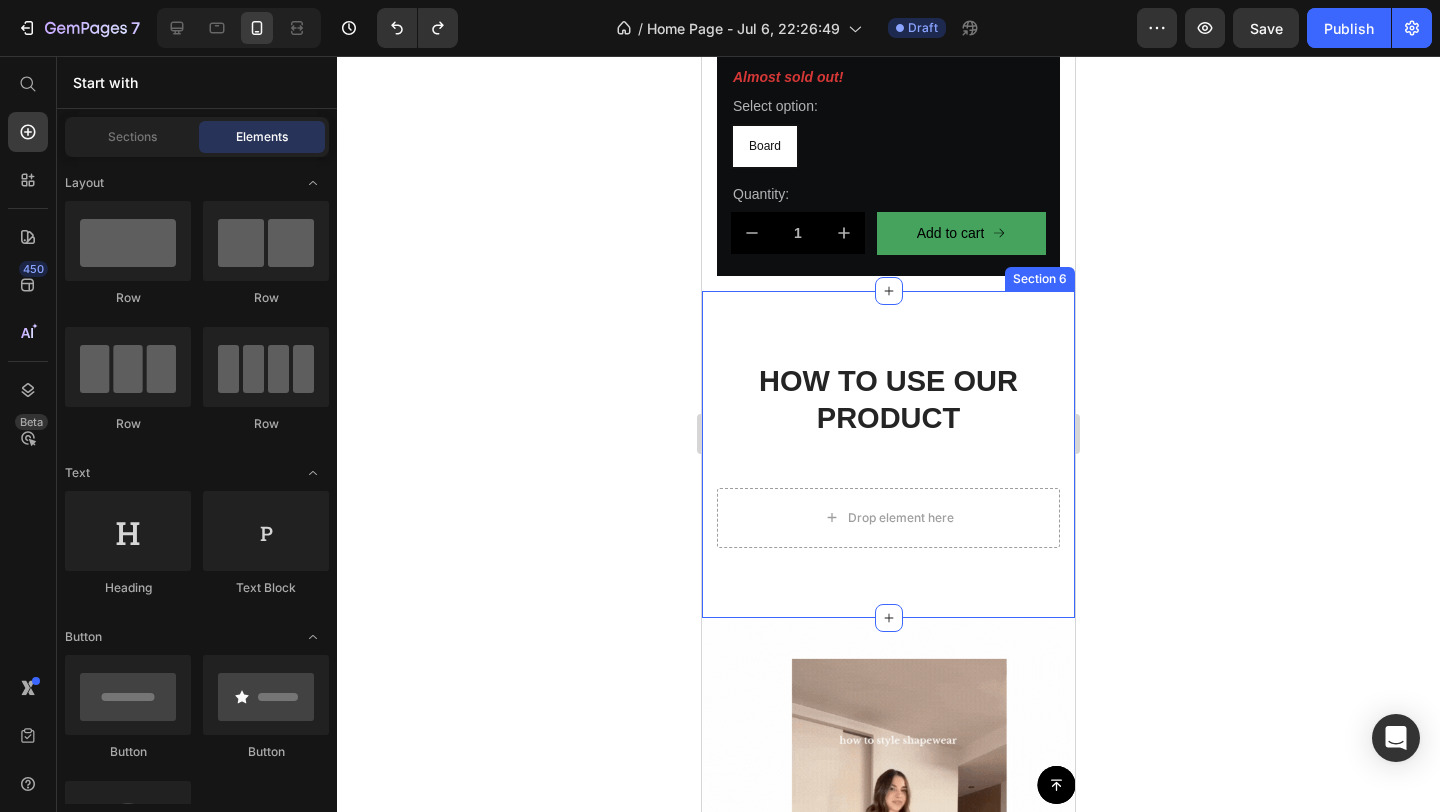scroll, scrollTop: 1364, scrollLeft: 0, axis: vertical 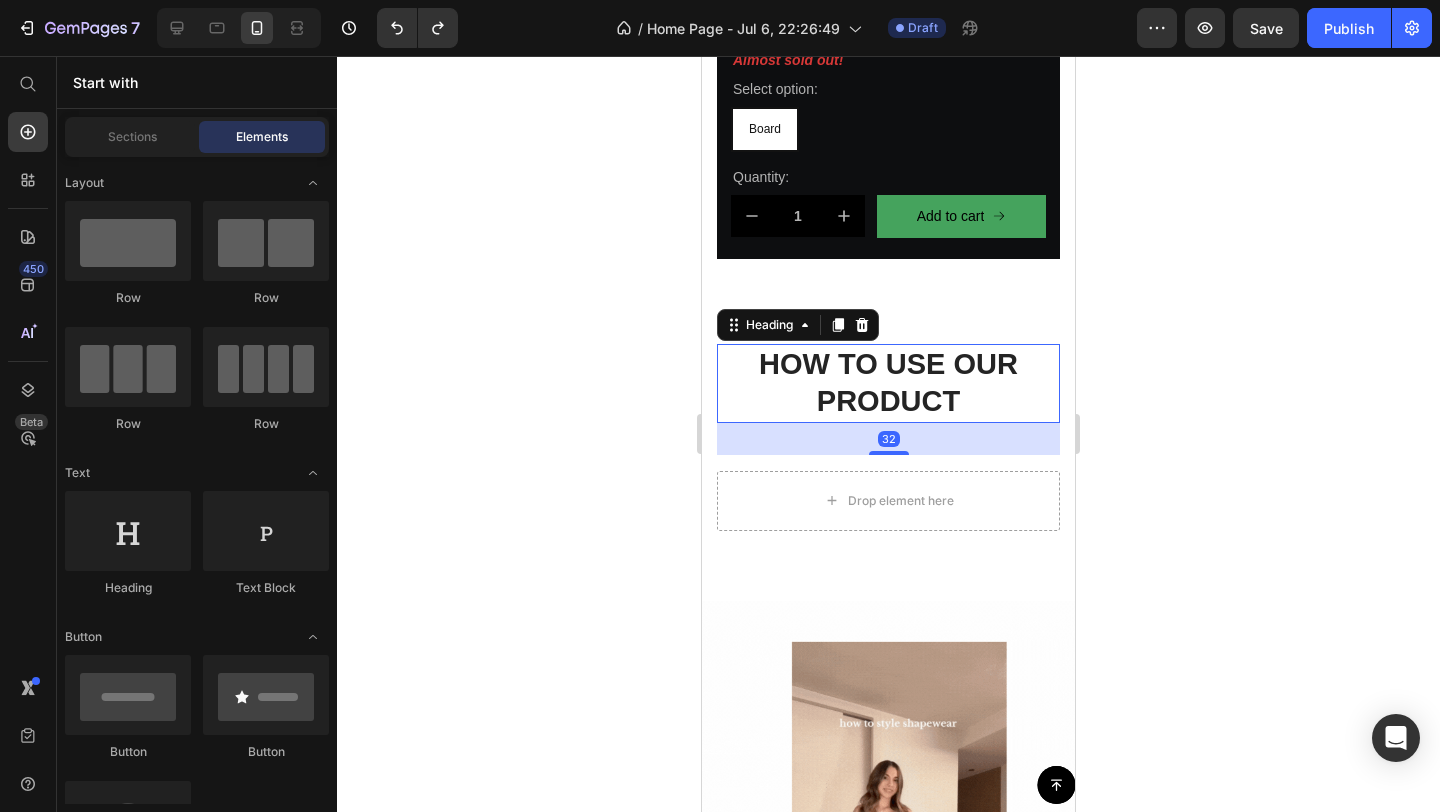 click on "HOW TO USE OUR PRODUCT" at bounding box center [888, 383] 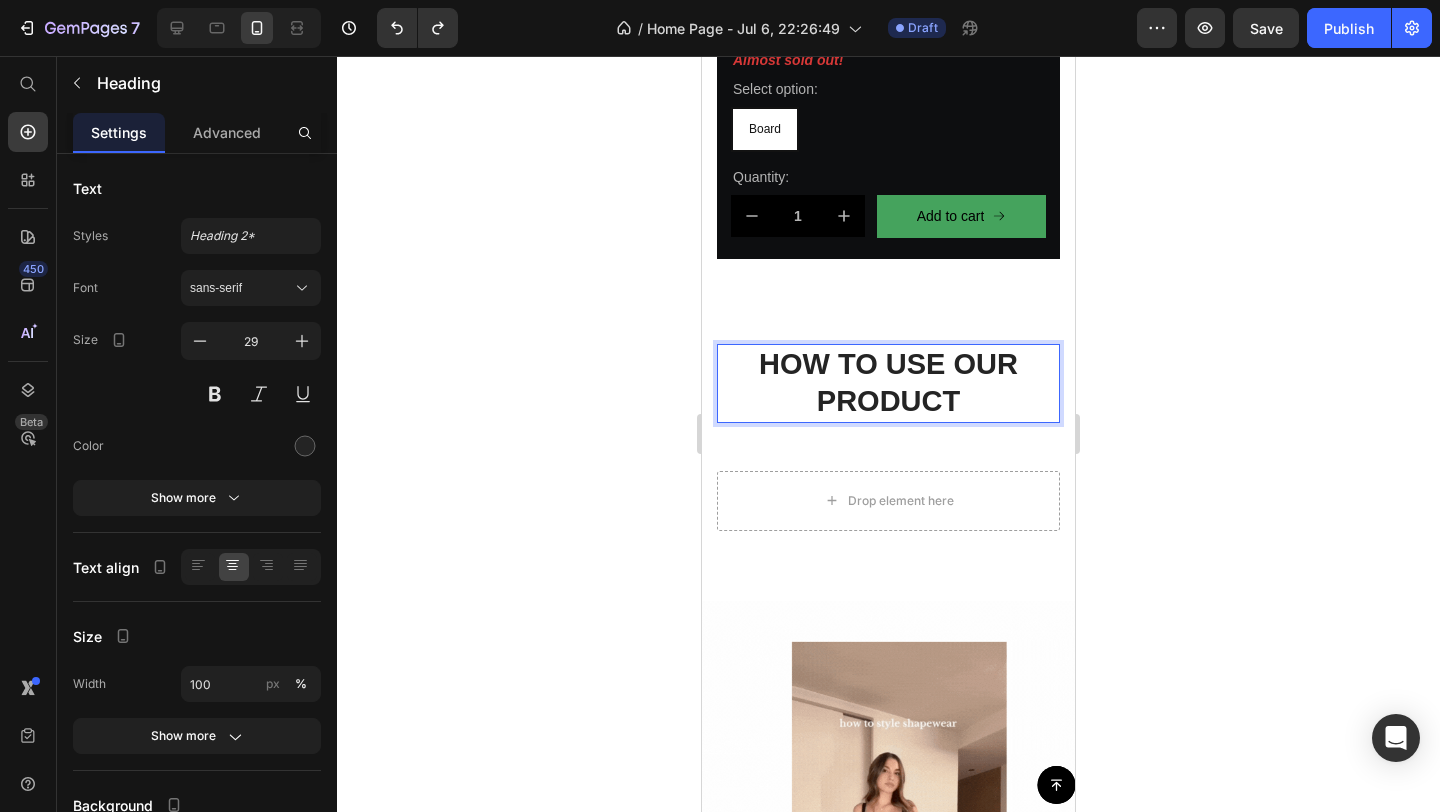 click on "HOW TO USE OUR PRODUCT" at bounding box center [888, 383] 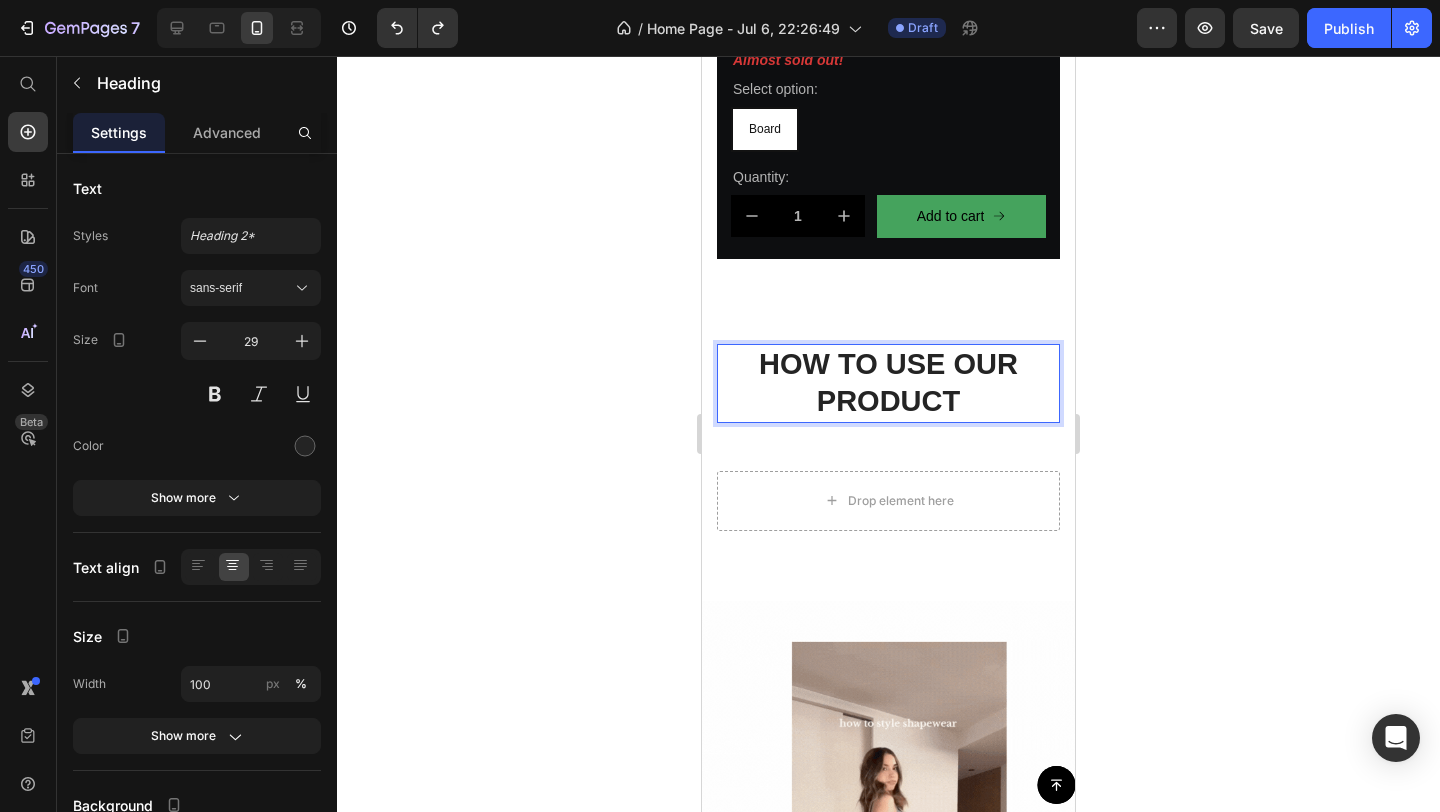 click on "HOW TO USE OUR PRODUCT" at bounding box center [888, 383] 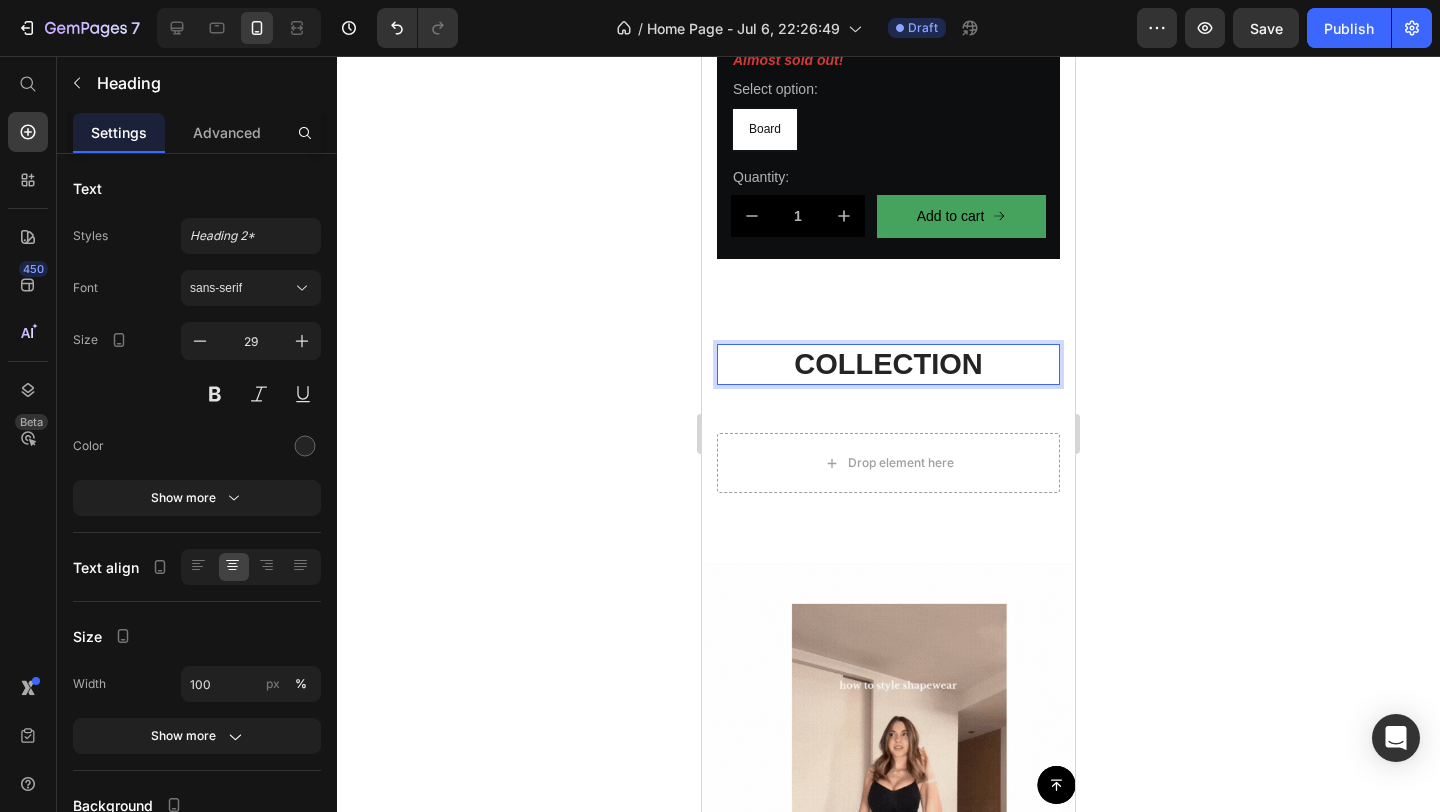 click on "COLLECTION" at bounding box center [888, 365] 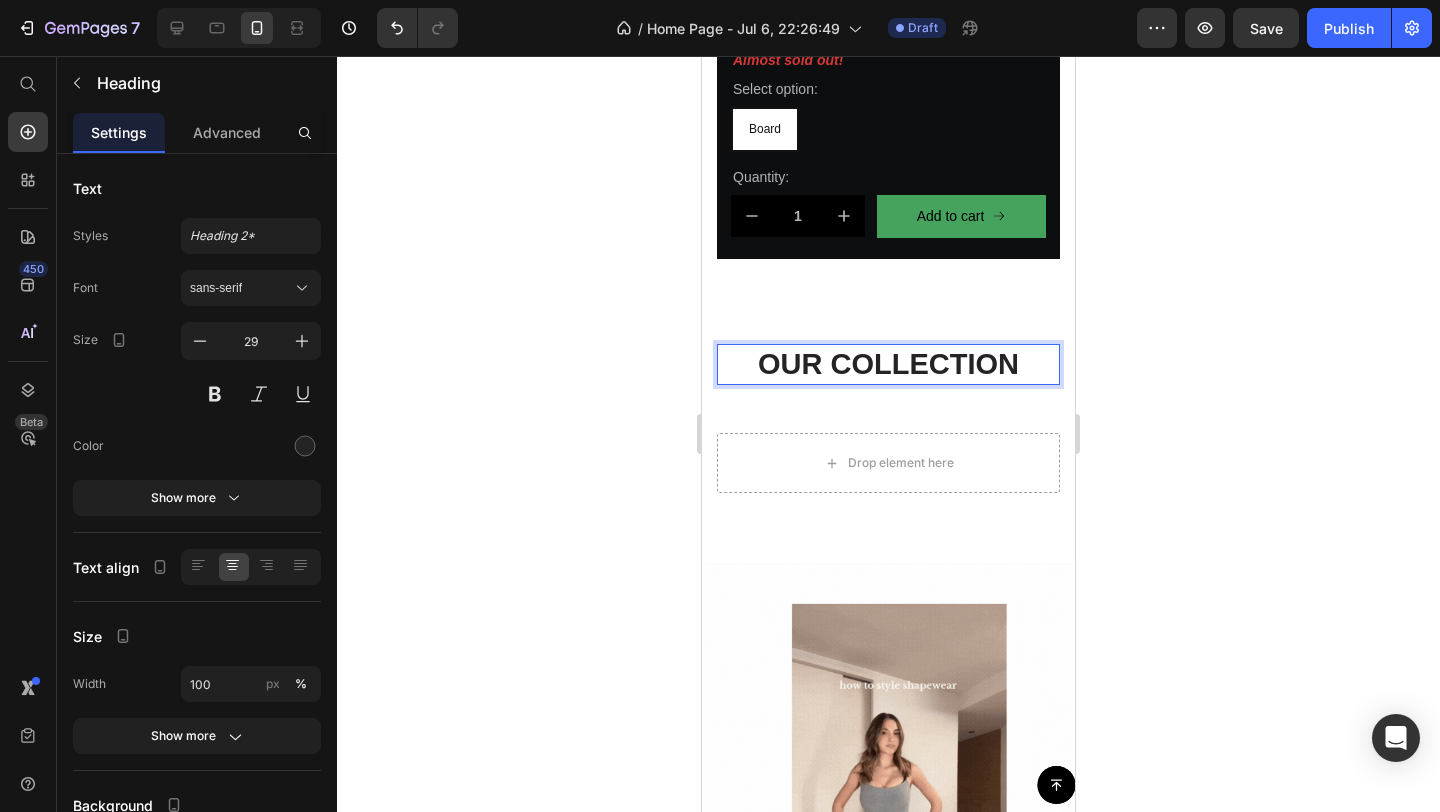 click on "OUR COLLECTION" at bounding box center (888, 365) 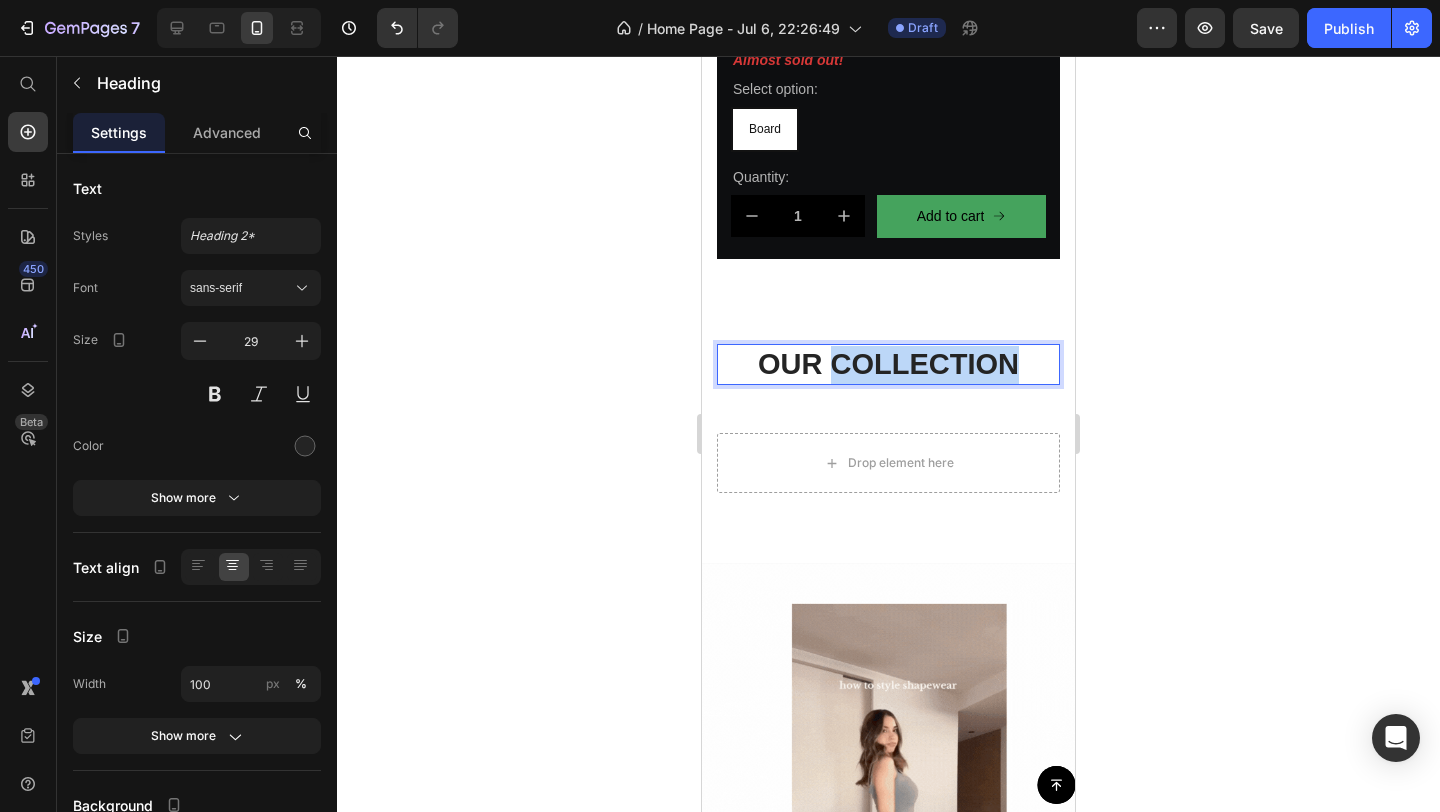 click on "OUR COLLECTION" at bounding box center (888, 365) 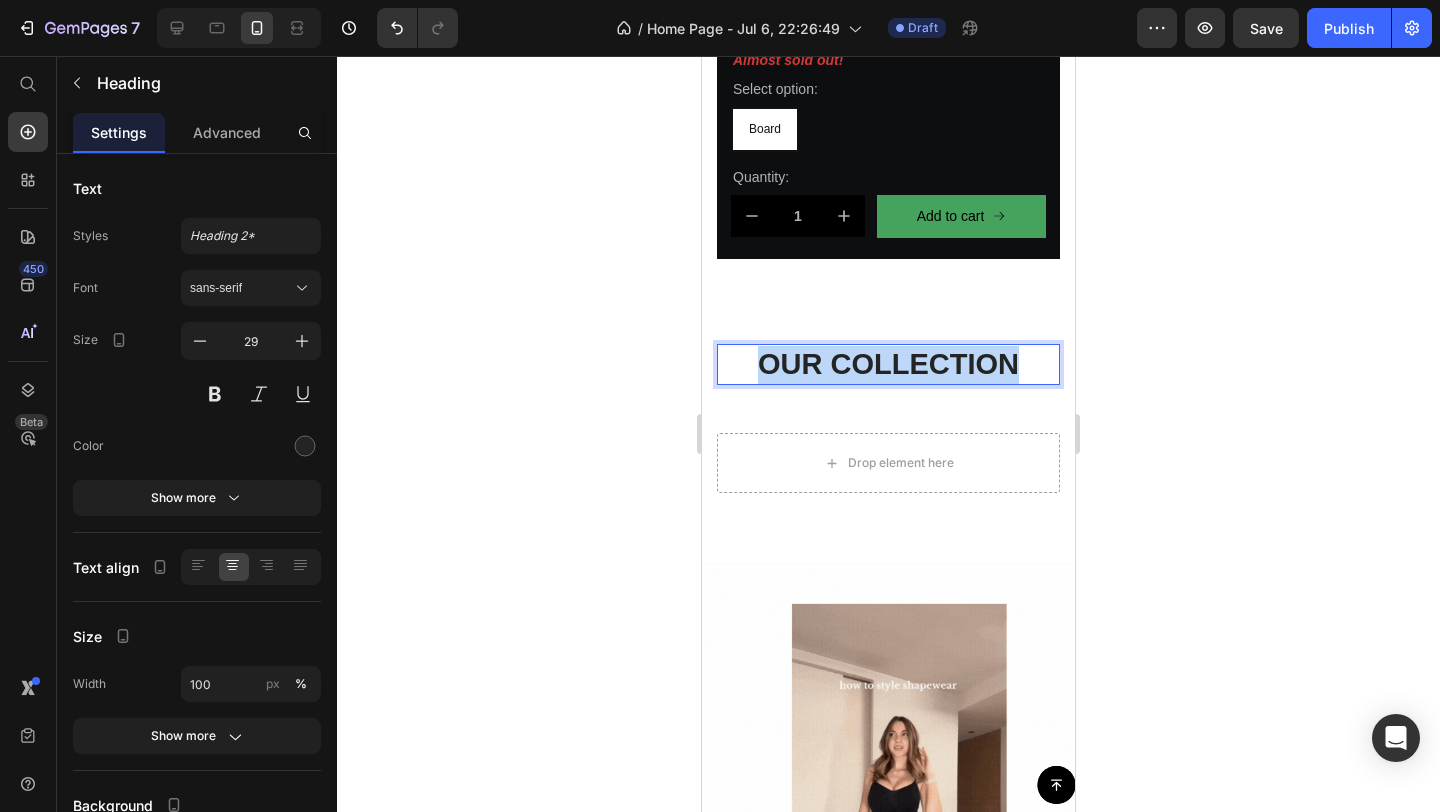 click on "OUR COLLECTION" at bounding box center (888, 365) 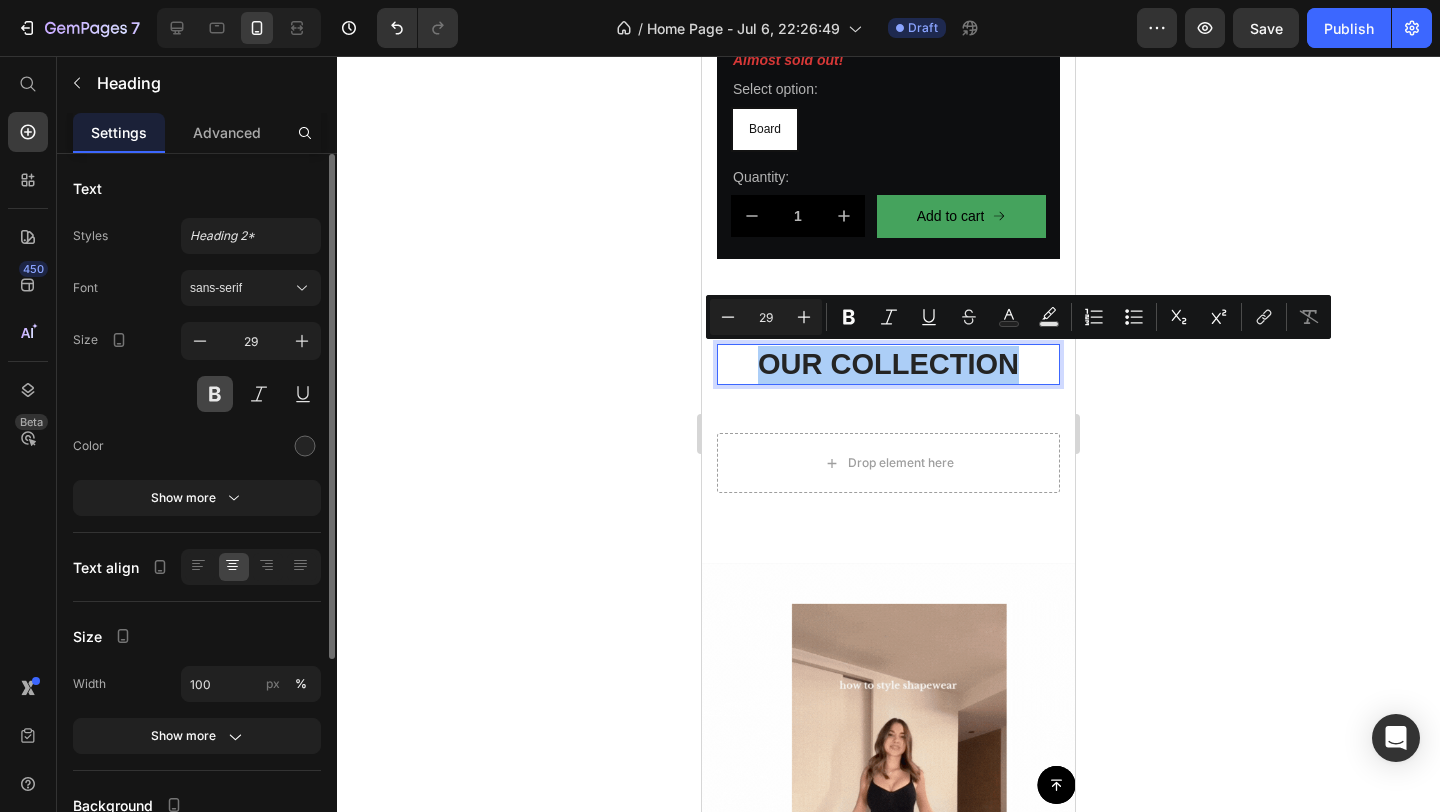 click at bounding box center [215, 394] 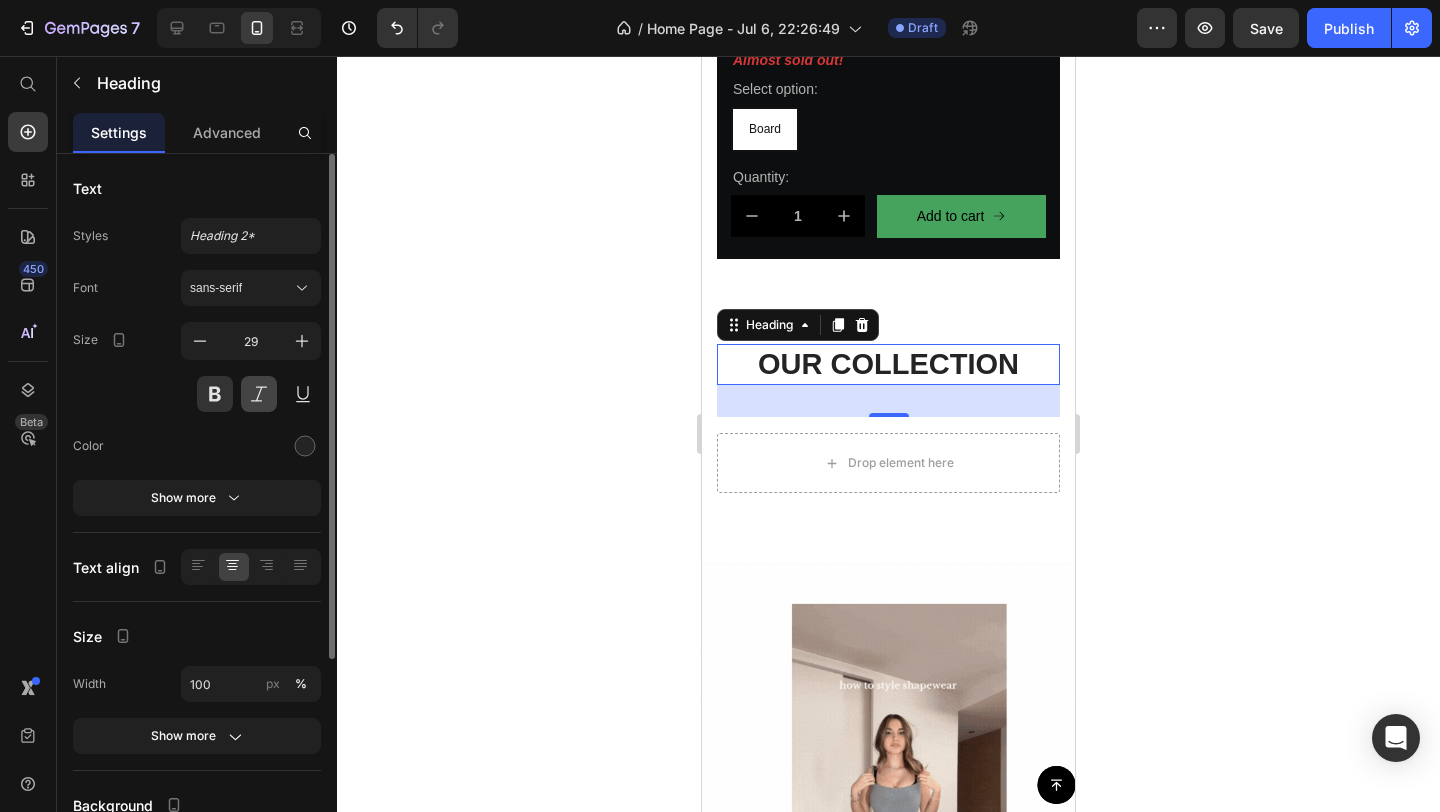click at bounding box center [259, 394] 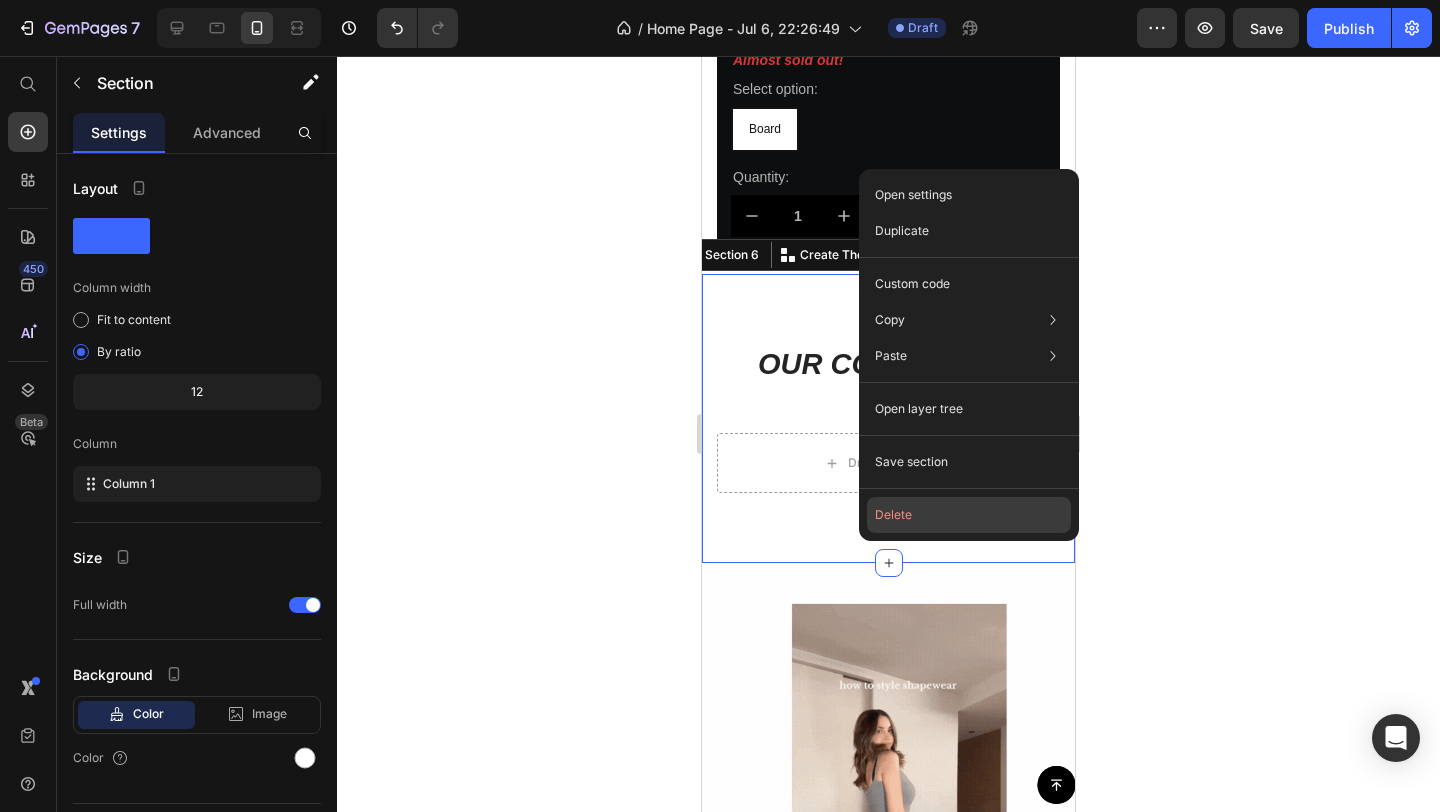 click on "Delete" 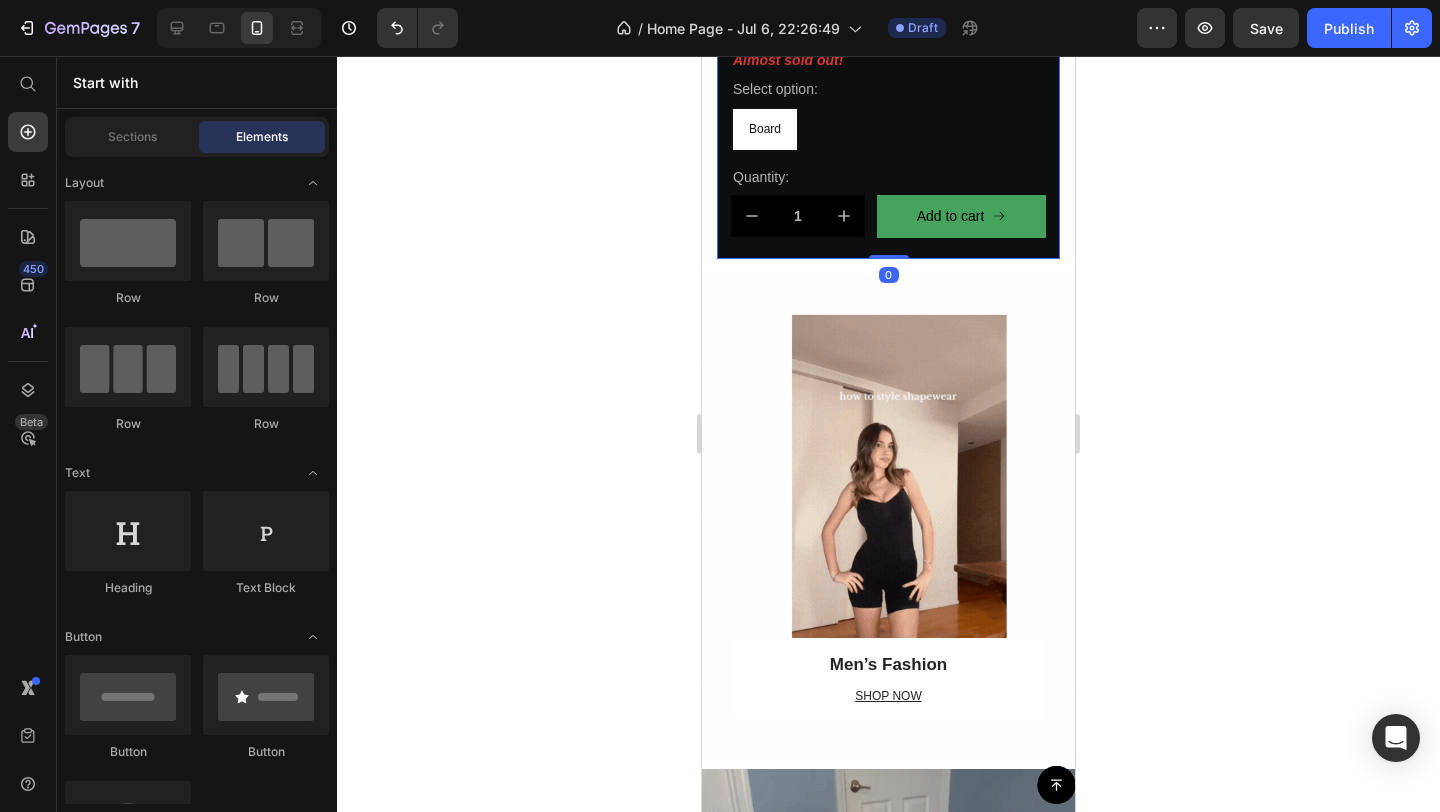 click on "Icon Icon Icon Icon Icon Icon List + 3926 Ratings Text Block Row Multi functional KEYS POWER Product Title Soften shine—not your glow. This loose-setting powder blurs the look of pores and sweeps away excess oil, leaving skin with a soft-focus finish.  Text Block $59.99 Product Price $120.99 Product Price 50% OFF Discount Tag Row Almost sold out! Text Block Select option: Text Block Board Board Board Product Variants & Swatches Quantity: Text Block 1 Product Quantity
Add to cart Add to Cart Row Row   0" at bounding box center (888, 65) 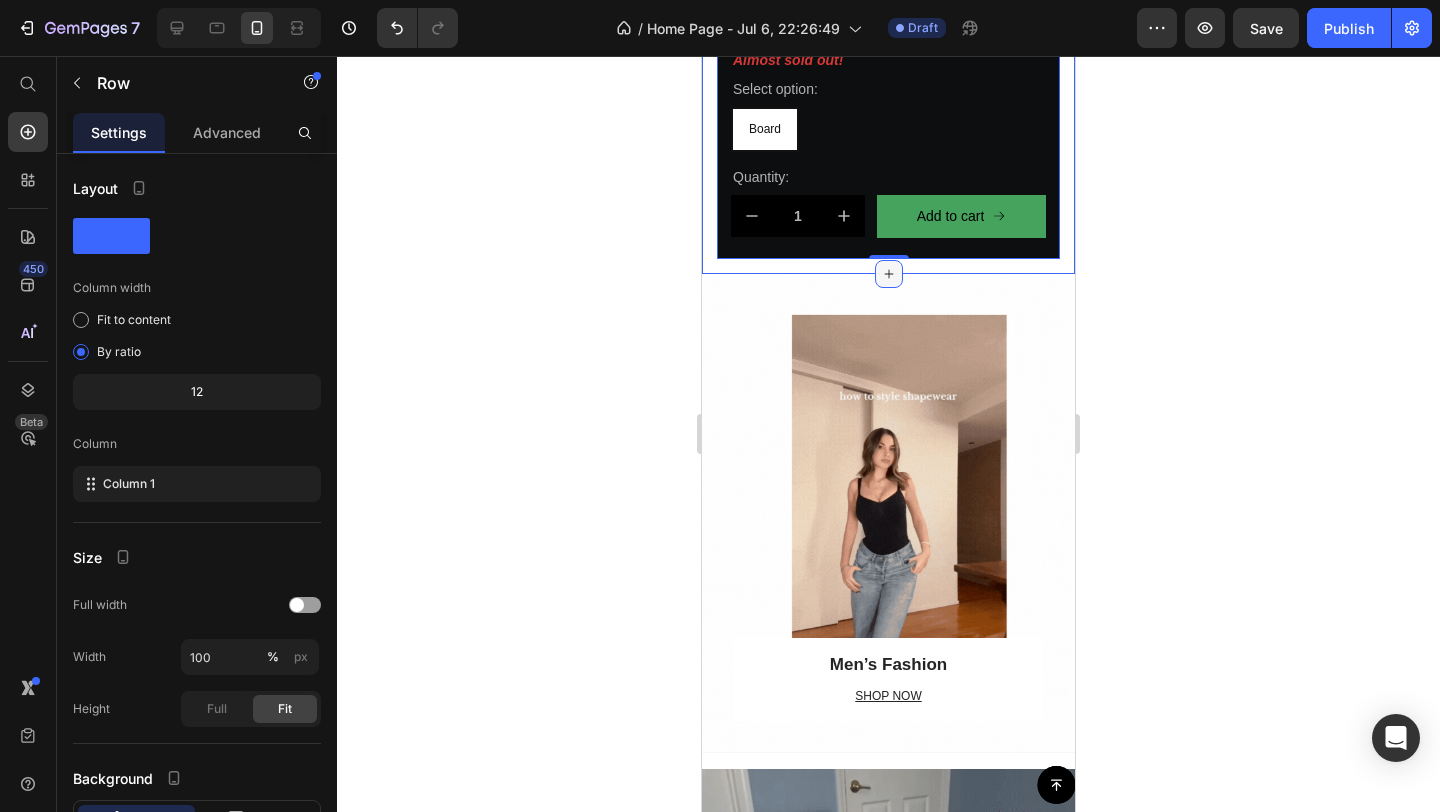 click 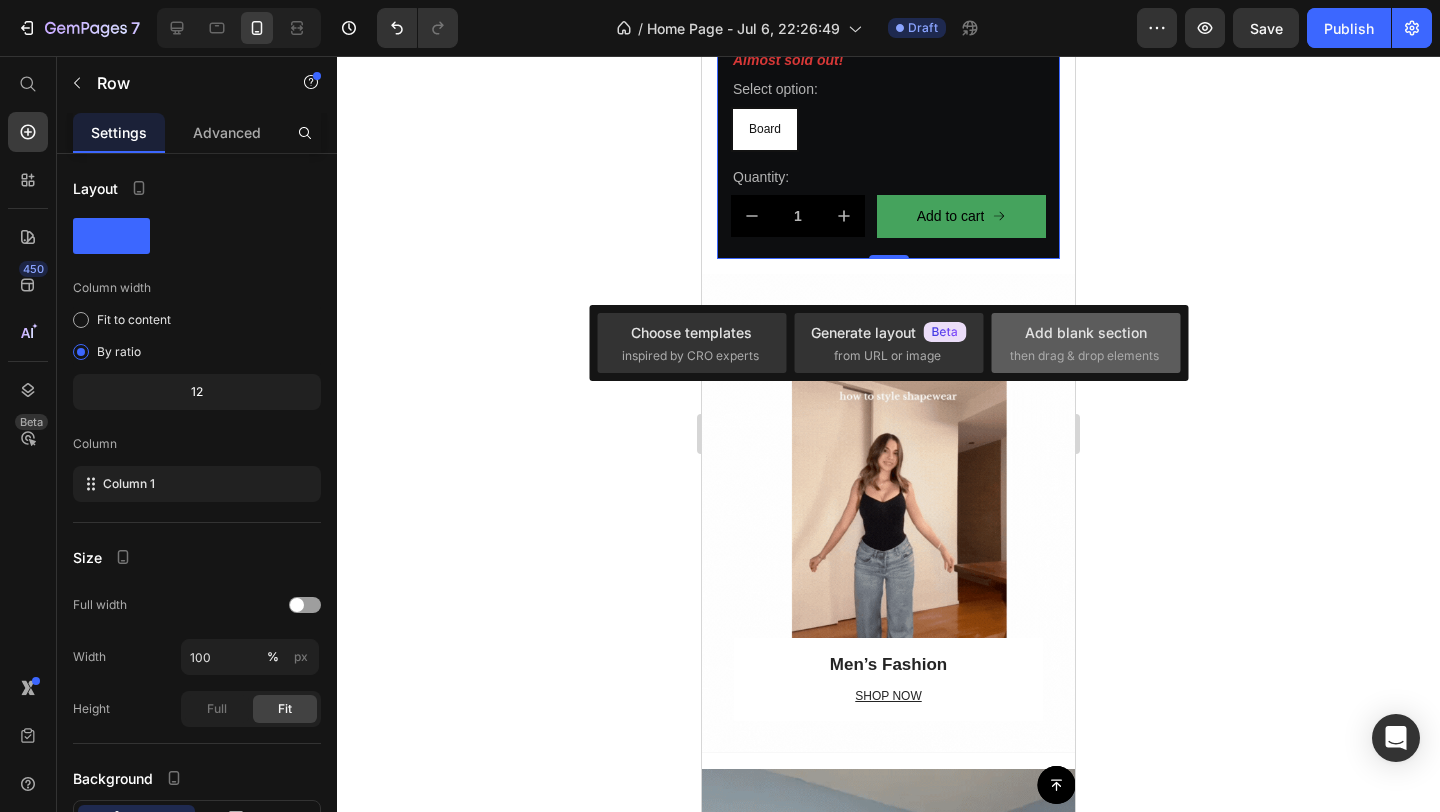 click on "Add blank section  then drag & drop elements" at bounding box center [1086, 343] 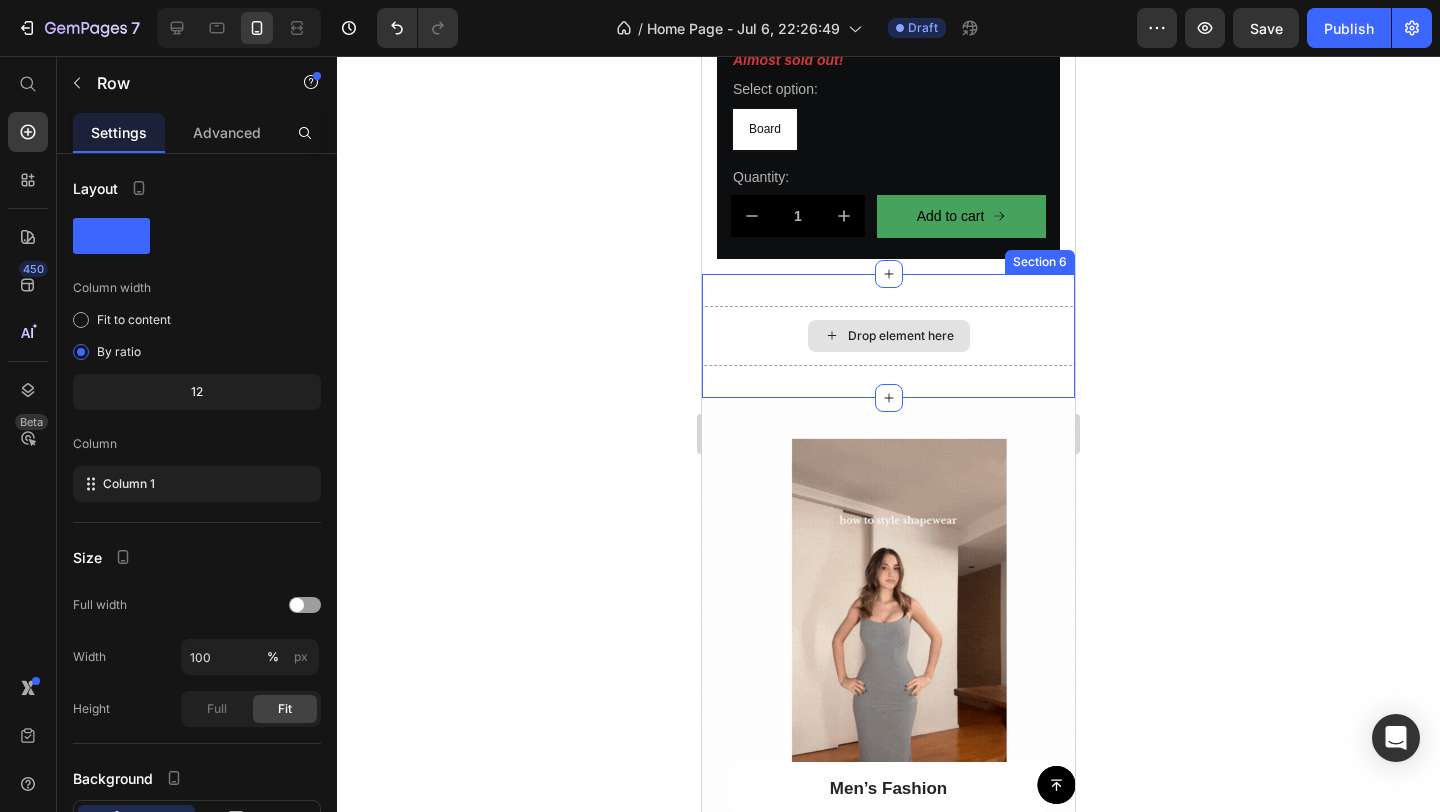 click on "Drop element here" at bounding box center (889, 336) 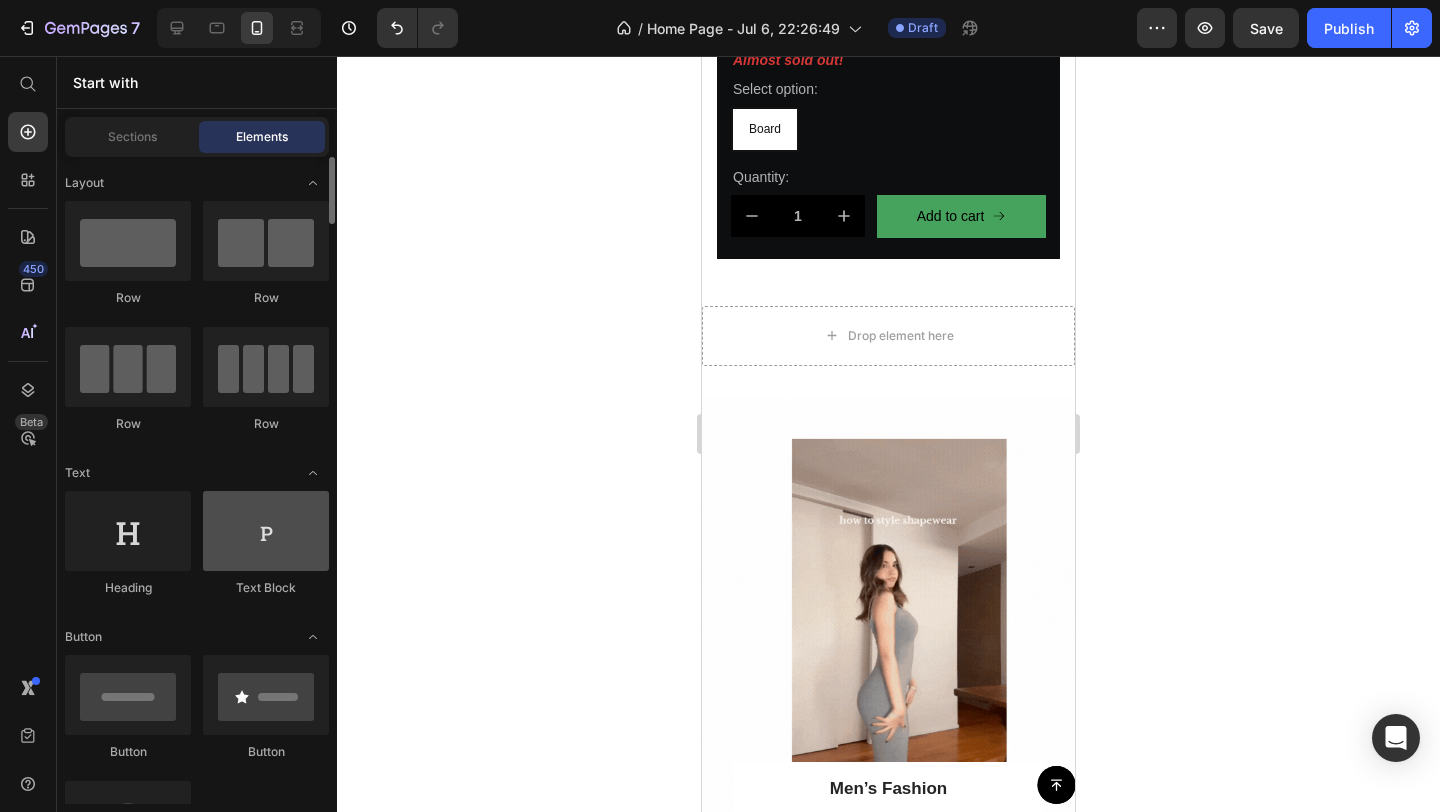 click at bounding box center [266, 531] 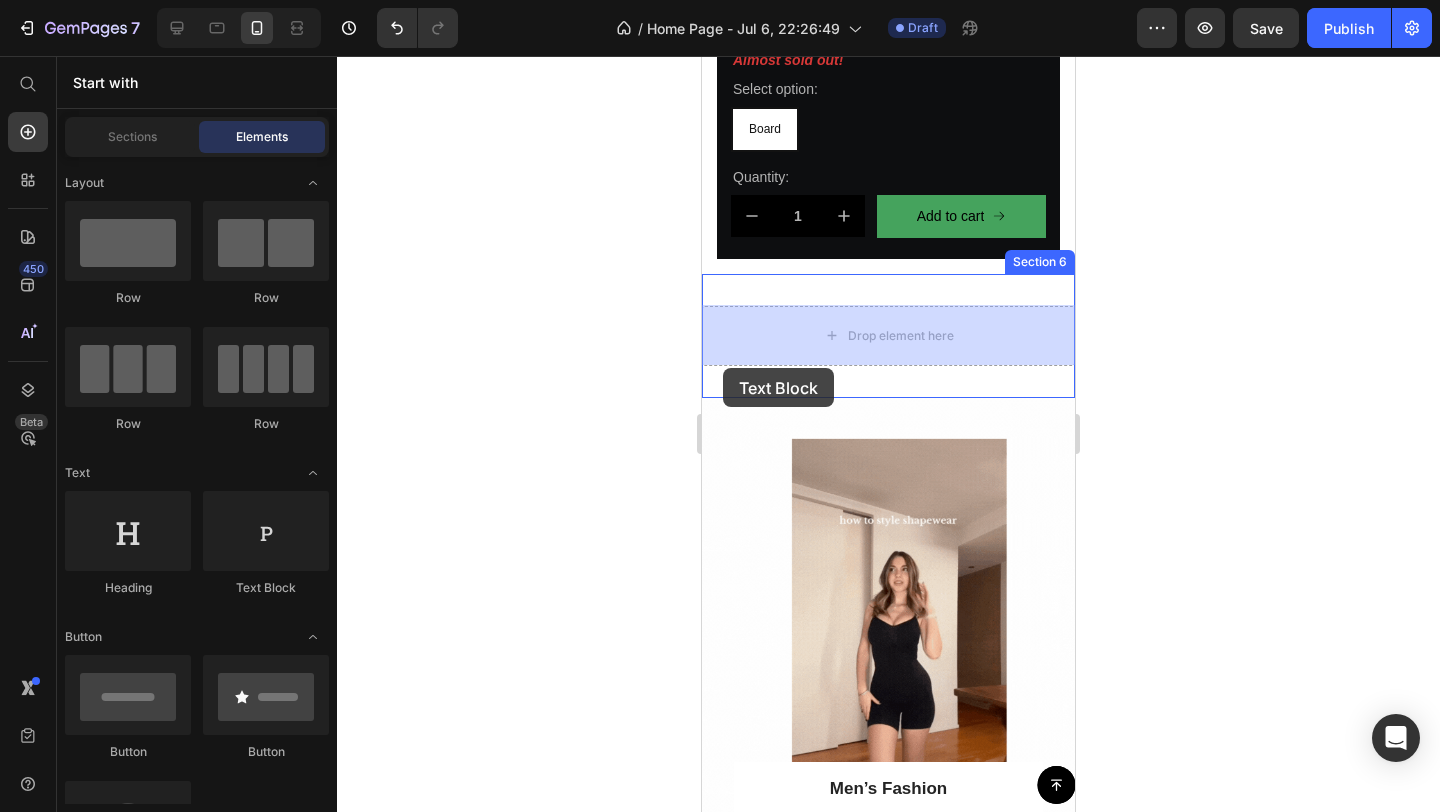 drag, startPoint x: 959, startPoint y: 597, endPoint x: 725, endPoint y: 365, distance: 329.5148 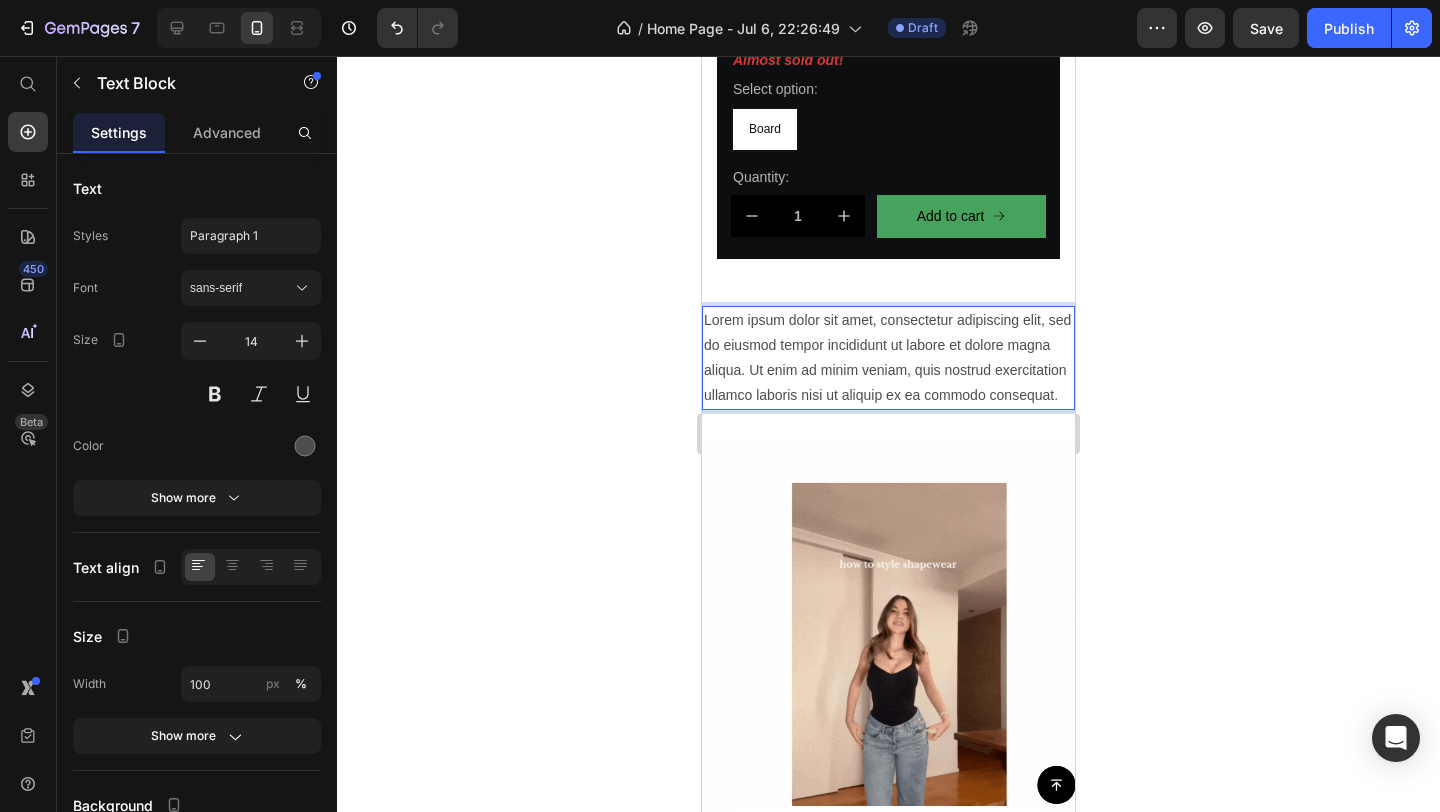 click on "Lorem ipsum dolor sit amet, consectetur adipiscing elit, sed do eiusmod tempor incididunt ut labore et dolore magna aliqua. Ut enim ad minim veniam, quis nostrud exercitation ullamco laboris nisi ut aliquip ex ea commodo consequat." at bounding box center (888, 358) 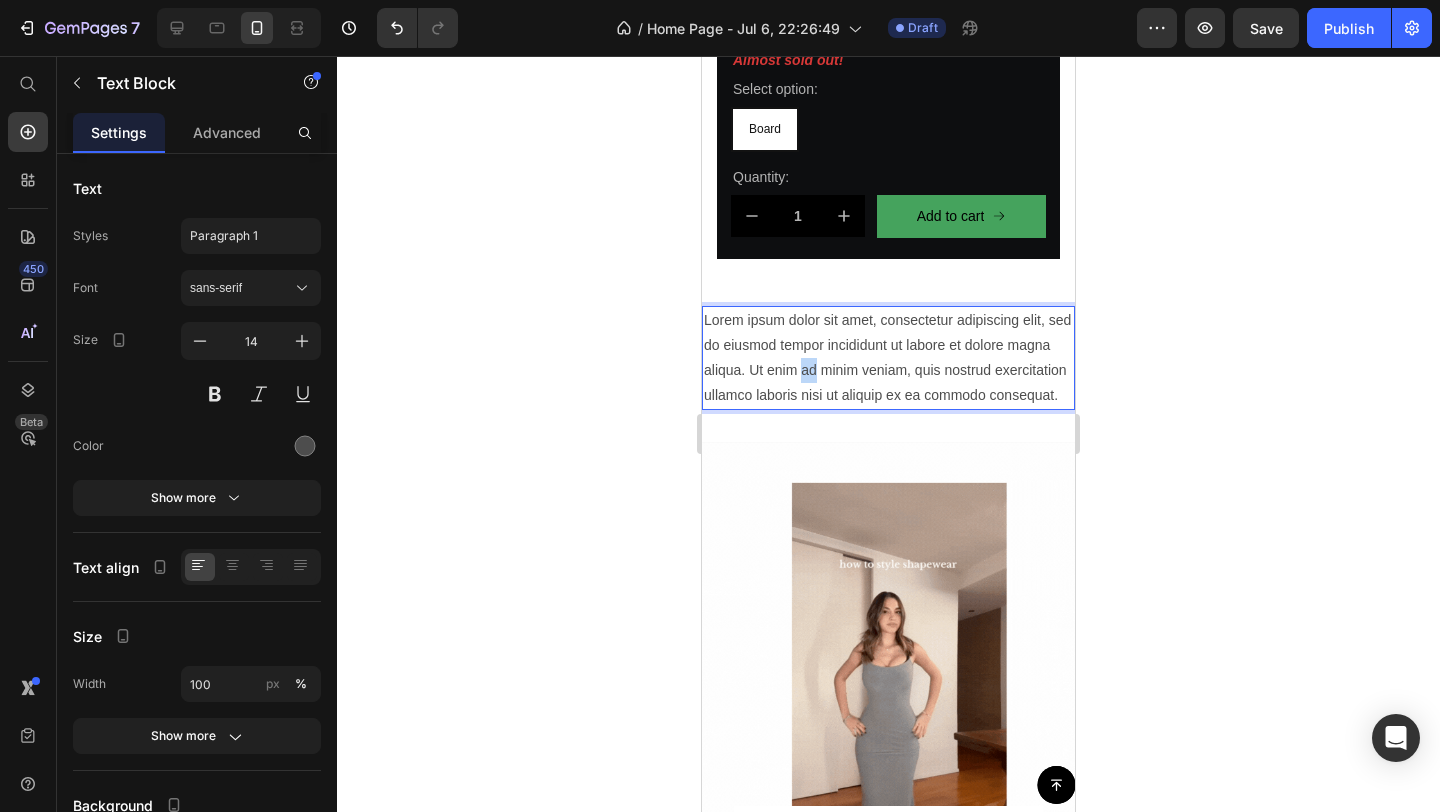 click on "Lorem ipsum dolor sit amet, consectetur adipiscing elit, sed do eiusmod tempor incididunt ut labore et dolore magna aliqua. Ut enim ad minim veniam, quis nostrud exercitation ullamco laboris nisi ut aliquip ex ea commodo consequat." at bounding box center [888, 358] 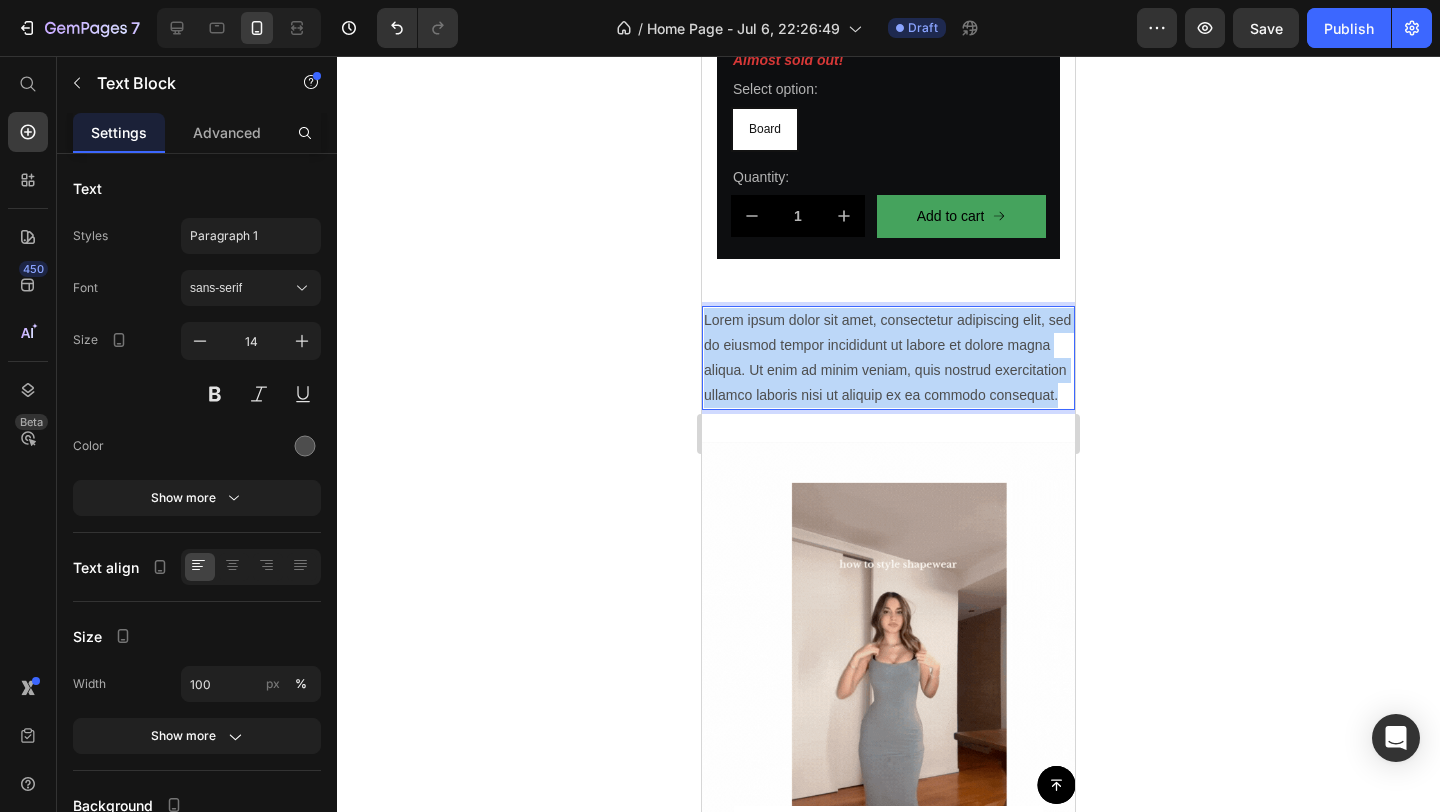 click on "Lorem ipsum dolor sit amet, consectetur adipiscing elit, sed do eiusmod tempor incididunt ut labore et dolore magna aliqua. Ut enim ad minim veniam, quis nostrud exercitation ullamco laboris nisi ut aliquip ex ea commodo consequat." at bounding box center (888, 358) 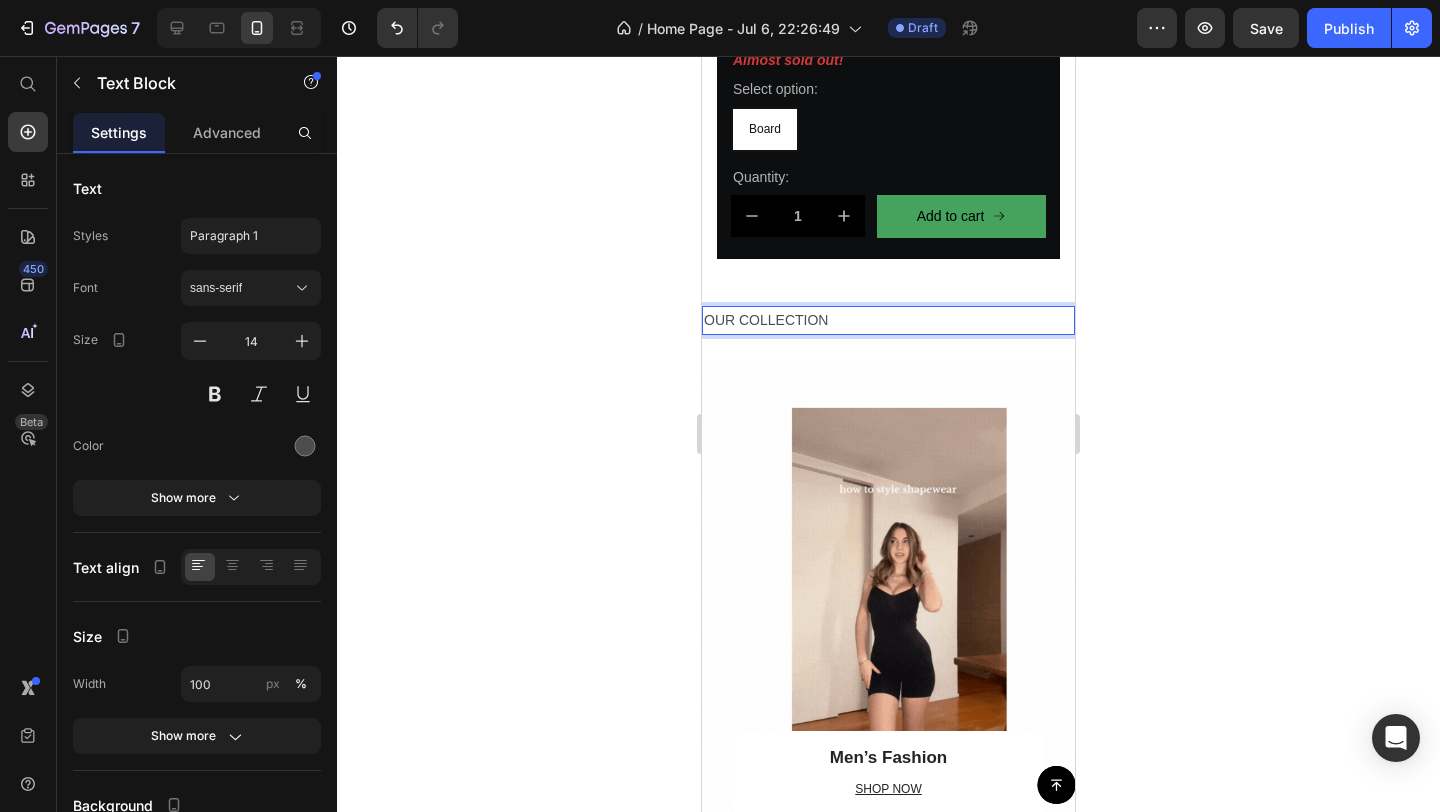 click on "OUR COLLECTION" at bounding box center (888, 320) 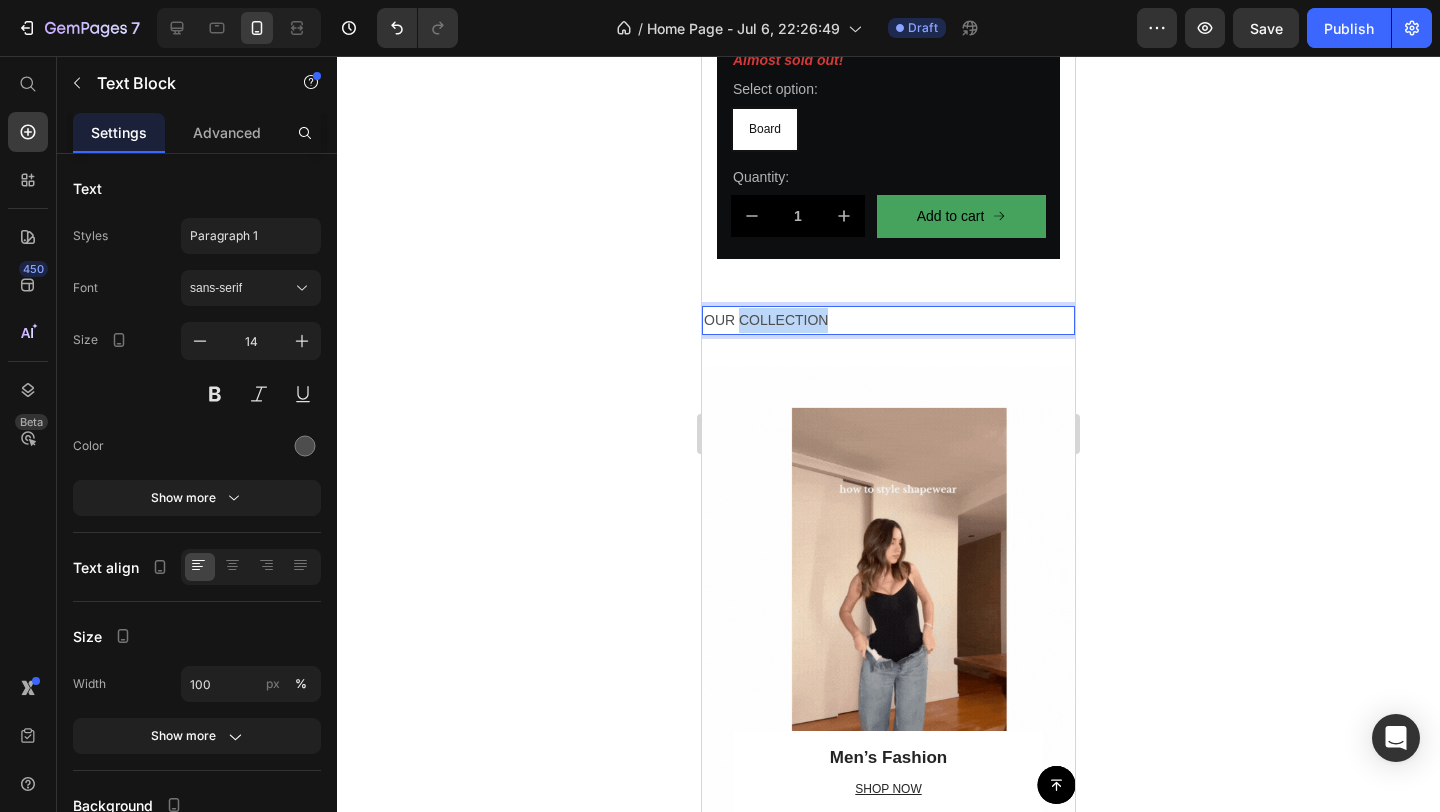 click on "OUR COLLECTION" at bounding box center (888, 320) 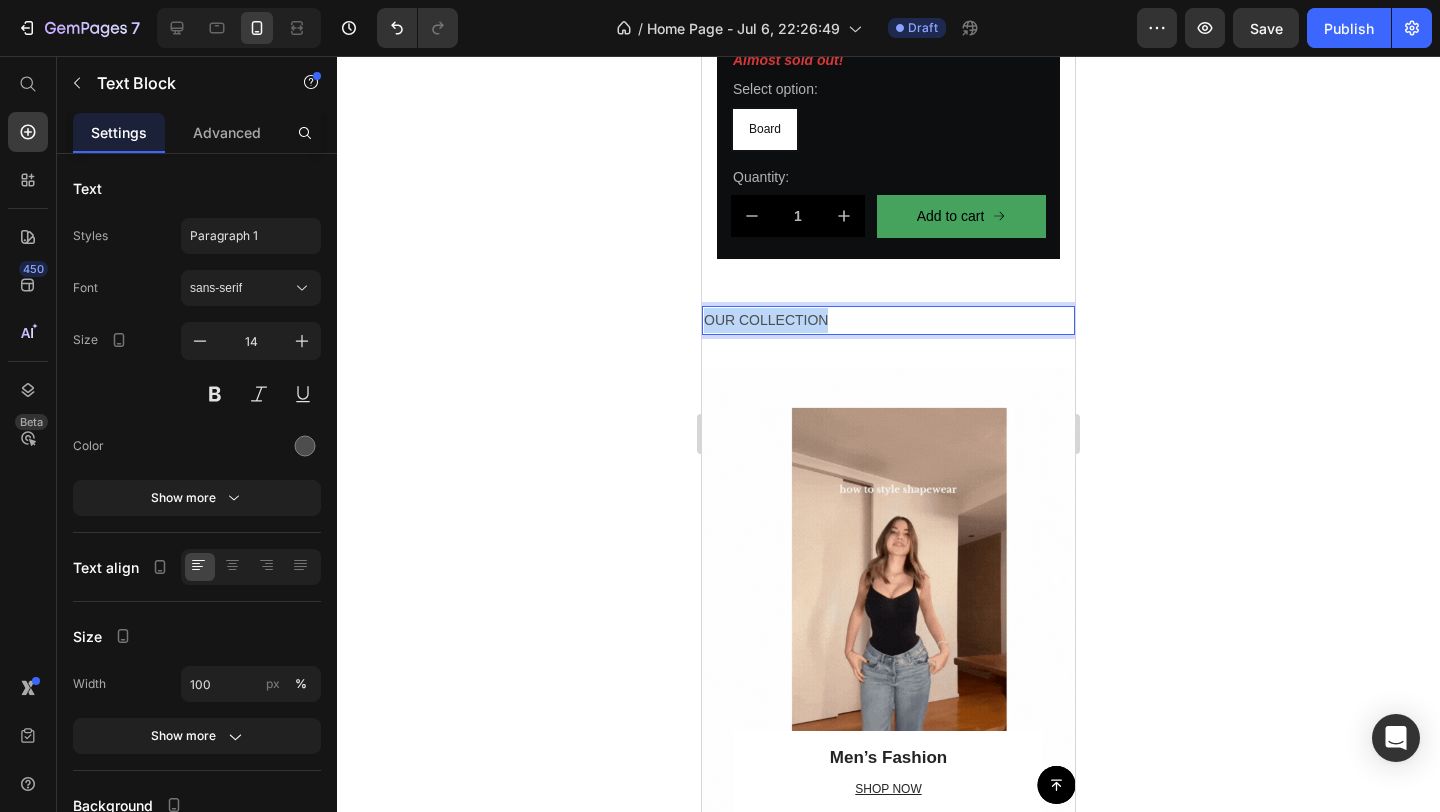 click on "OUR COLLECTION" at bounding box center [888, 320] 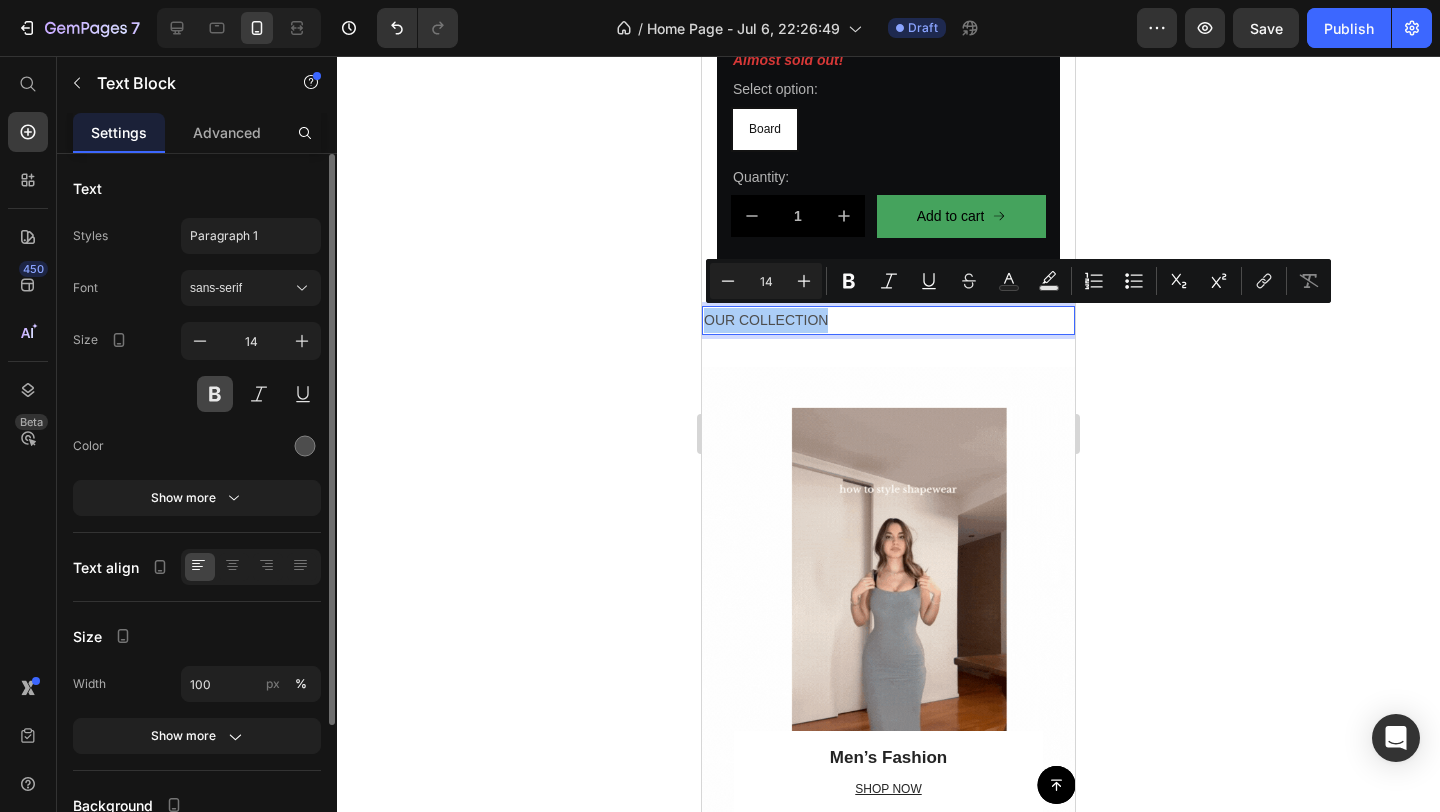 click at bounding box center [215, 394] 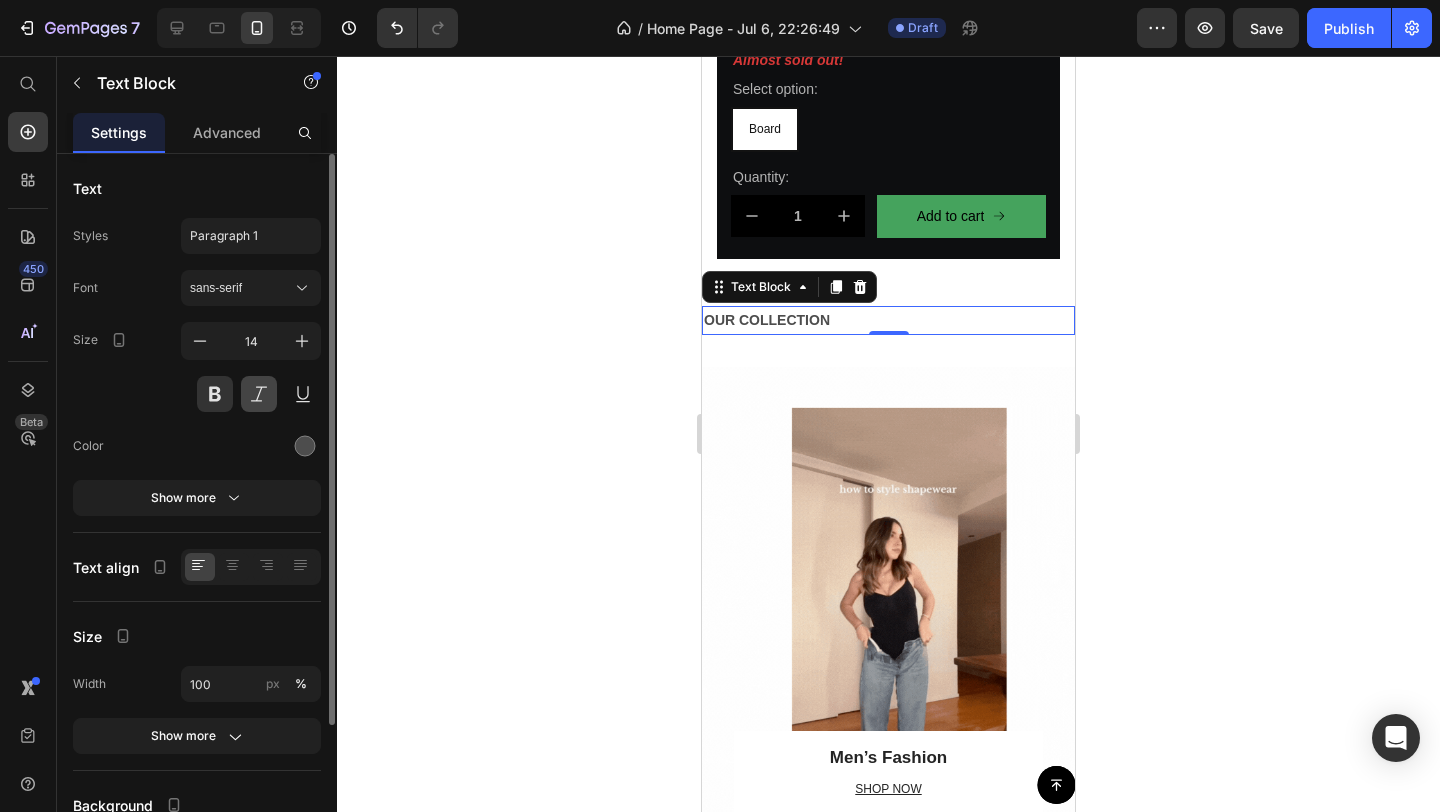 click at bounding box center (259, 394) 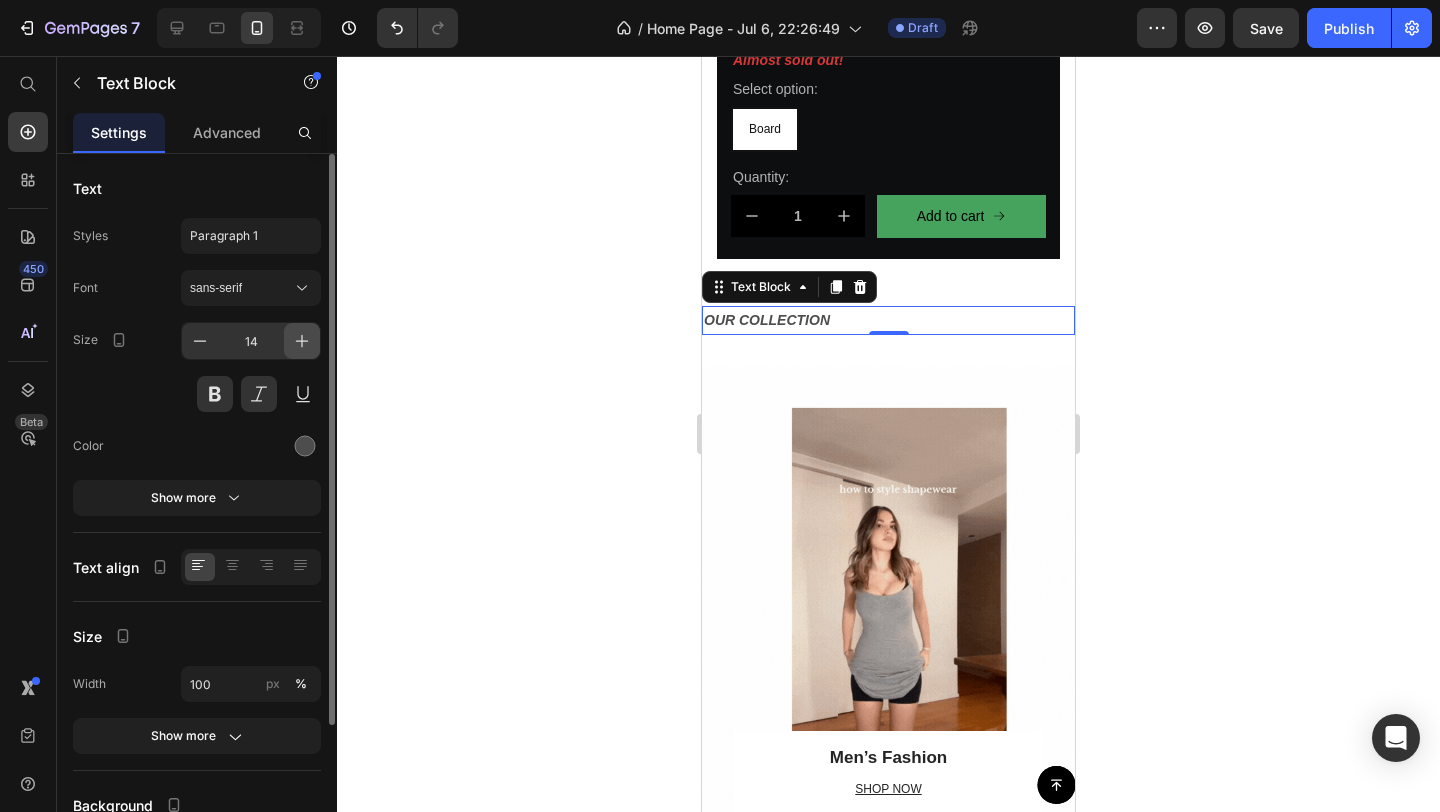 click 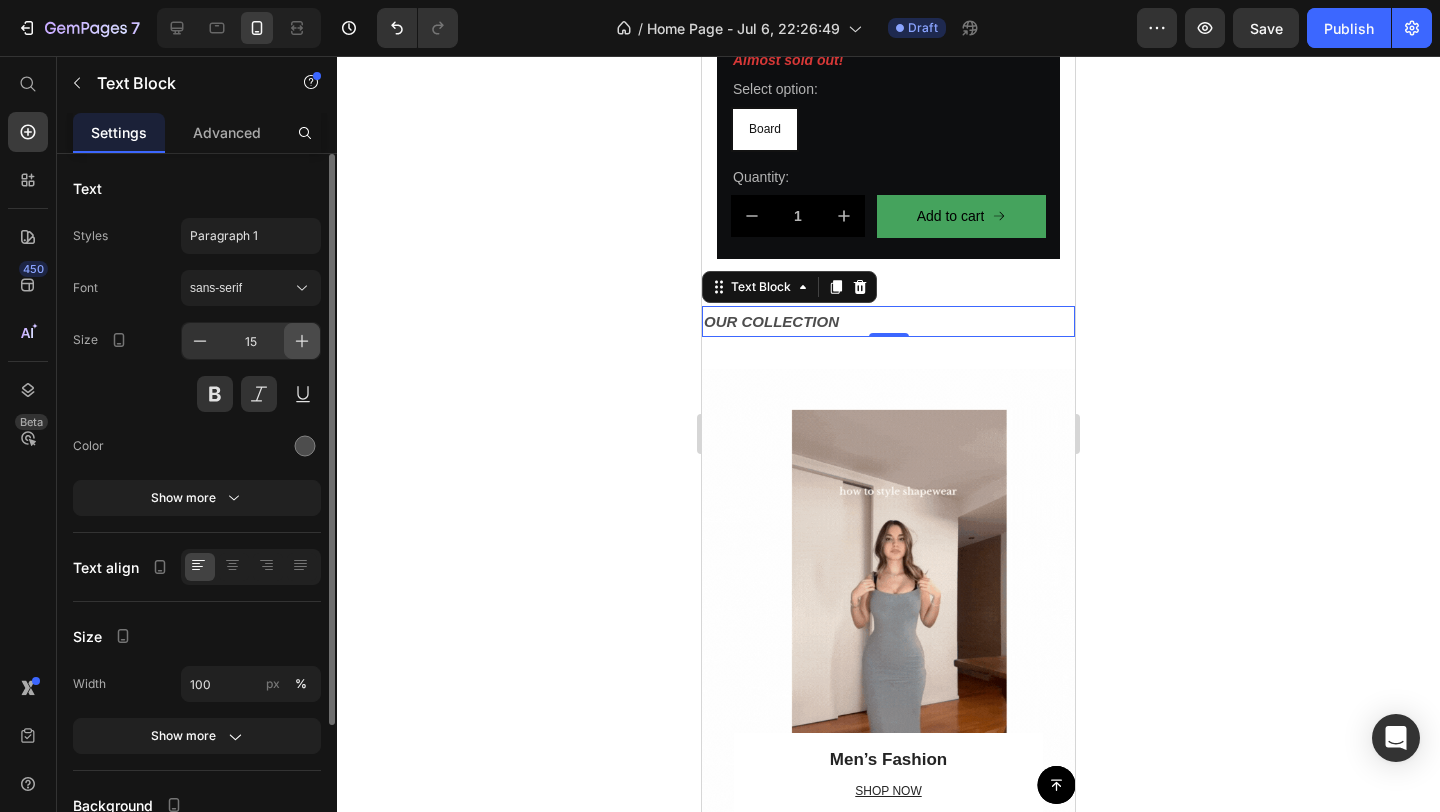 click 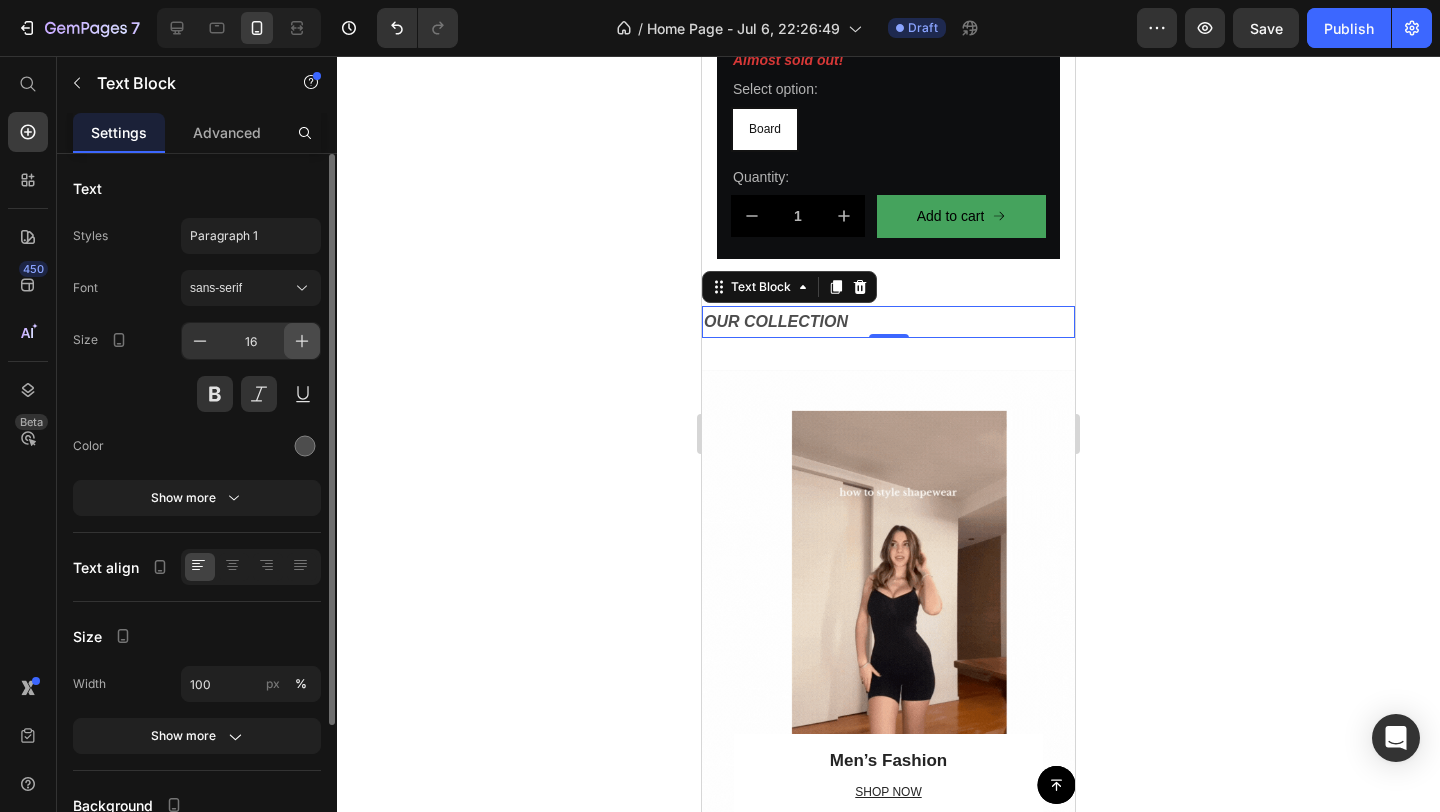 click 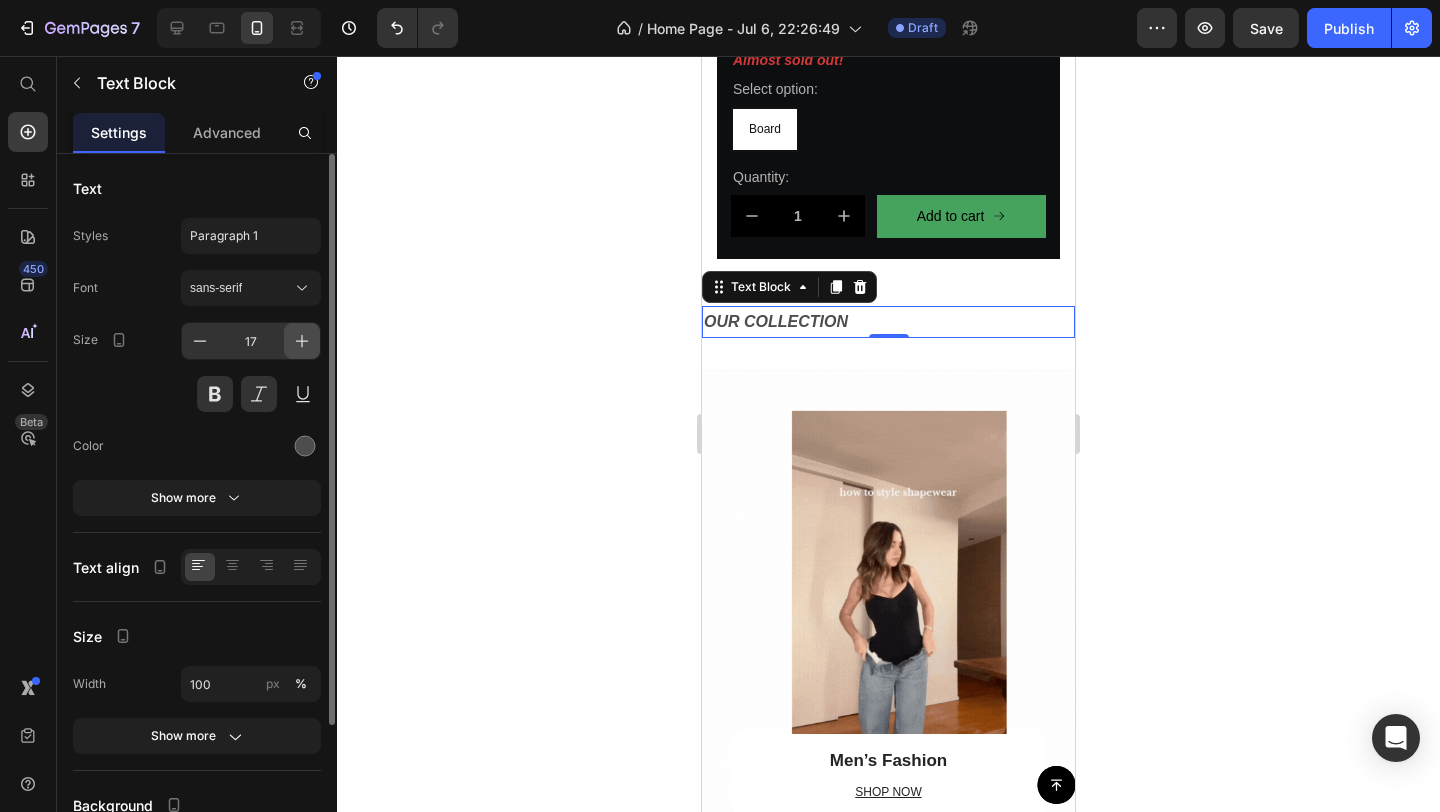 click 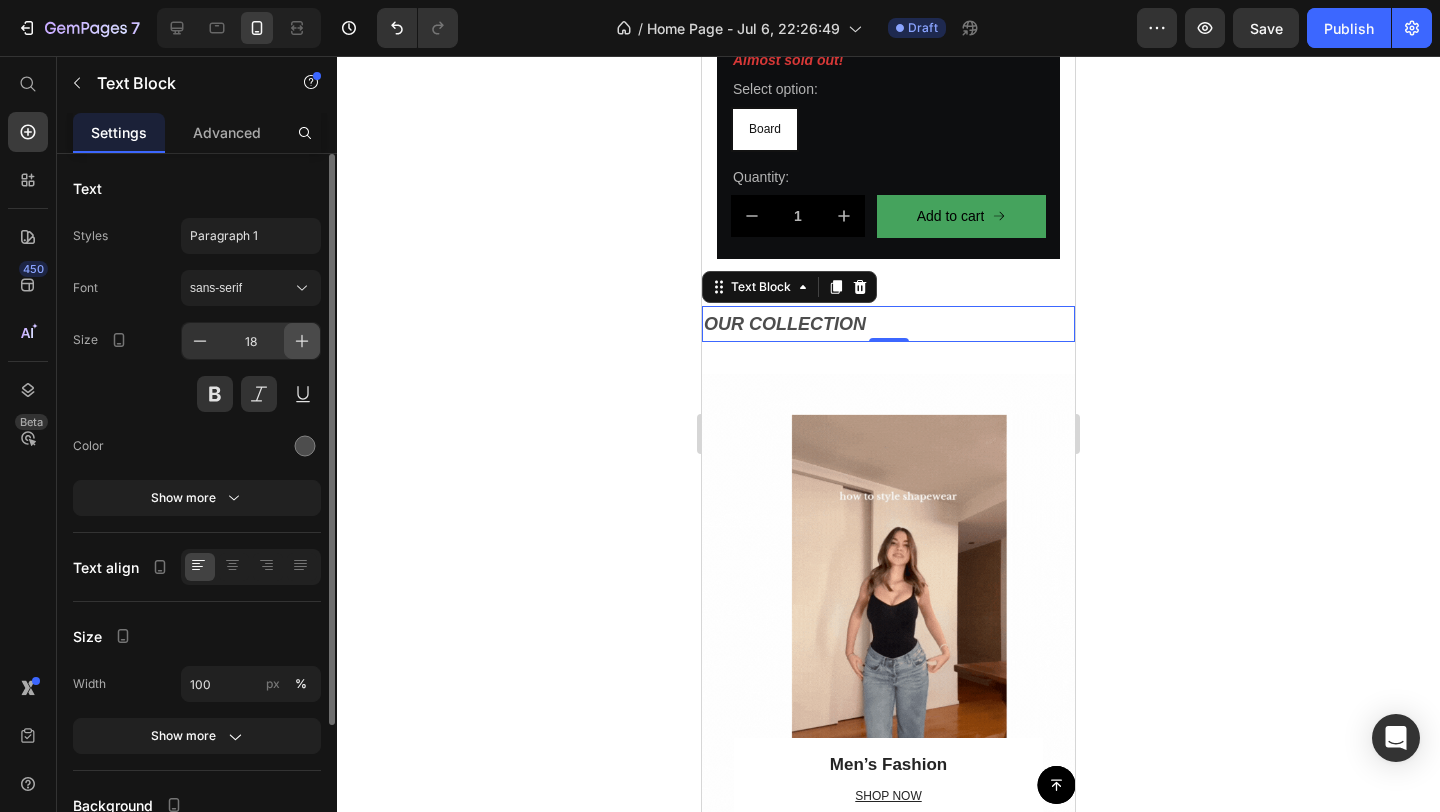click 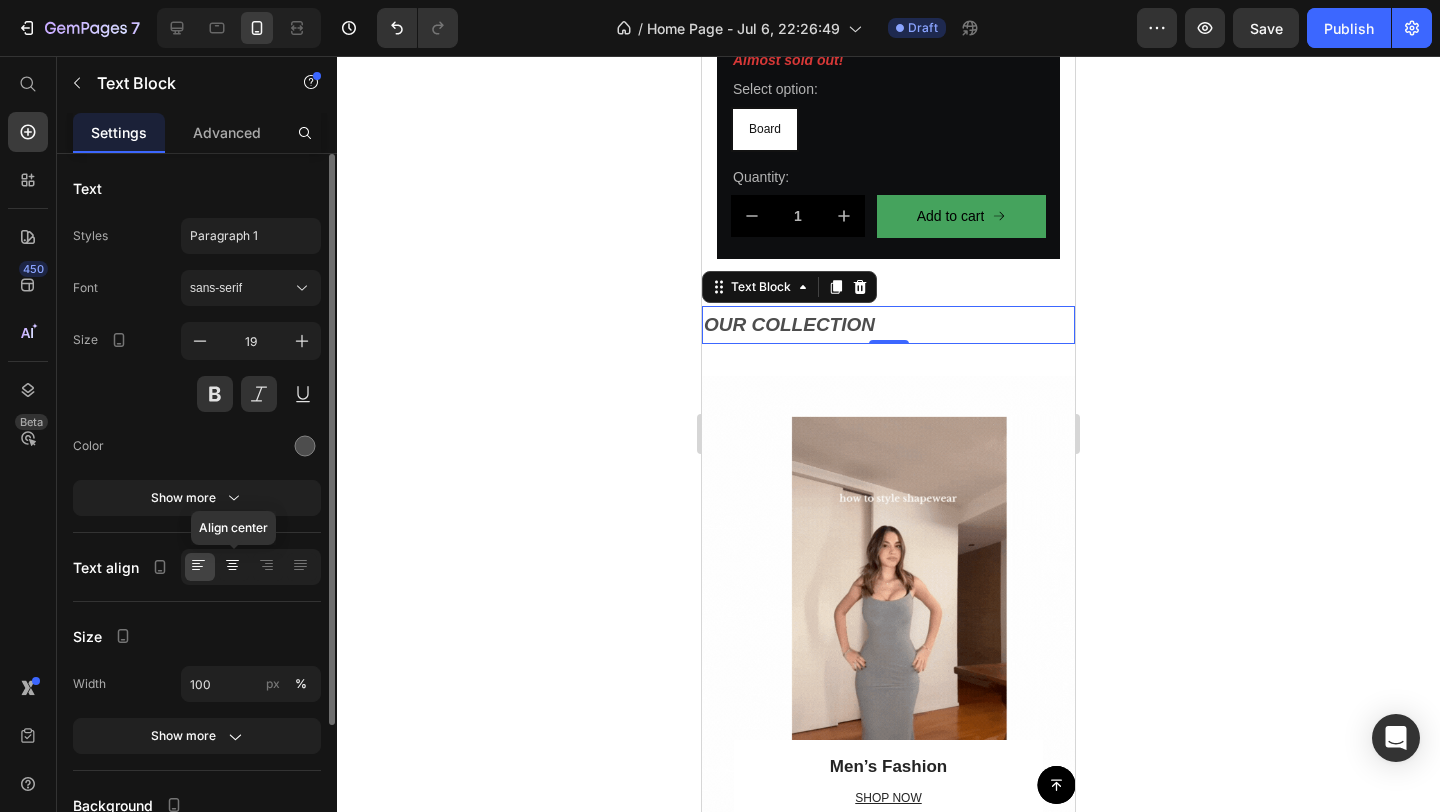 click 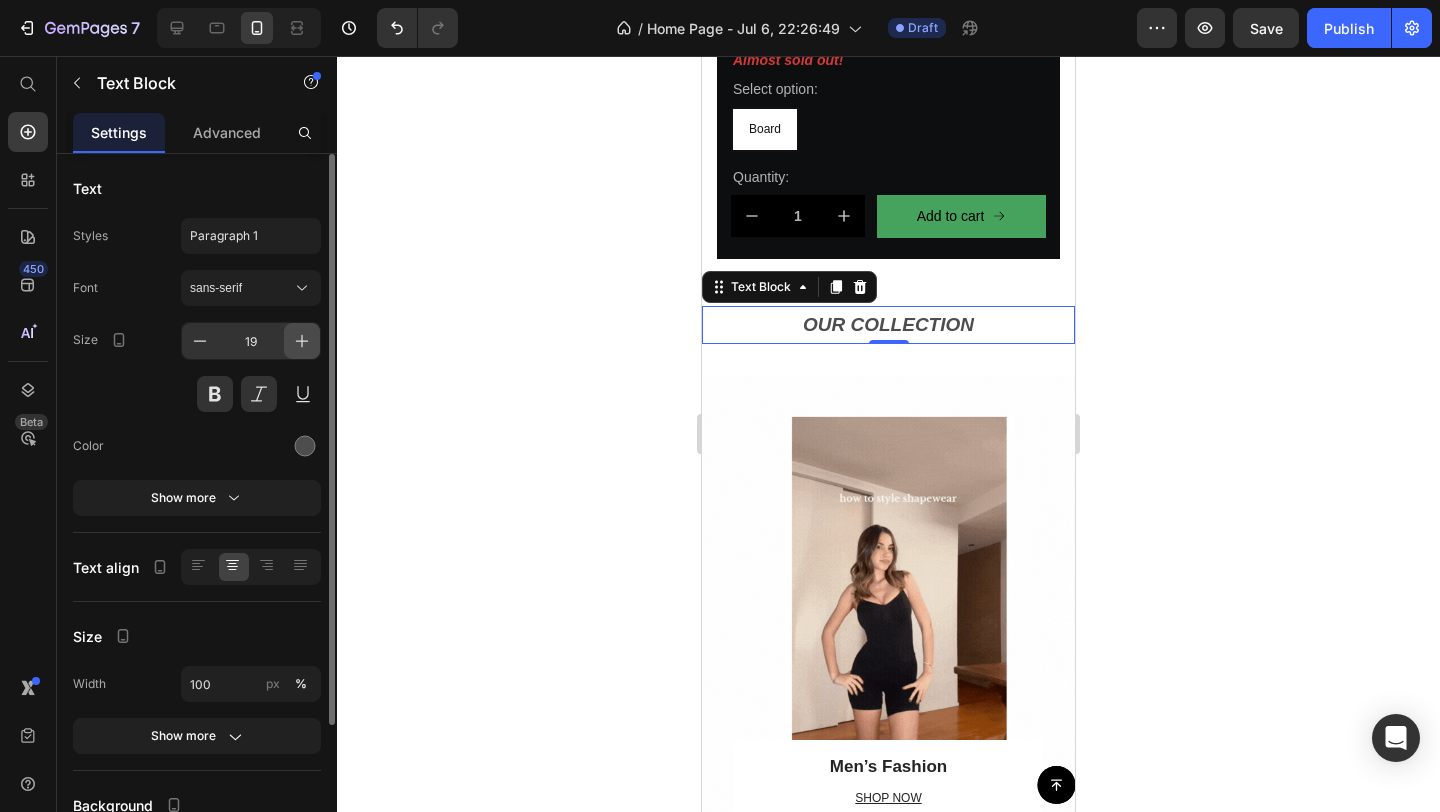 click 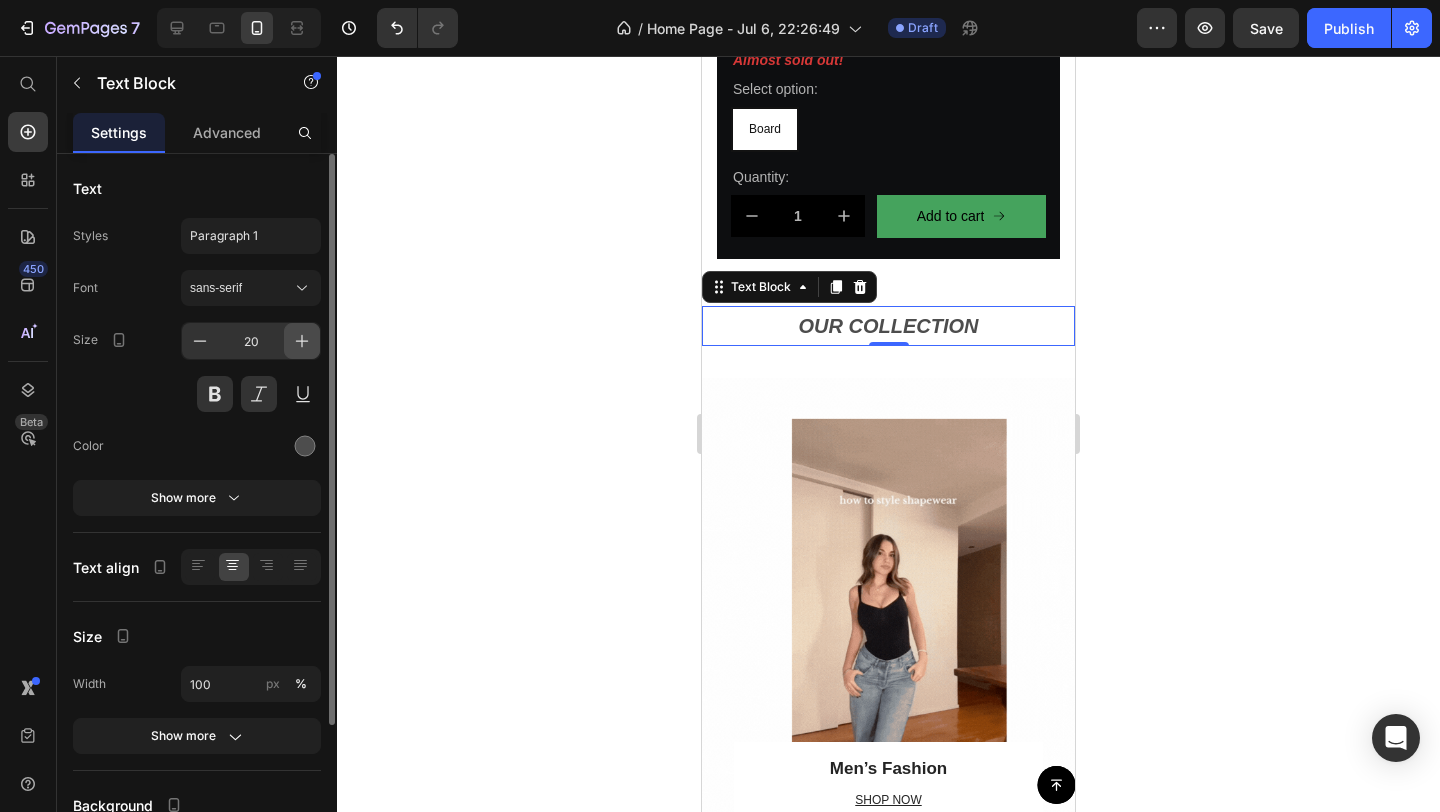 click 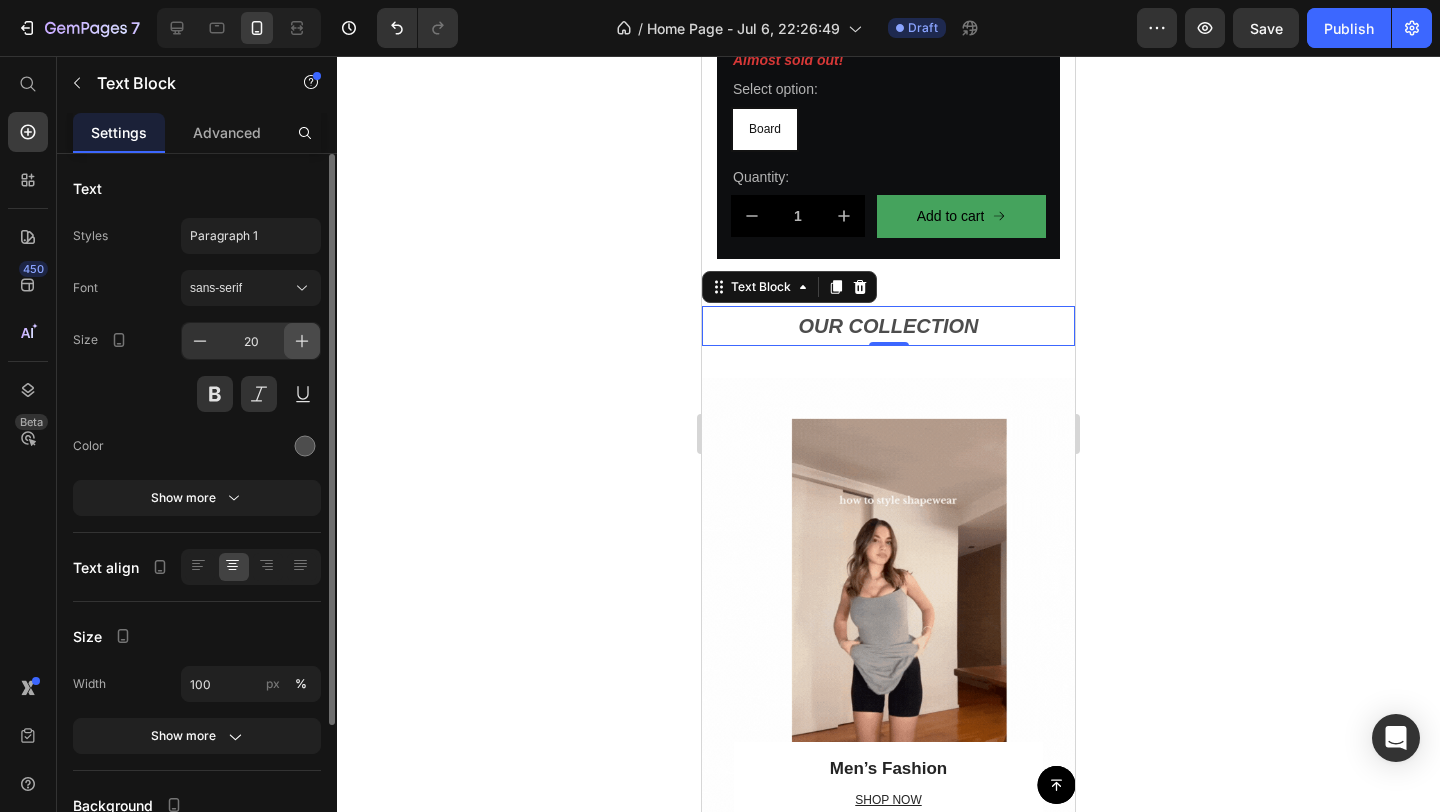 type on "21" 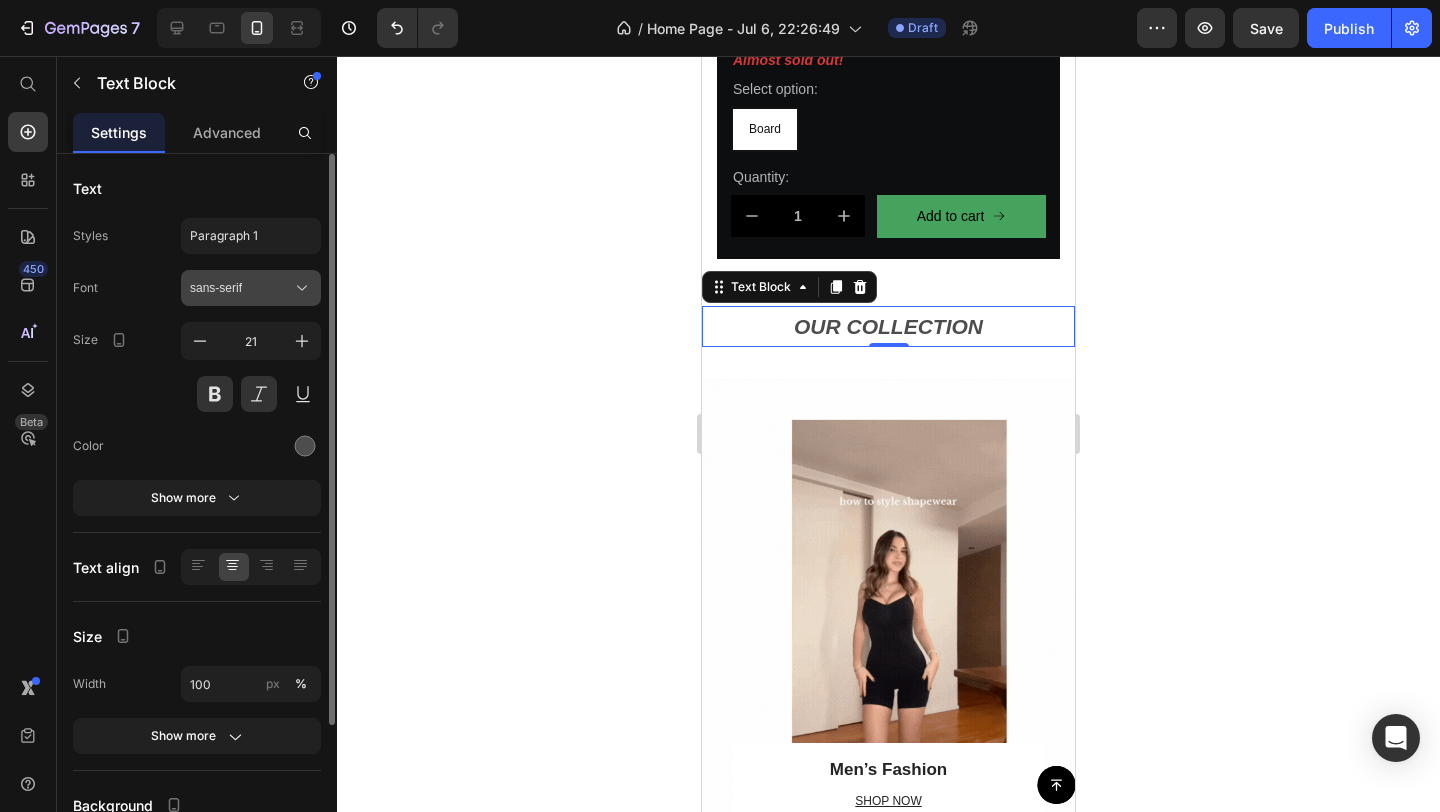 click on "sans-serif" at bounding box center [251, 288] 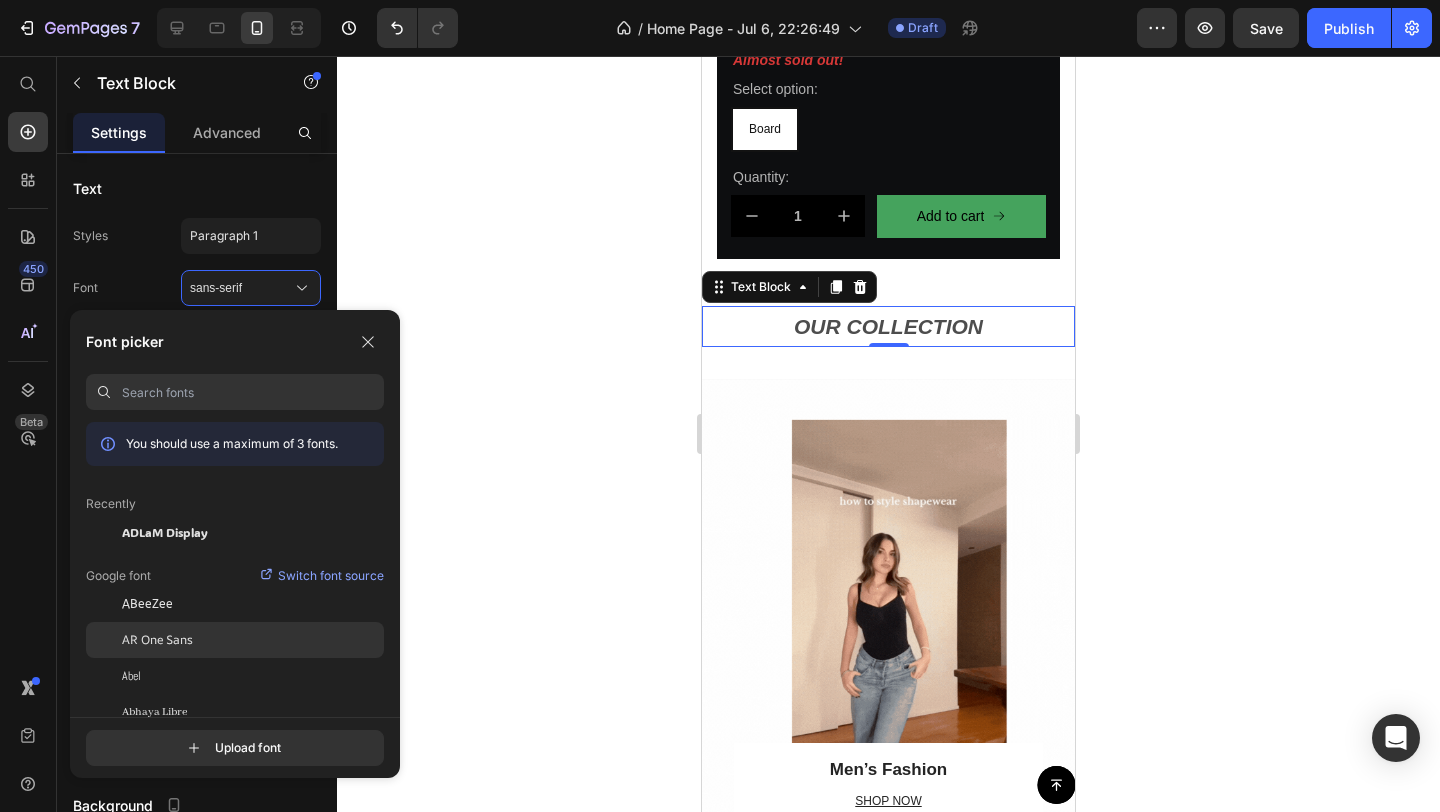 click on "AR One Sans" at bounding box center (157, 640) 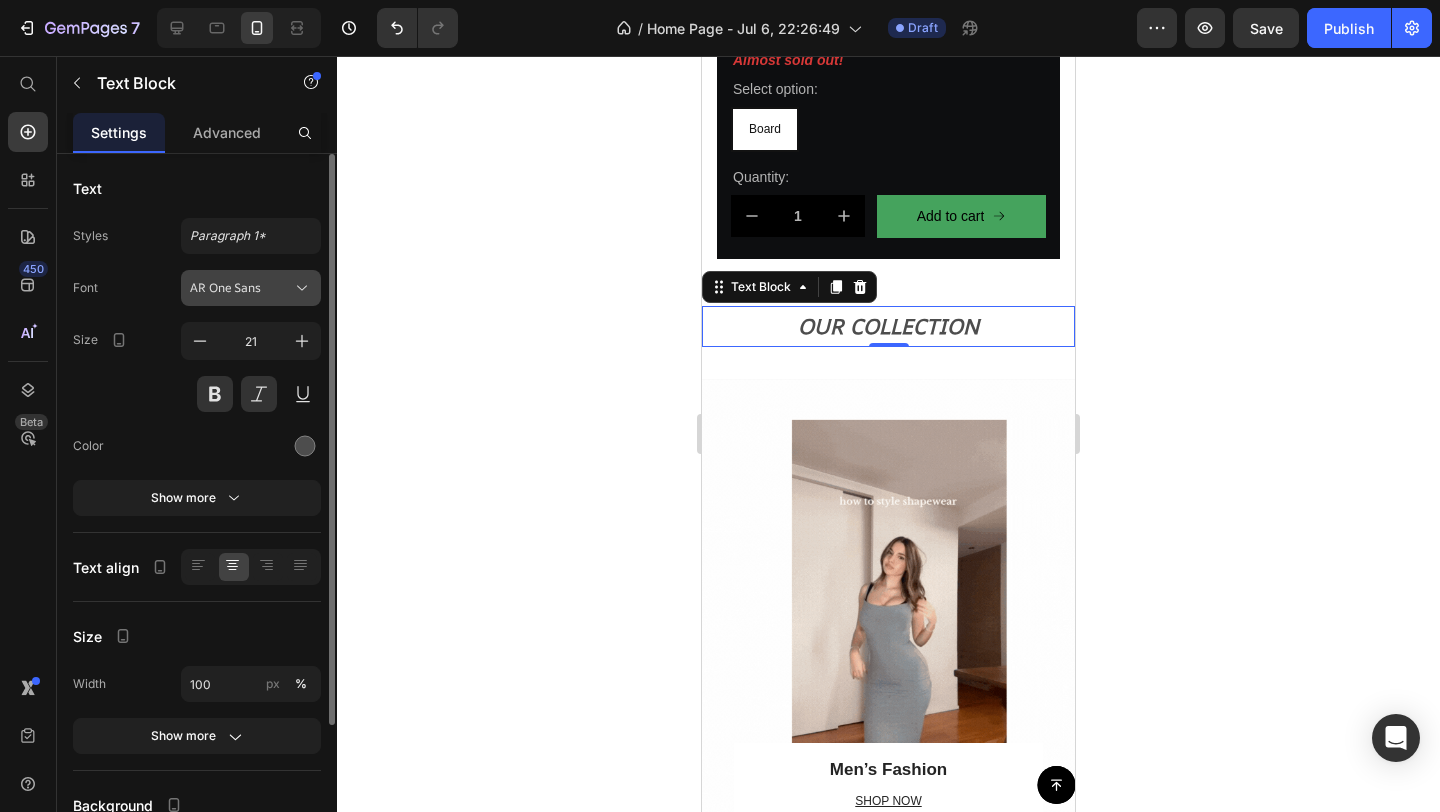 click on "AR One Sans" at bounding box center [241, 288] 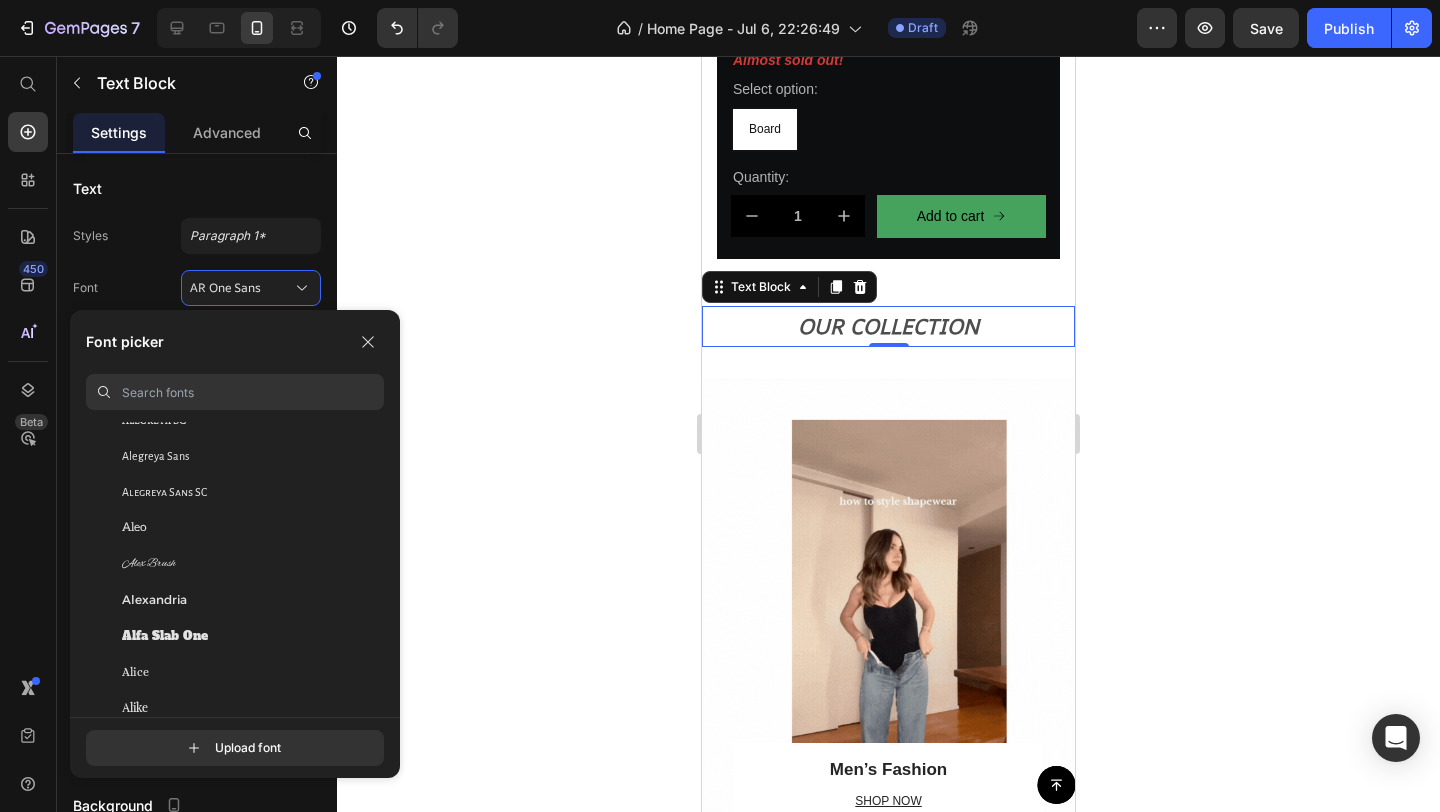 scroll, scrollTop: 1283, scrollLeft: 0, axis: vertical 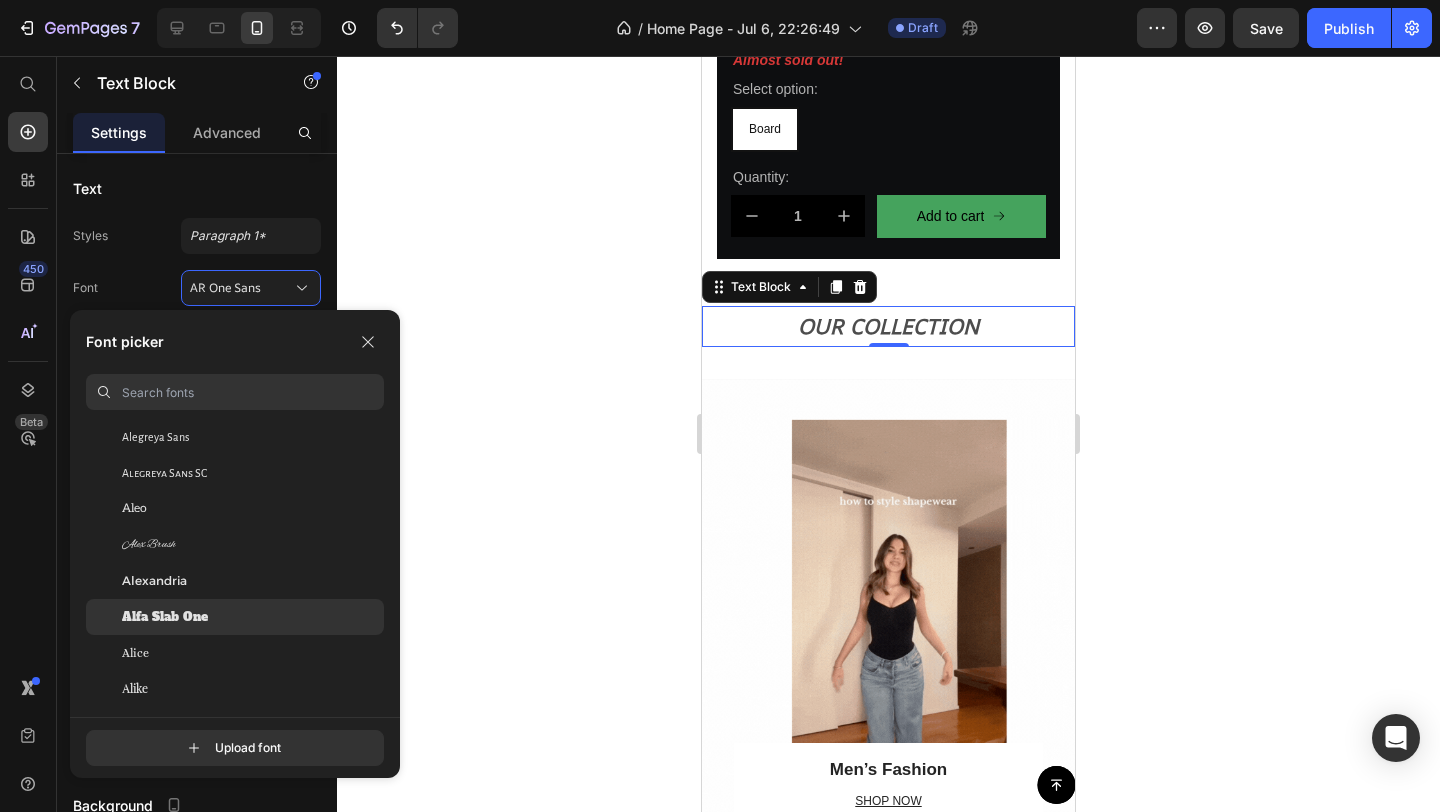 click on "Alfa Slab One" at bounding box center (165, 617) 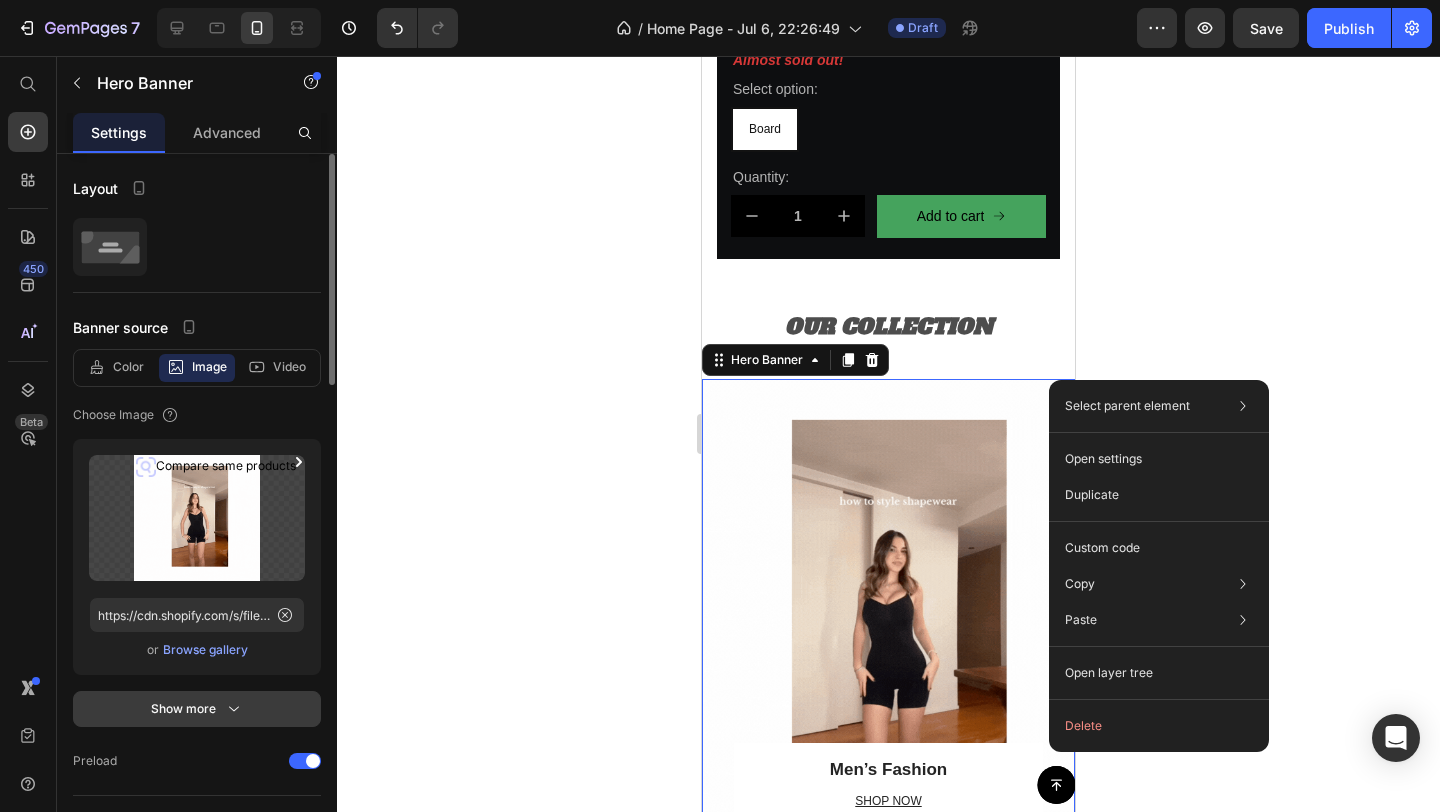 click on "Show more" at bounding box center [197, 709] 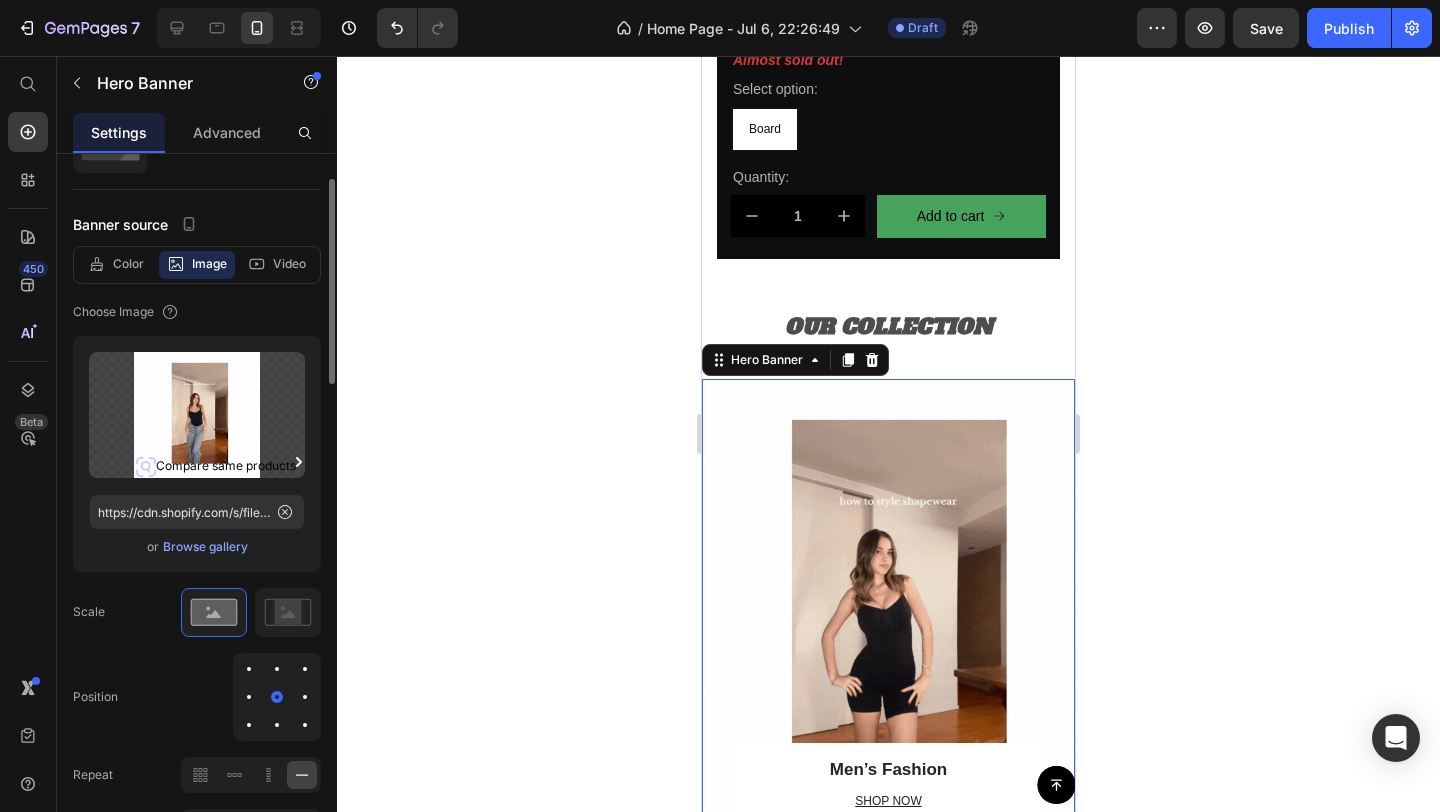 scroll, scrollTop: 107, scrollLeft: 0, axis: vertical 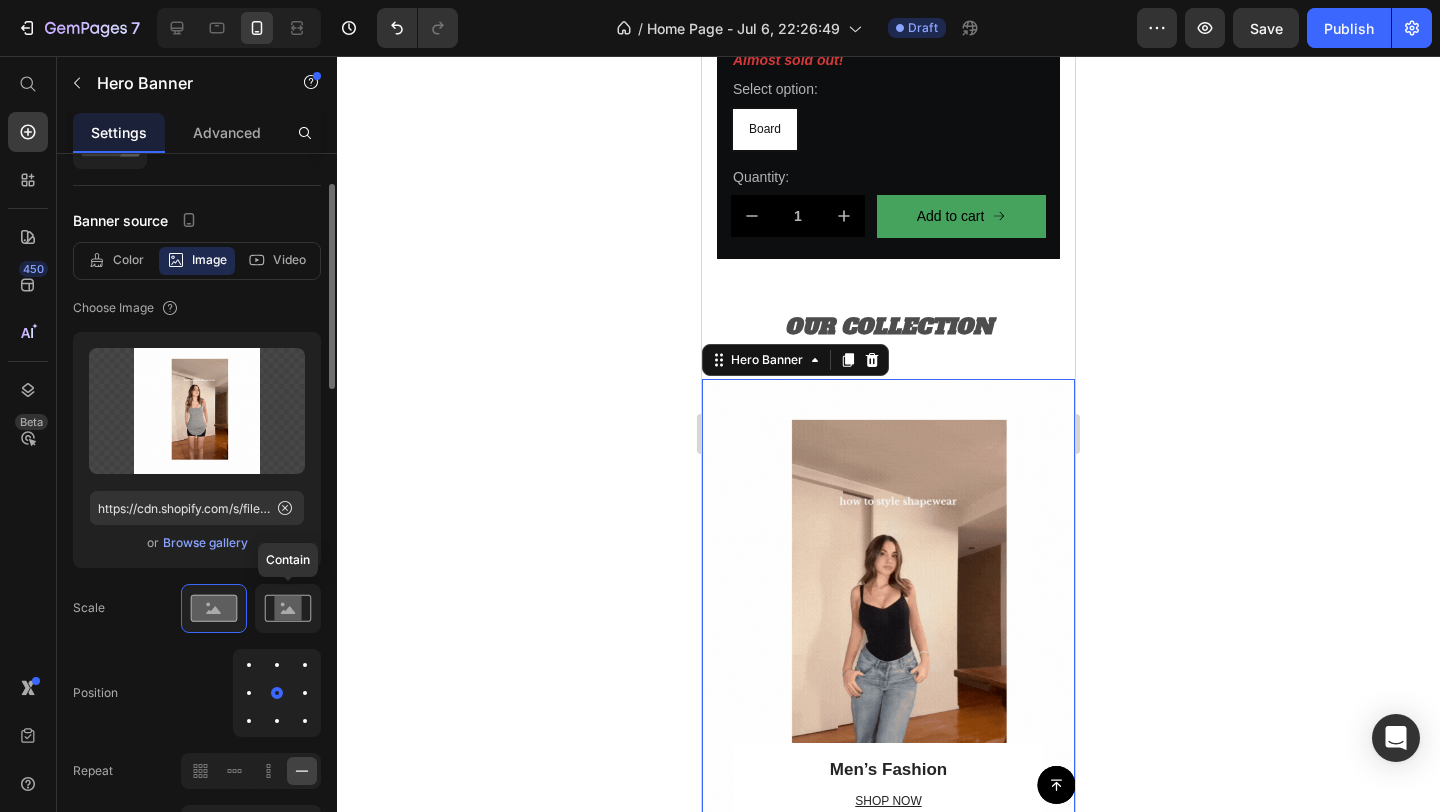 click 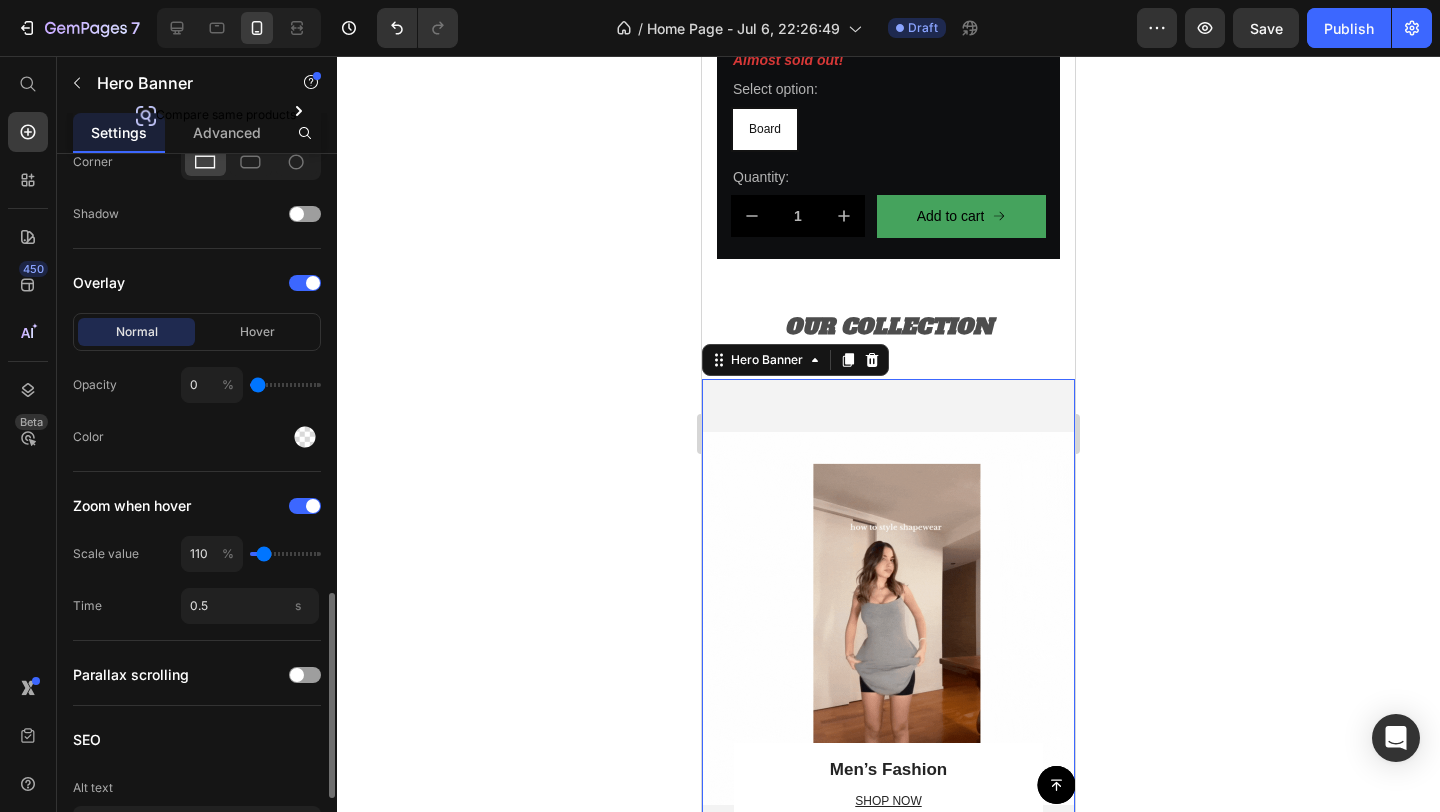 scroll, scrollTop: 1510, scrollLeft: 0, axis: vertical 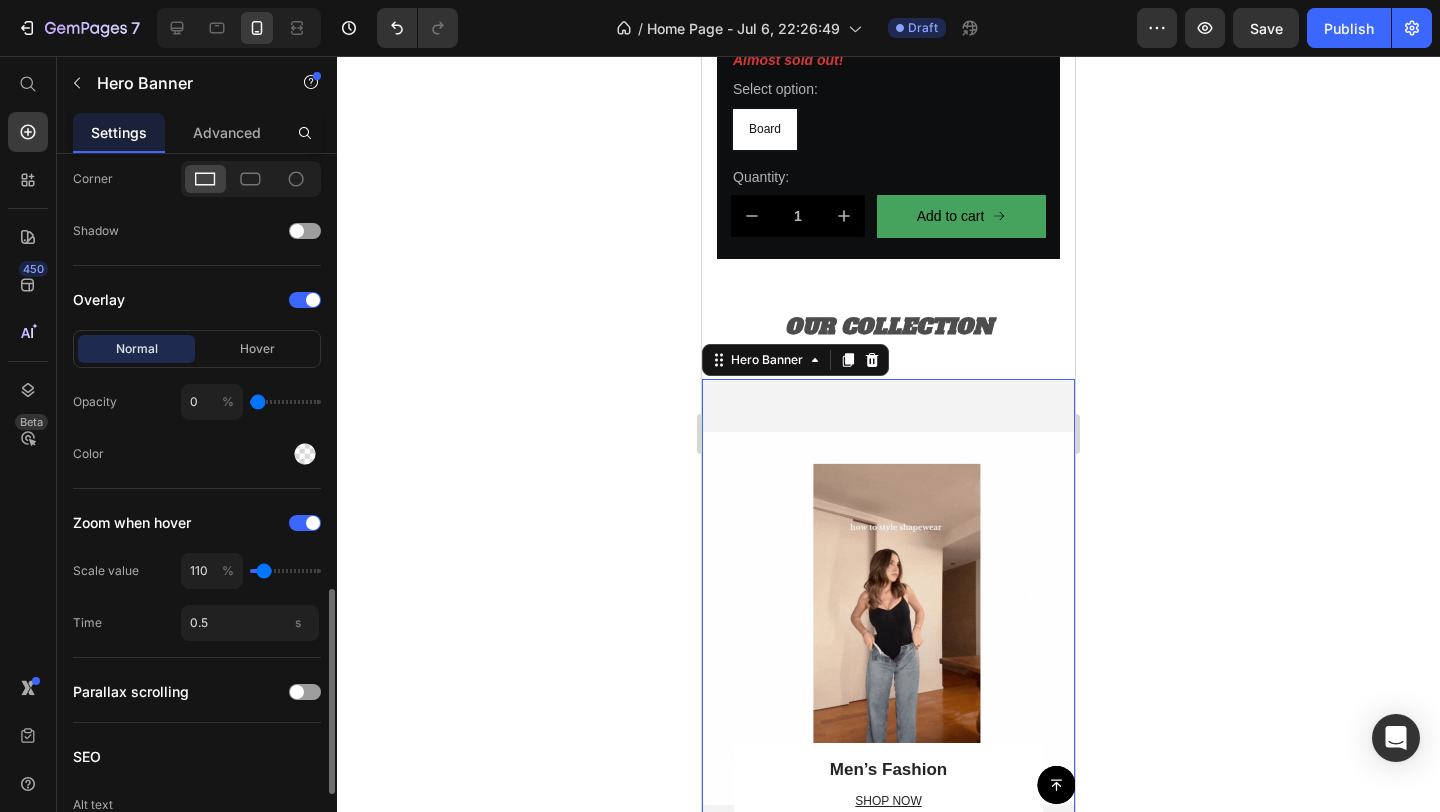 type on "2" 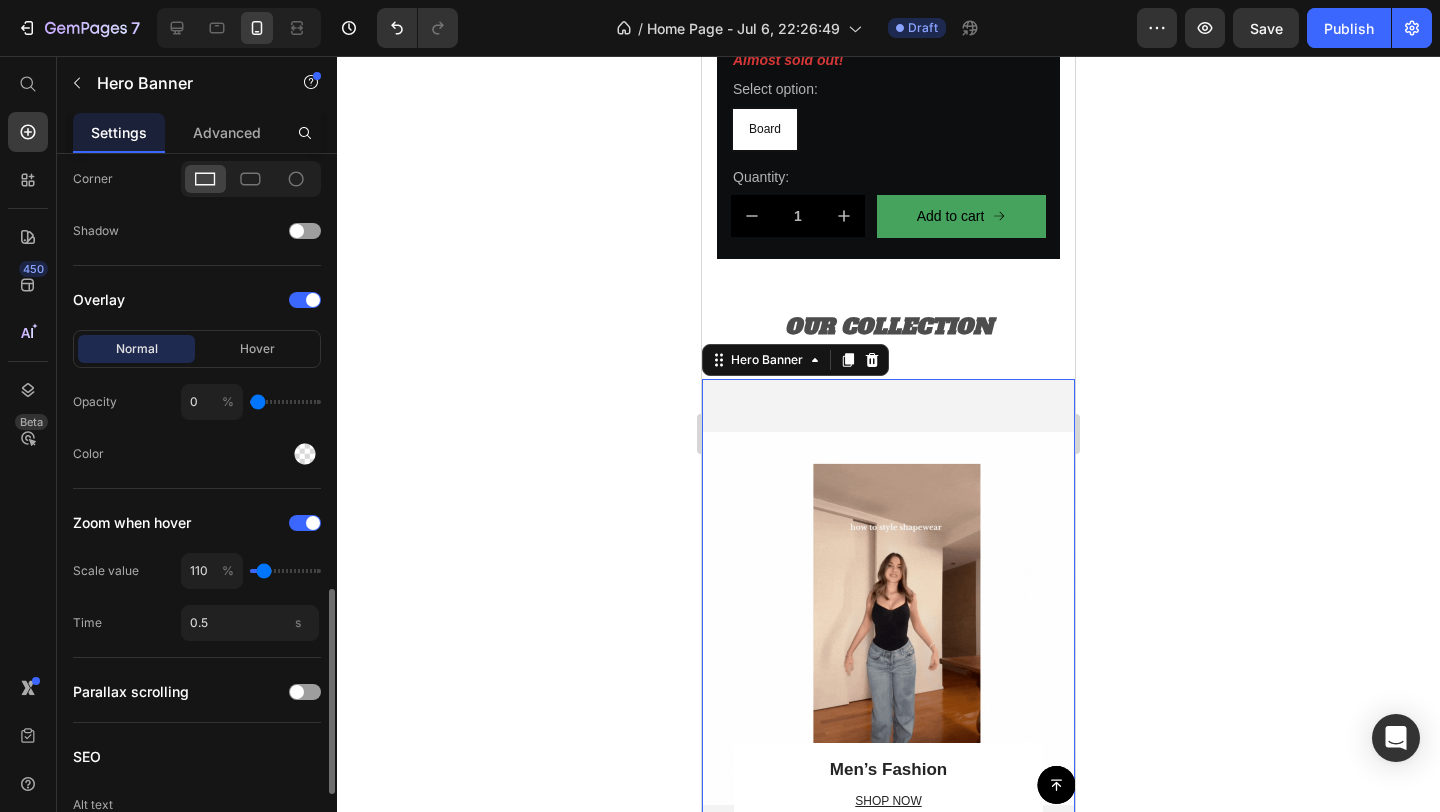 type on "2" 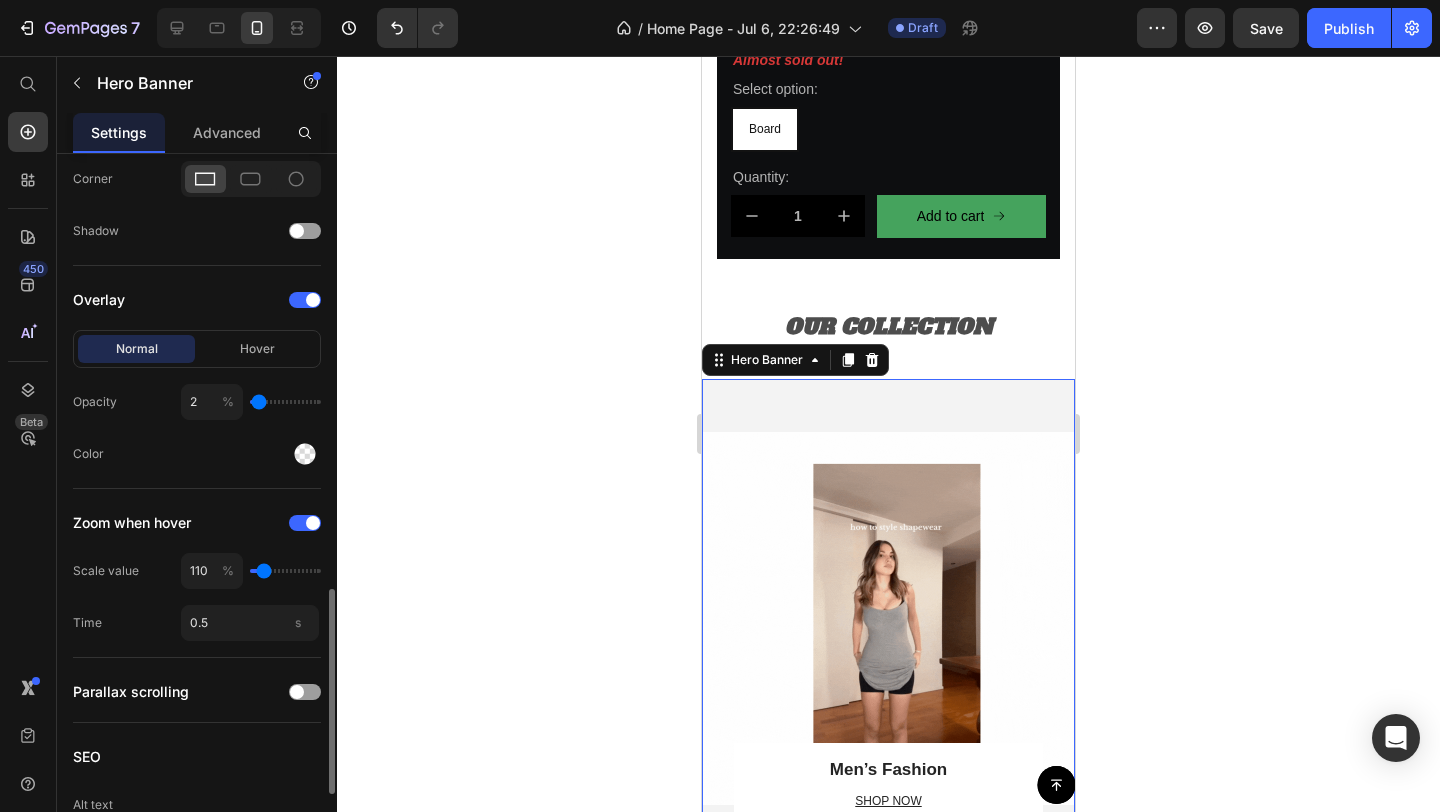 type on "5" 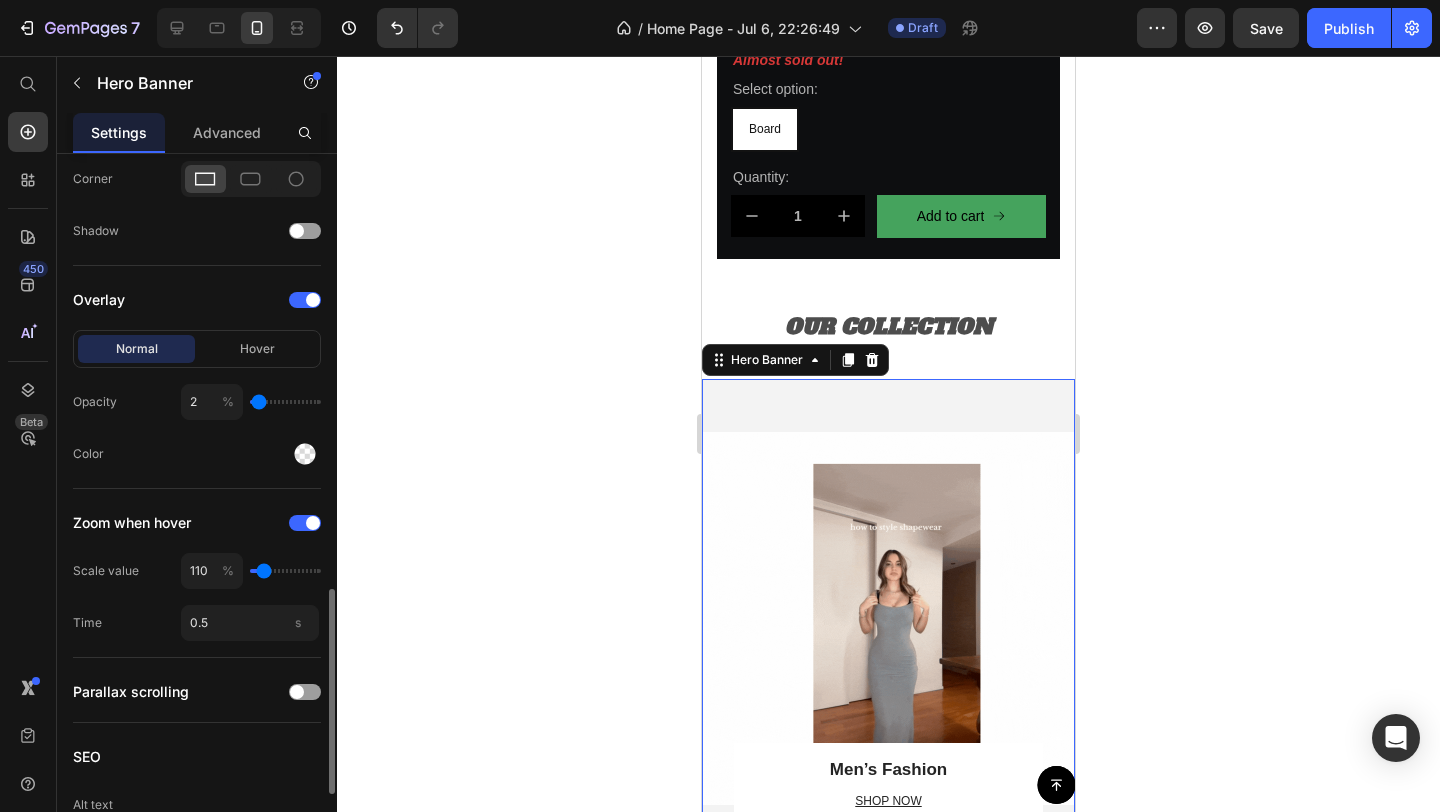 type on "5" 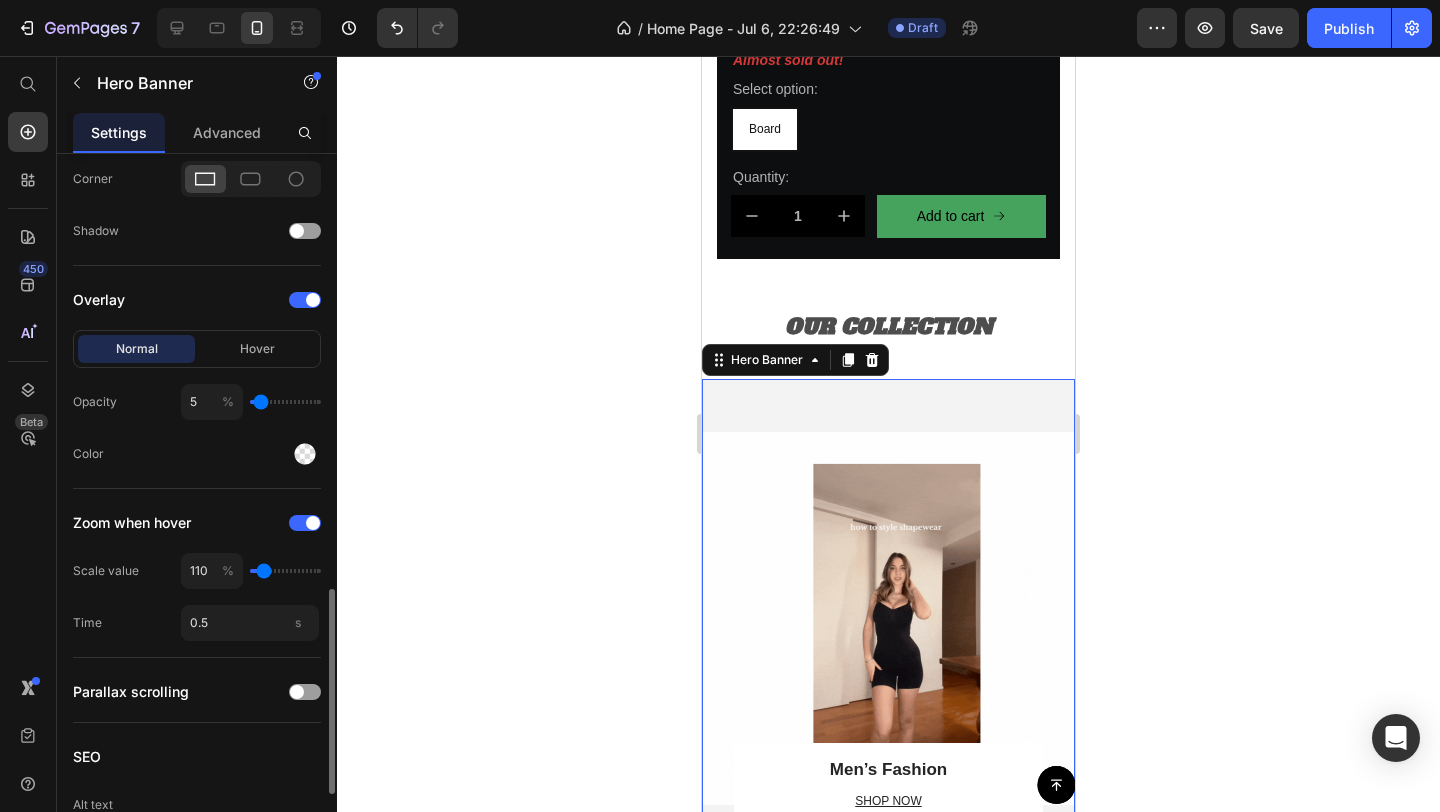 type on "10" 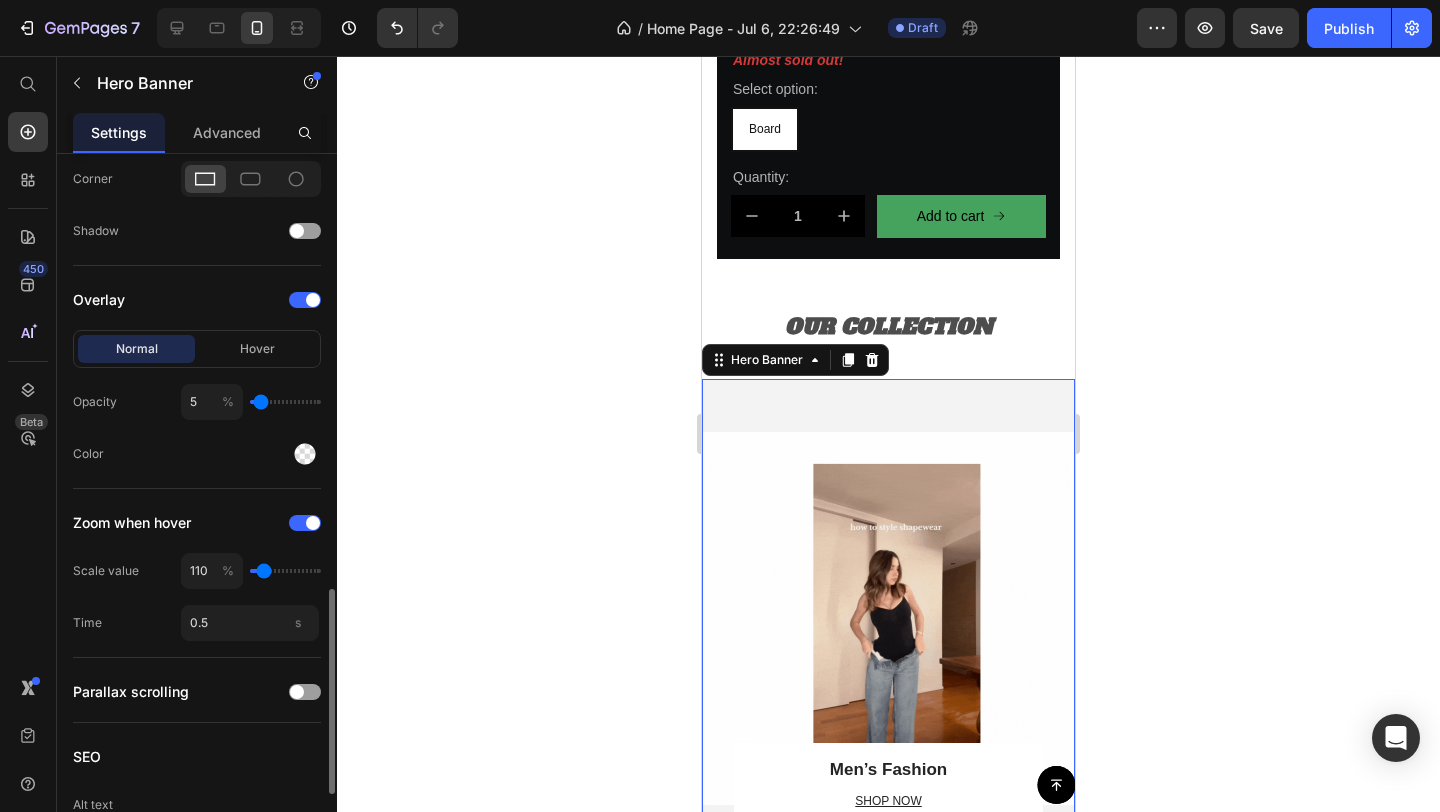 type on "10" 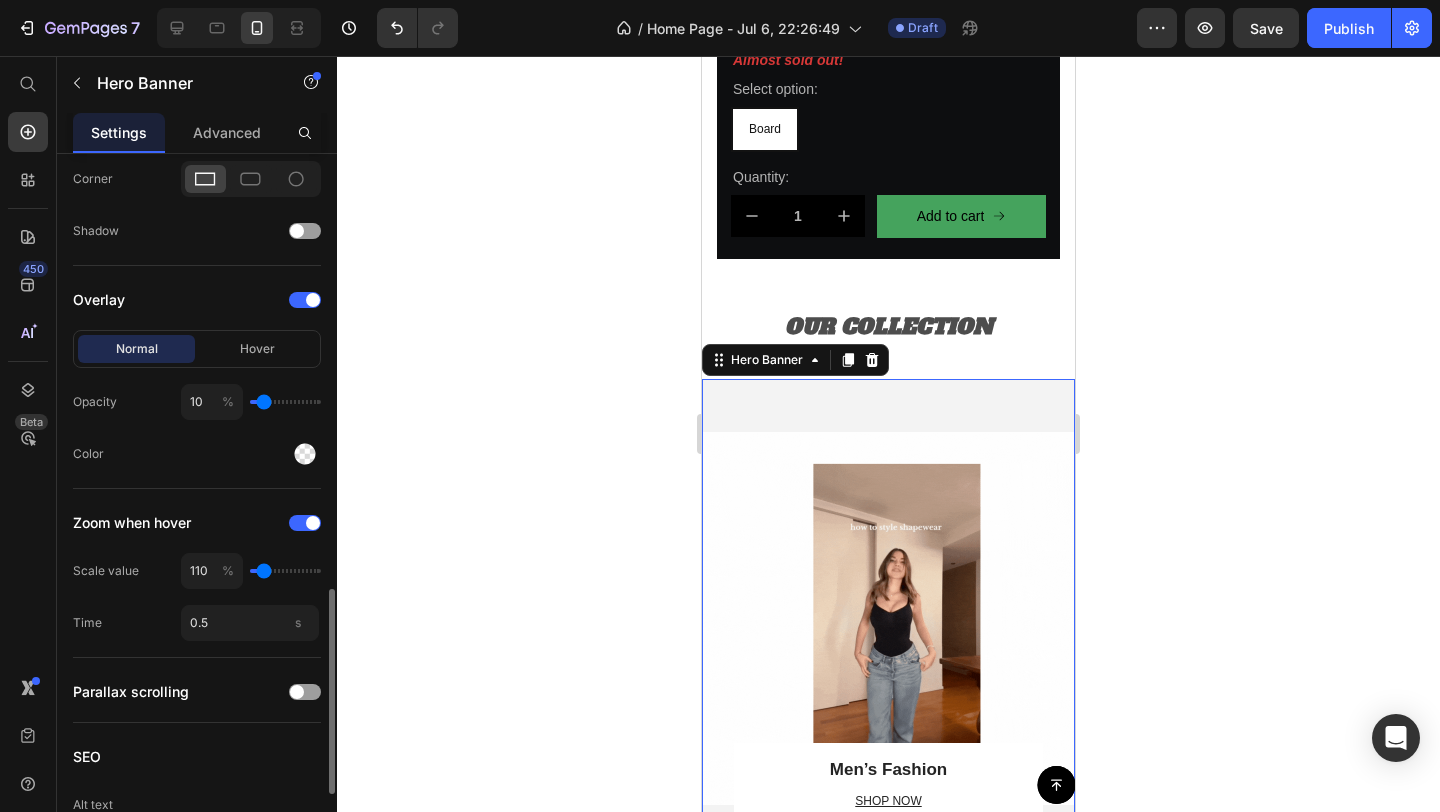 type on "16" 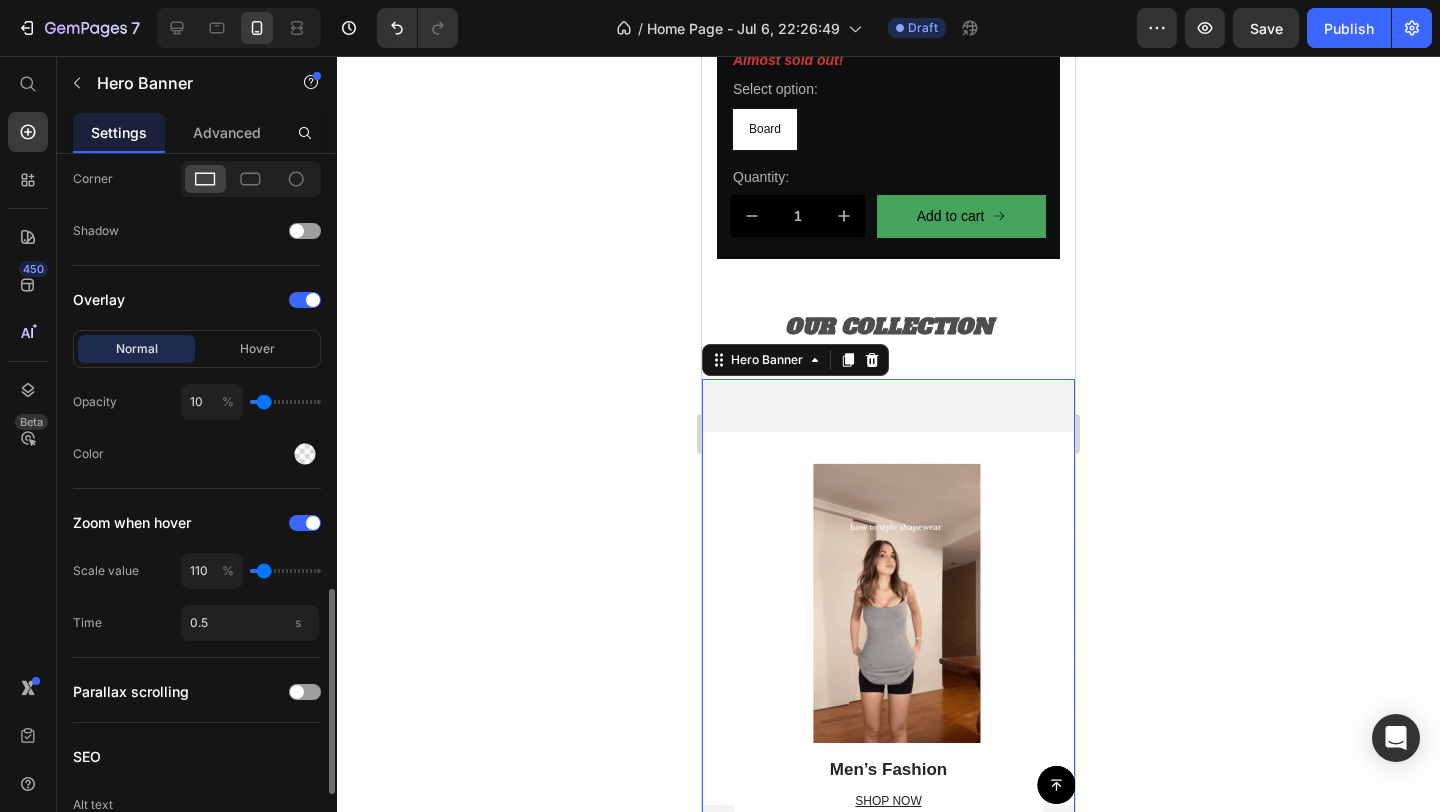 type on "16" 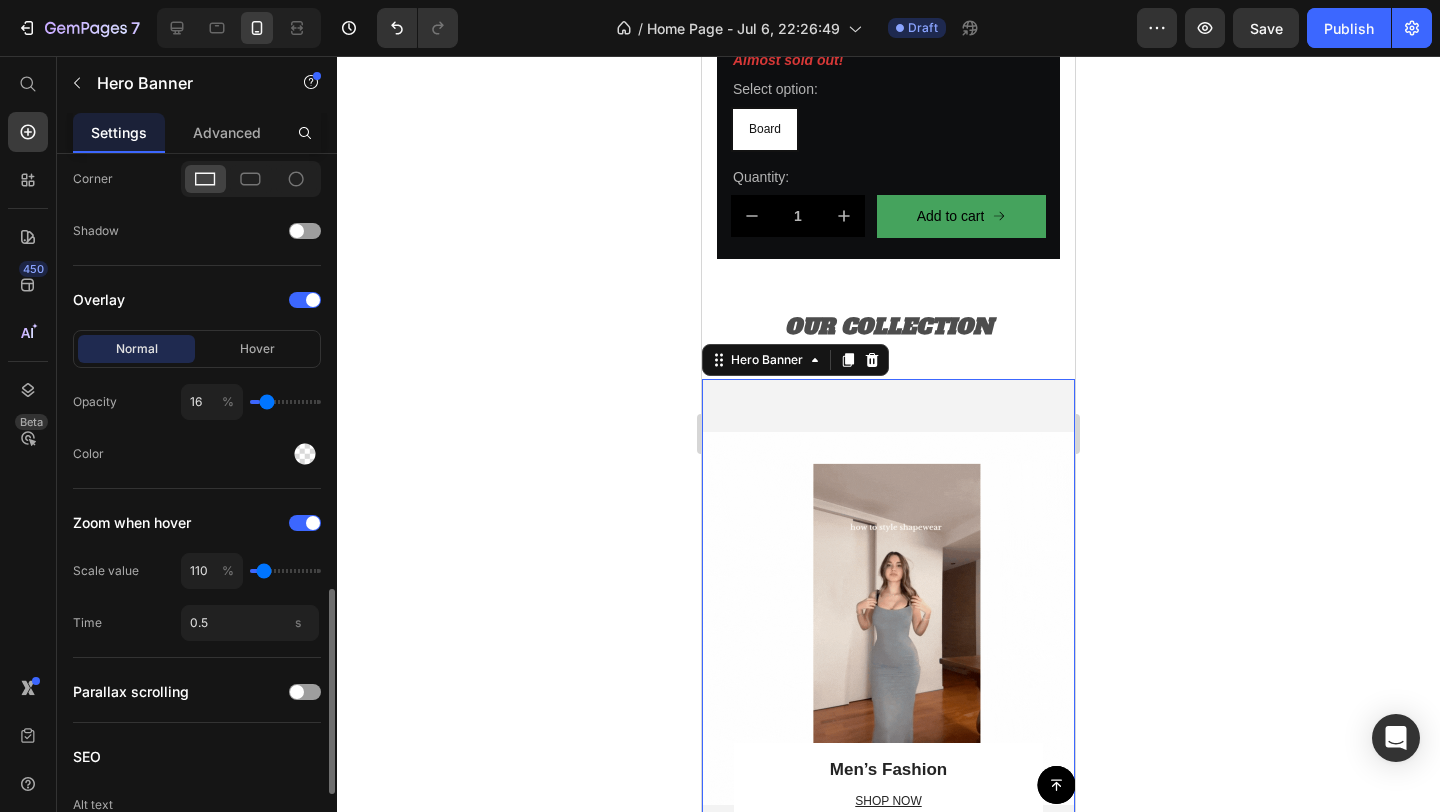 type on "22" 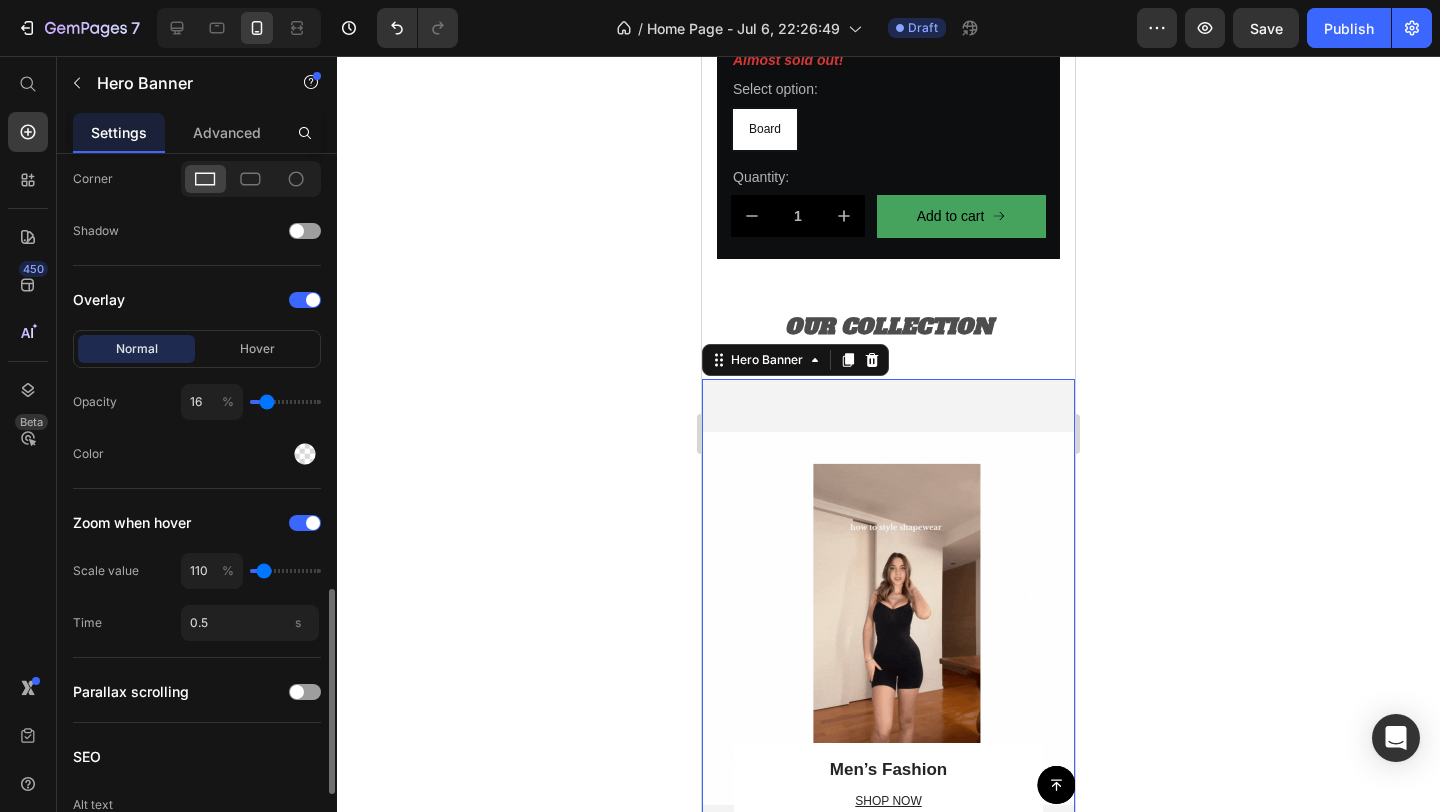 type on "22" 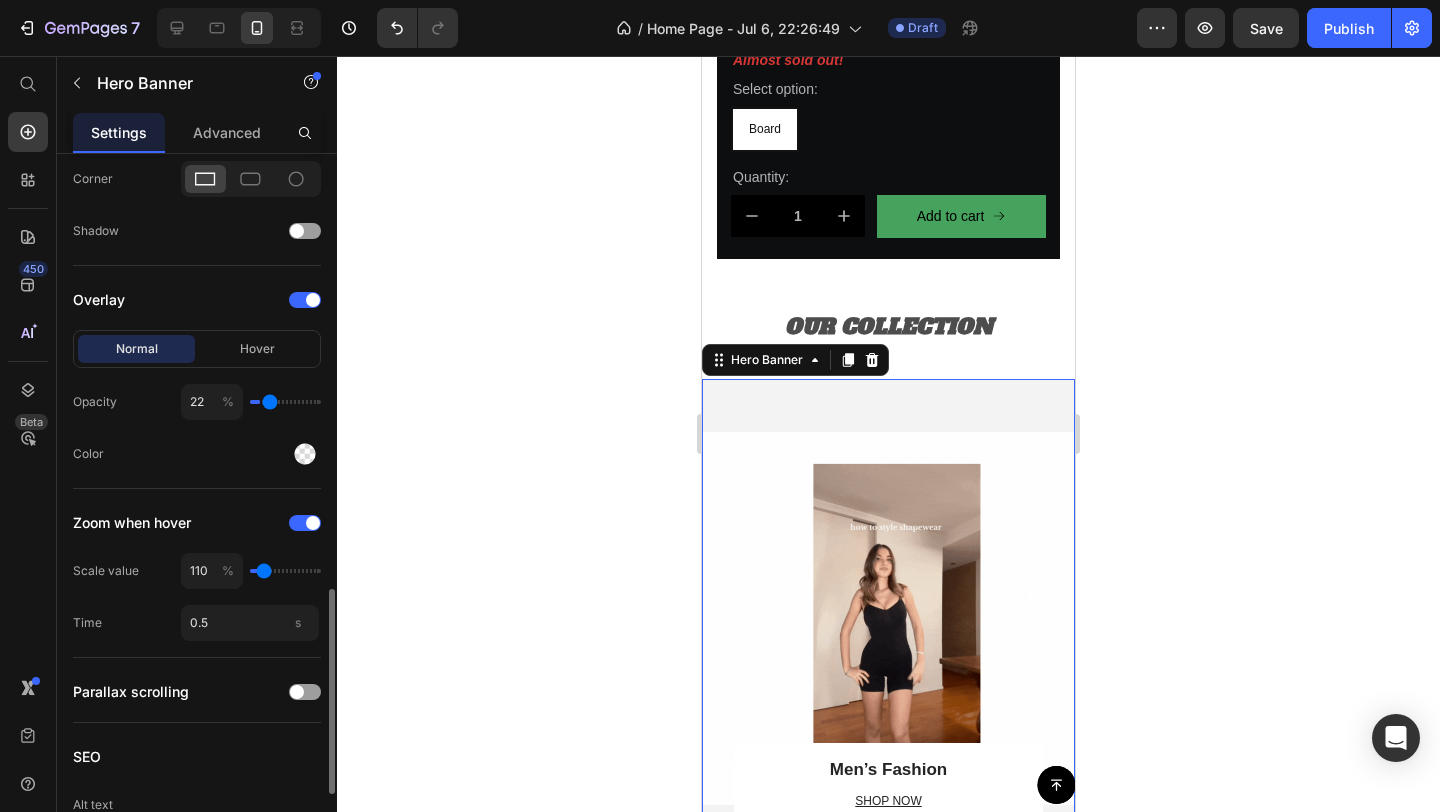 type on "27" 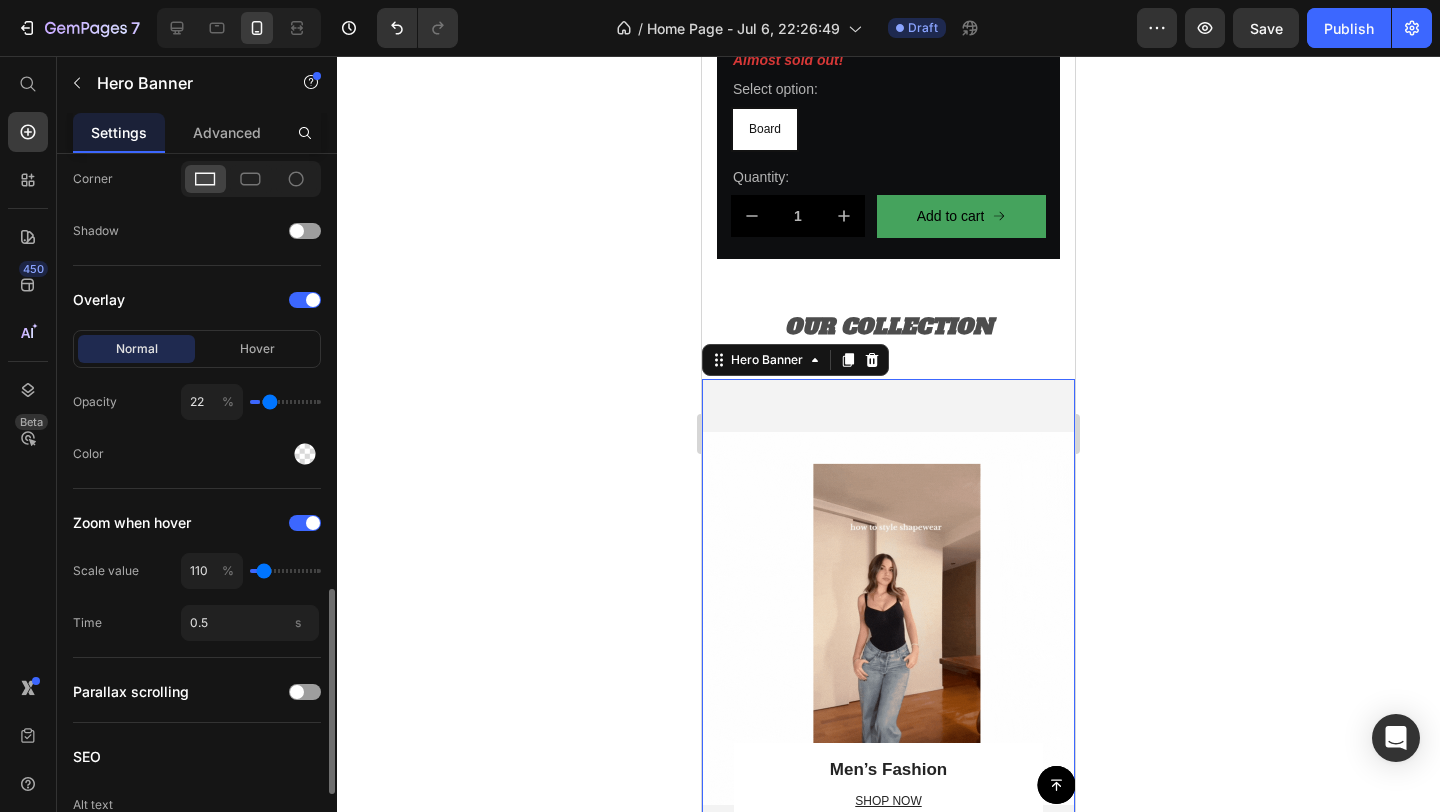 type on "27" 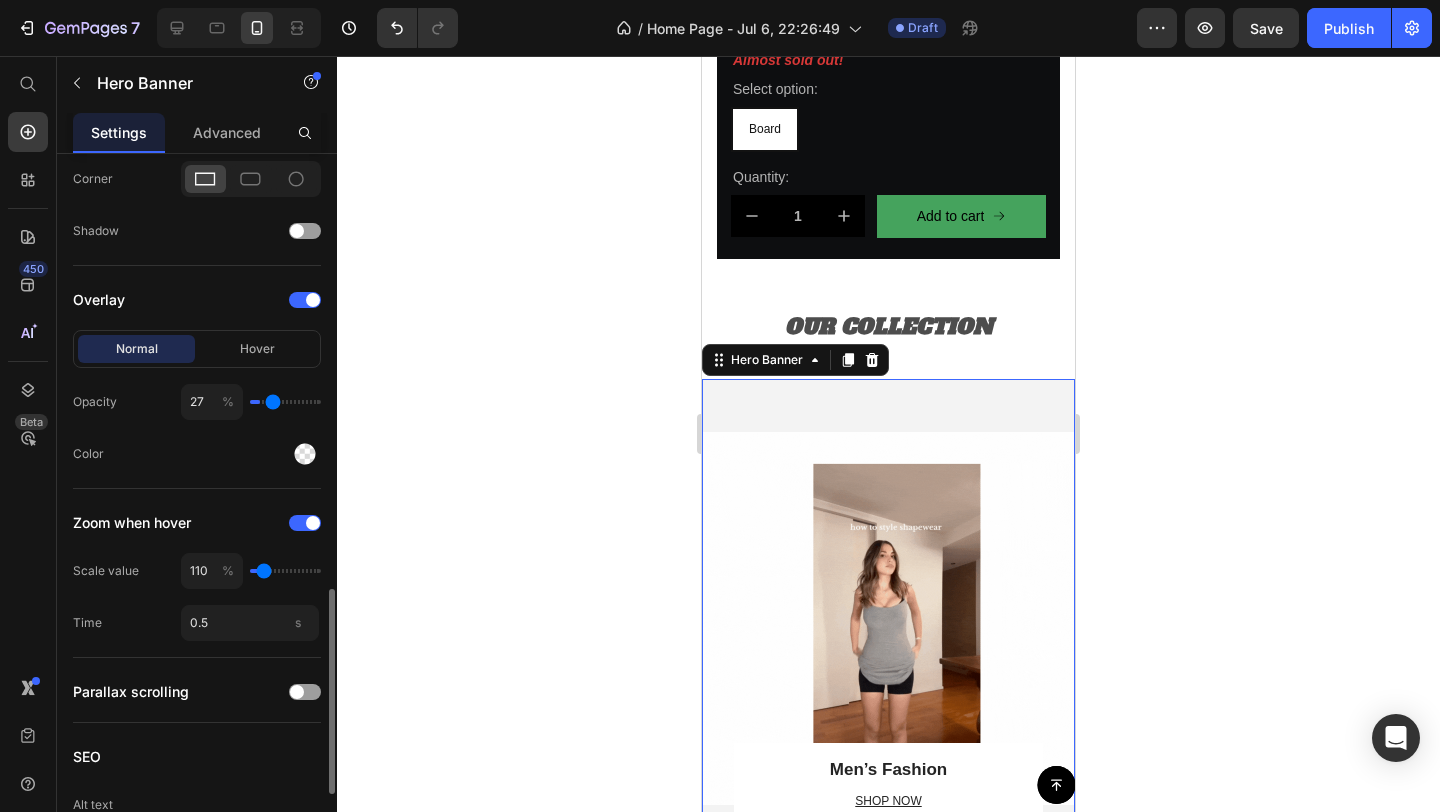 type on "30" 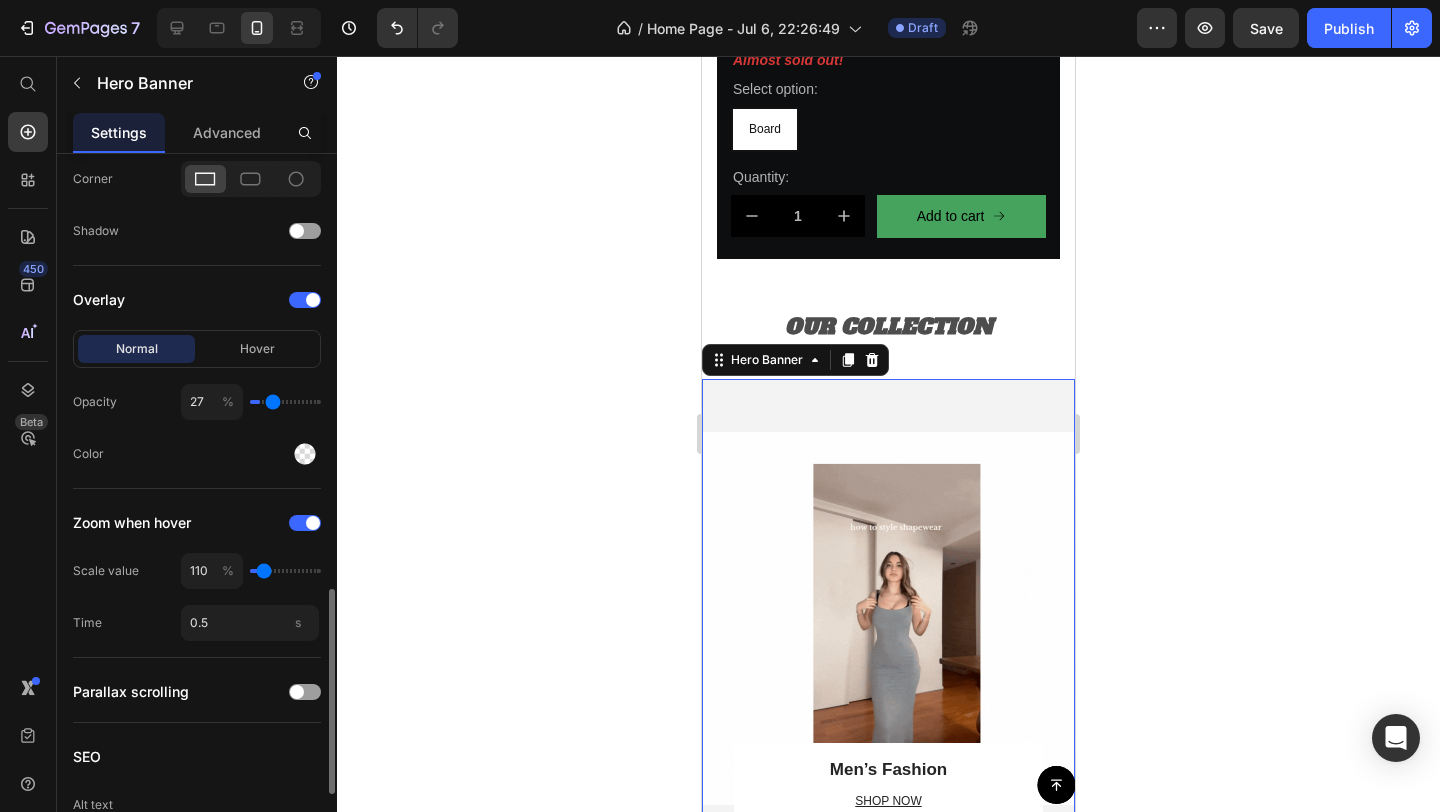 type on "30" 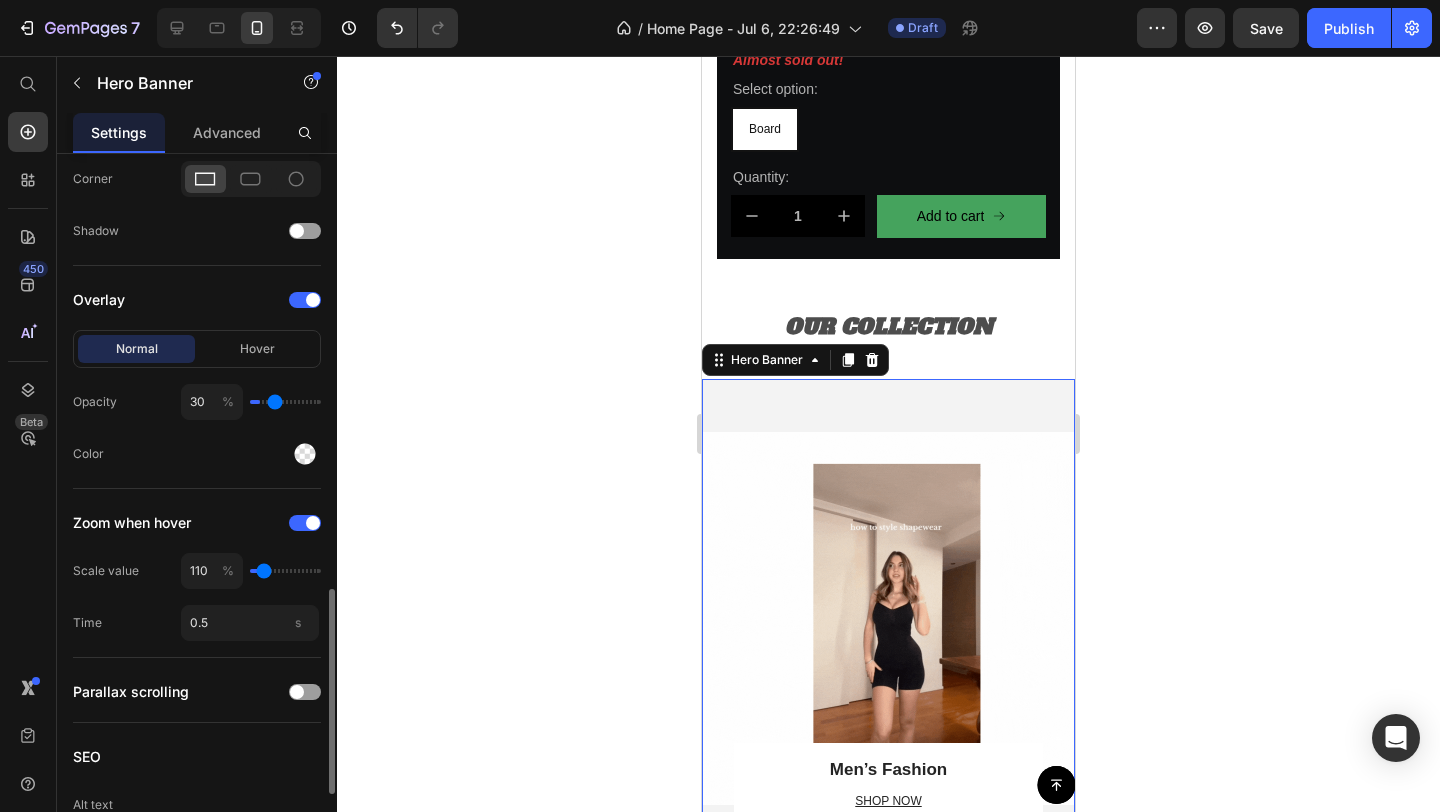 type on "33" 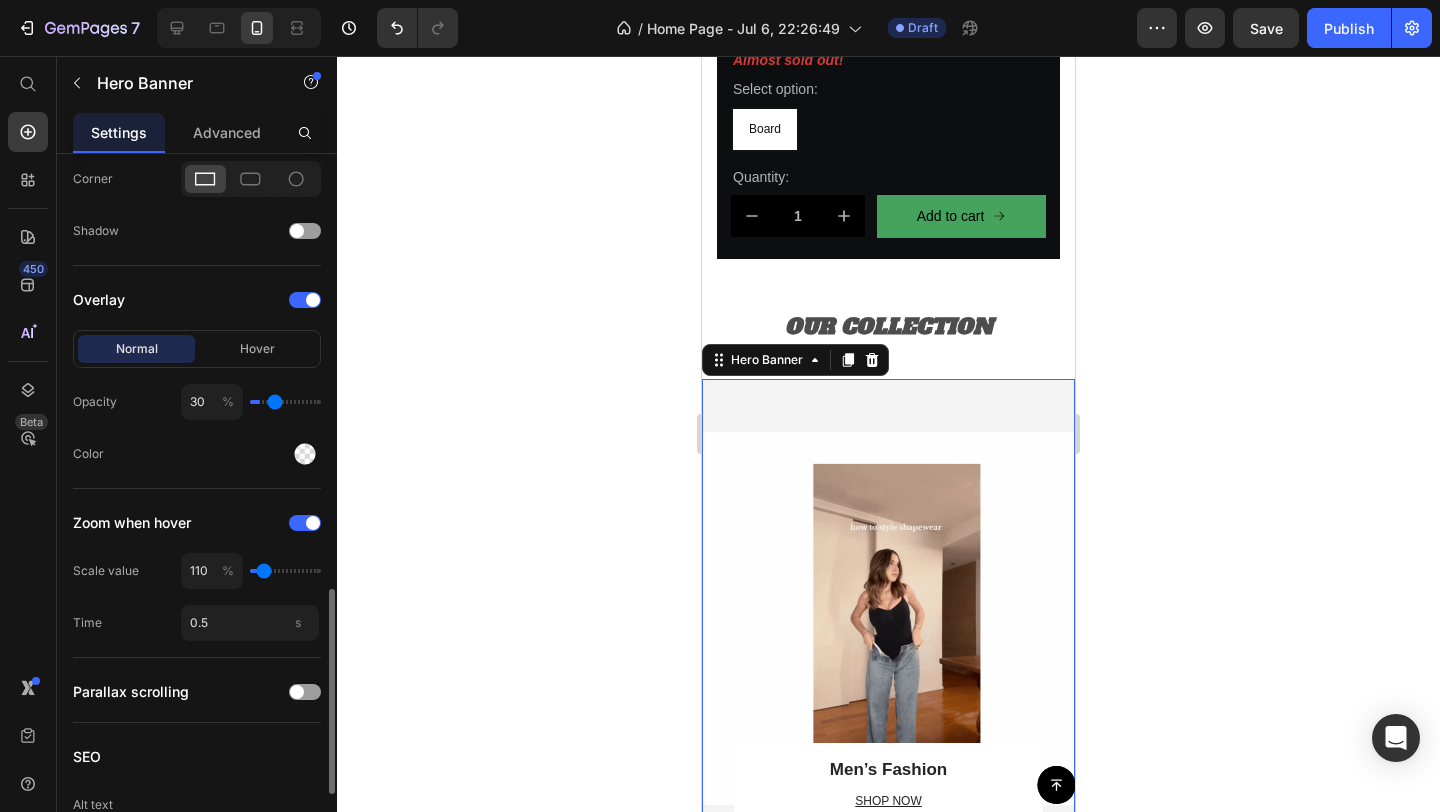 type on "33" 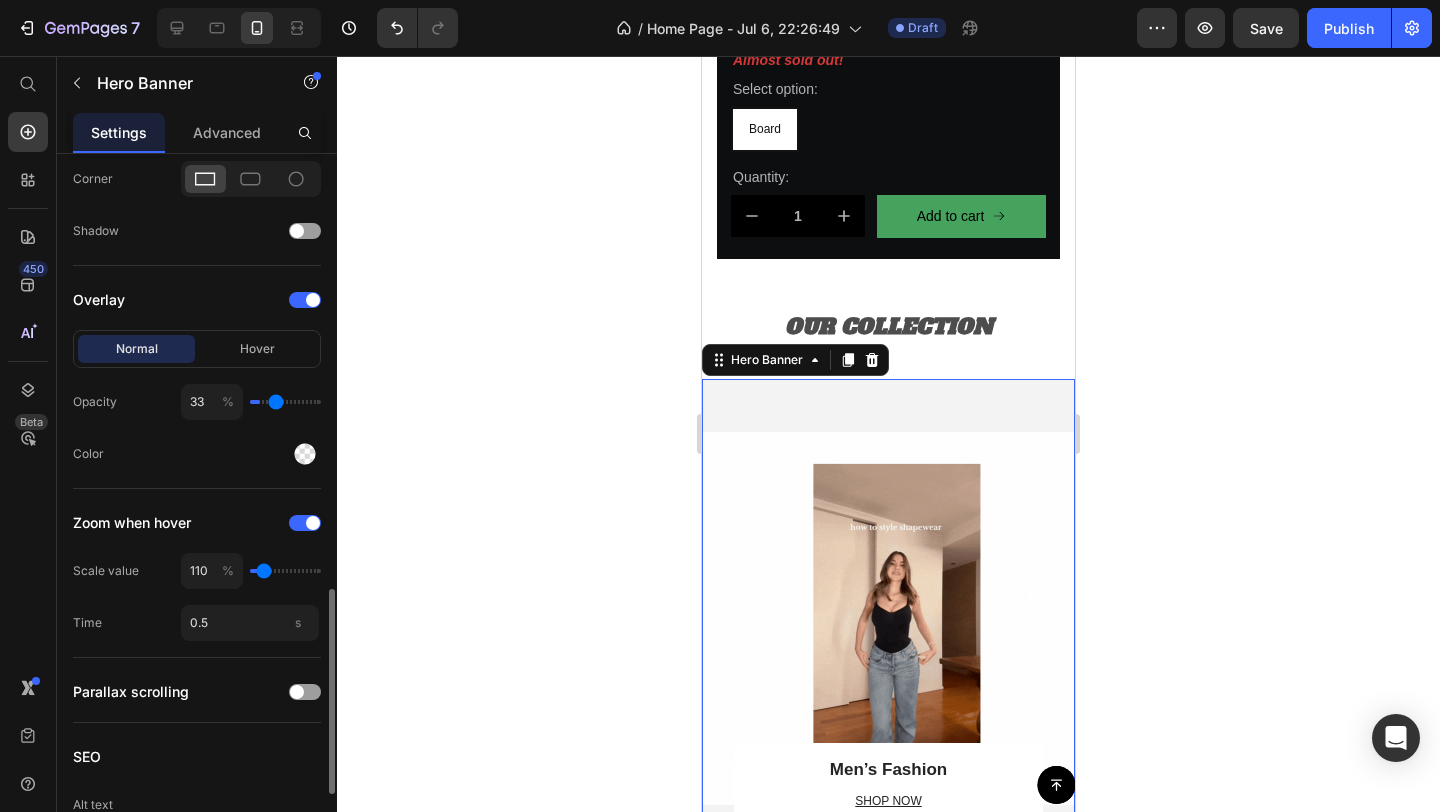 type on "35" 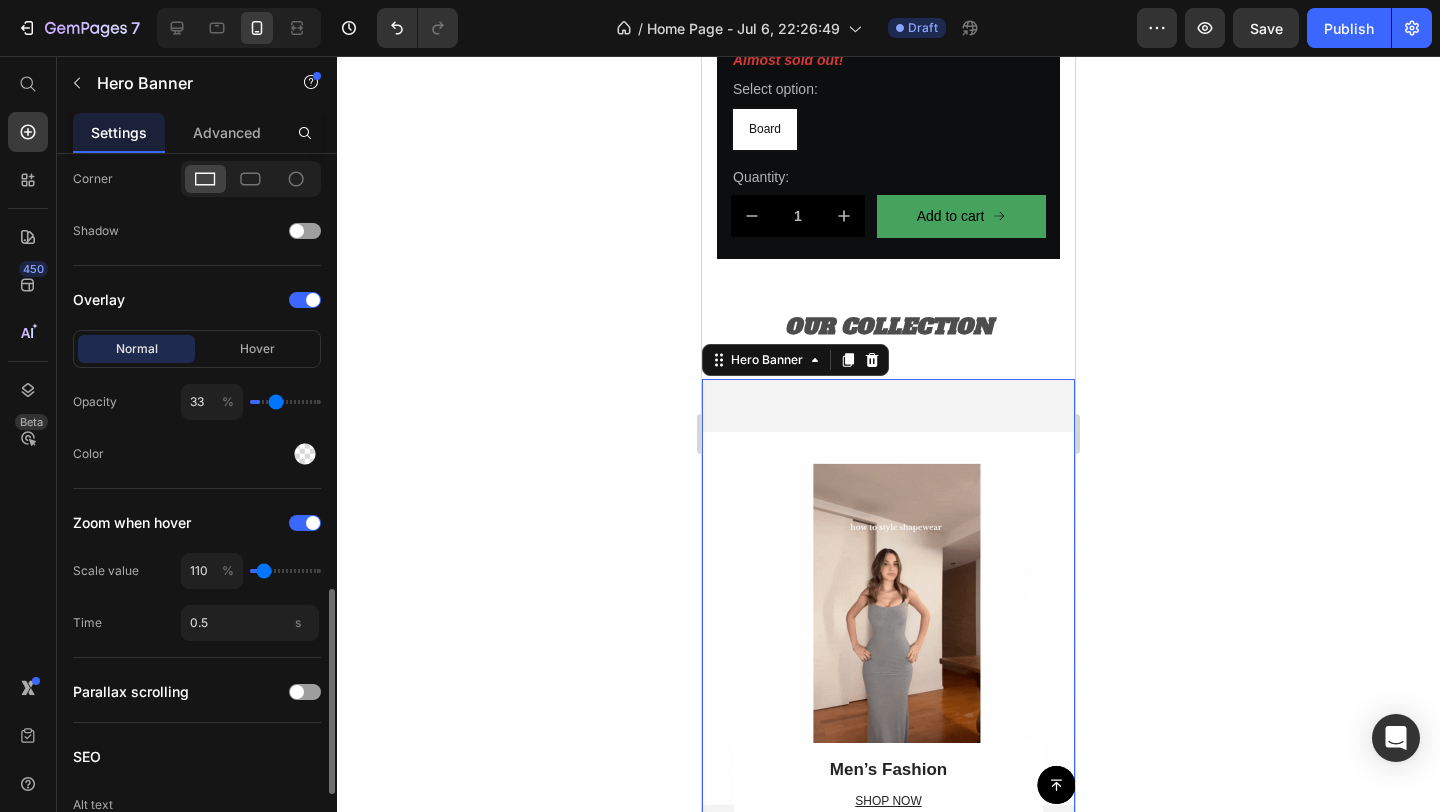 type on "35" 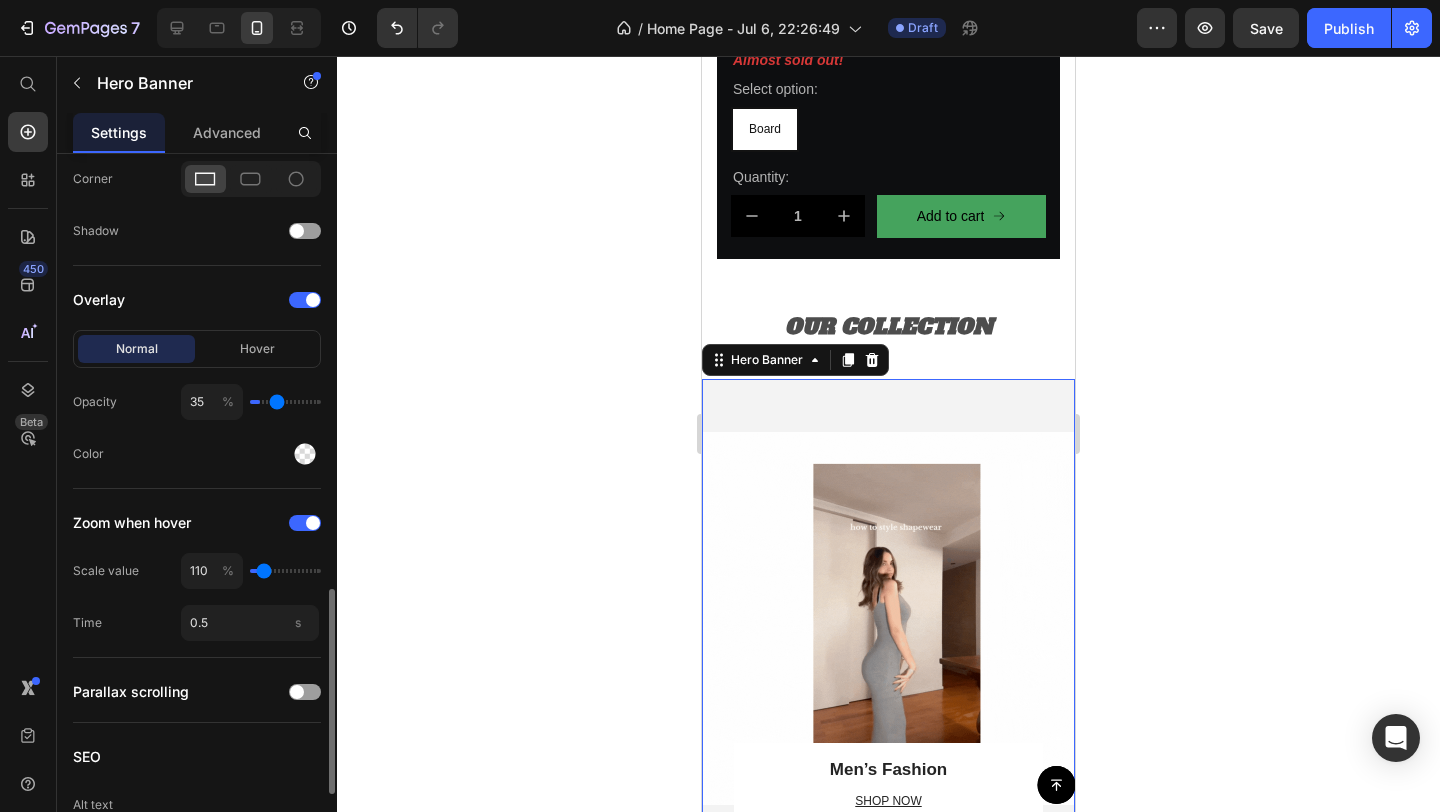 type on "37" 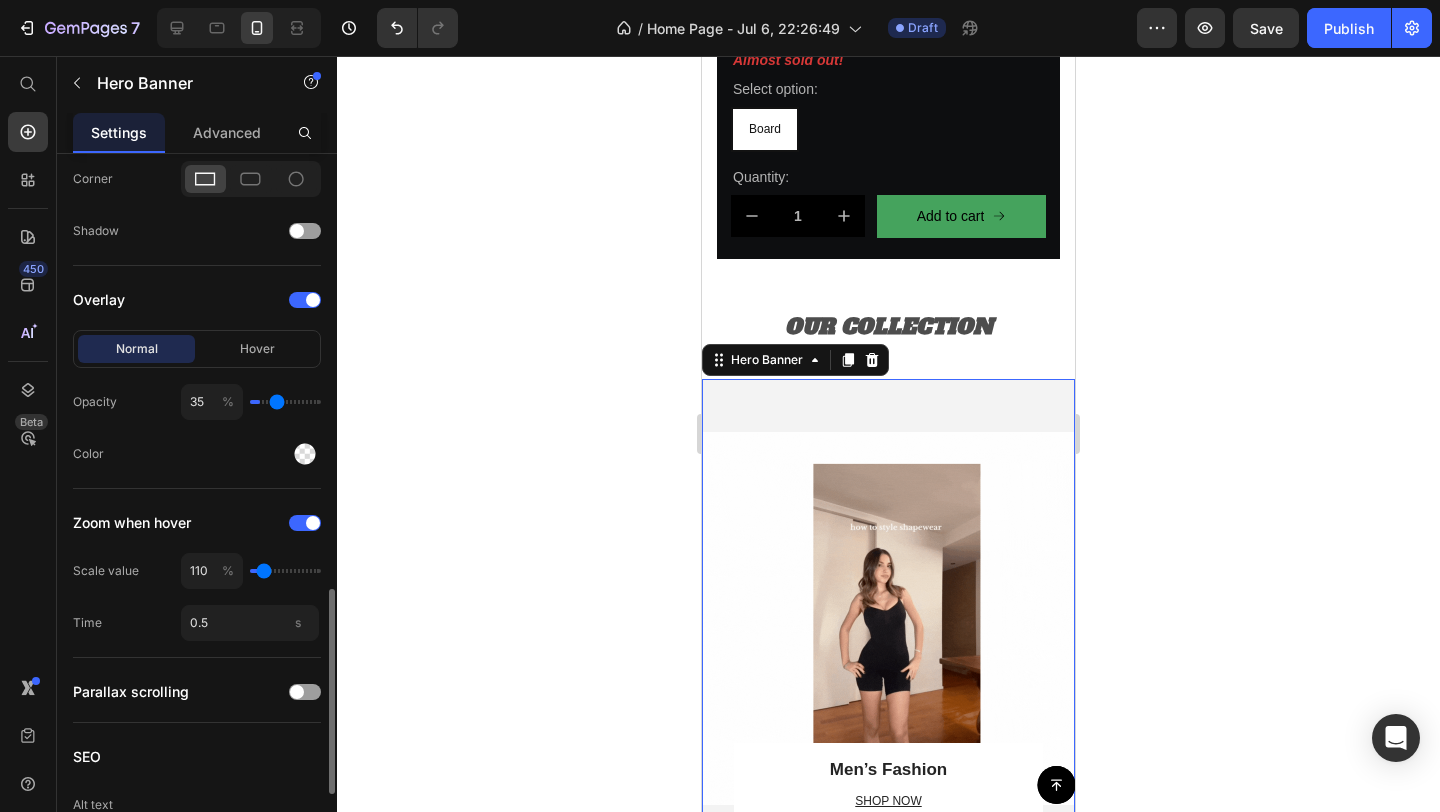 type on "37" 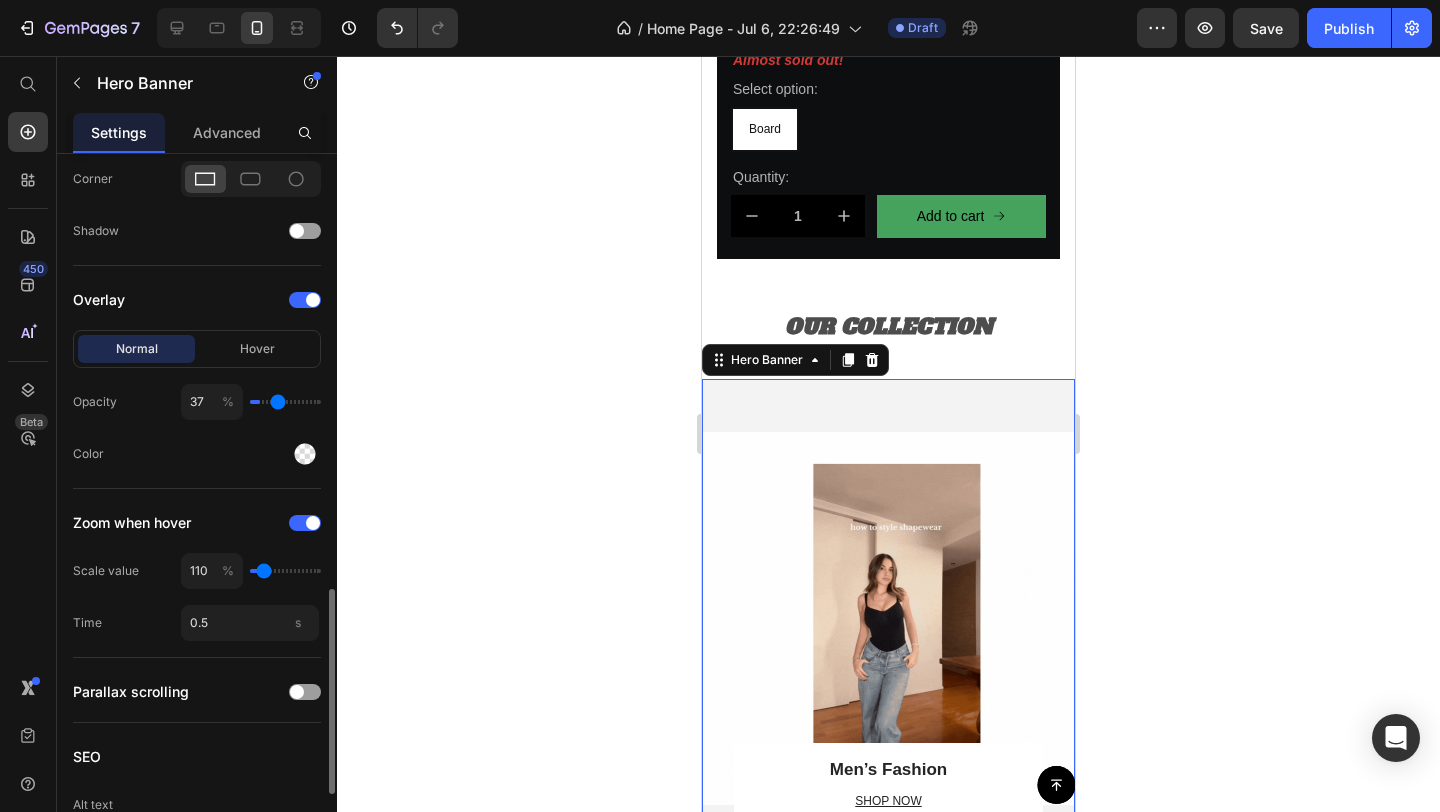 type on "38" 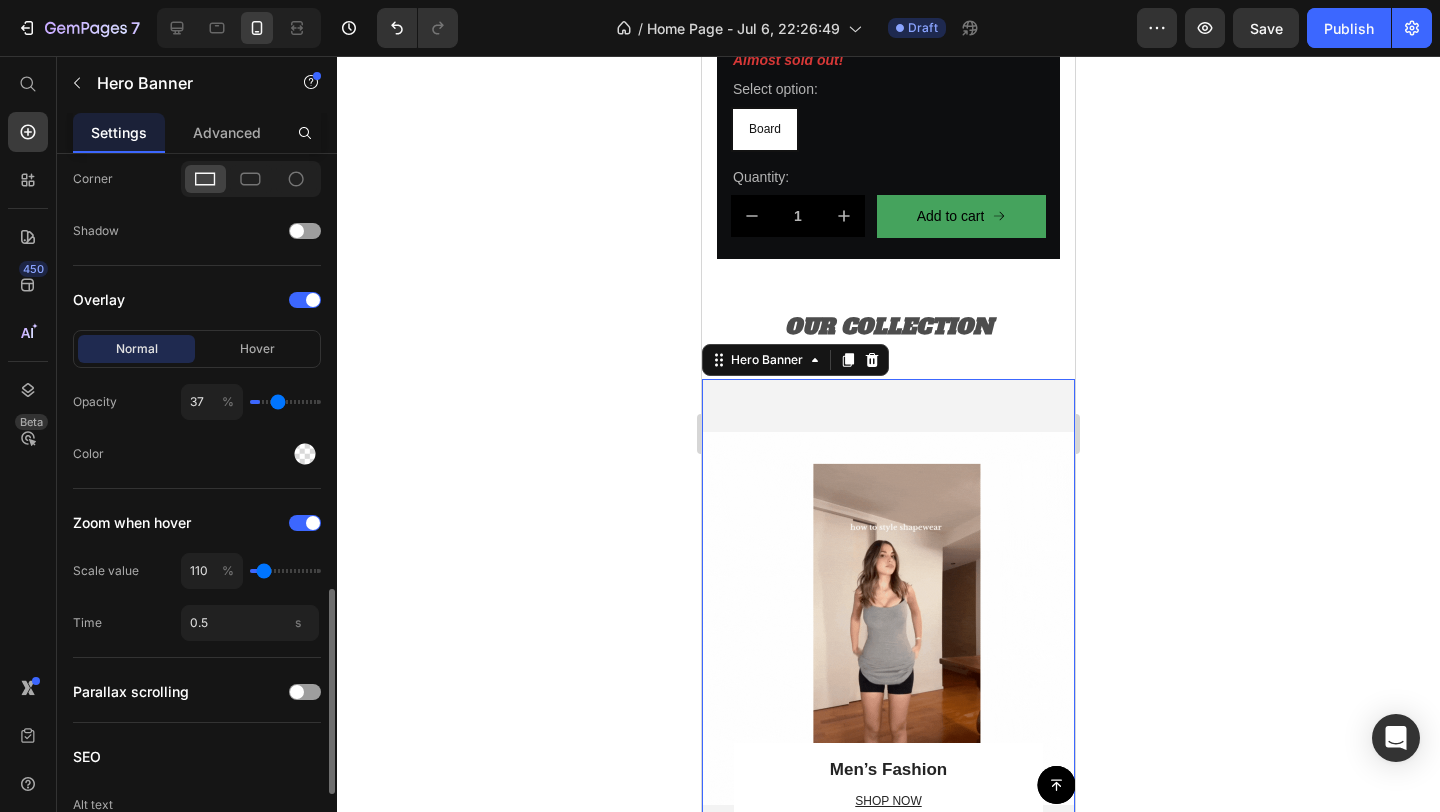 type on "38" 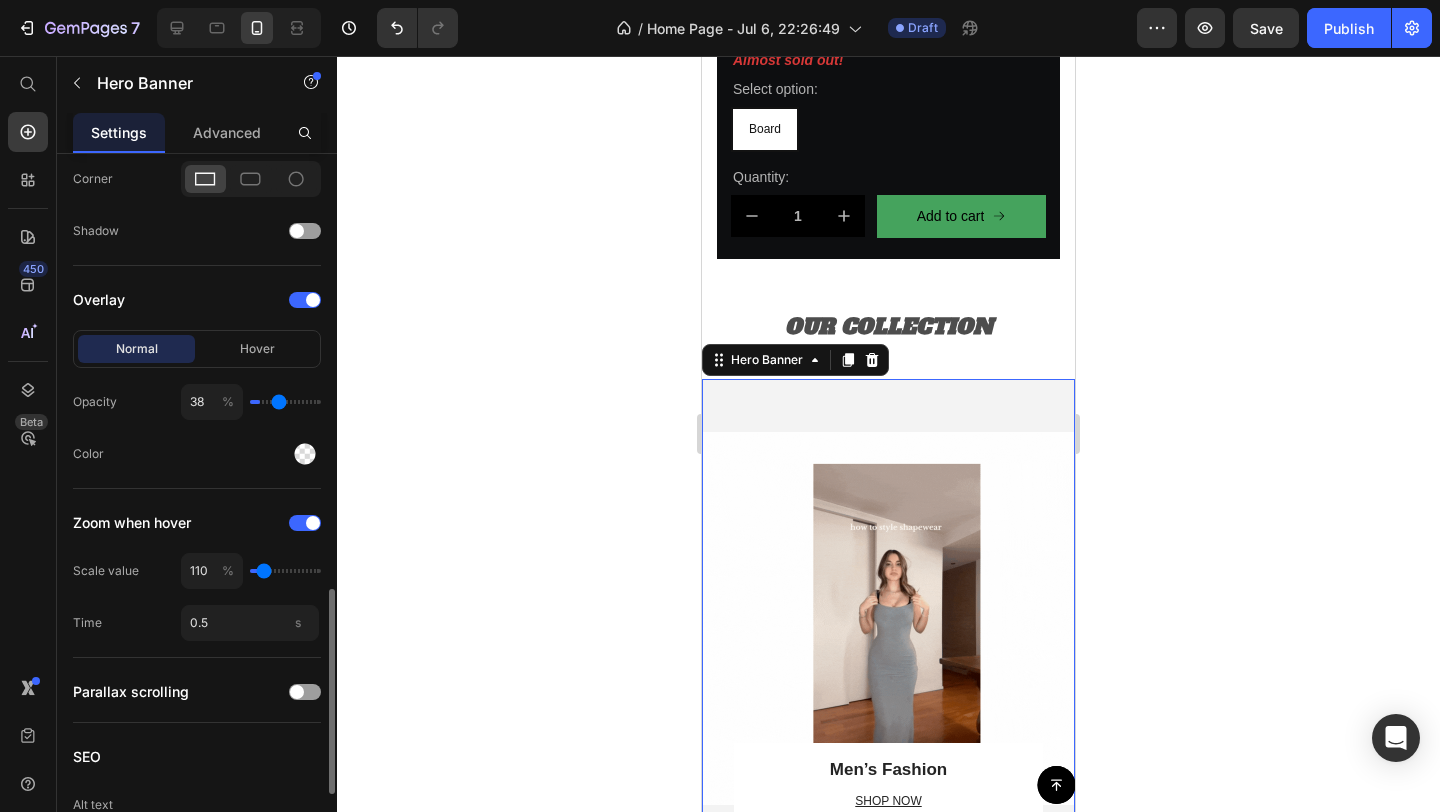 type on "39" 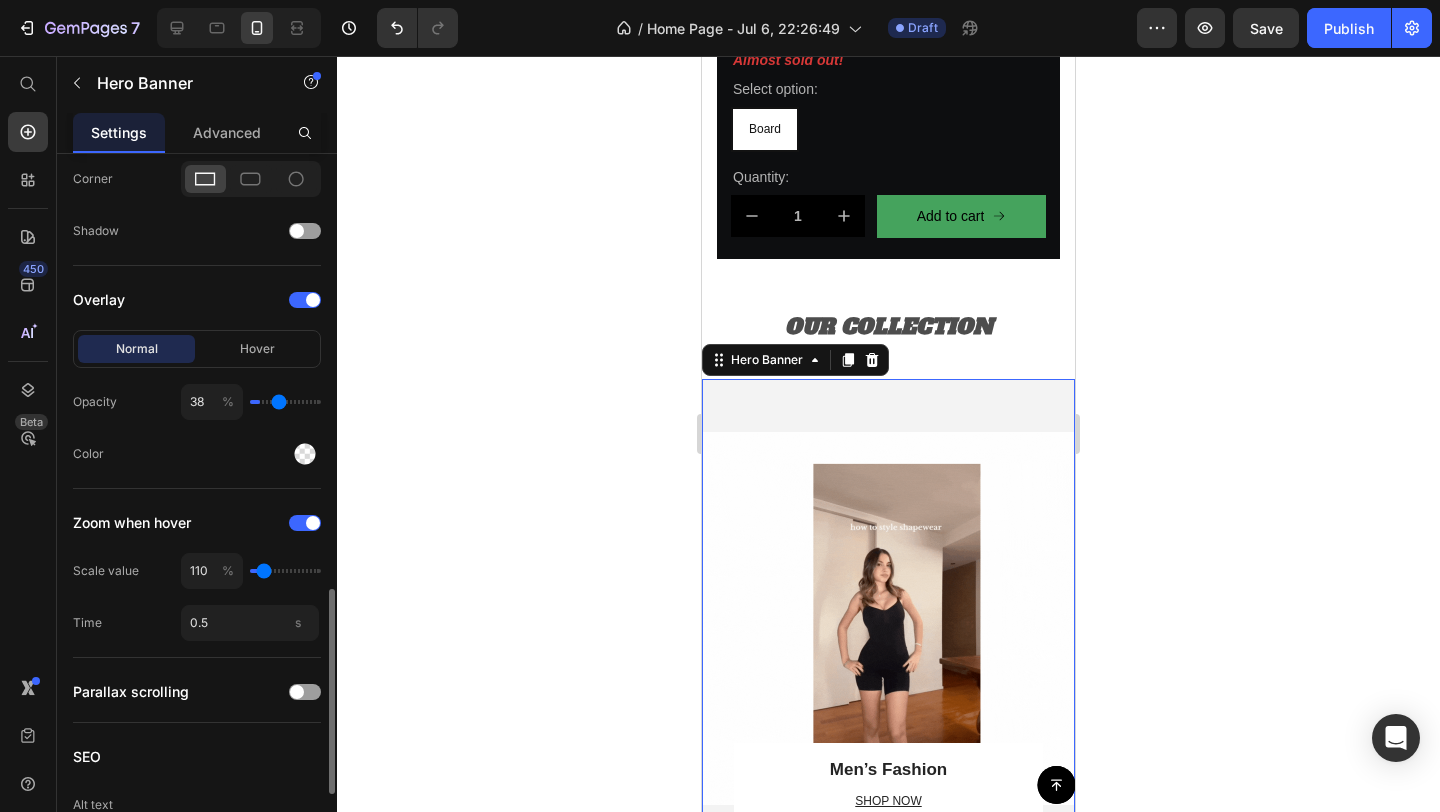 type on "39" 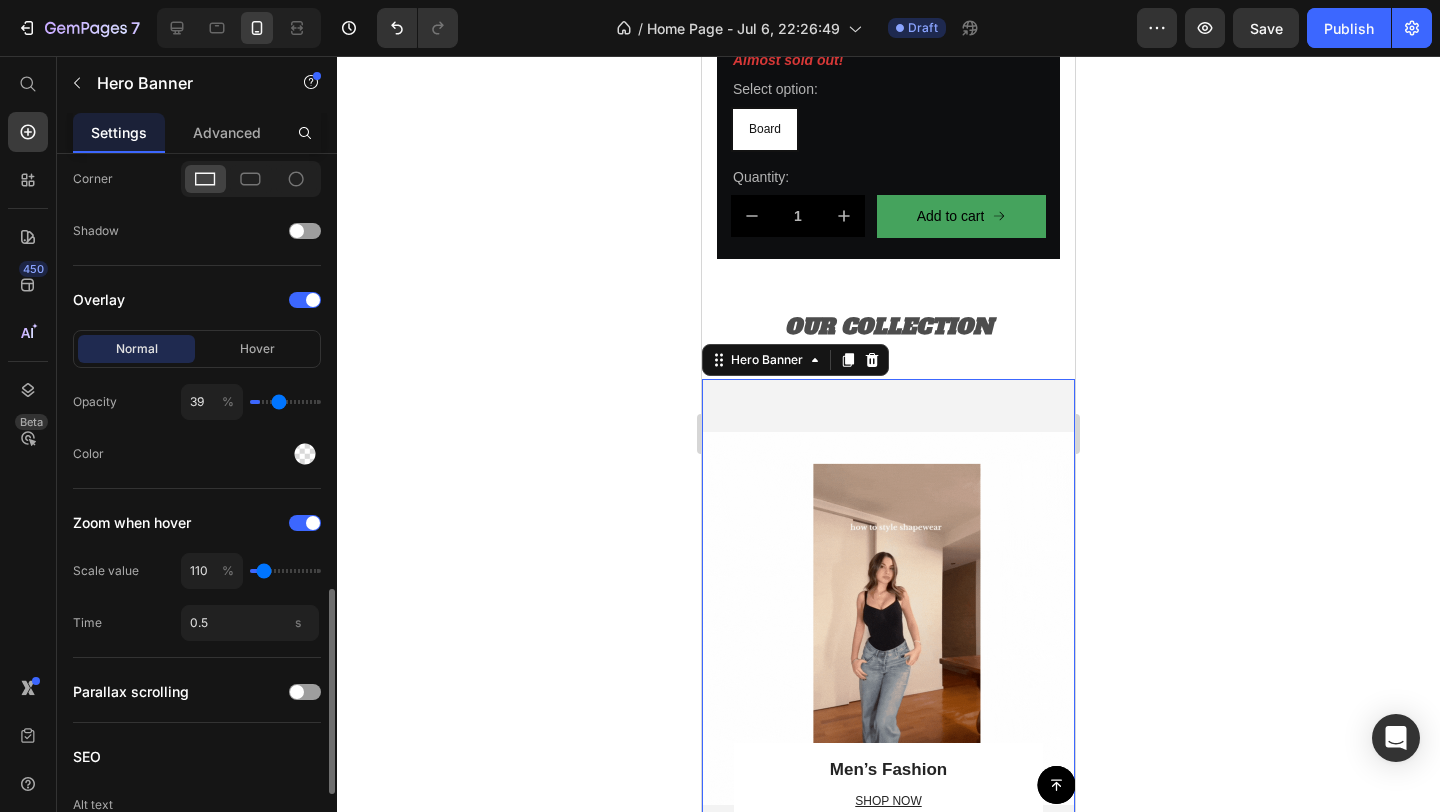 type on "40" 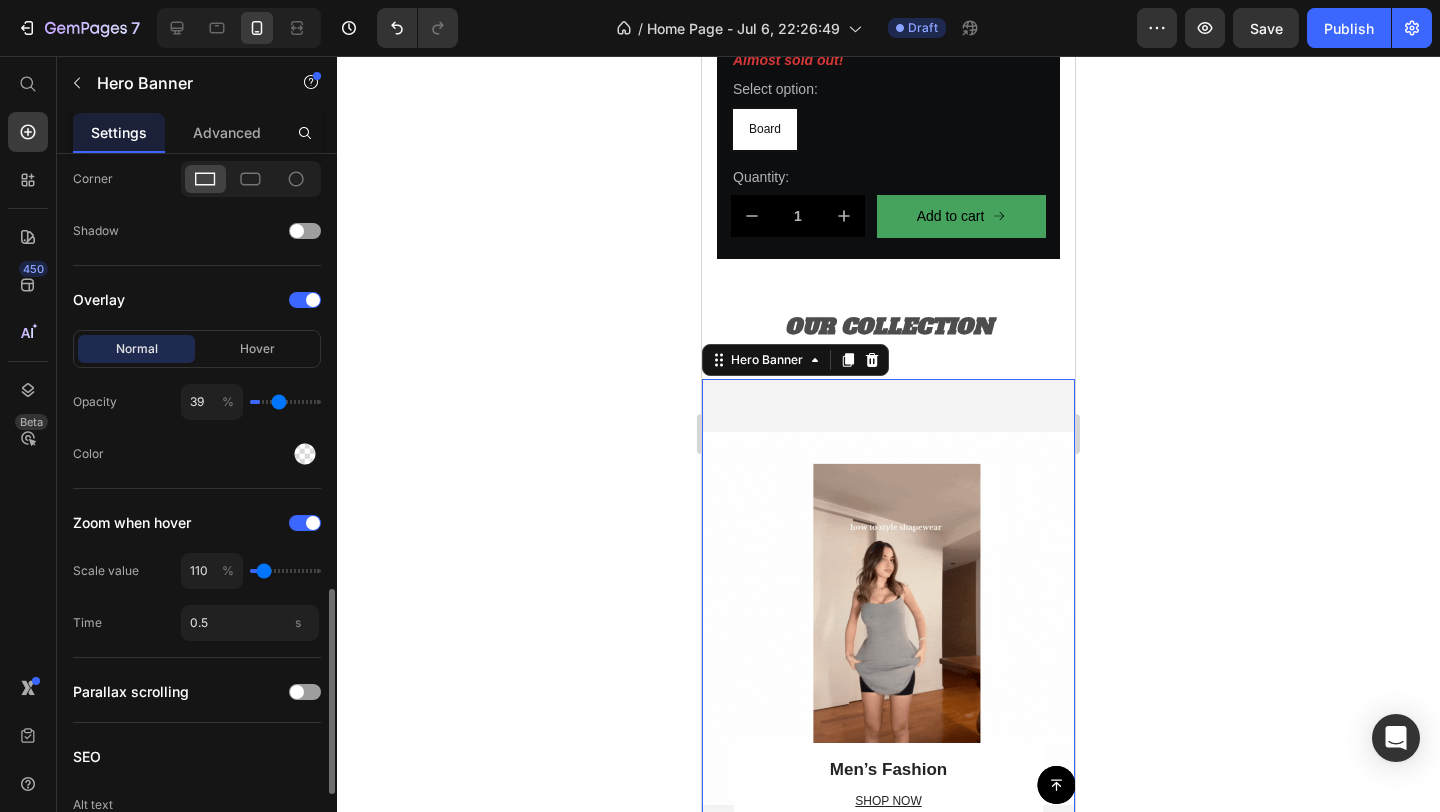 type on "40" 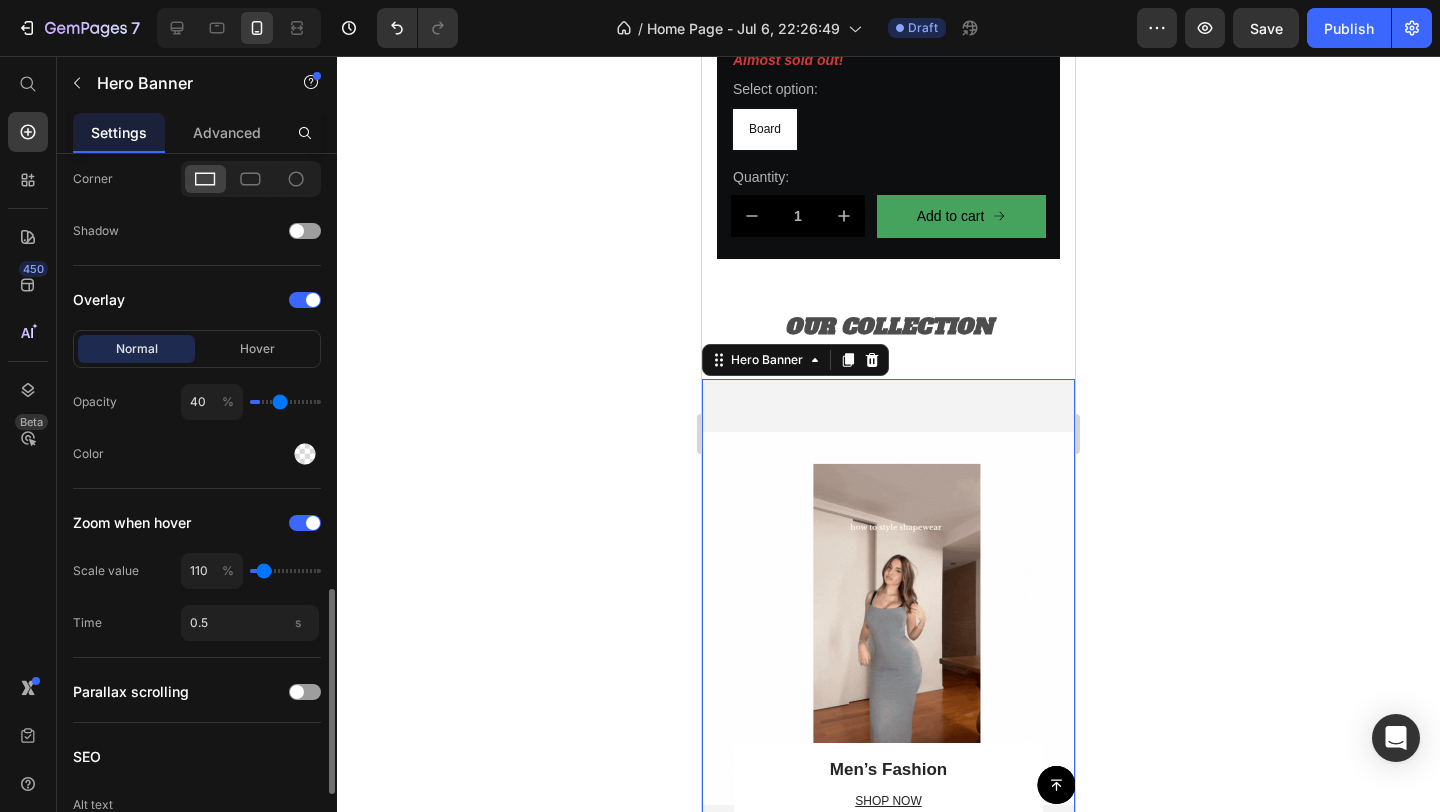 type on "41" 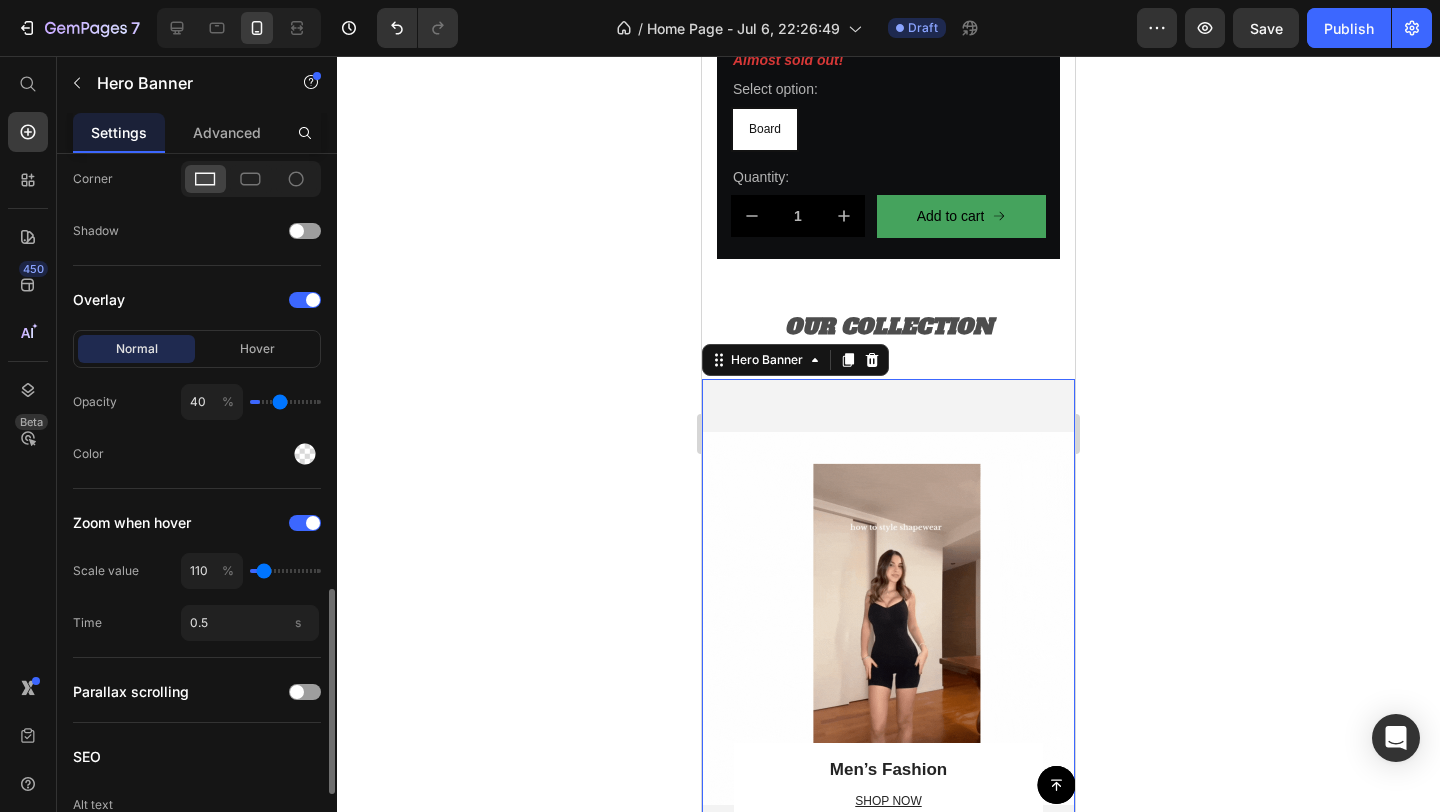 type on "41" 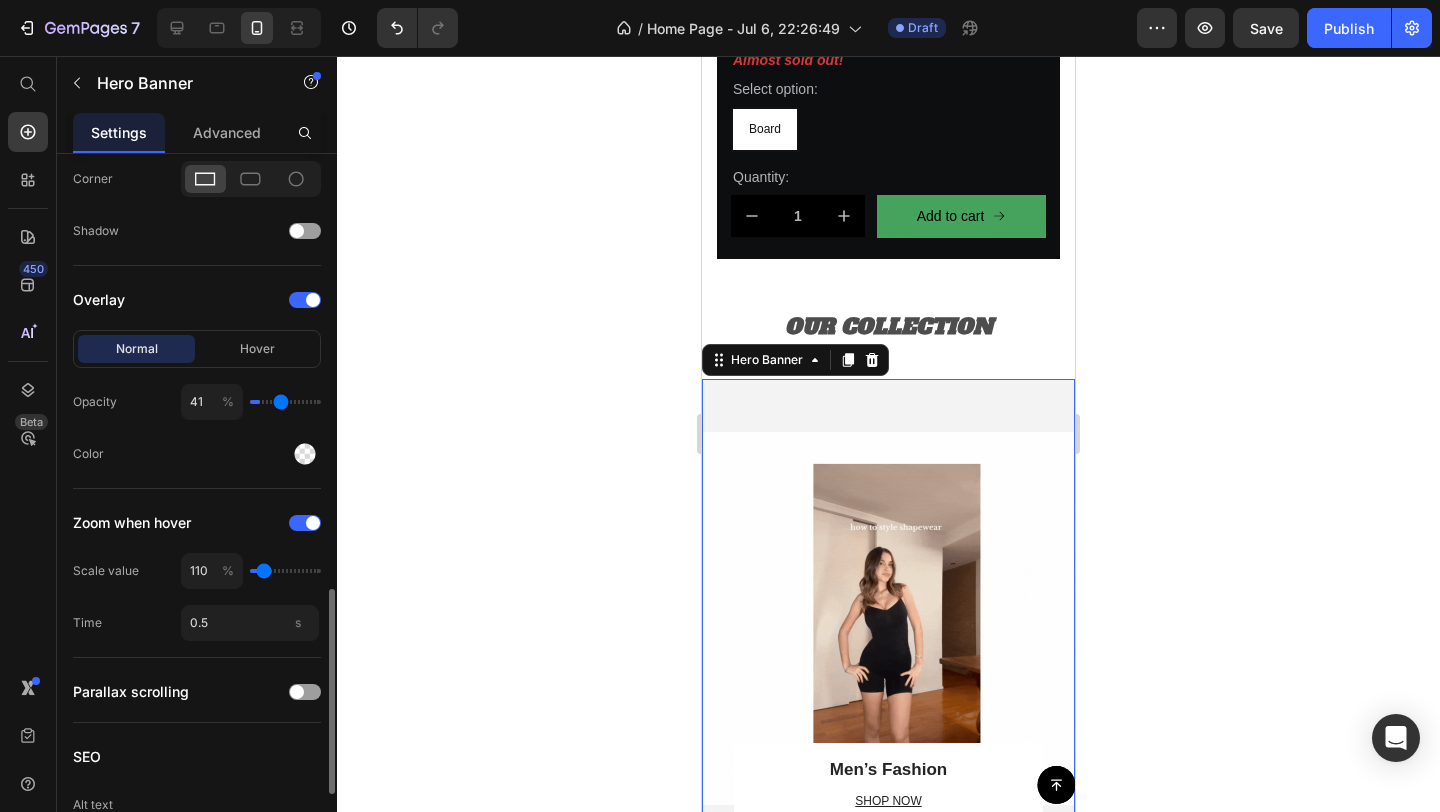 type on "42" 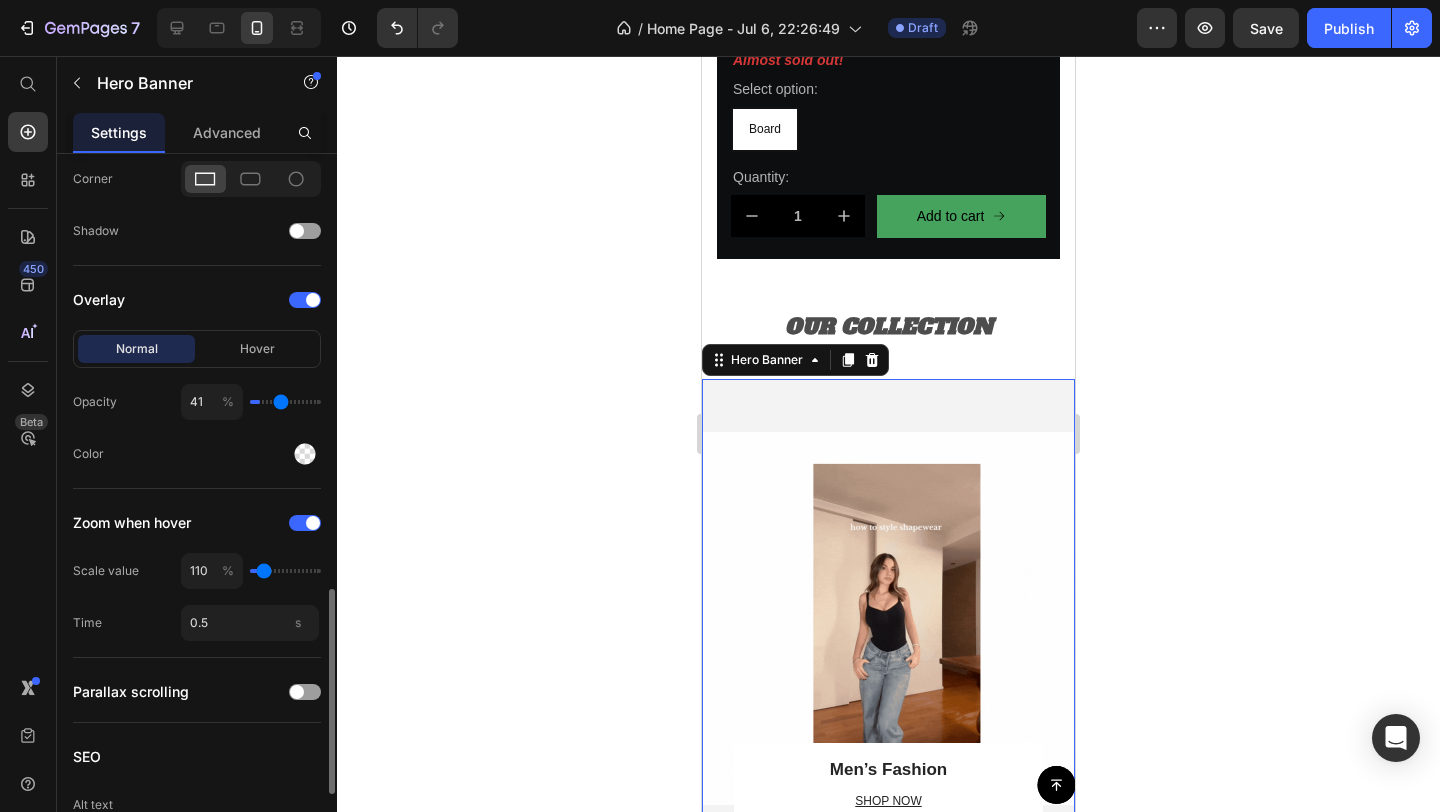 type on "42" 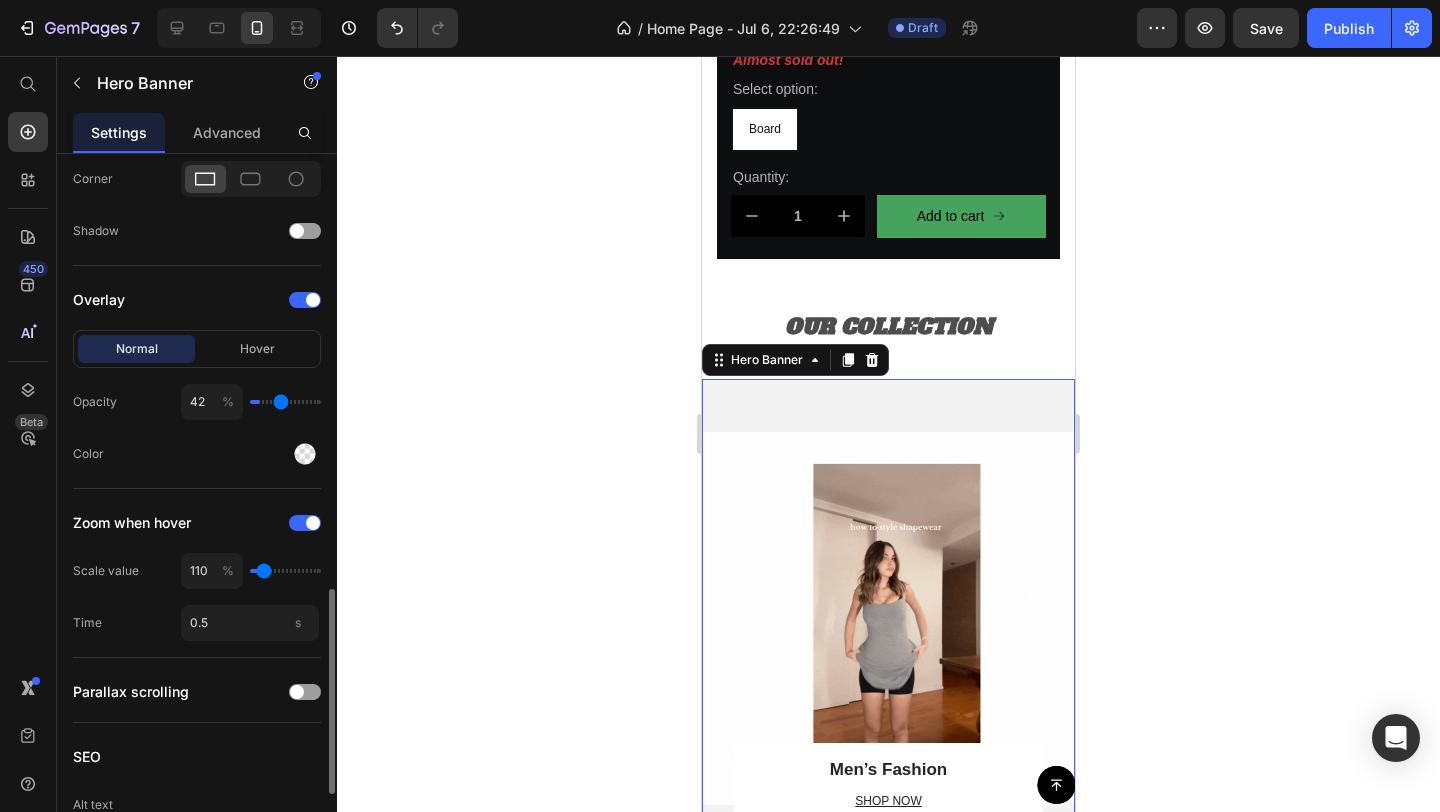 type on "43" 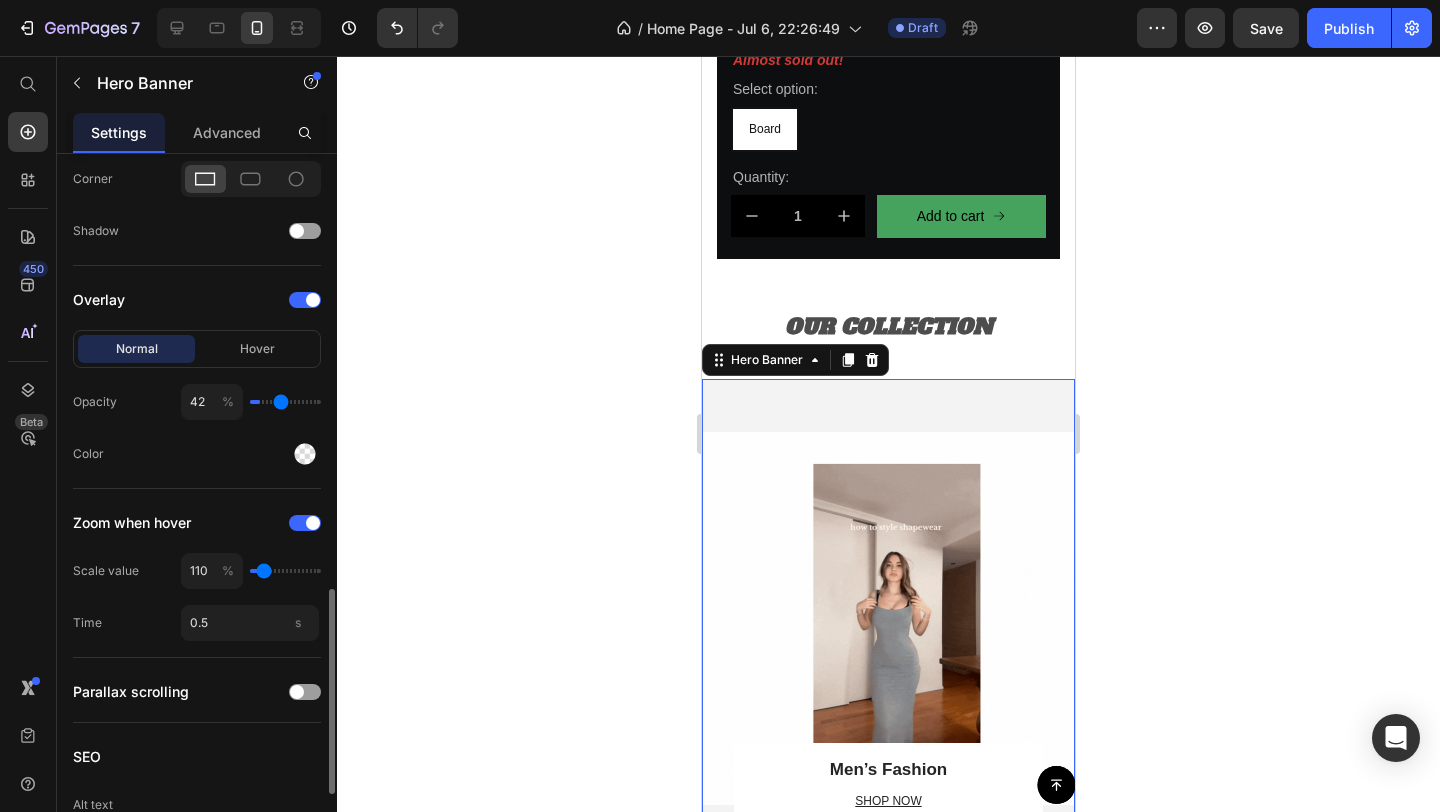 type on "43" 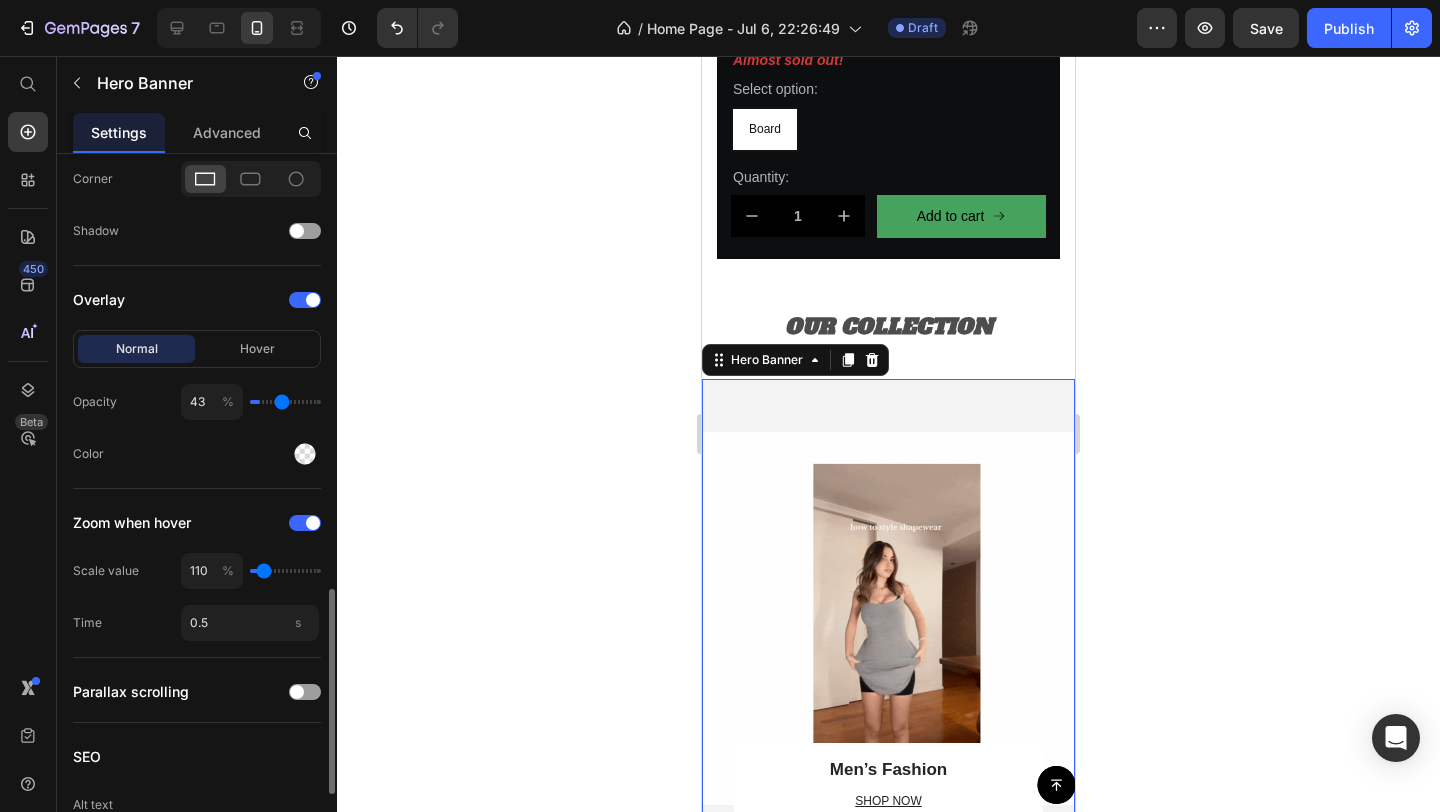 type on "46" 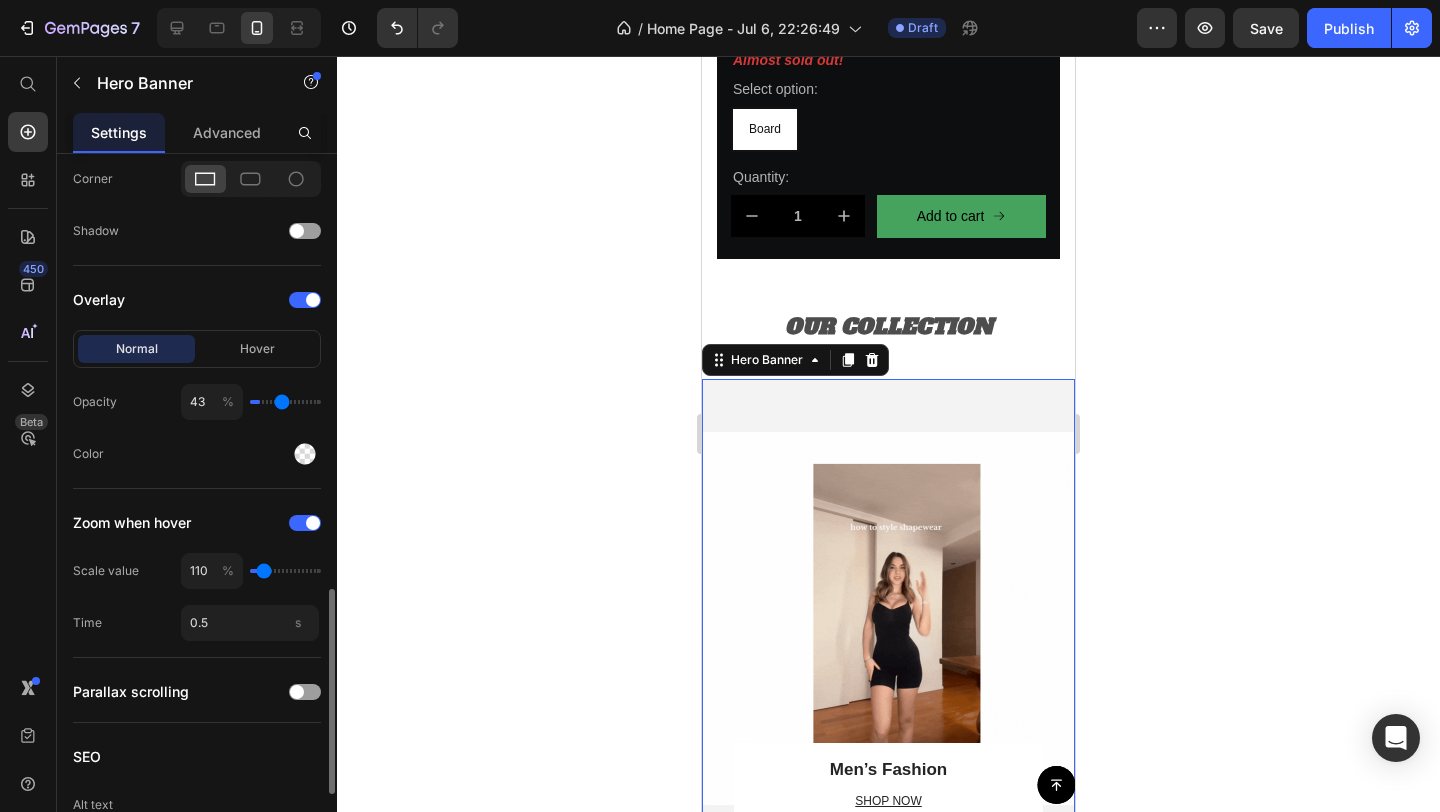 type on "46" 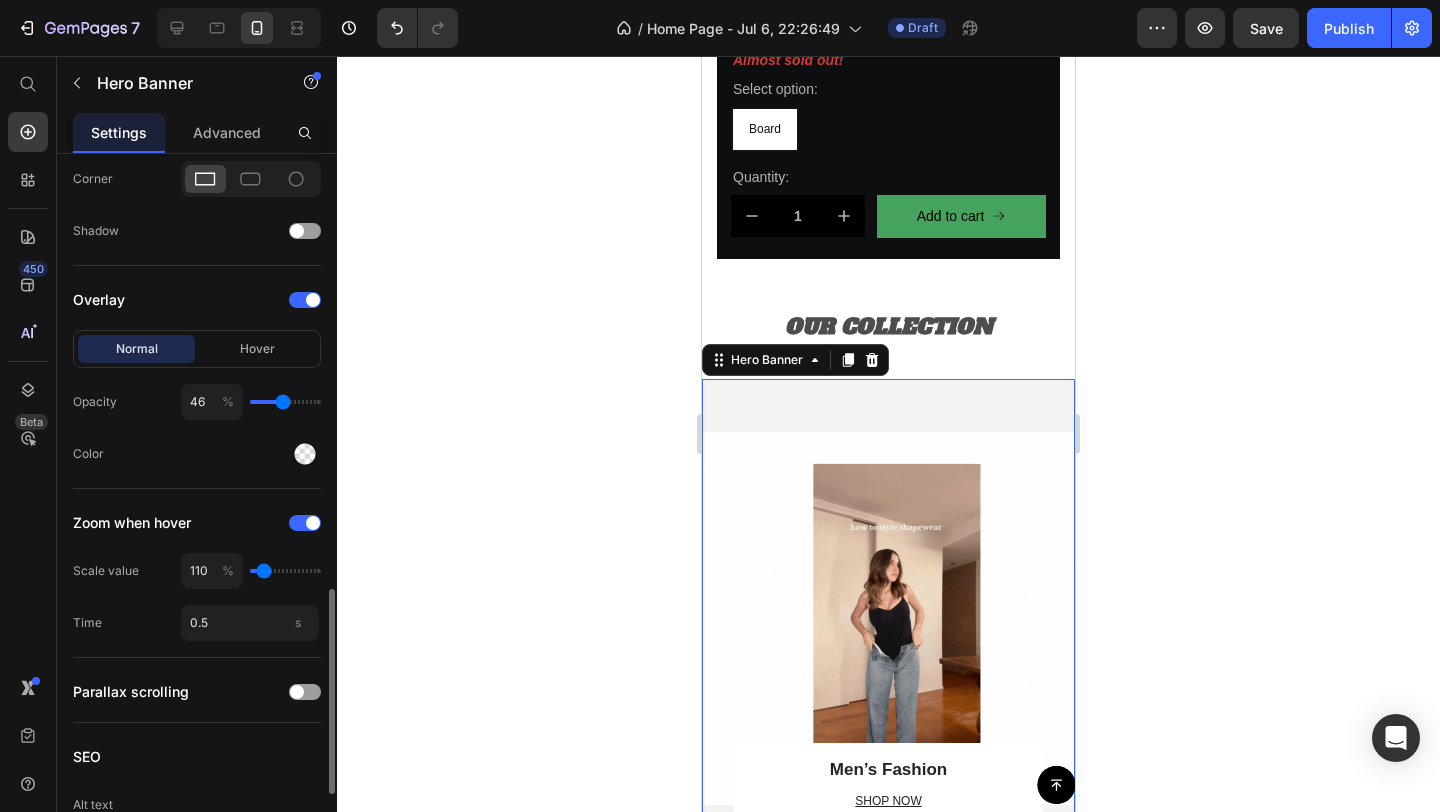 type on "49" 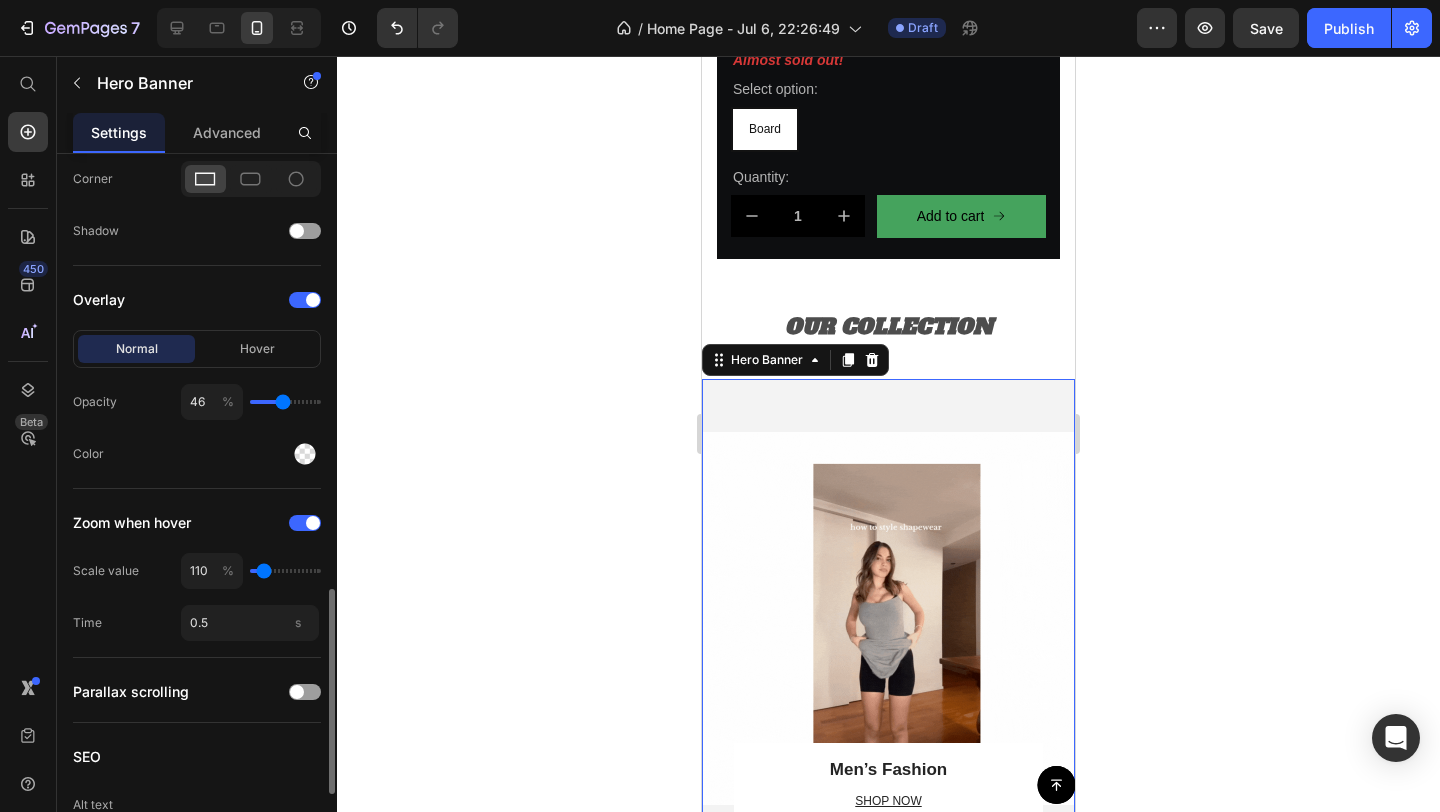type on "49" 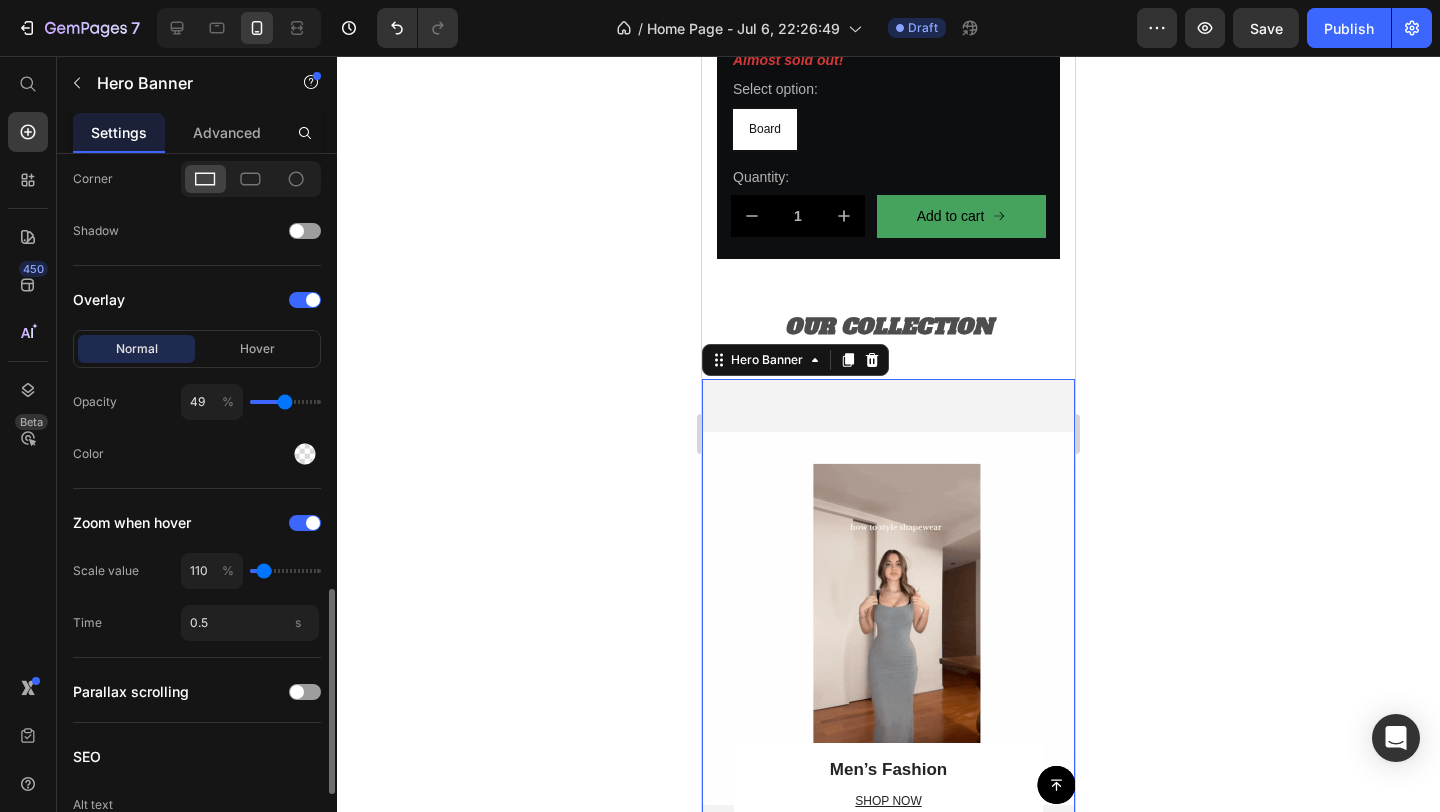 type on "53" 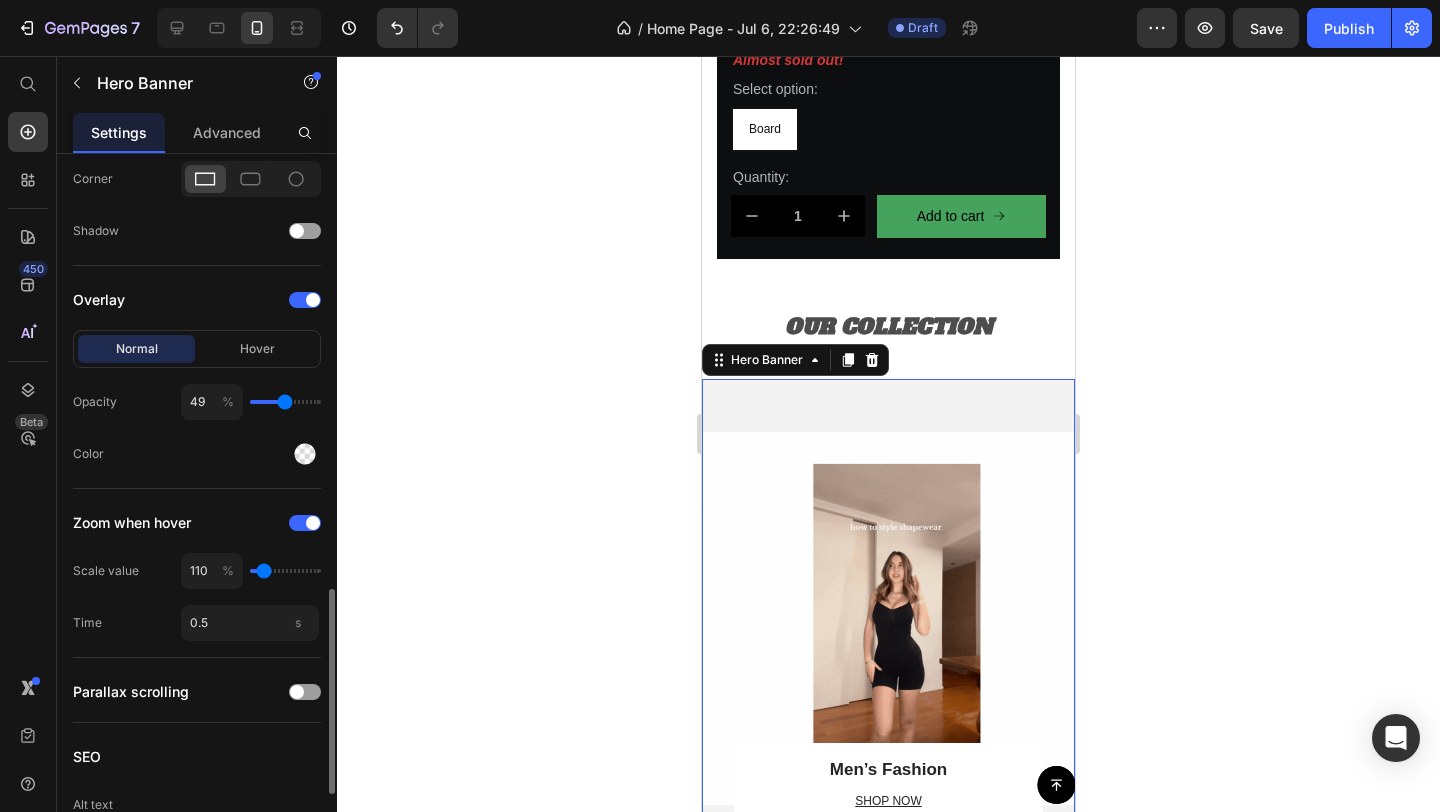 type on "53" 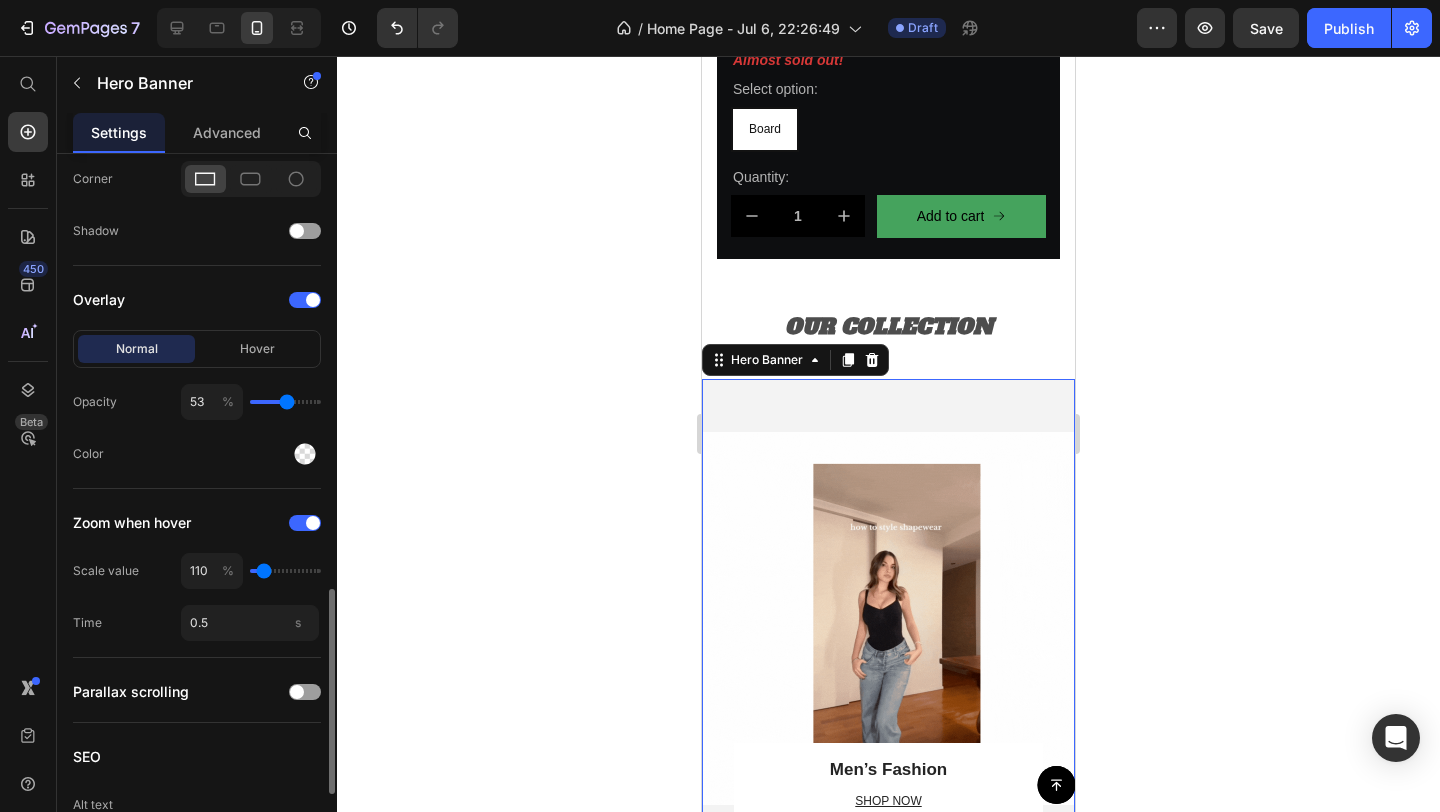 type on "56" 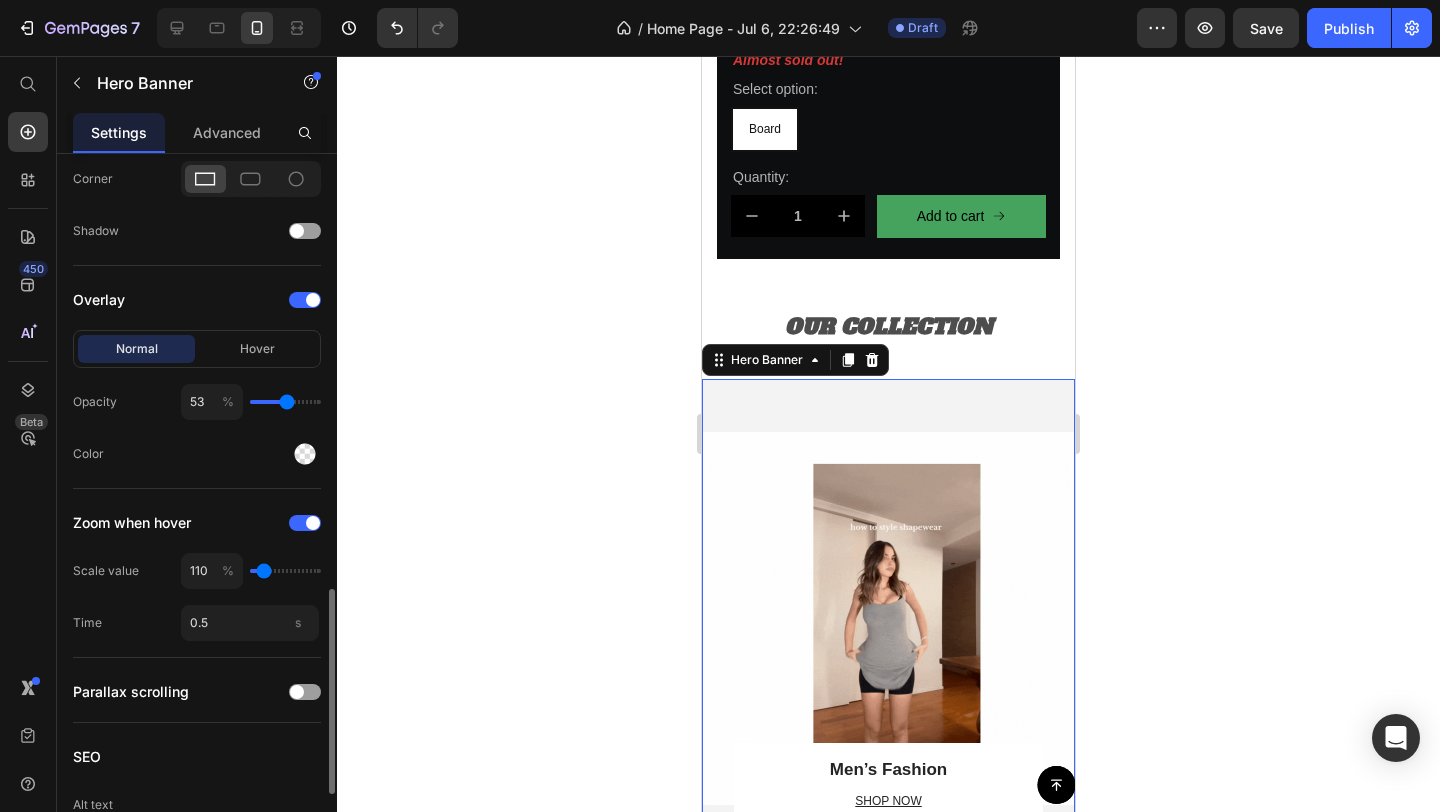 type on "56" 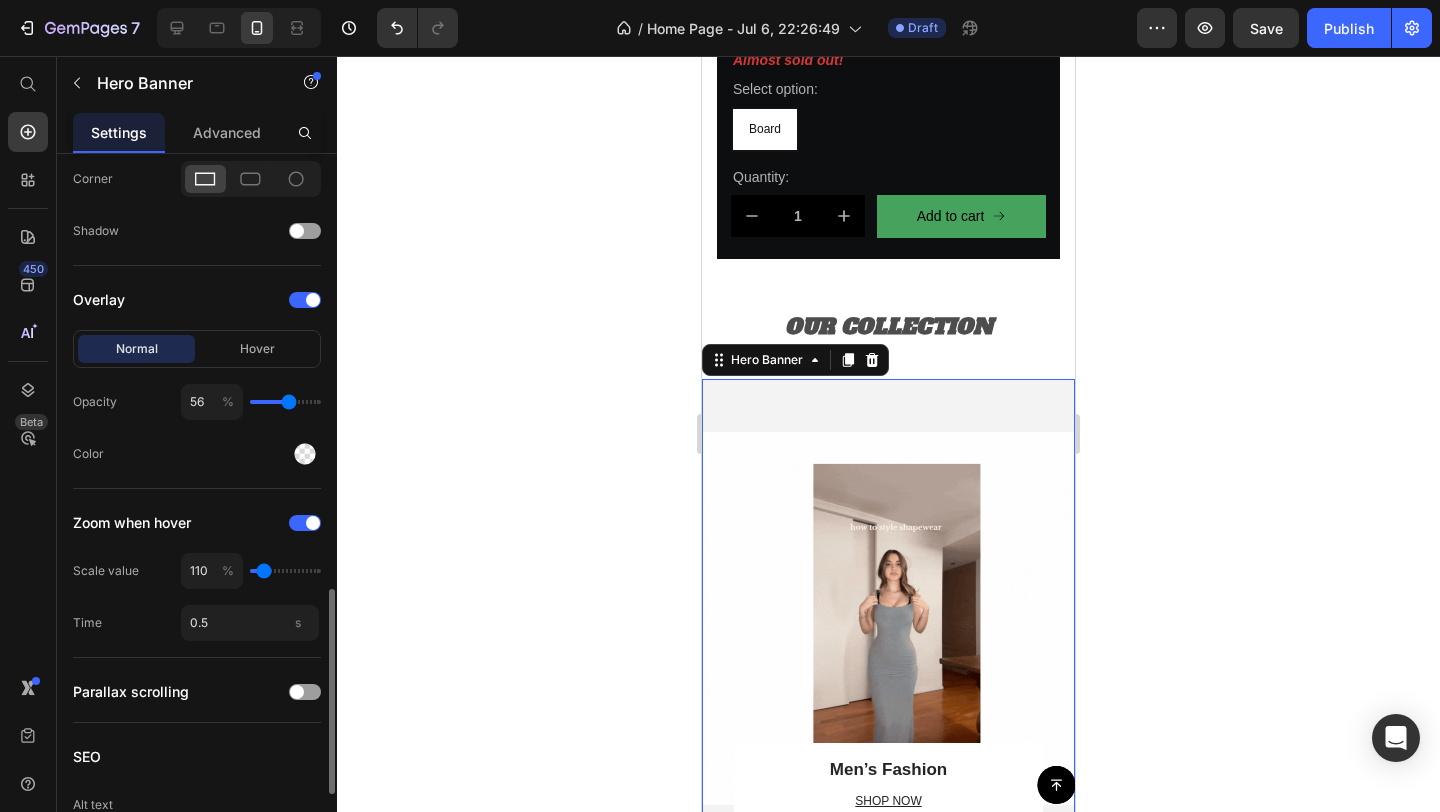 type on "59" 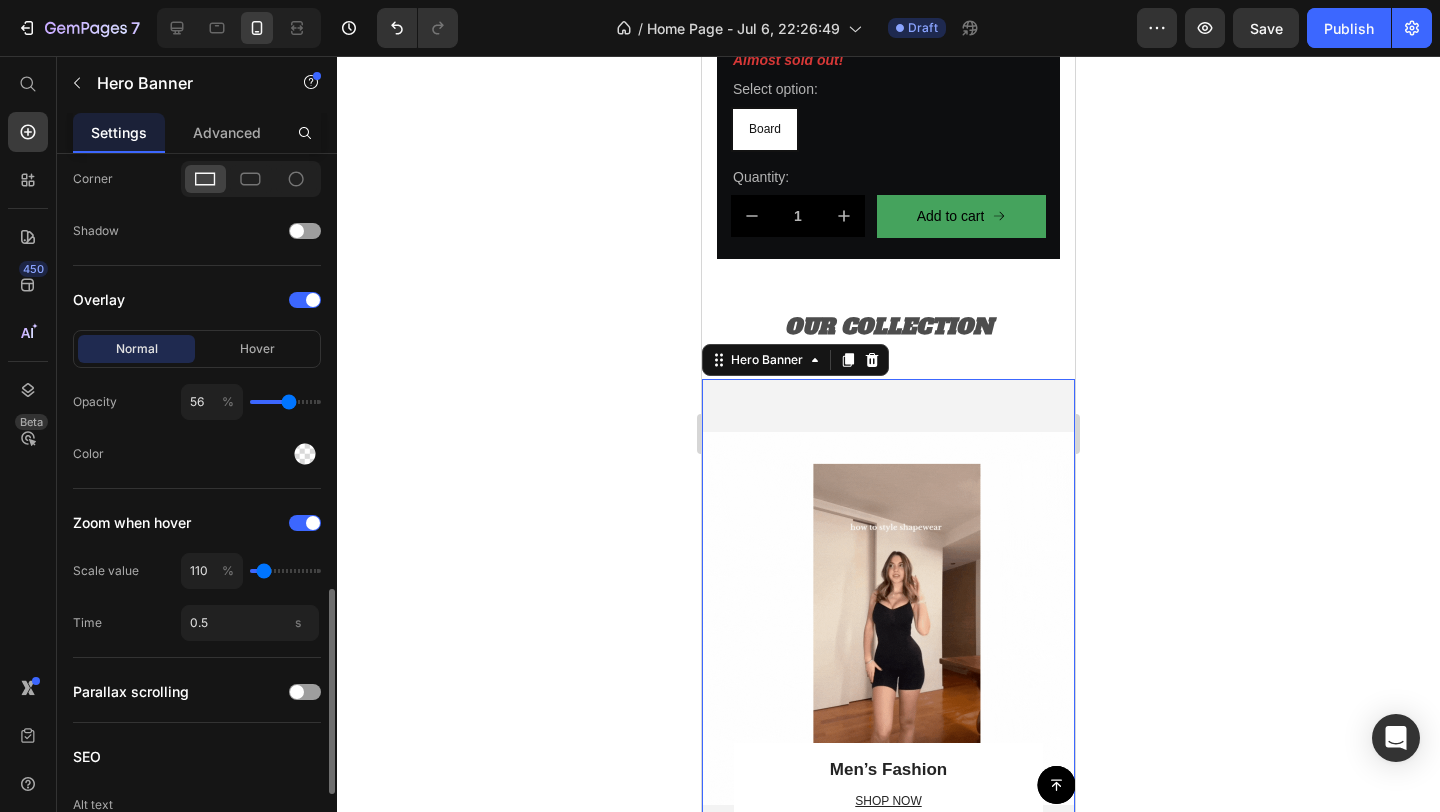 type on "59" 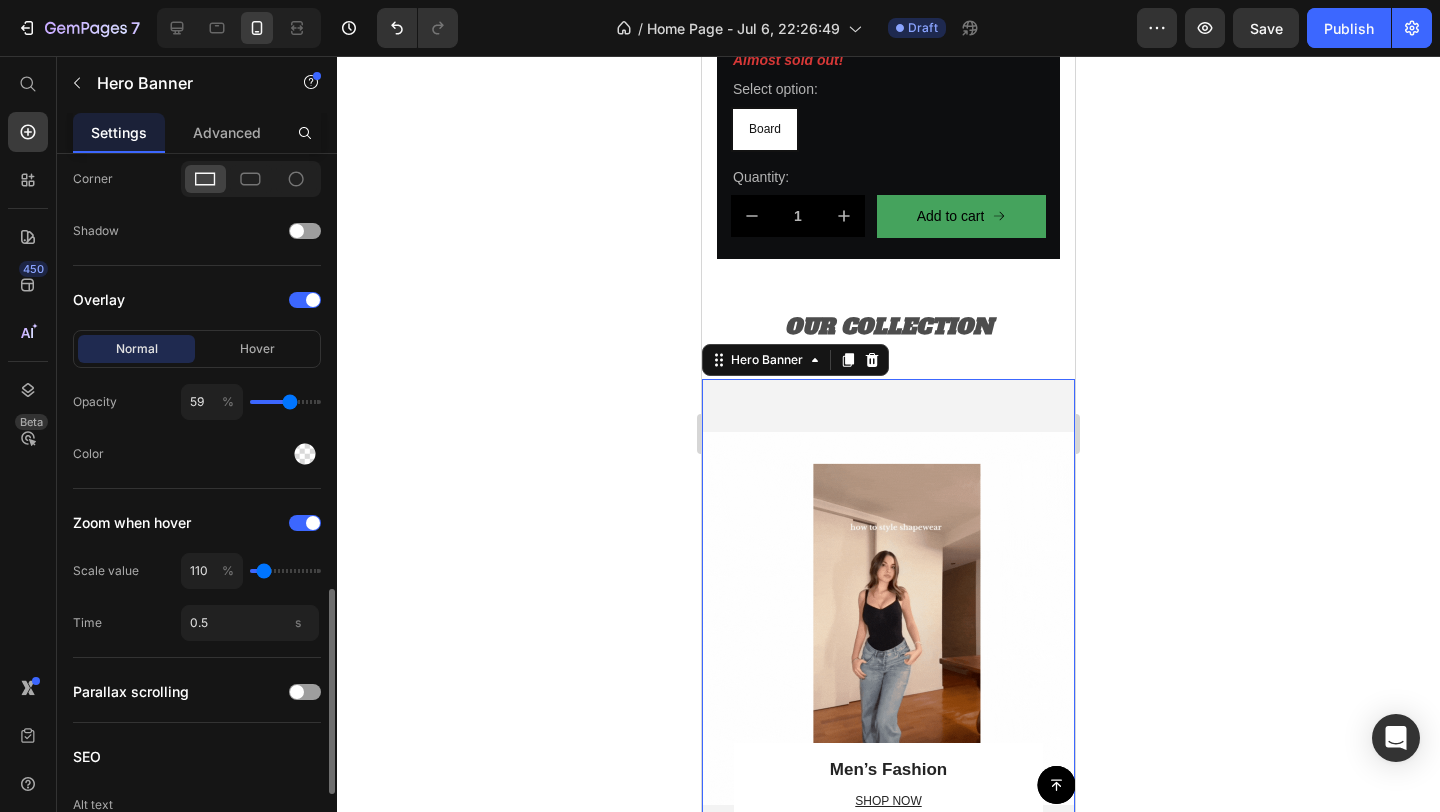 type on "62" 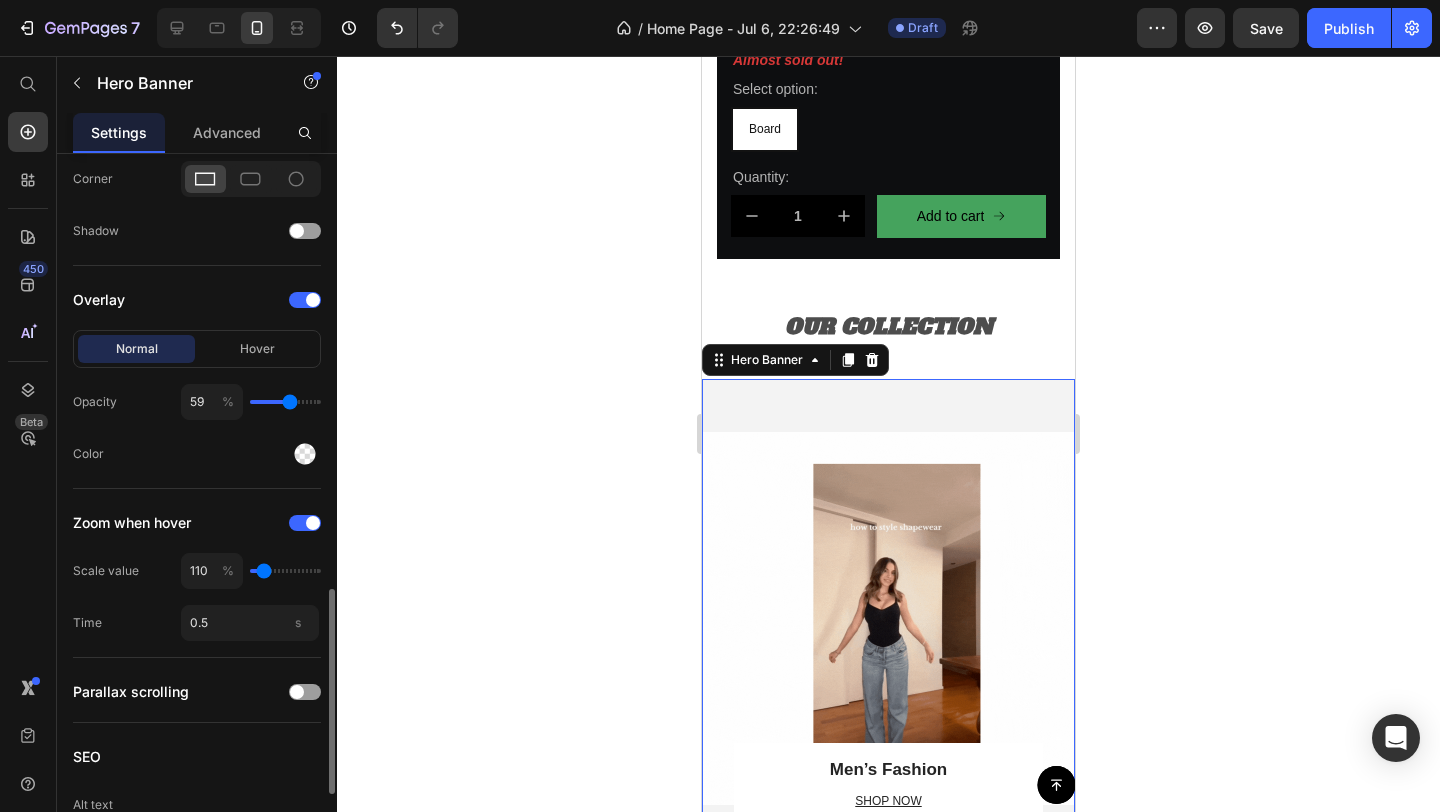 type on "62" 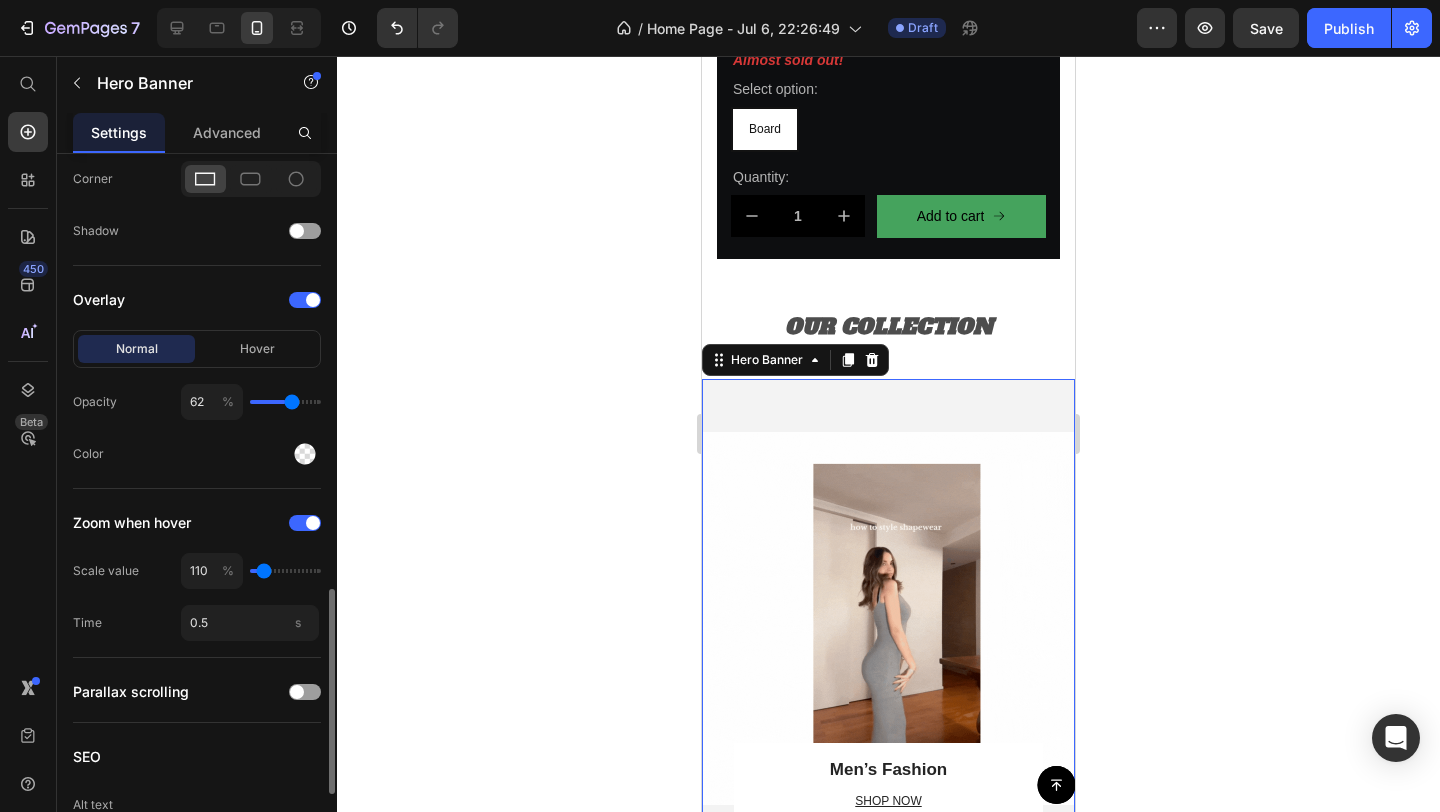 type on "64" 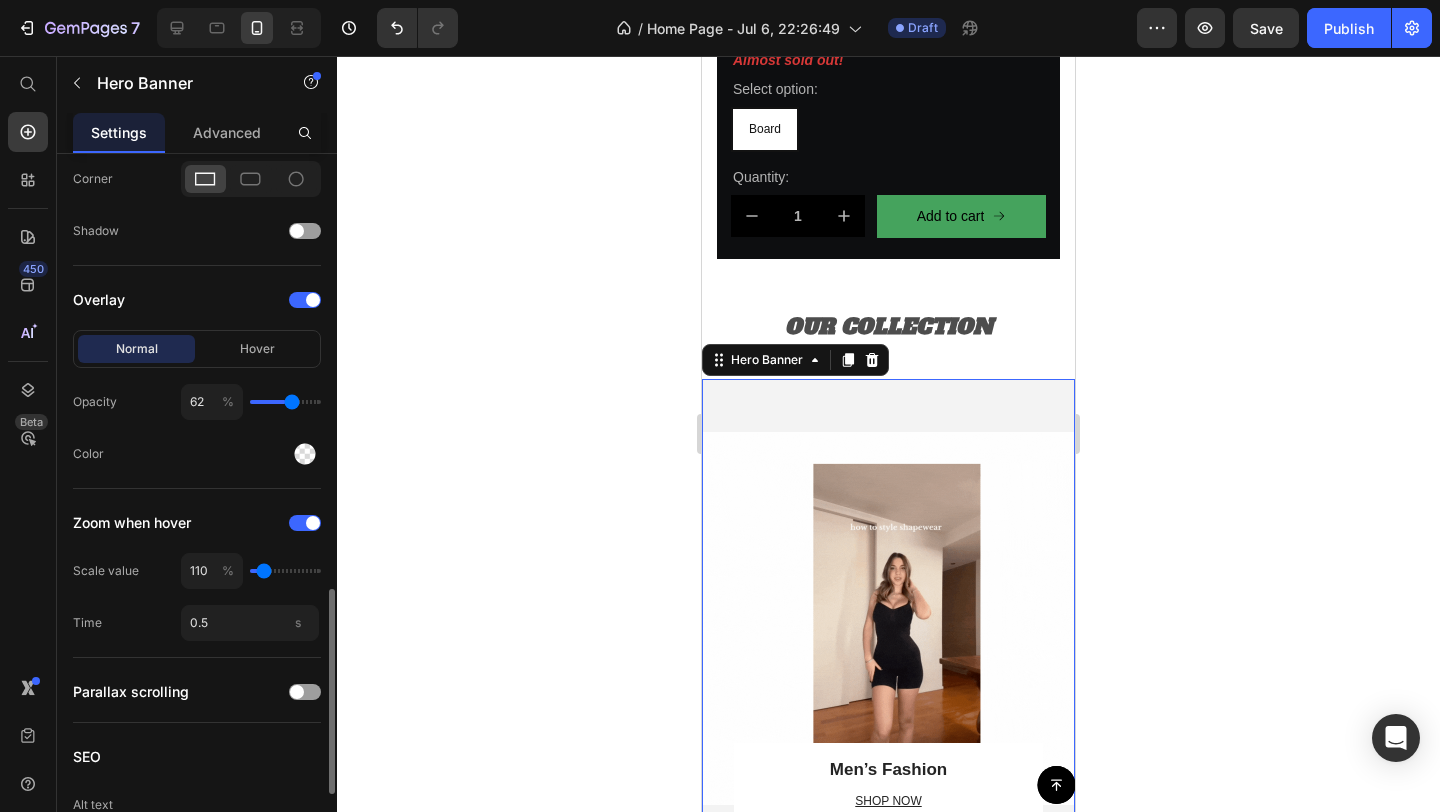 type on "64" 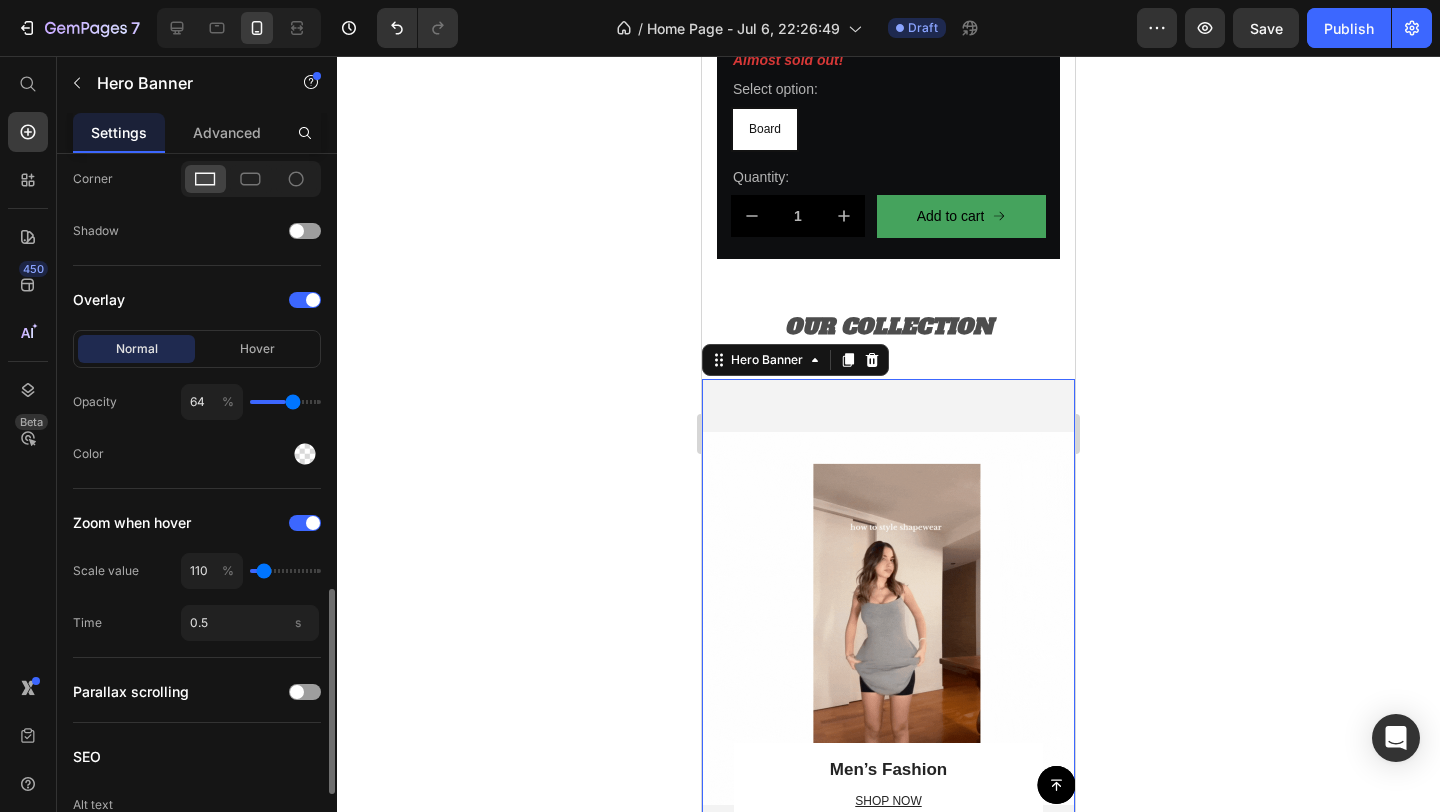 type on "66" 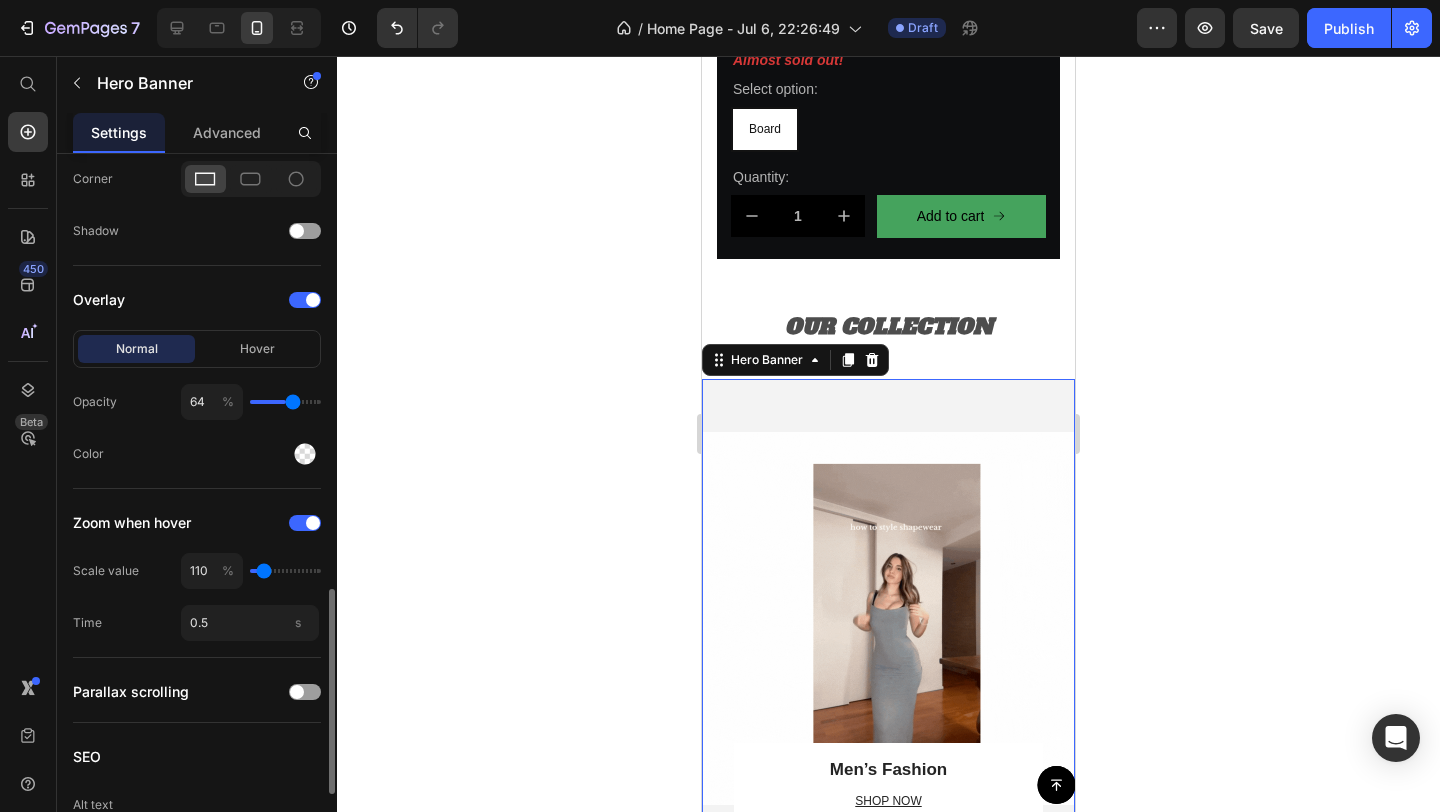 type on "66" 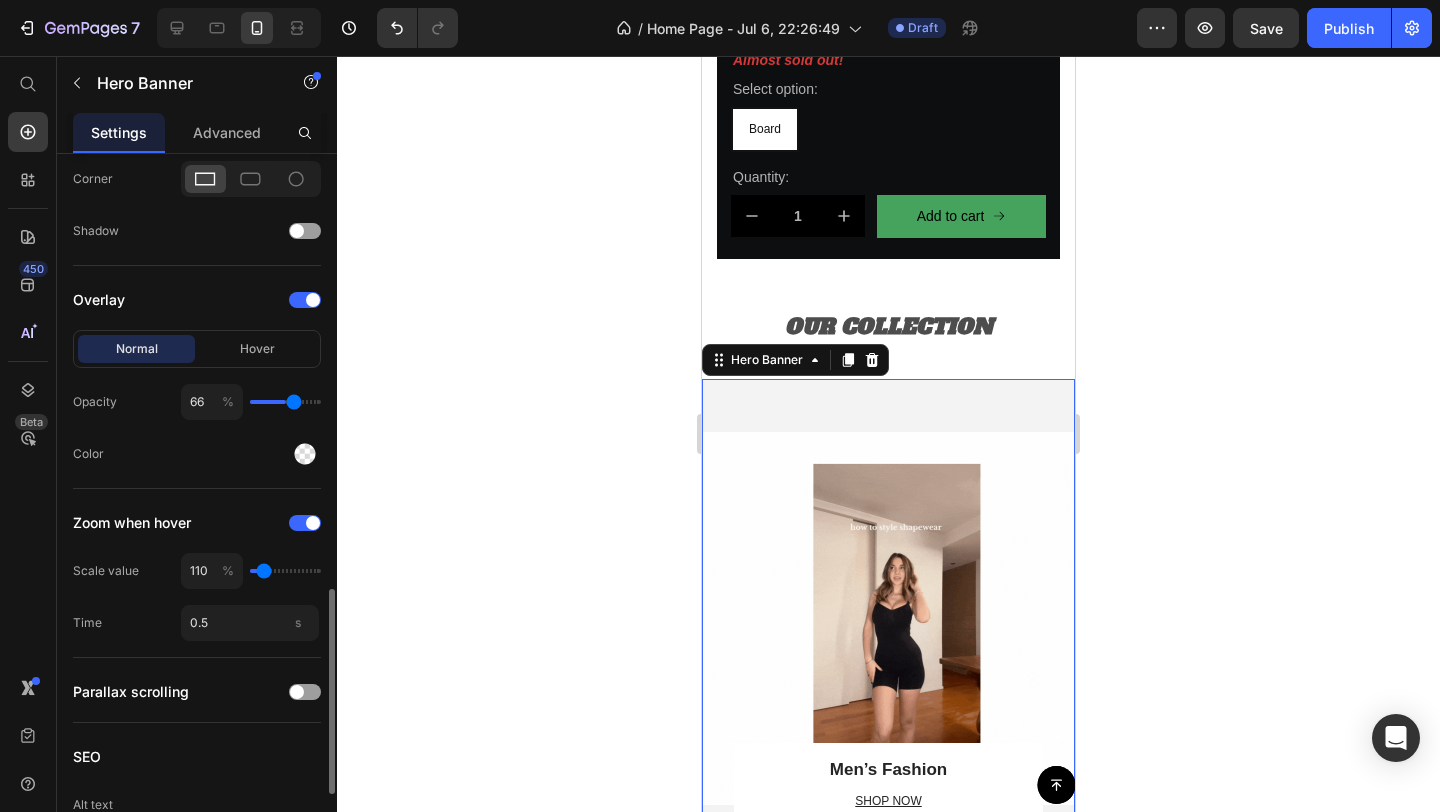 type on "67" 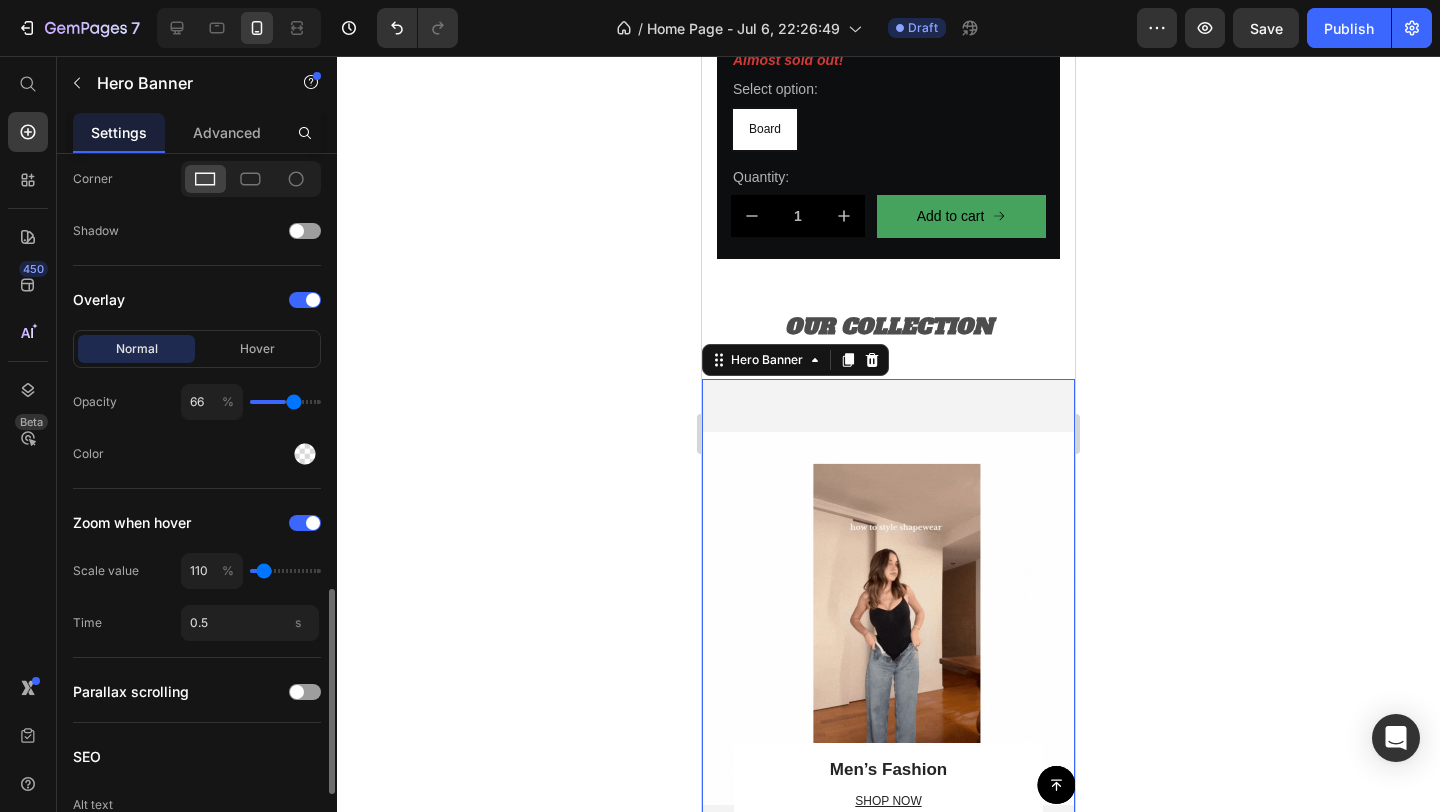 type on "67" 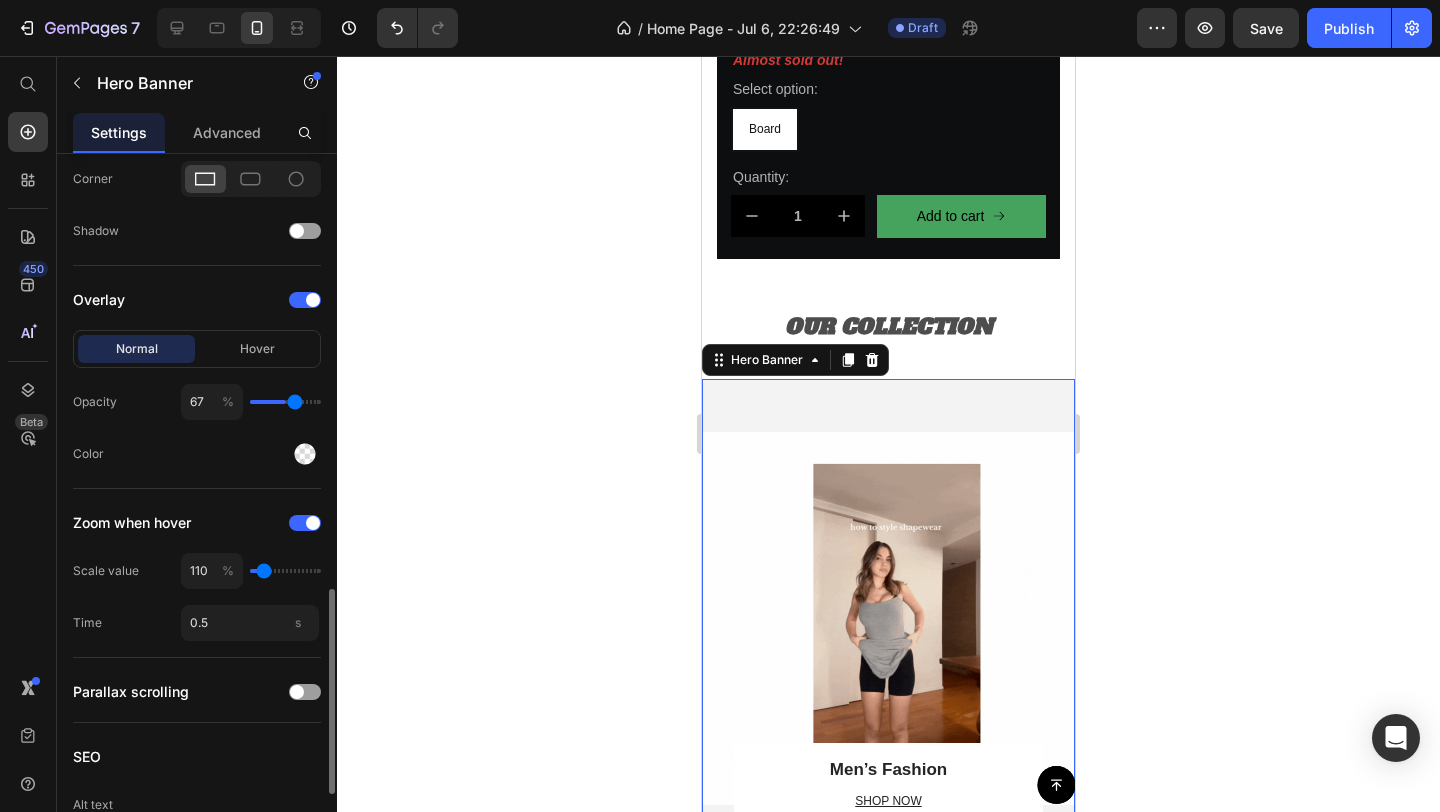 type on "68" 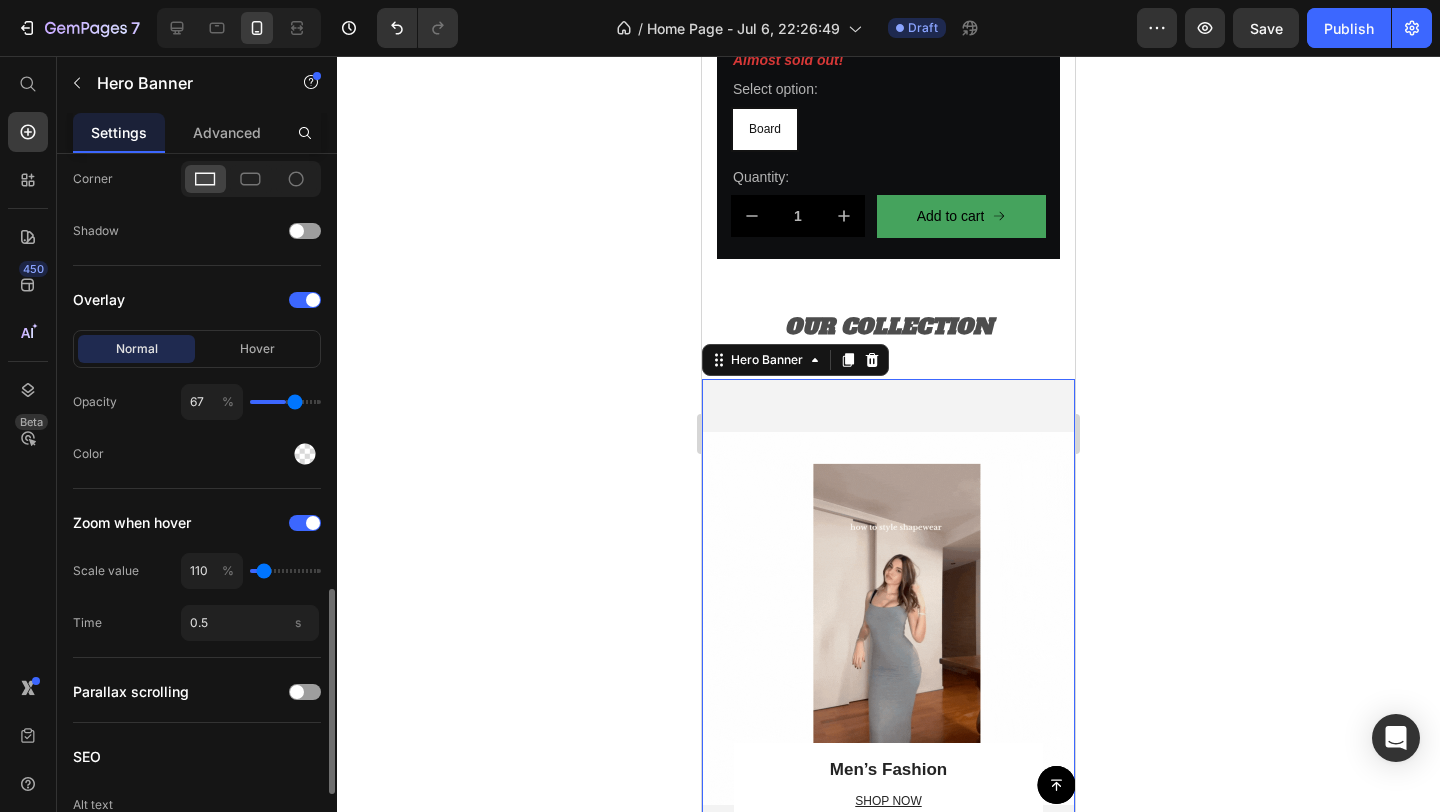 type on "68" 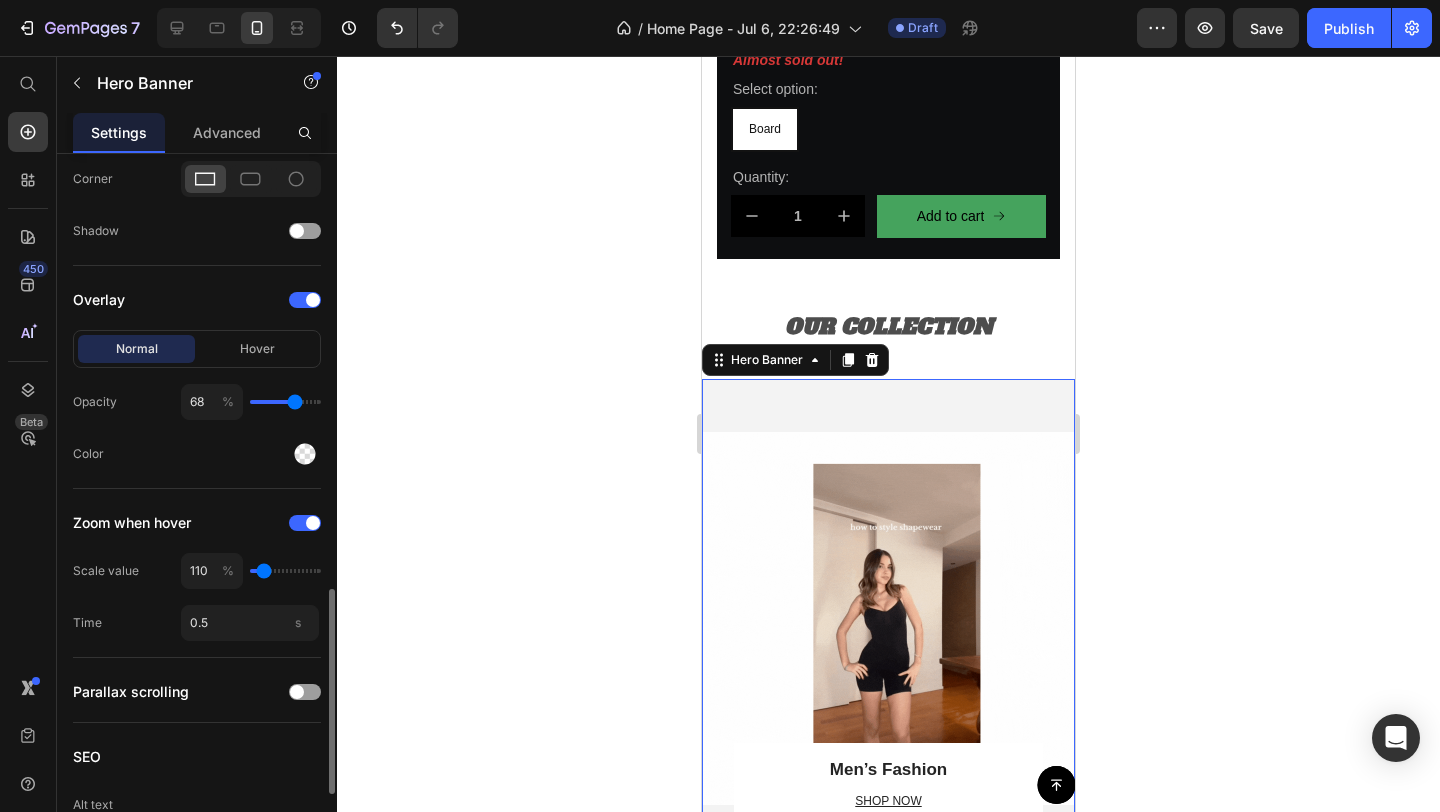type on "69" 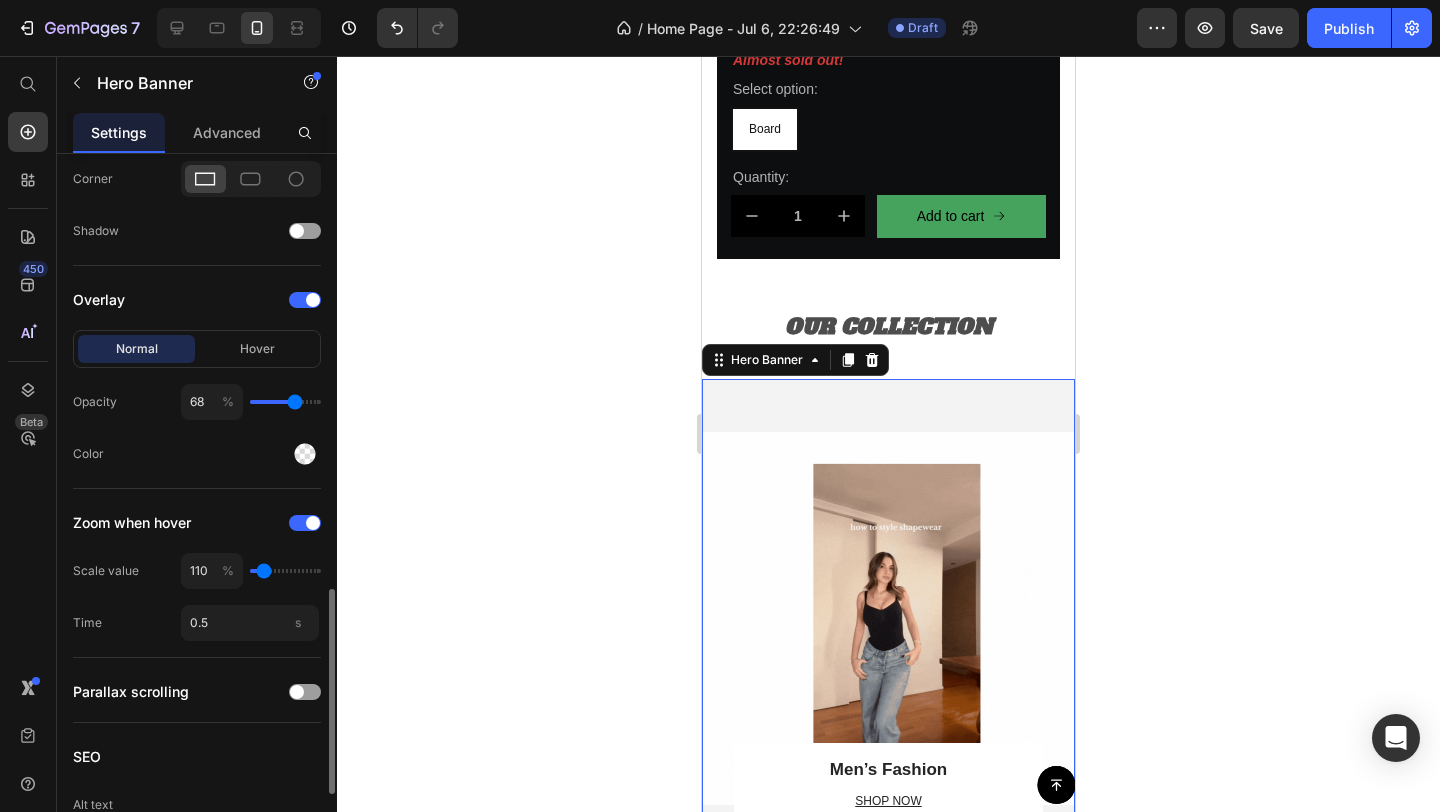 type on "69" 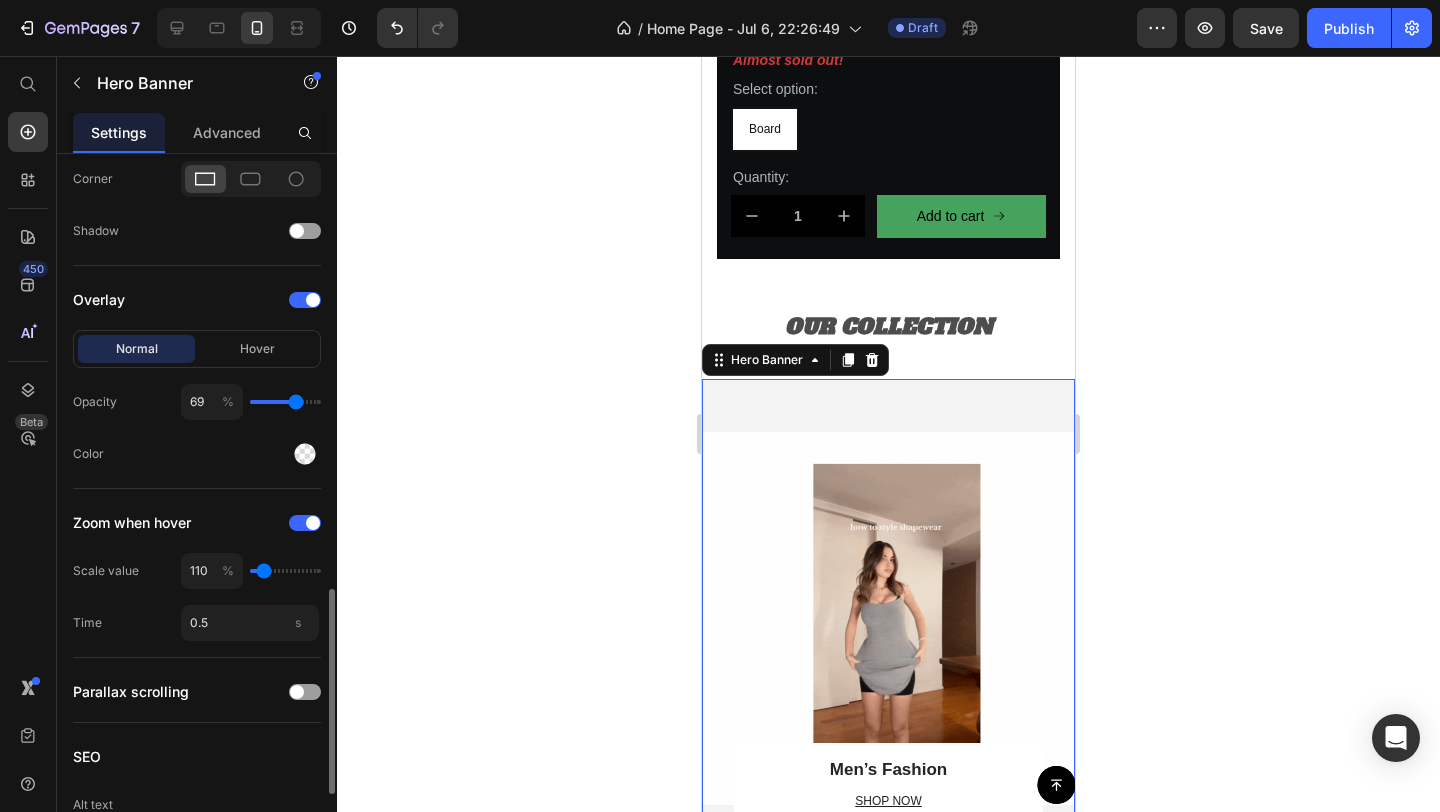 type on "70" 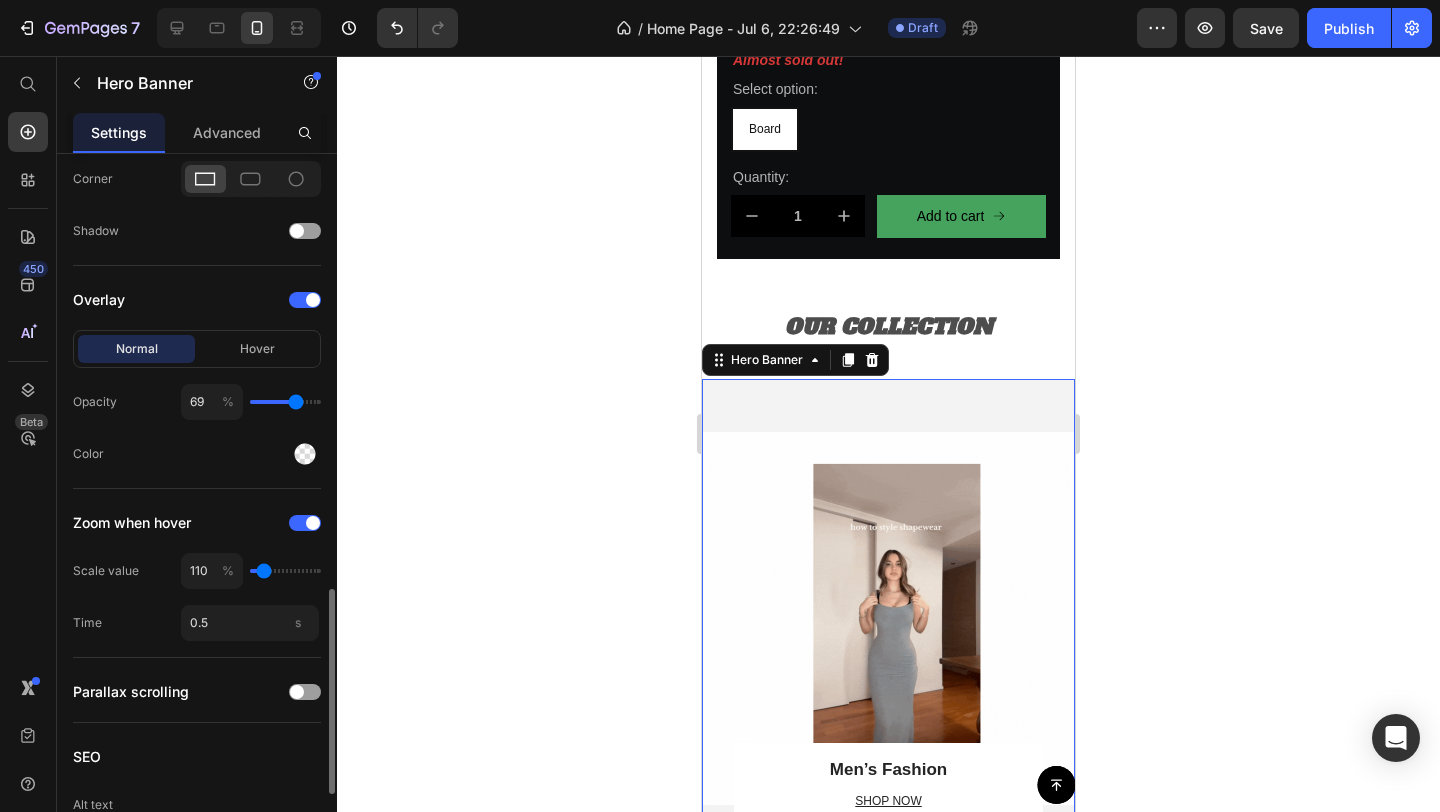 type on "70" 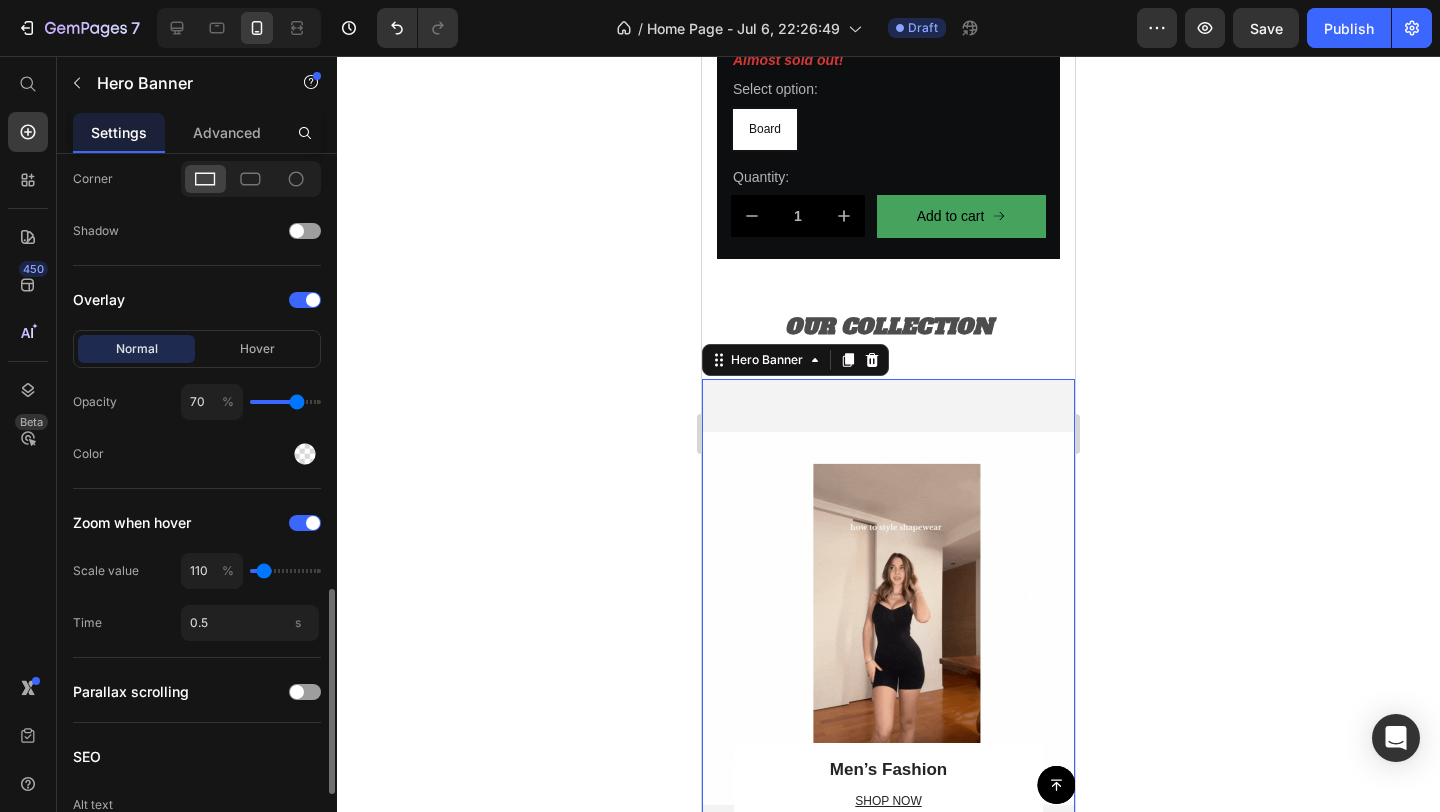 type on "71" 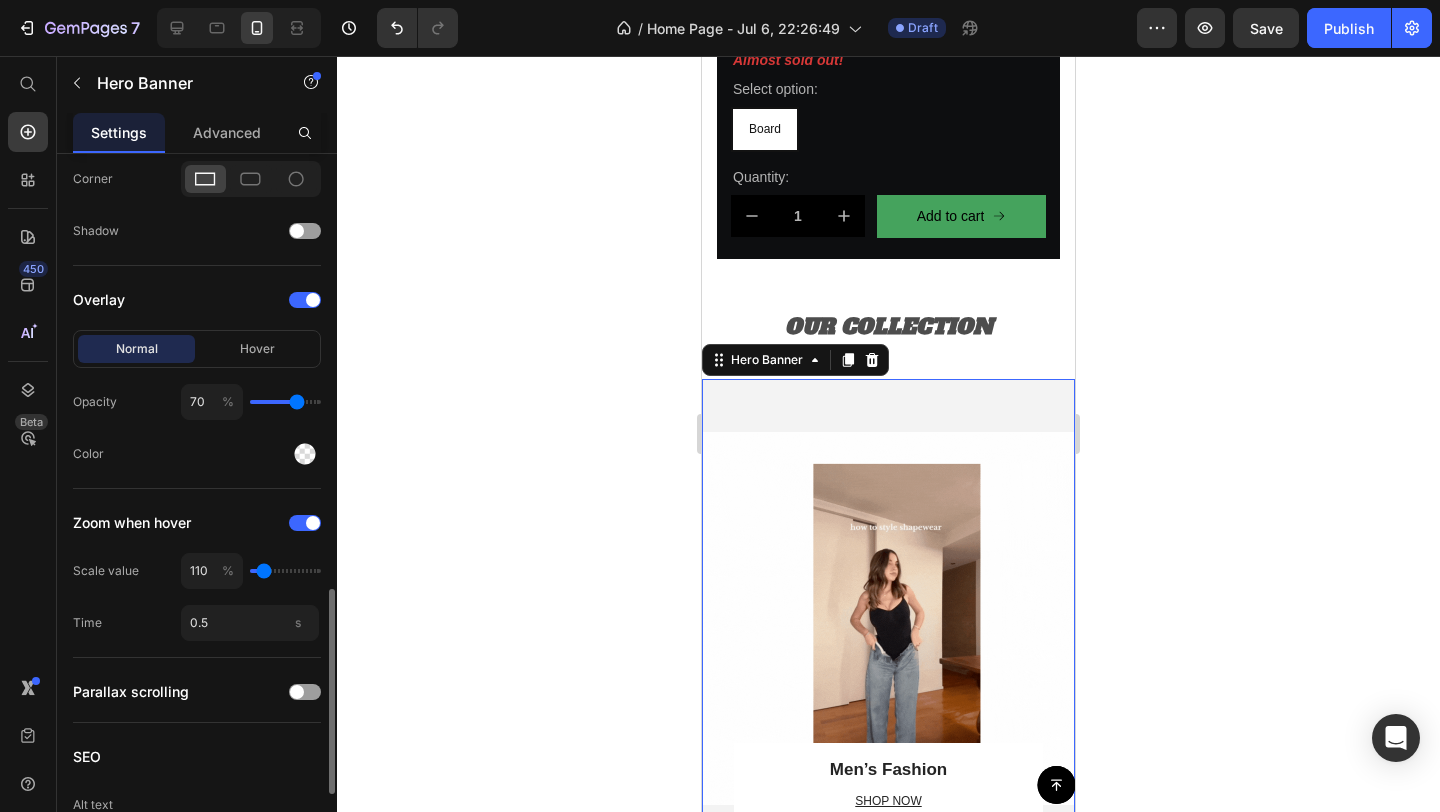 type on "71" 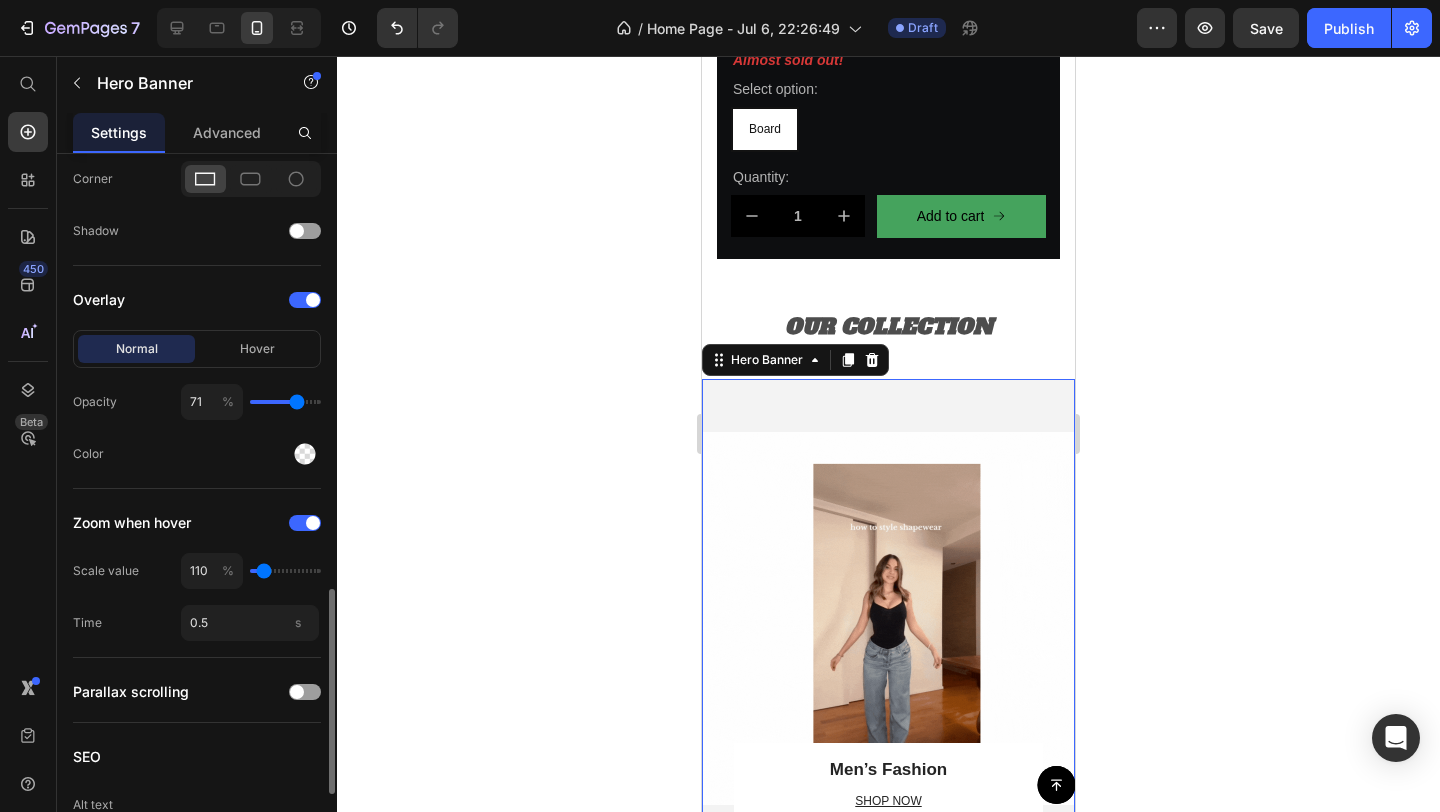 type on "72" 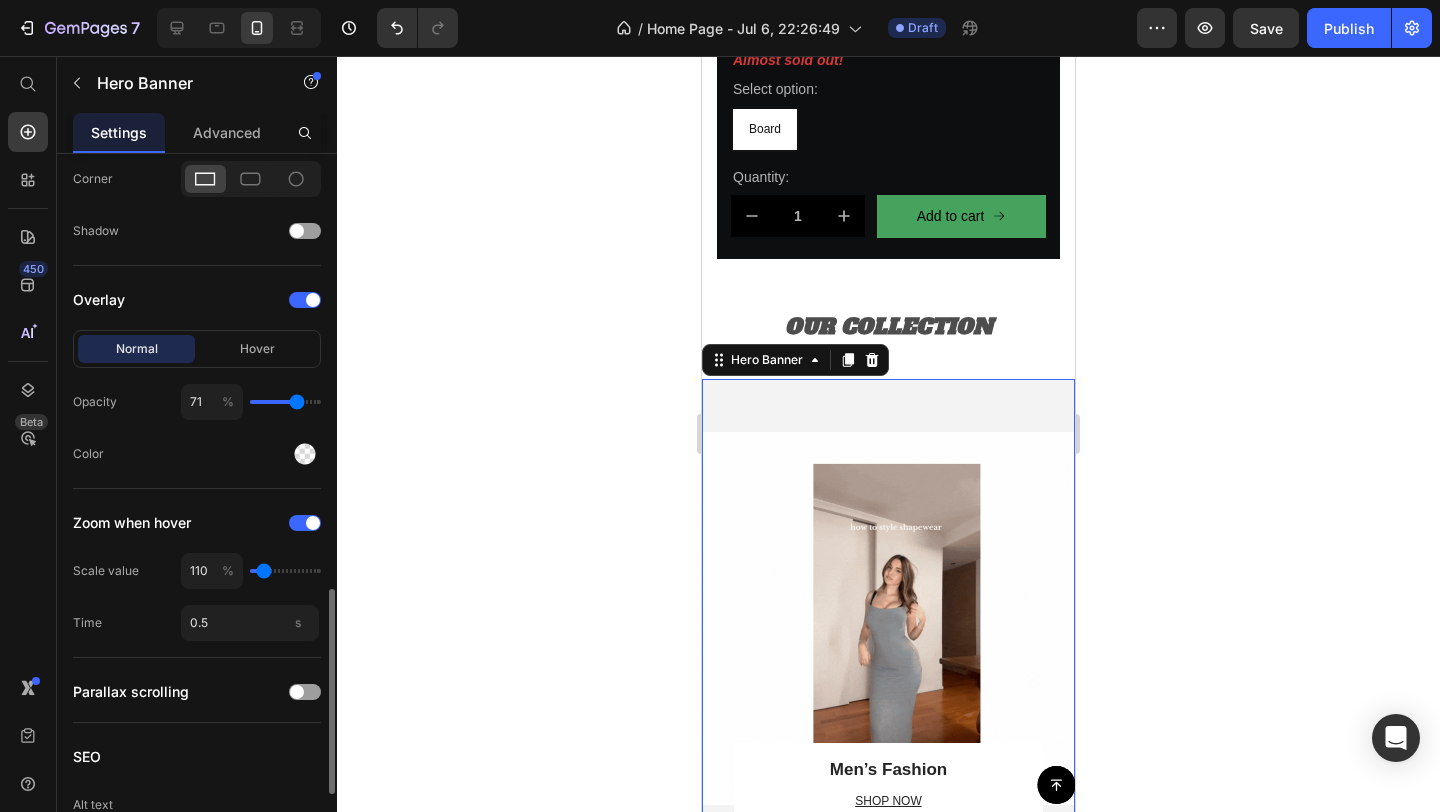 type on "72" 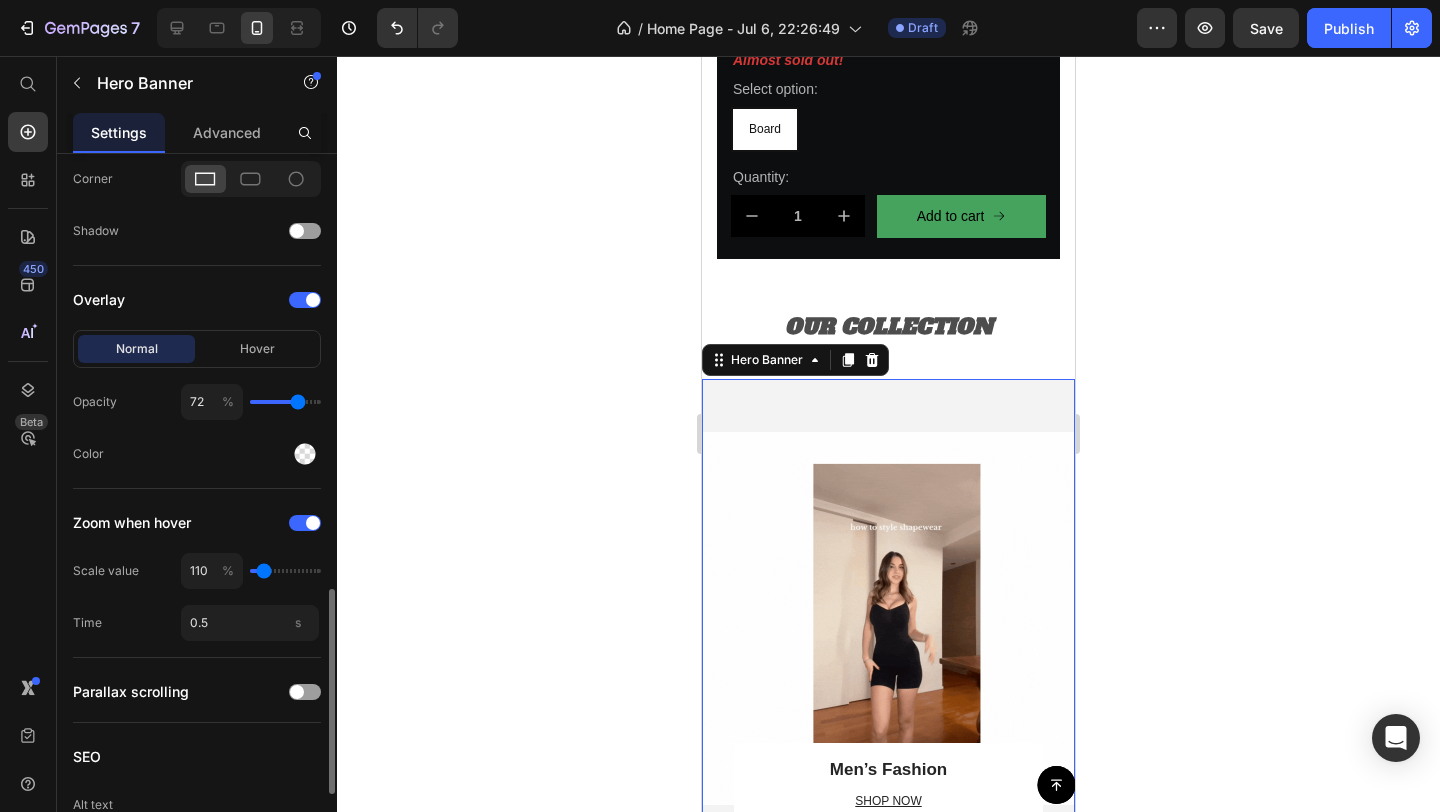 type on "73" 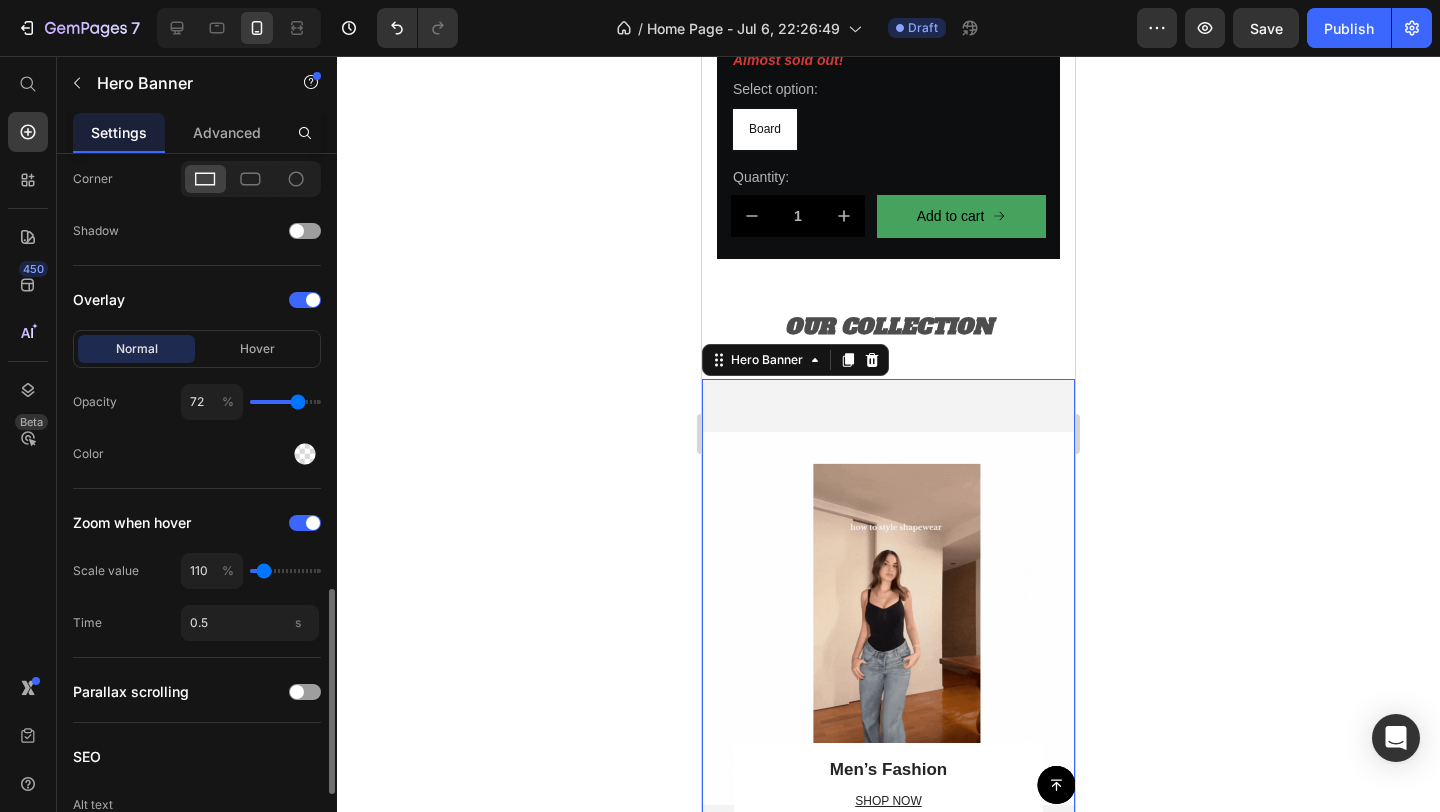 type on "73" 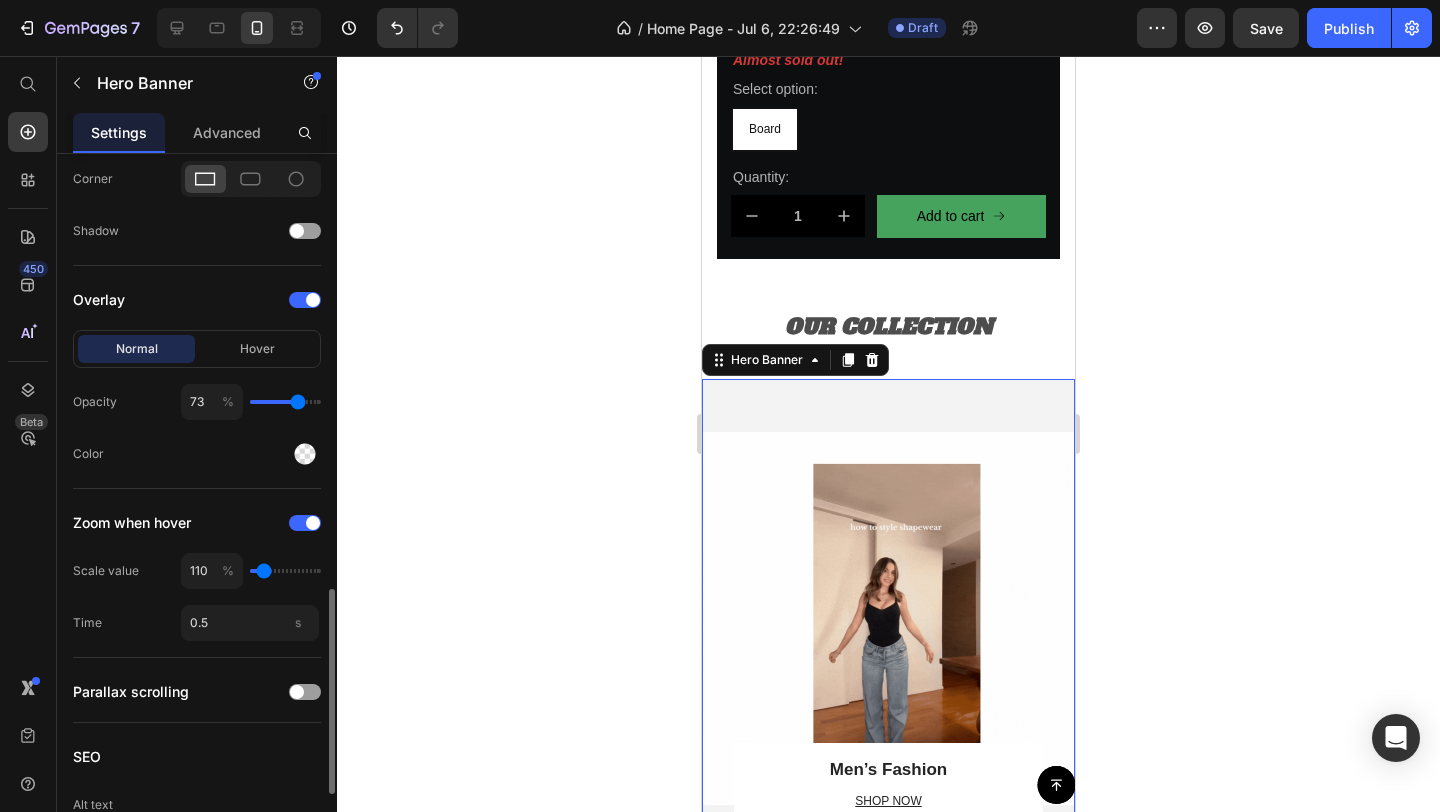 type on "74" 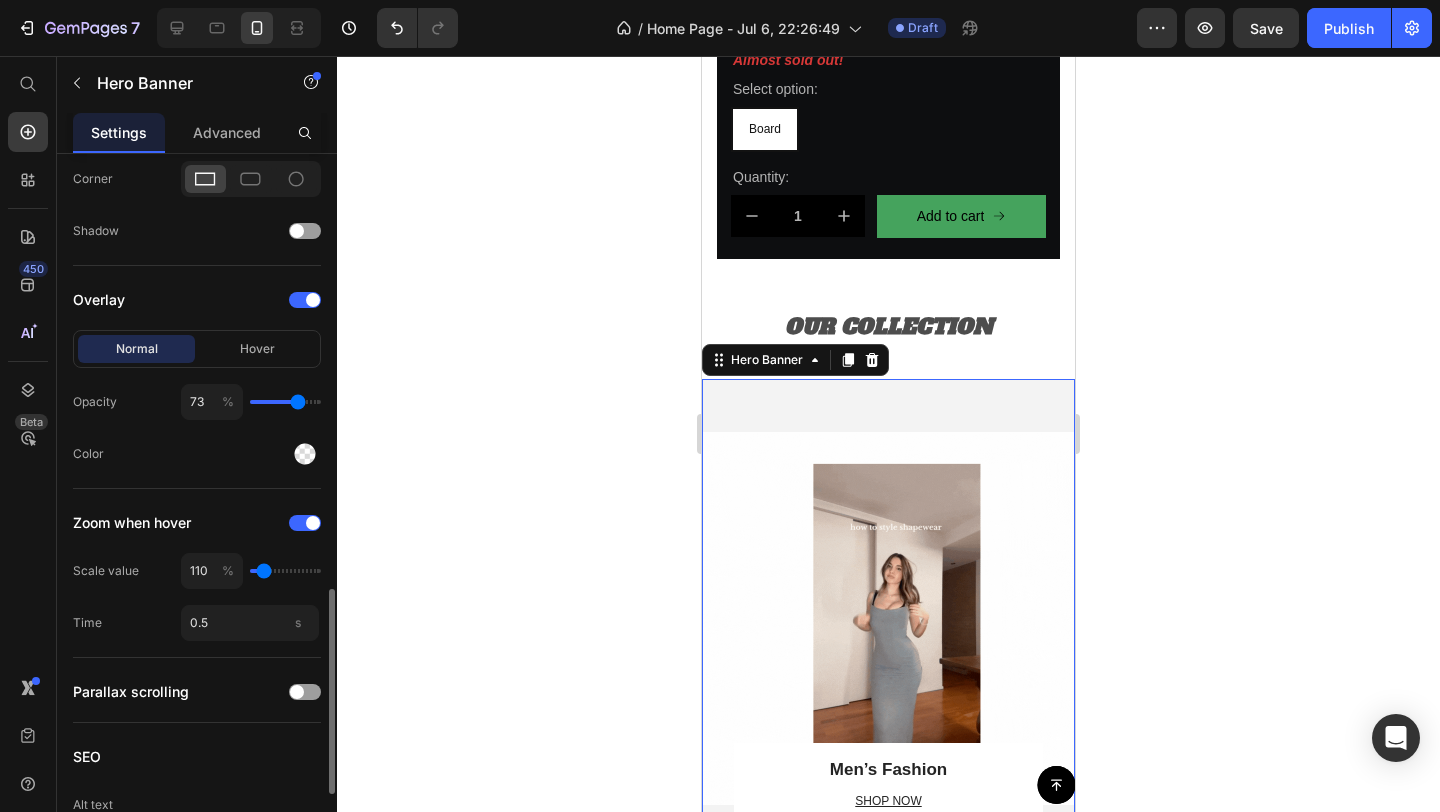 type on "74" 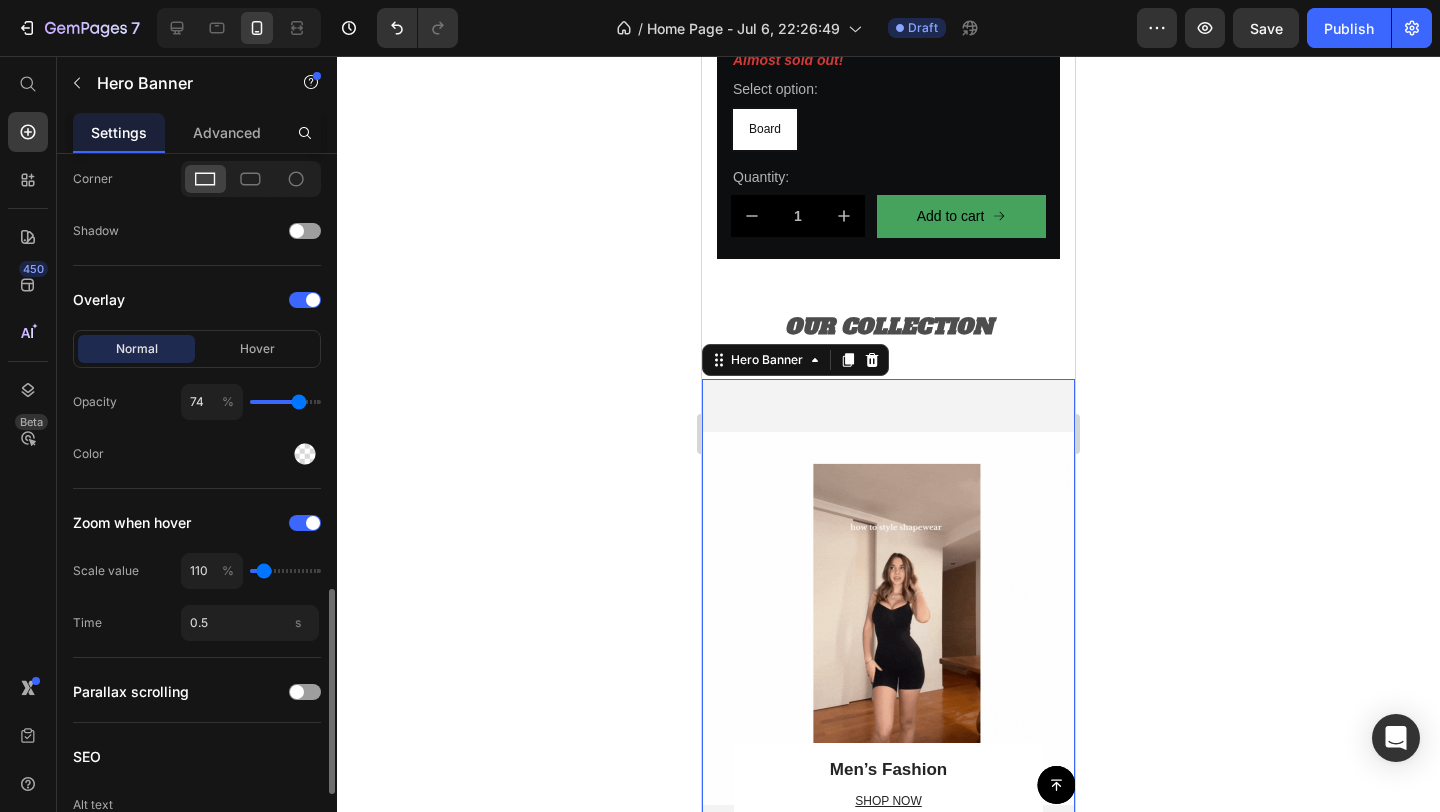 type on "75" 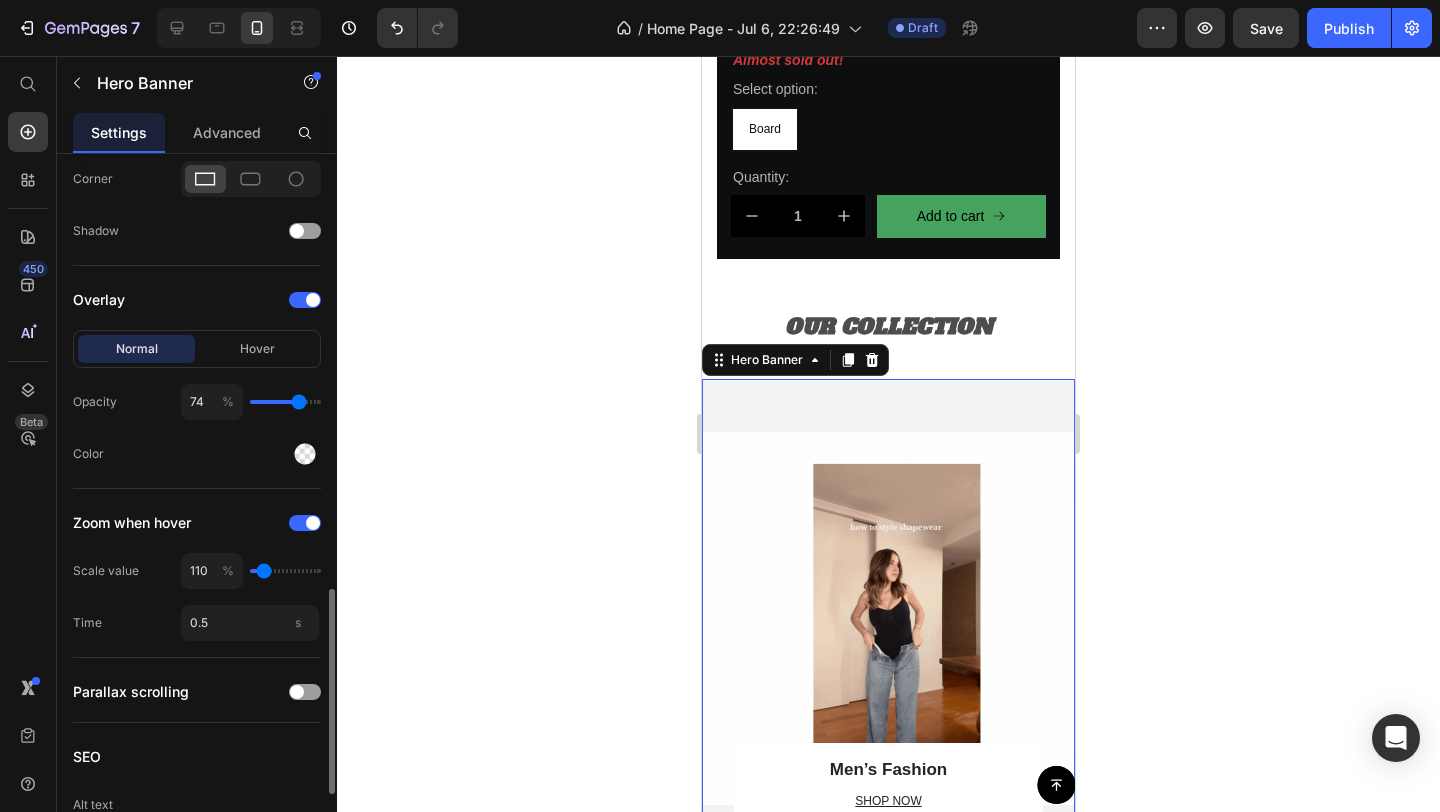 type on "75" 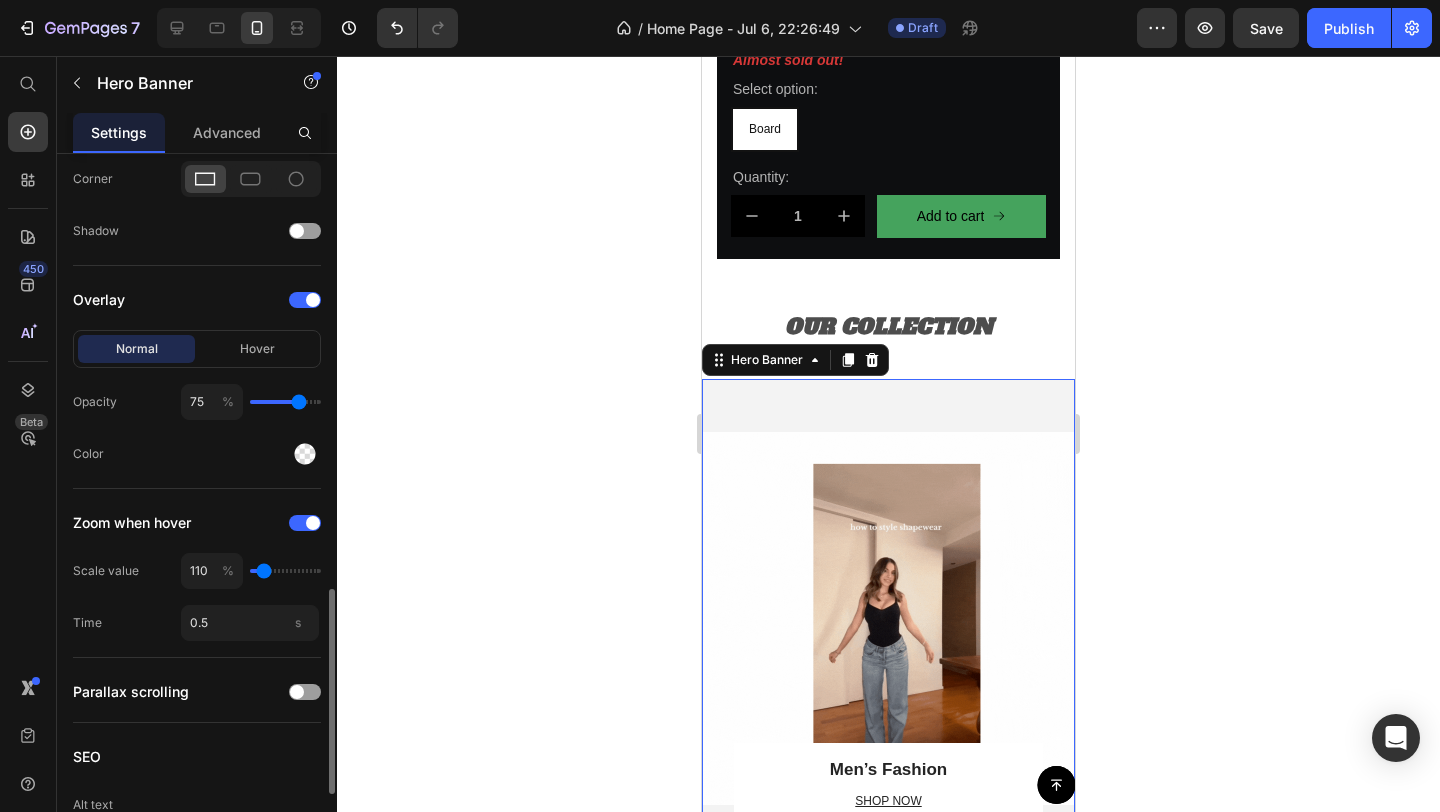 type on "76" 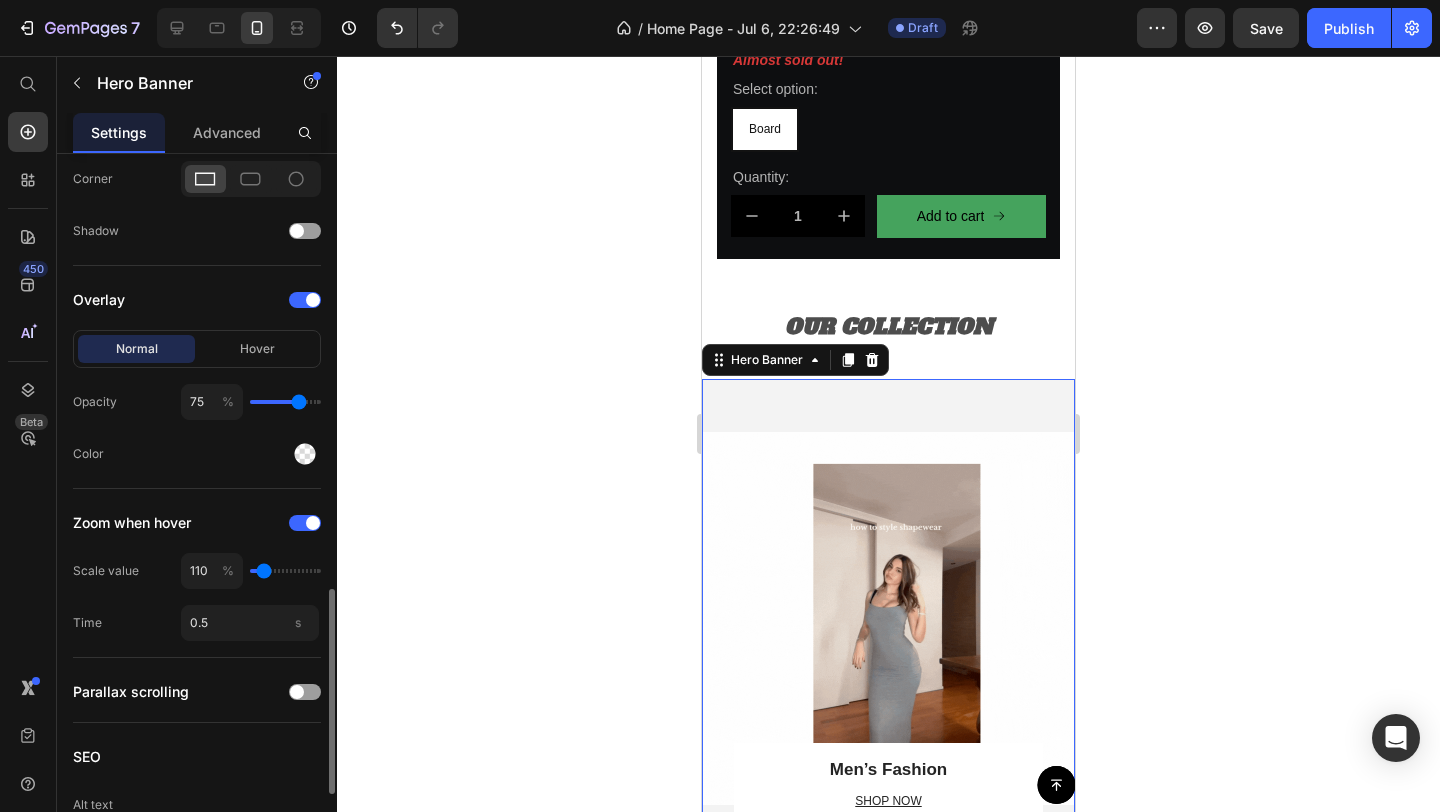 type on "76" 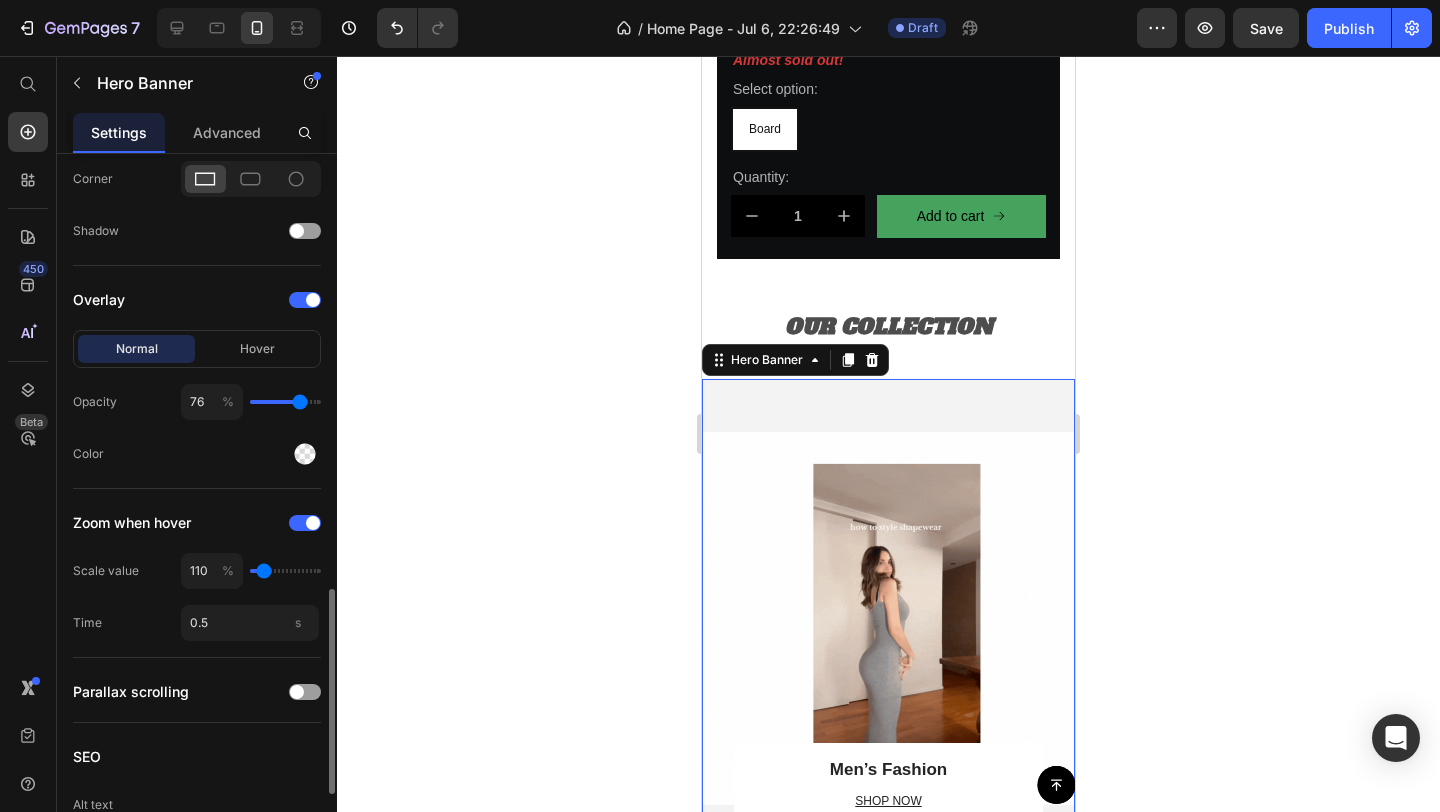 type on "77" 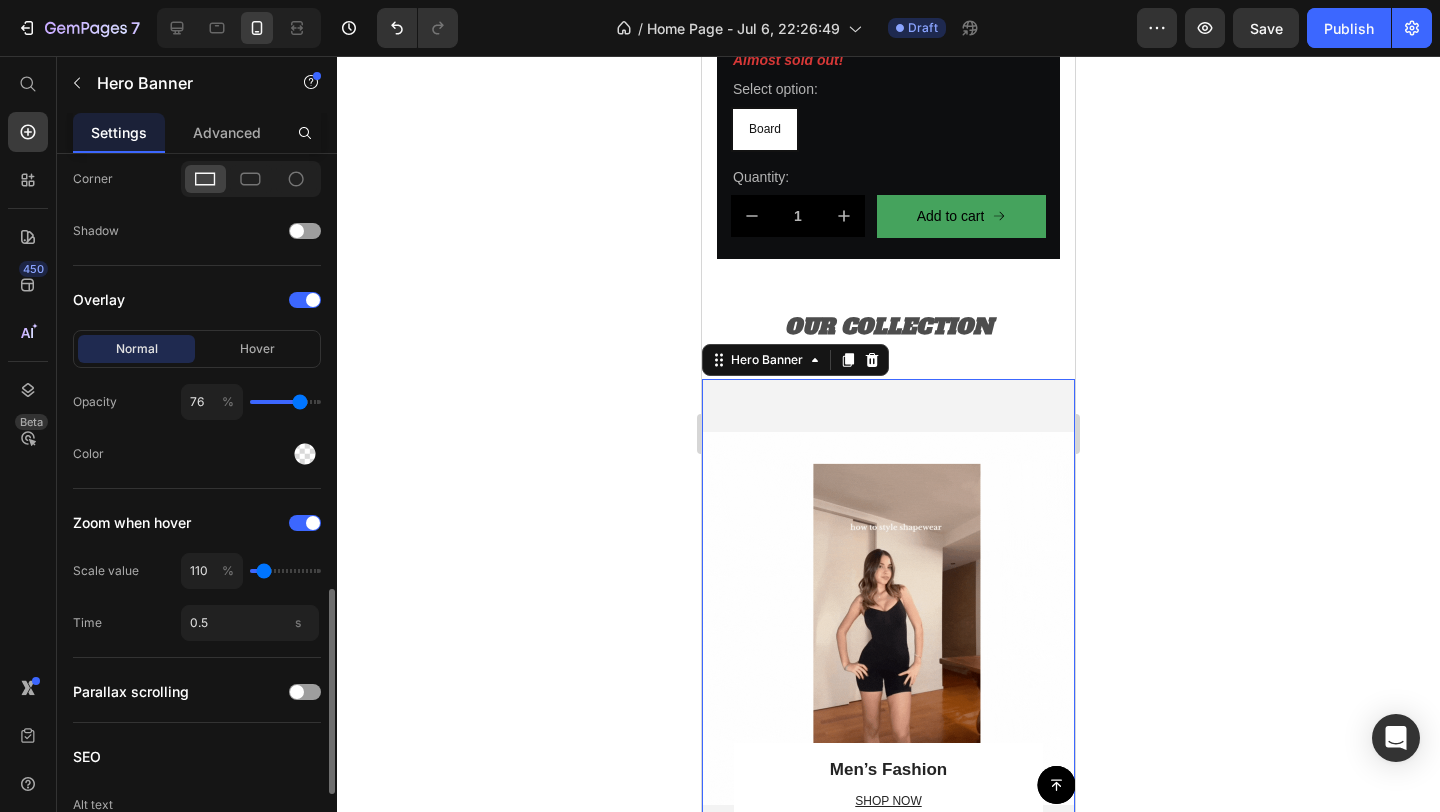 type on "77" 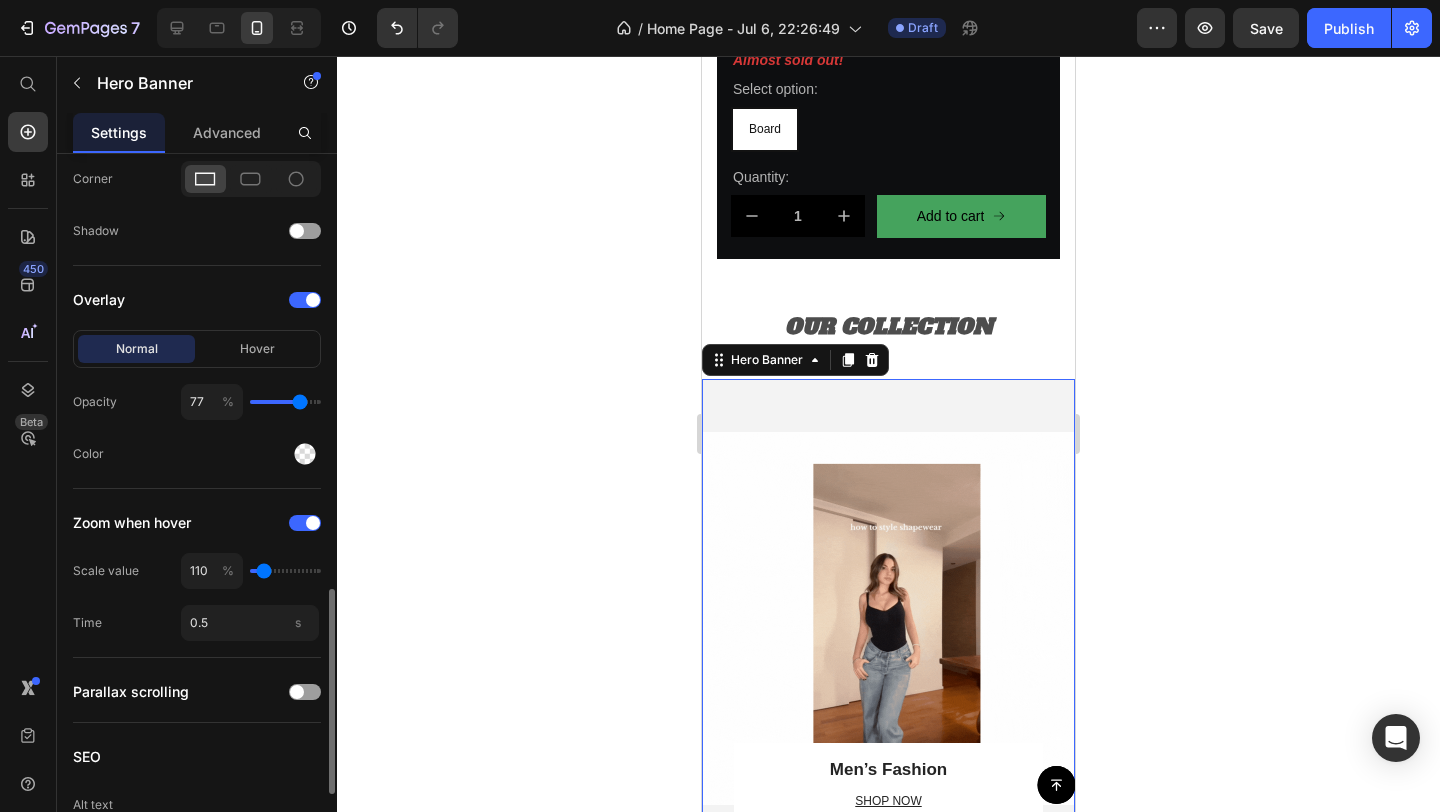 type on "78" 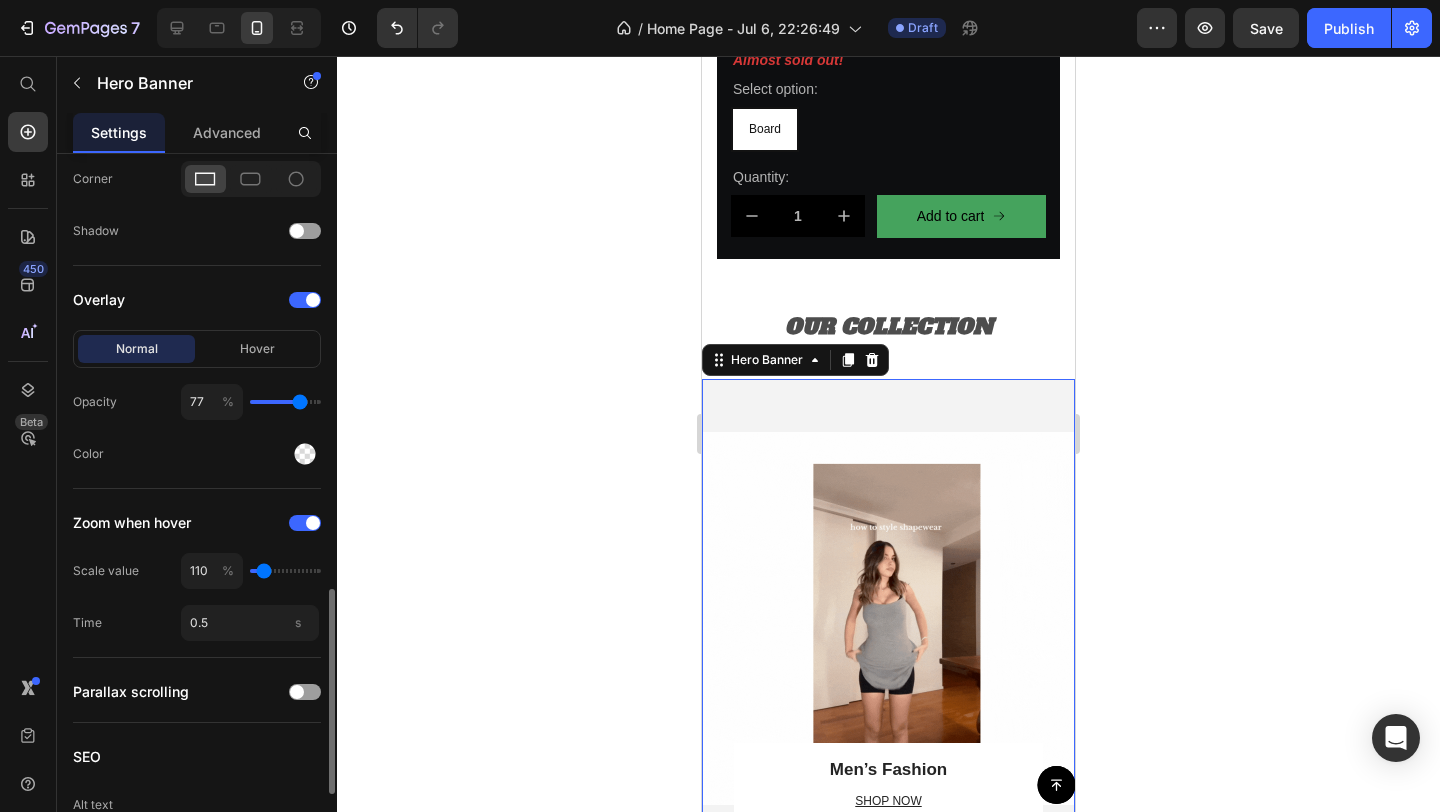 type on "78" 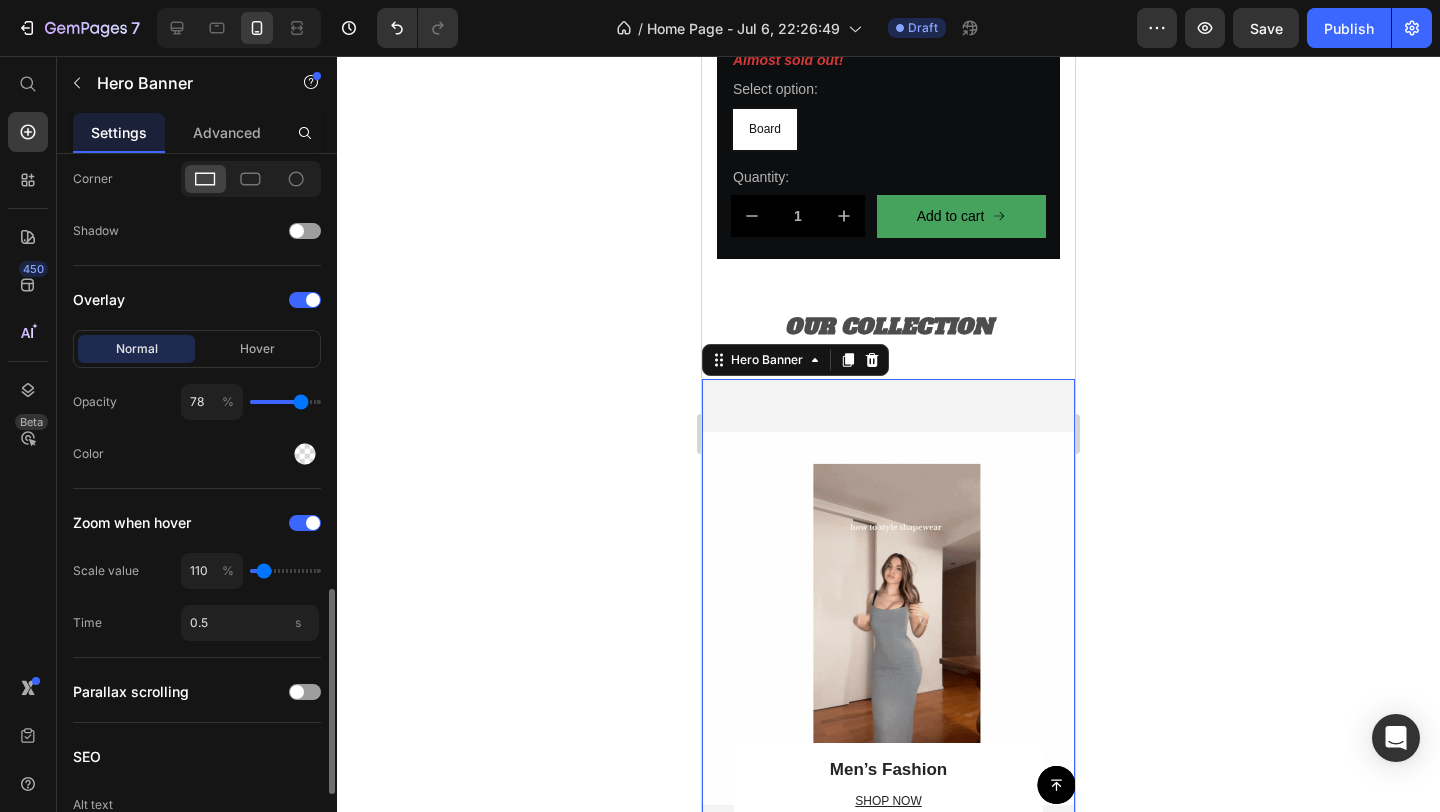 type on "79" 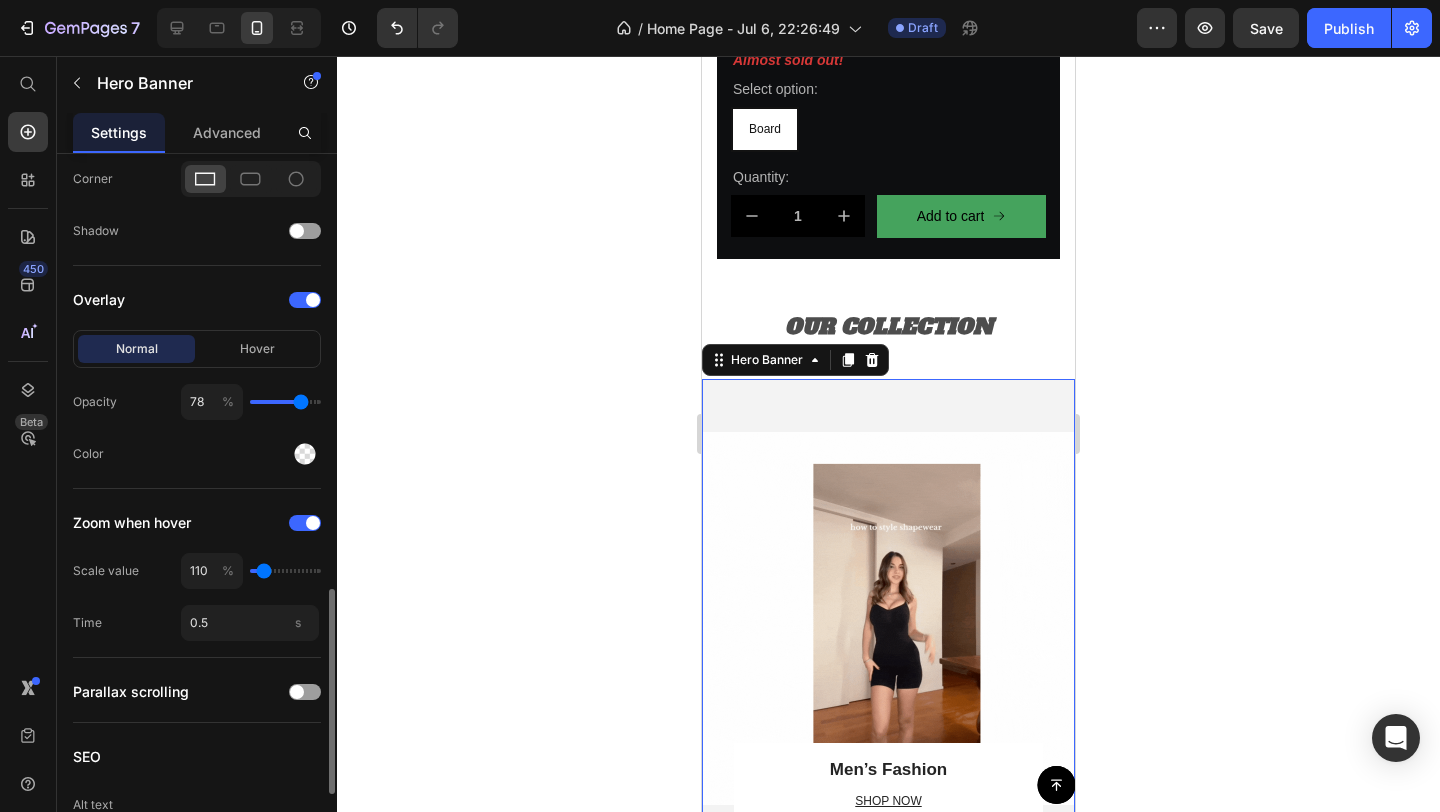 type on "79" 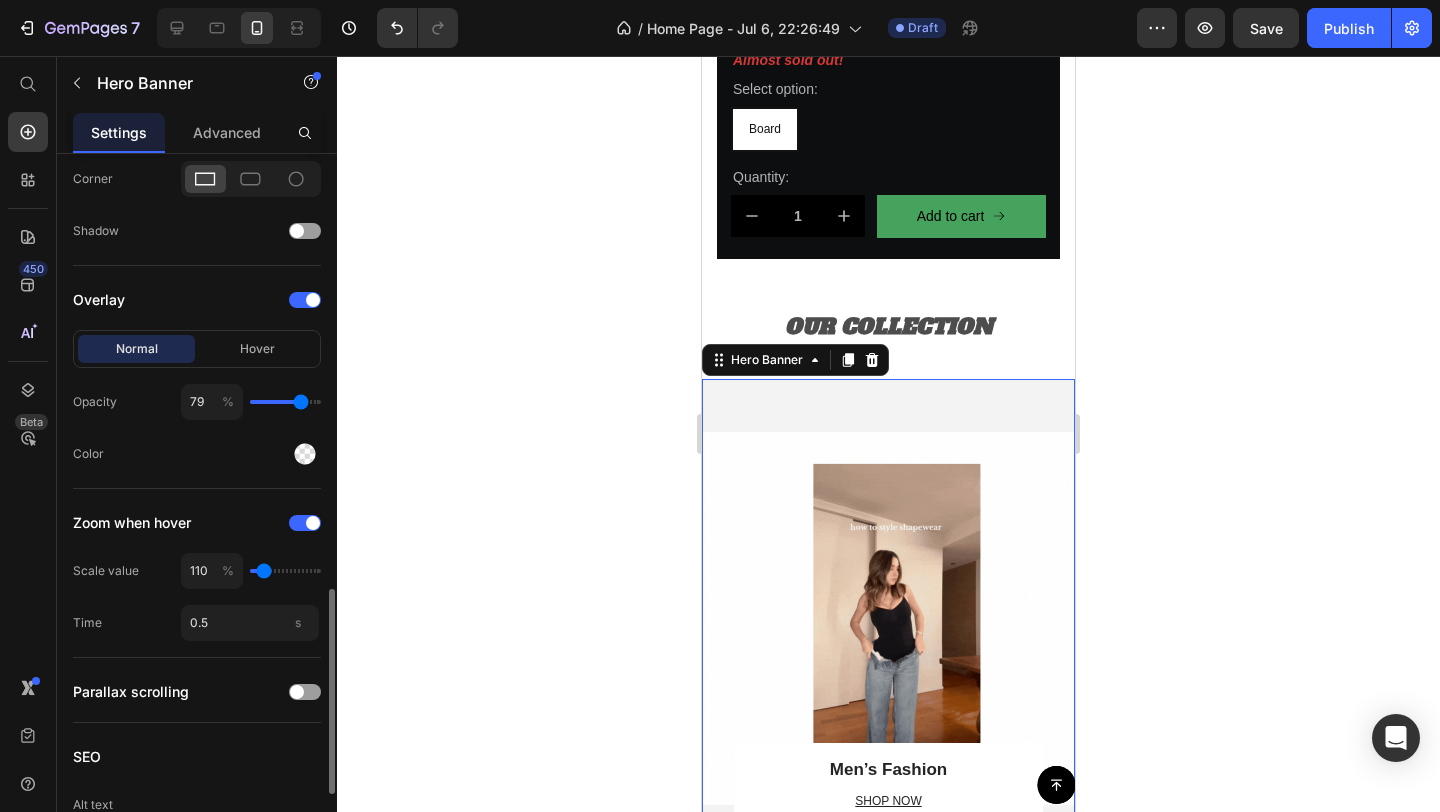 type on "80" 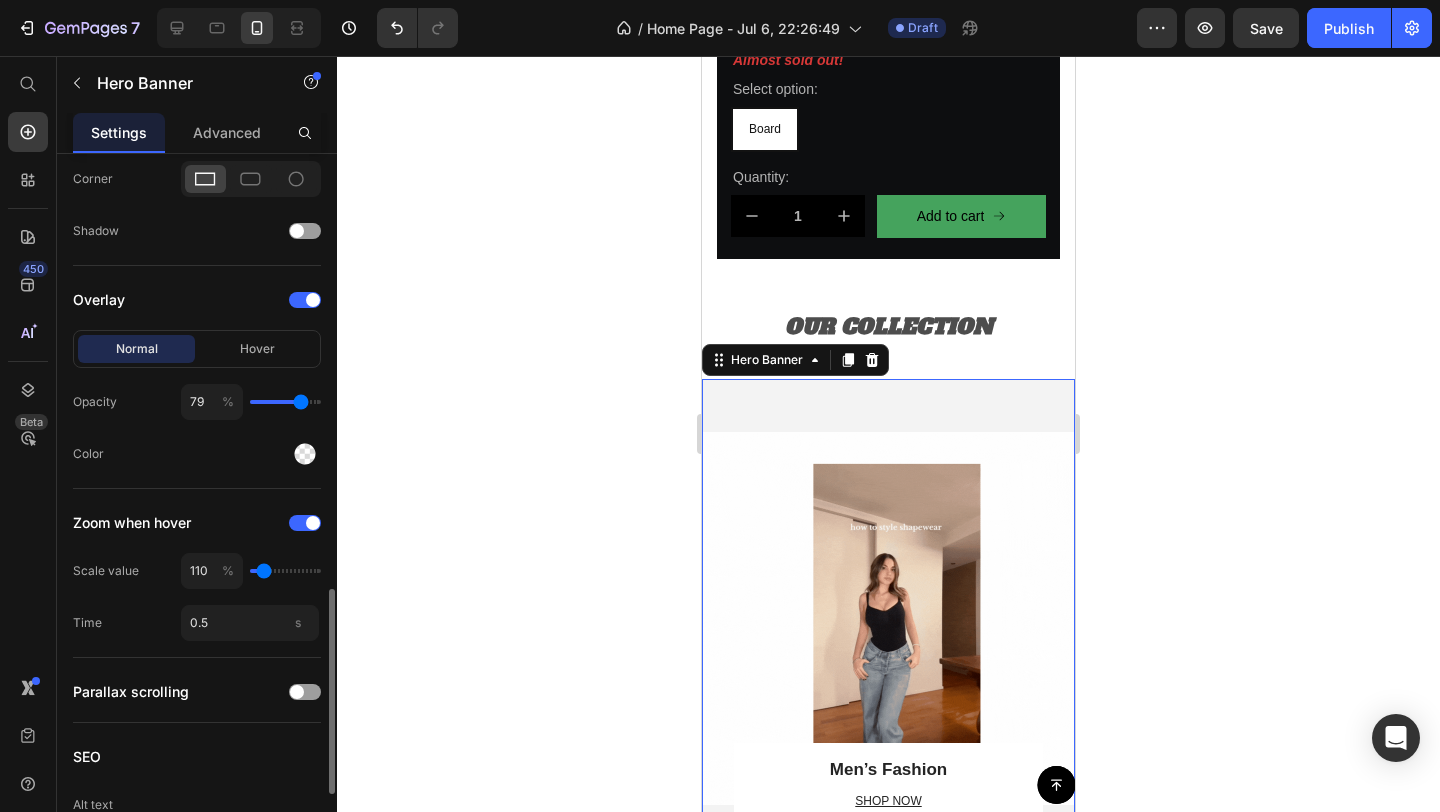 type on "80" 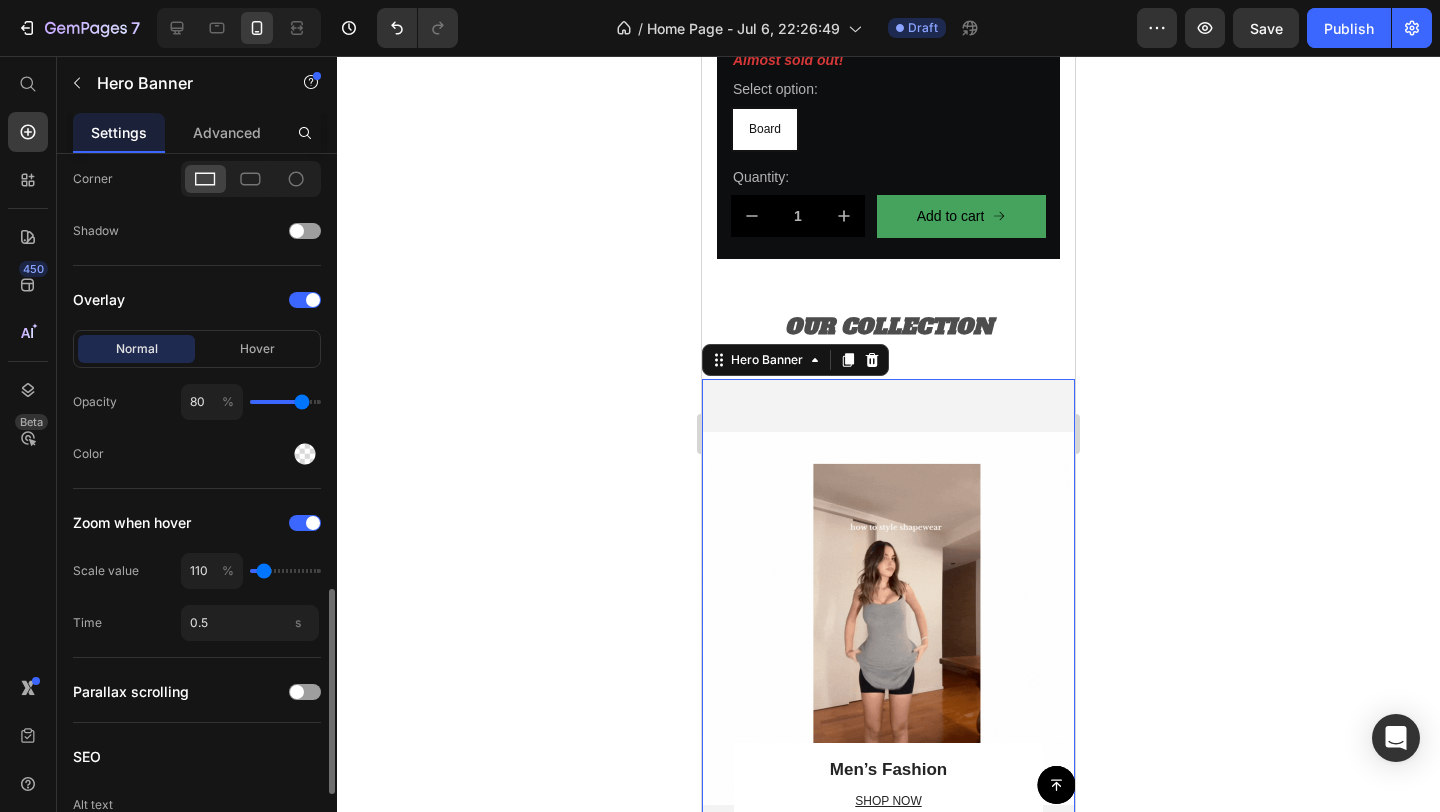 type on "81" 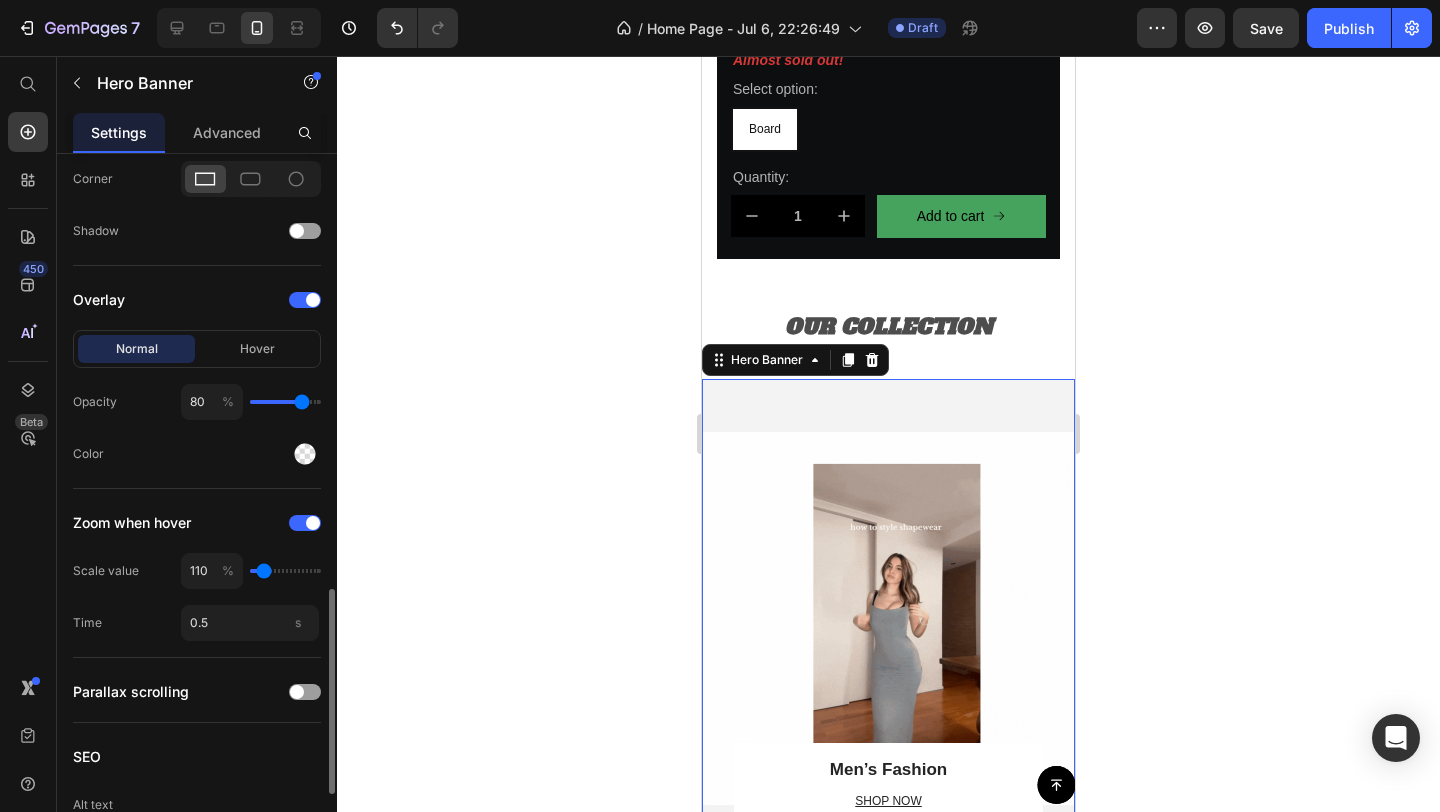 type on "81" 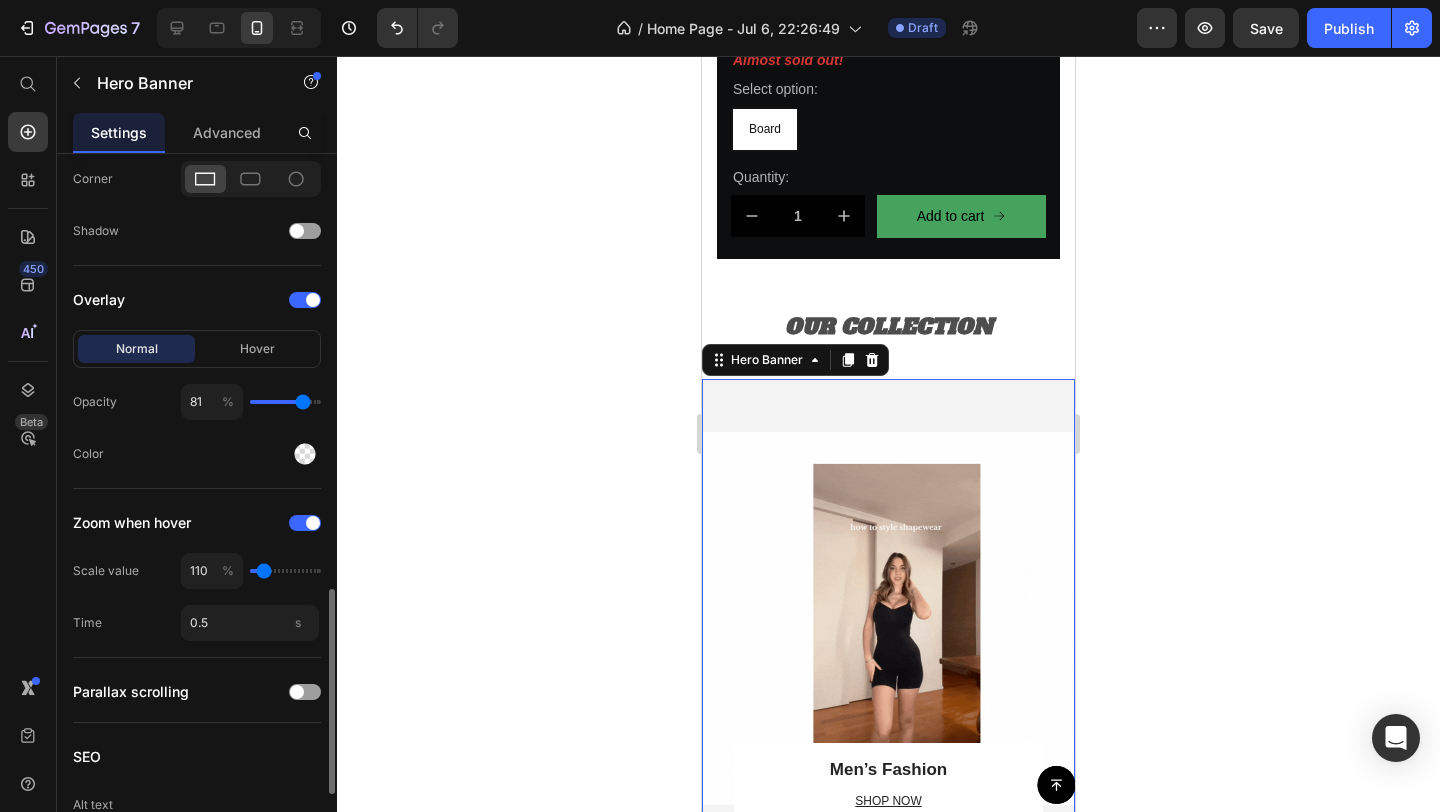 type on "80" 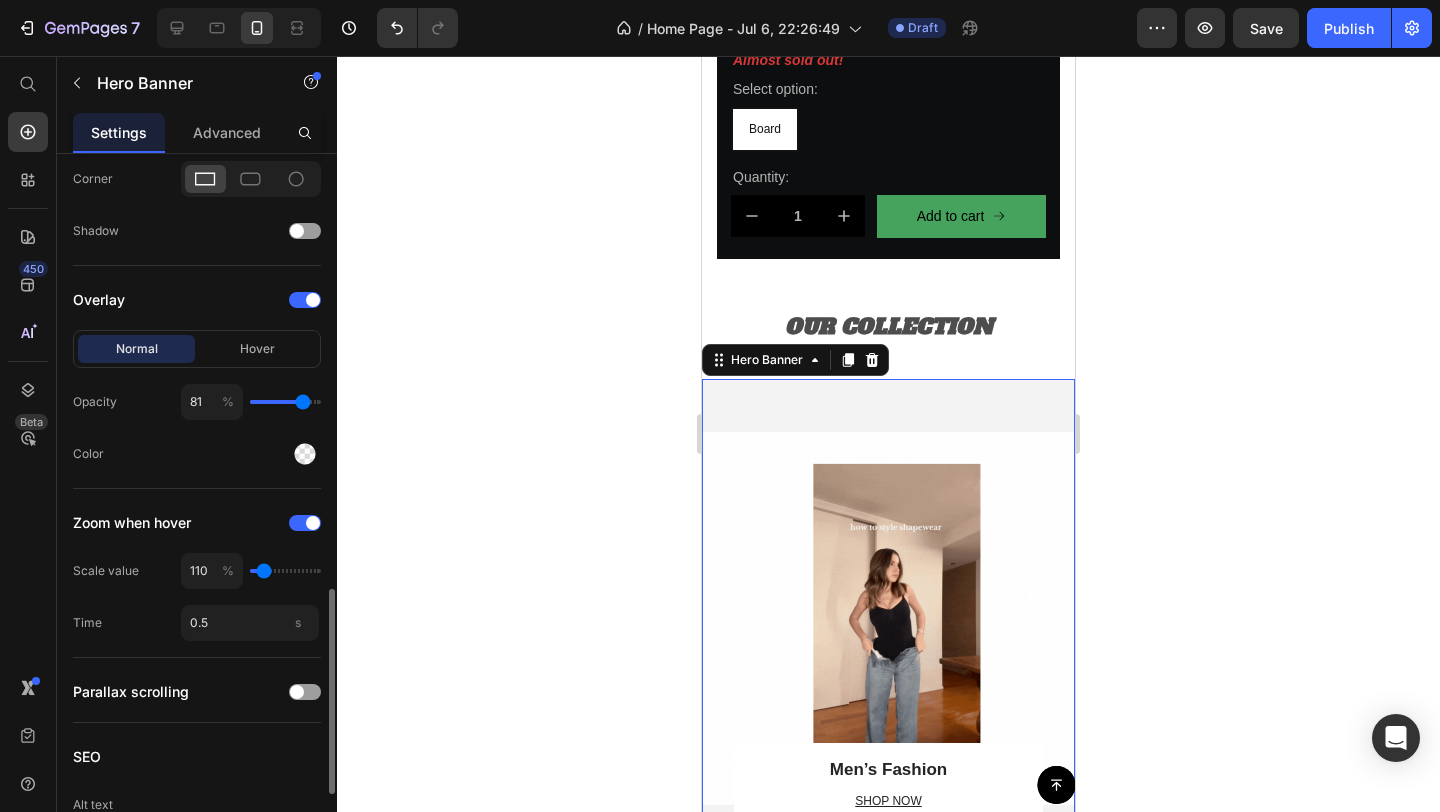 type on "80" 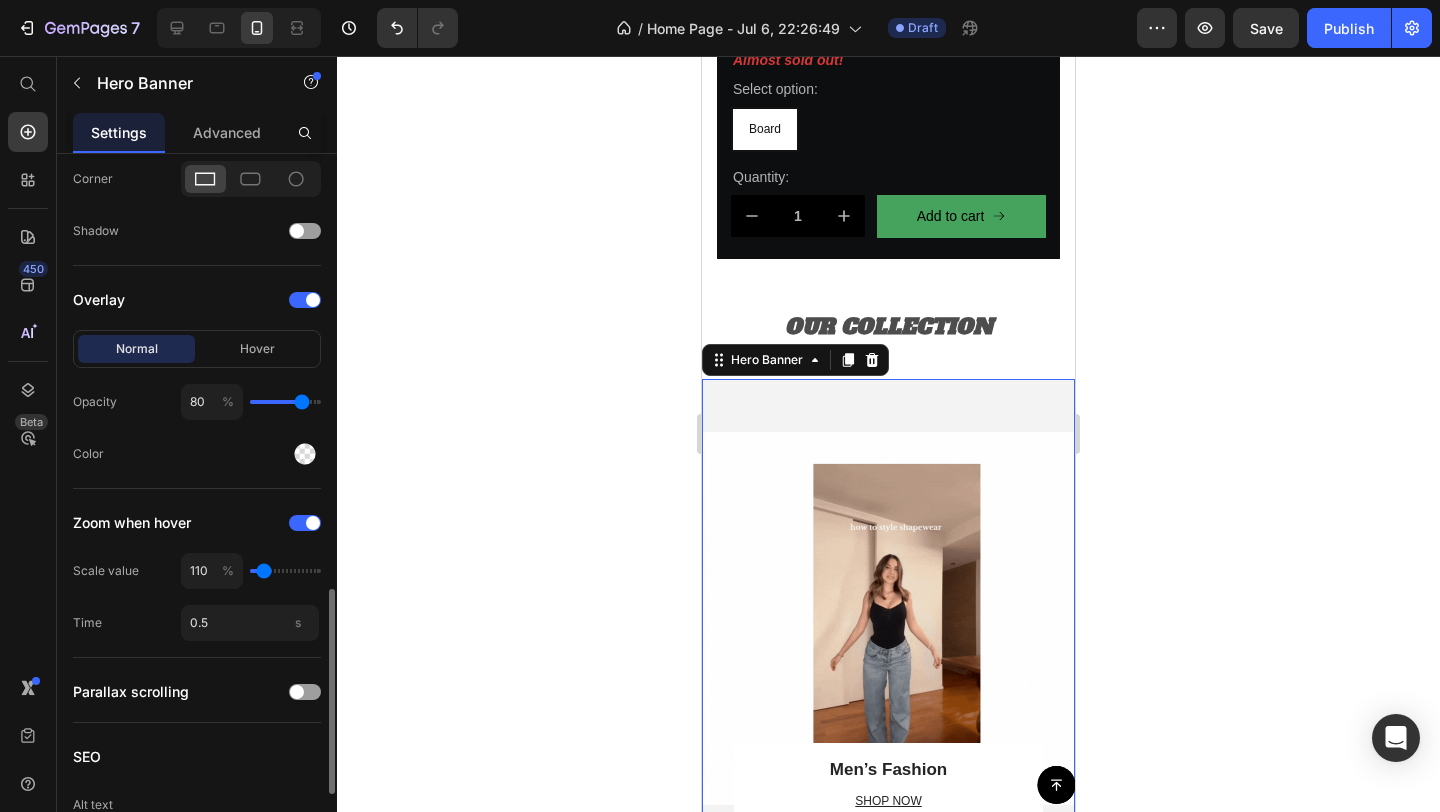type on "79" 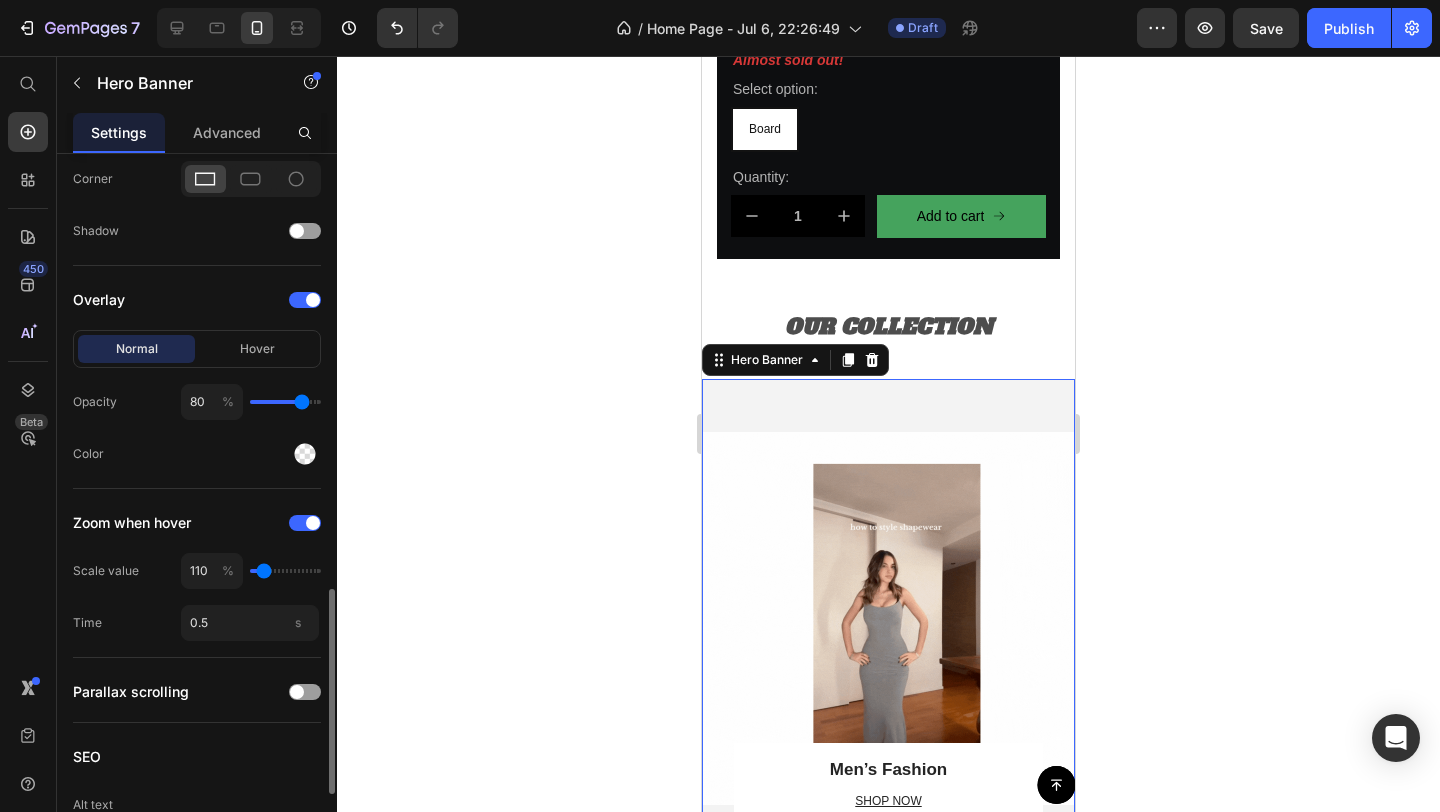 type on "79" 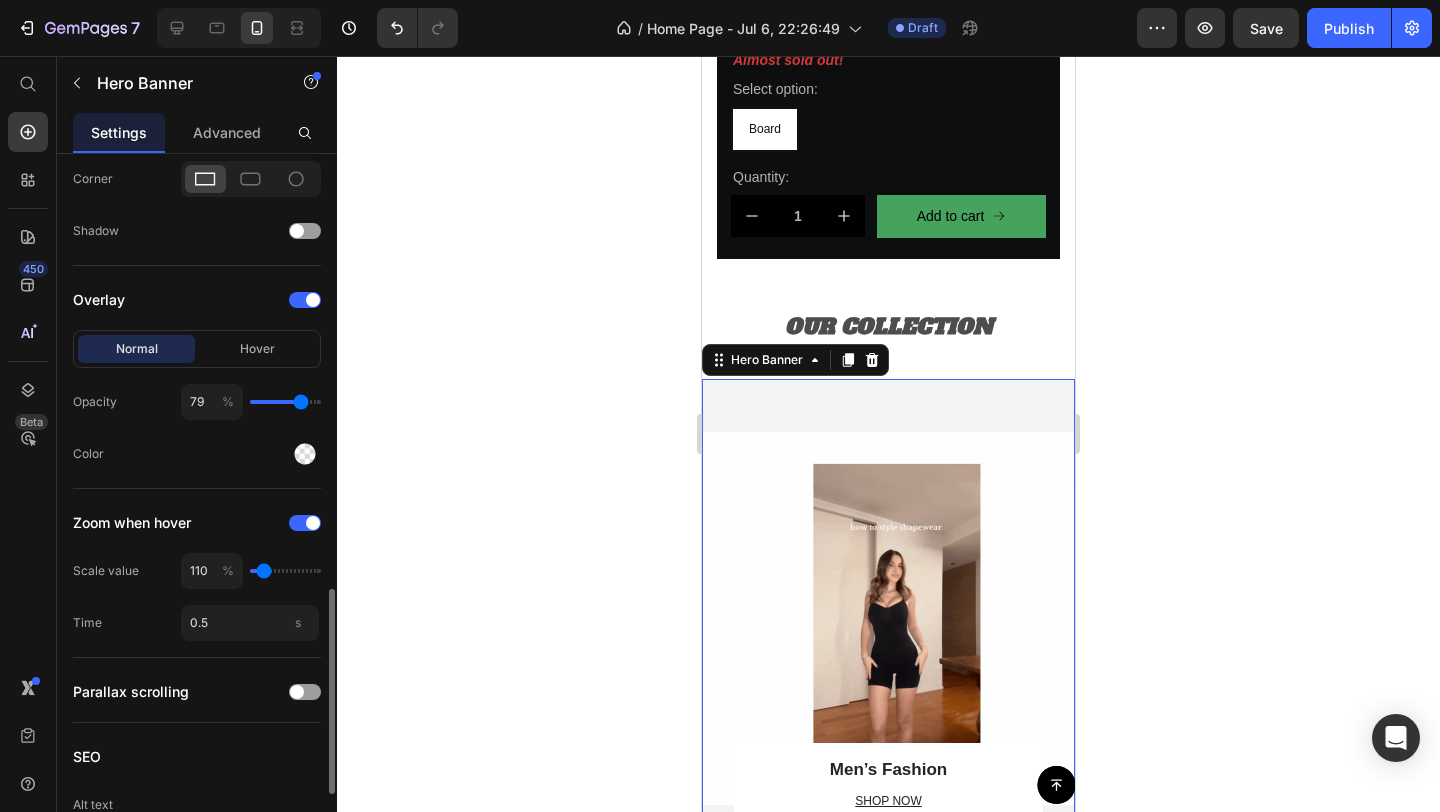 type on "78" 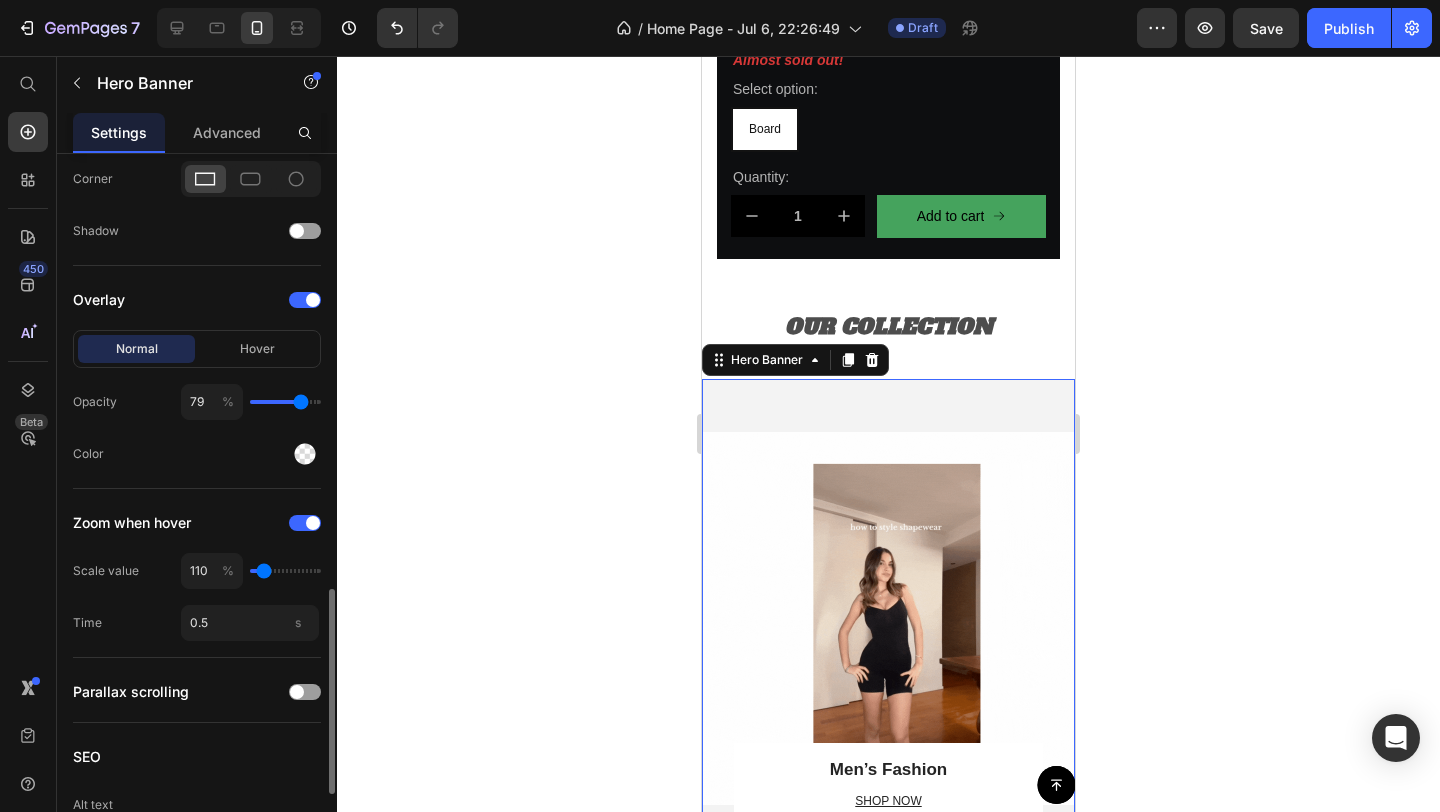 type on "78" 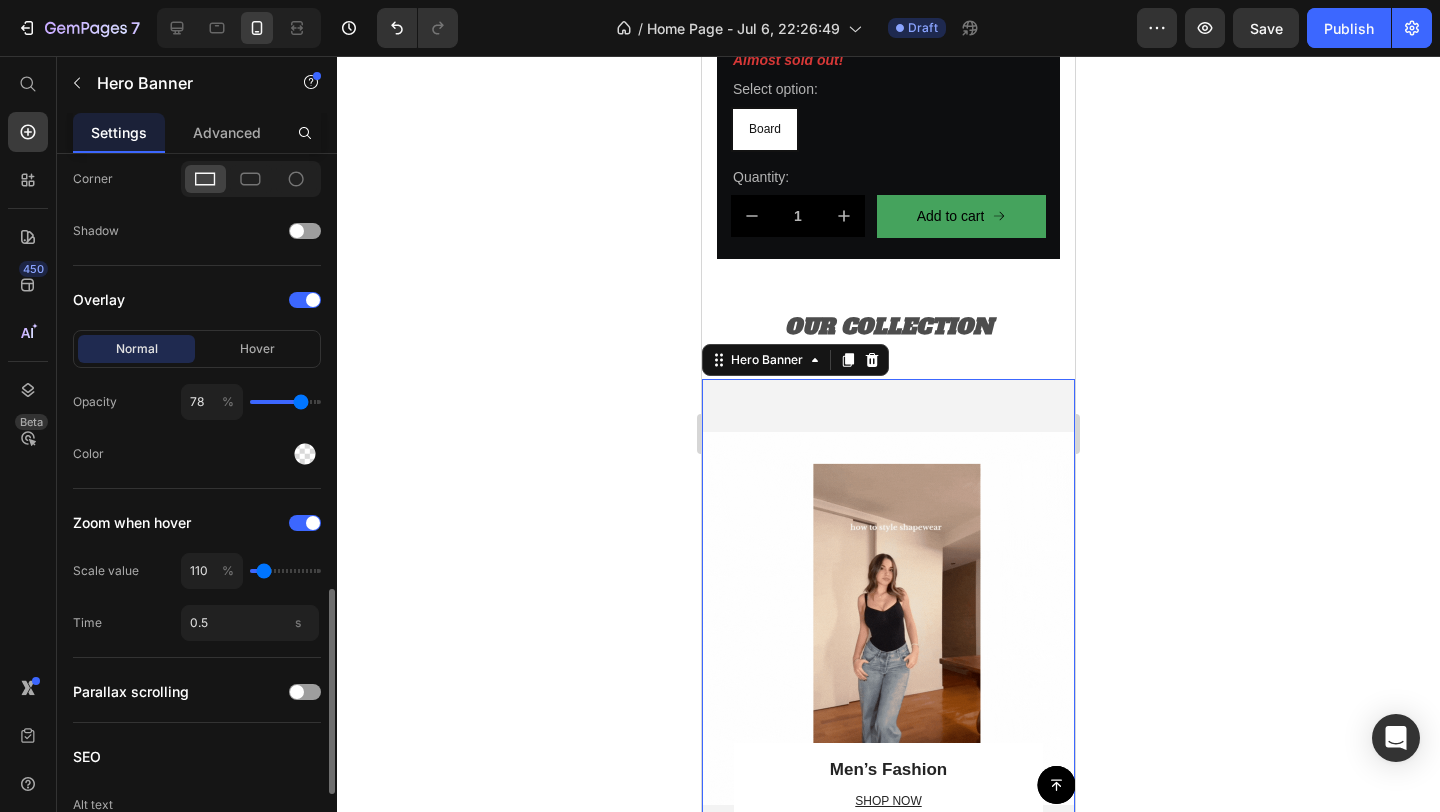 type on "76" 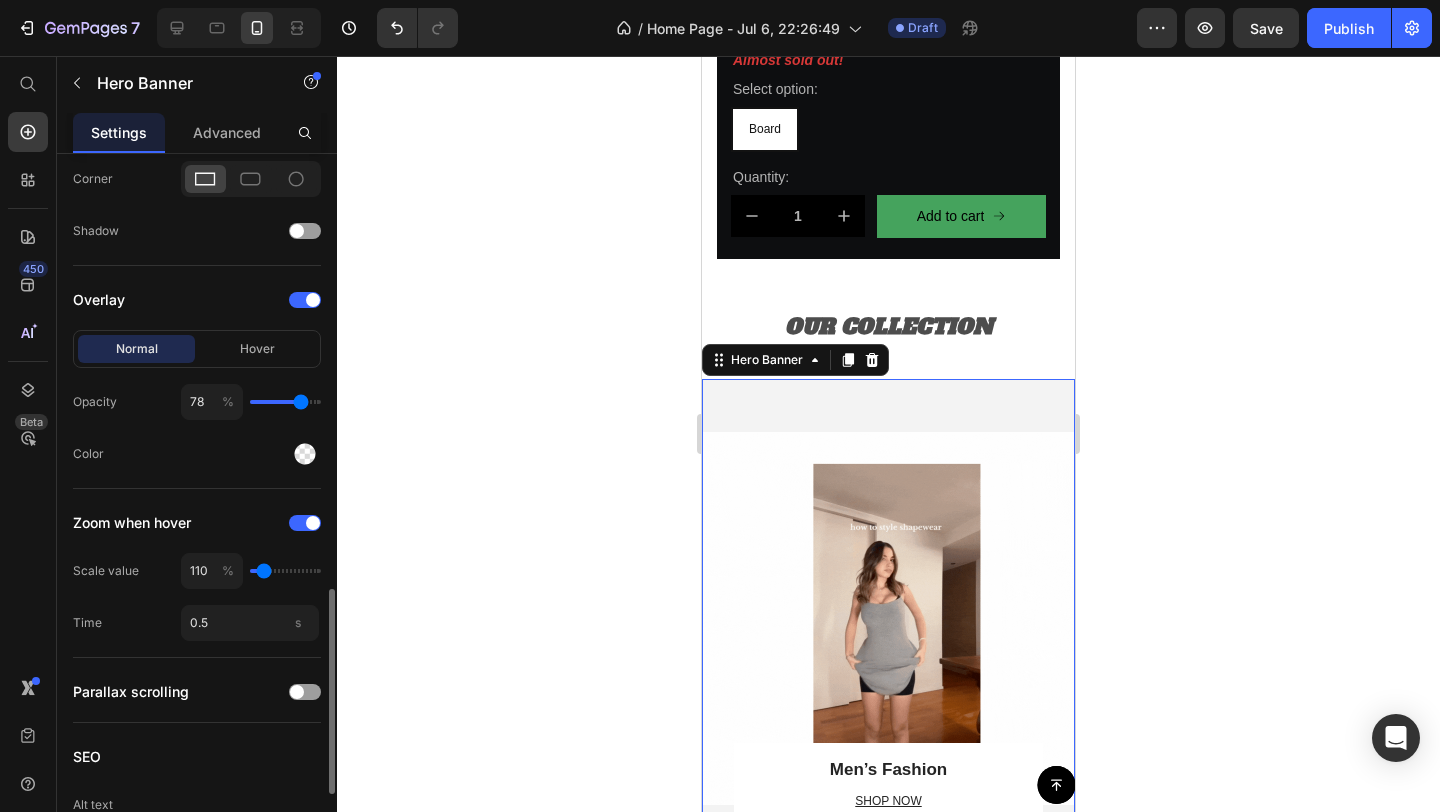 type on "76" 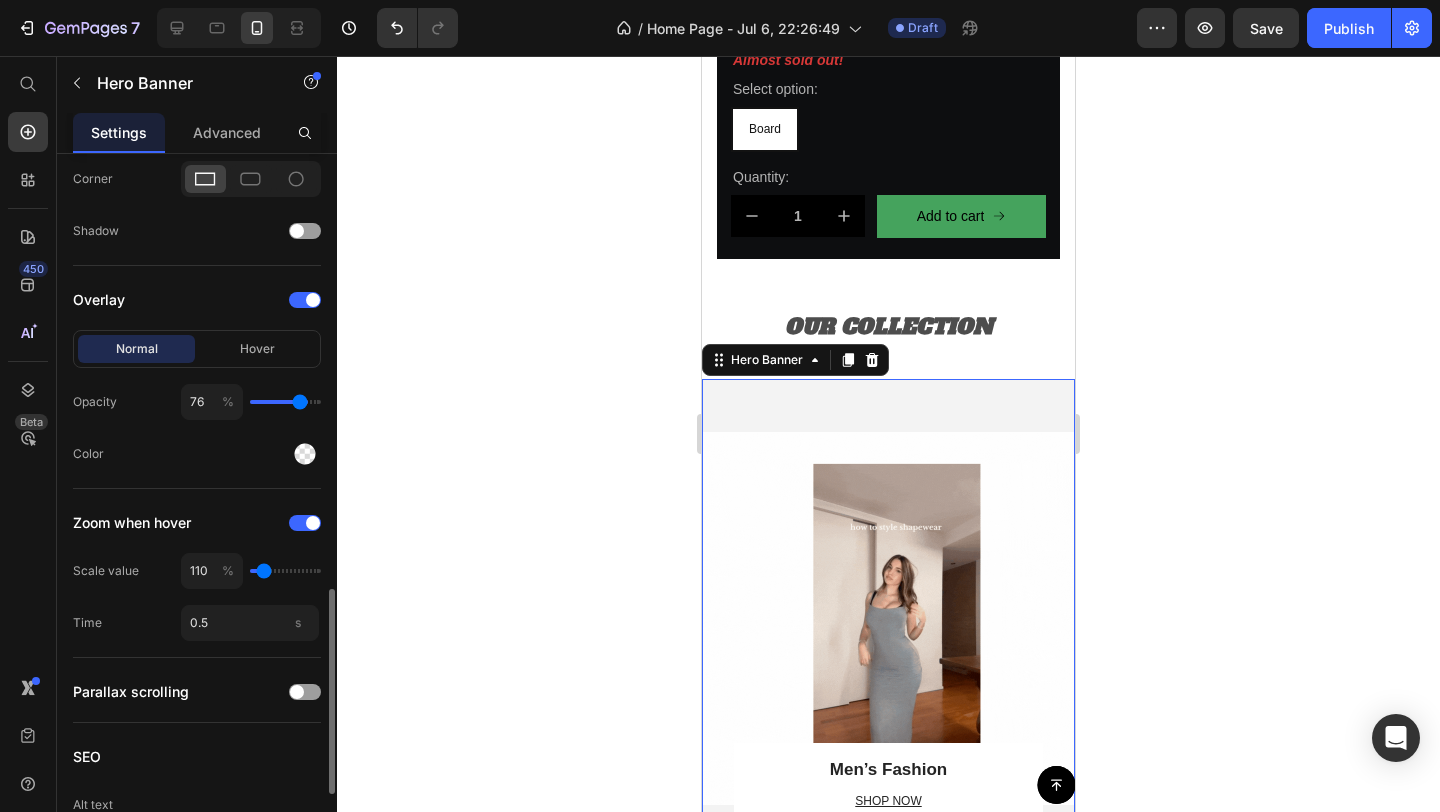 type on "75" 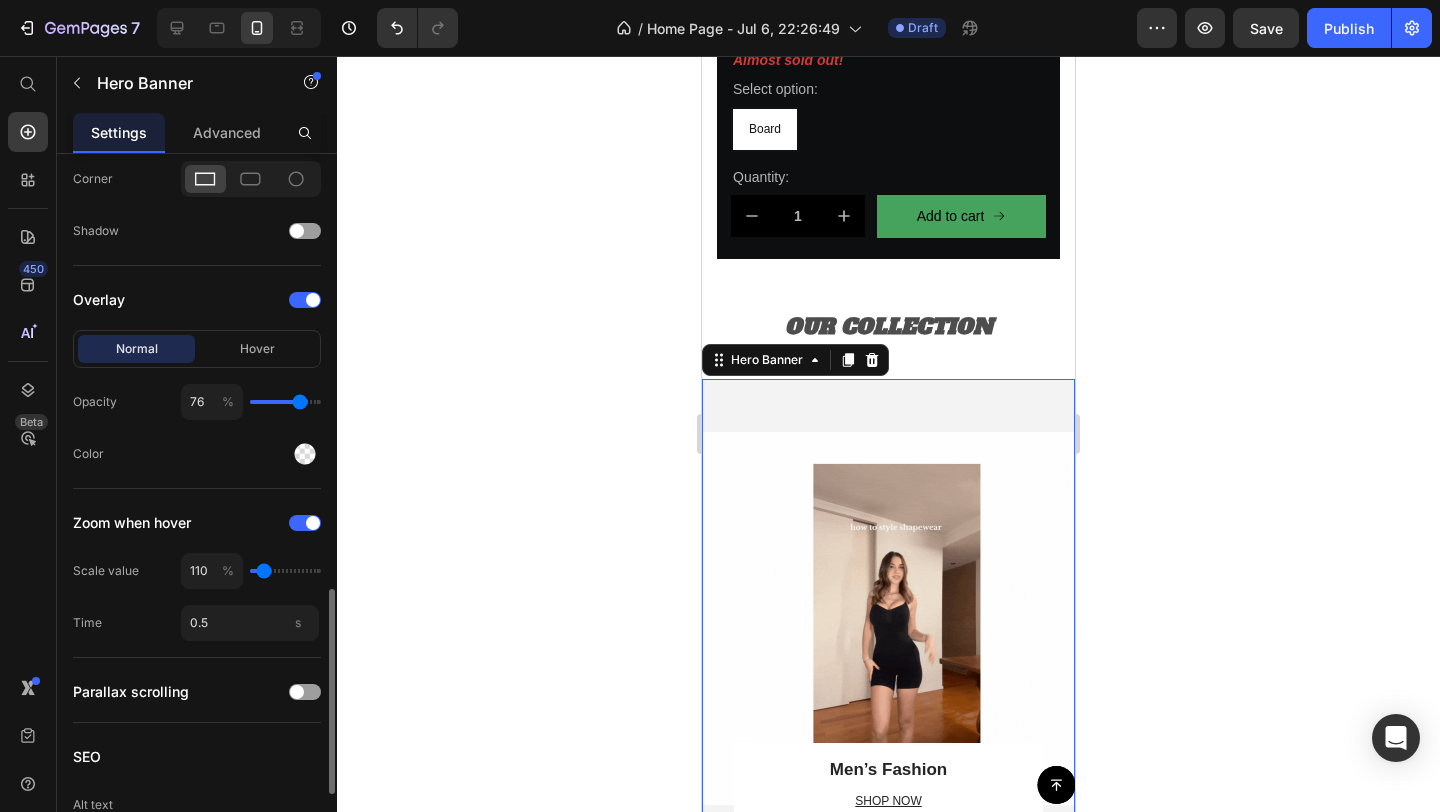 type on "75" 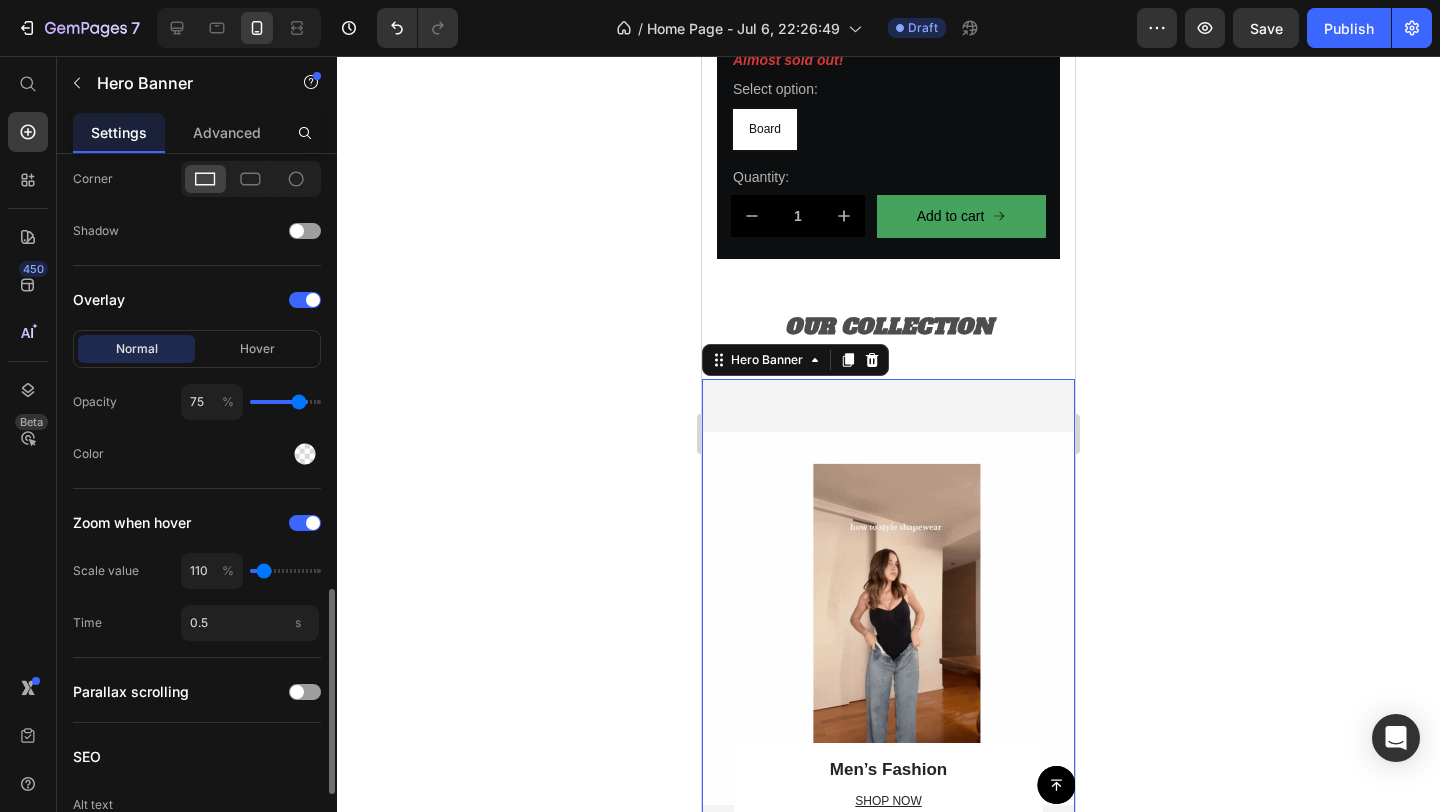 type on "72" 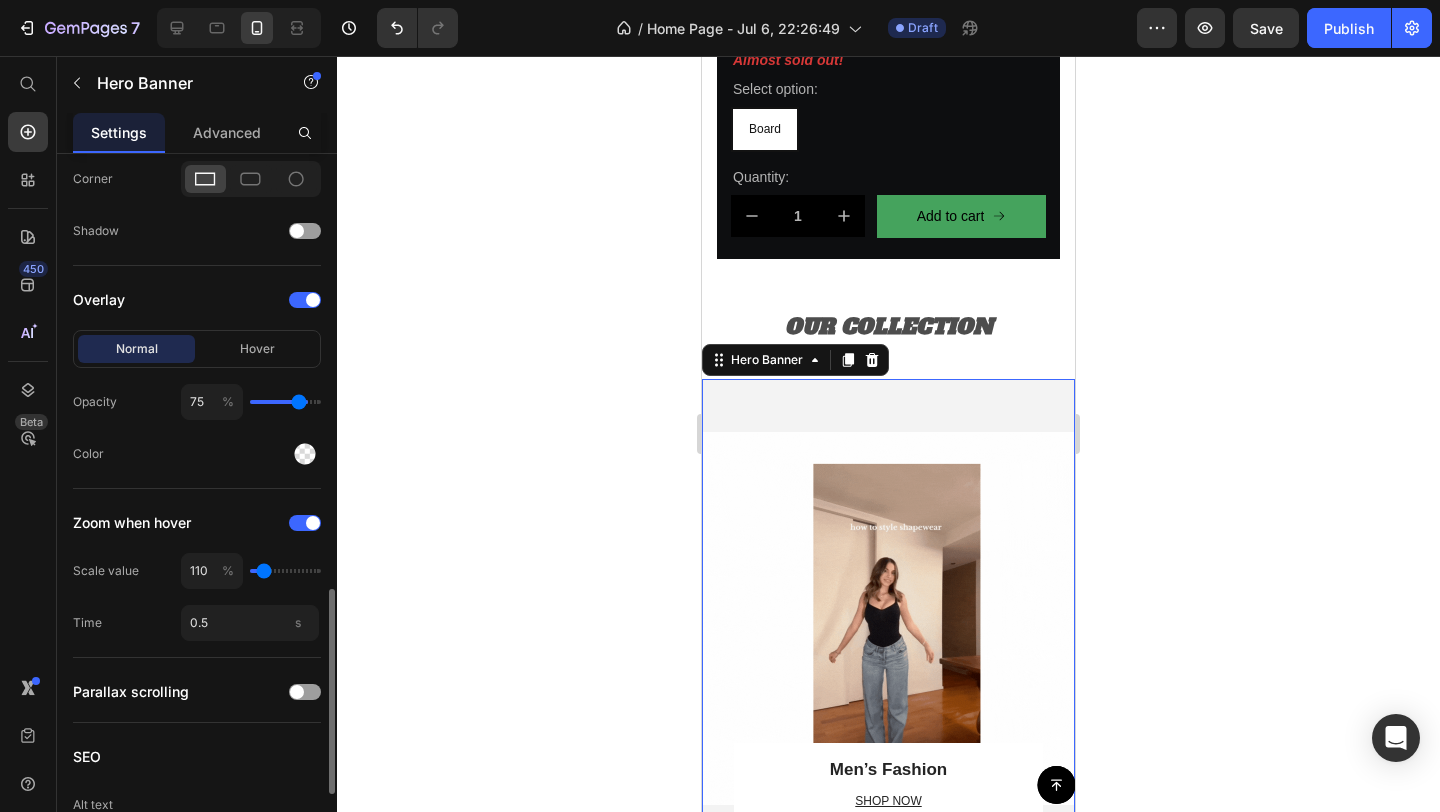 type on "72" 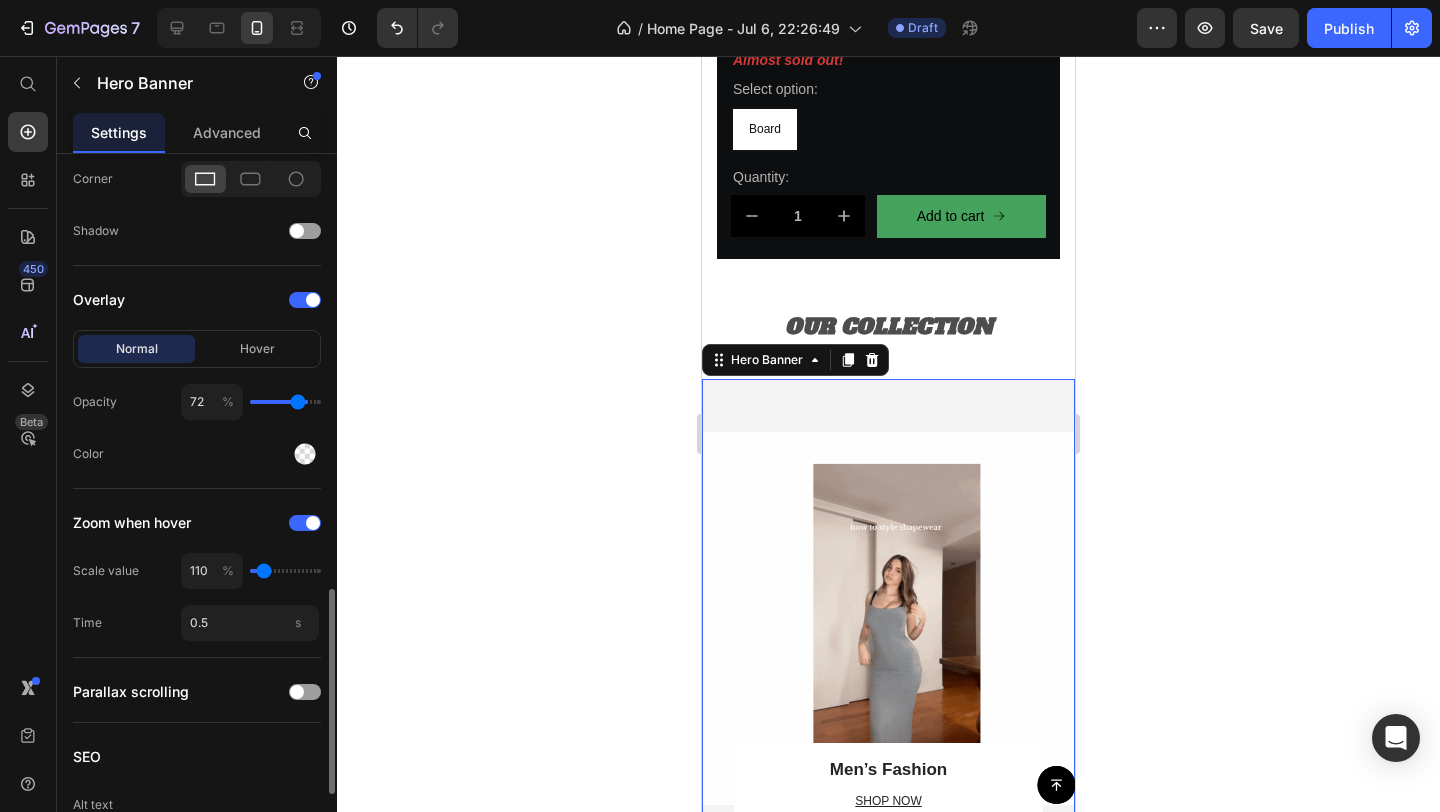 type on "68" 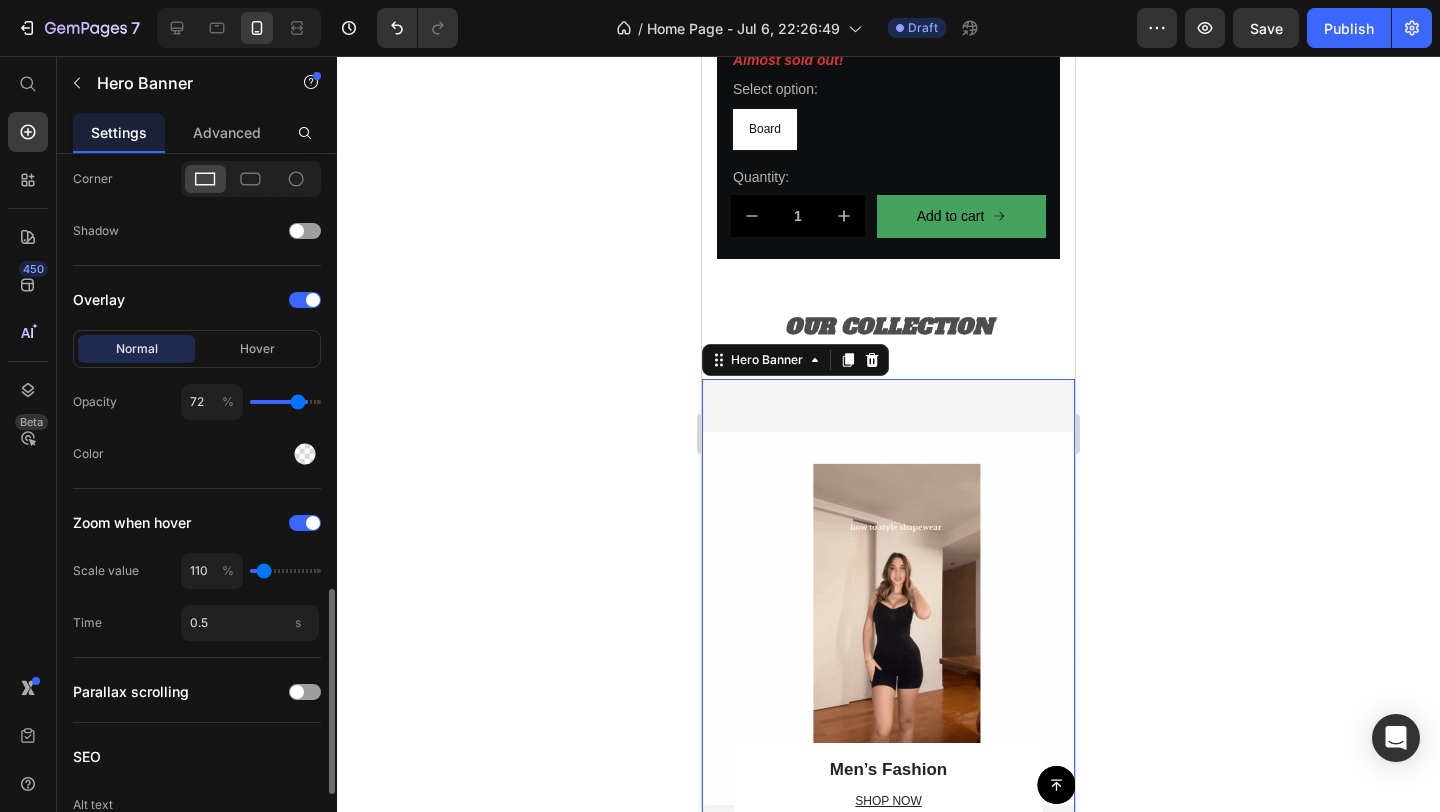 type on "68" 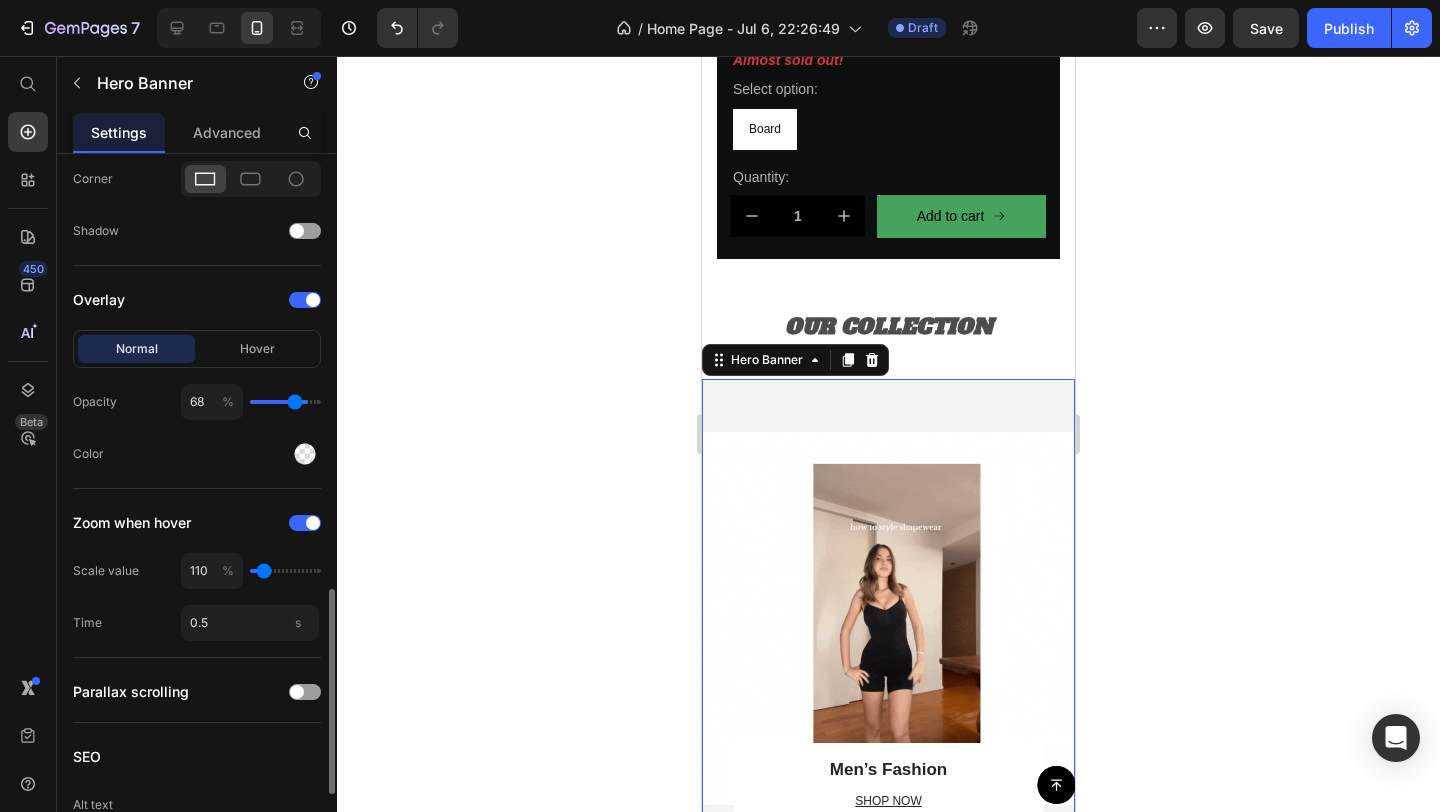 type on "64" 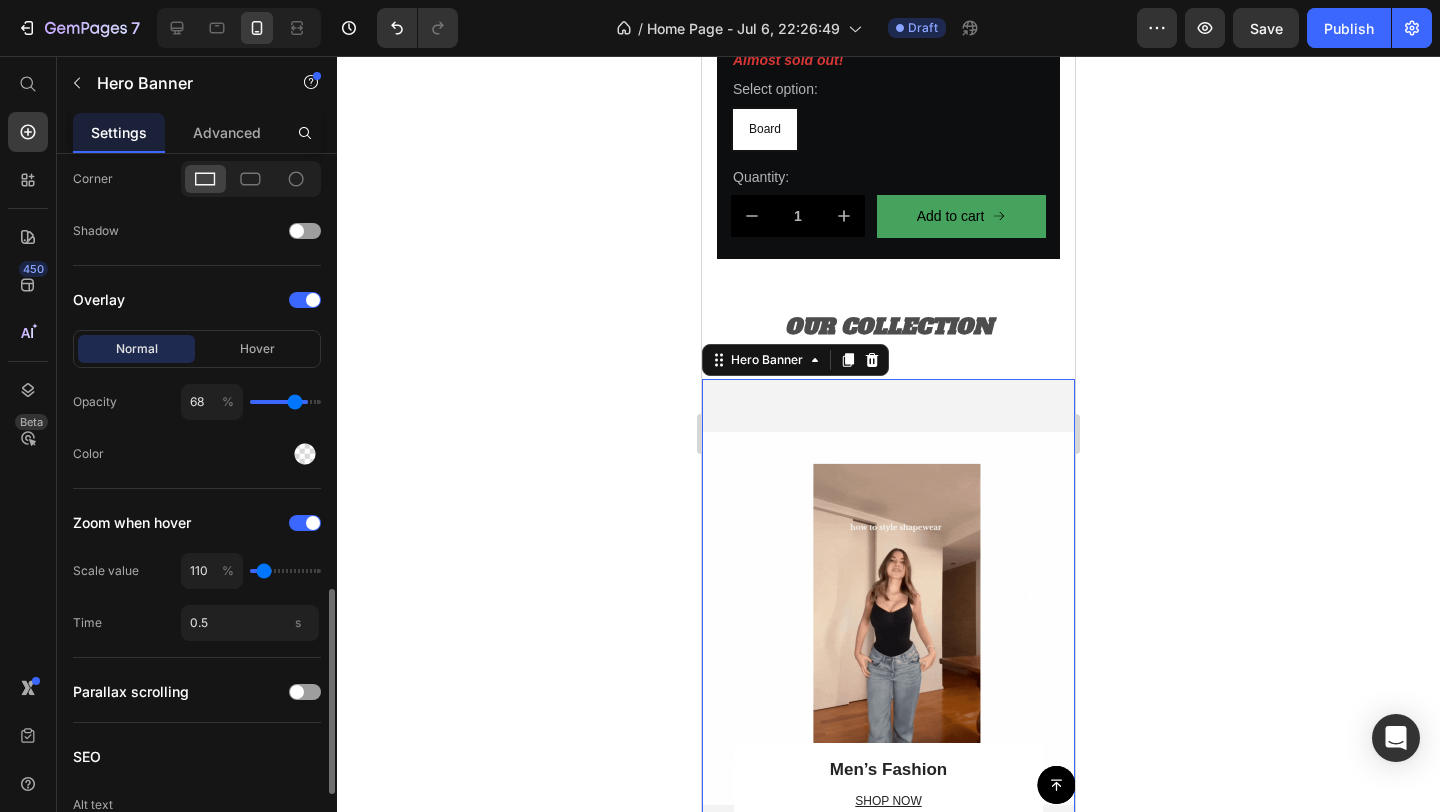 type on "64" 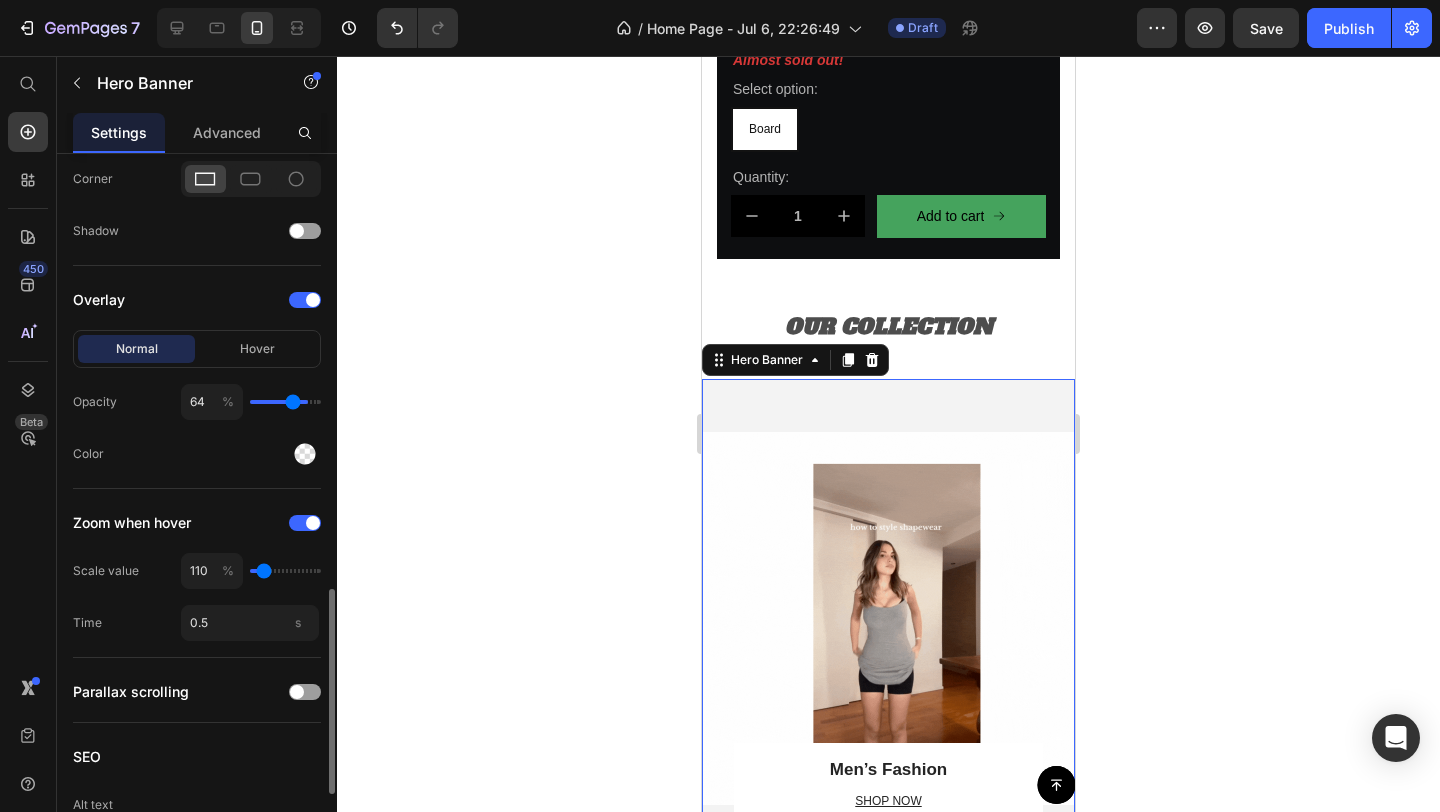 type on "60" 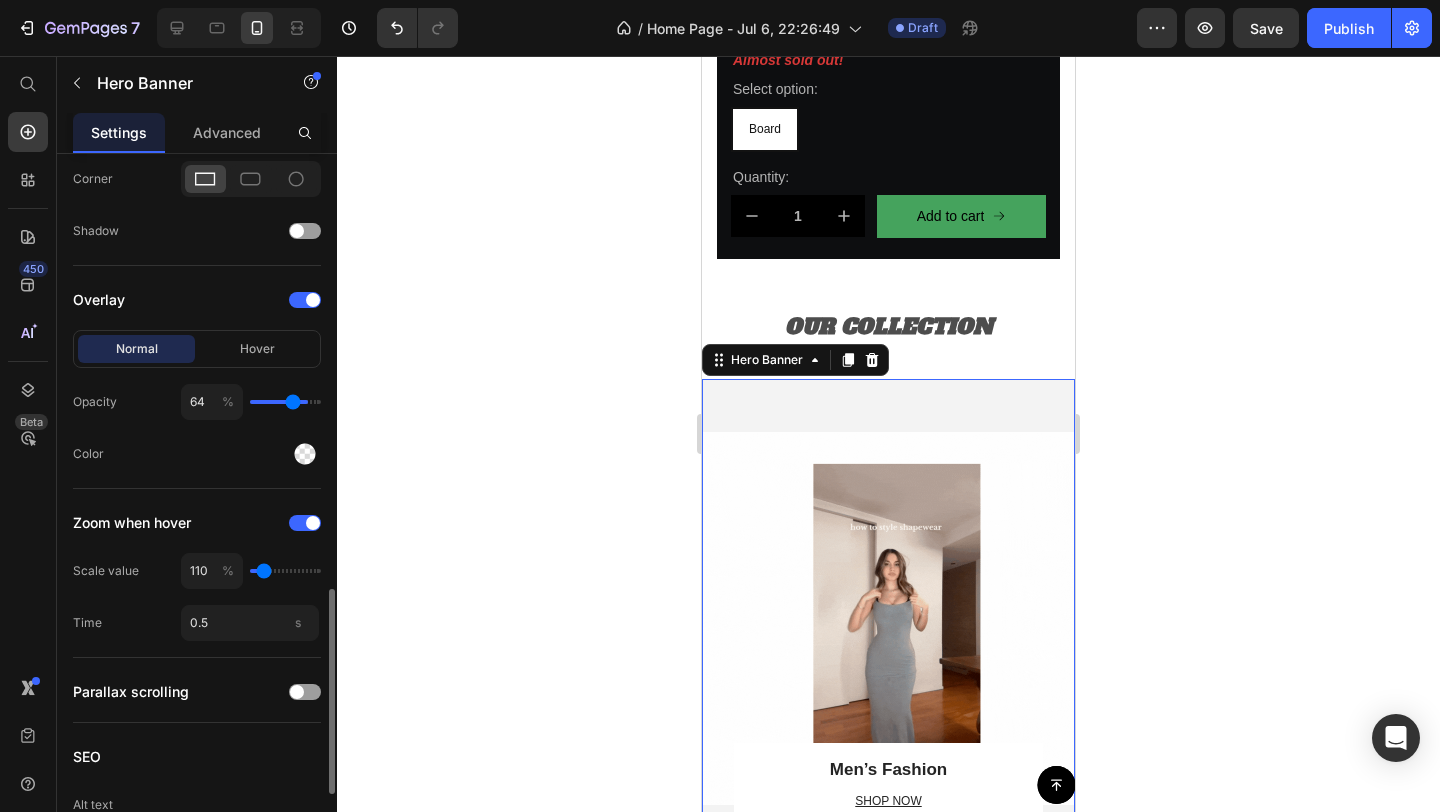 type on "60" 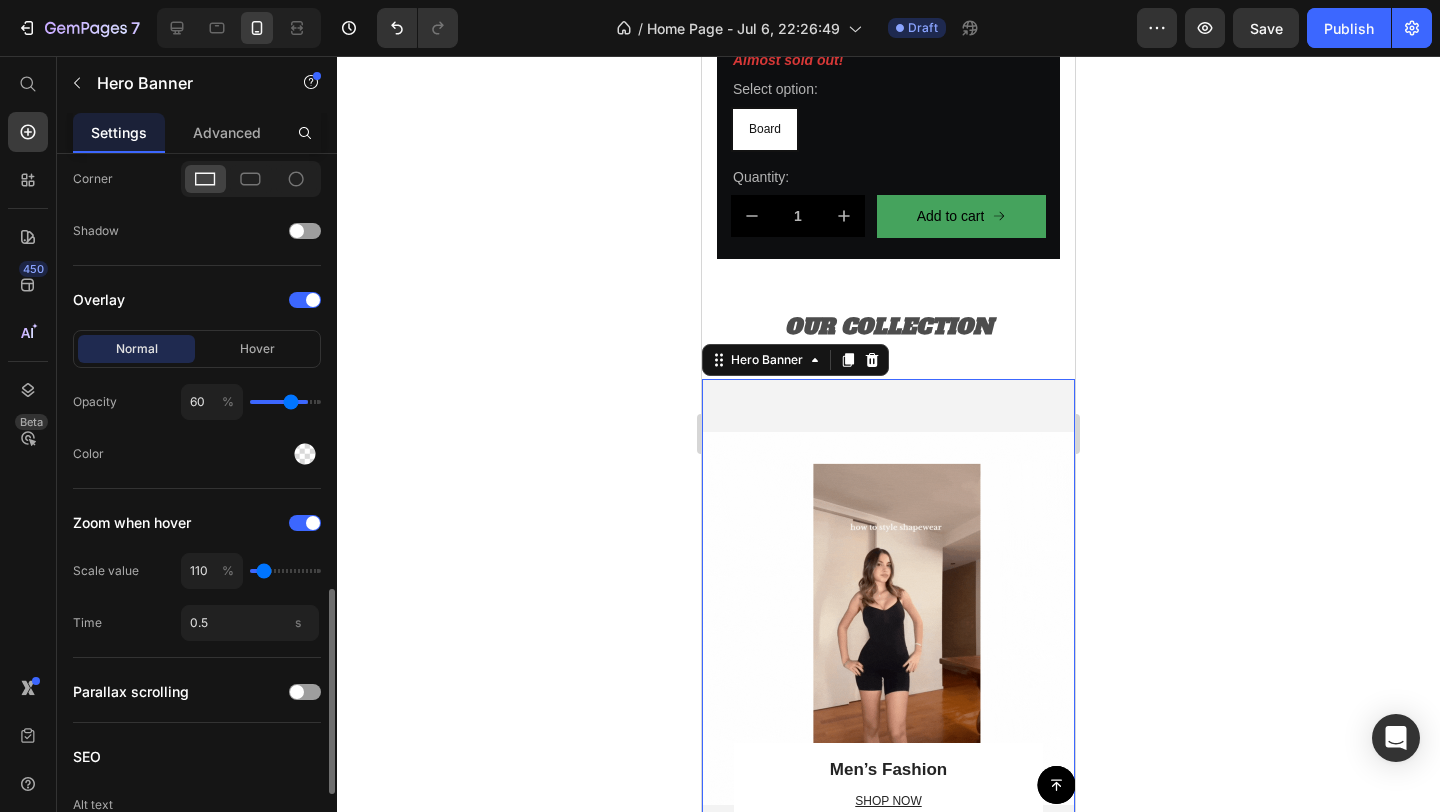 type on "56" 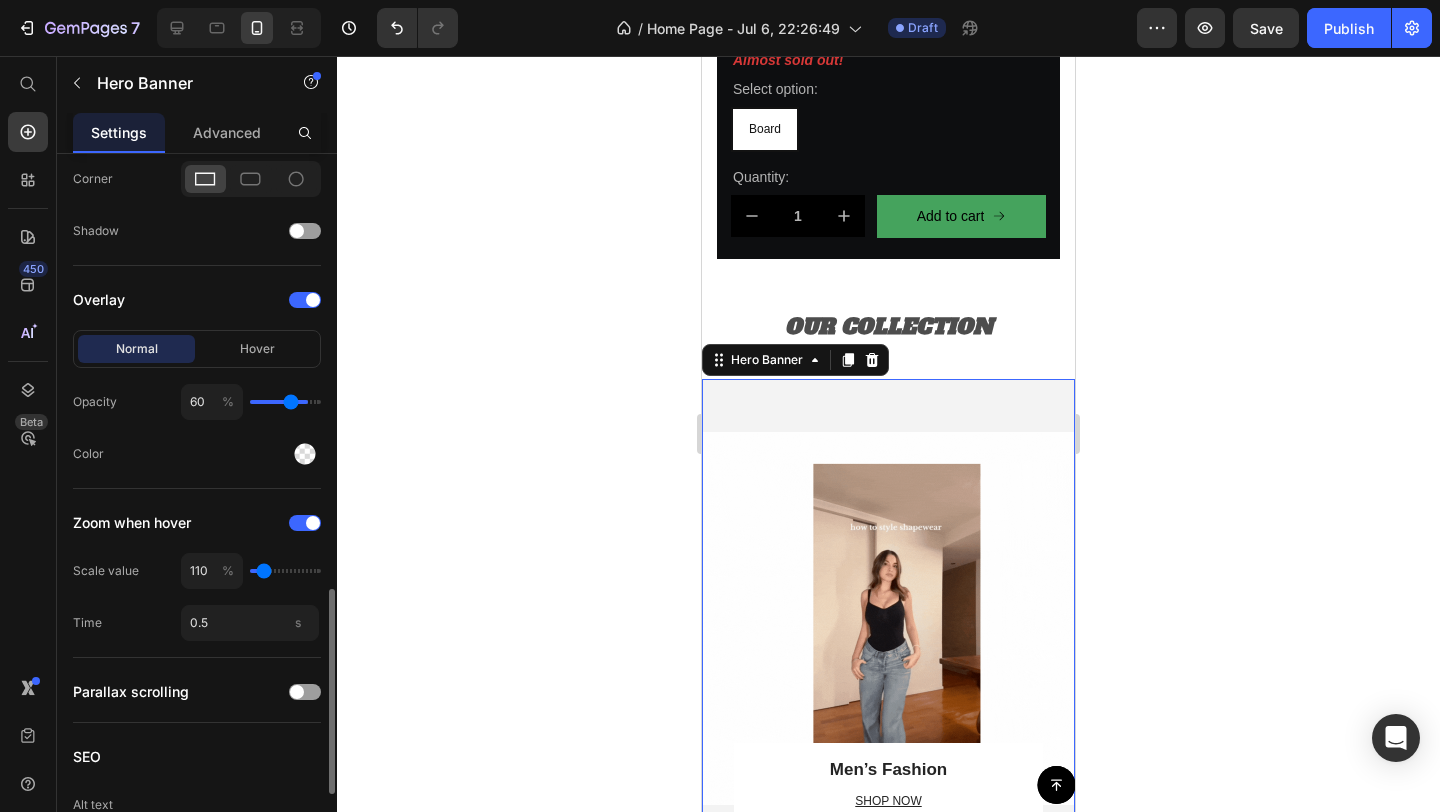 type on "56" 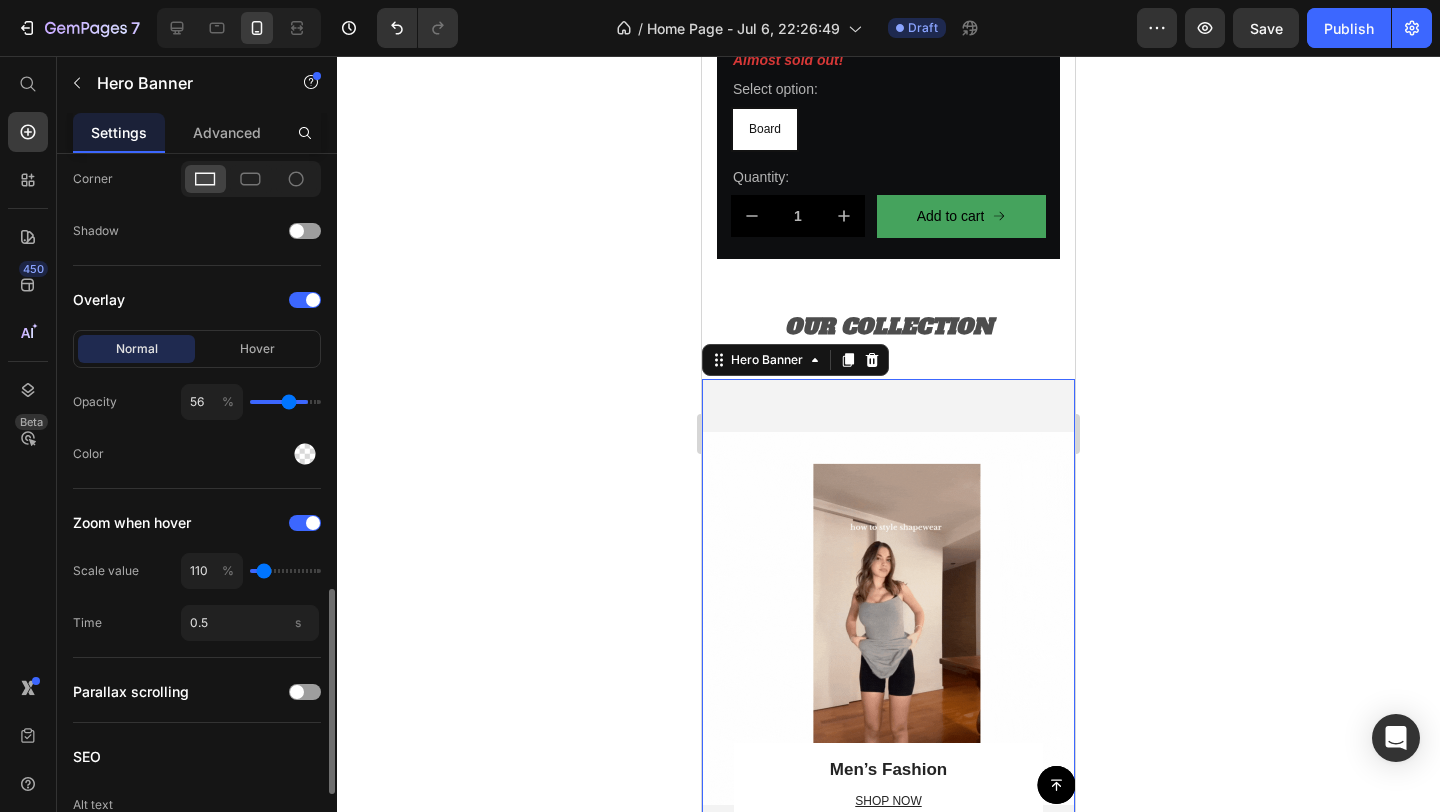 type on "52" 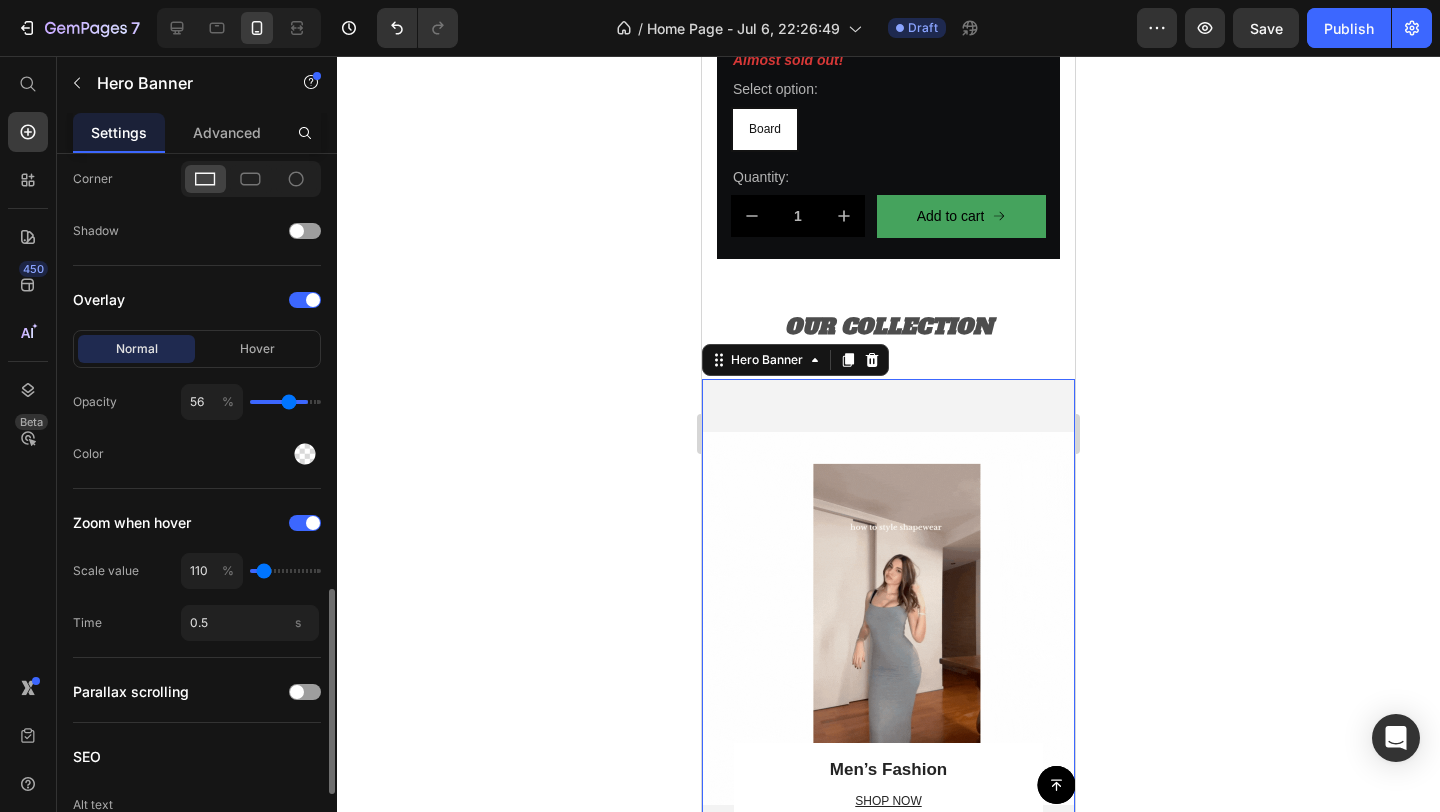 type on "52" 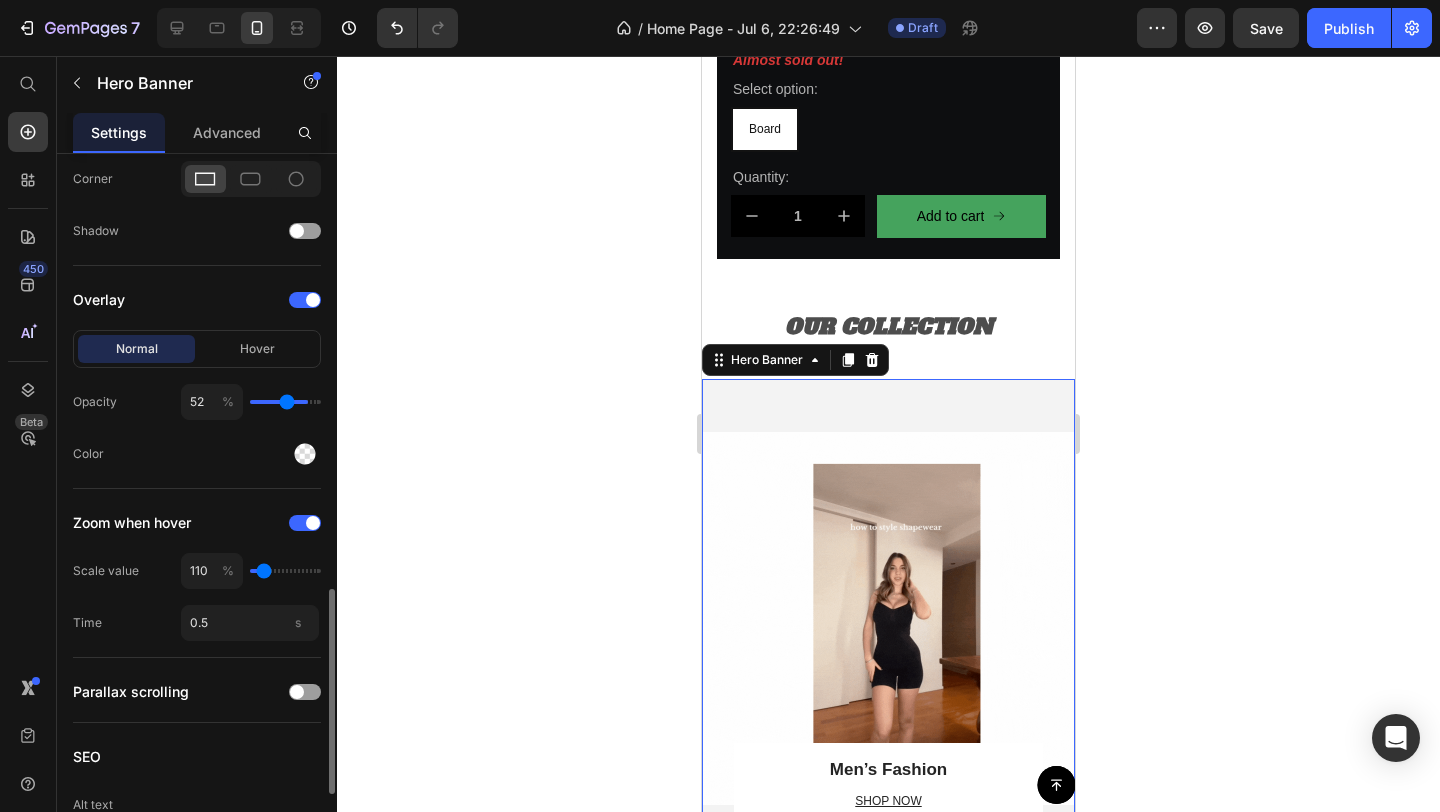 type on "49" 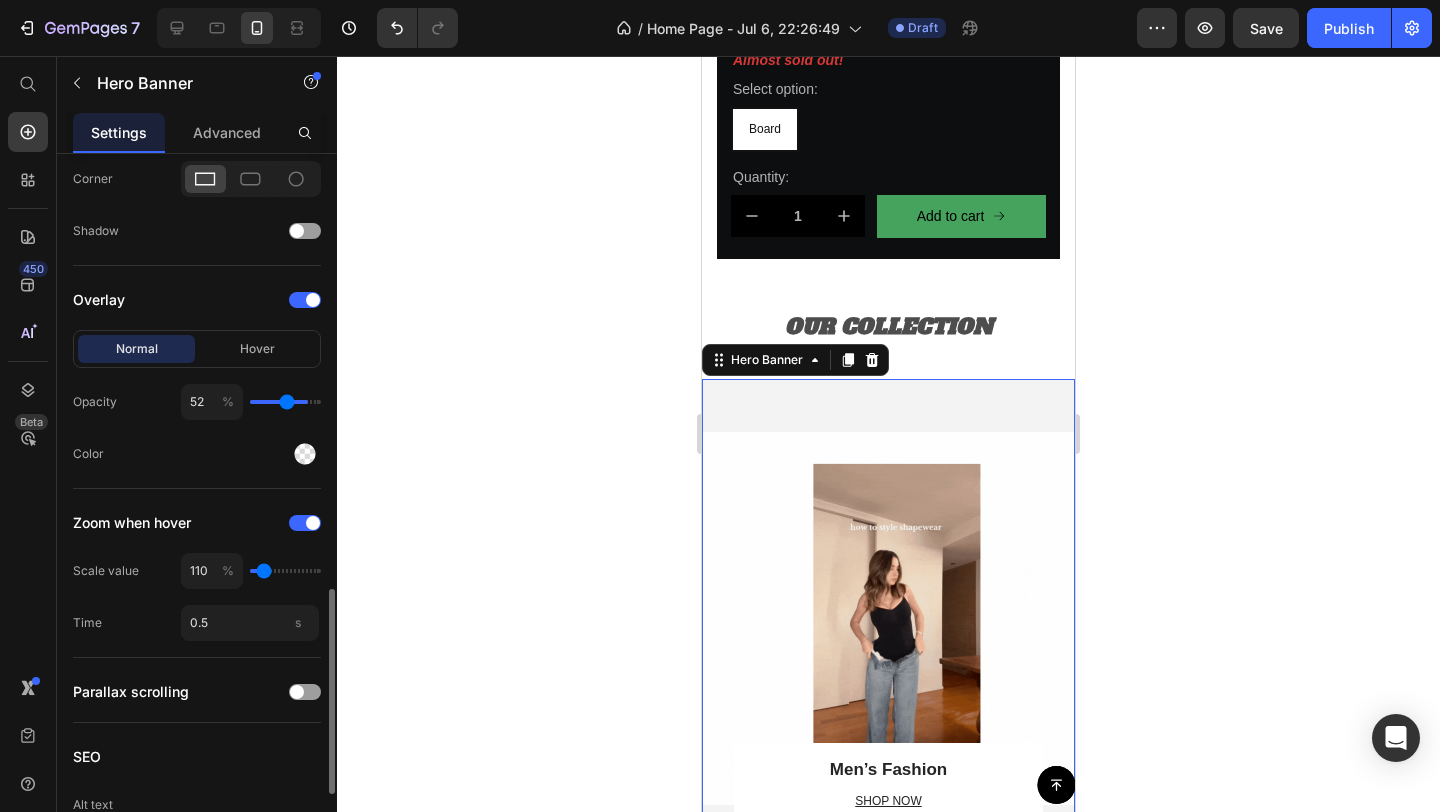 type on "49" 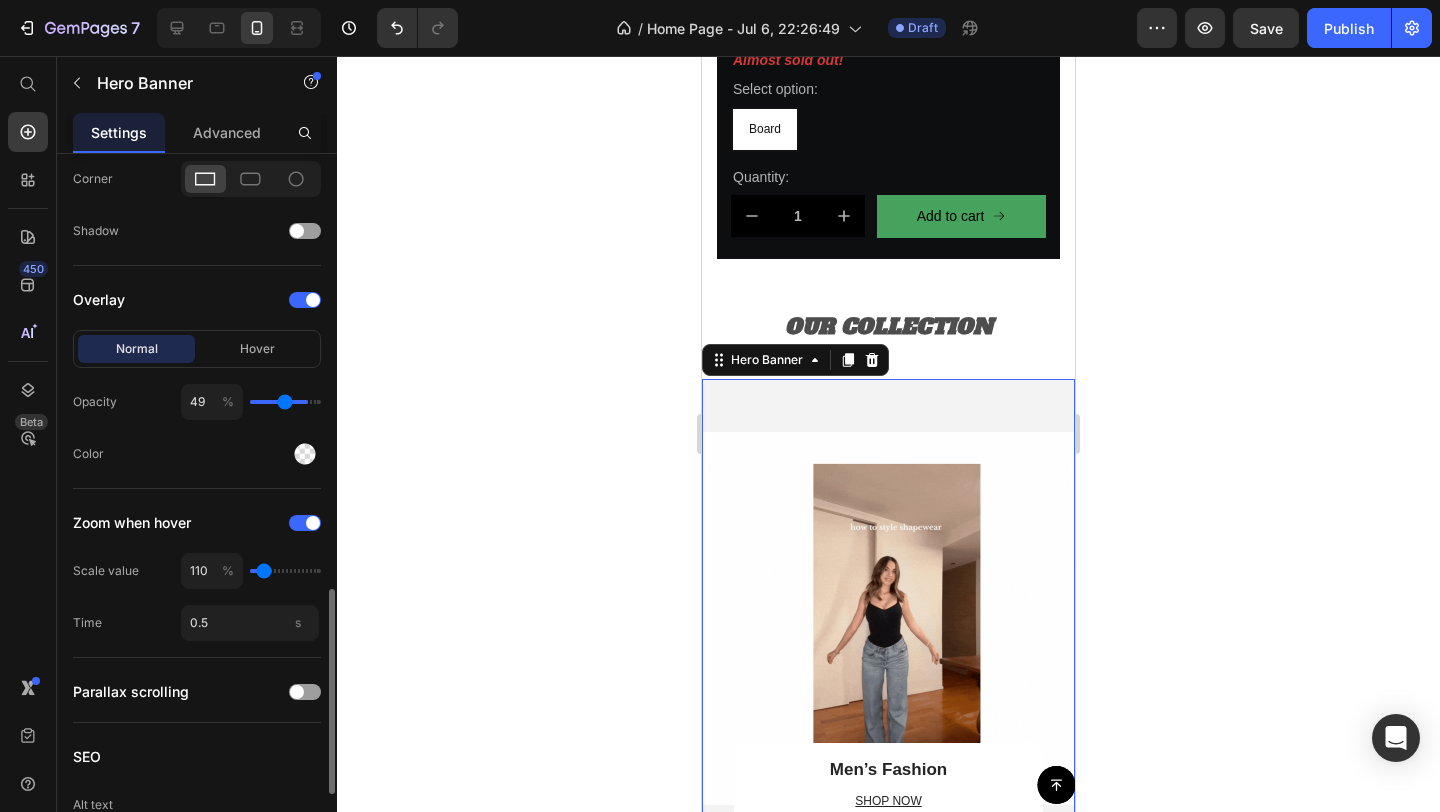 type on "45" 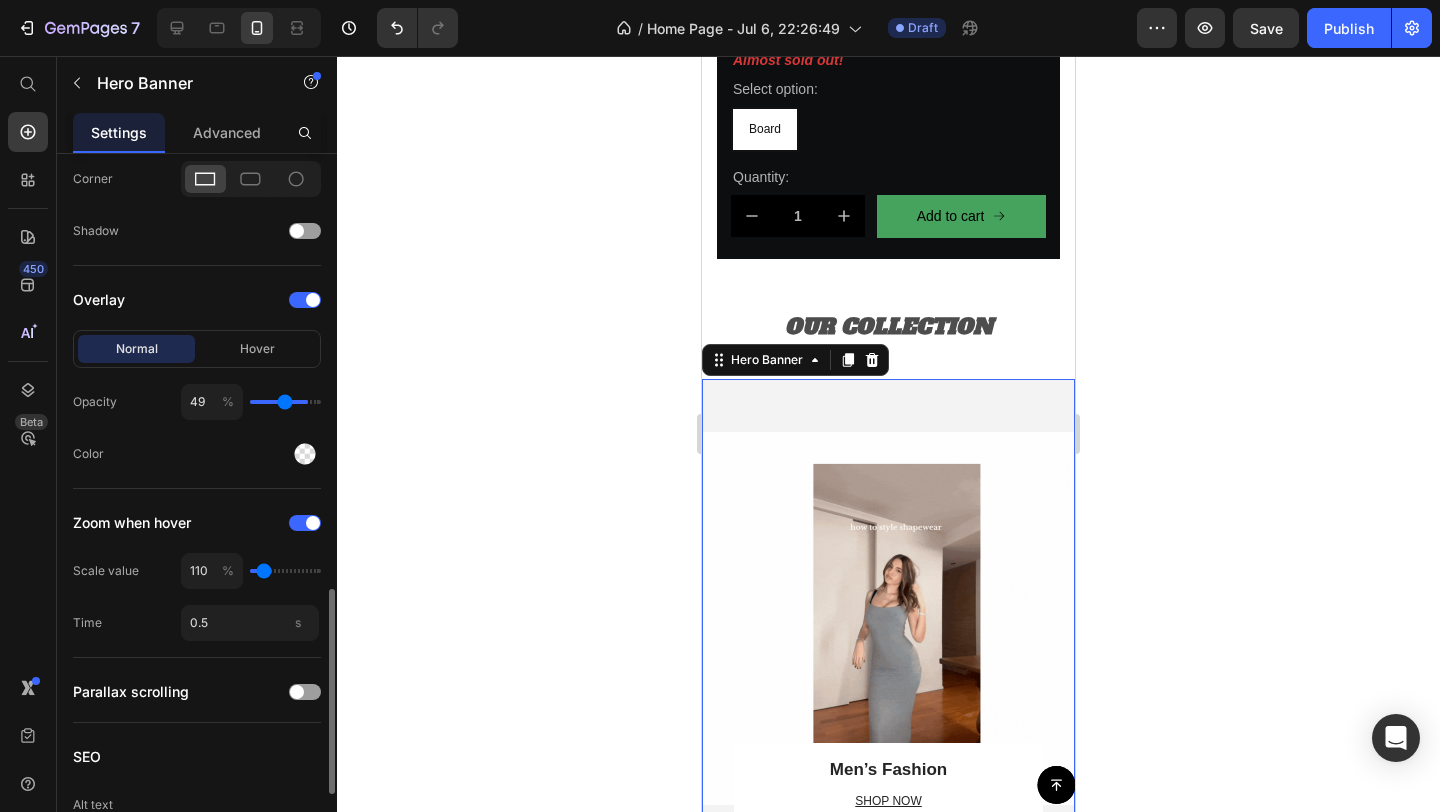 type on "45" 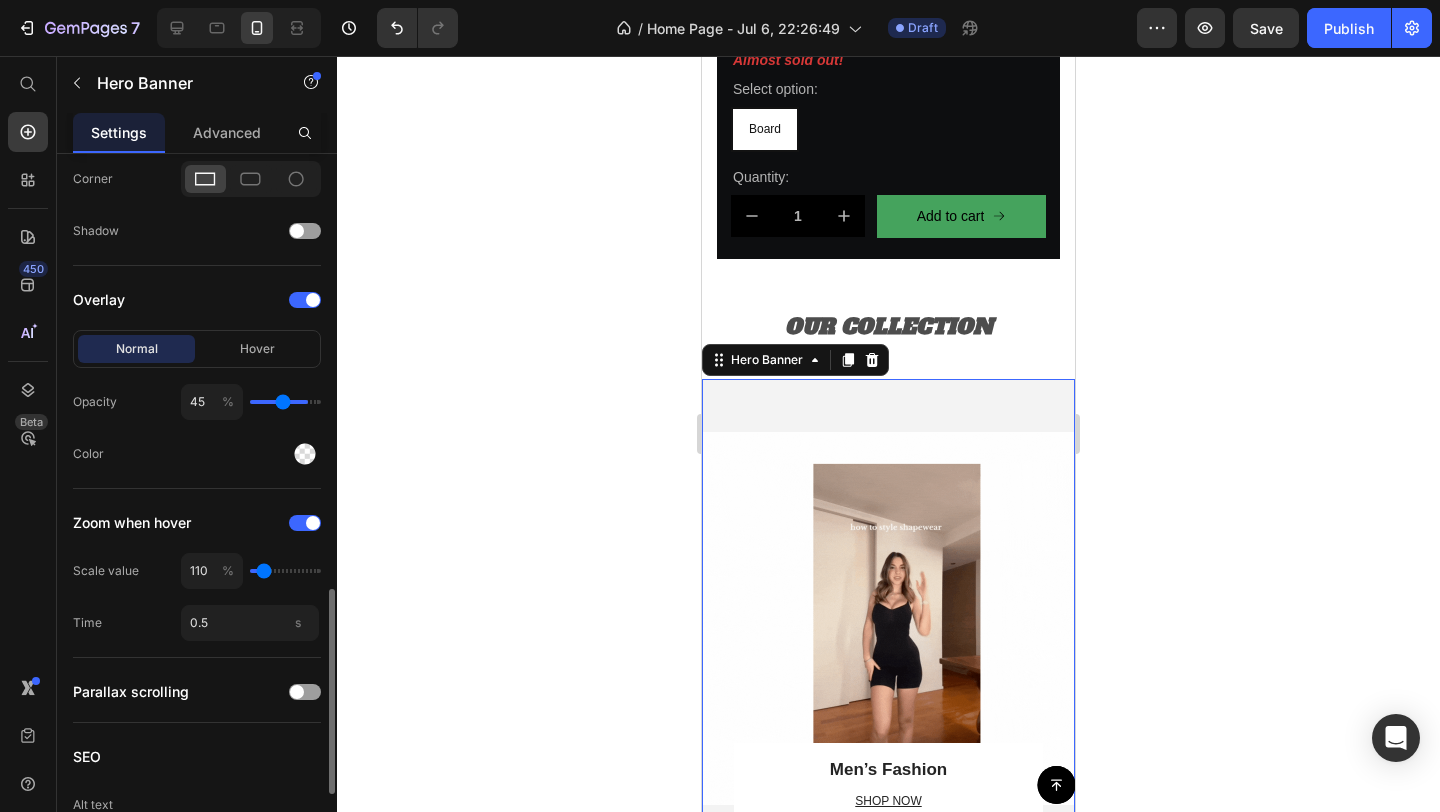 type on "42" 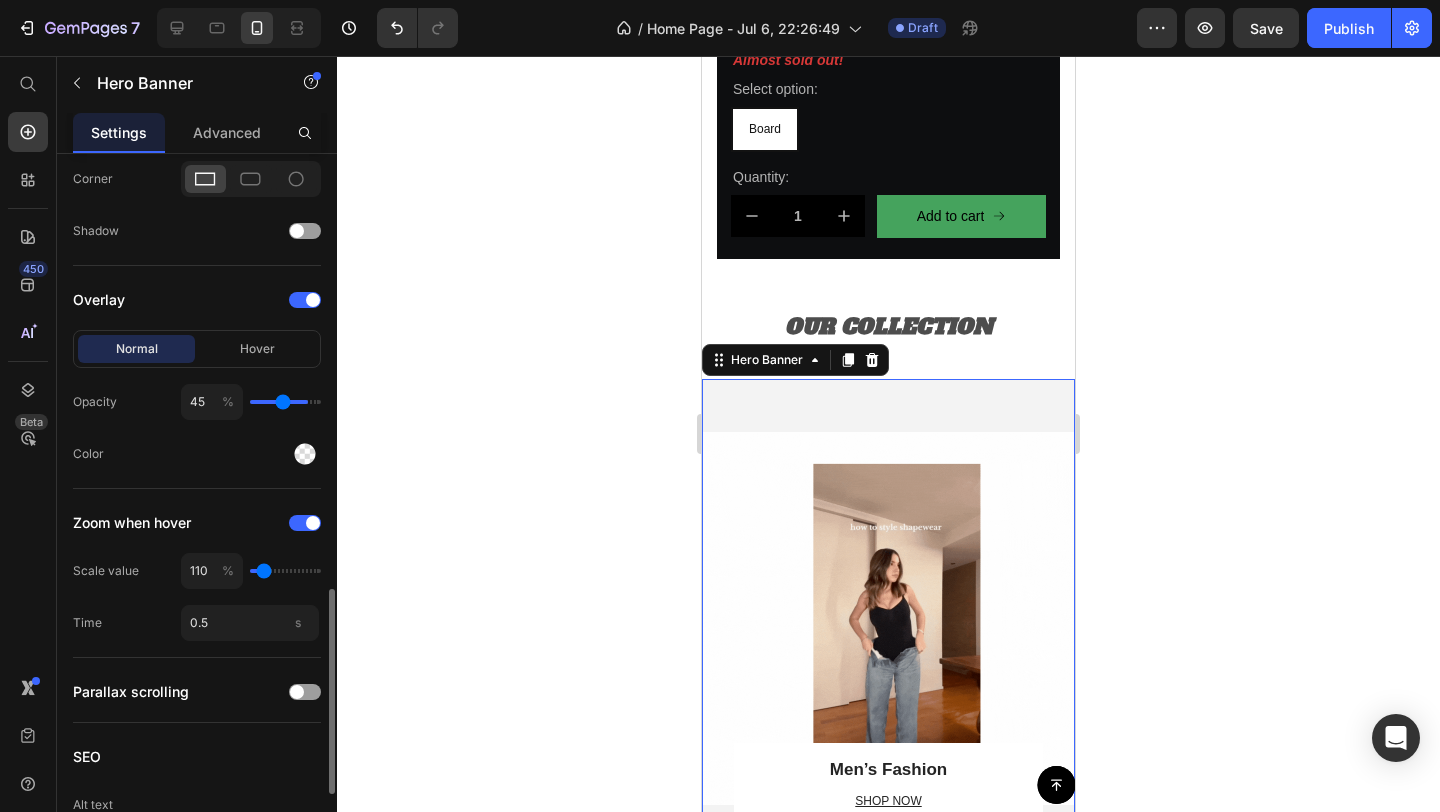 type on "42" 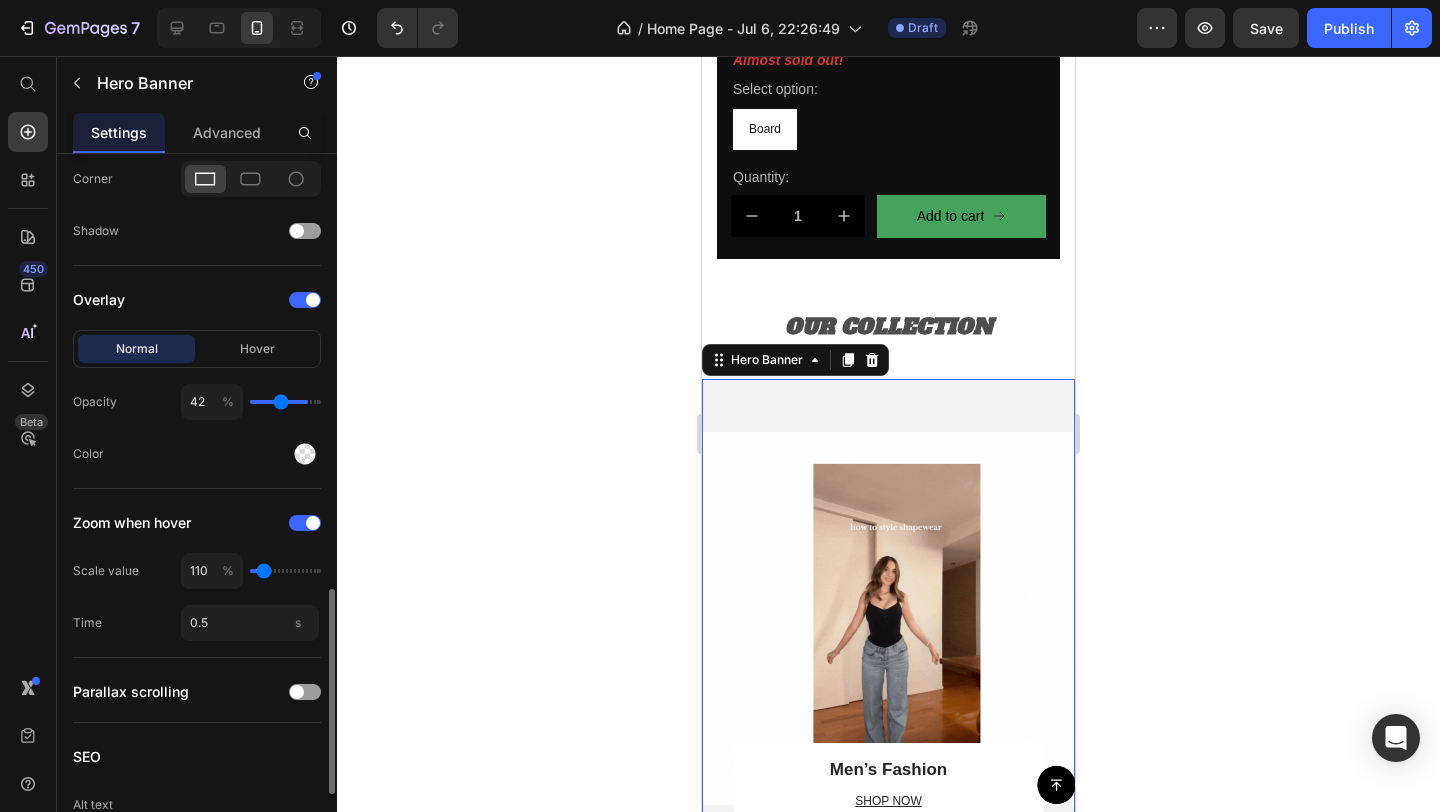 type on "39" 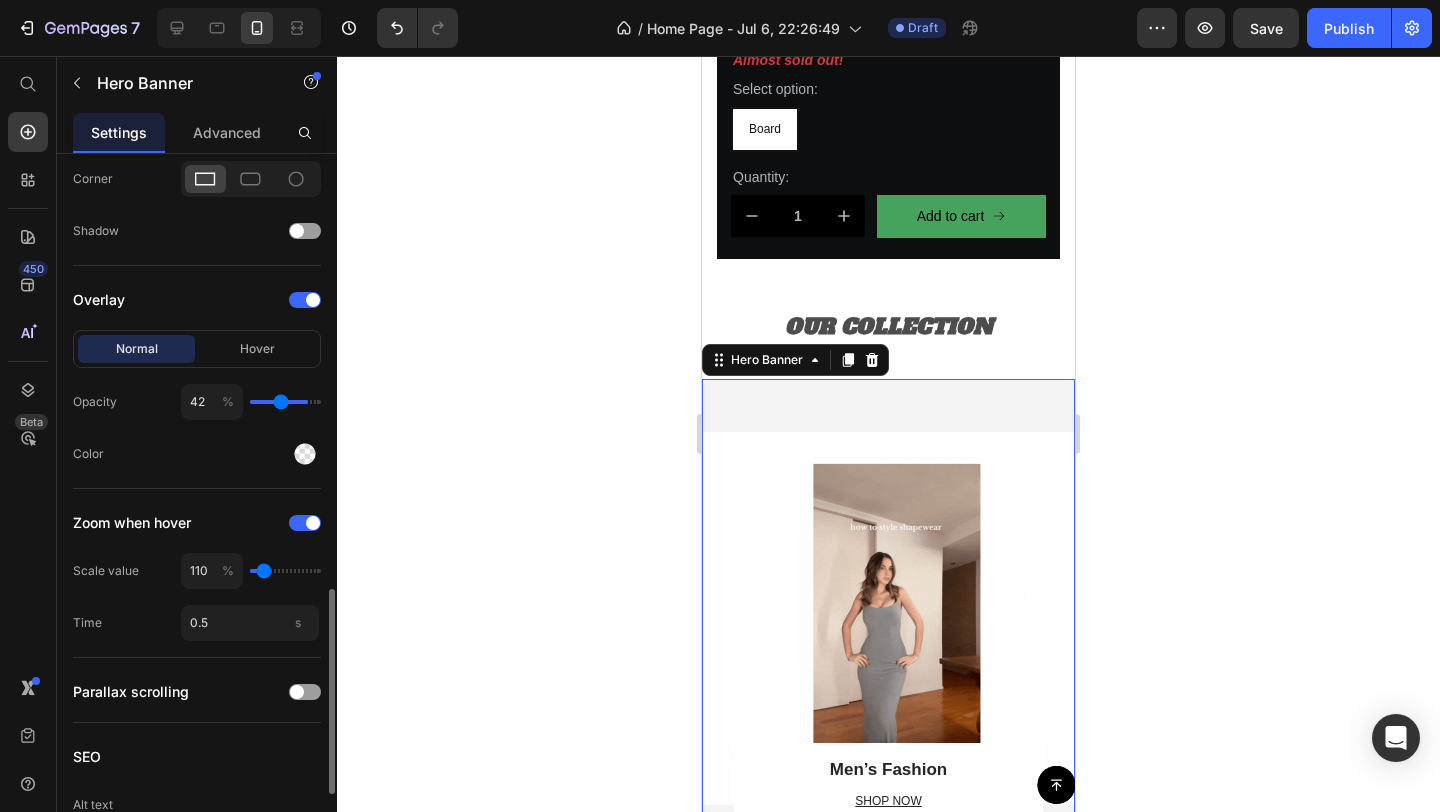 type on "39" 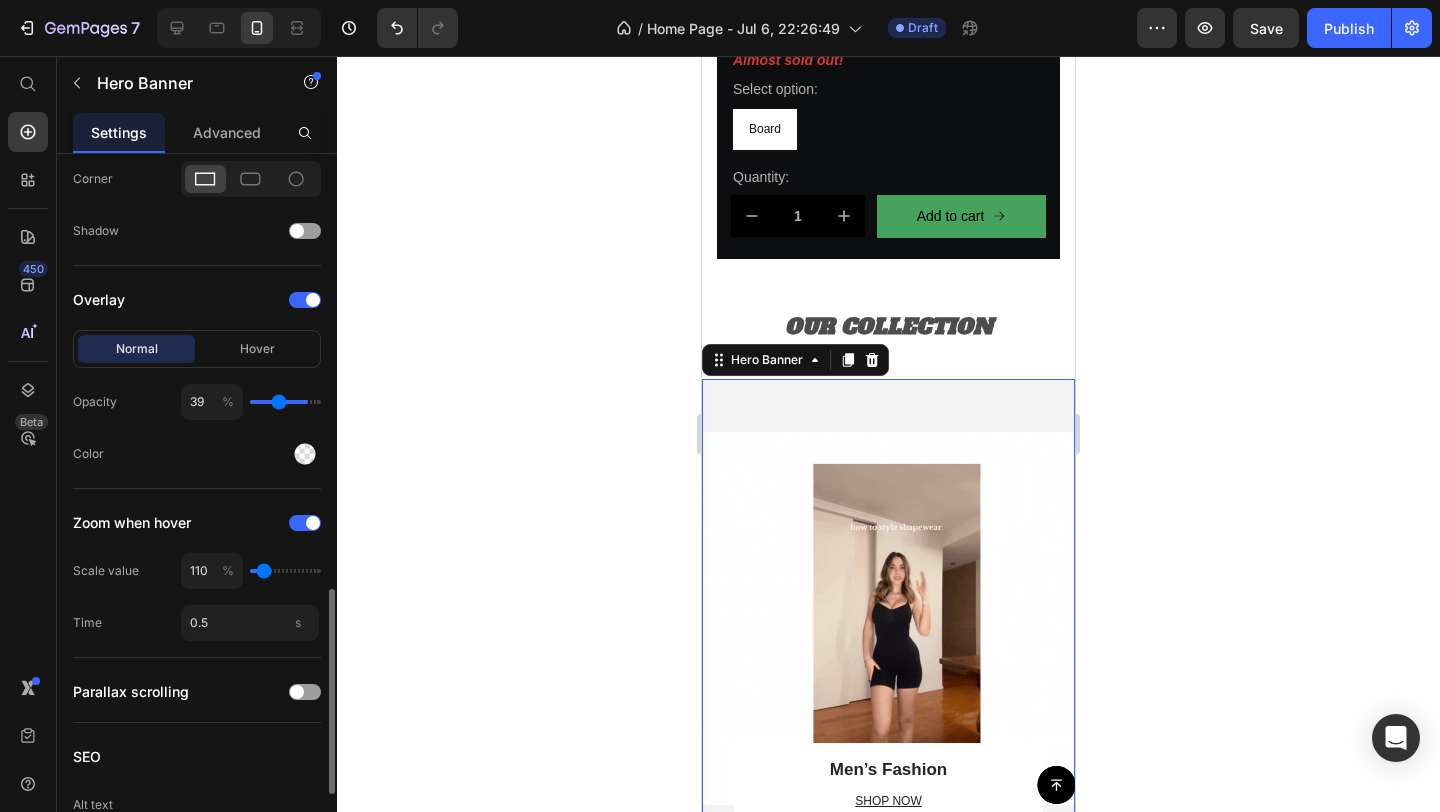 type on "35" 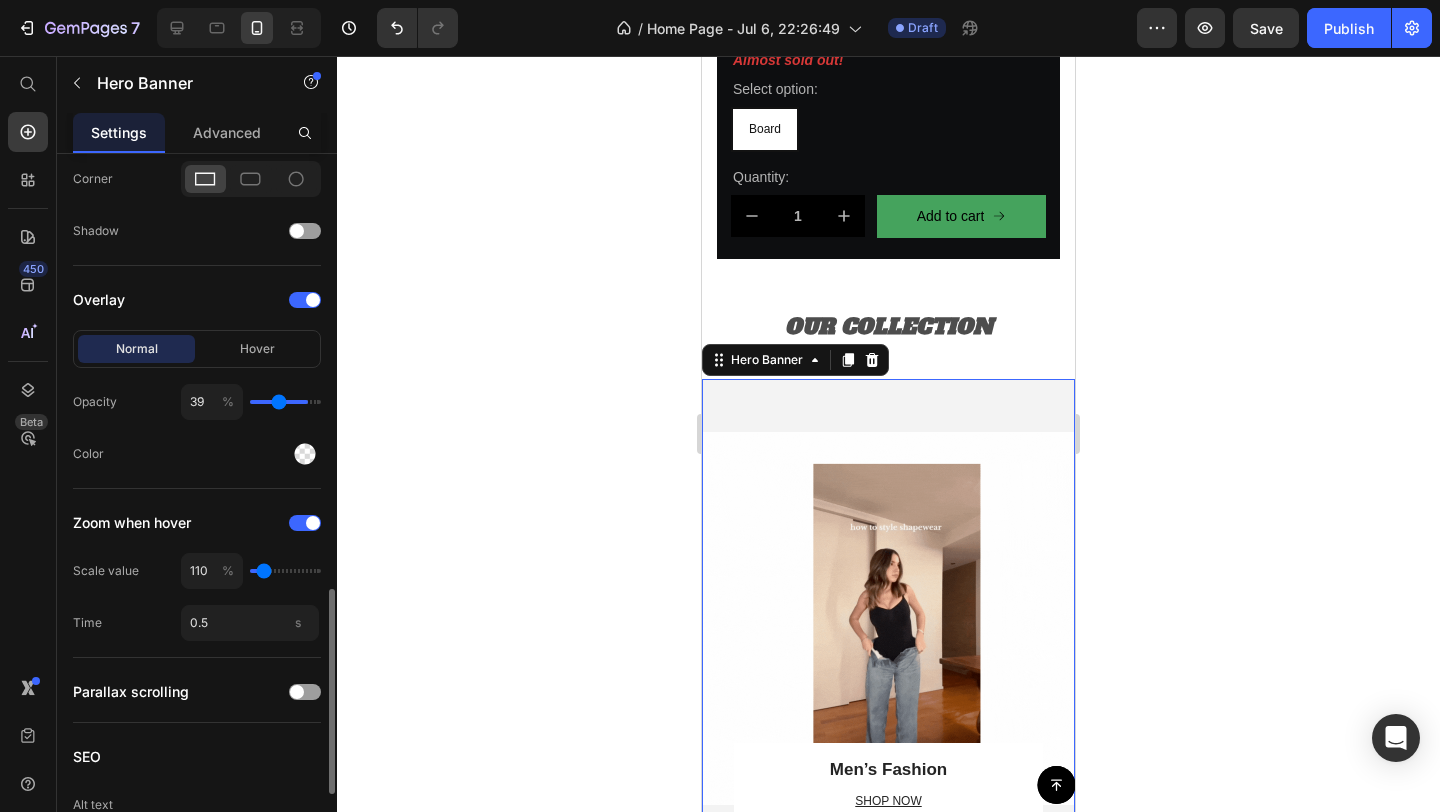 type on "35" 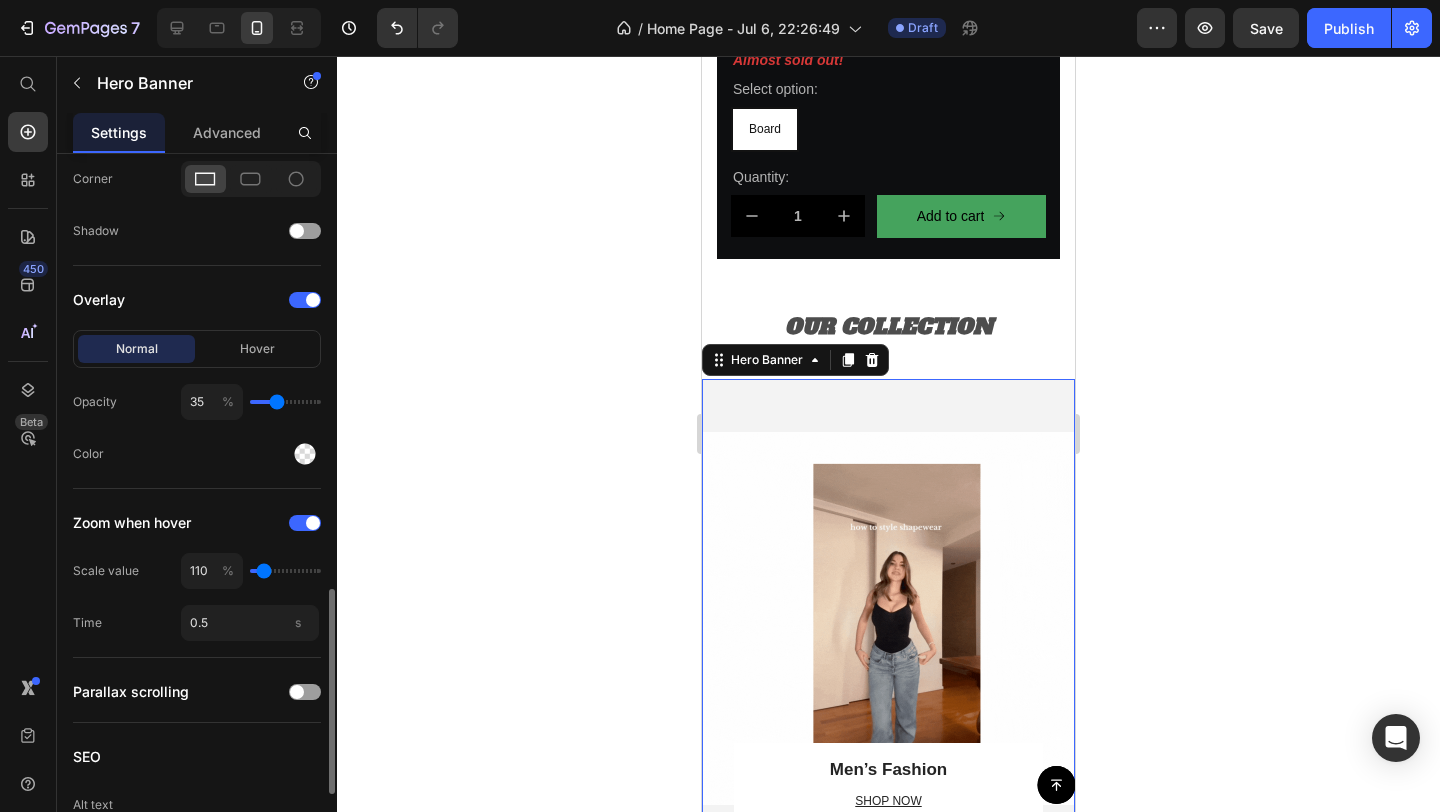 type on "31" 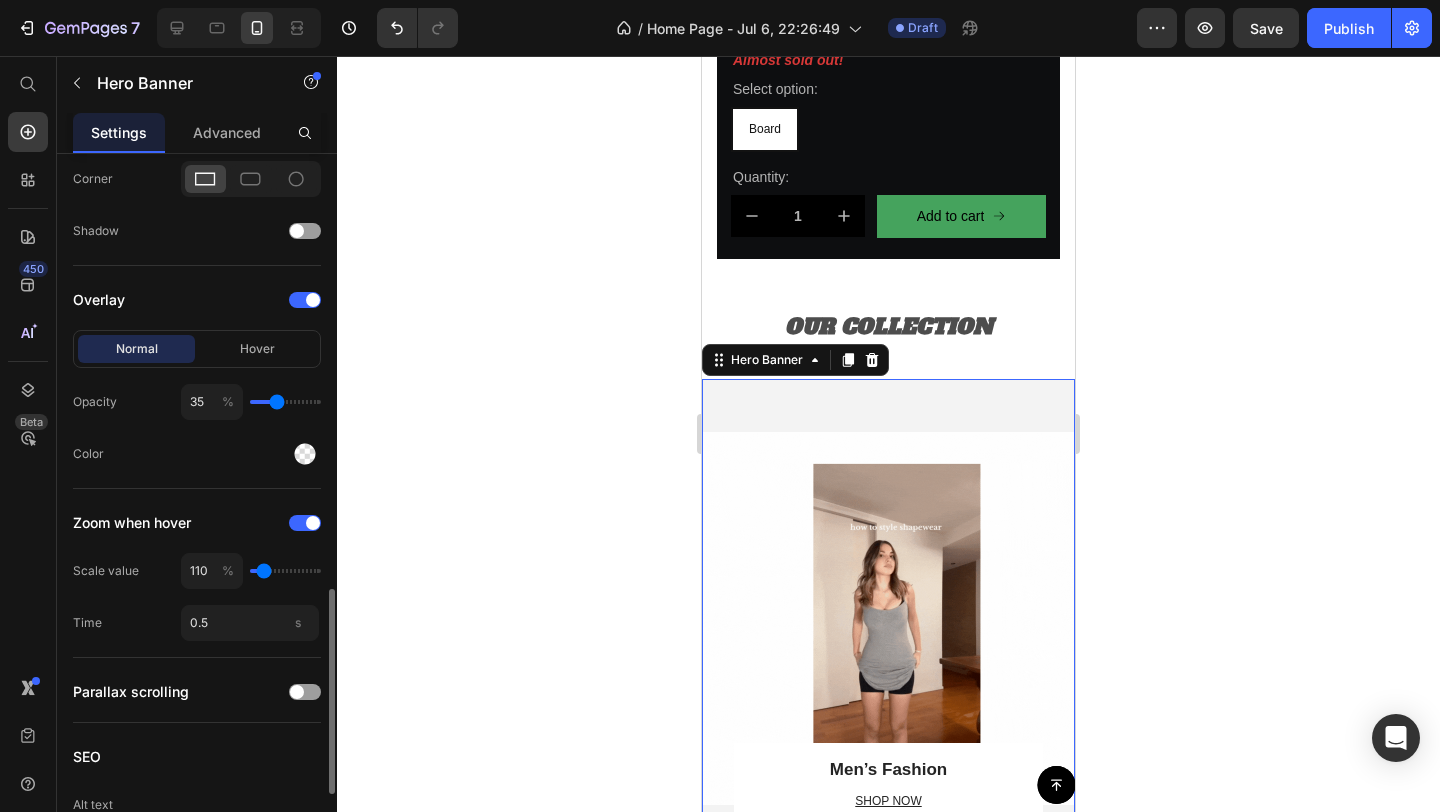 type on "31" 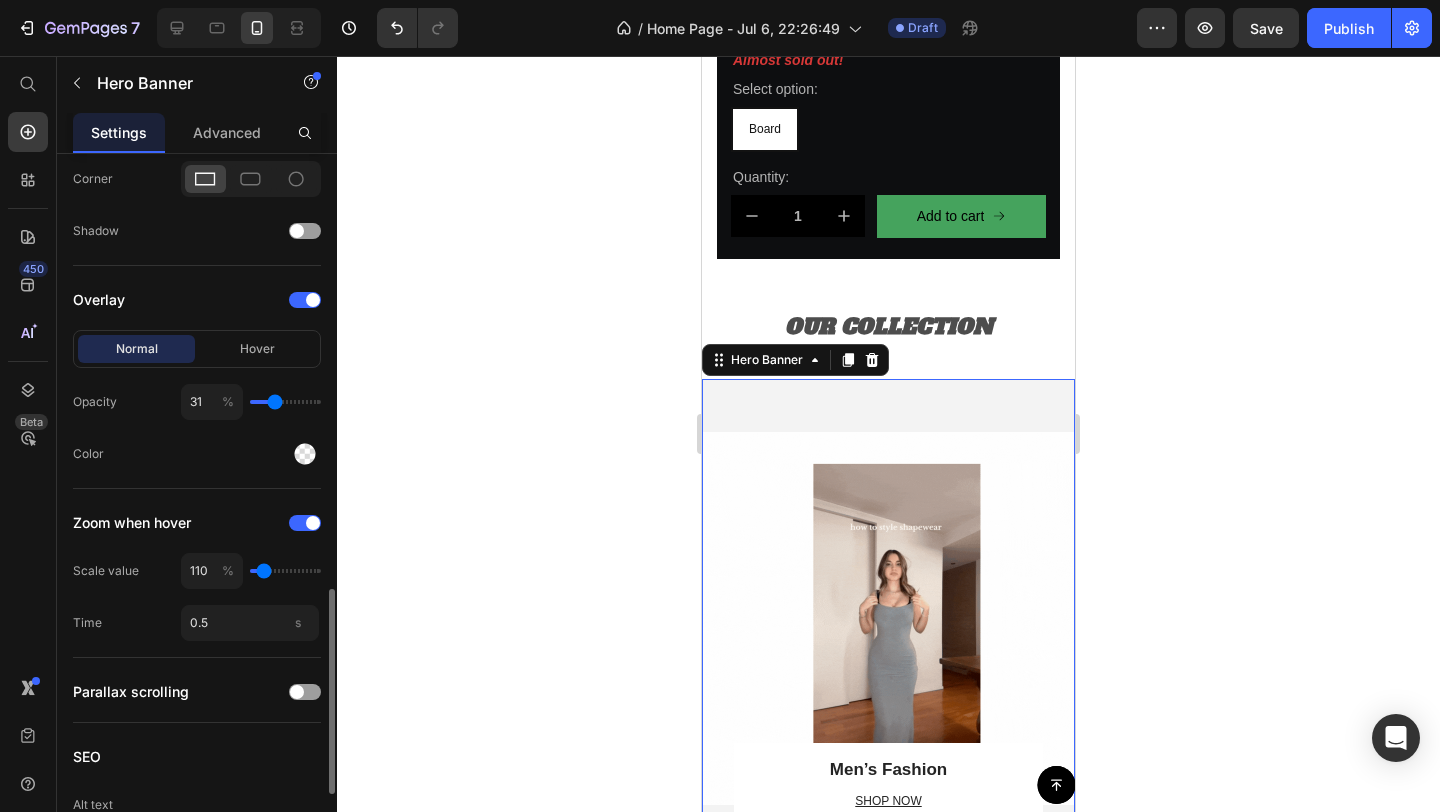 type on "28" 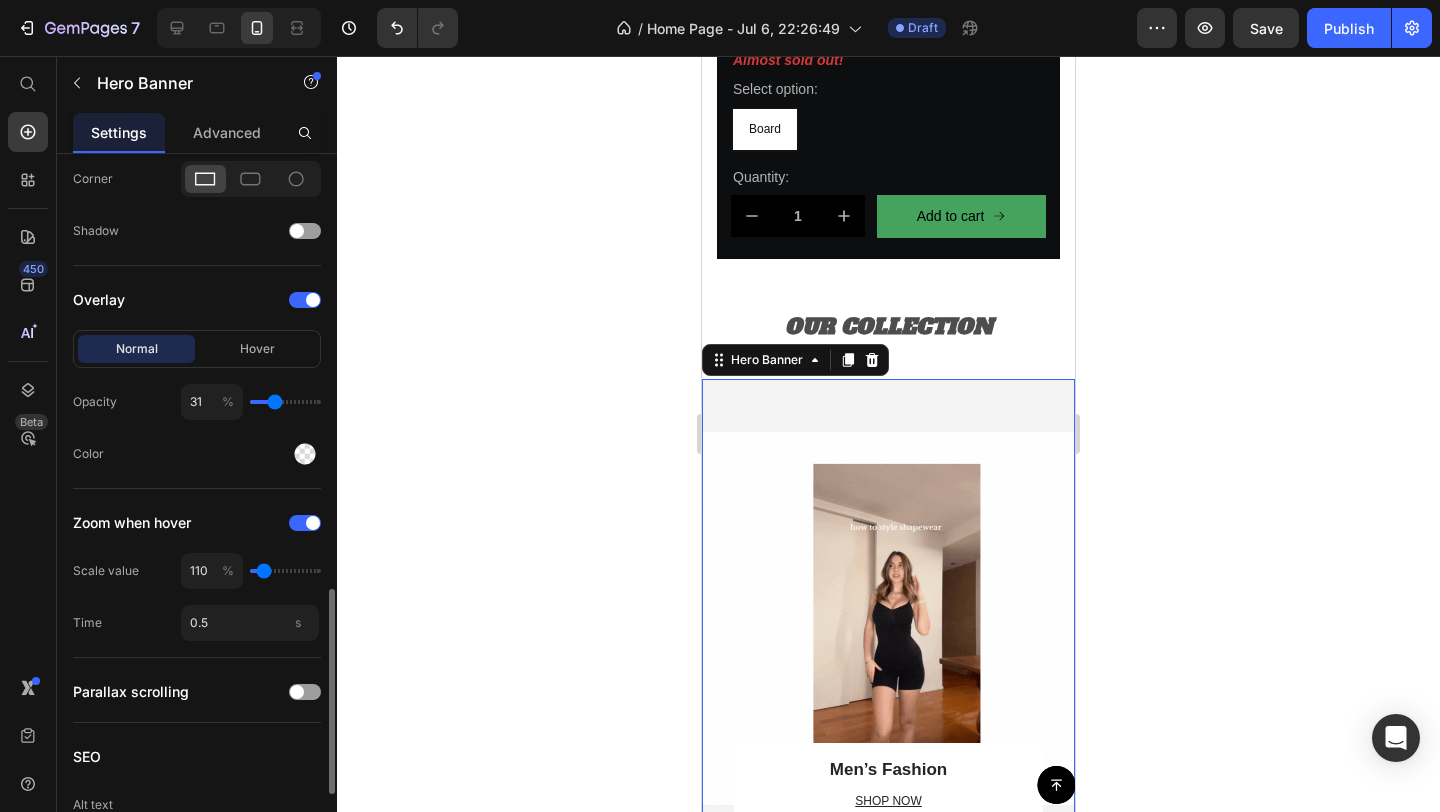 type on "28" 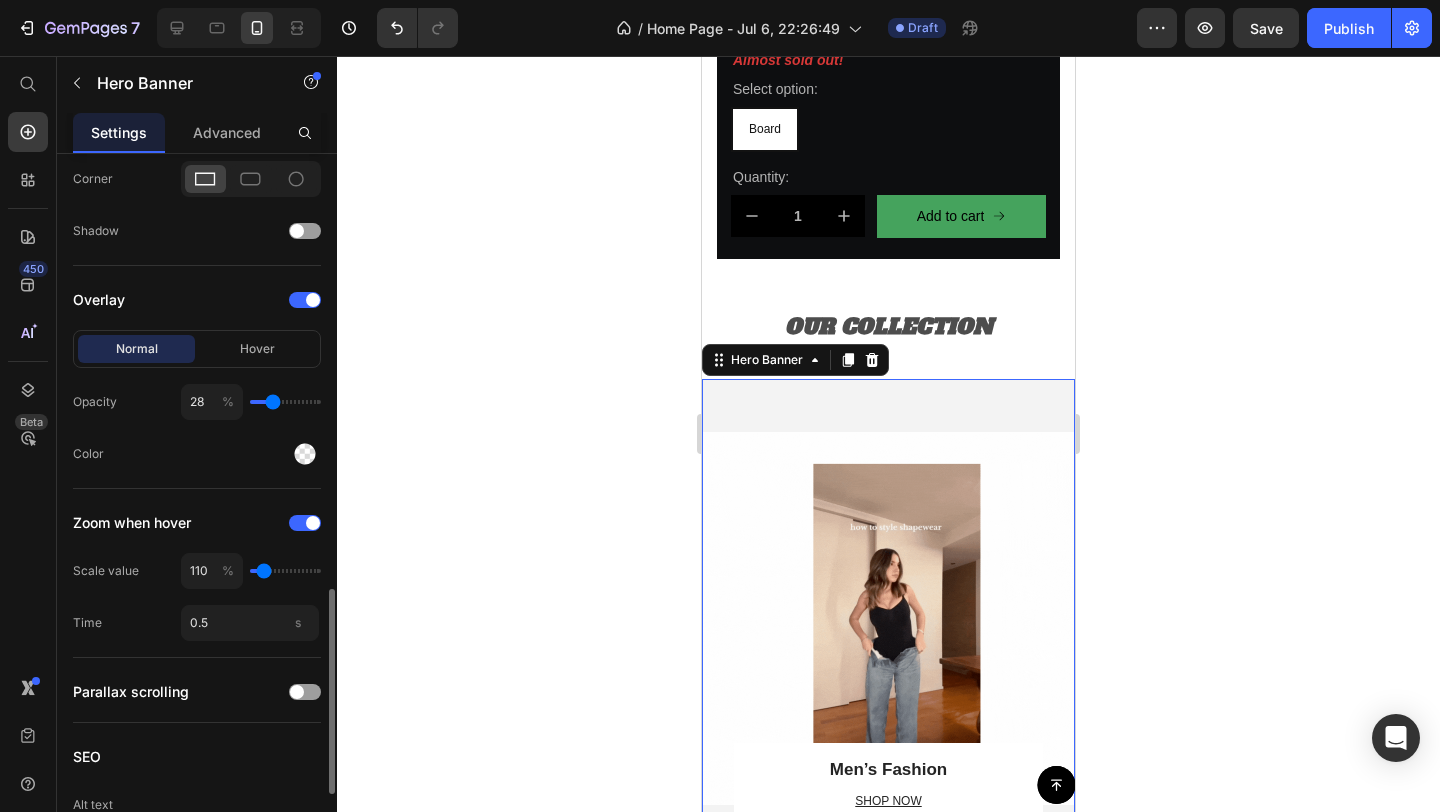 type on "25" 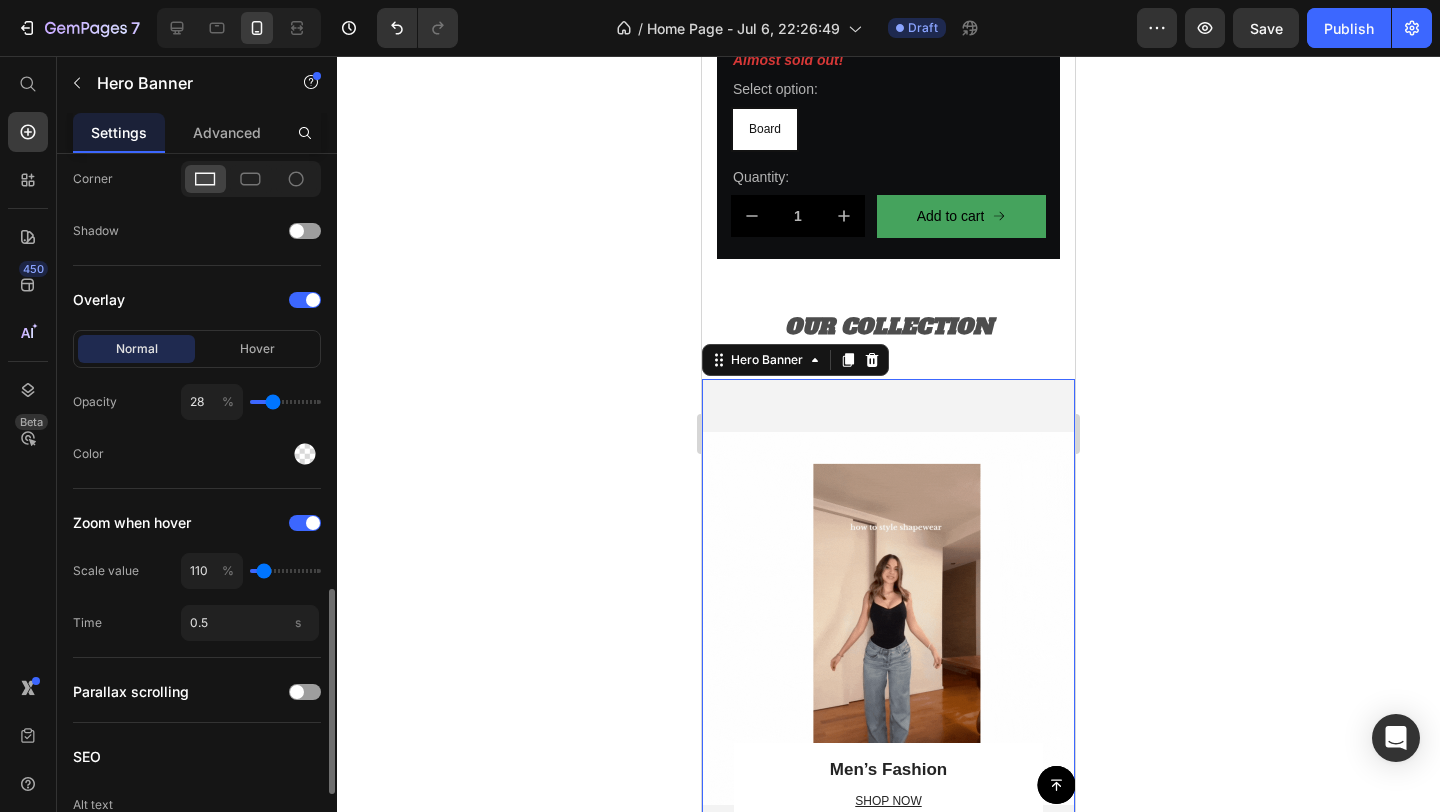 type on "25" 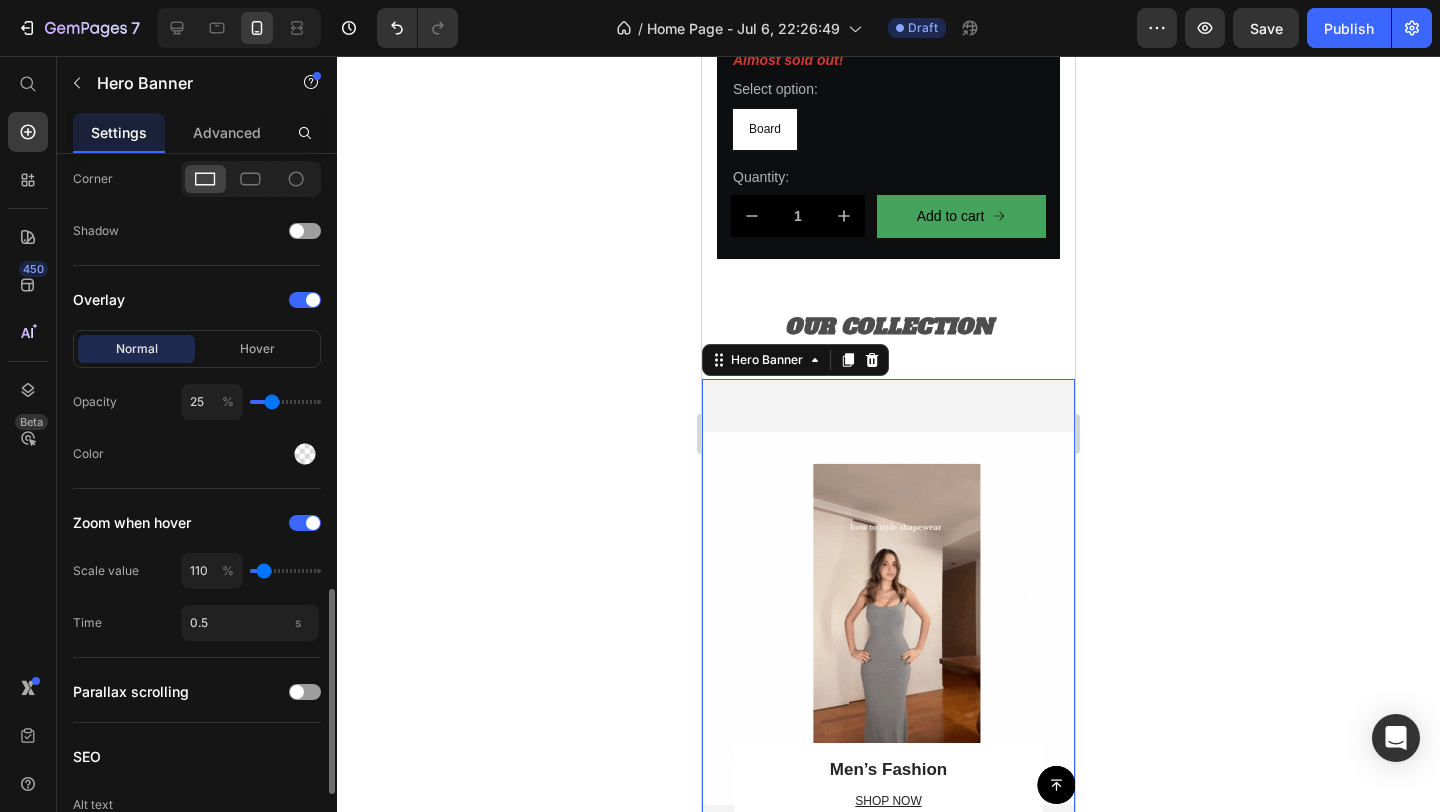type on "21" 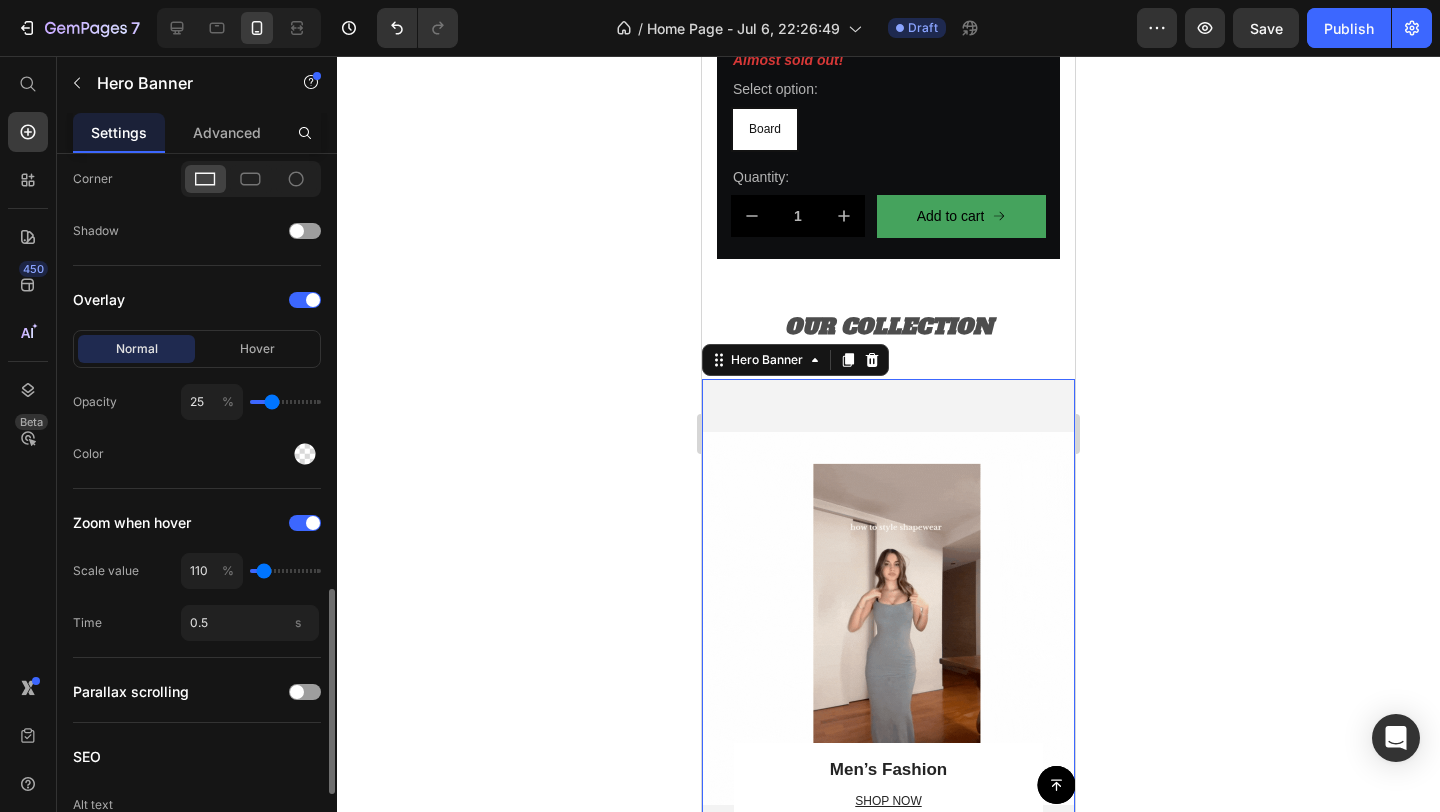 type on "21" 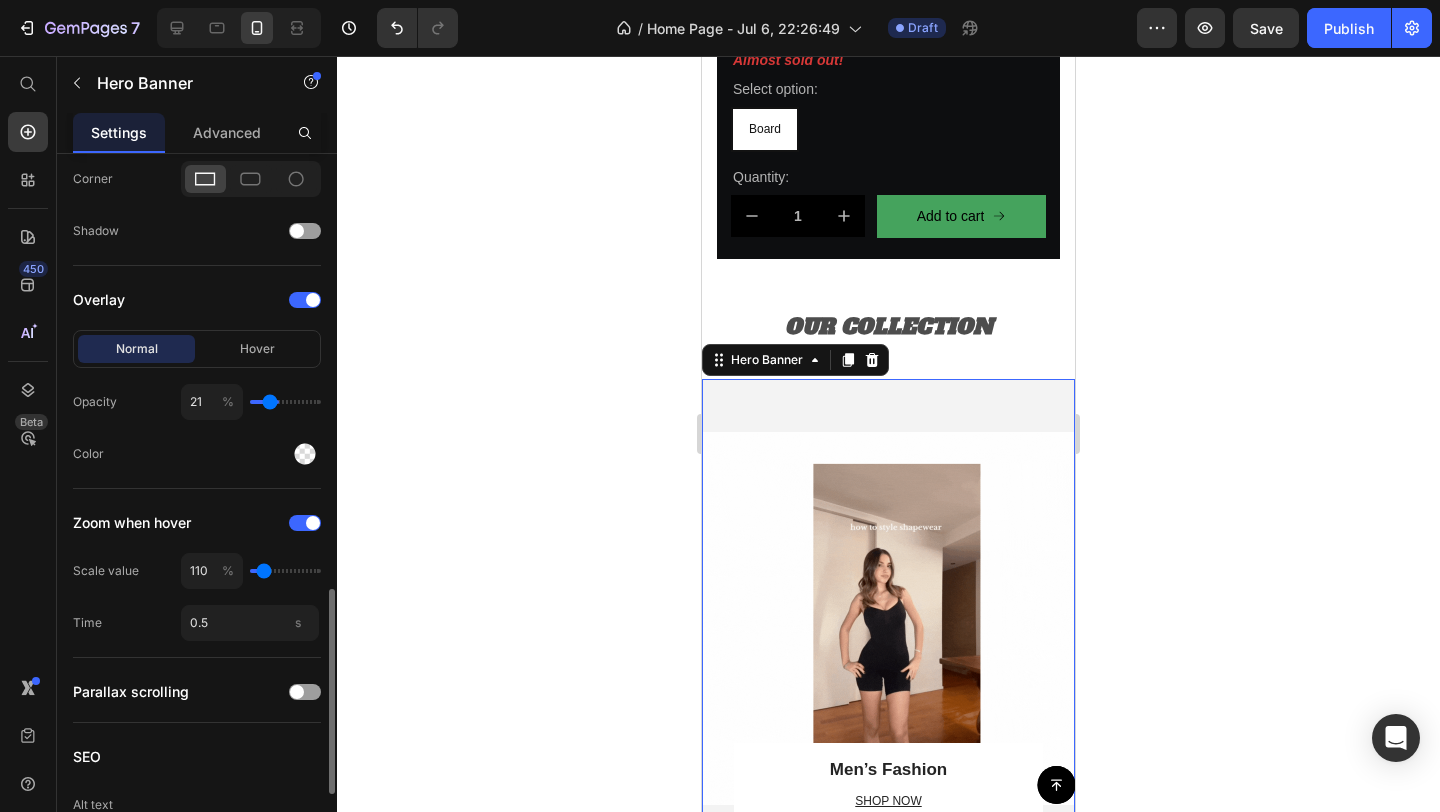 type on "18" 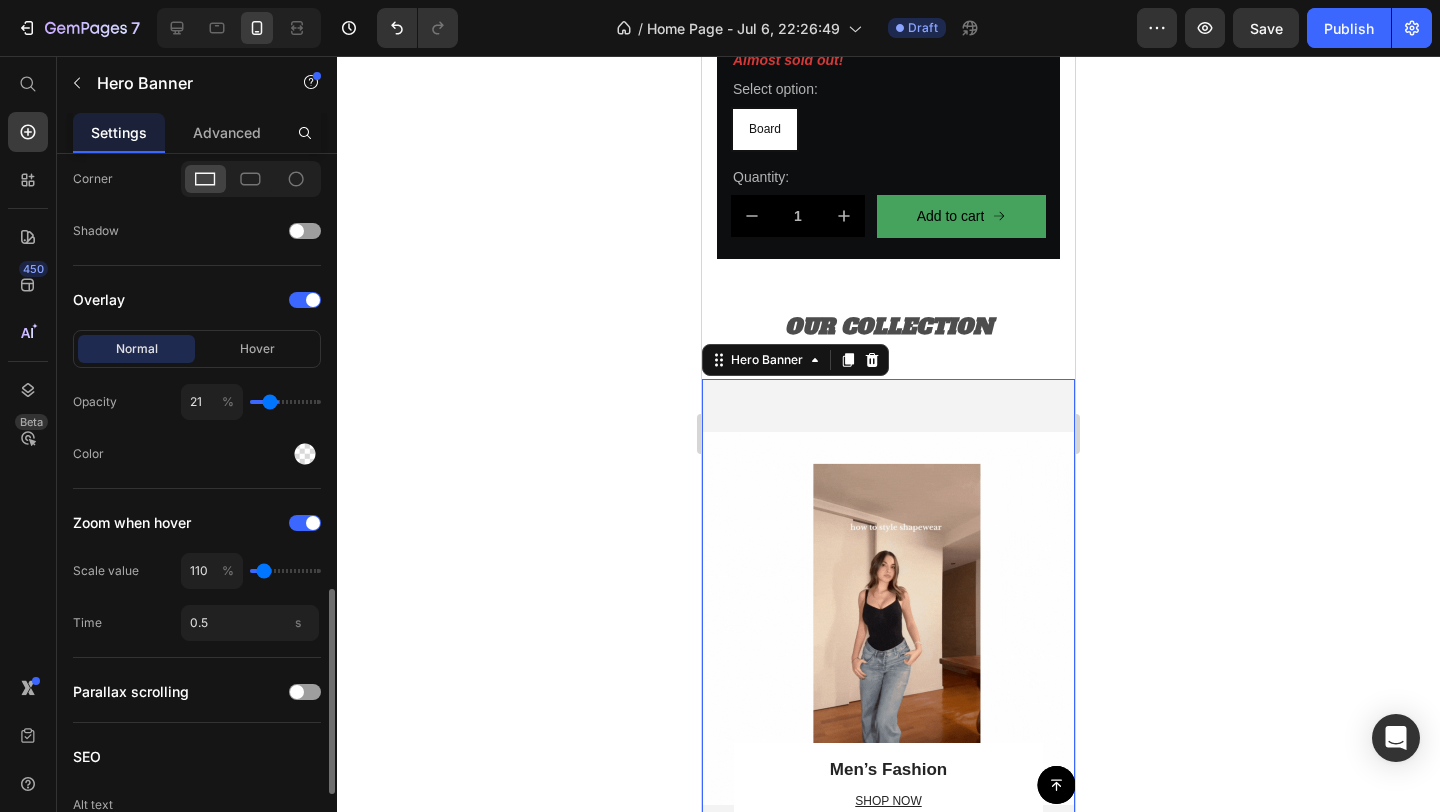 type on "18" 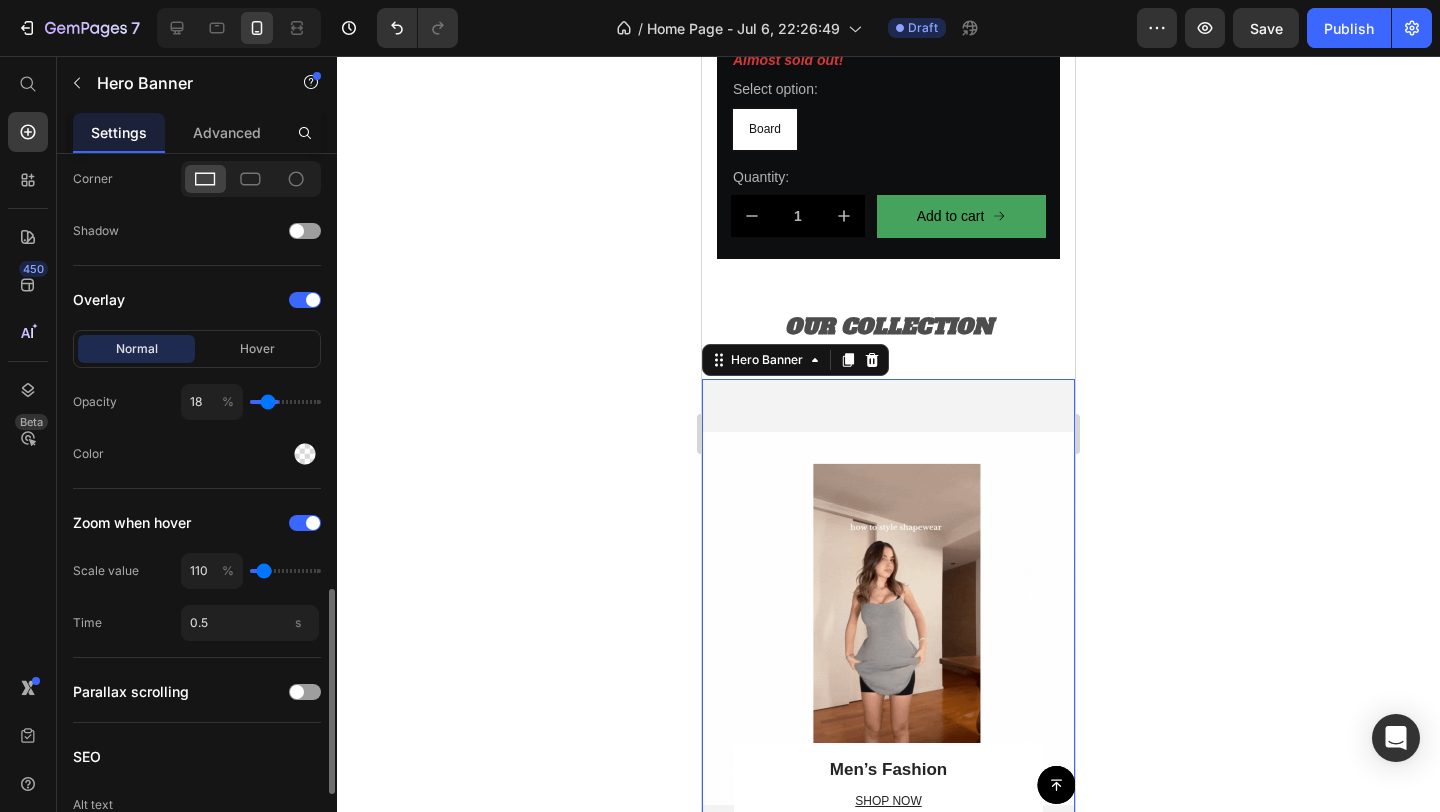 type on "15" 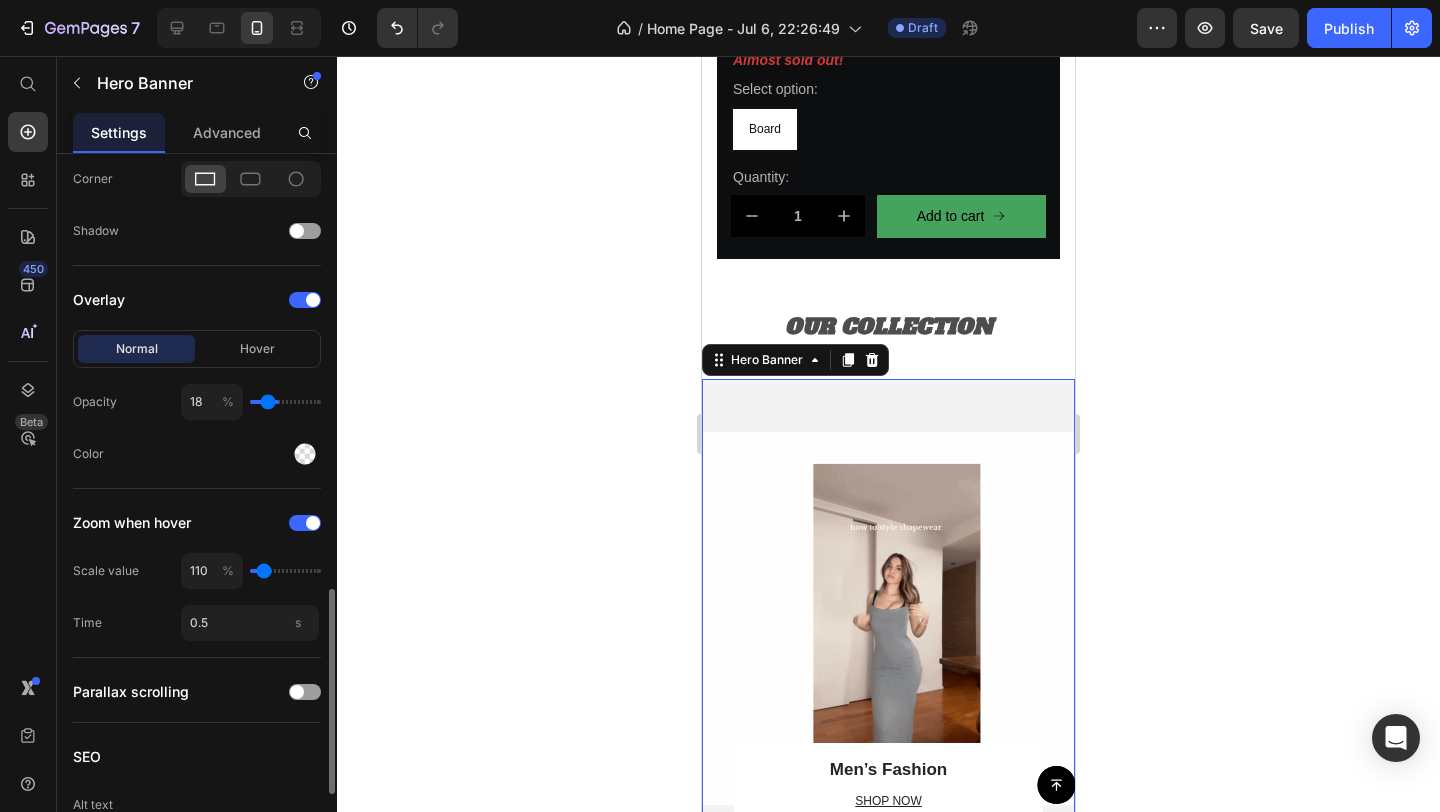 type on "15" 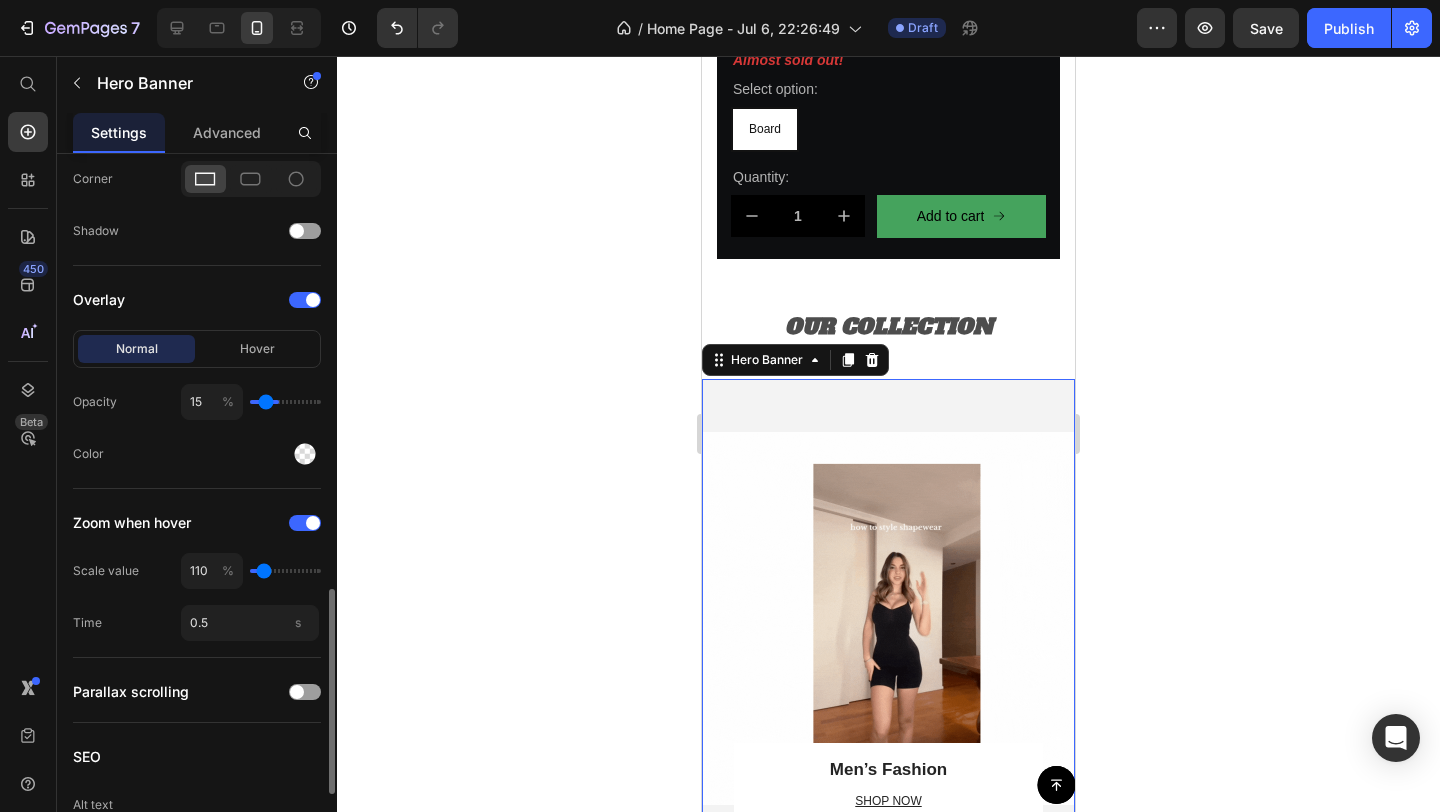 type on "12" 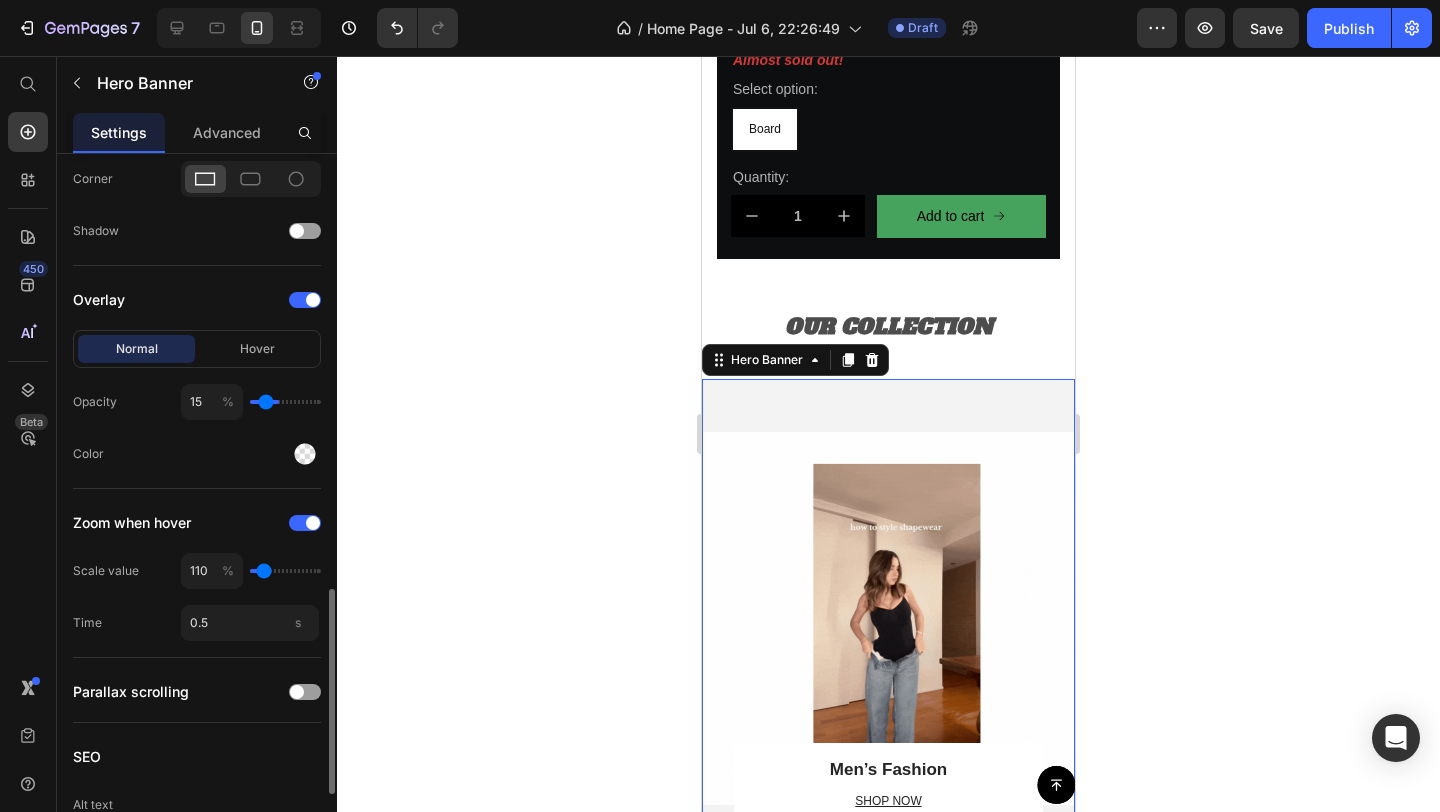 type on "12" 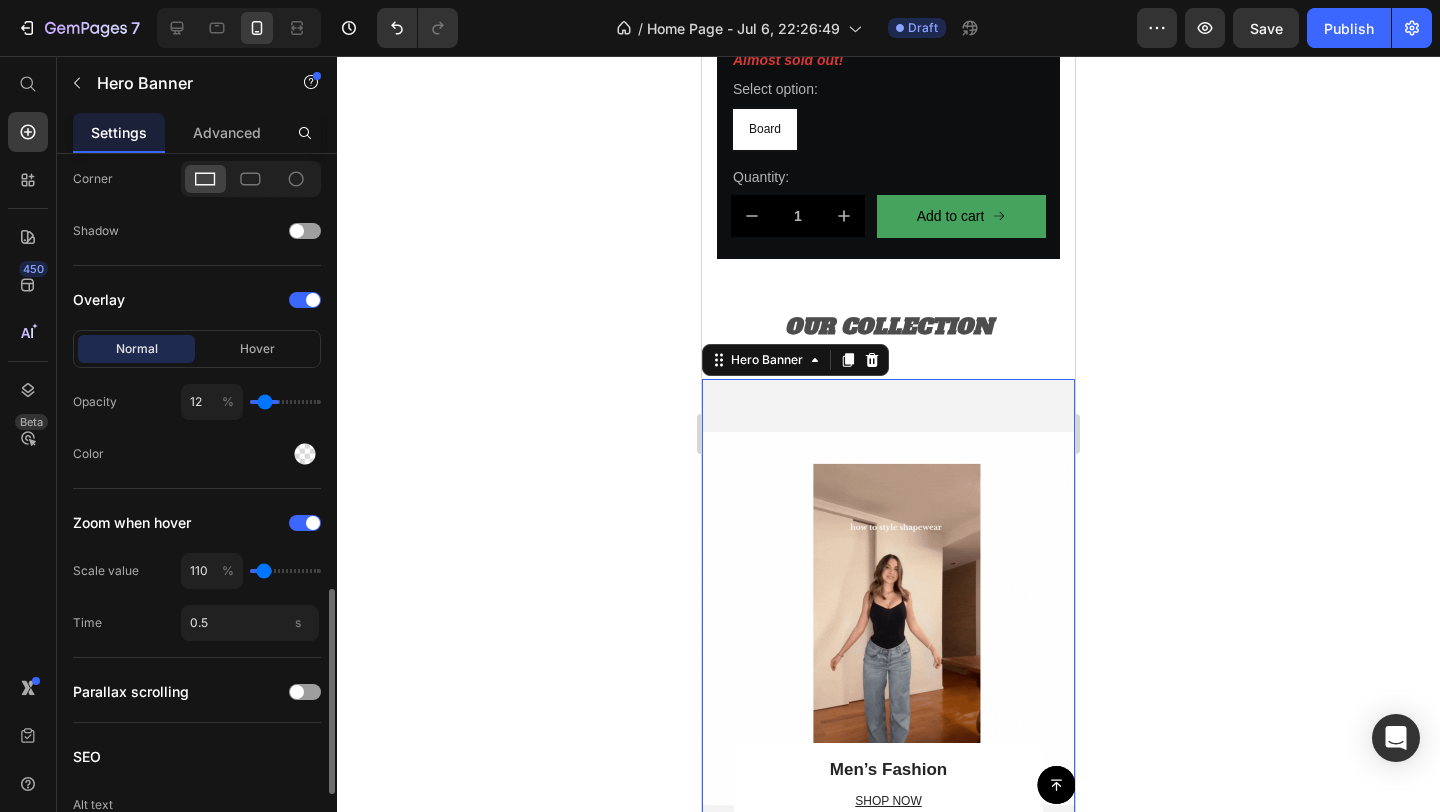 type on "10" 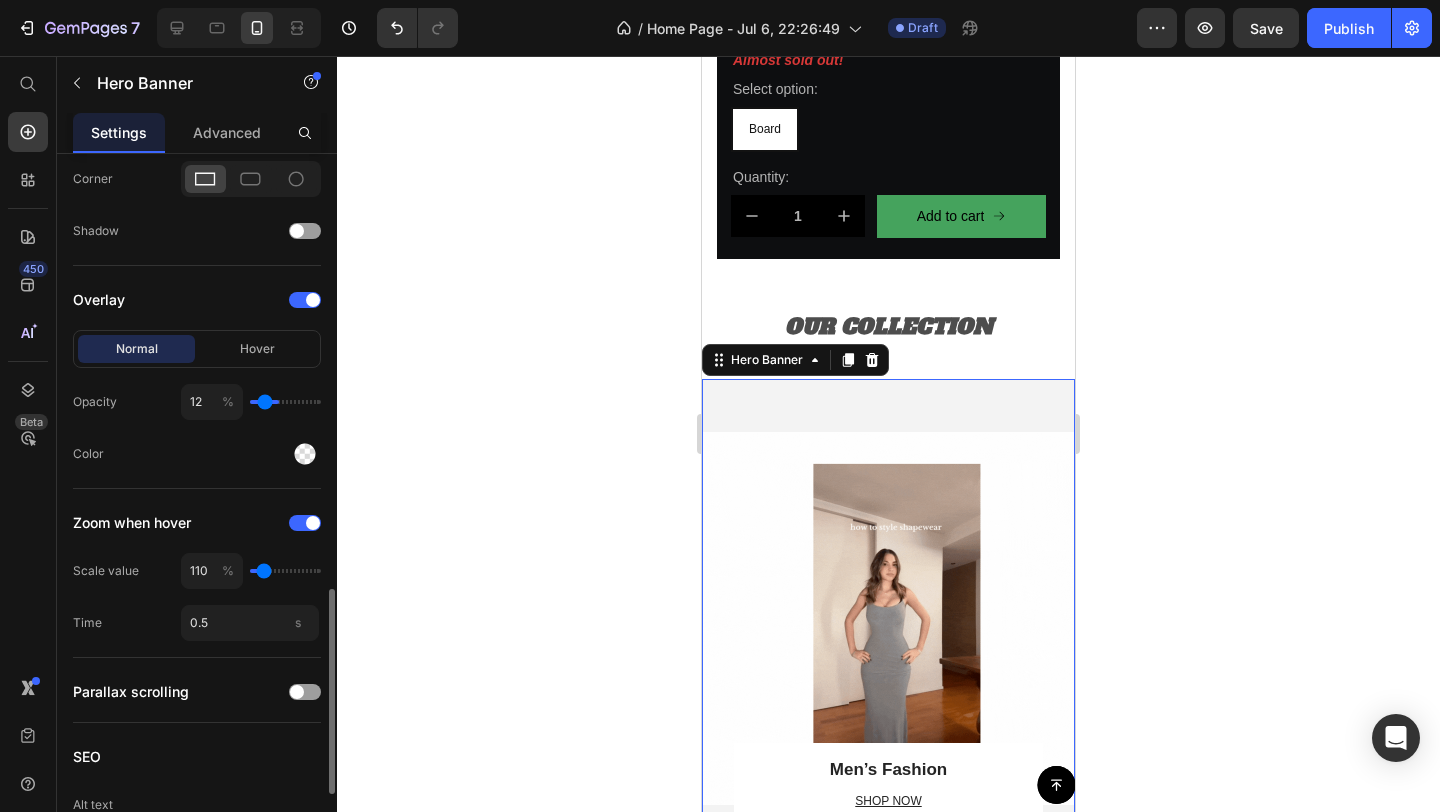 type on "10" 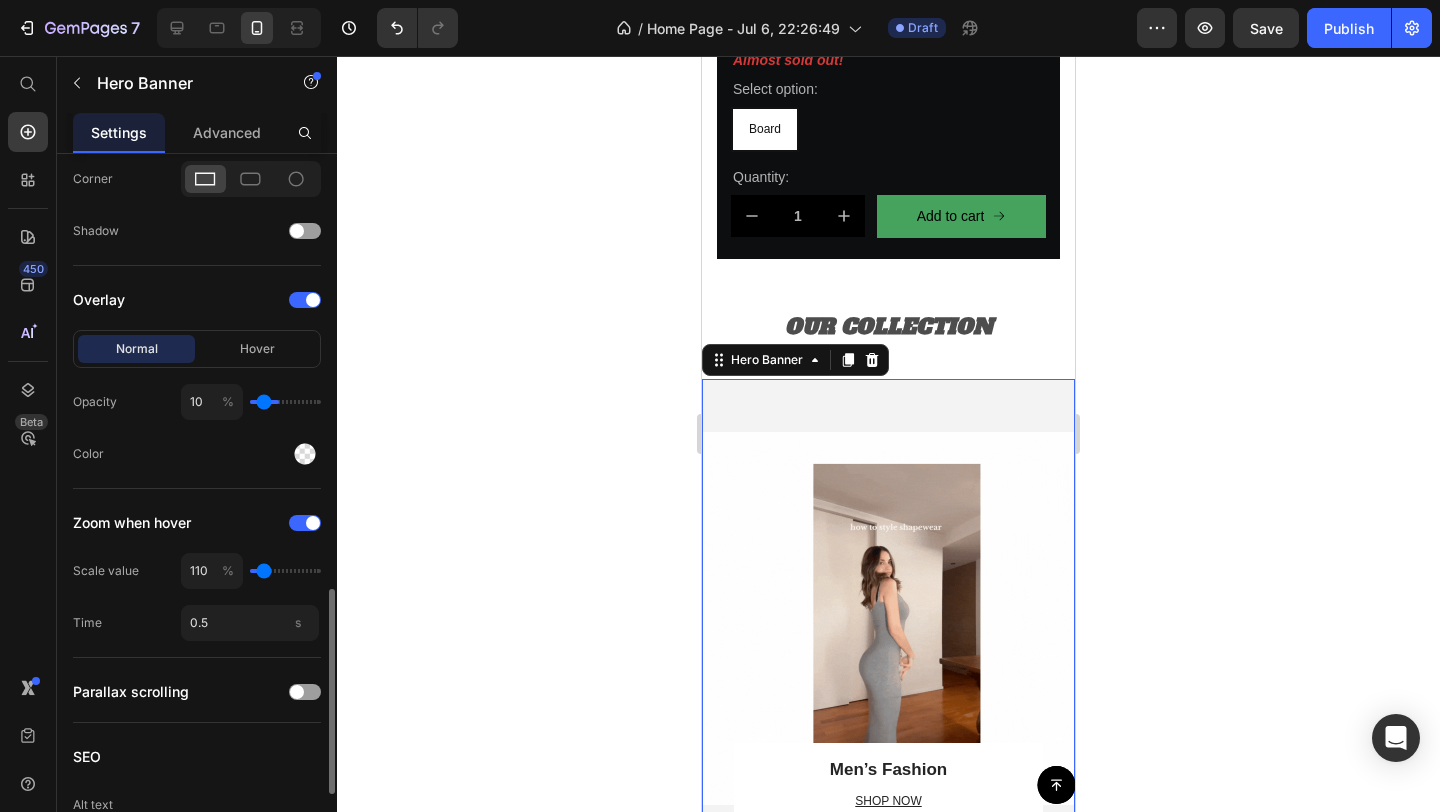 type on "8" 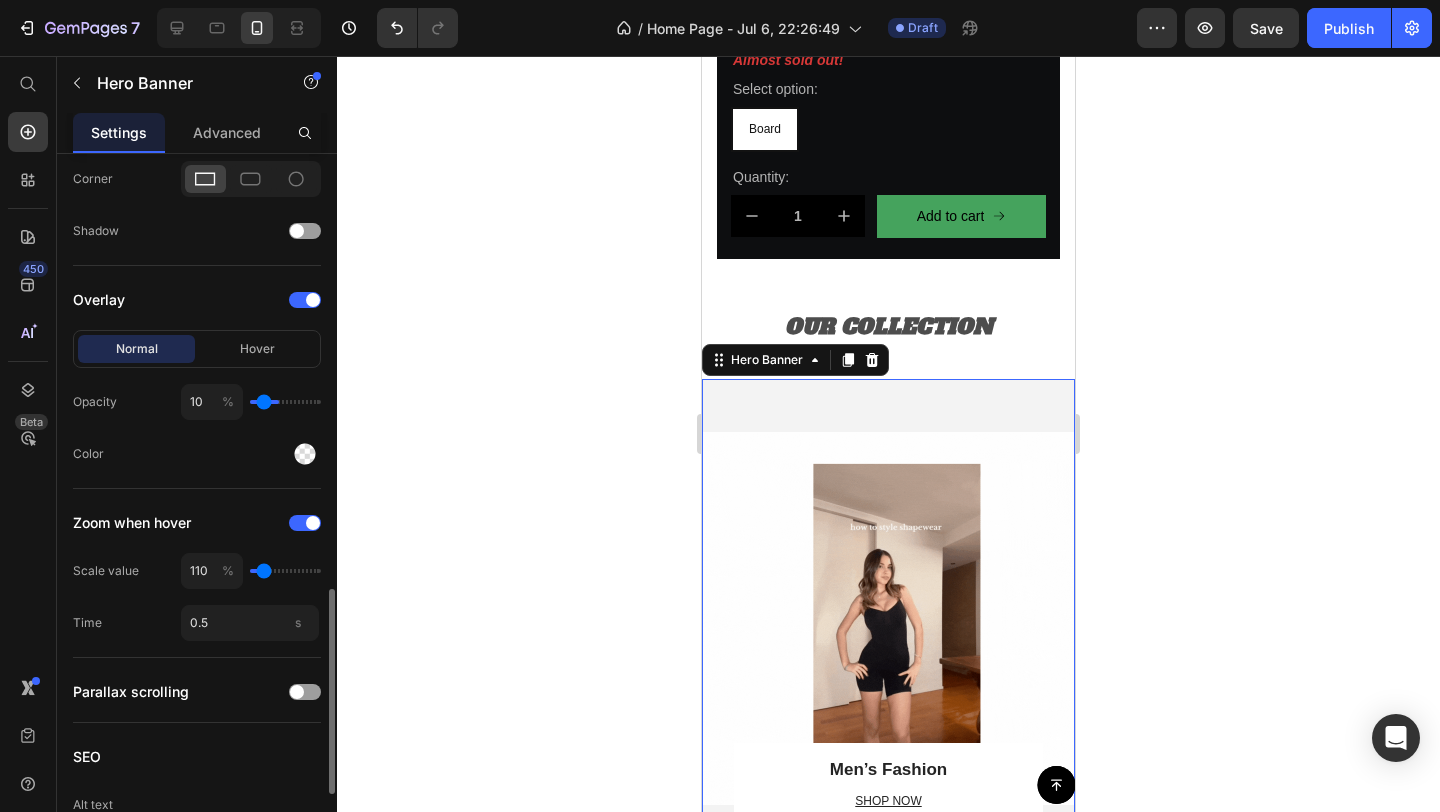 type on "8" 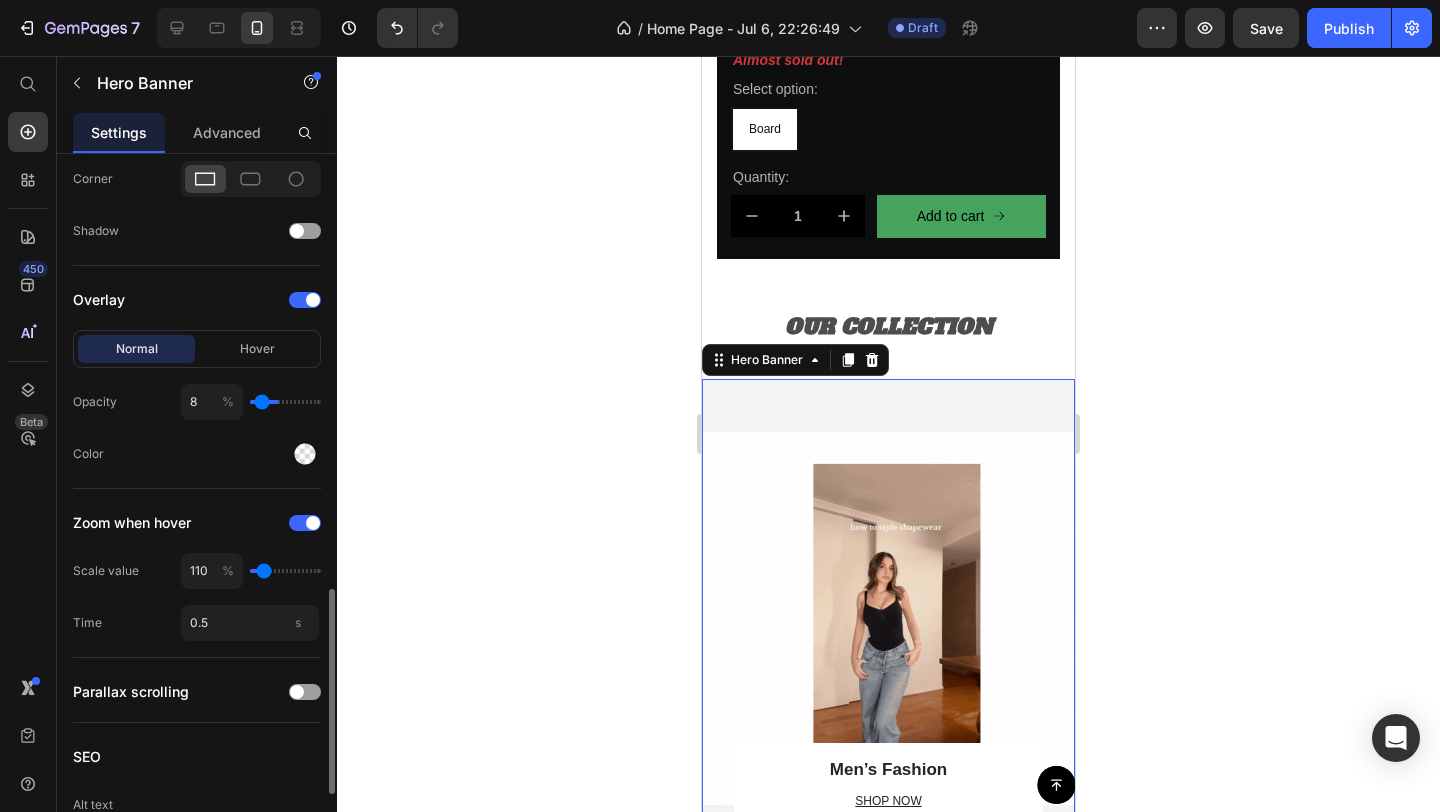 type on "6" 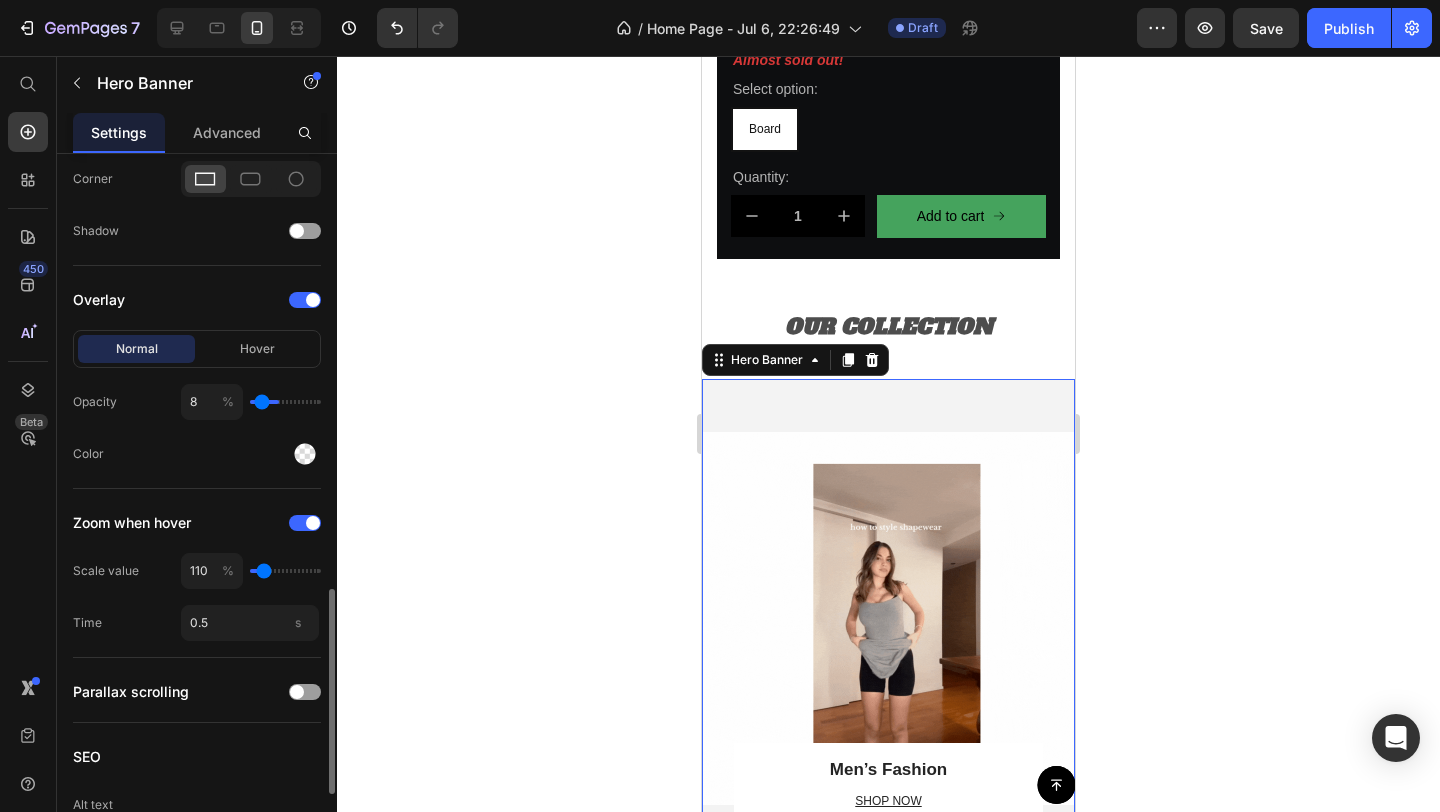 type on "6" 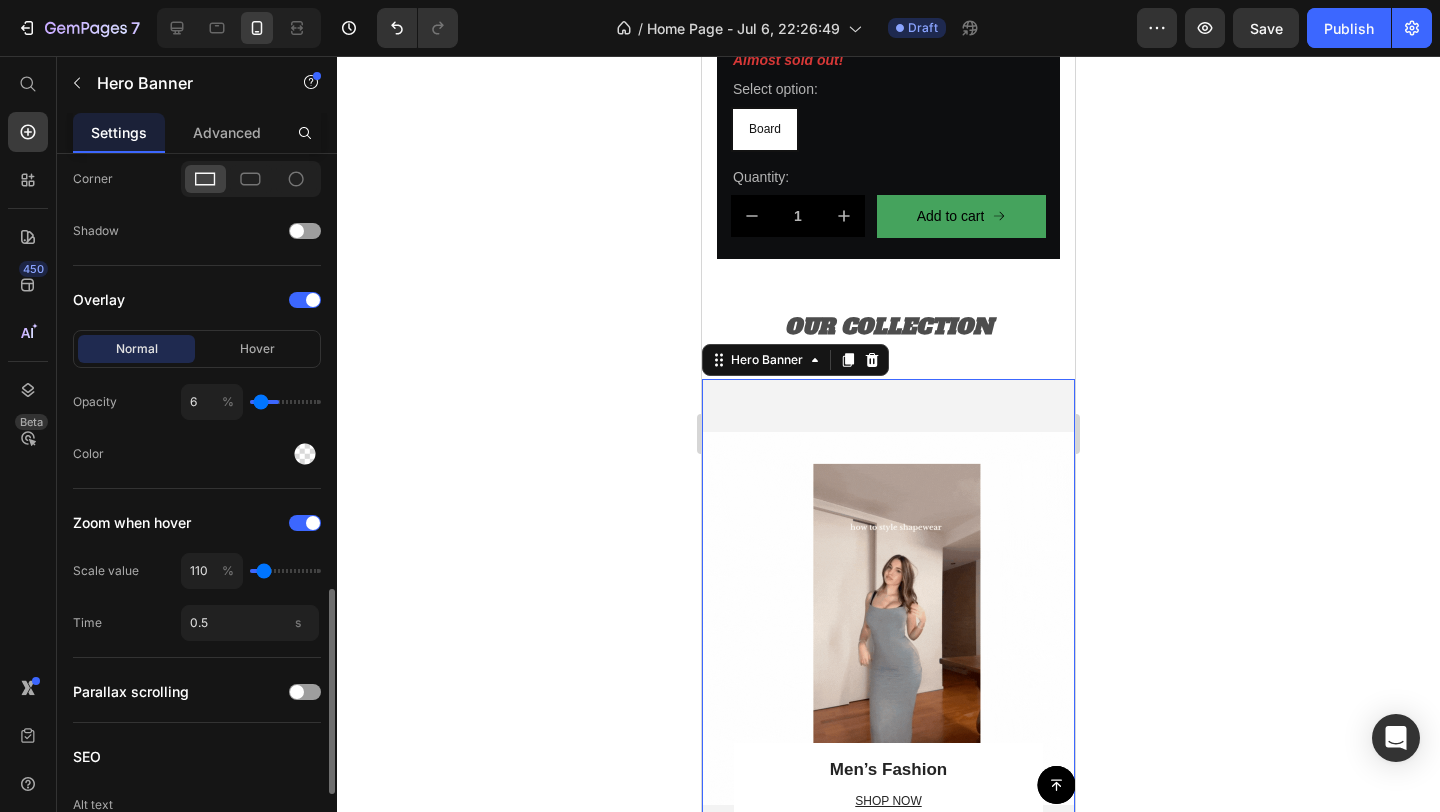 type on "4" 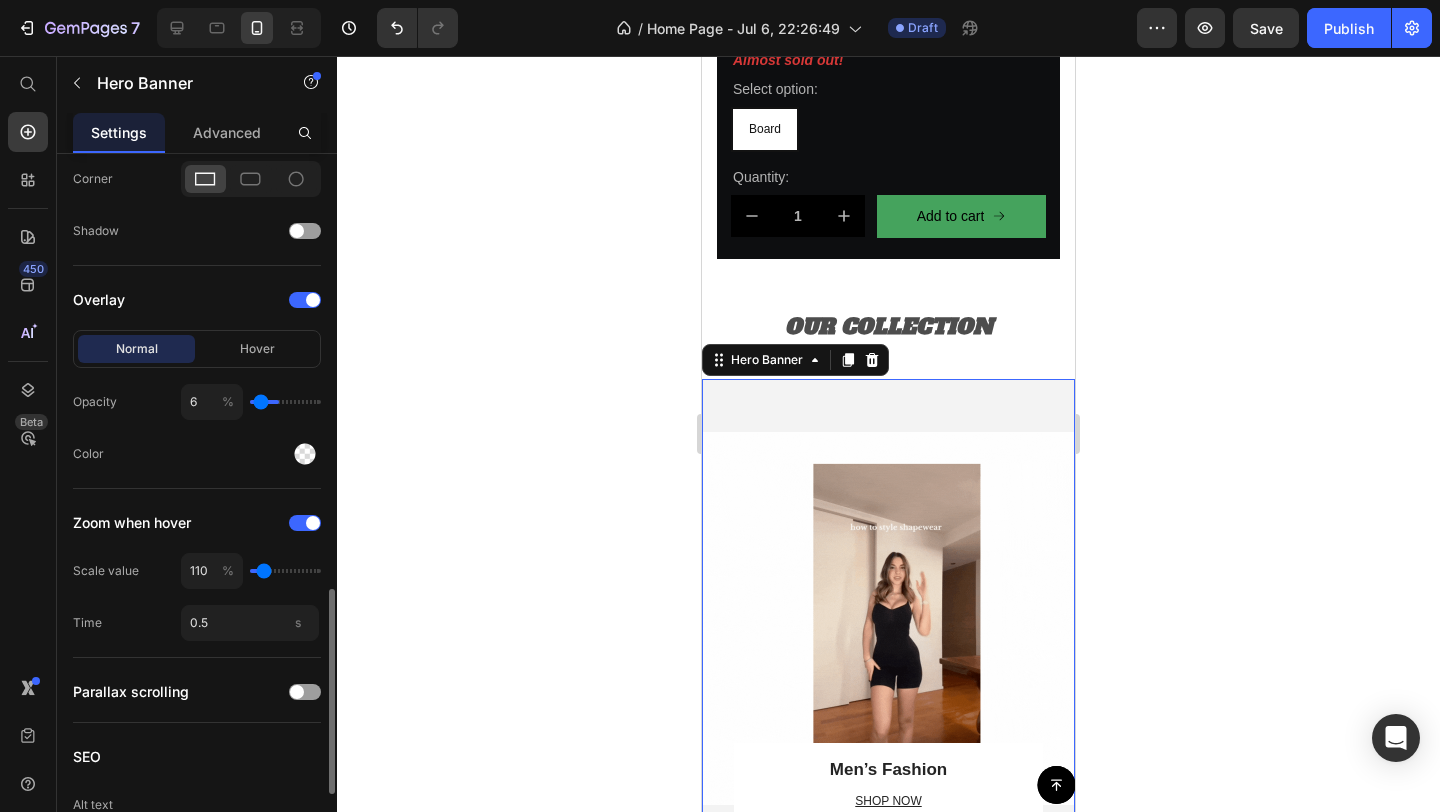 type on "4" 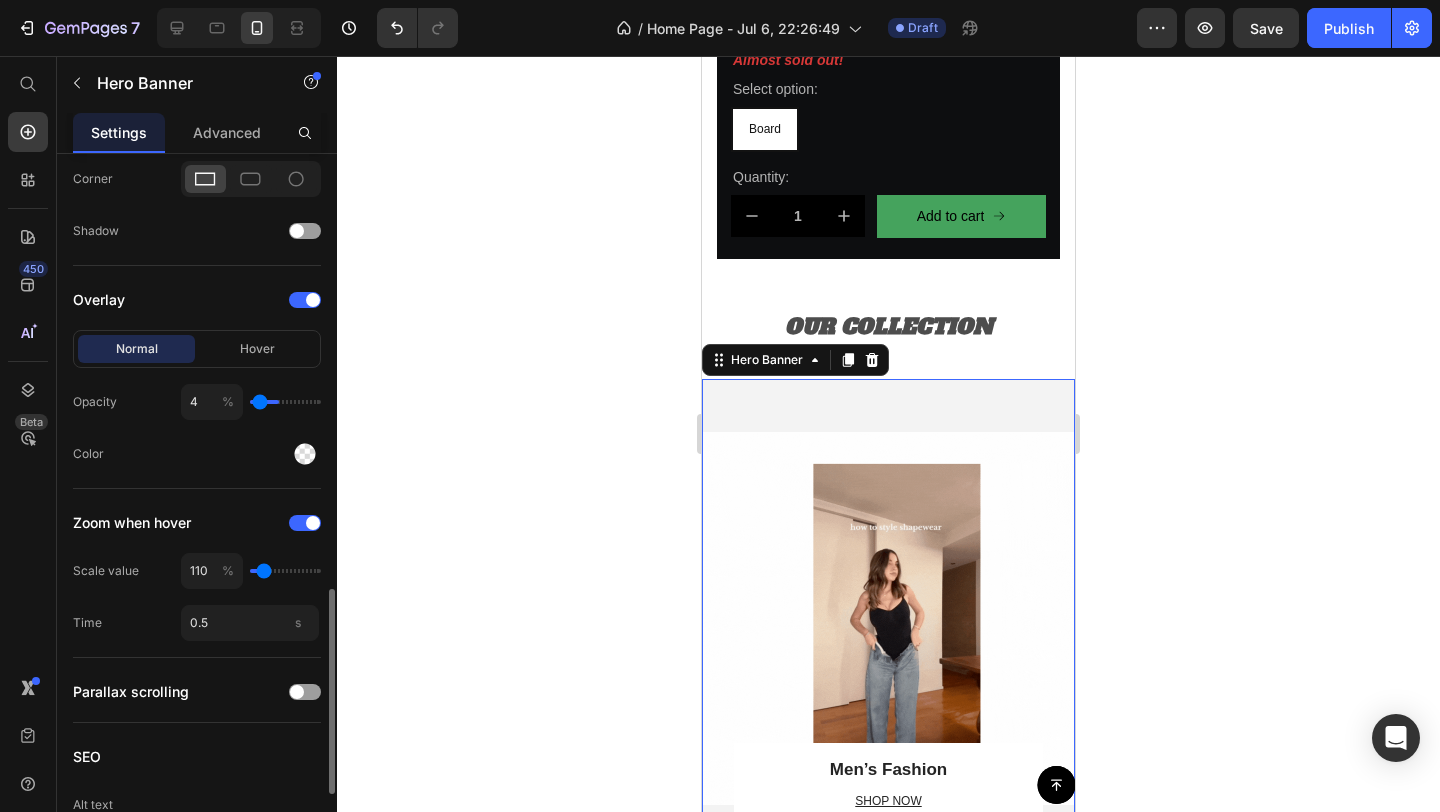 type on "2" 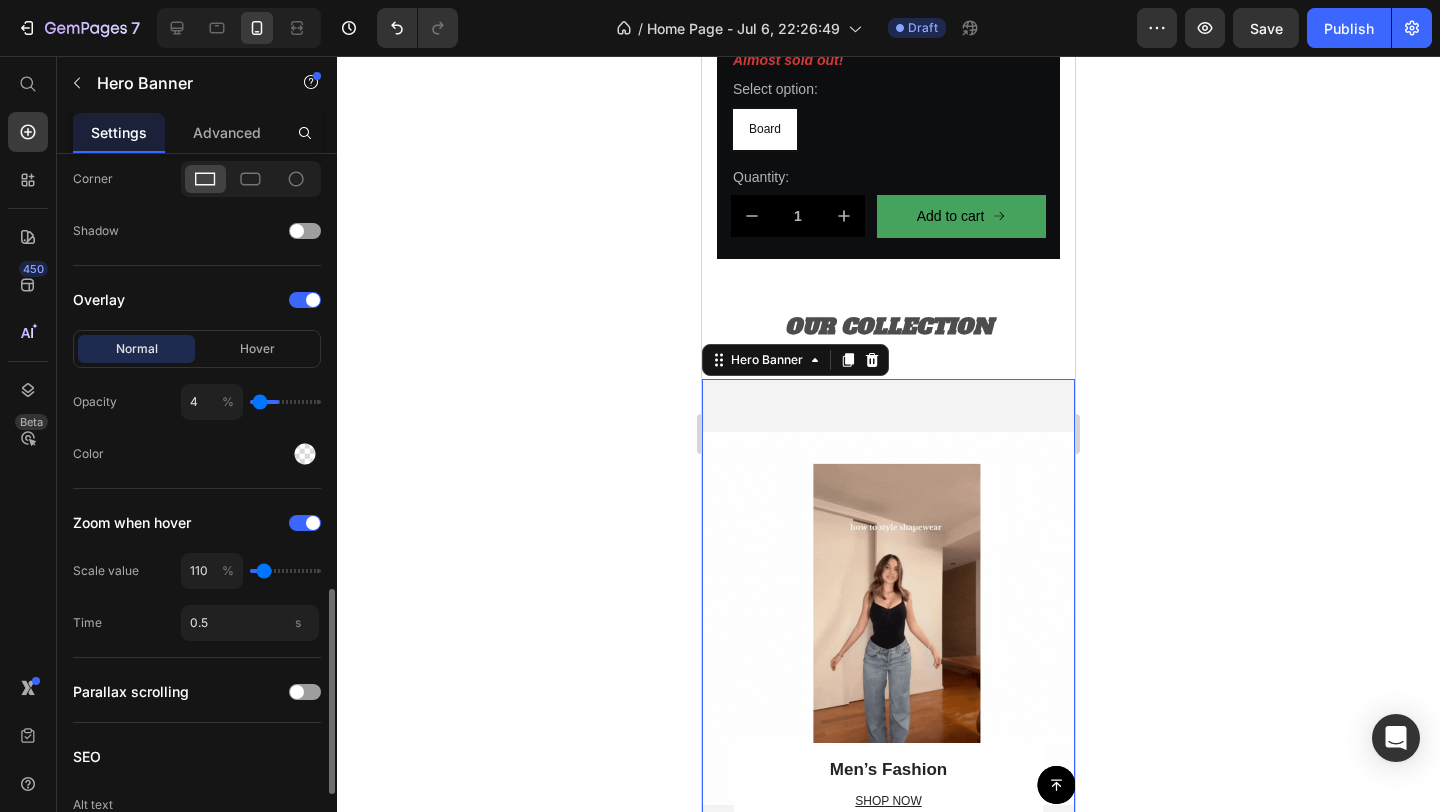 type on "2" 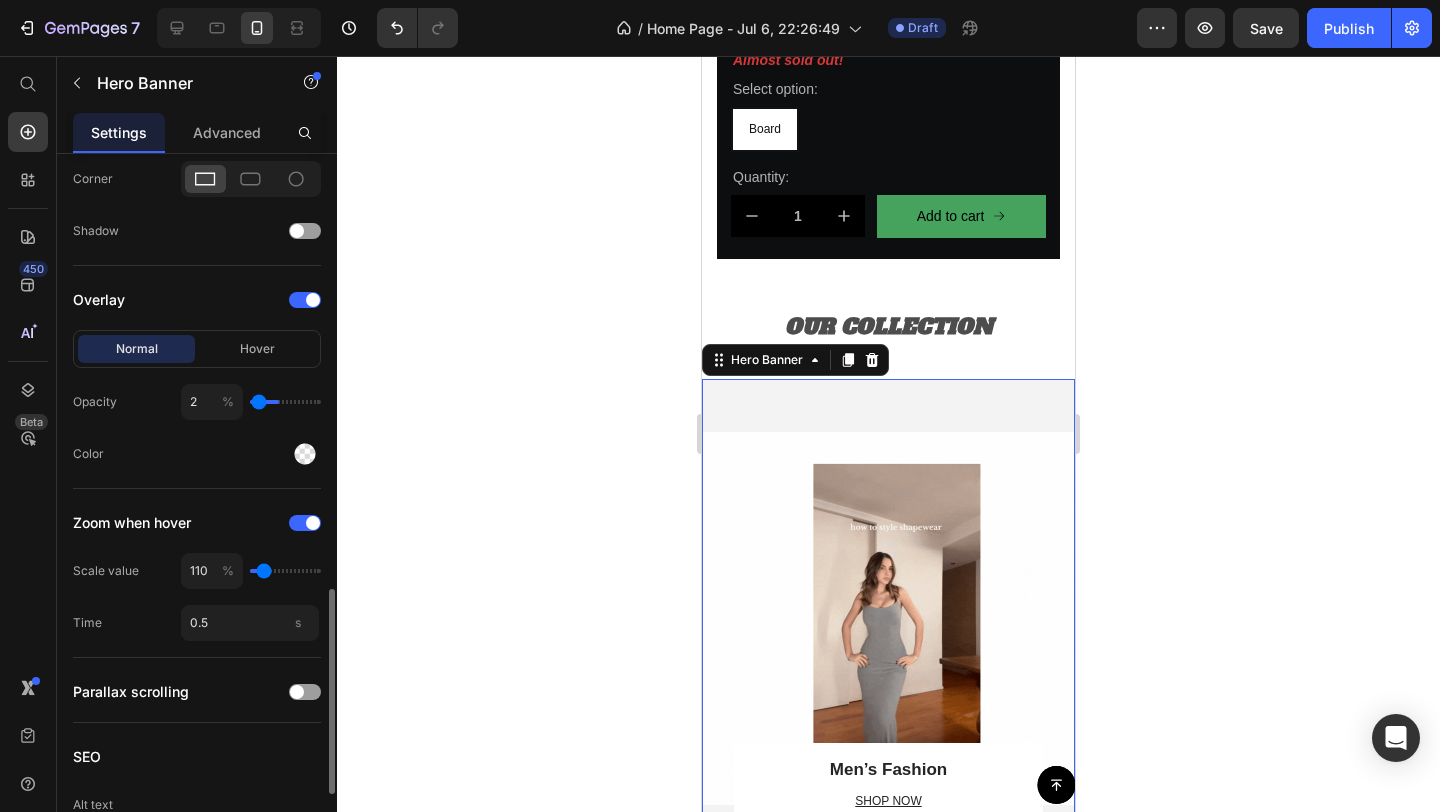 type on "0" 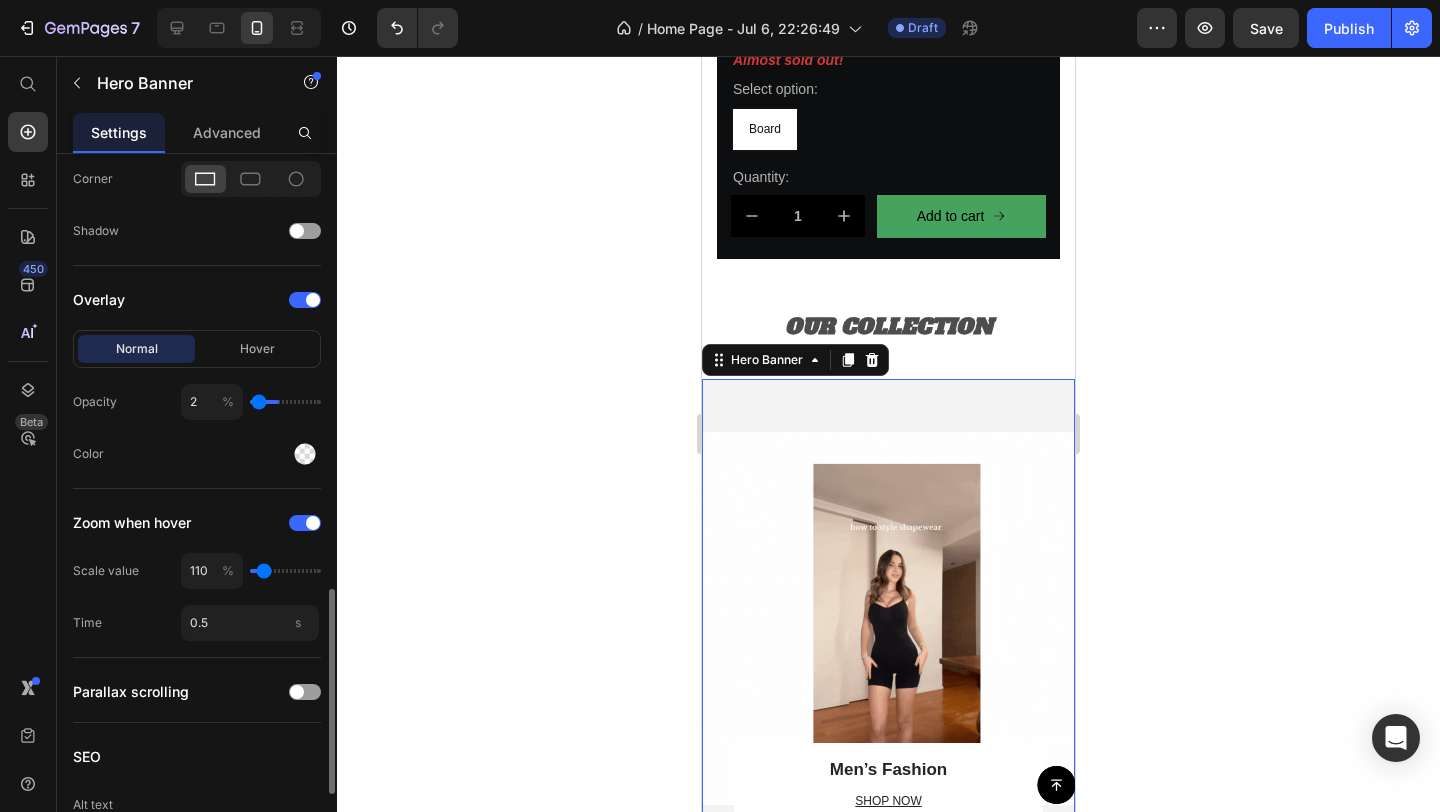 type on "0" 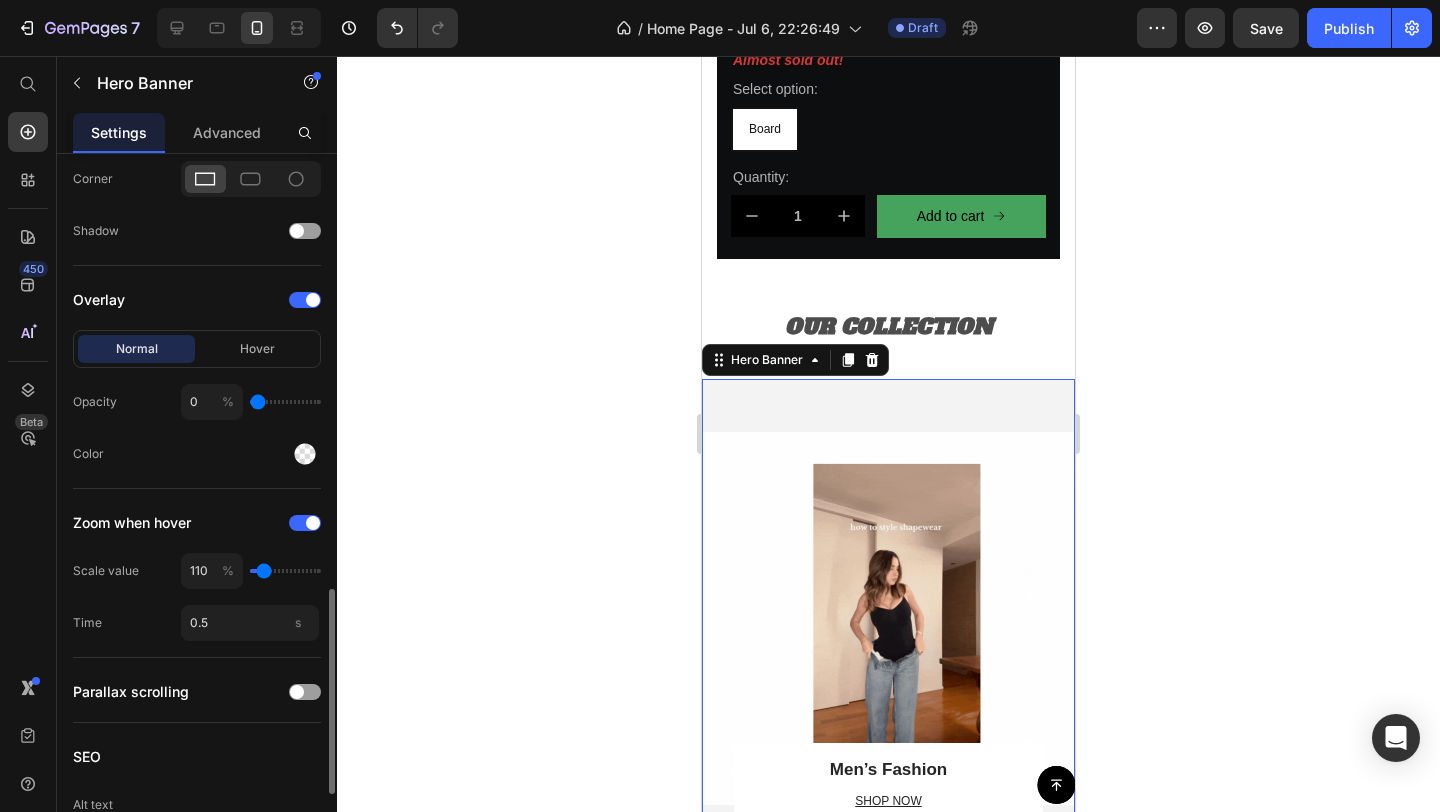 drag, startPoint x: 258, startPoint y: 395, endPoint x: 242, endPoint y: 407, distance: 20 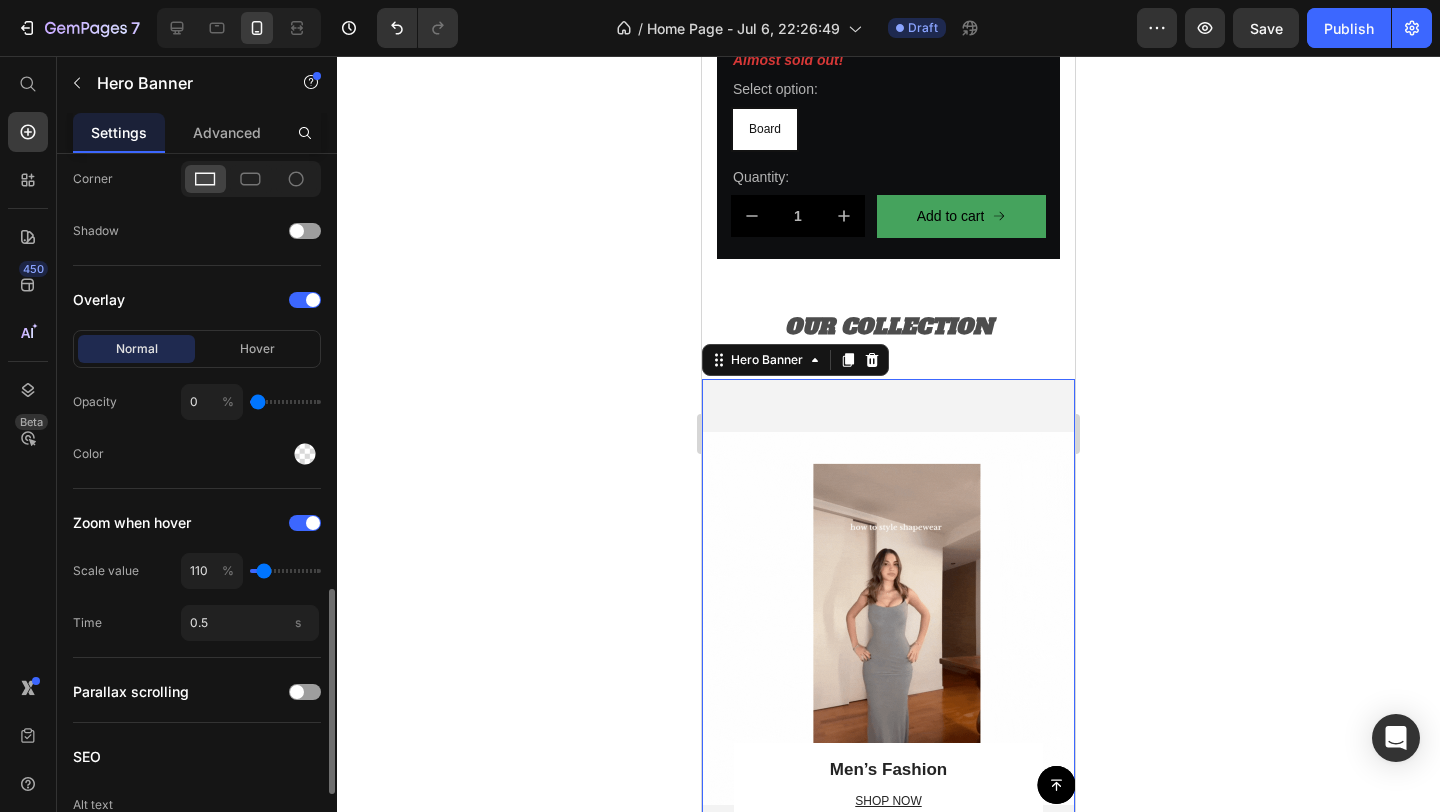 click at bounding box center (285, 402) 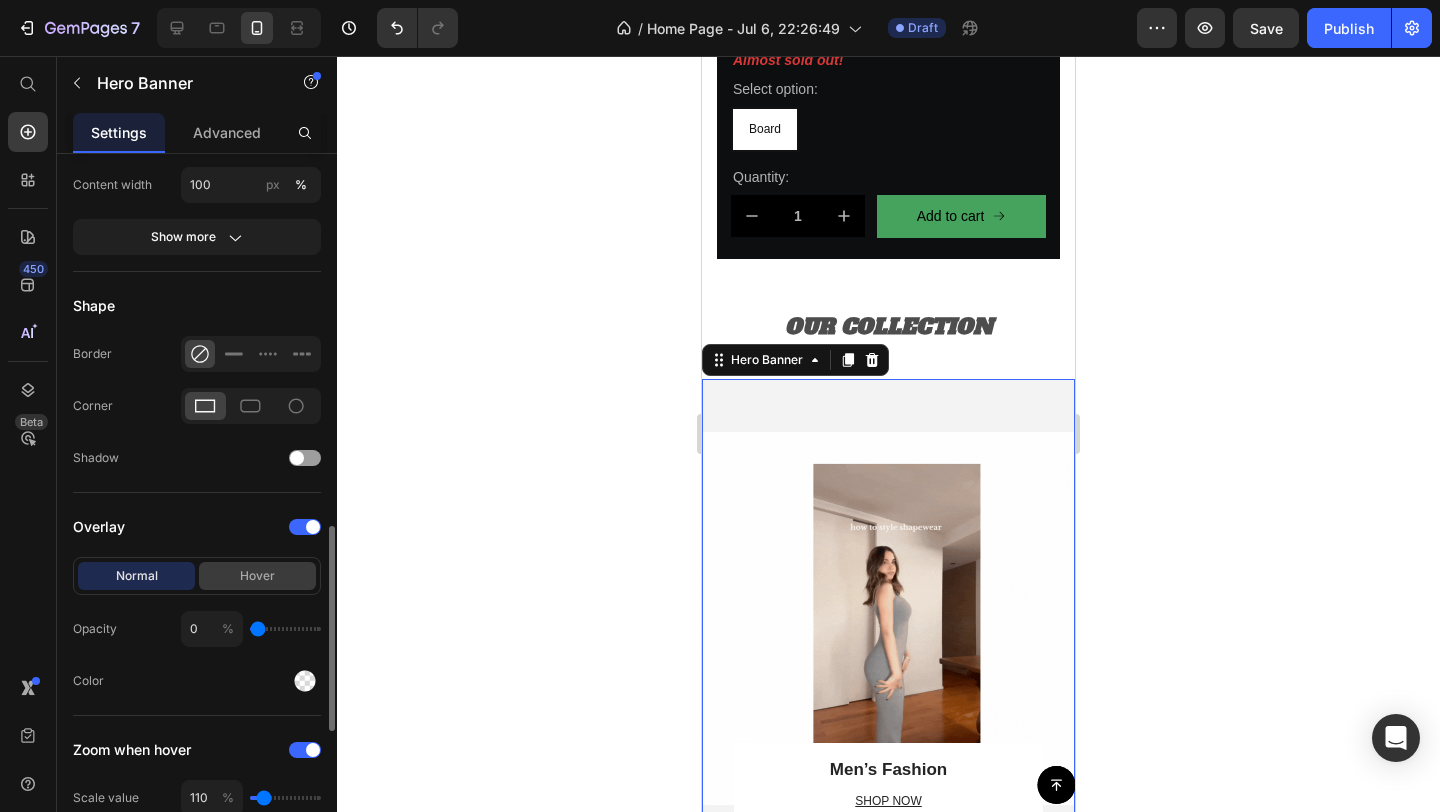 scroll, scrollTop: 1278, scrollLeft: 0, axis: vertical 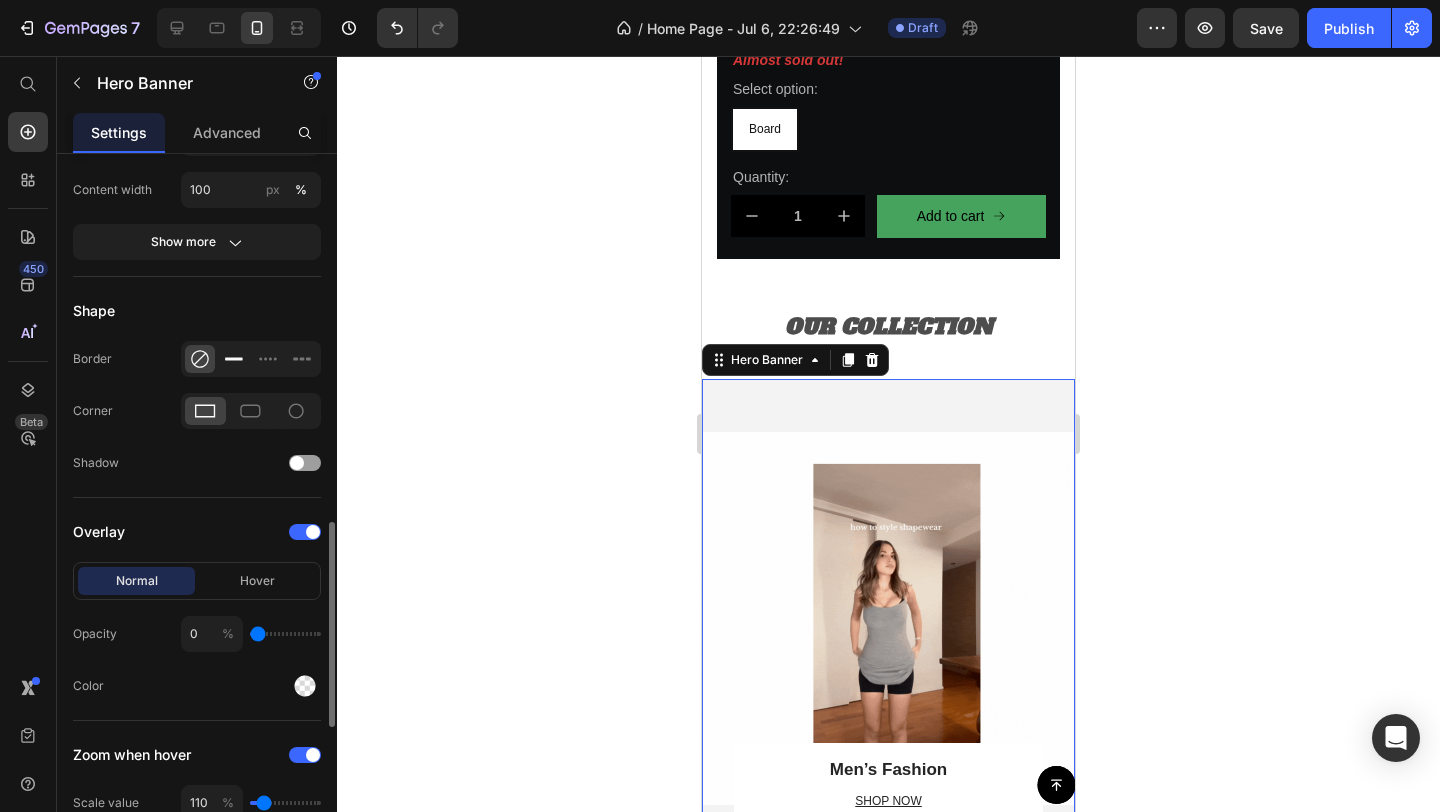click 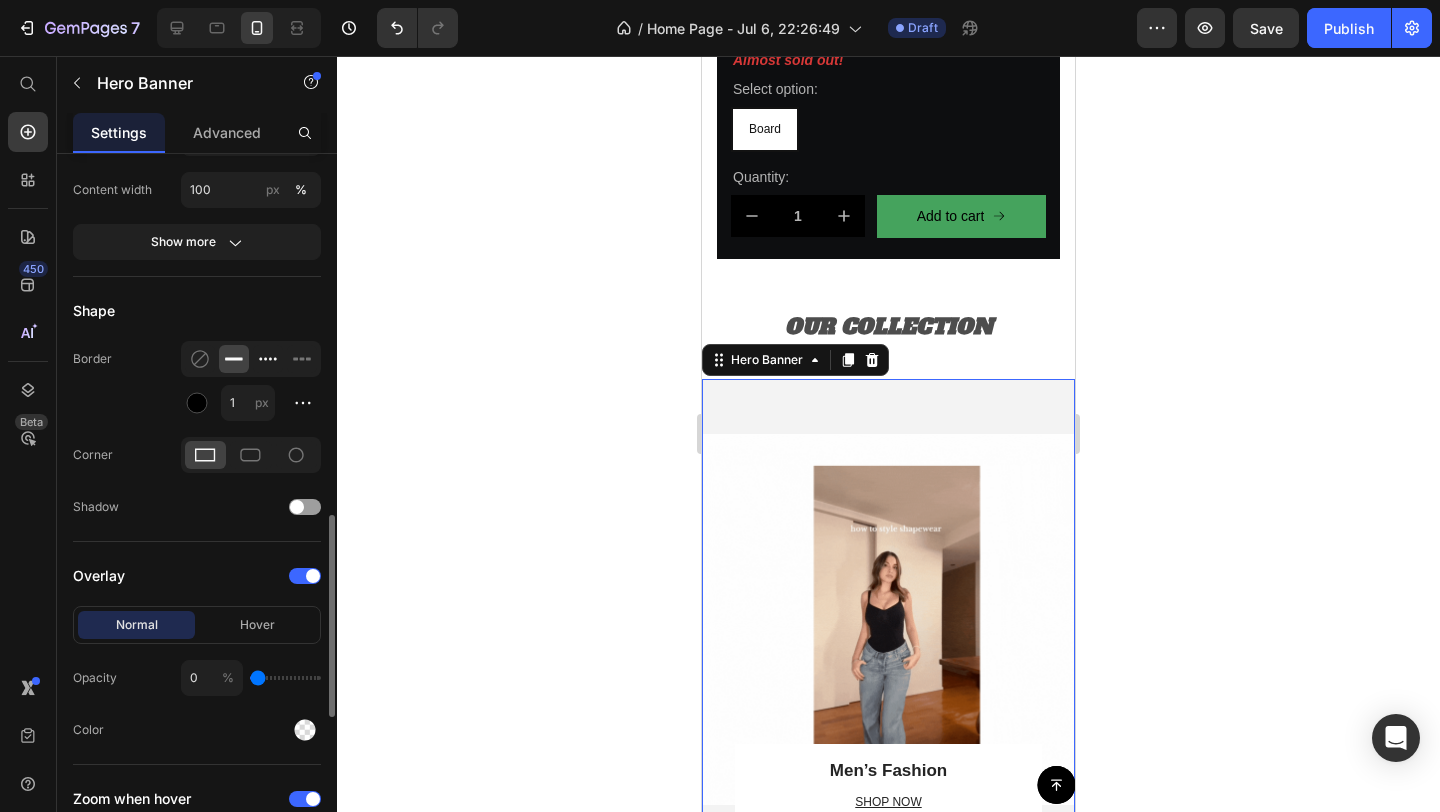 click 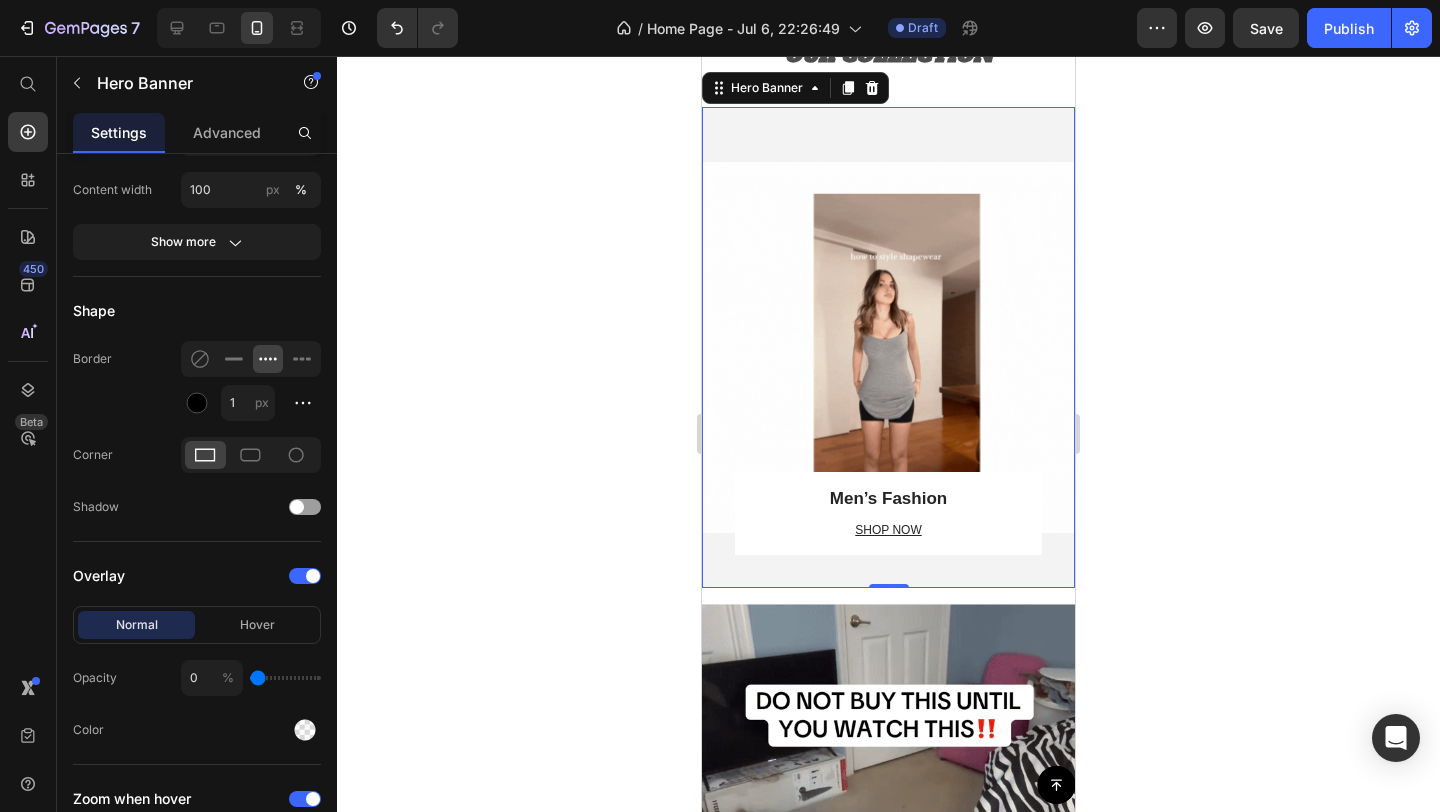 scroll, scrollTop: 1637, scrollLeft: 0, axis: vertical 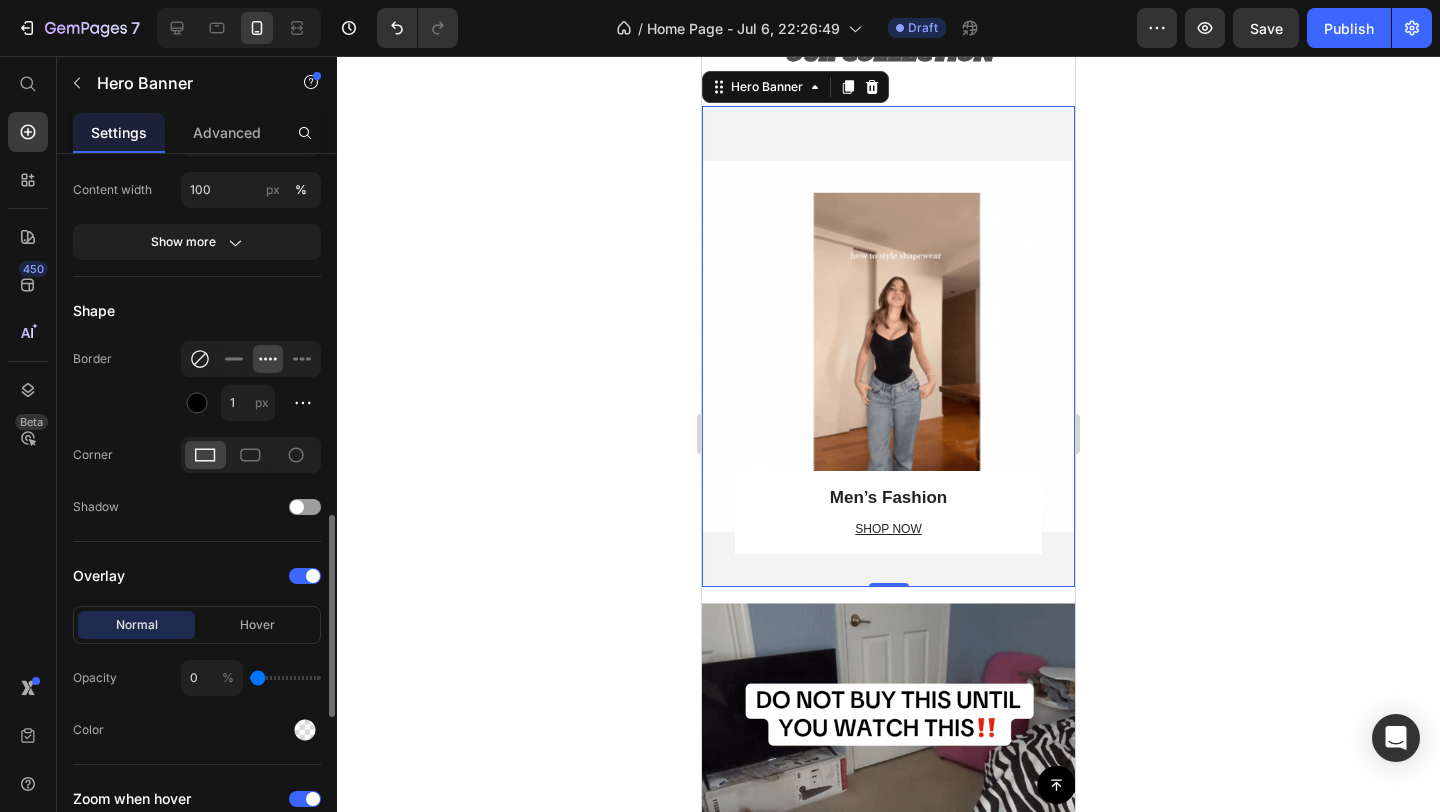 click 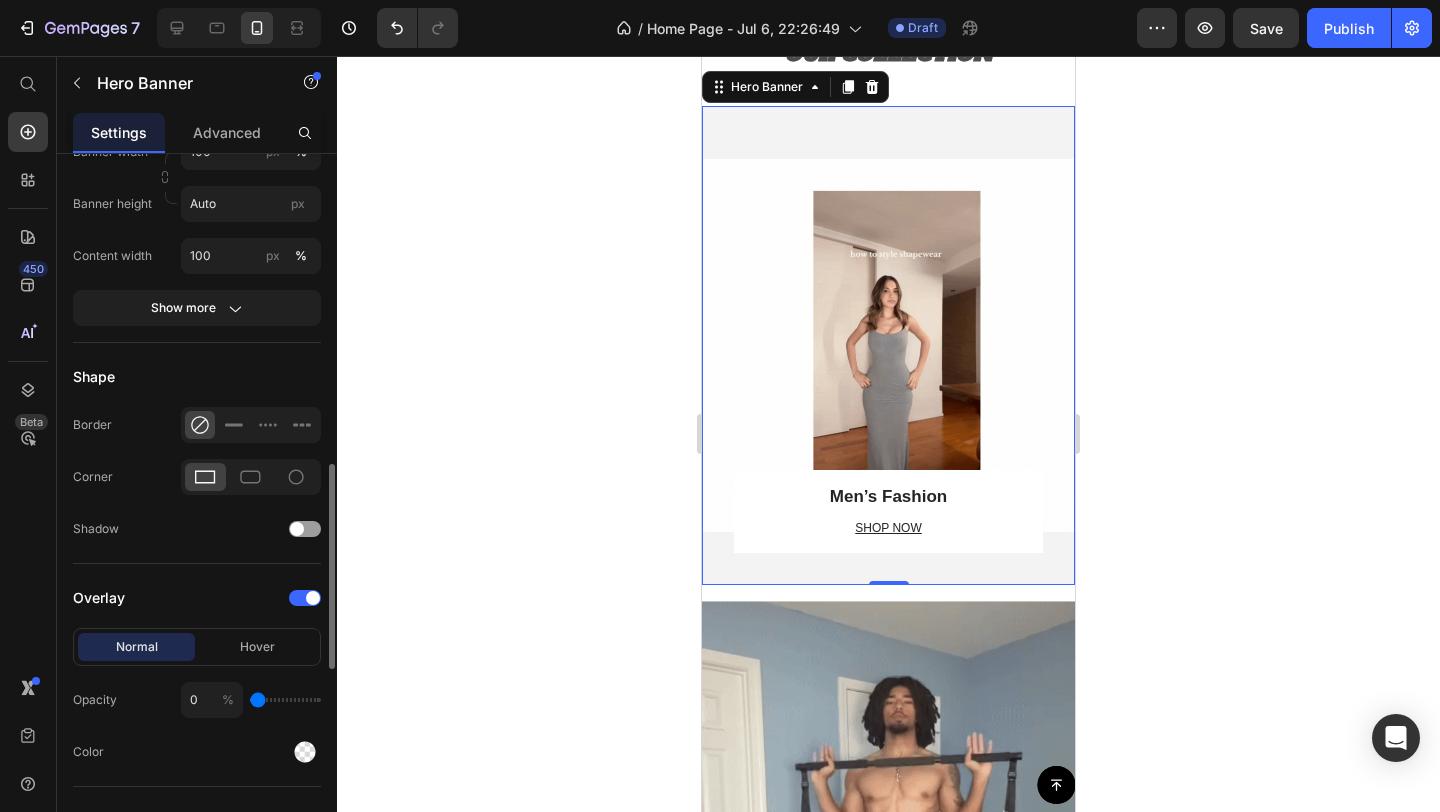 scroll, scrollTop: 1176, scrollLeft: 0, axis: vertical 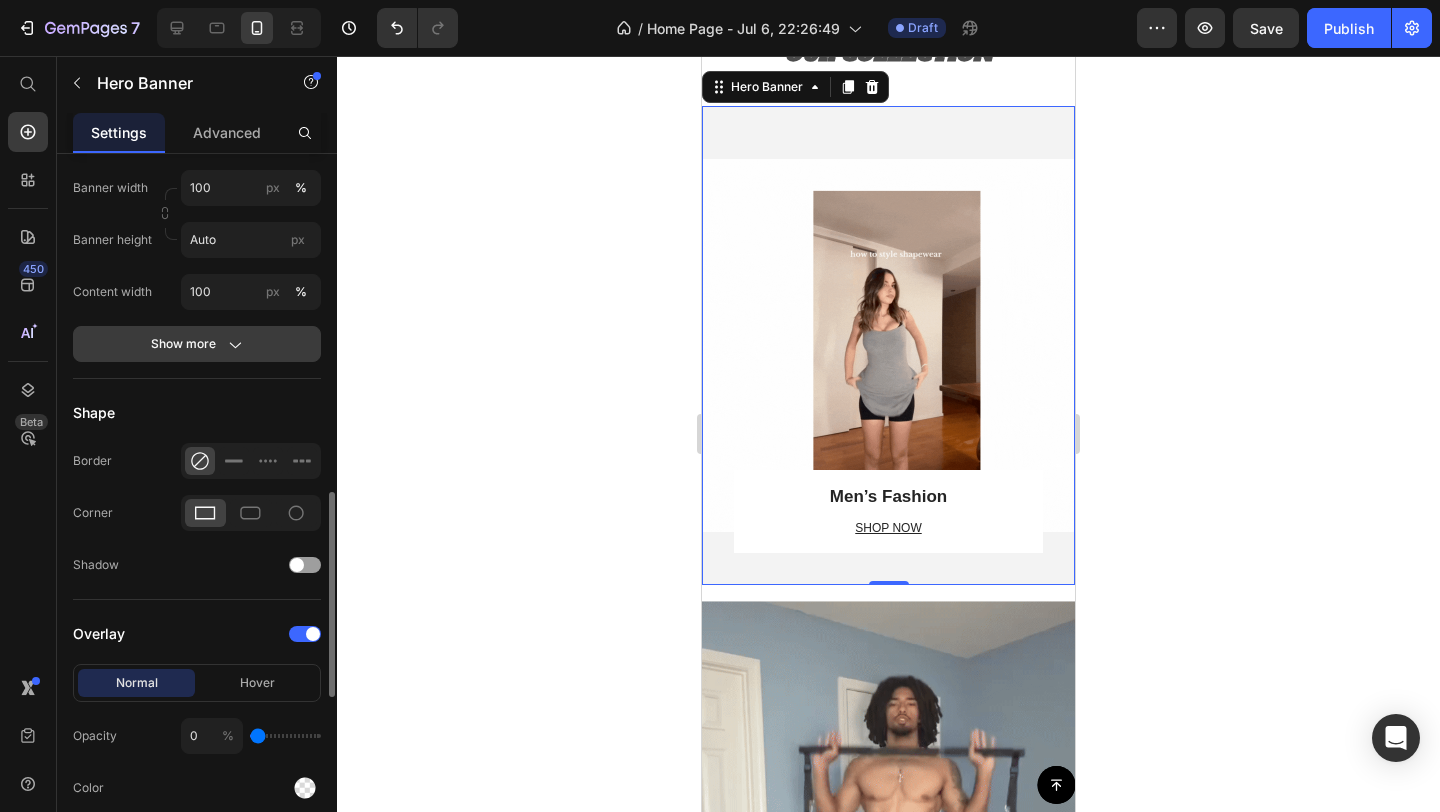 click on "Show more" at bounding box center [197, 344] 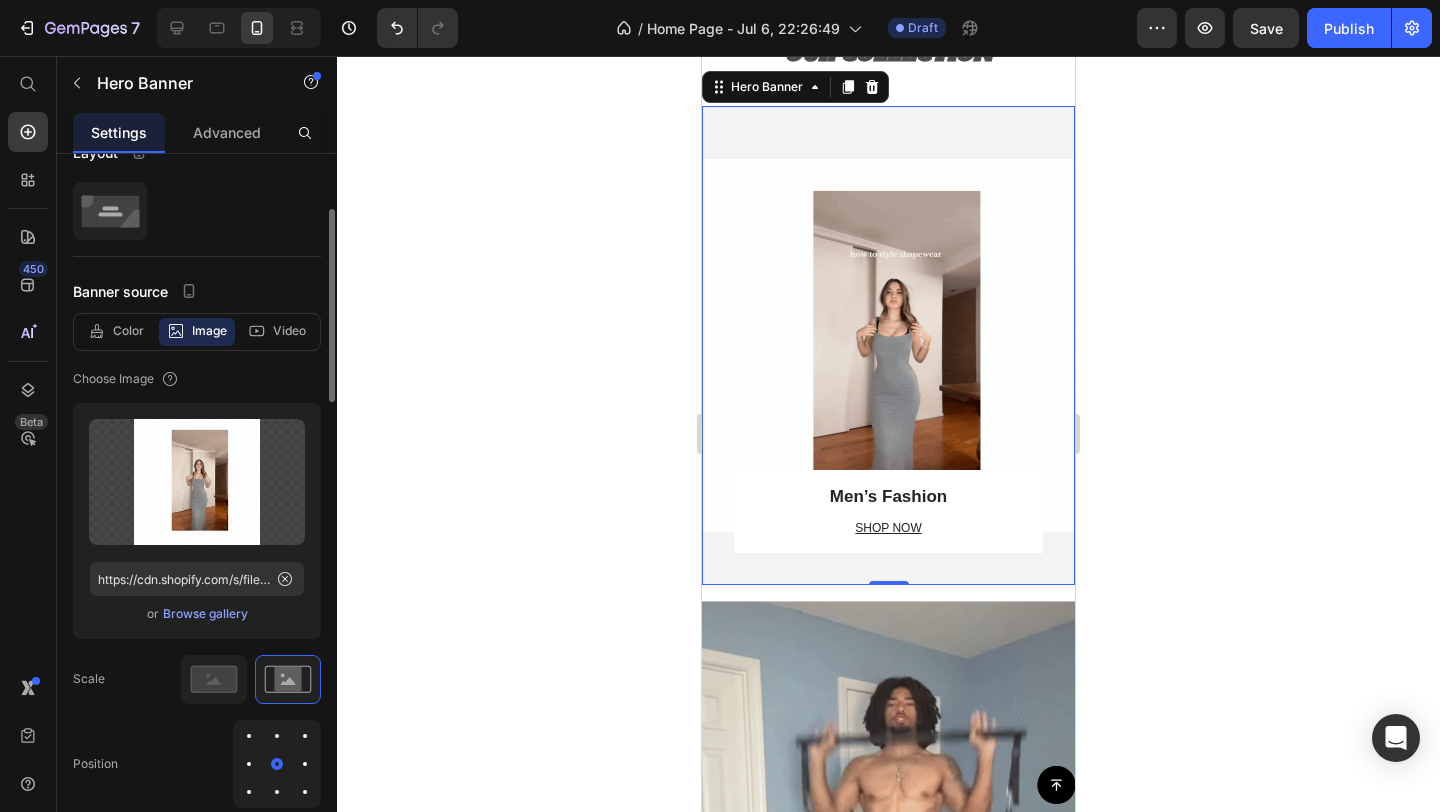 scroll, scrollTop: 0, scrollLeft: 0, axis: both 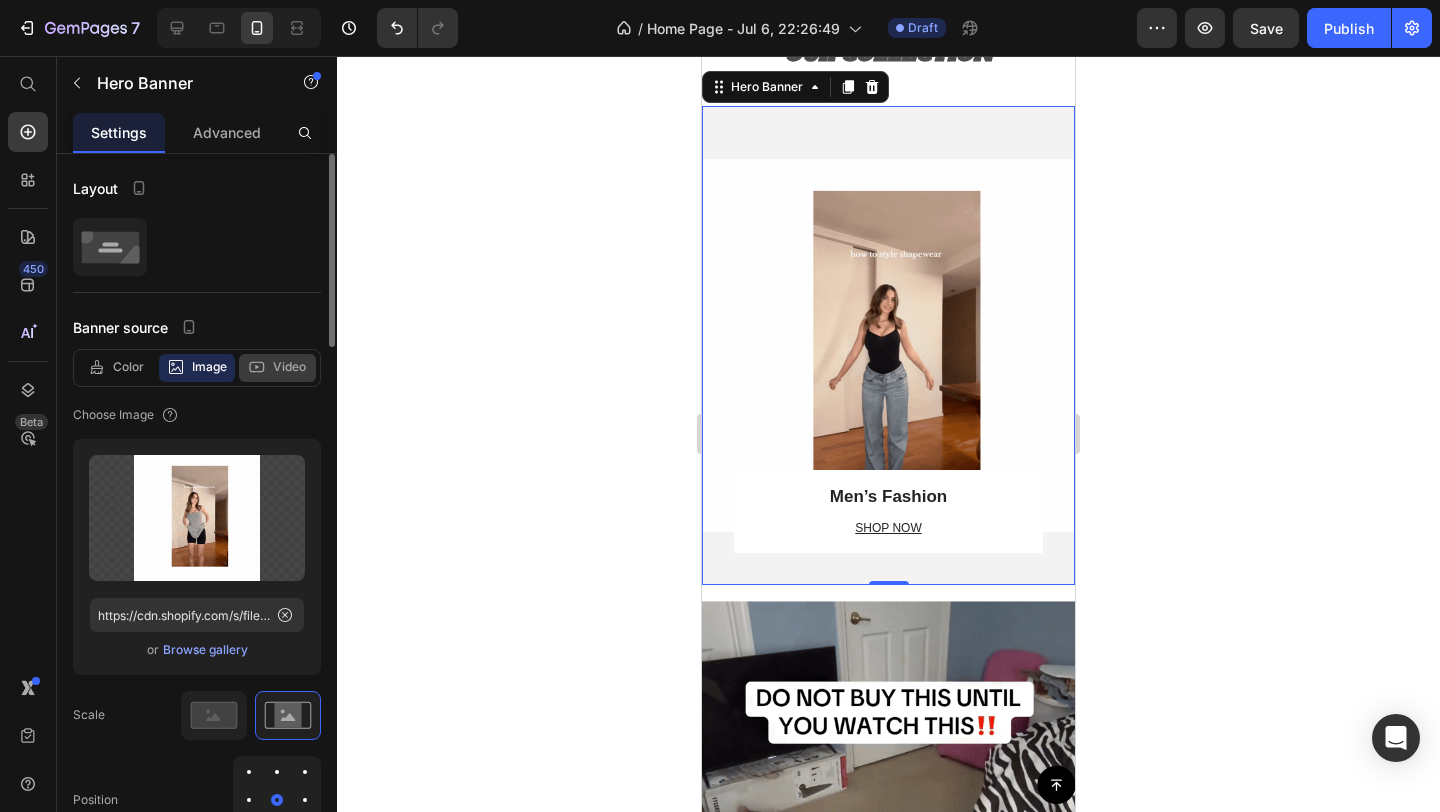 click on "Video" at bounding box center (289, 367) 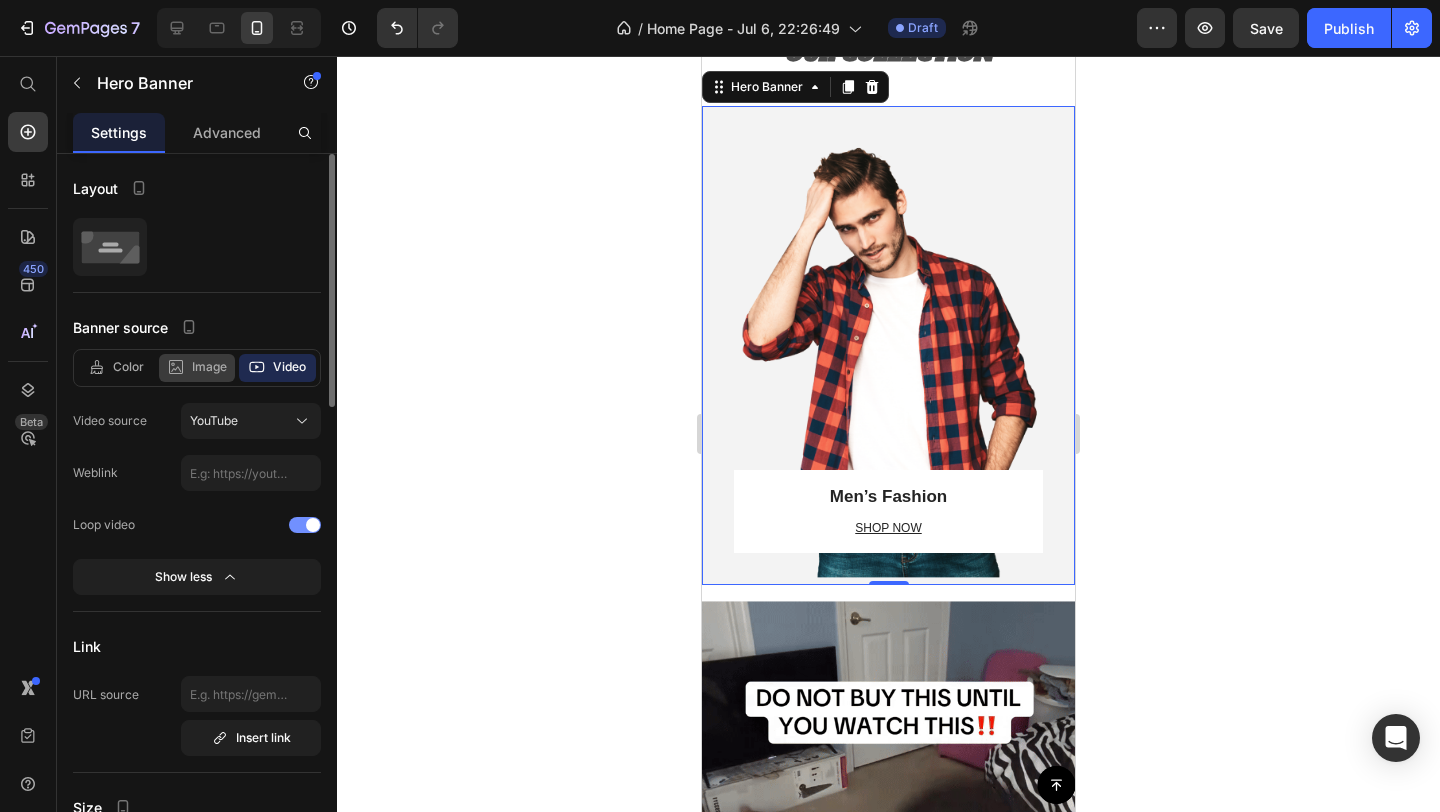 click on "Image" at bounding box center (209, 367) 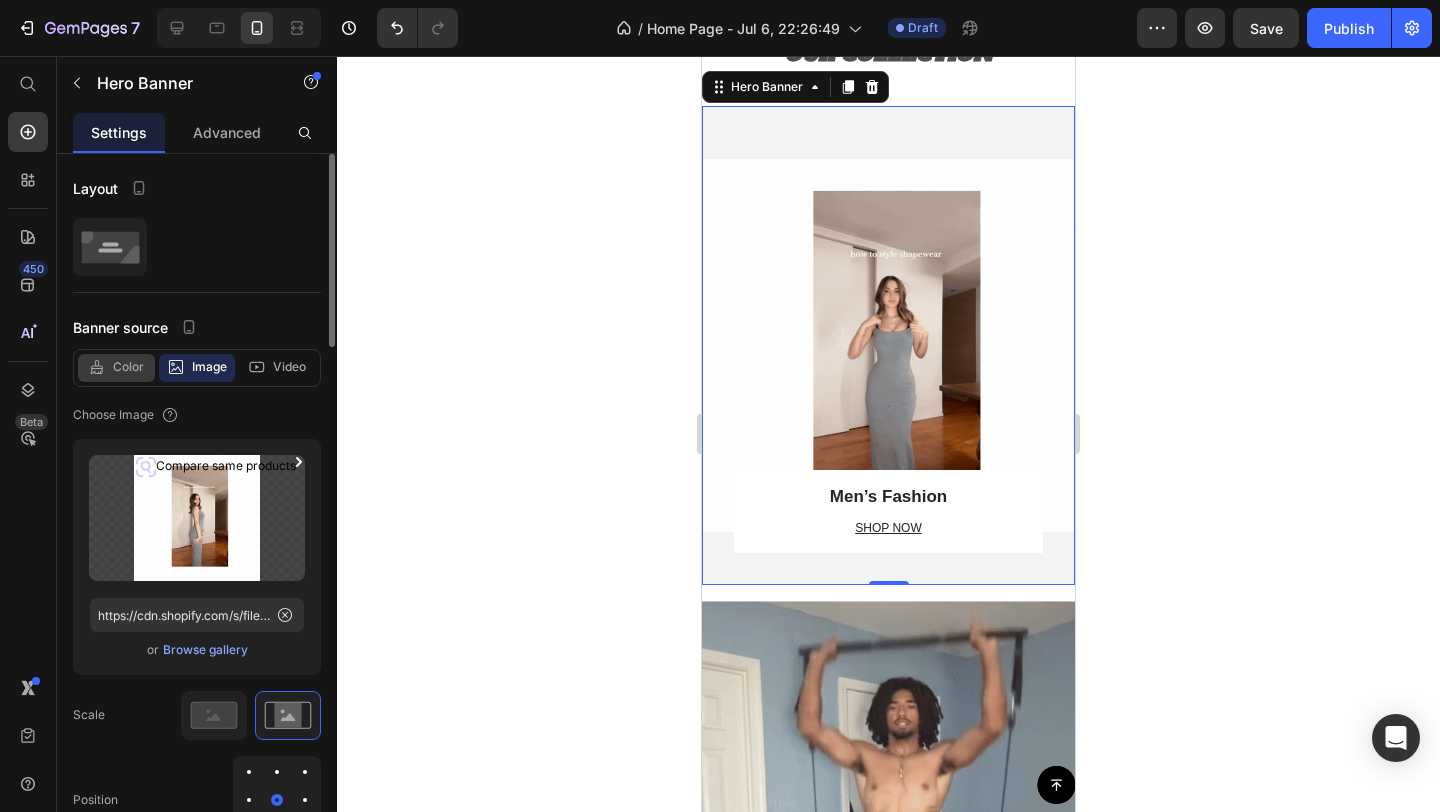 click on "Color" 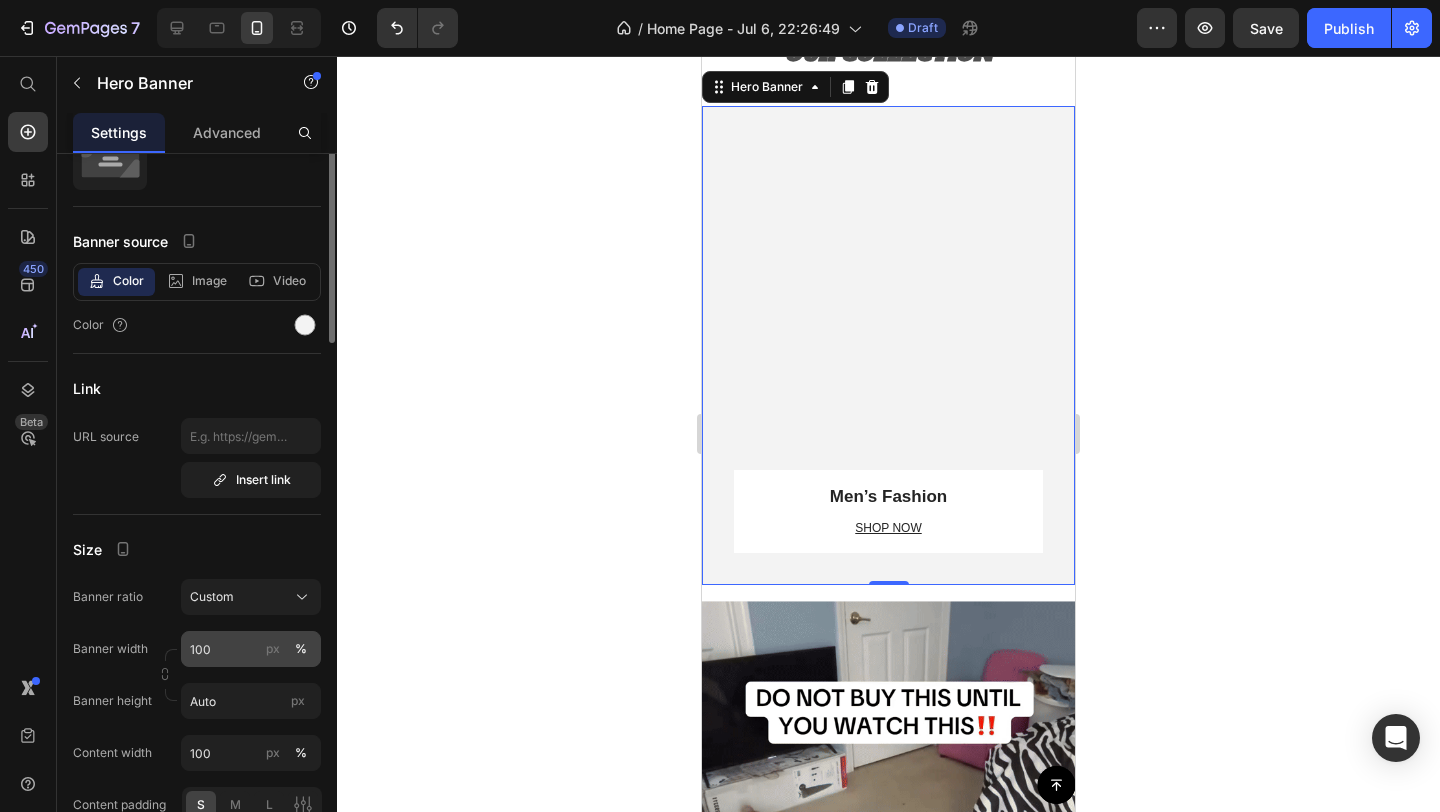 scroll, scrollTop: 0, scrollLeft: 0, axis: both 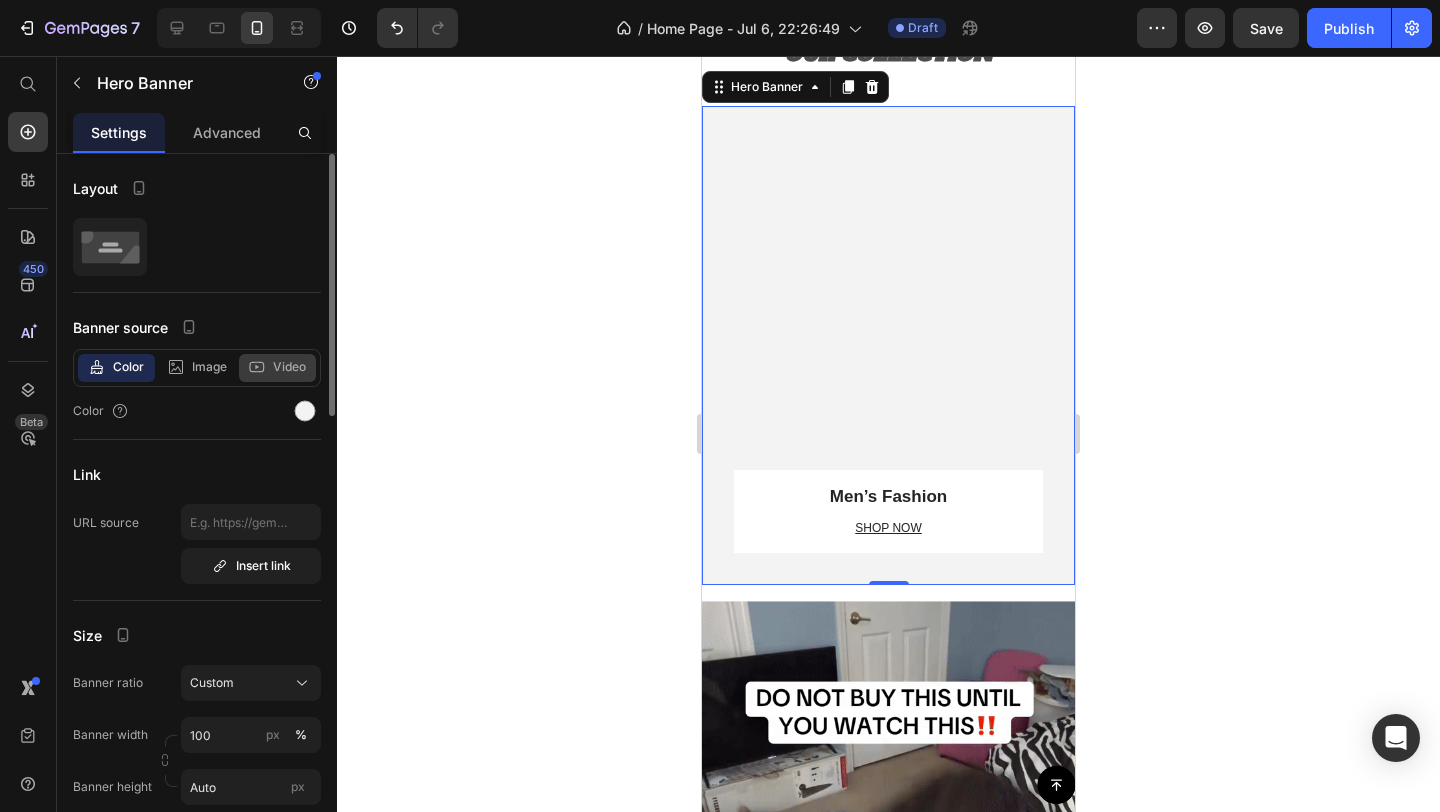 click on "Video" at bounding box center [289, 367] 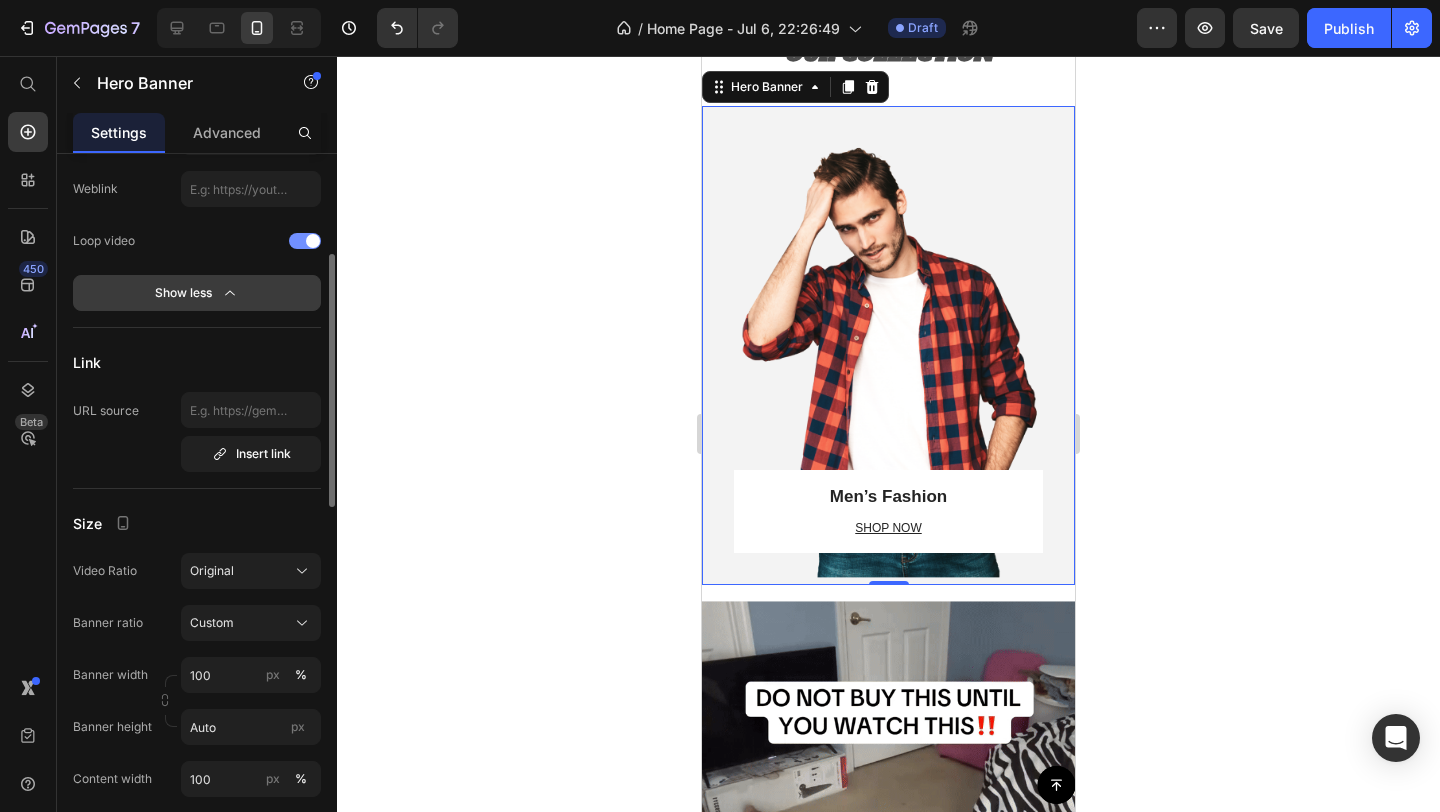 scroll, scrollTop: 277, scrollLeft: 0, axis: vertical 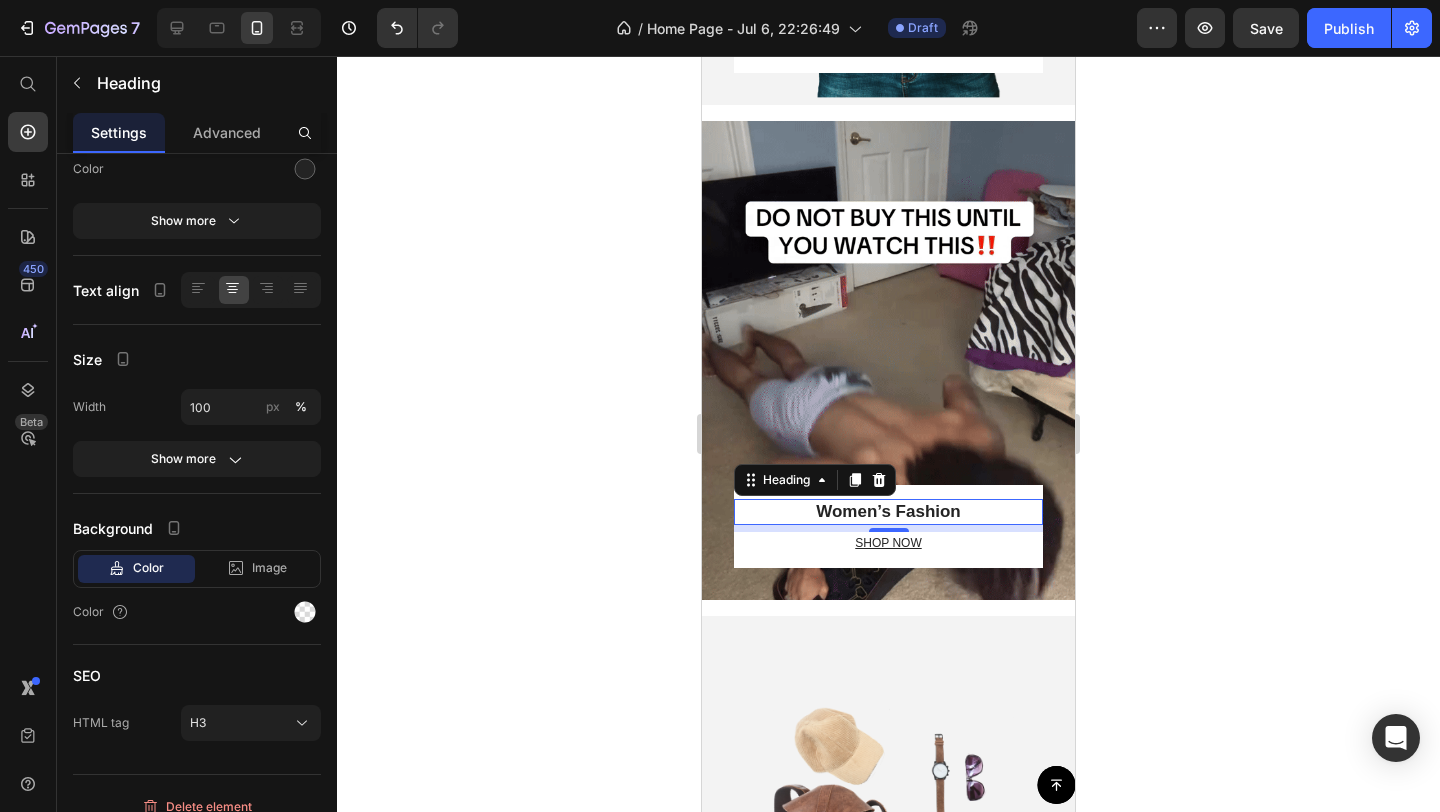 click on "Women’s Fashion" at bounding box center (888, 512) 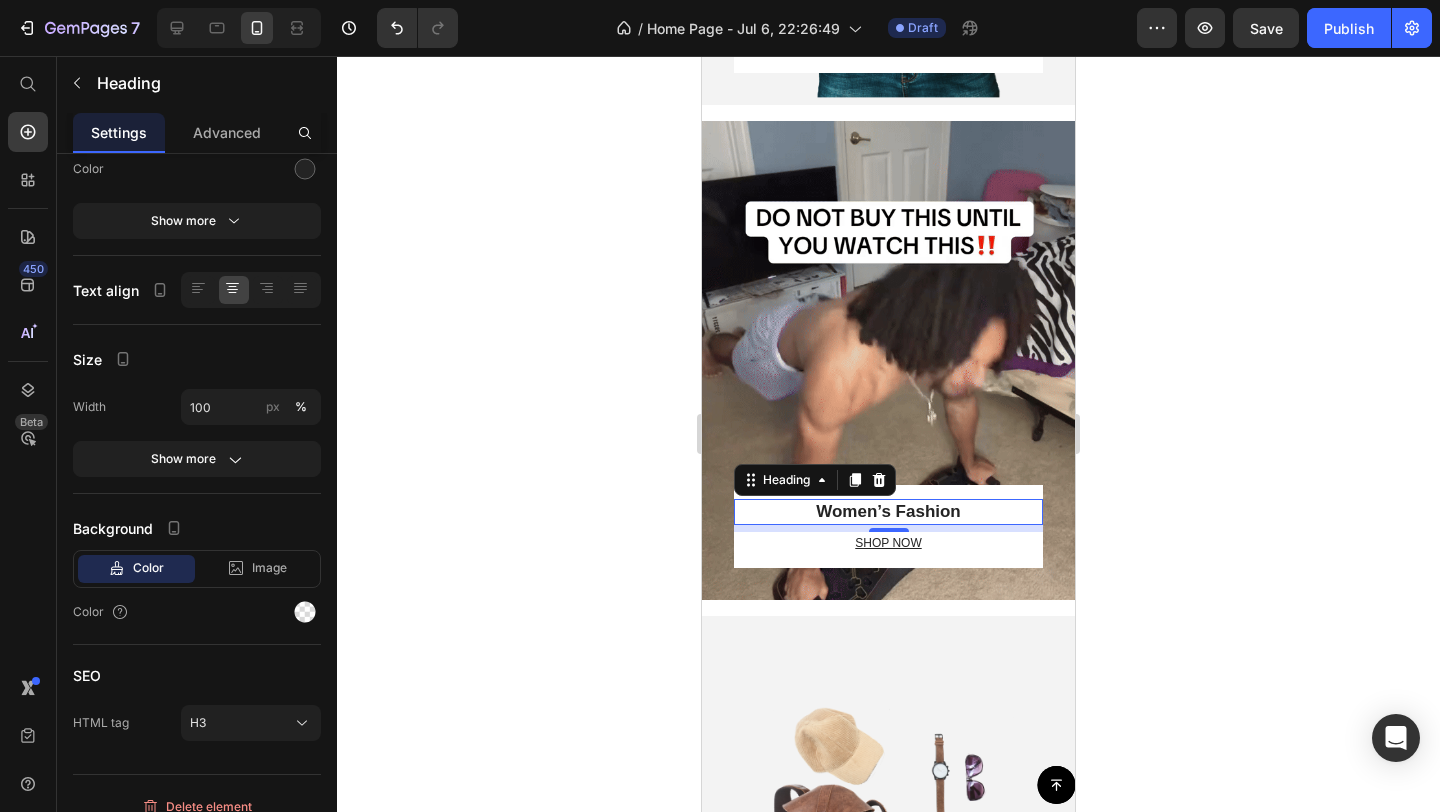scroll, scrollTop: 0, scrollLeft: 0, axis: both 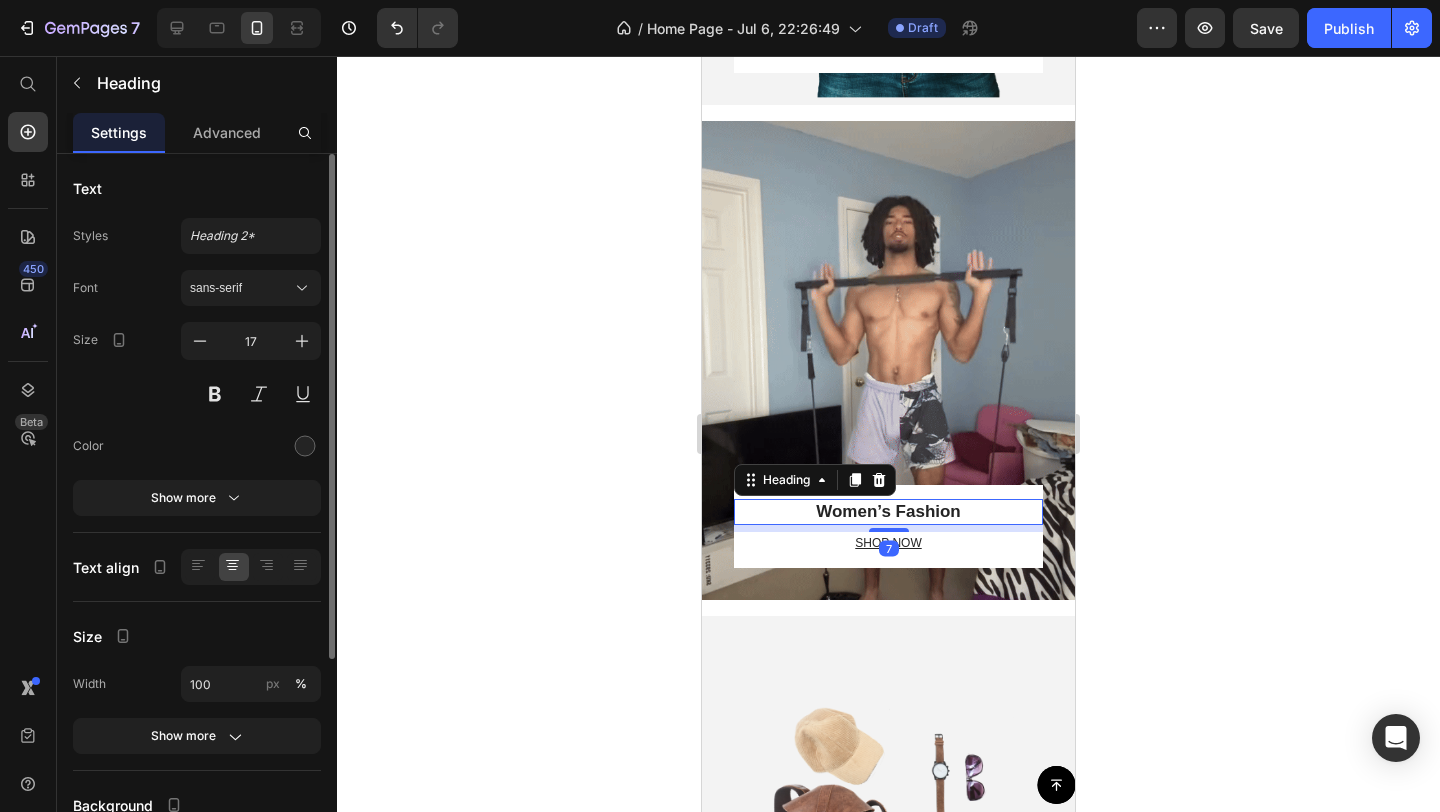 click on "Women’s Fashion" at bounding box center (888, 512) 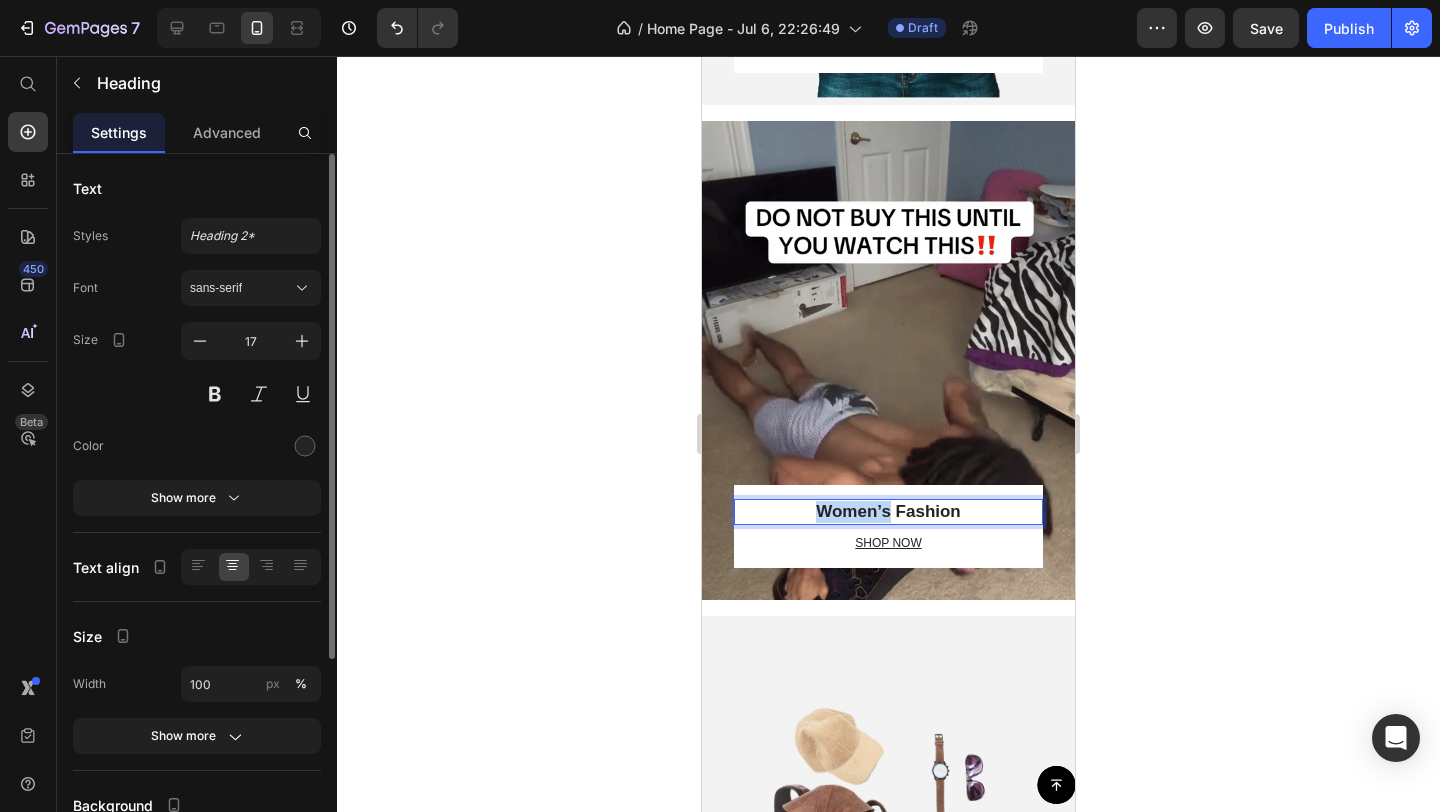 click on "Women’s Fashion" at bounding box center (888, 512) 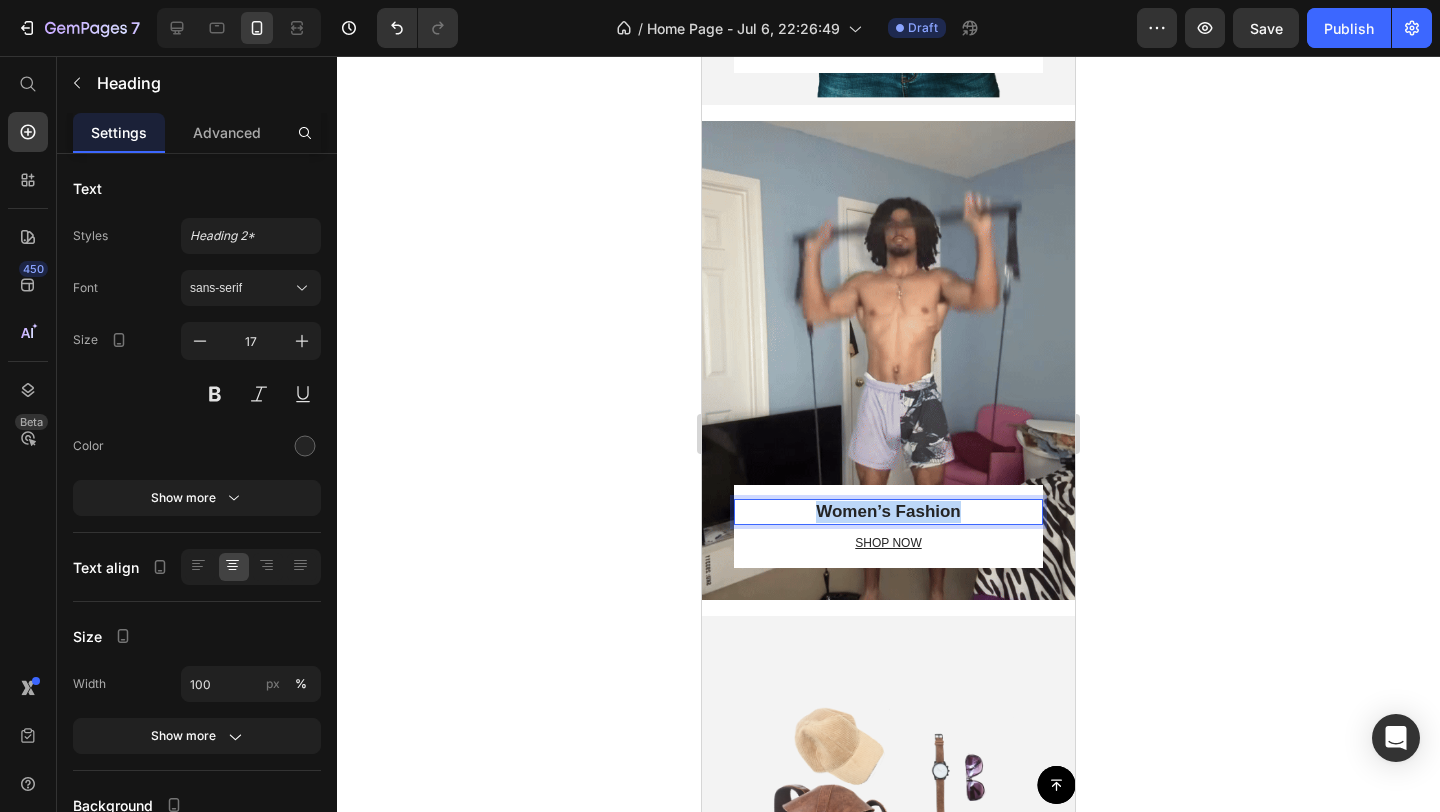 click on "Women’s Fashion" at bounding box center [888, 512] 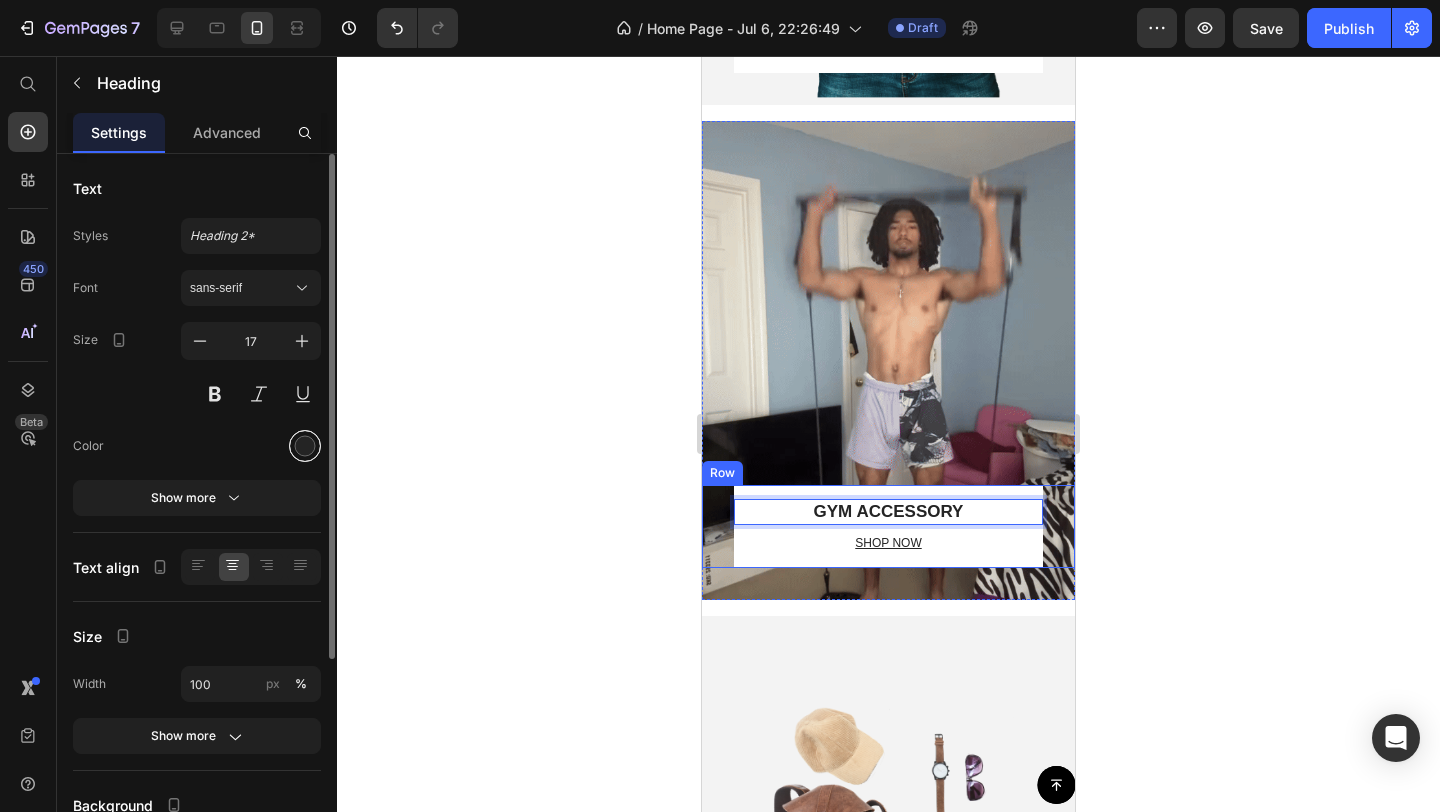 click at bounding box center (305, 446) 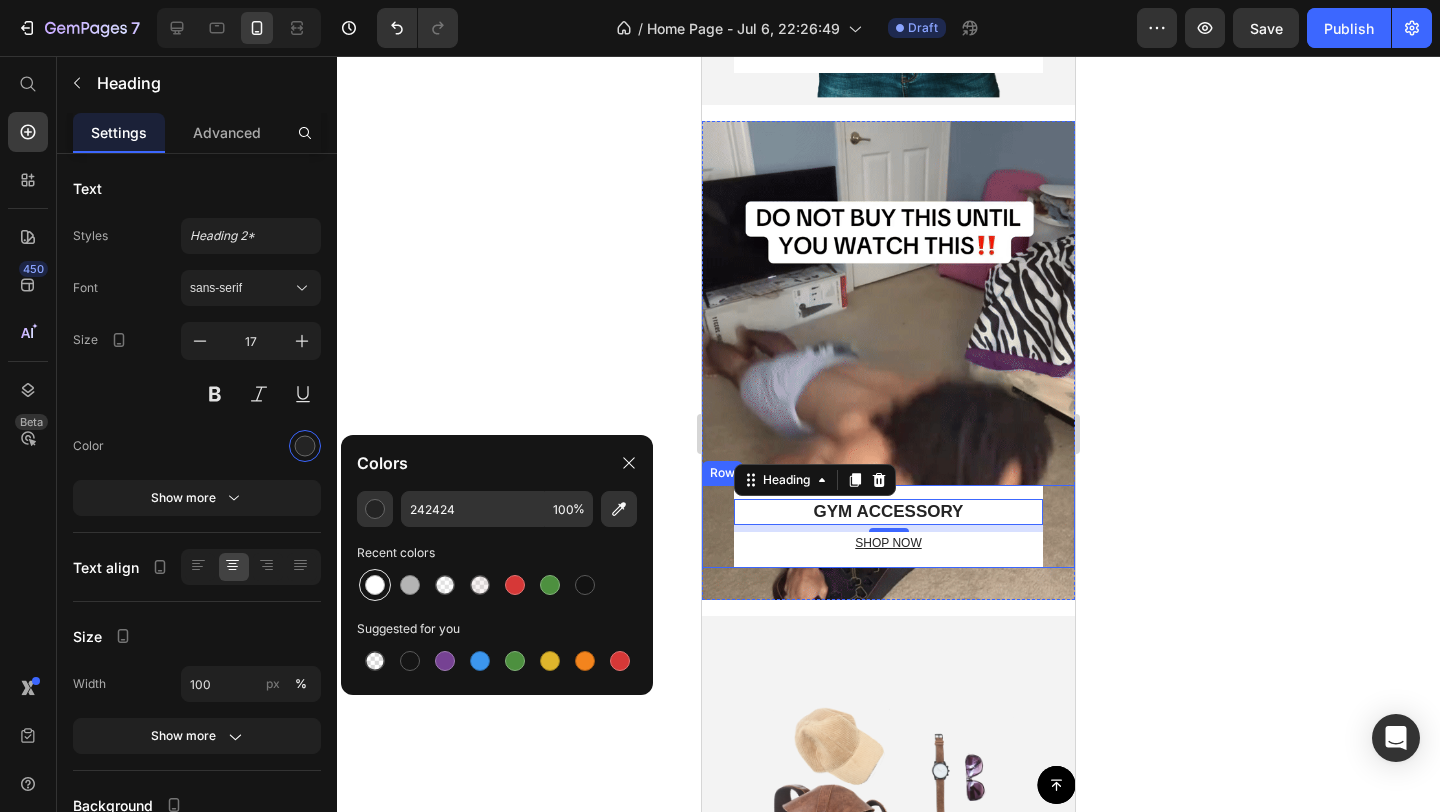 click at bounding box center [375, 585] 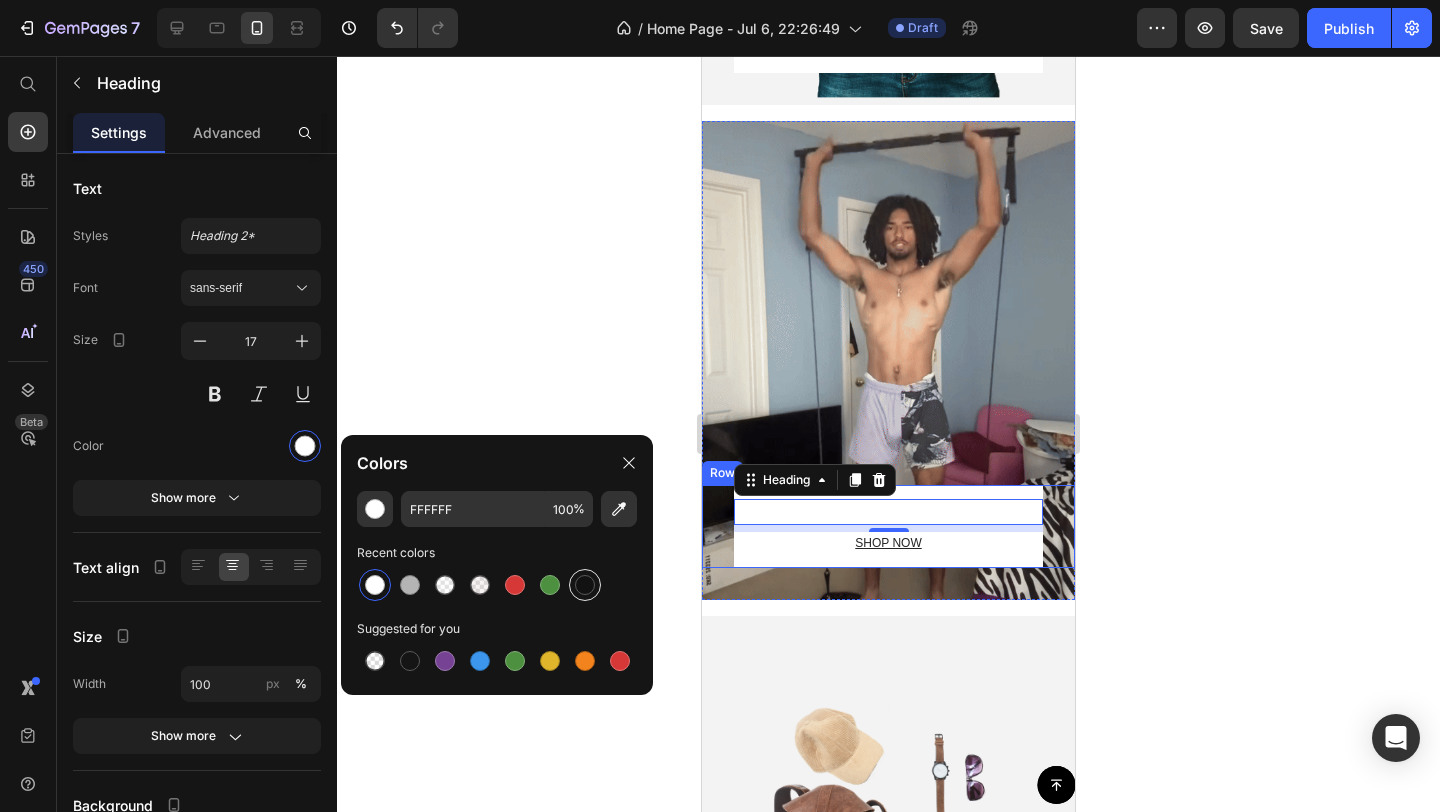 click at bounding box center [585, 585] 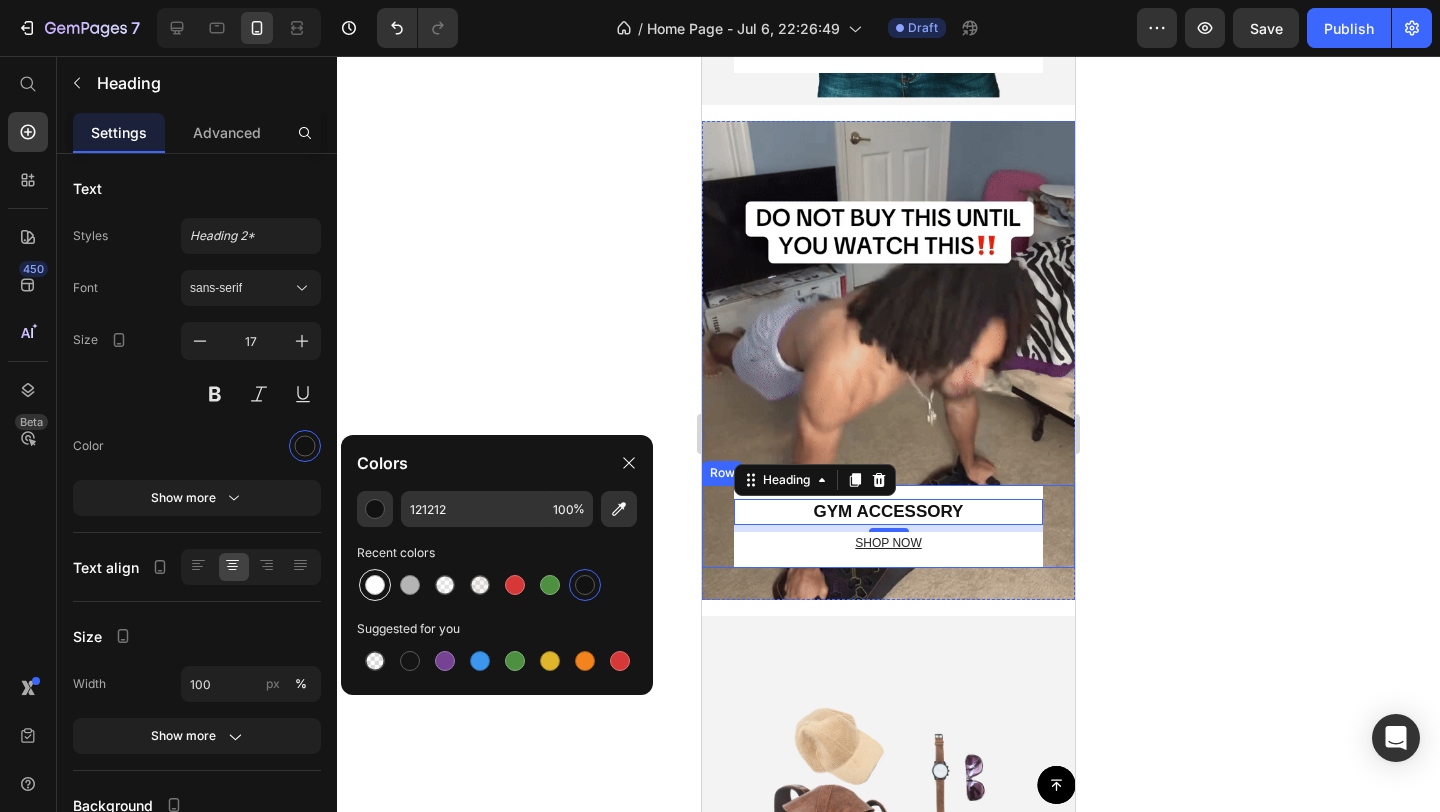 click at bounding box center (375, 585) 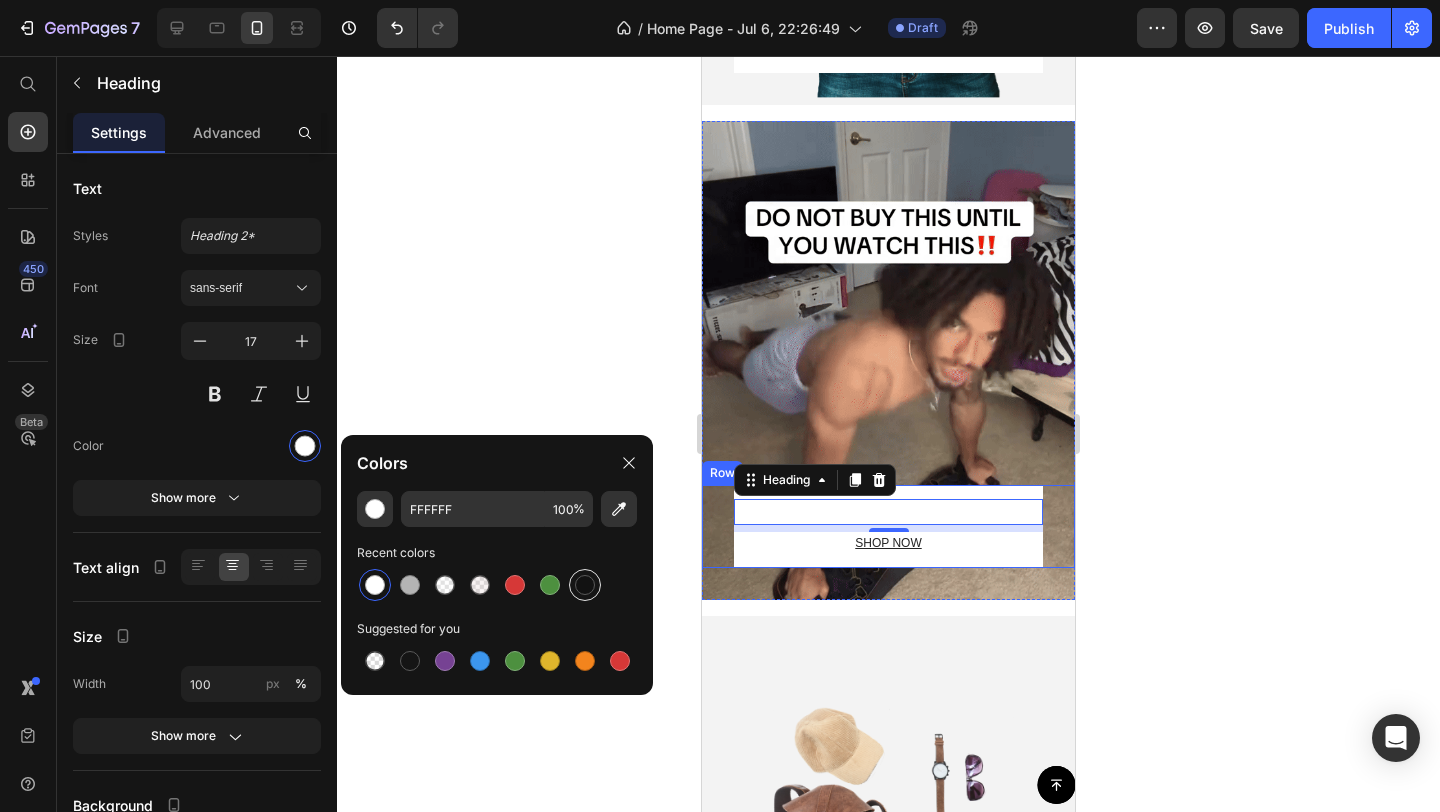 click at bounding box center [585, 585] 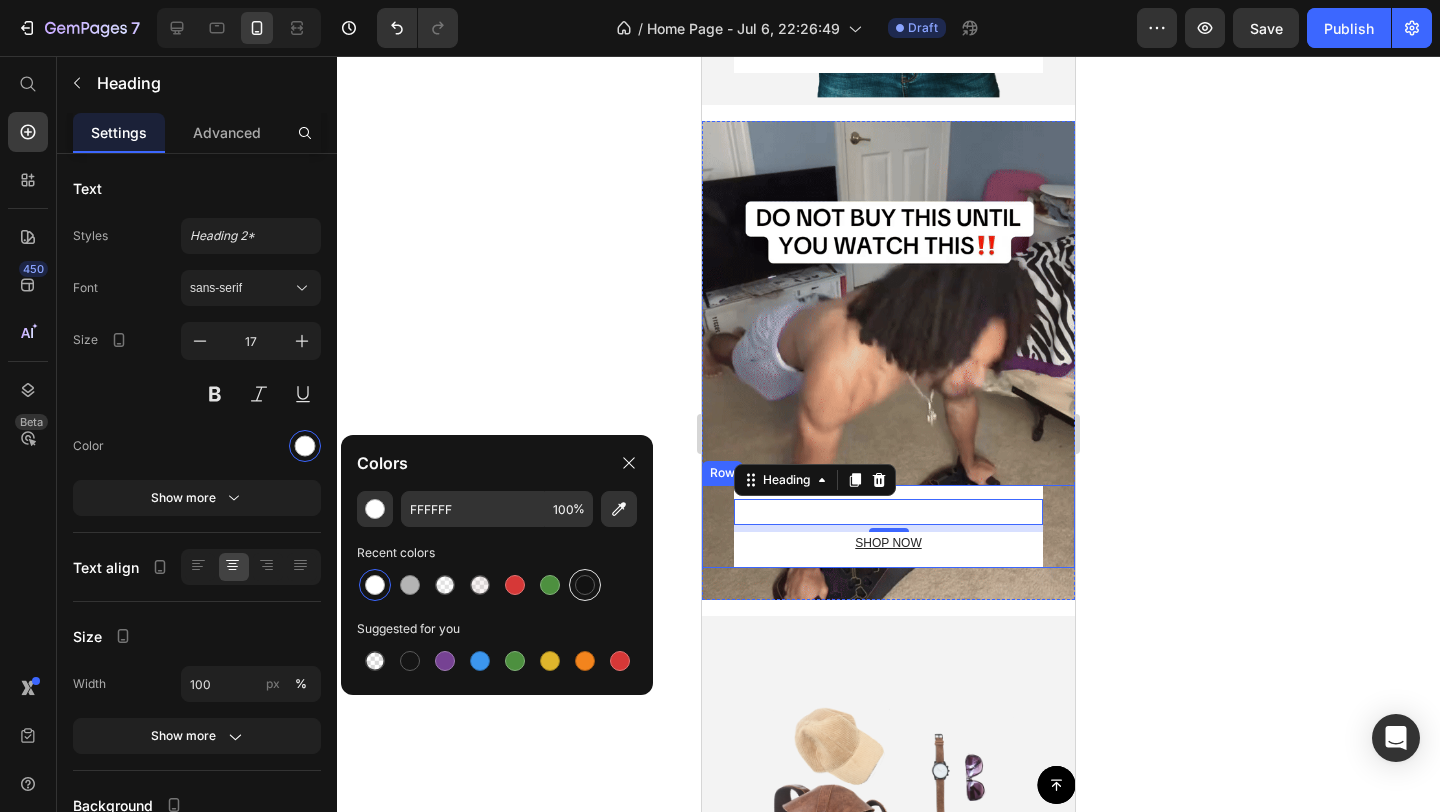 type on "121212" 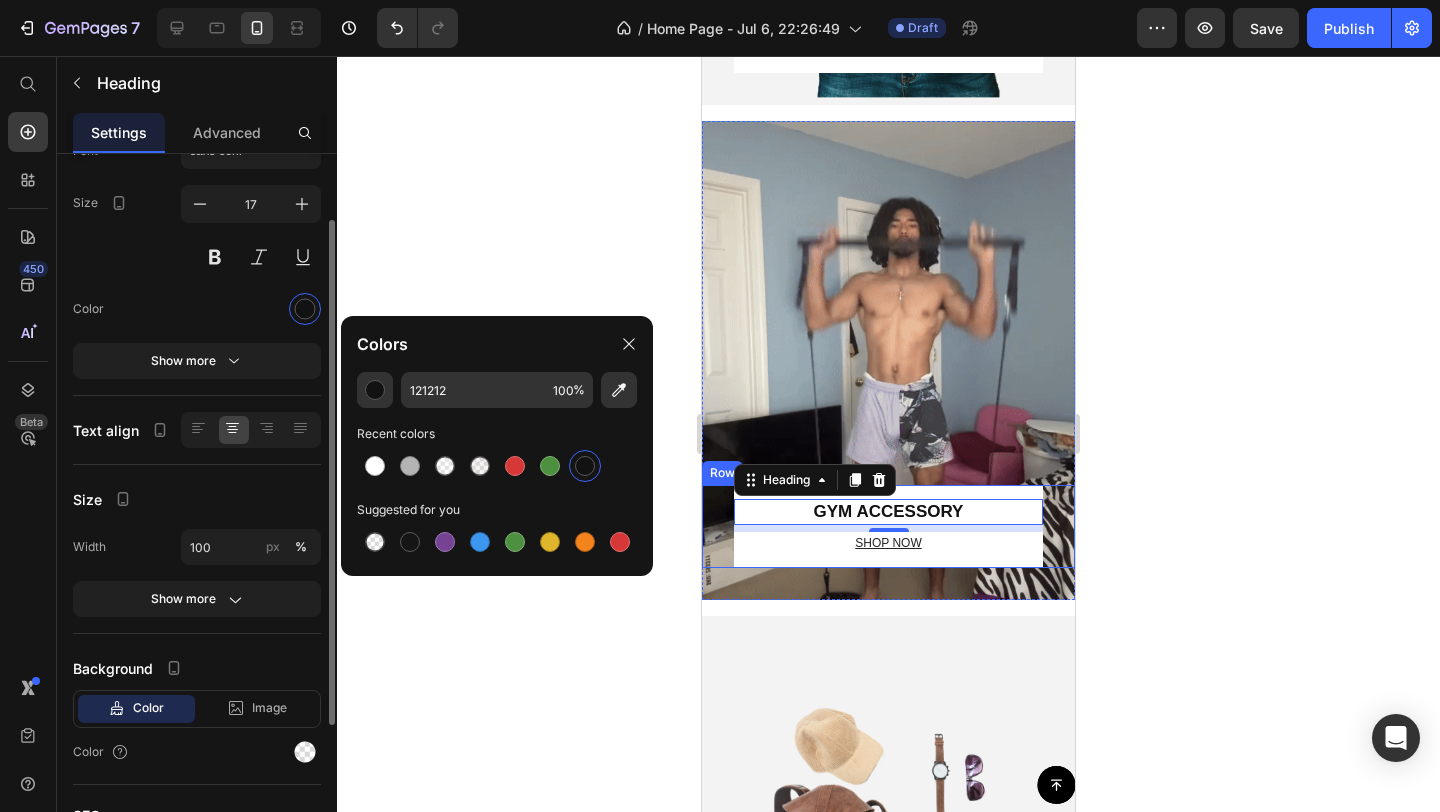 scroll, scrollTop: 144, scrollLeft: 0, axis: vertical 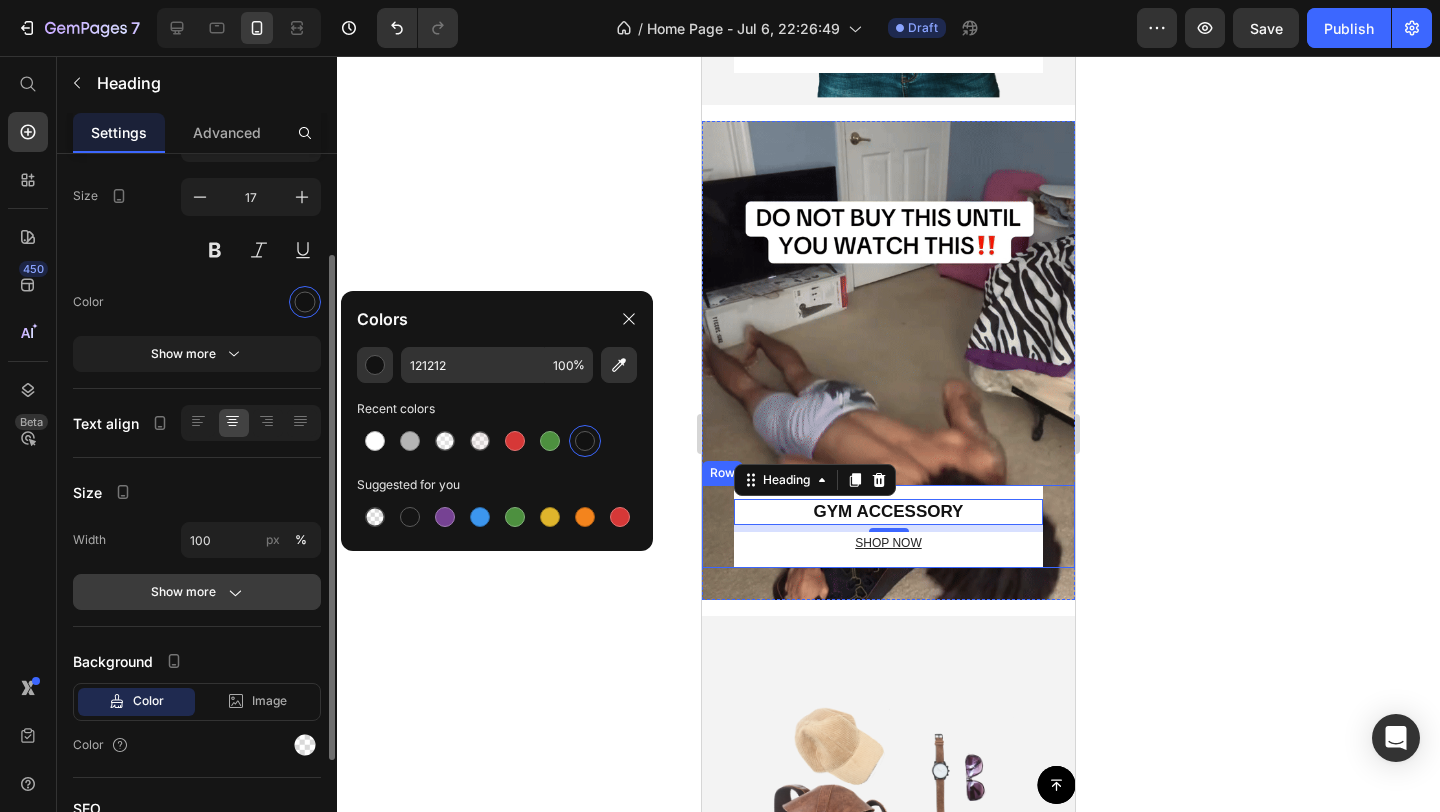 click on "Show more" 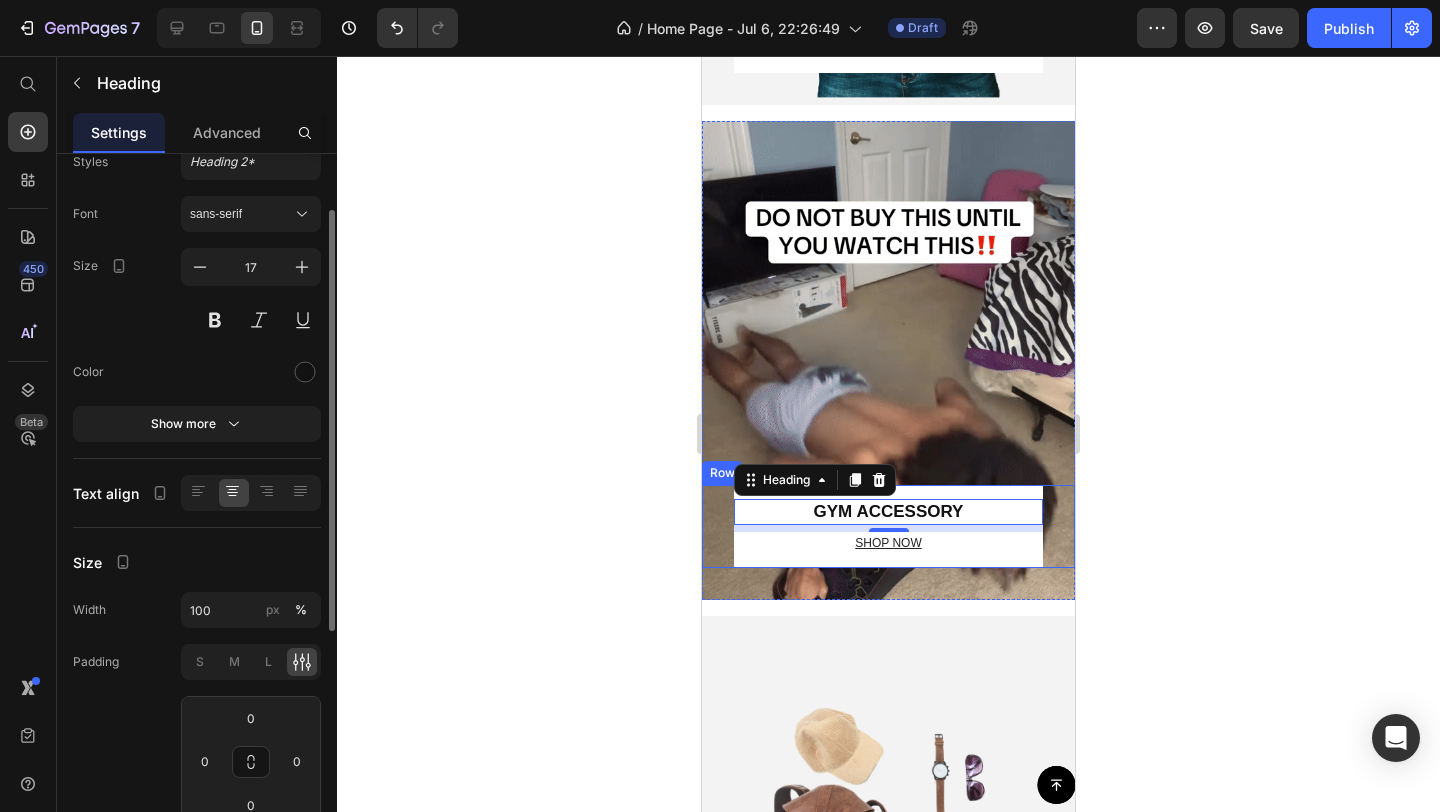 scroll, scrollTop: 68, scrollLeft: 0, axis: vertical 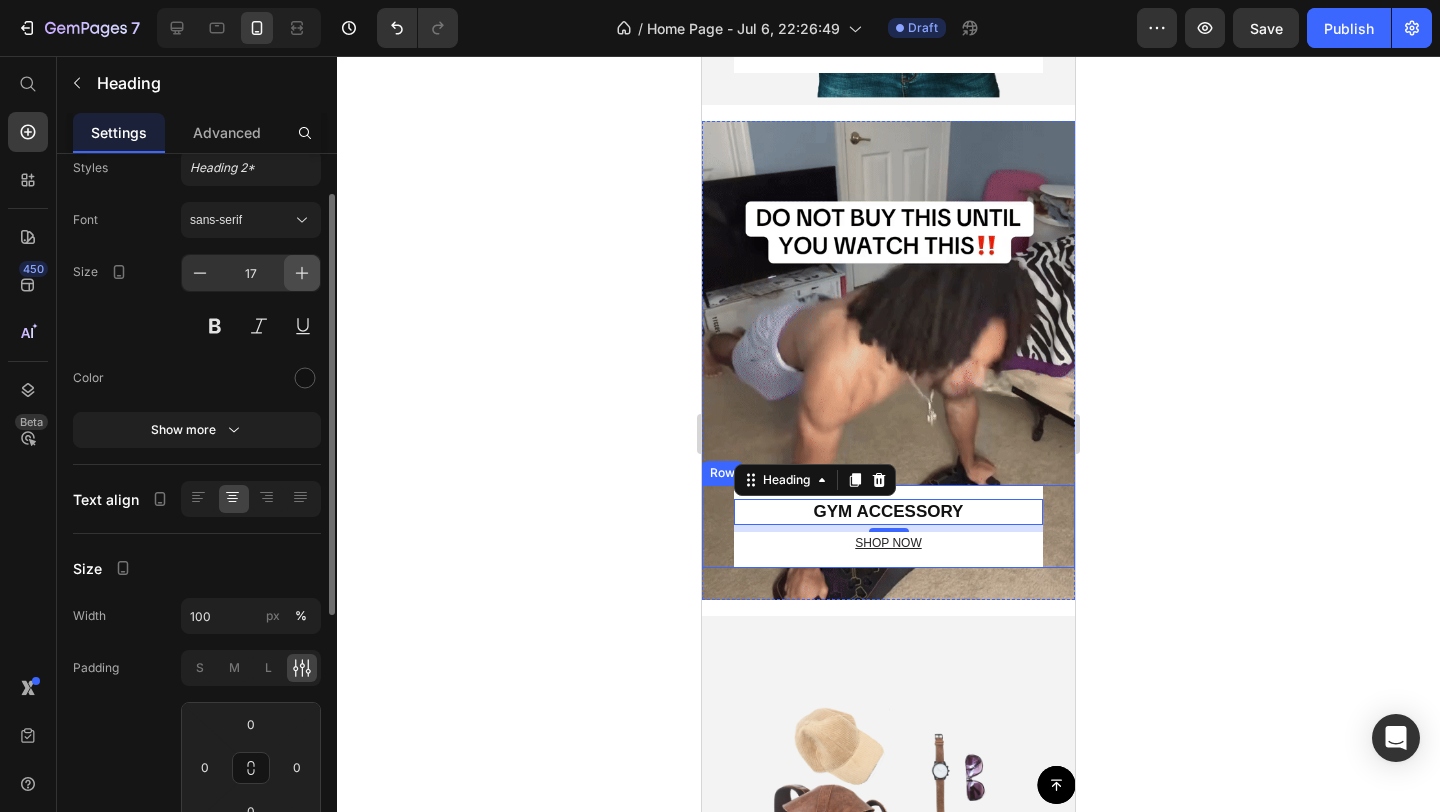 click 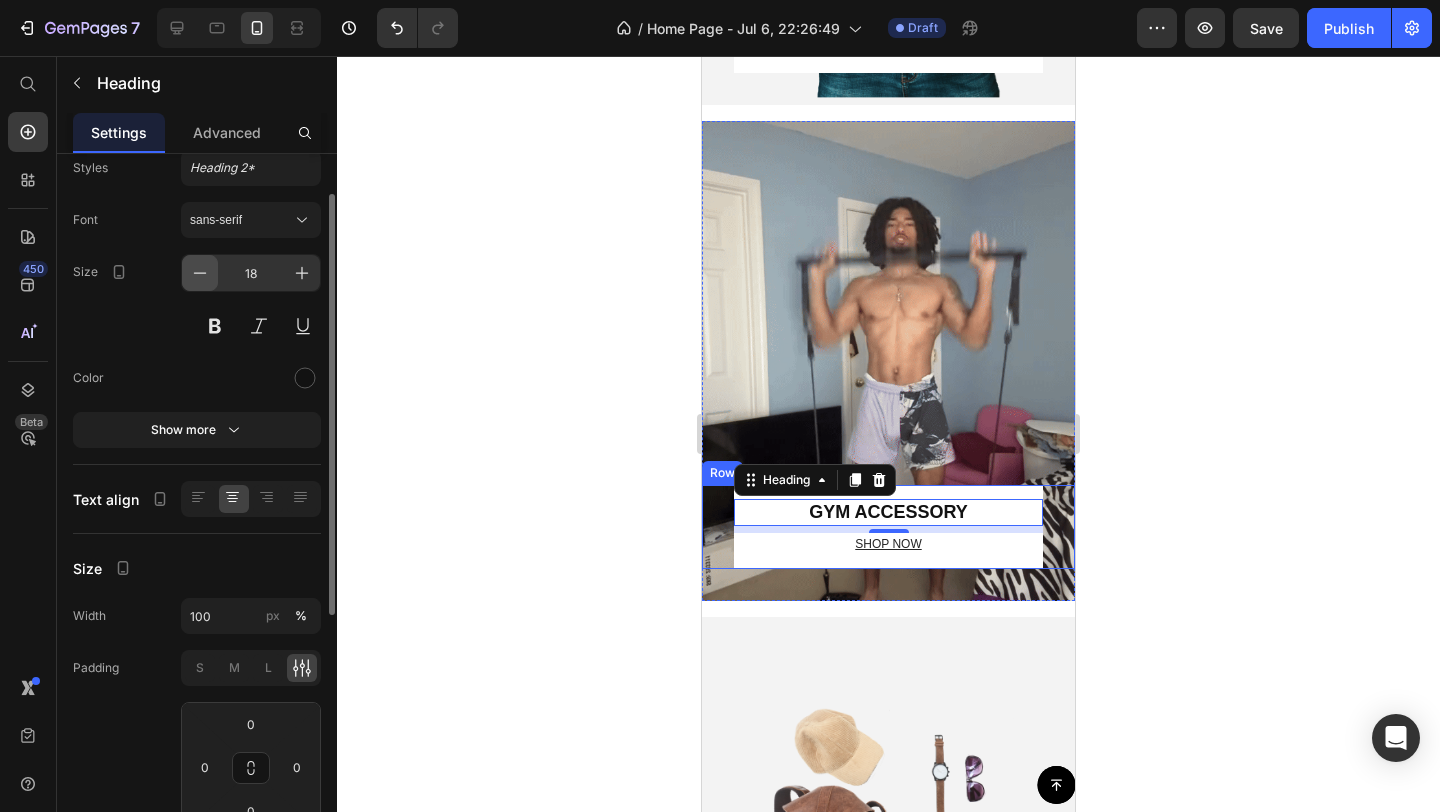 click 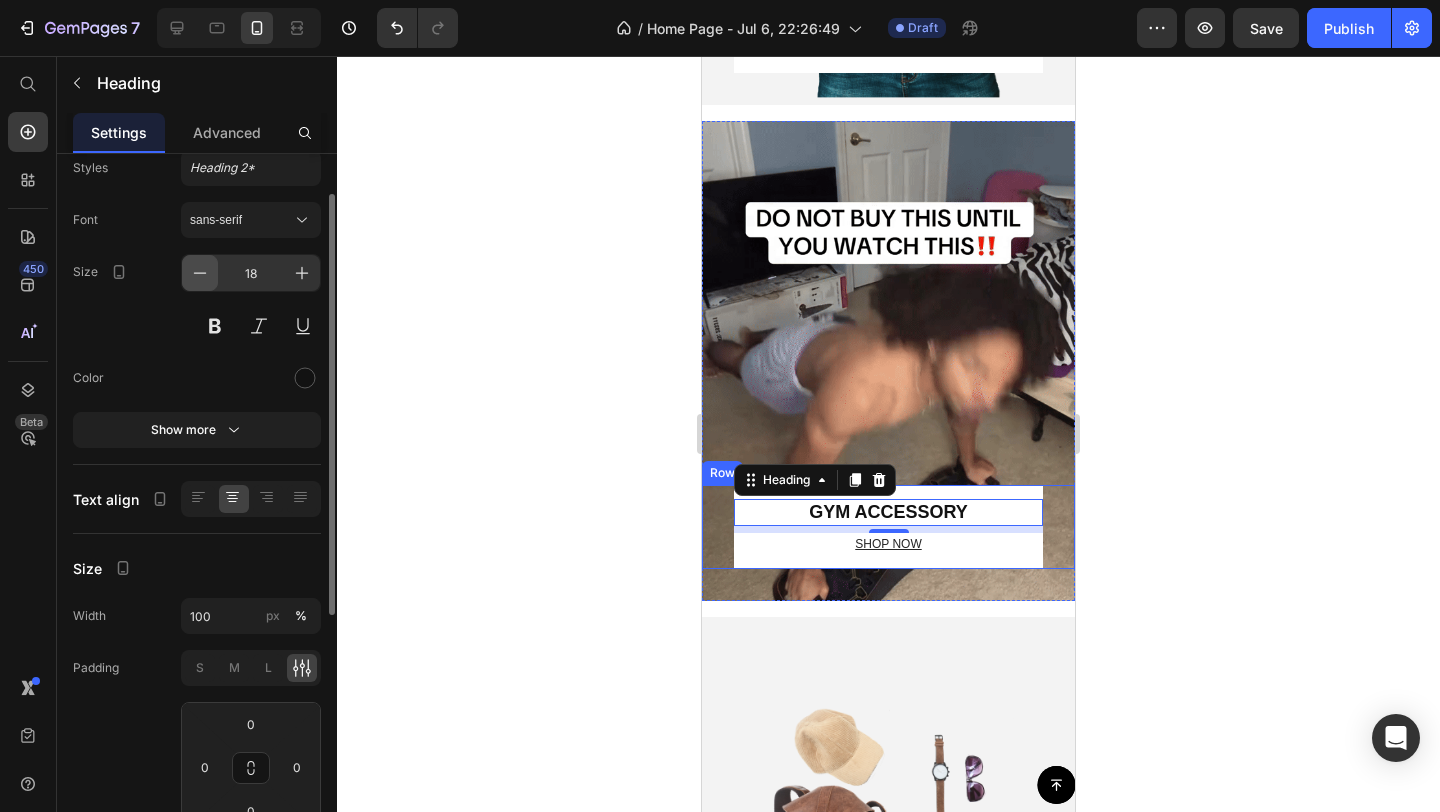 type on "17" 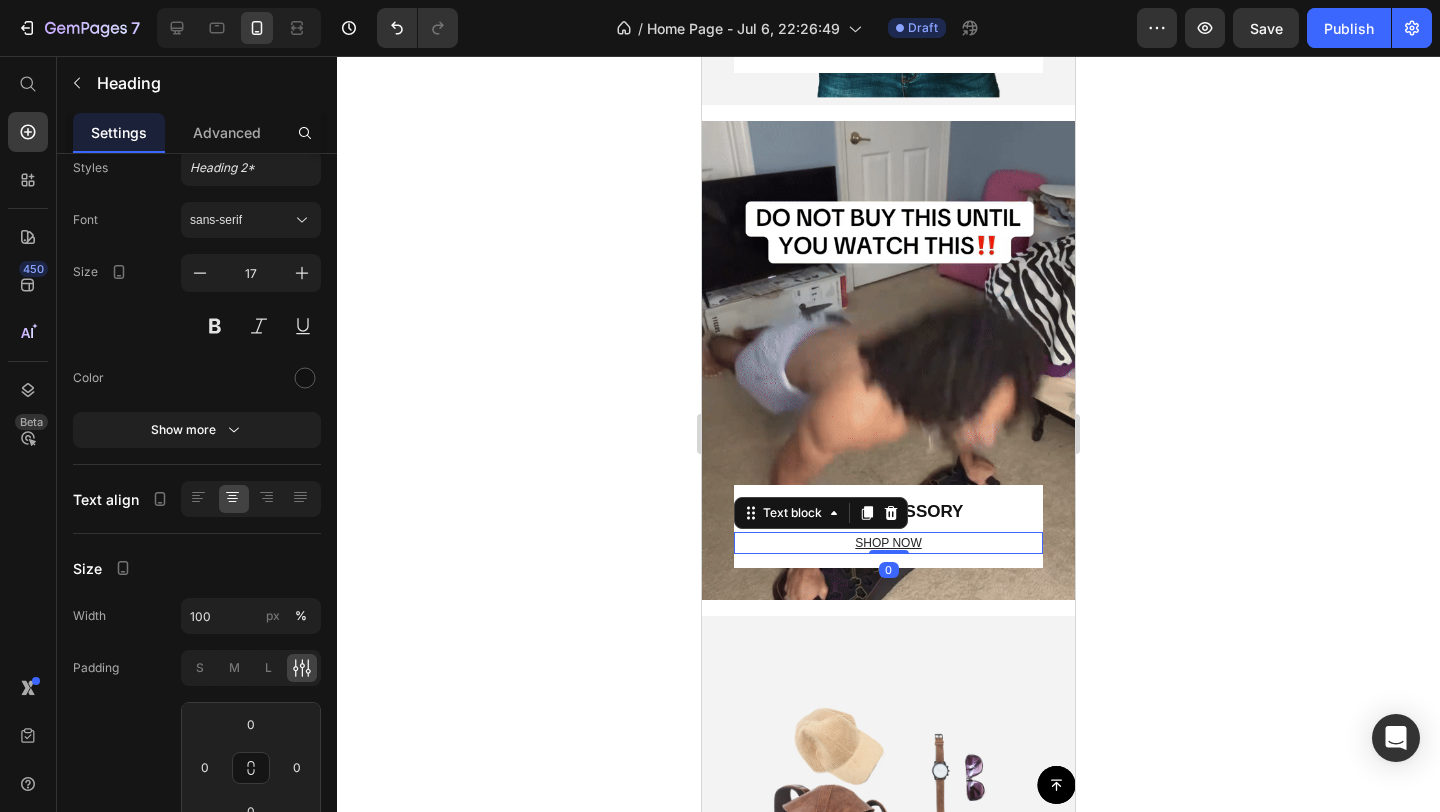 click on "SHOP NOW" at bounding box center (888, 543) 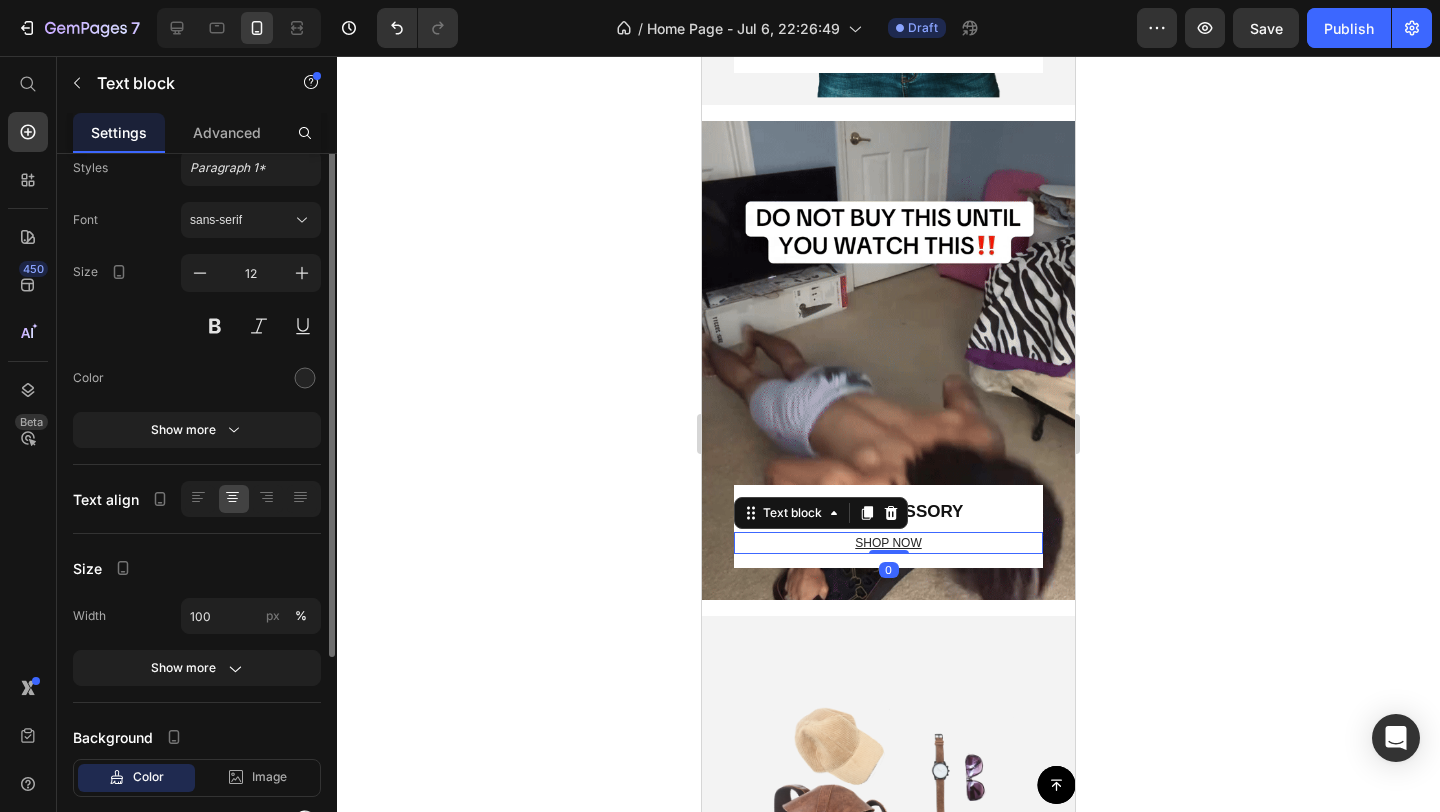 scroll, scrollTop: 0, scrollLeft: 0, axis: both 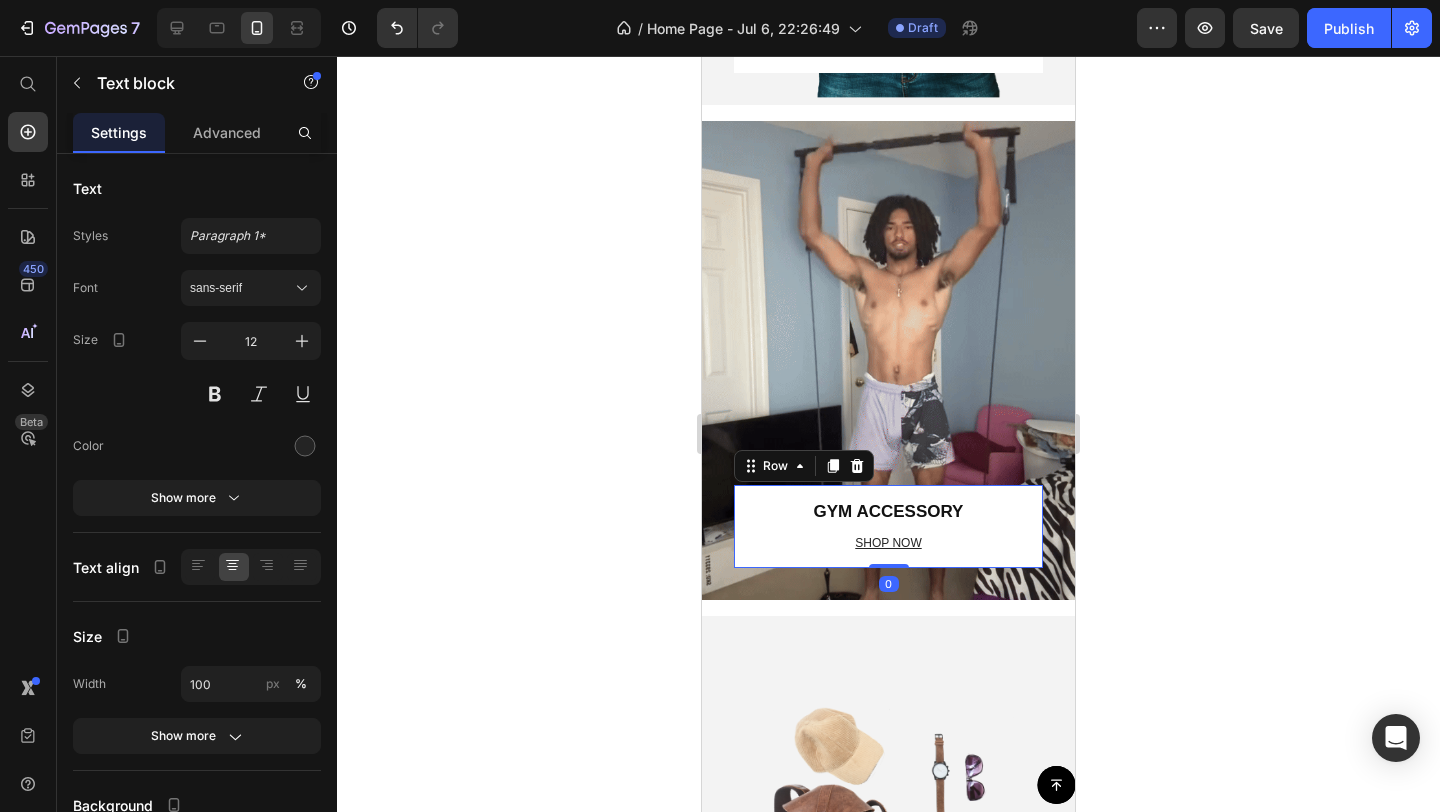 click on "GYM ACCESSORY Heading SHOP NOW Text block Row   0" at bounding box center (888, 526) 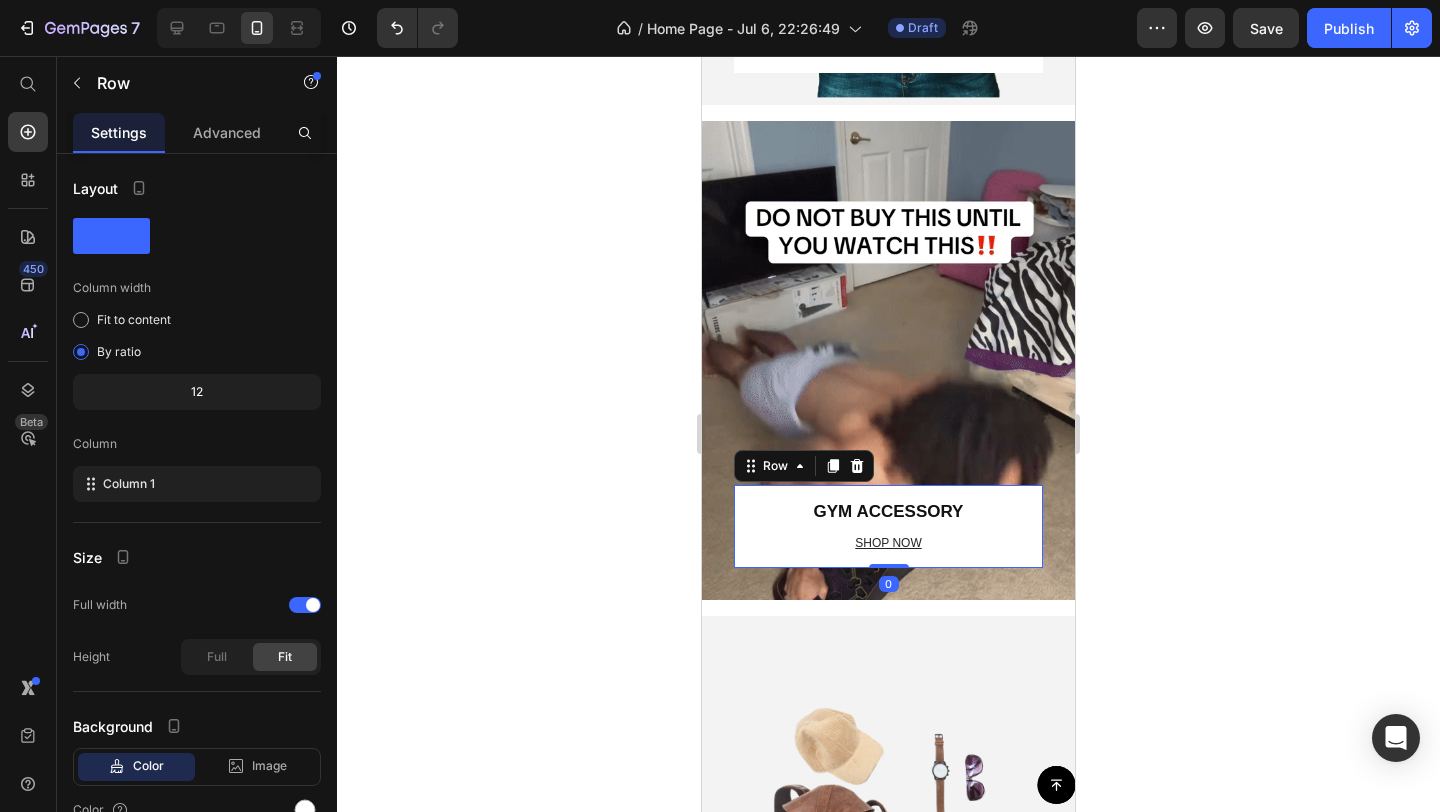 click on "GYM ACCESSORY Heading SHOP NOW Text block Row   0" at bounding box center [888, 526] 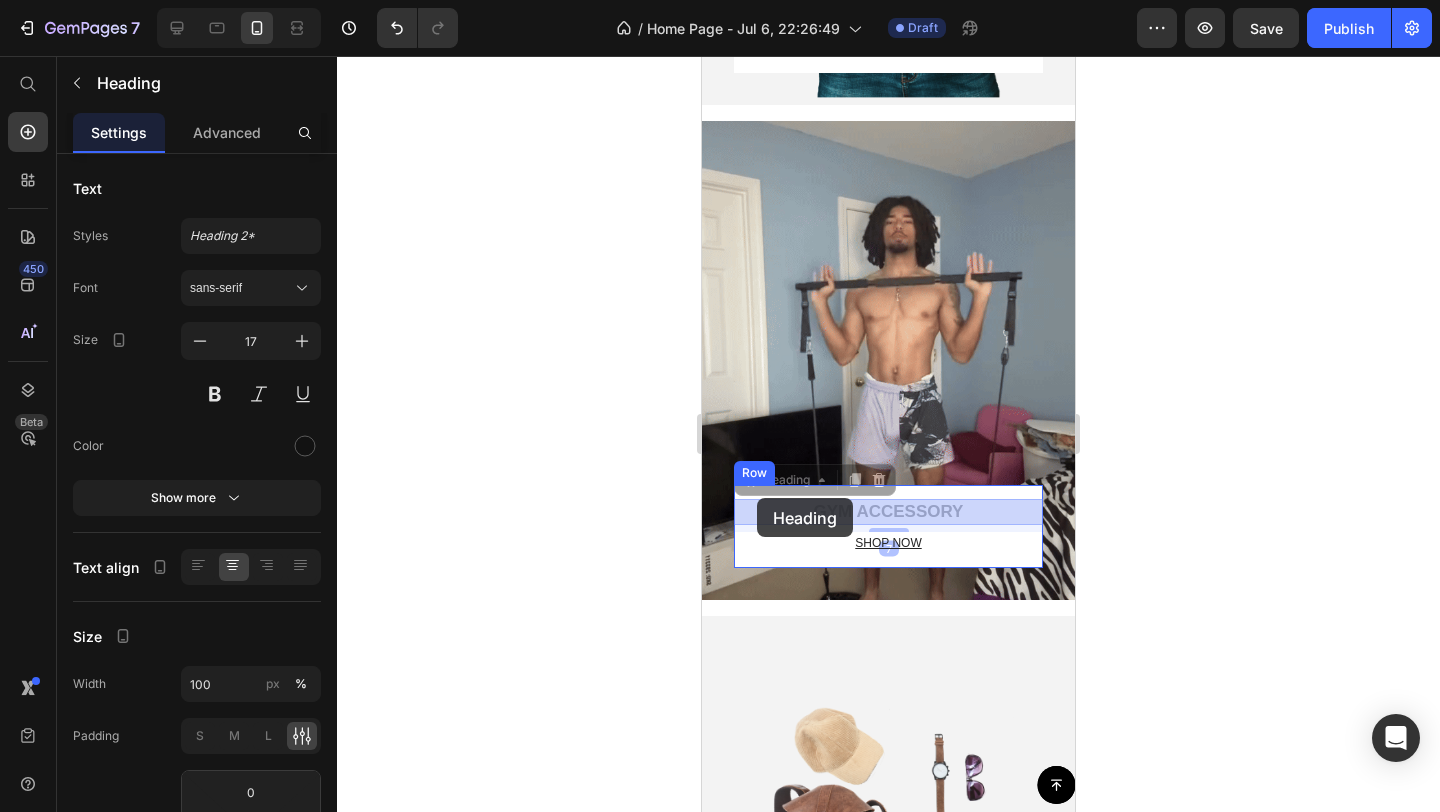 drag, startPoint x: 741, startPoint y: 489, endPoint x: 760, endPoint y: 499, distance: 21.470911 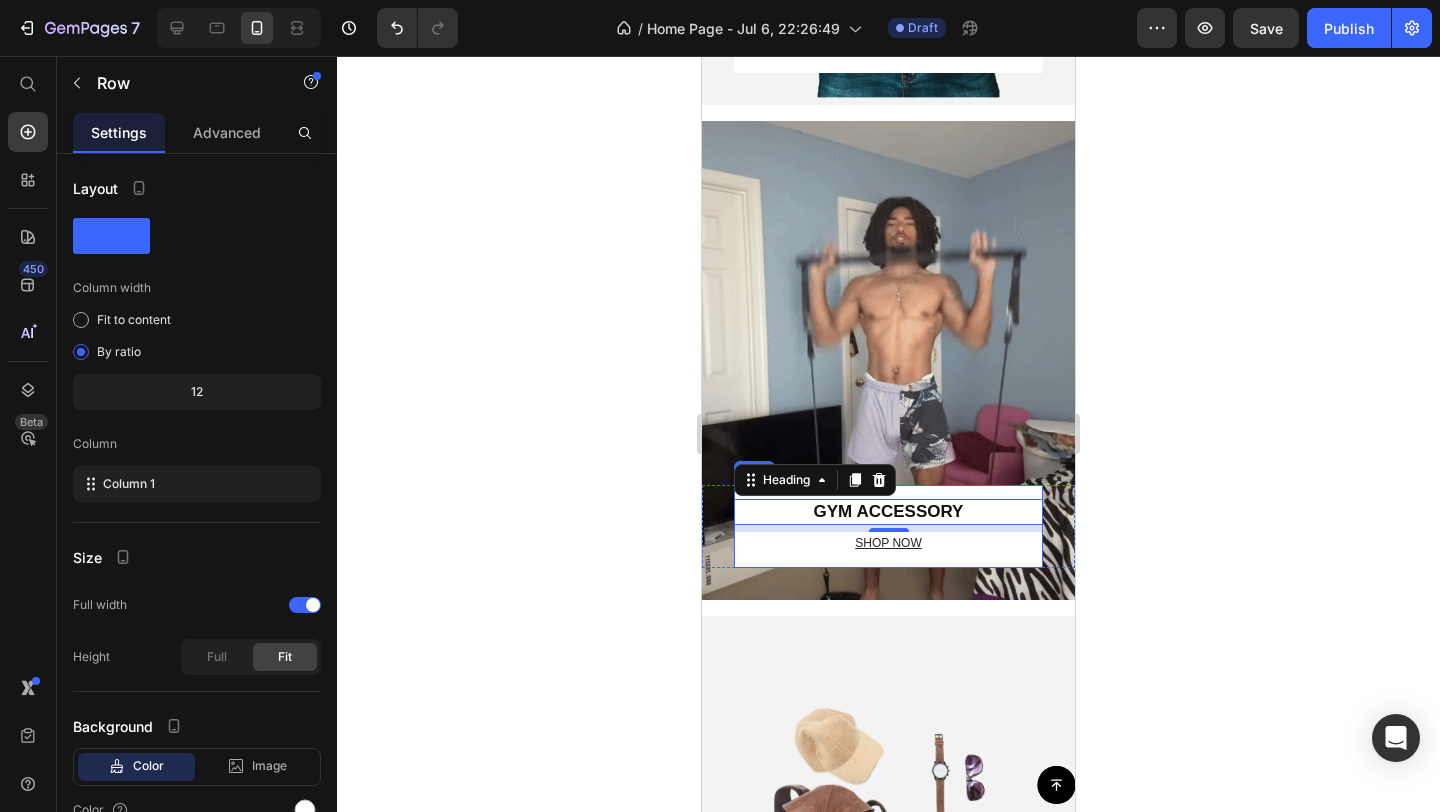 click on "GYM ACCESSORY Heading   7 SHOP NOW Text block Row" at bounding box center (888, 526) 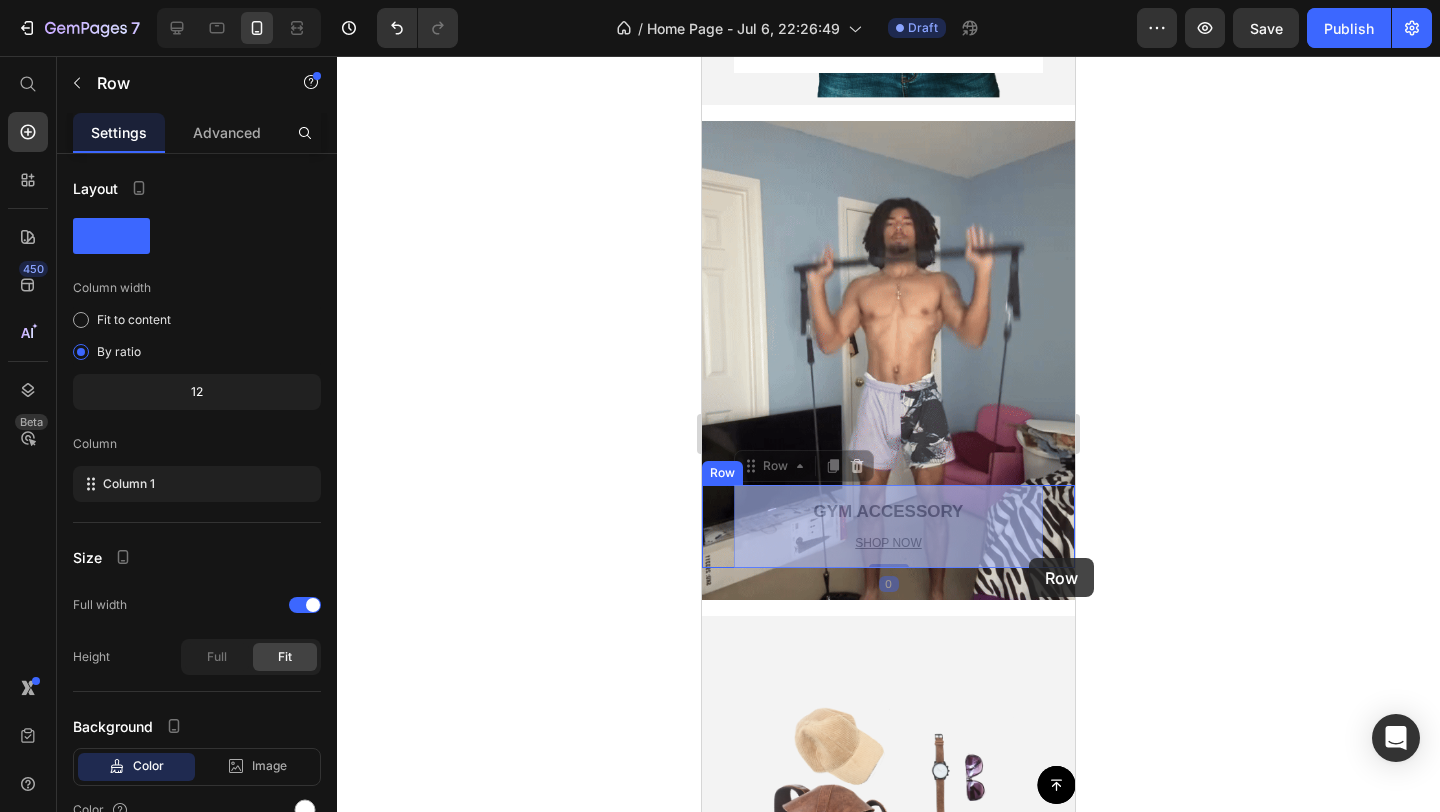 drag, startPoint x: 1040, startPoint y: 563, endPoint x: 1027, endPoint y: 557, distance: 14.3178215 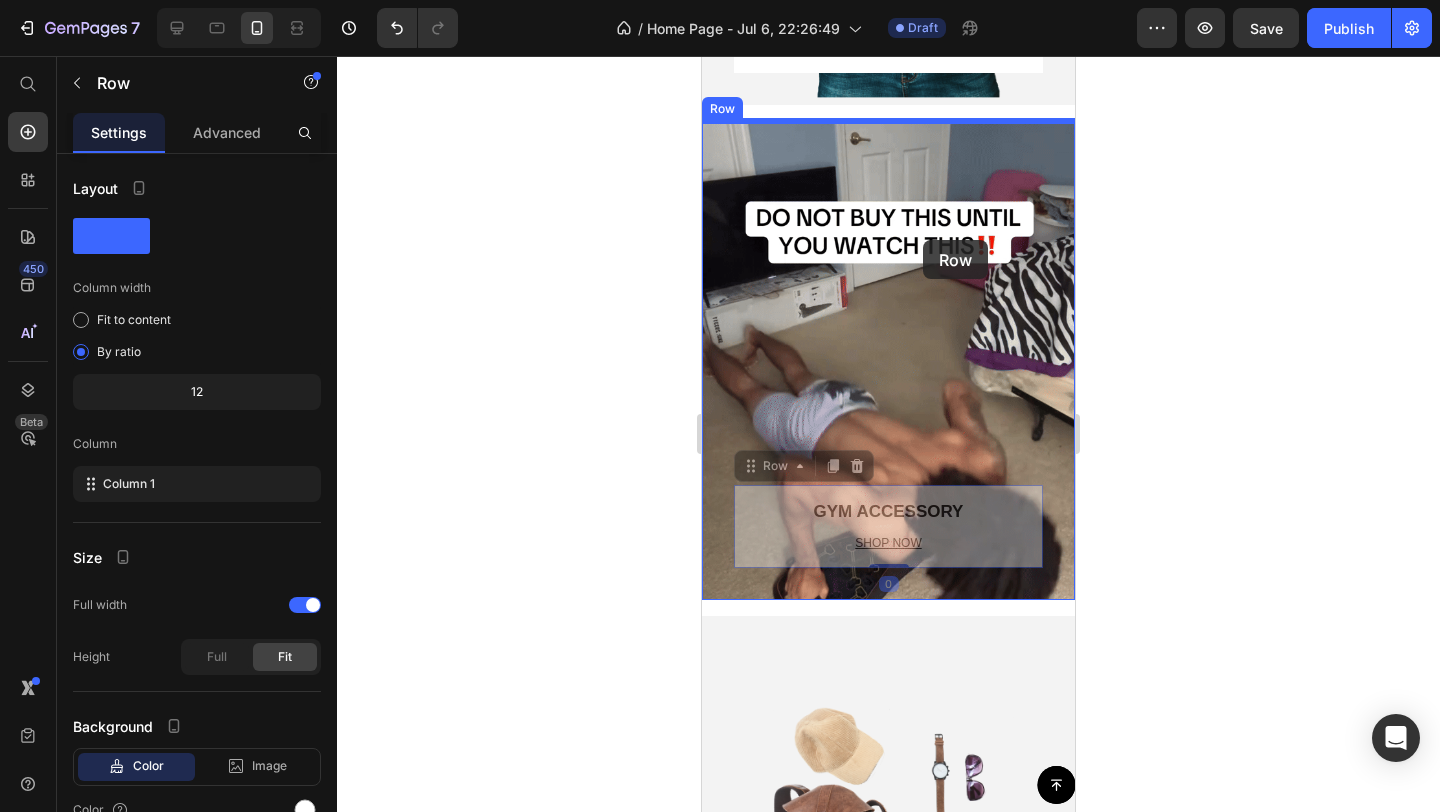 drag, startPoint x: 1015, startPoint y: 495, endPoint x: 922, endPoint y: 241, distance: 270.4903 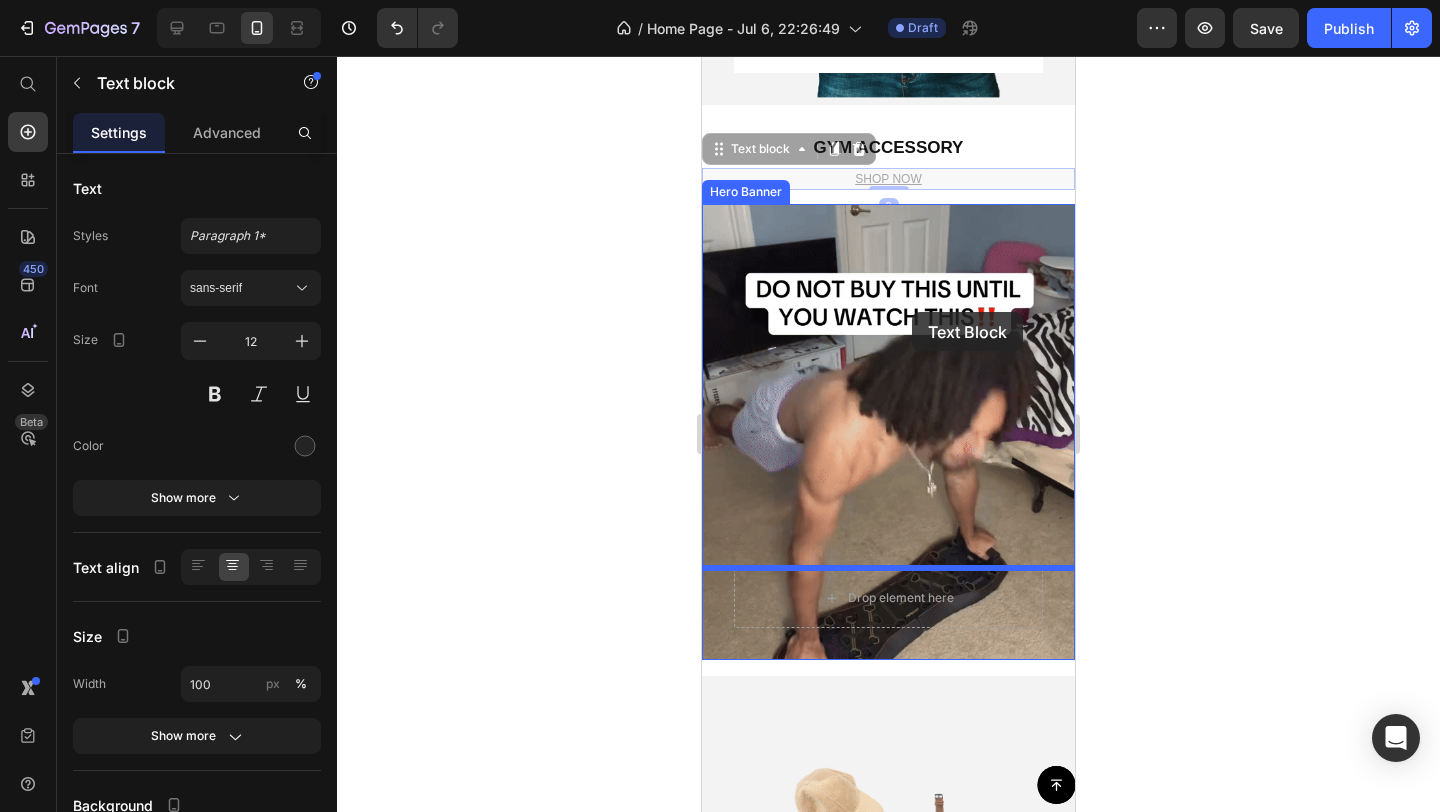drag, startPoint x: 935, startPoint y: 169, endPoint x: 912, endPoint y: 312, distance: 144.83784 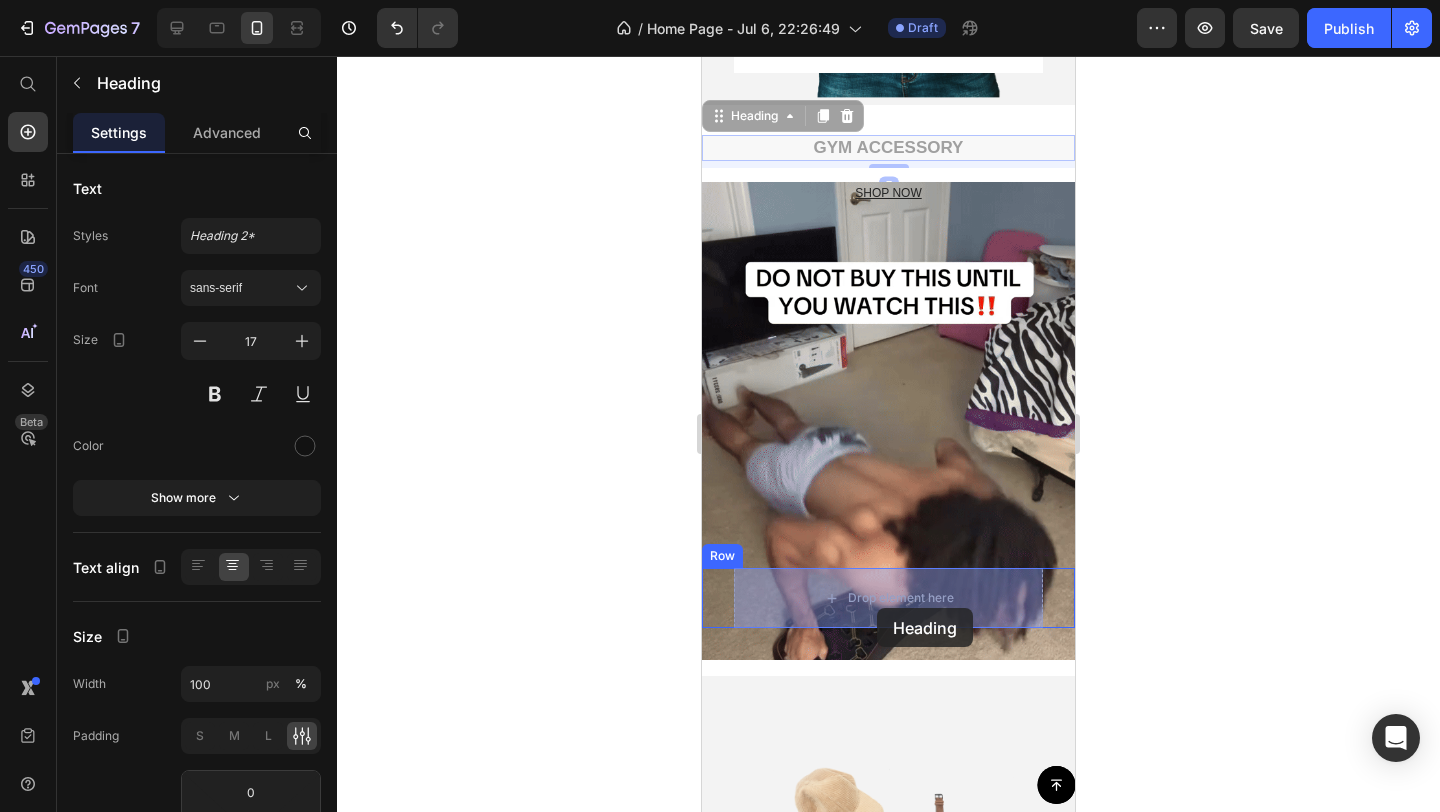 drag, startPoint x: 909, startPoint y: 148, endPoint x: 877, endPoint y: 607, distance: 460.1141 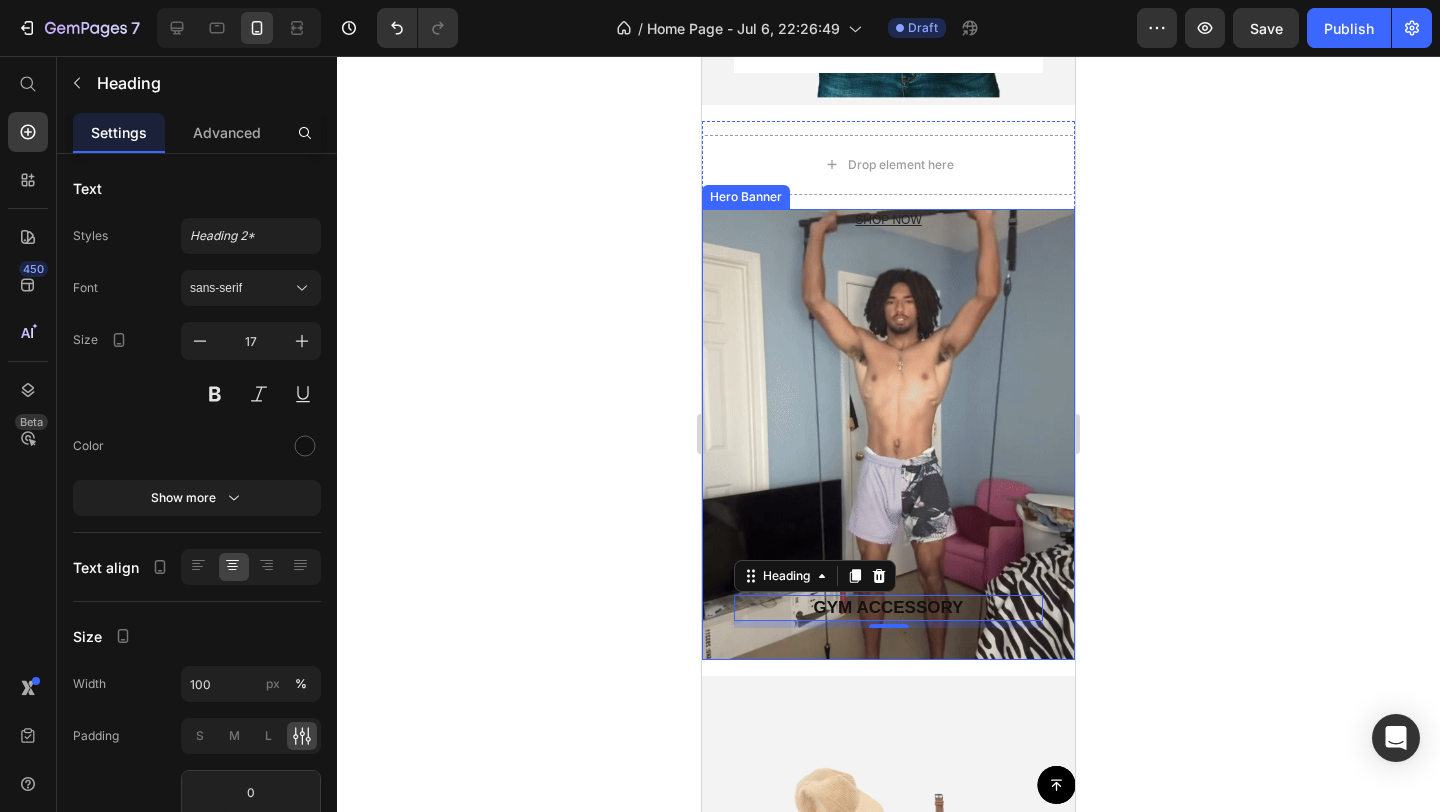 click 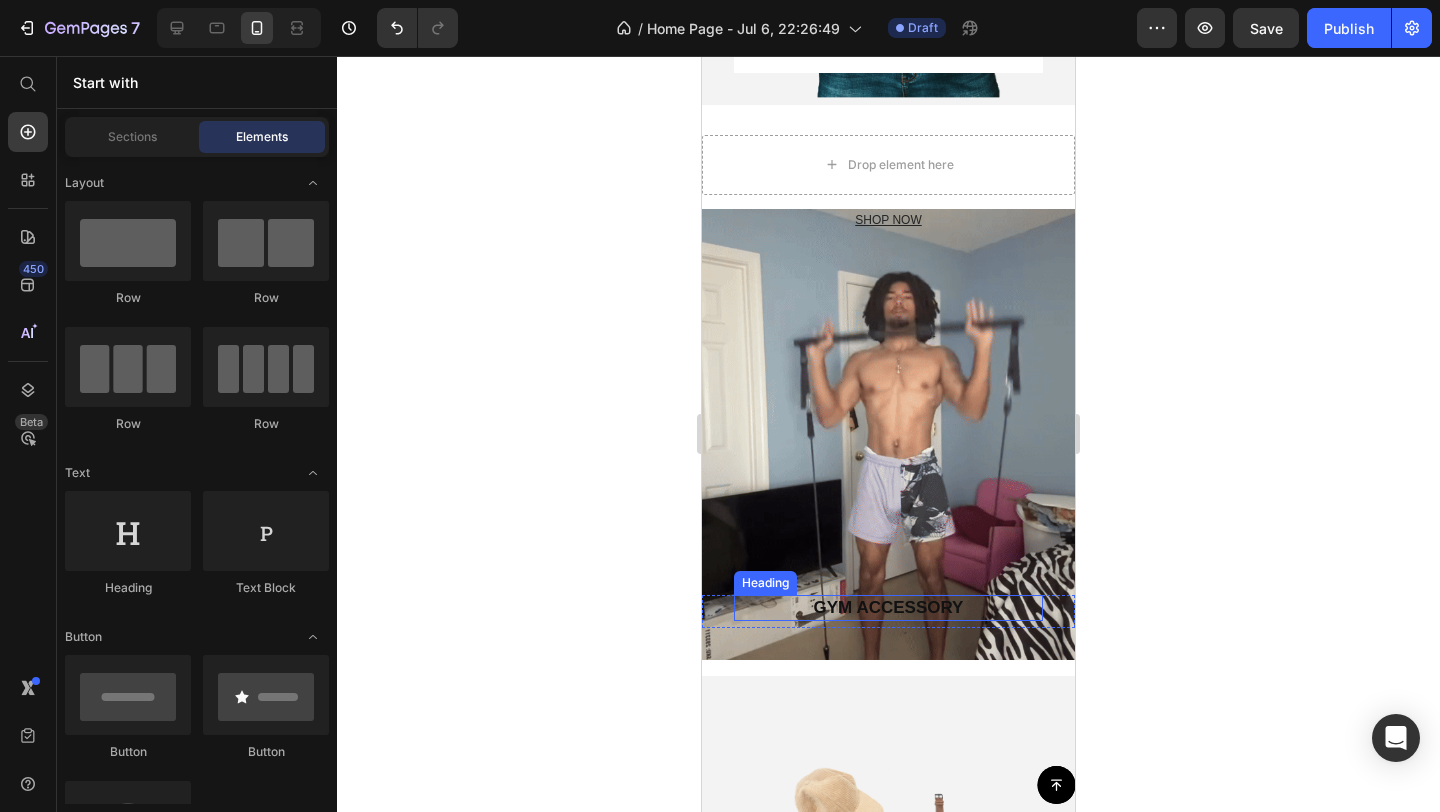 click on "GYM ACCESSORY" at bounding box center [888, 608] 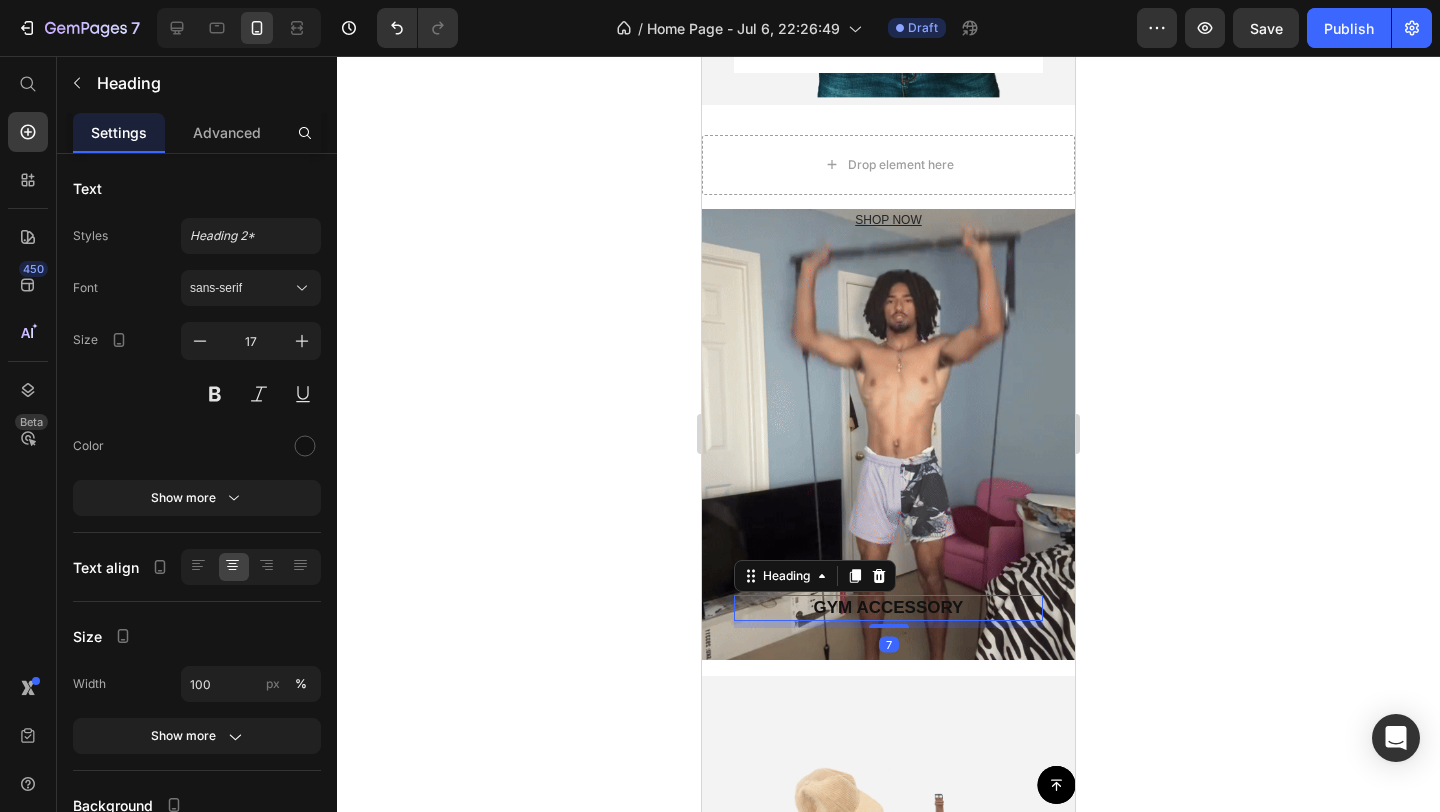 click on "GYM ACCESSORY" at bounding box center (888, 608) 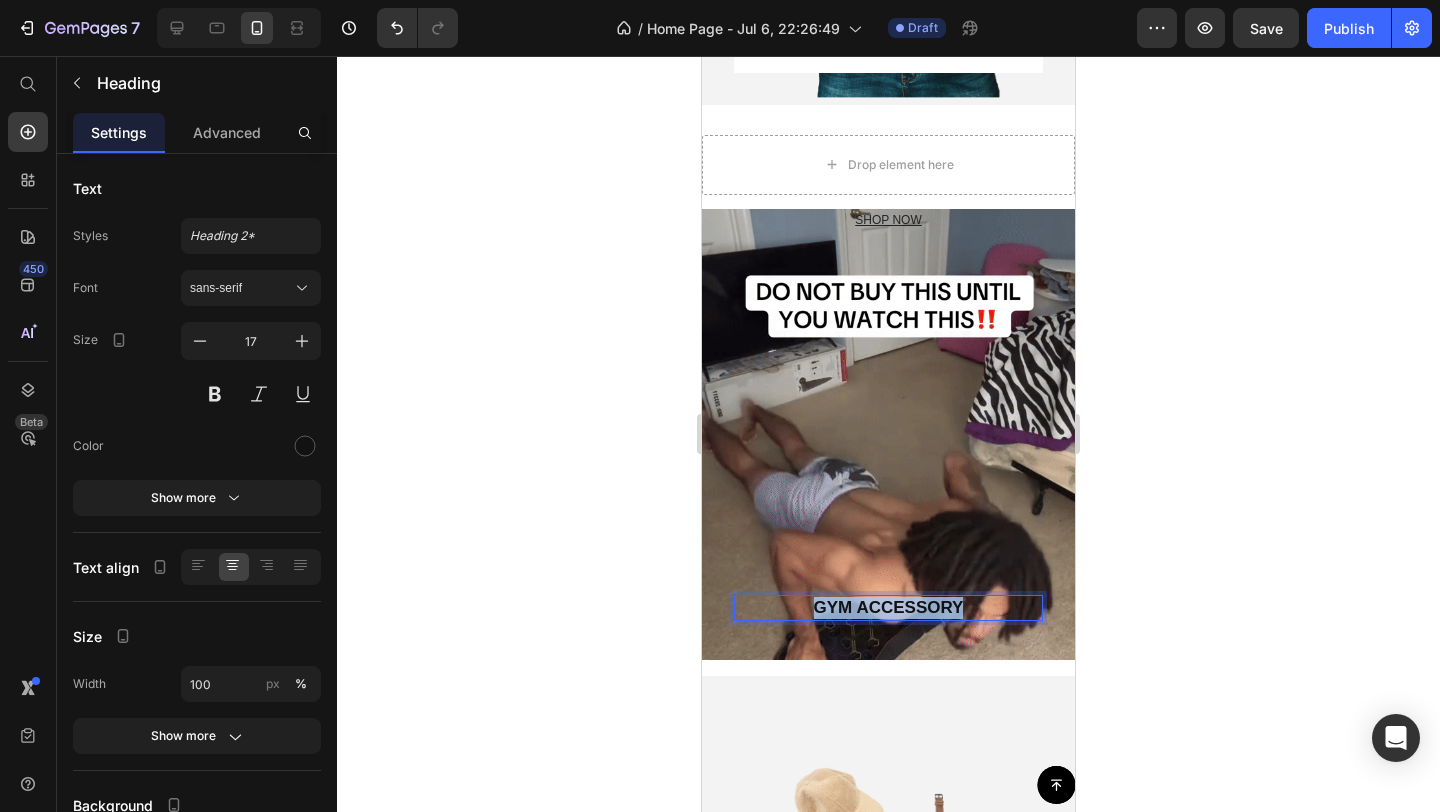 click on "GYM ACCESSORY" at bounding box center (888, 608) 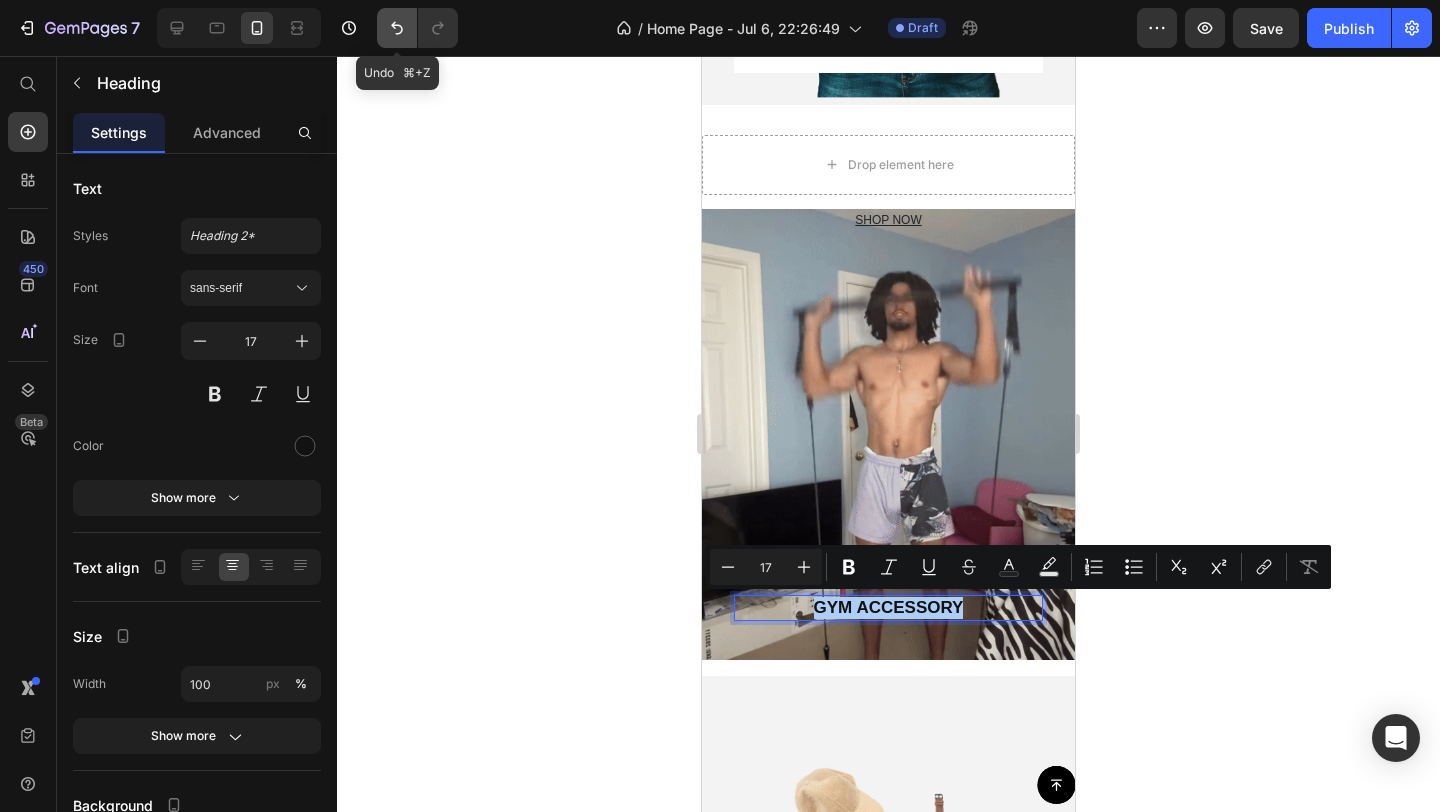 click 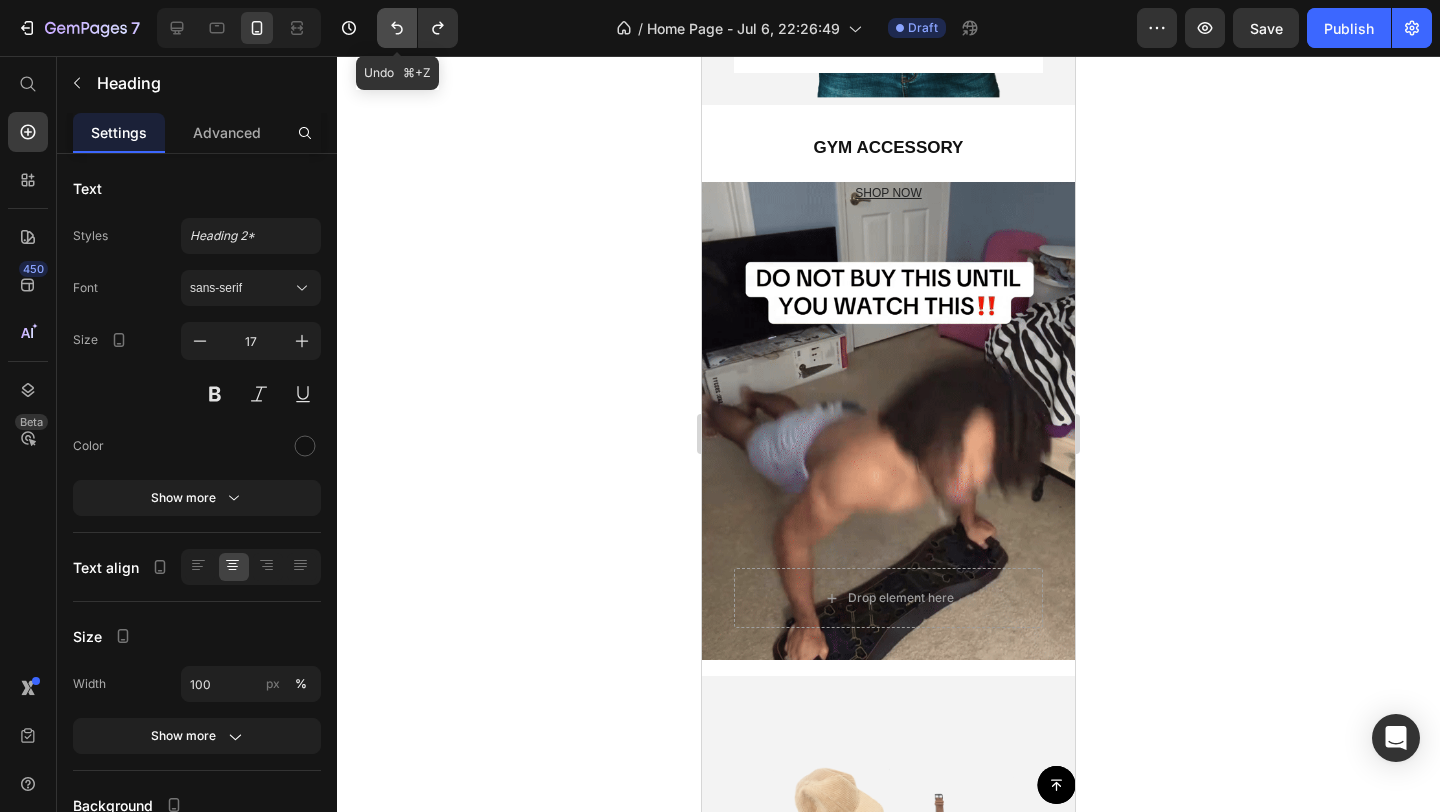 click 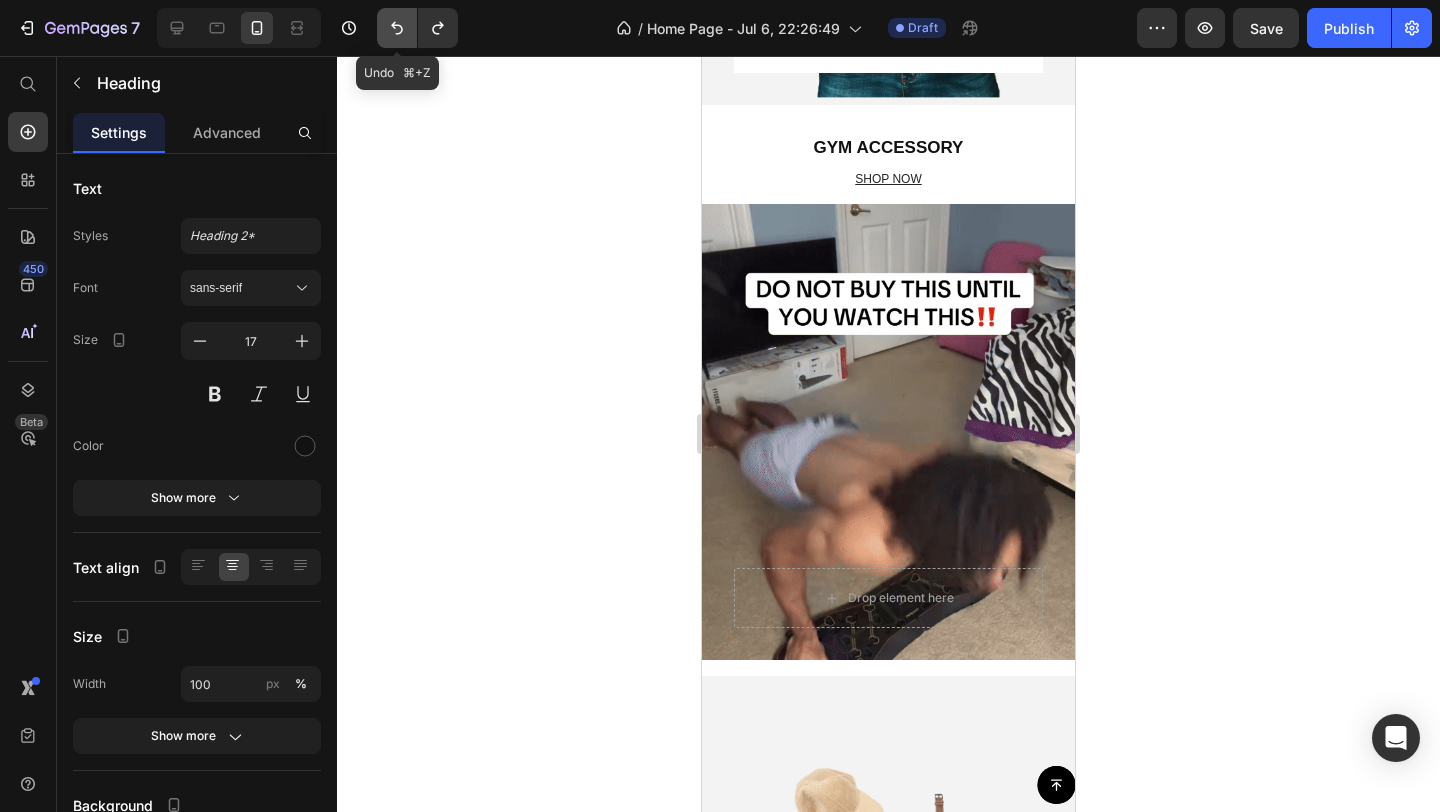 click 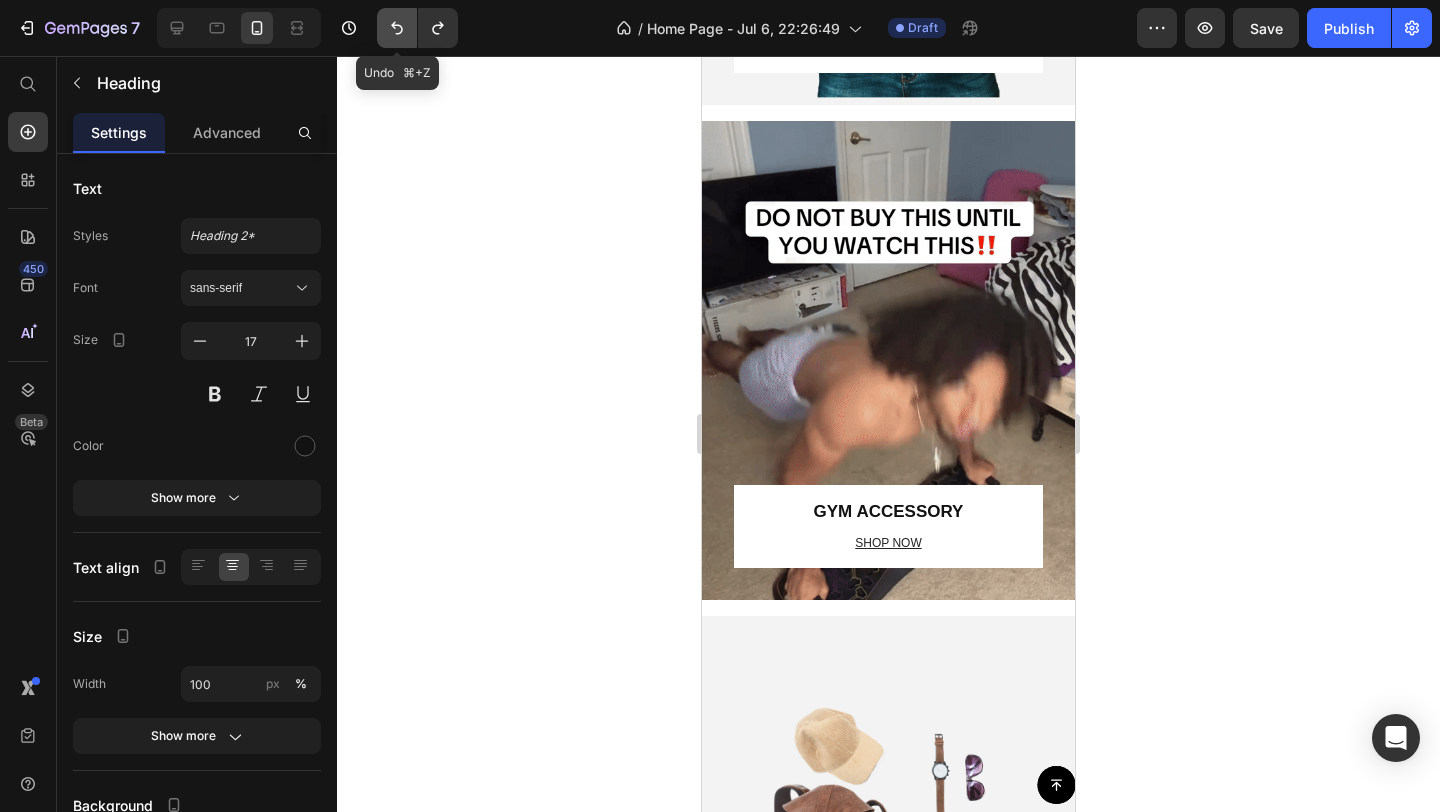 click 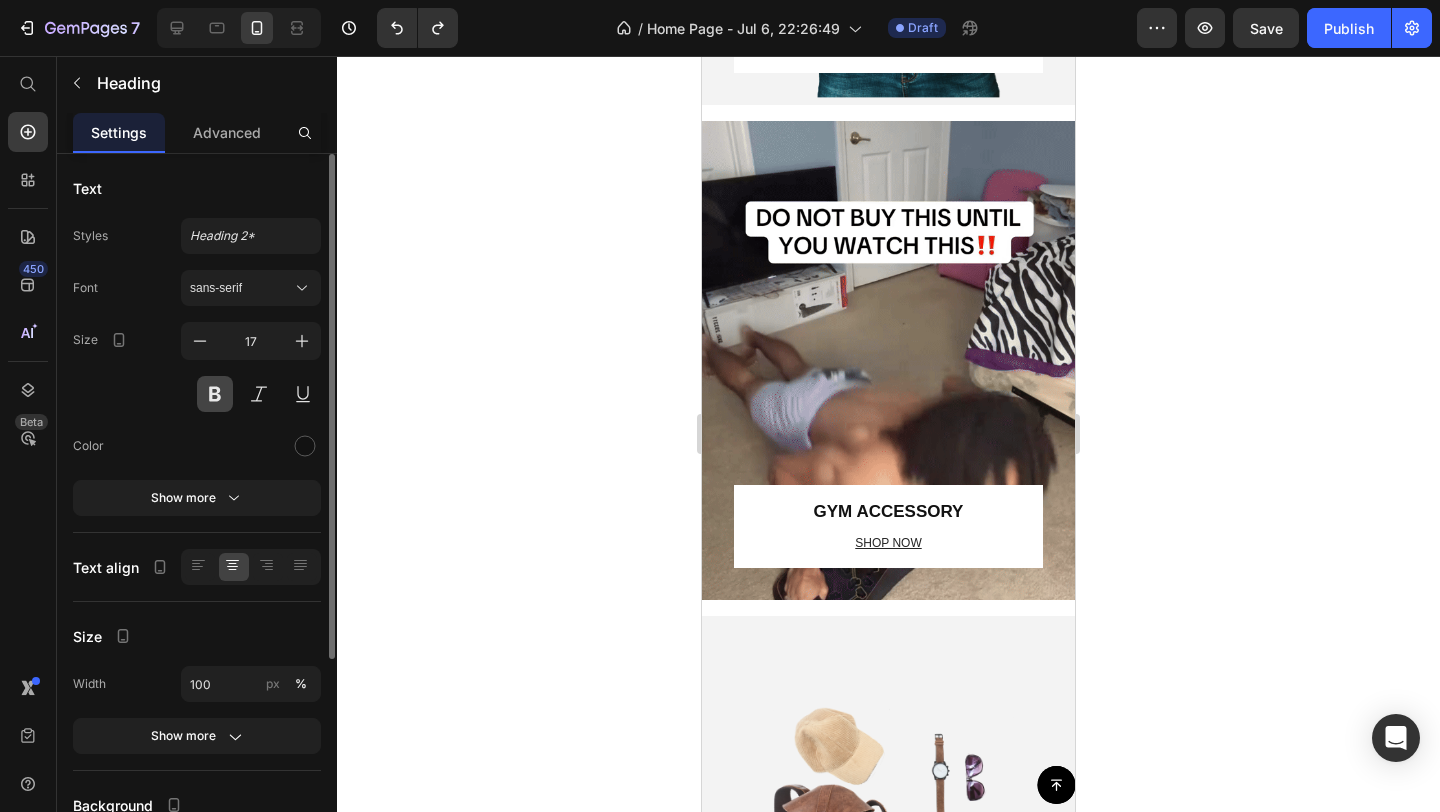click at bounding box center [215, 394] 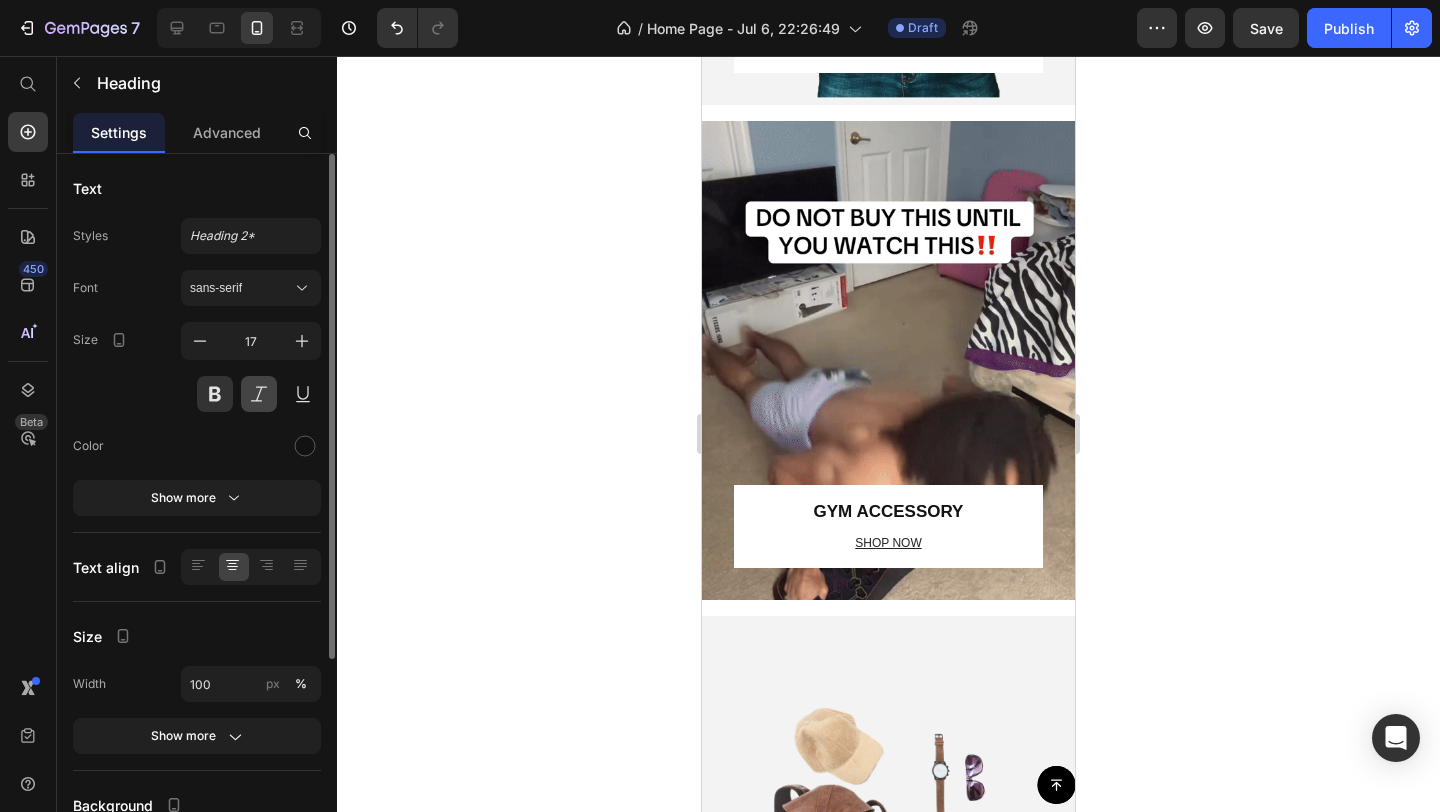 click at bounding box center (259, 394) 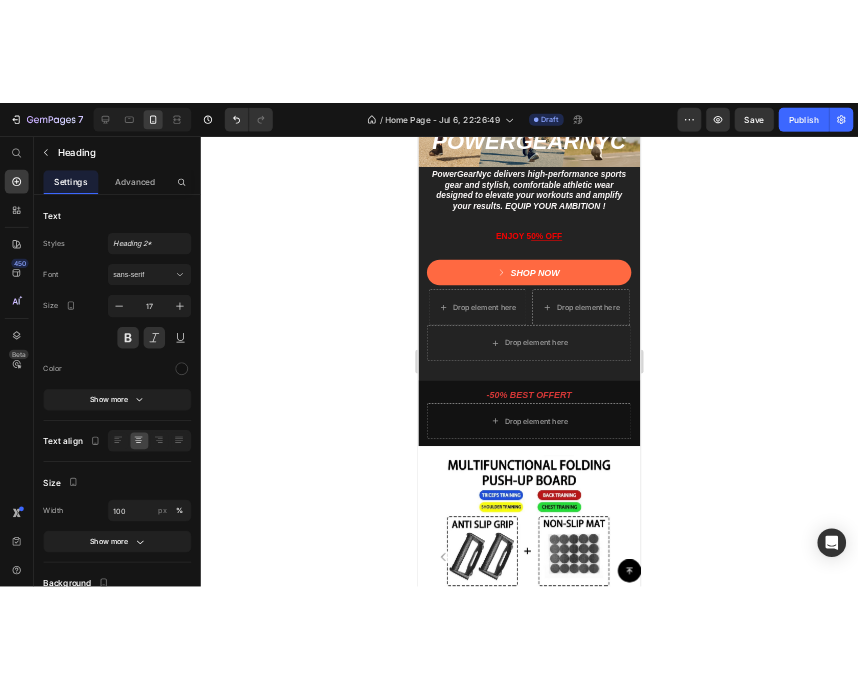 scroll, scrollTop: 0, scrollLeft: 0, axis: both 